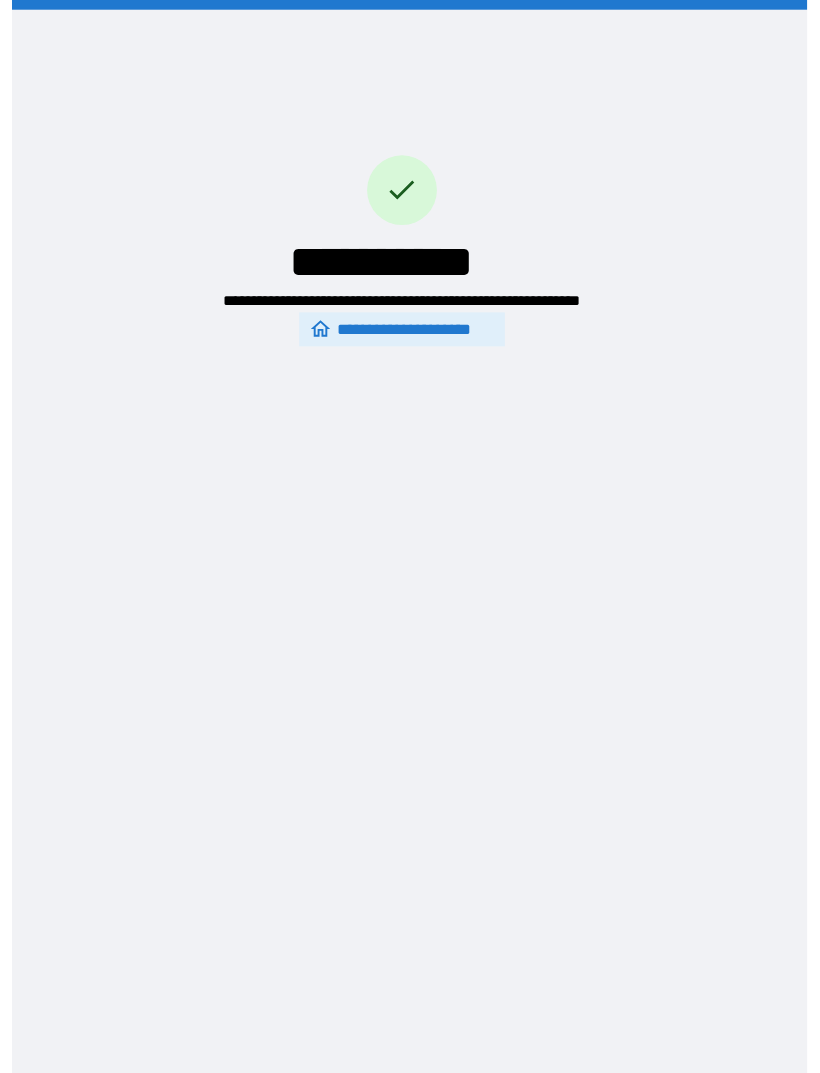 scroll, scrollTop: 0, scrollLeft: 0, axis: both 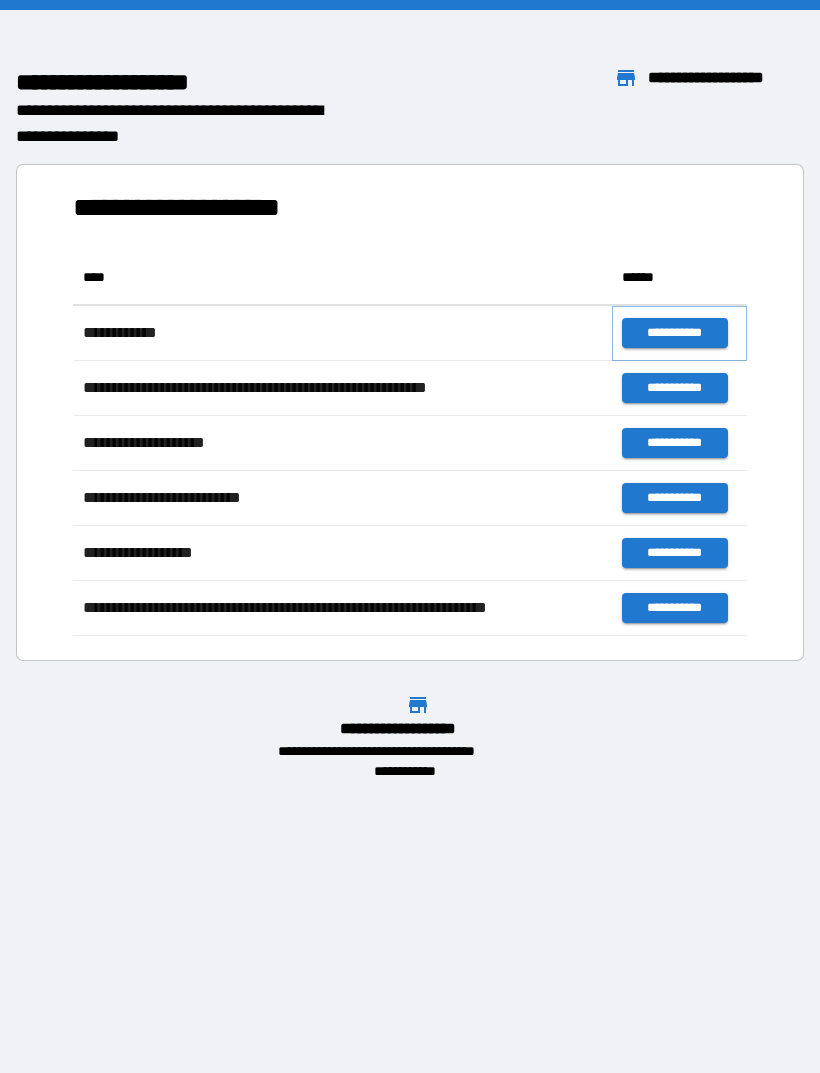 click on "**********" at bounding box center [674, 333] 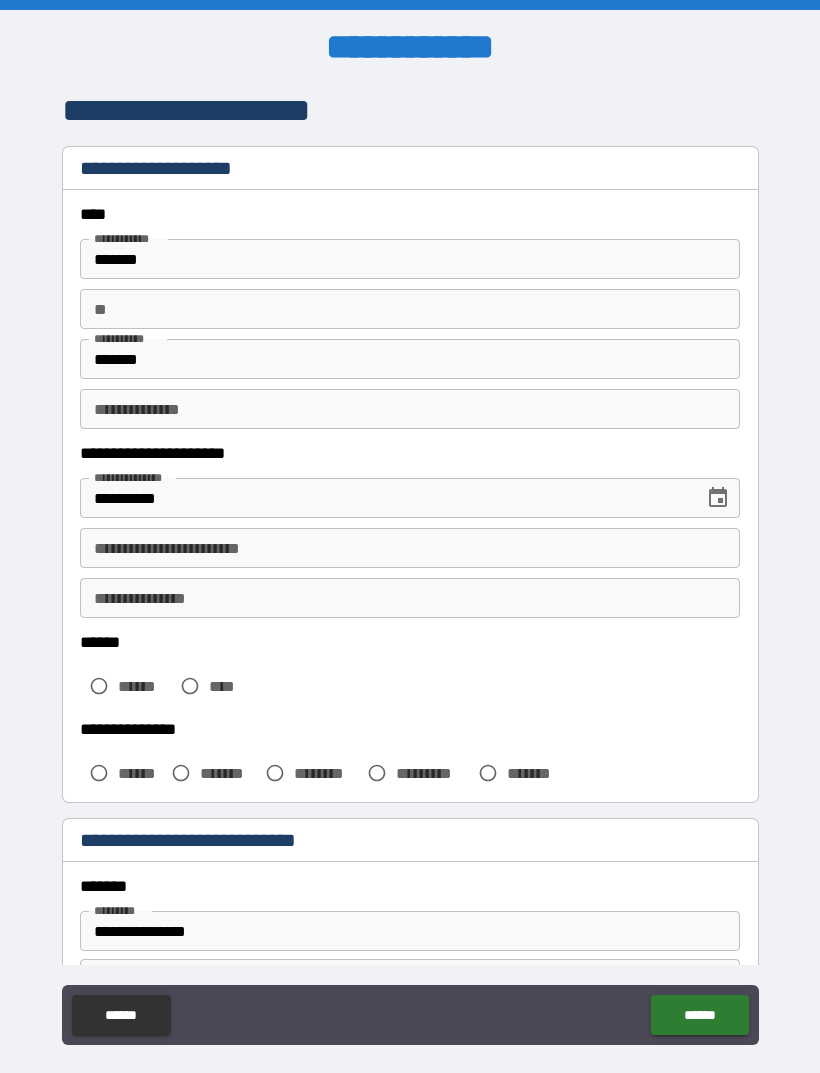 click on "**********" at bounding box center [410, 548] 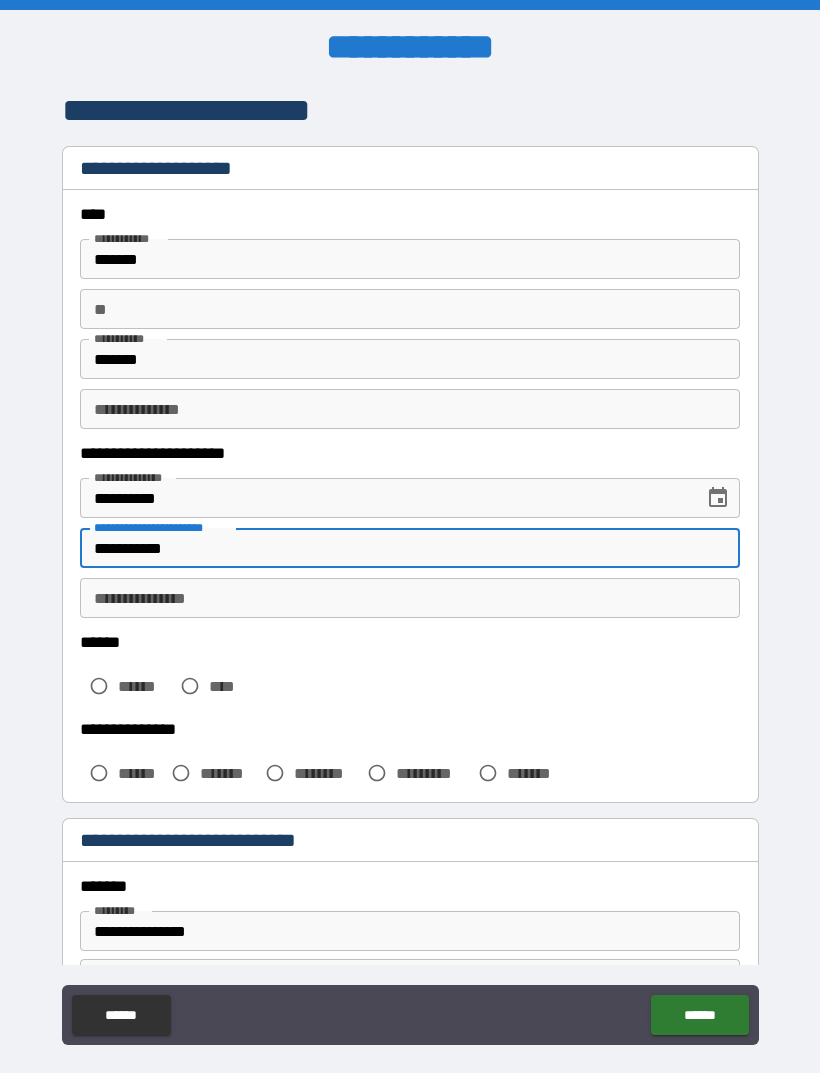 type on "**********" 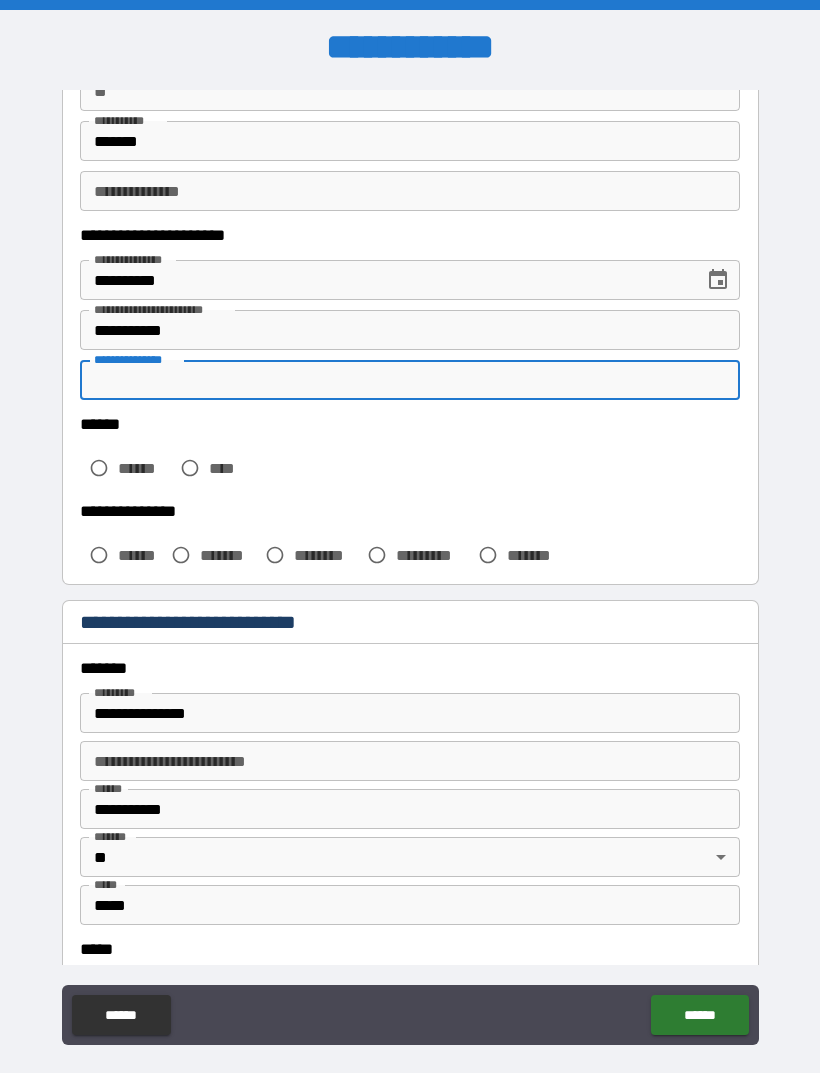 scroll, scrollTop: 219, scrollLeft: 0, axis: vertical 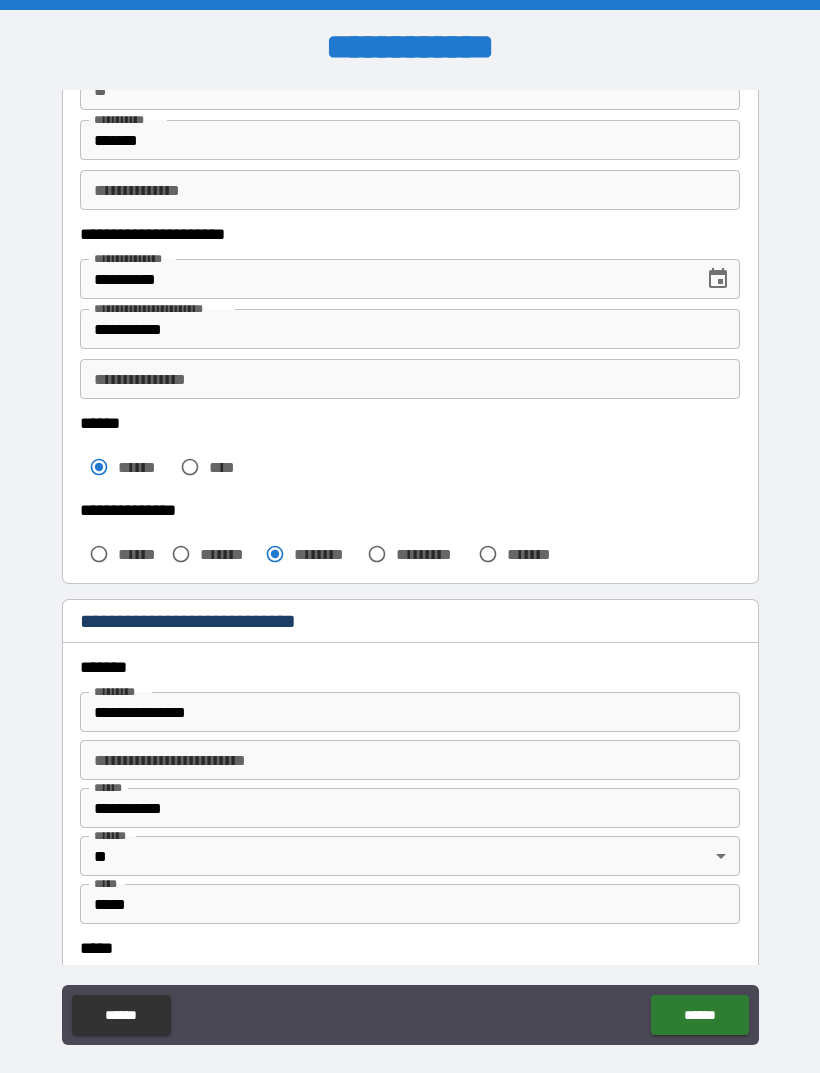click on "*******" at bounding box center [228, 554] 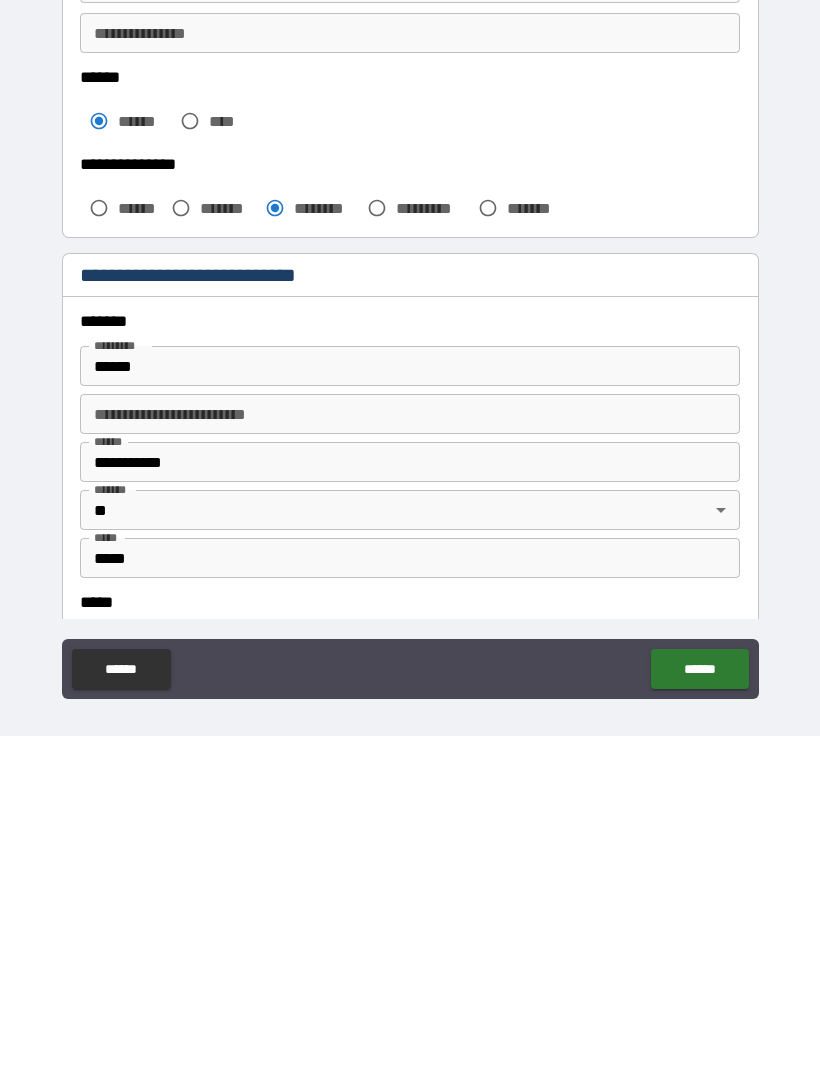 scroll, scrollTop: 64, scrollLeft: 0, axis: vertical 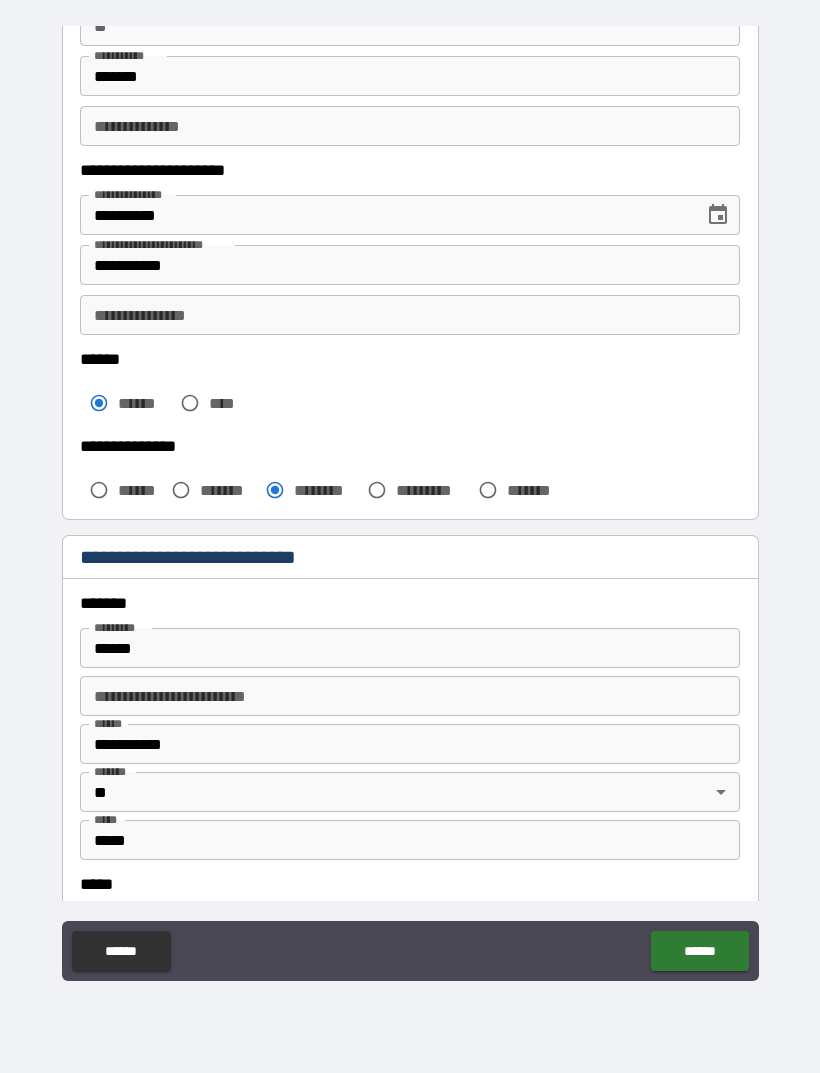 type on "**********" 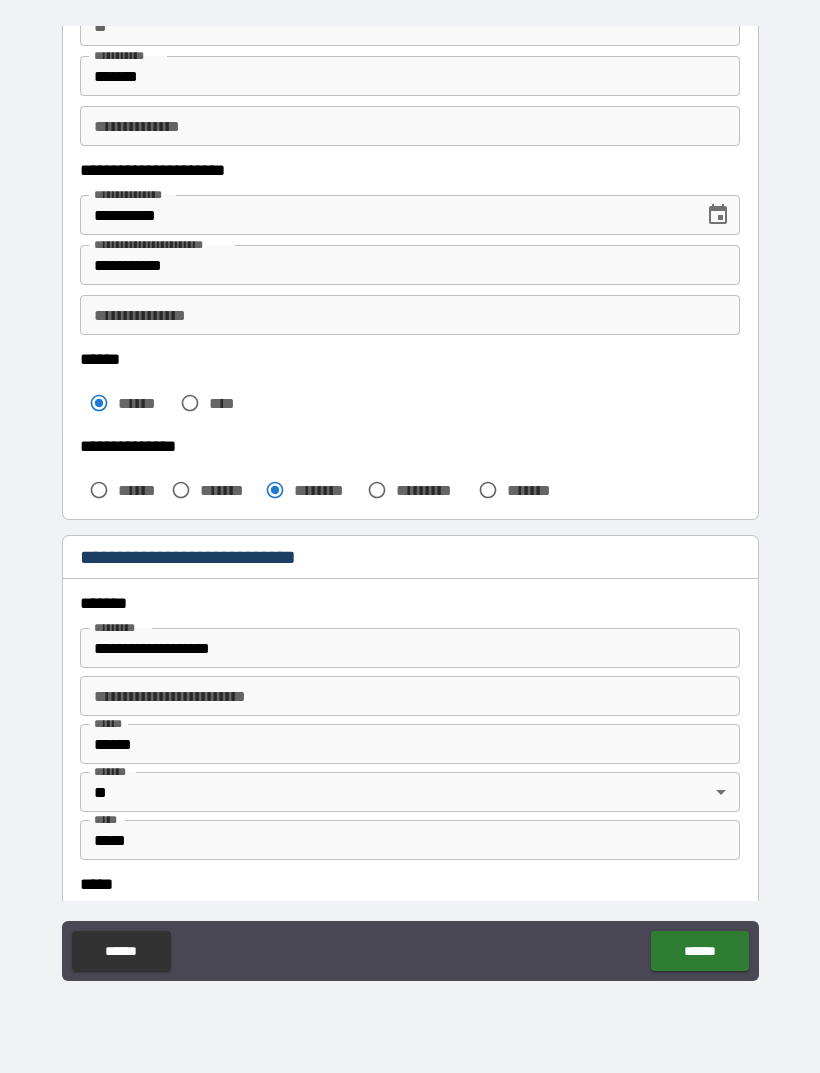 click on "**********" at bounding box center [410, 696] 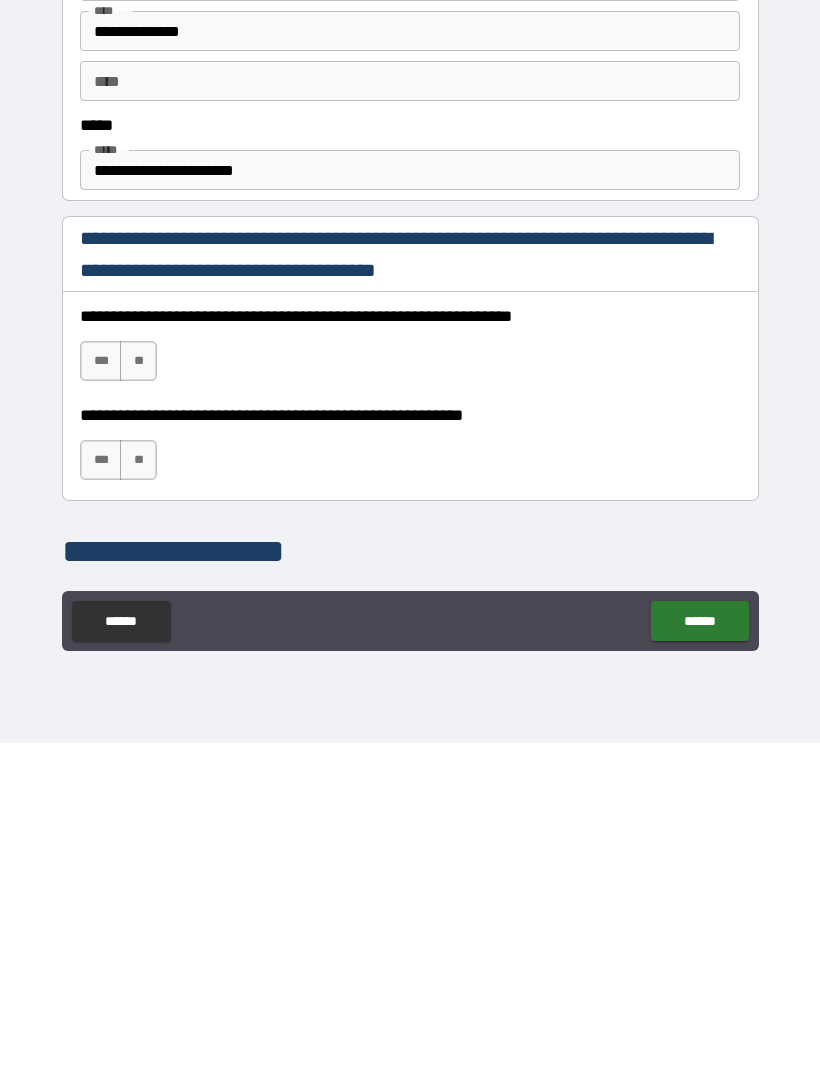 scroll, scrollTop: 838, scrollLeft: 0, axis: vertical 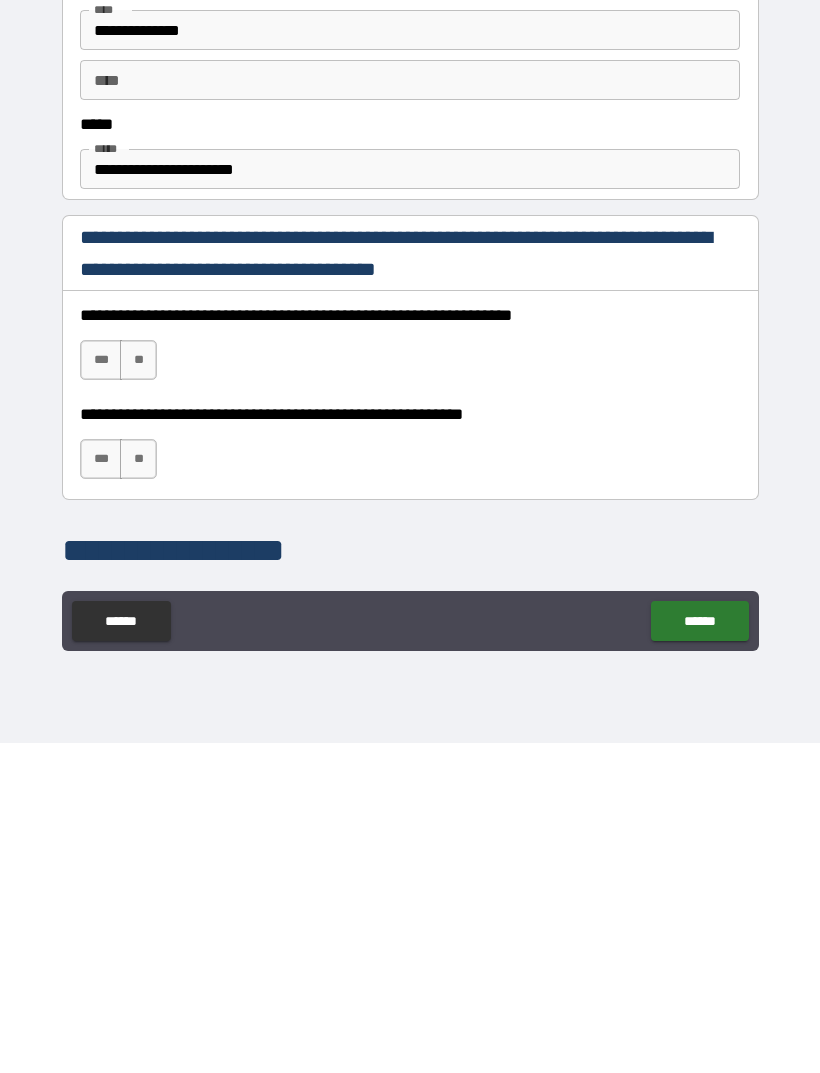 type on "***" 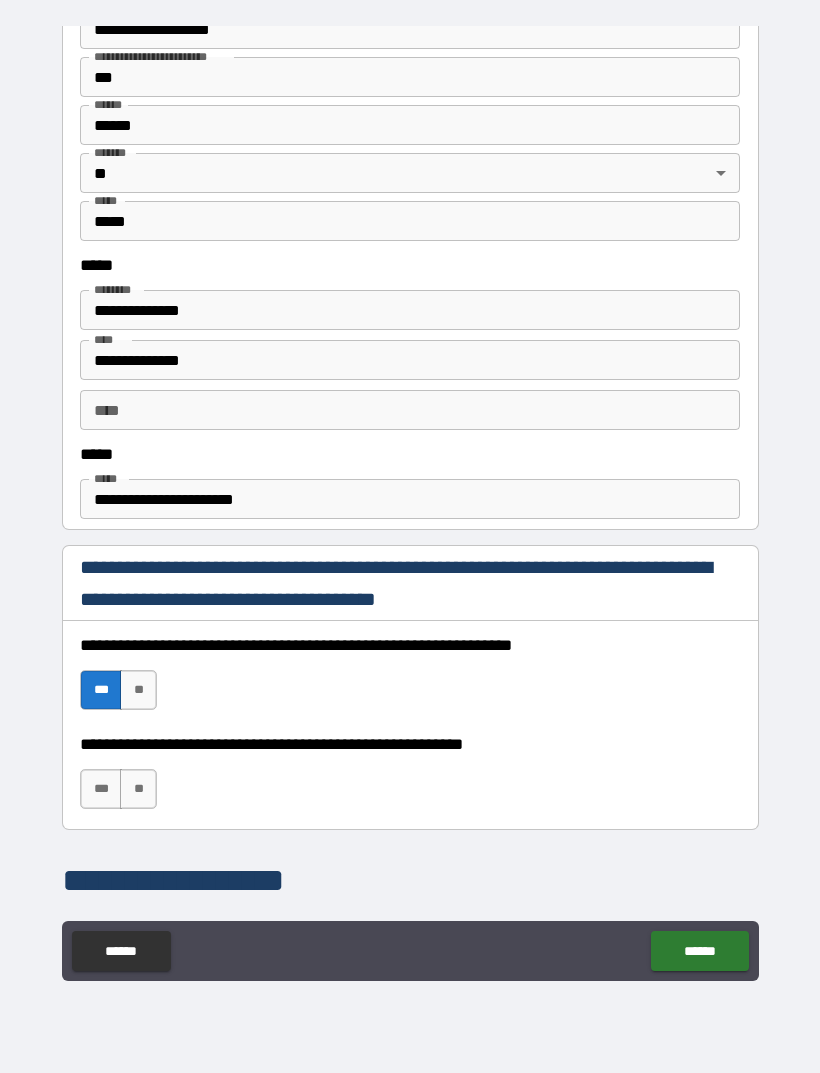 click on "***" at bounding box center (101, 789) 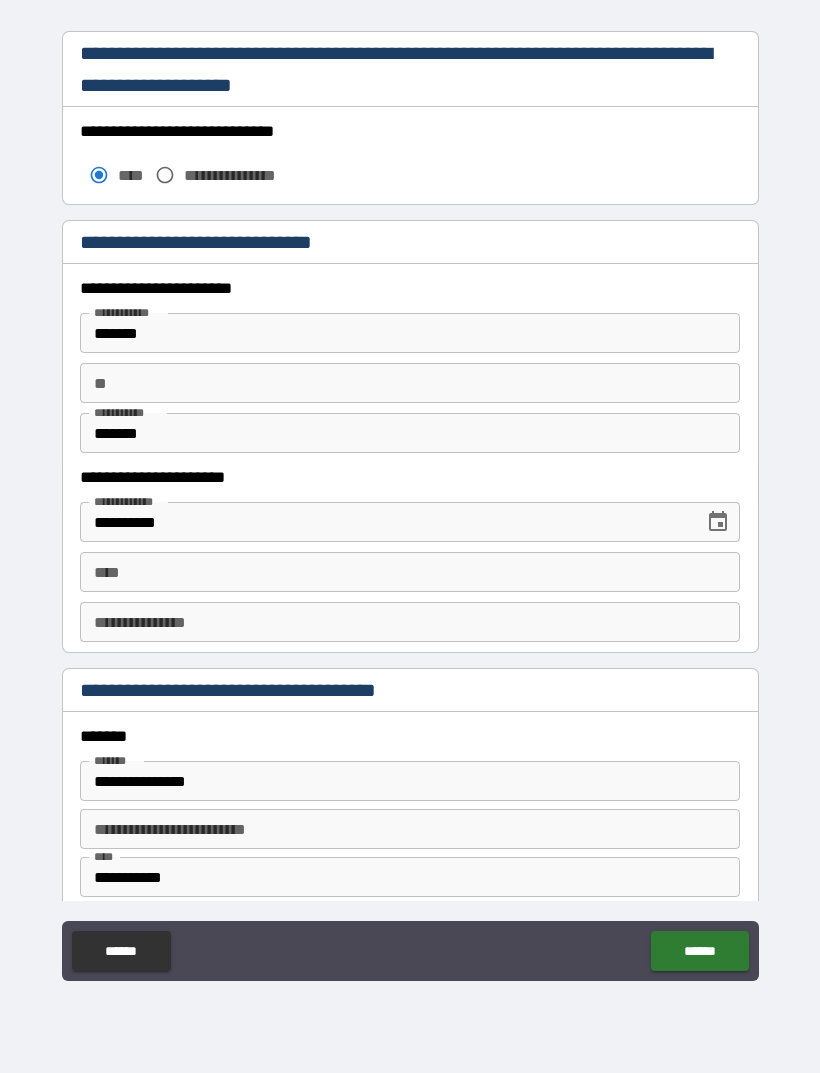 scroll, scrollTop: 1726, scrollLeft: 0, axis: vertical 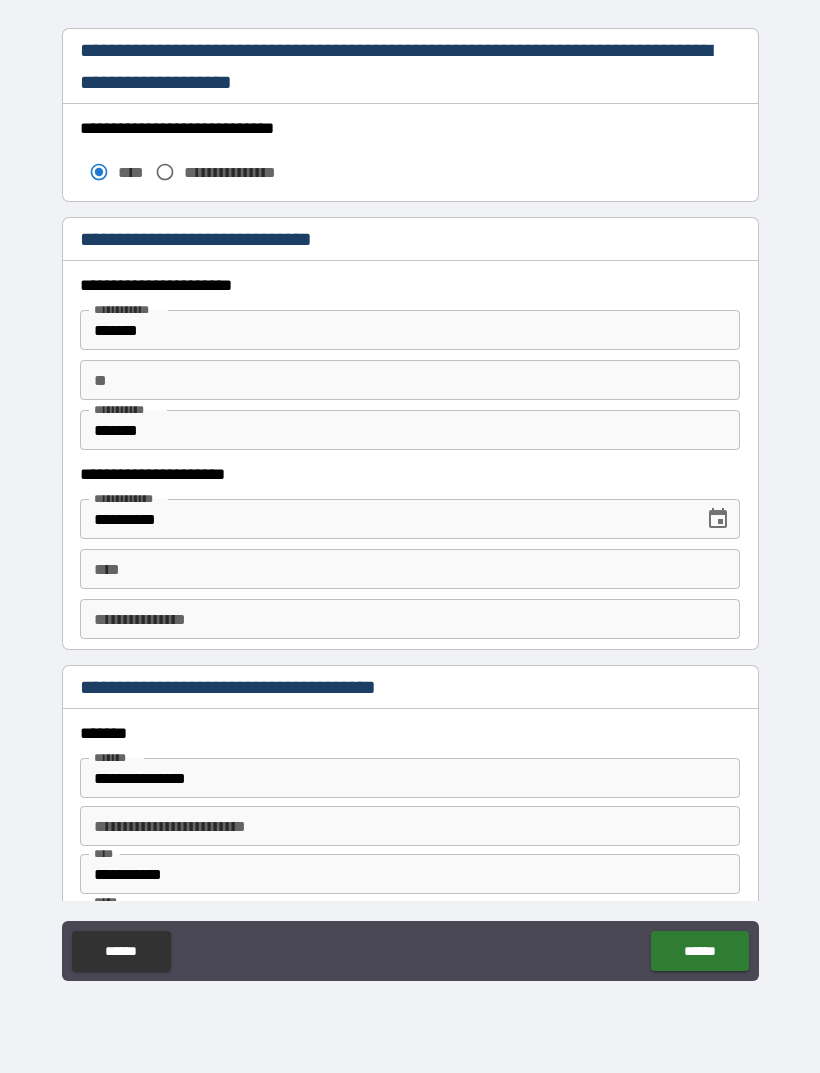 click on "****" at bounding box center [410, 569] 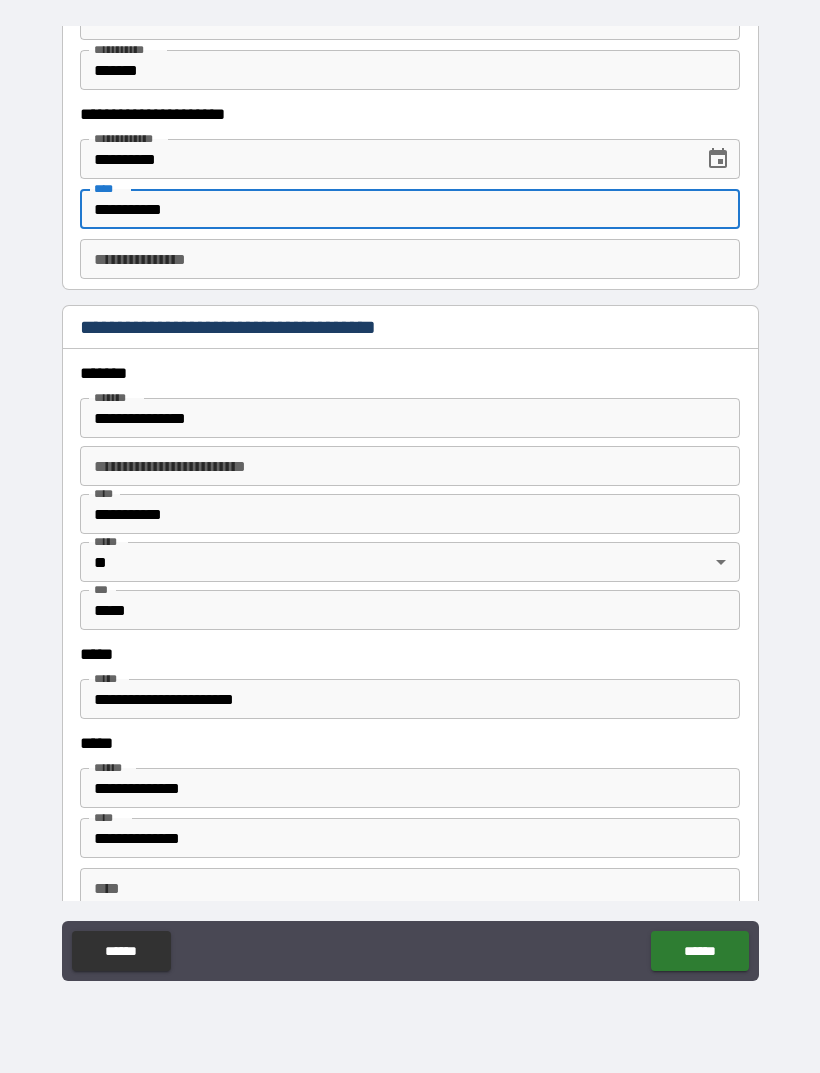 scroll, scrollTop: 2094, scrollLeft: 0, axis: vertical 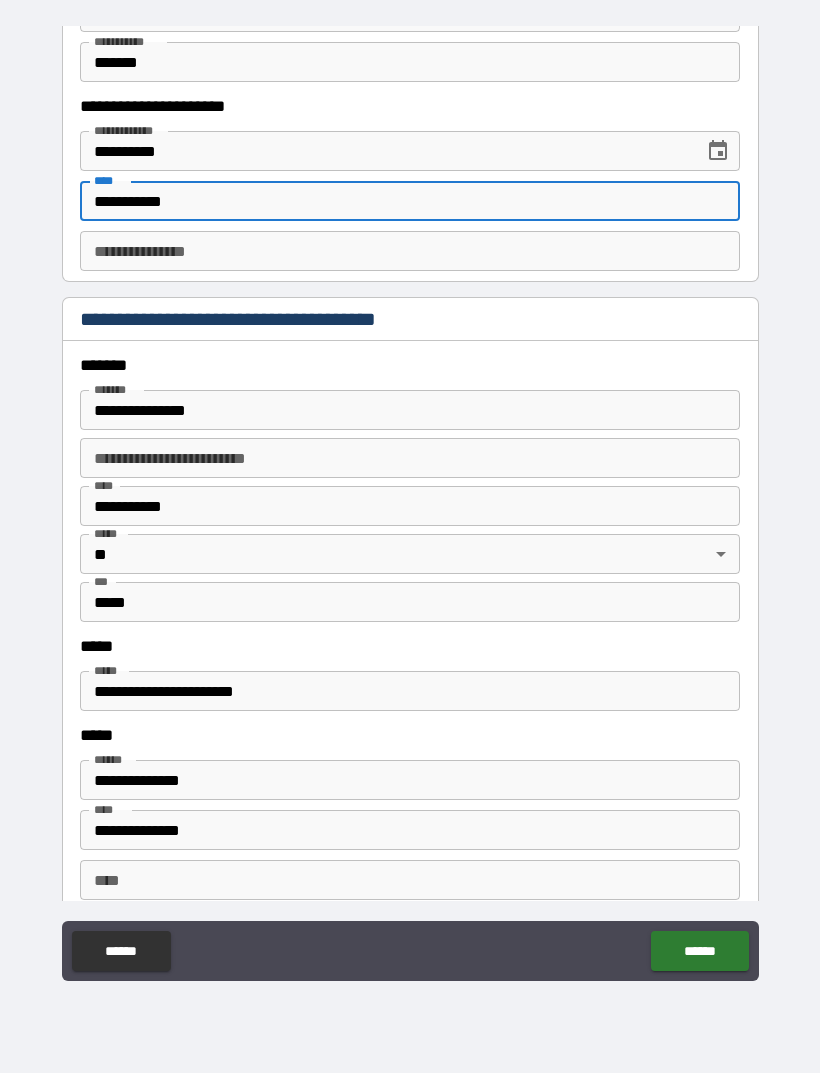 type on "**********" 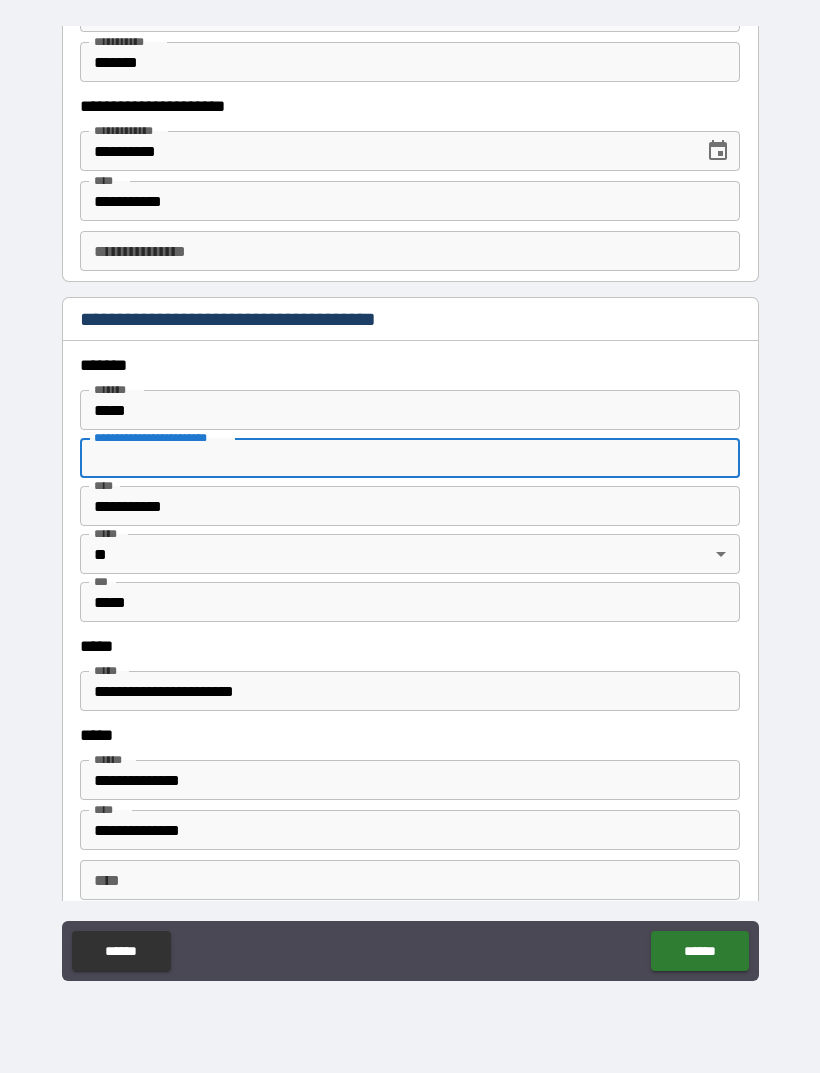 type on "**********" 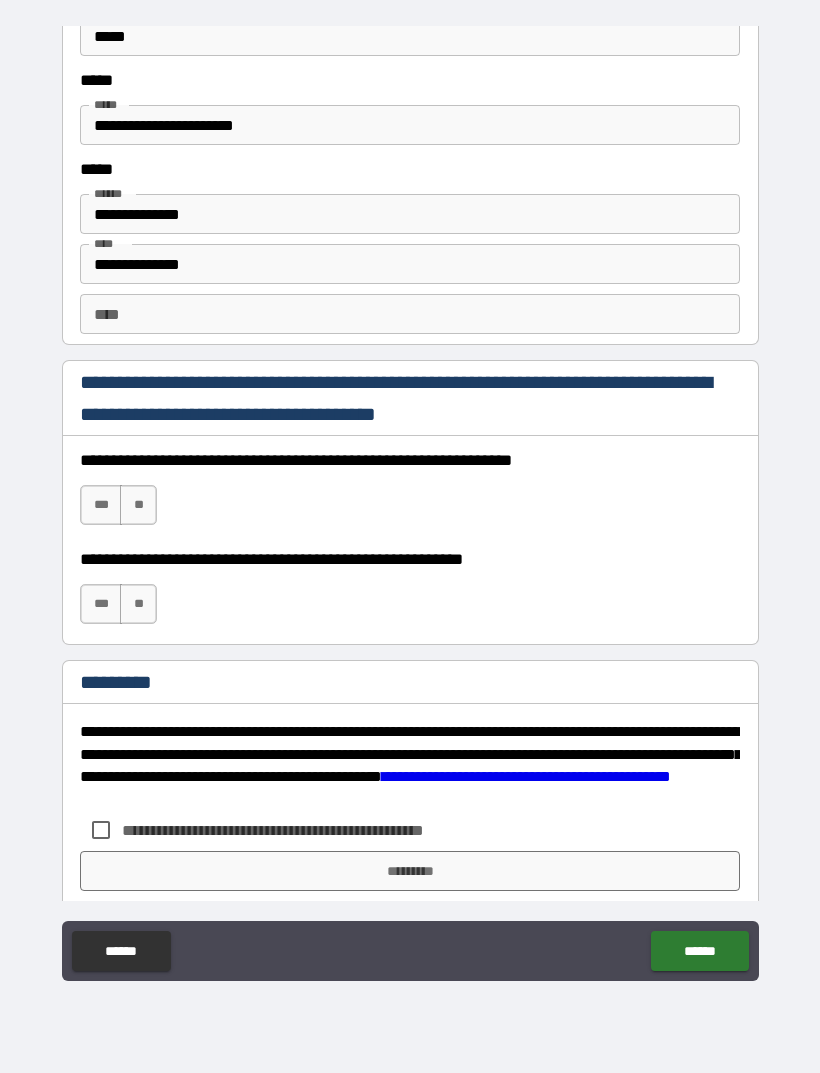 scroll, scrollTop: 2675, scrollLeft: 0, axis: vertical 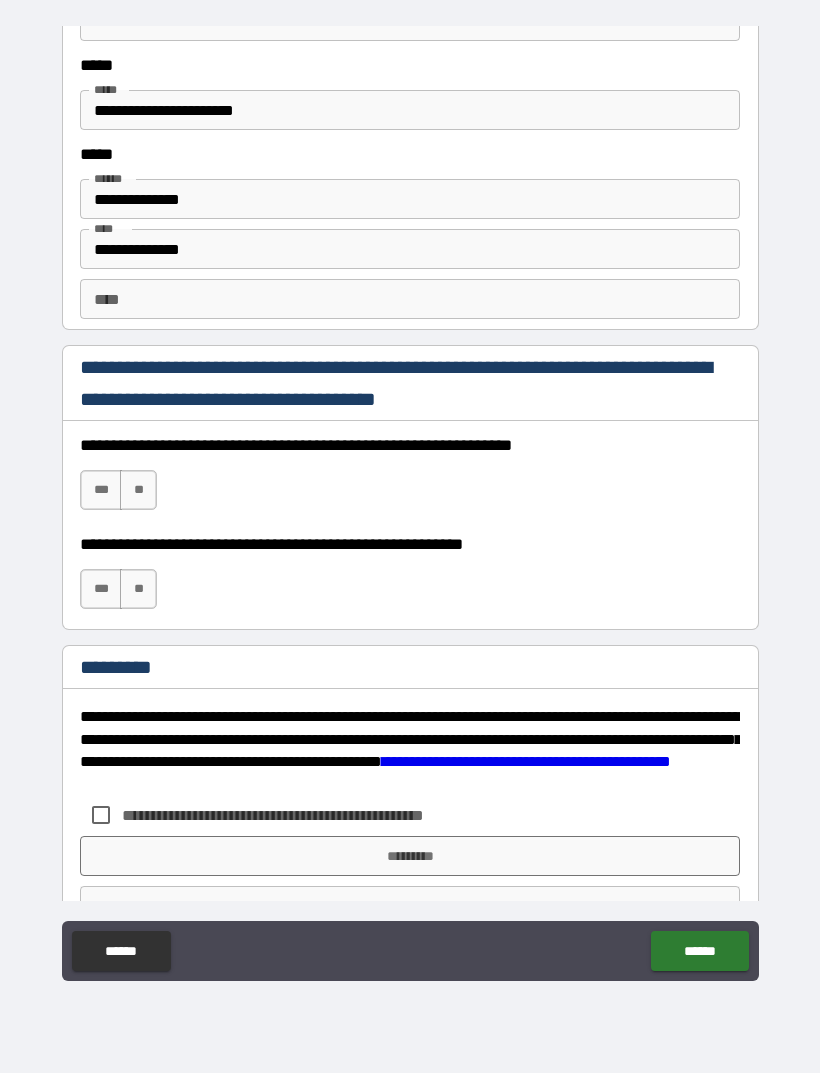 type on "***" 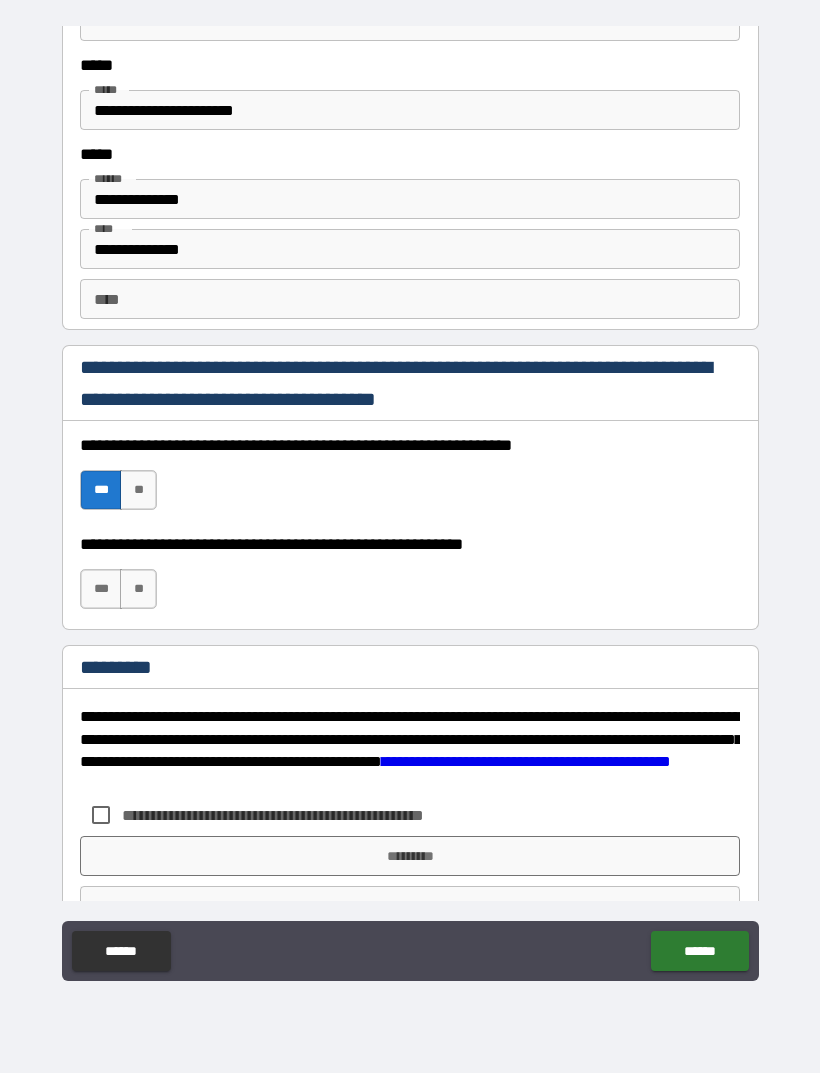 click on "***" at bounding box center [101, 589] 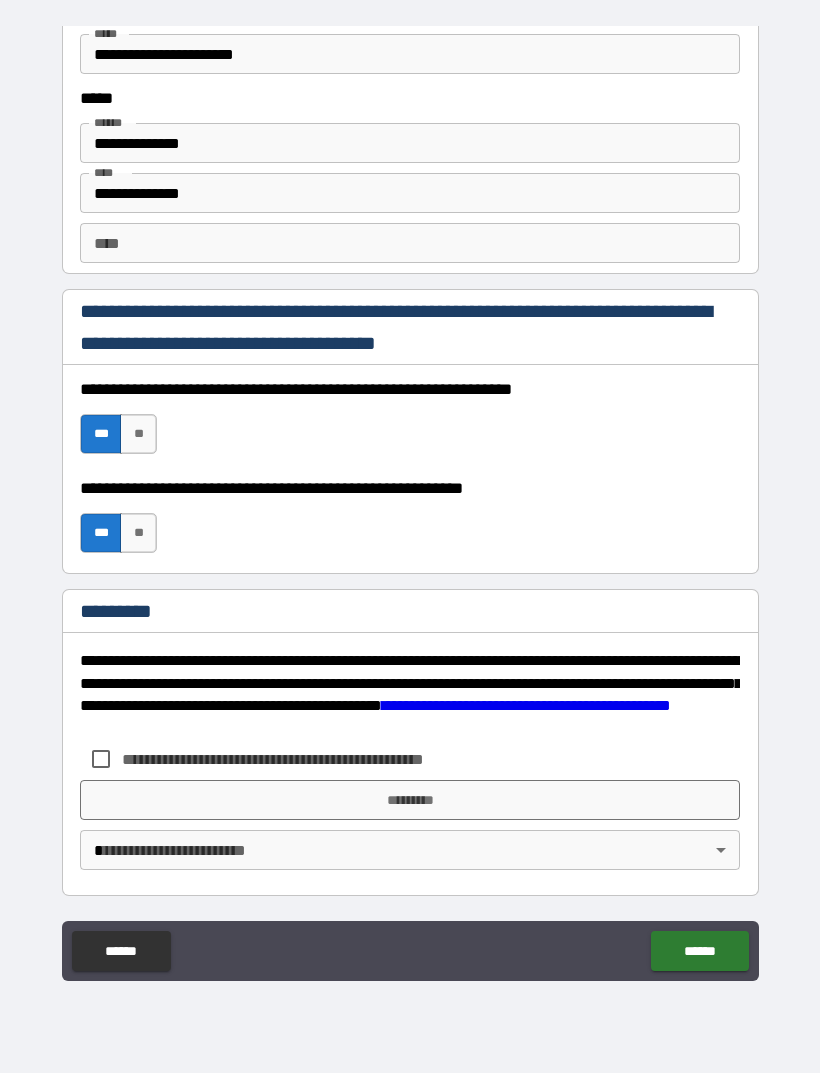 scroll, scrollTop: 2731, scrollLeft: 0, axis: vertical 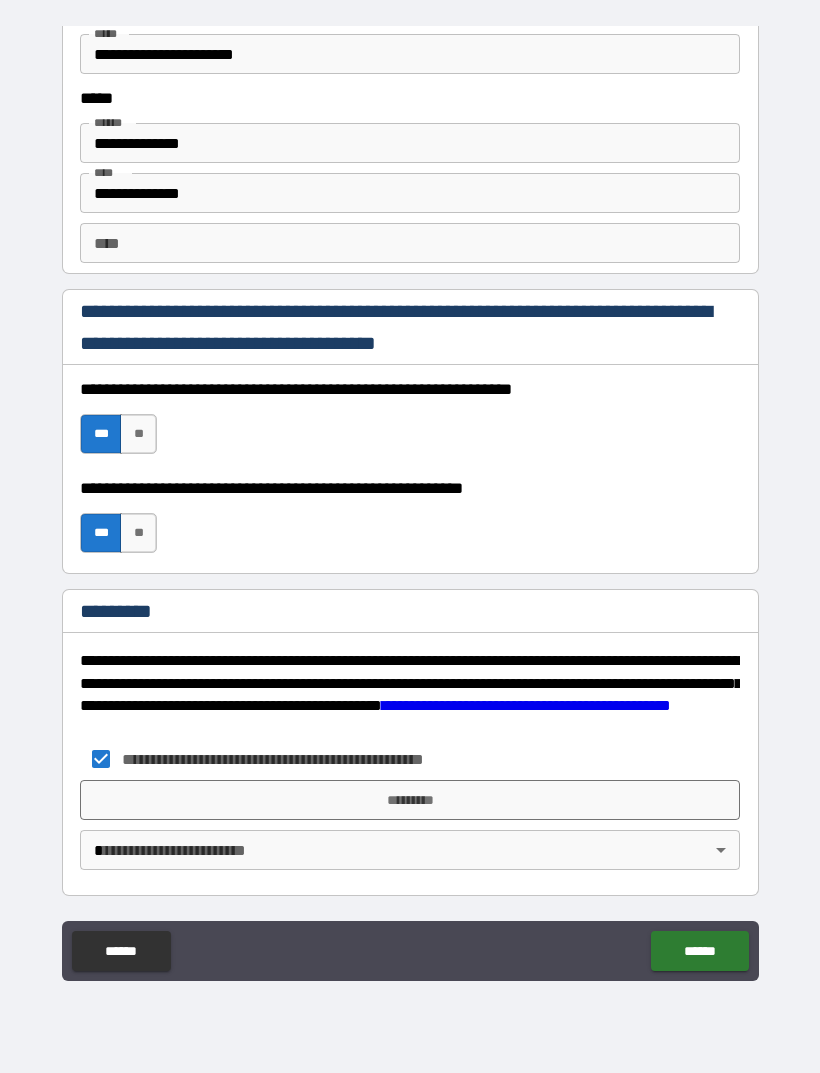 click on "*********" at bounding box center [410, 800] 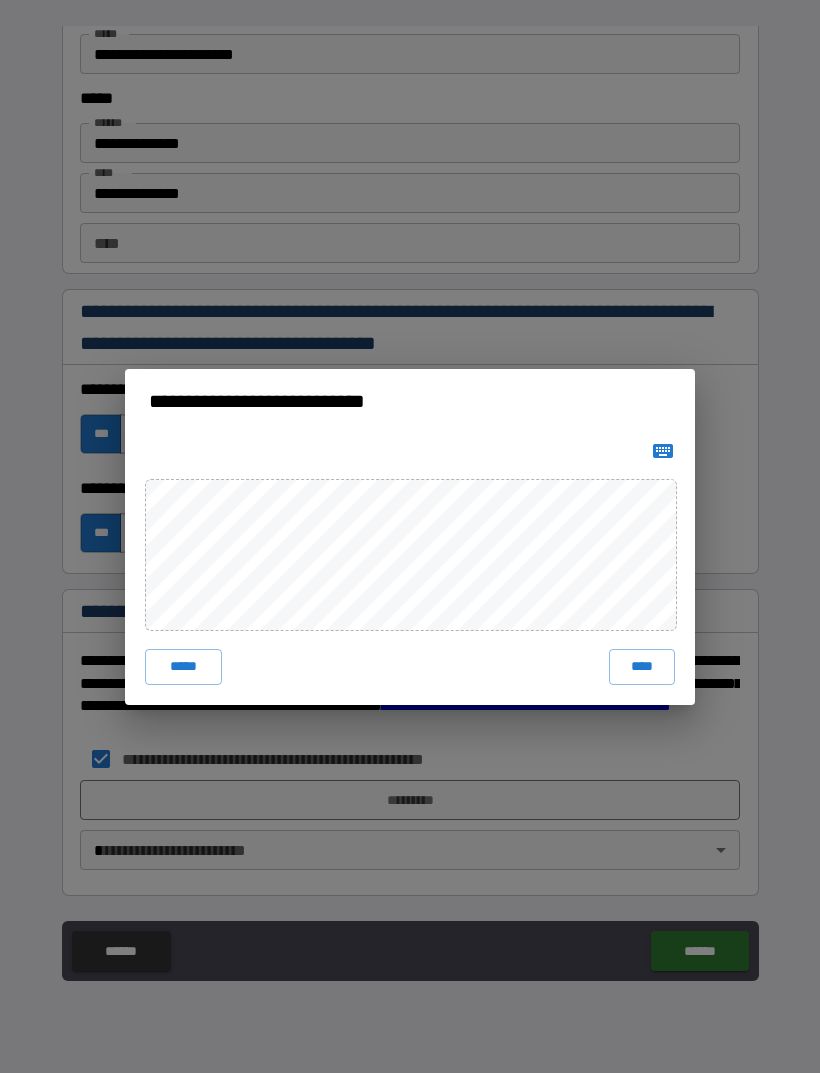 click on "****" at bounding box center [642, 667] 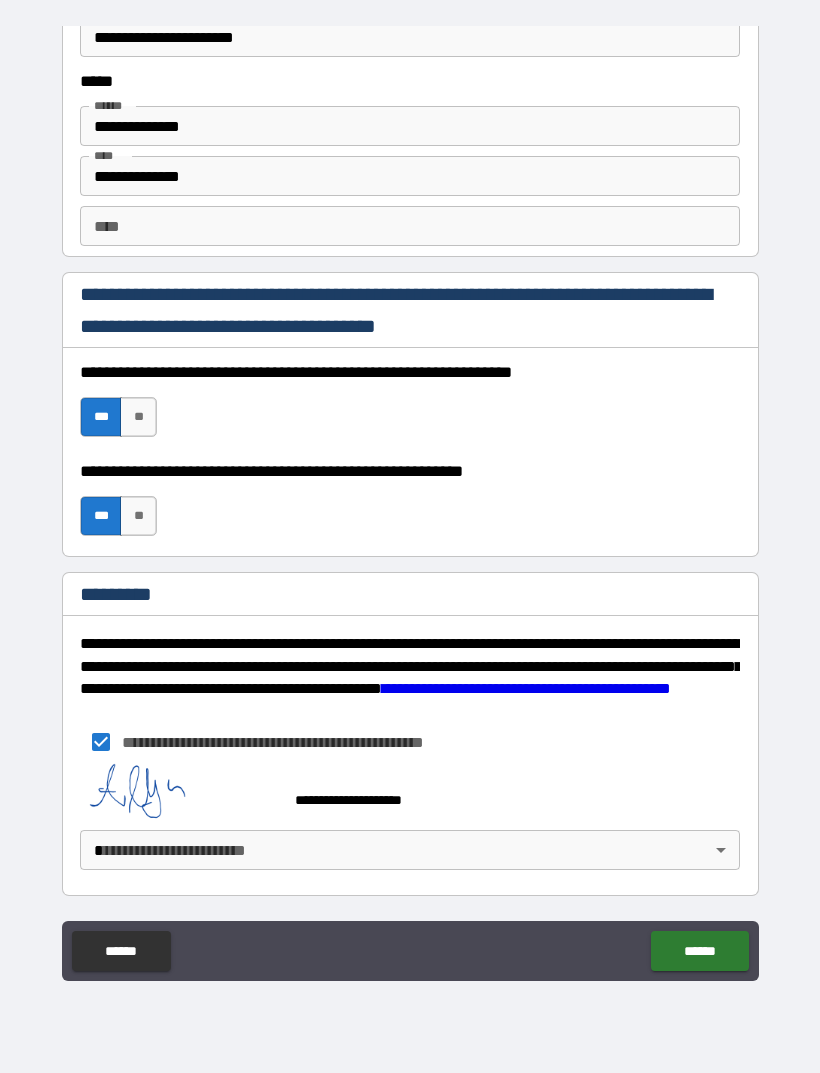 scroll, scrollTop: 2748, scrollLeft: 0, axis: vertical 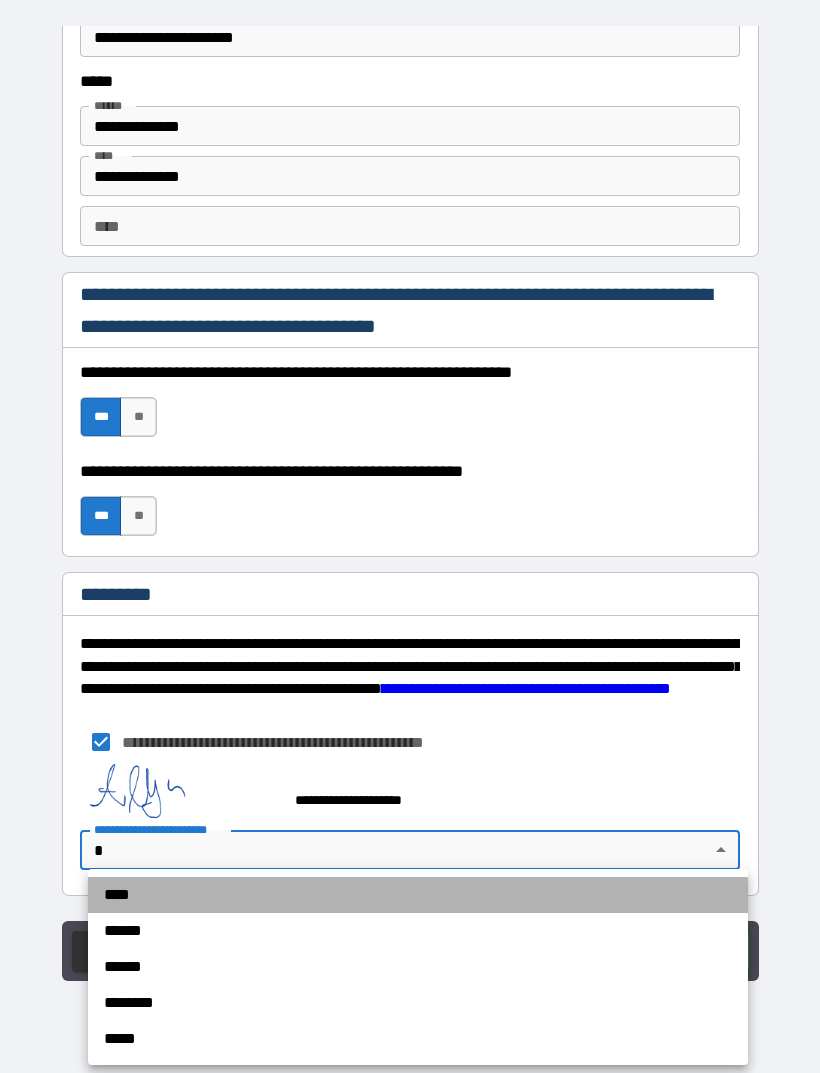 click on "****" at bounding box center [418, 895] 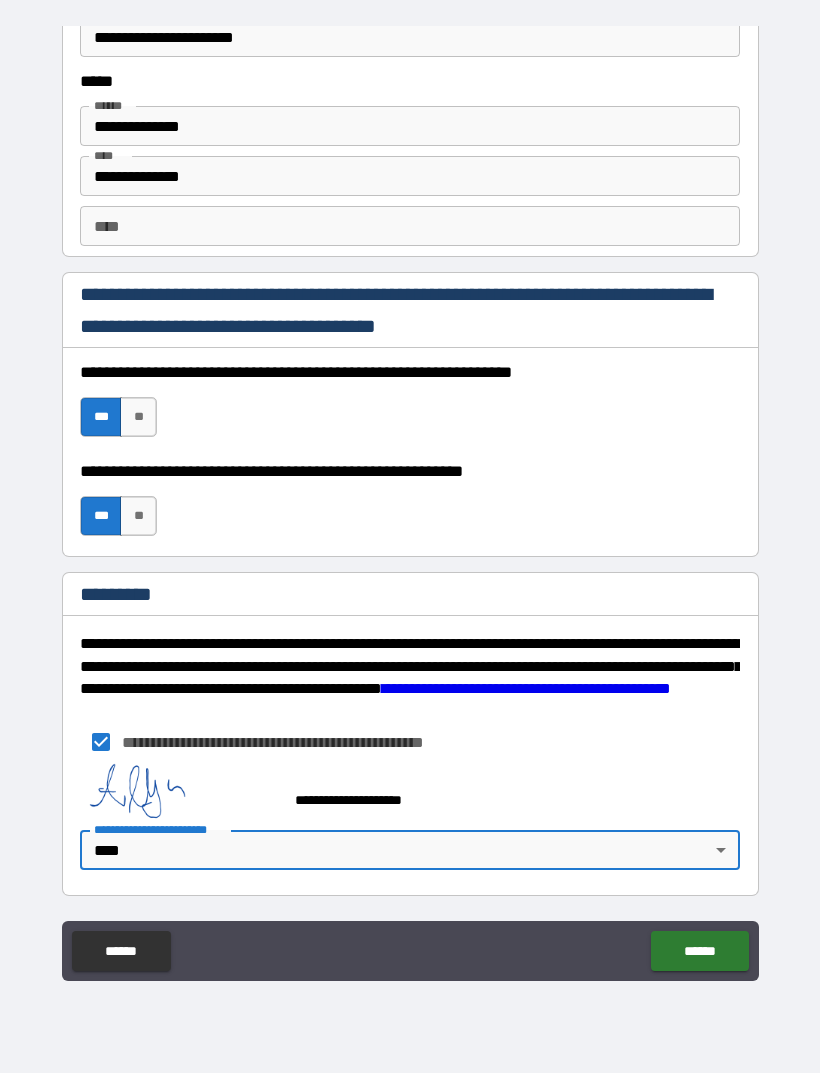 click on "******" at bounding box center (699, 951) 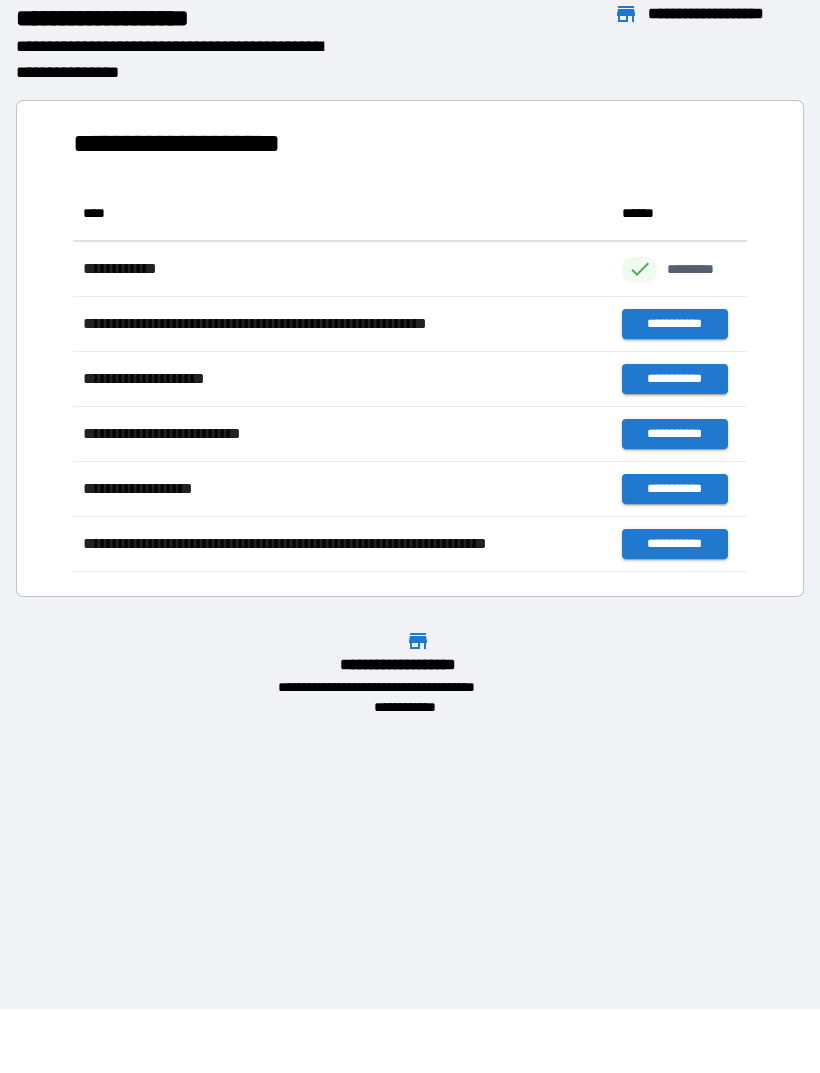 scroll, scrollTop: 1, scrollLeft: 1, axis: both 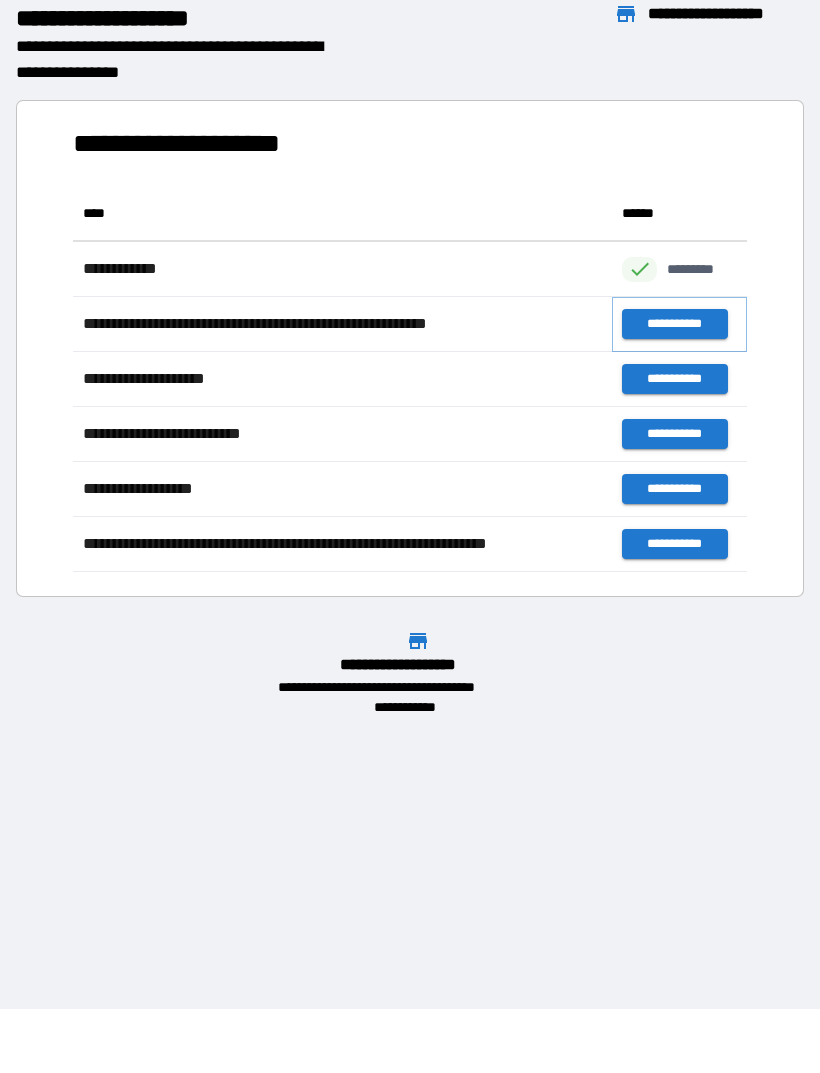 click on "**********" at bounding box center [674, 324] 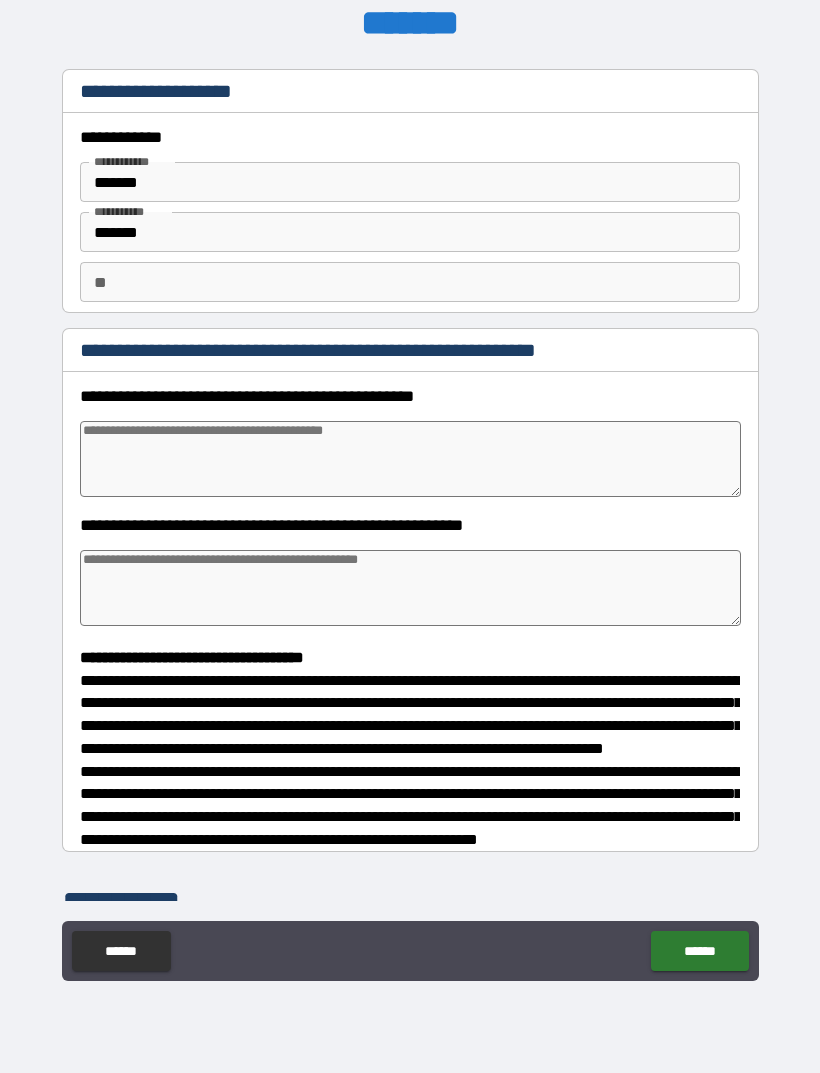 type on "*" 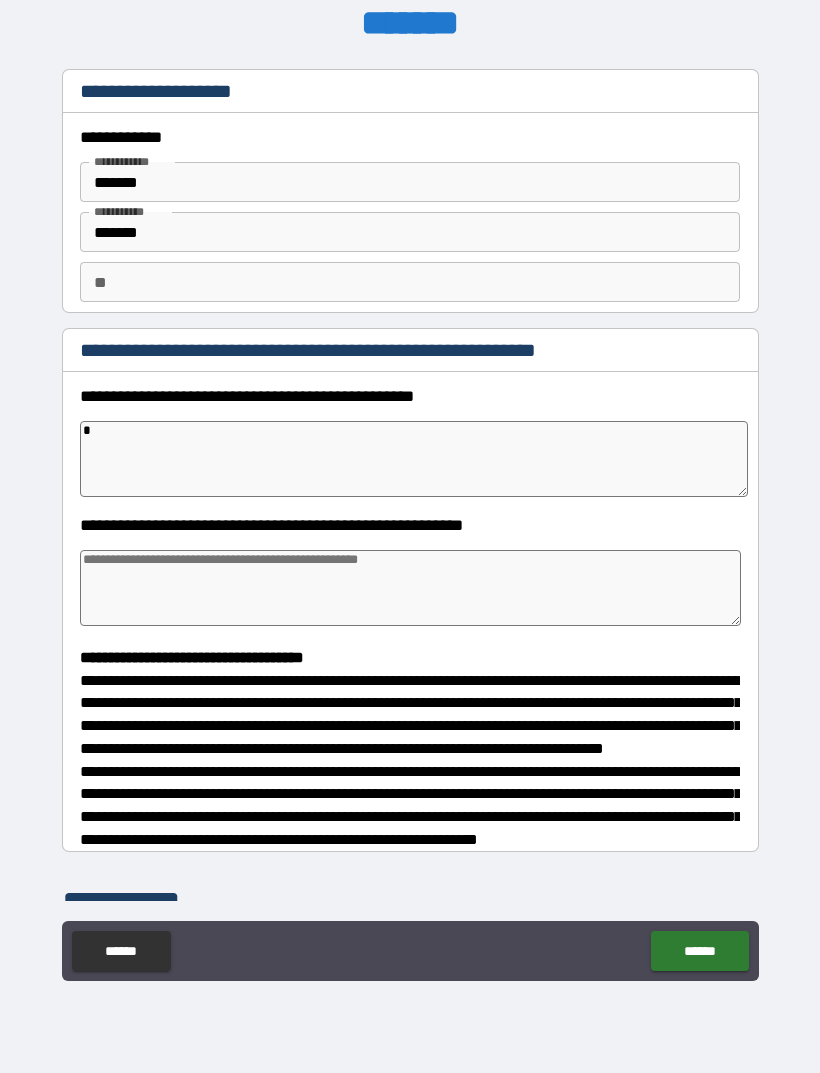 type on "**" 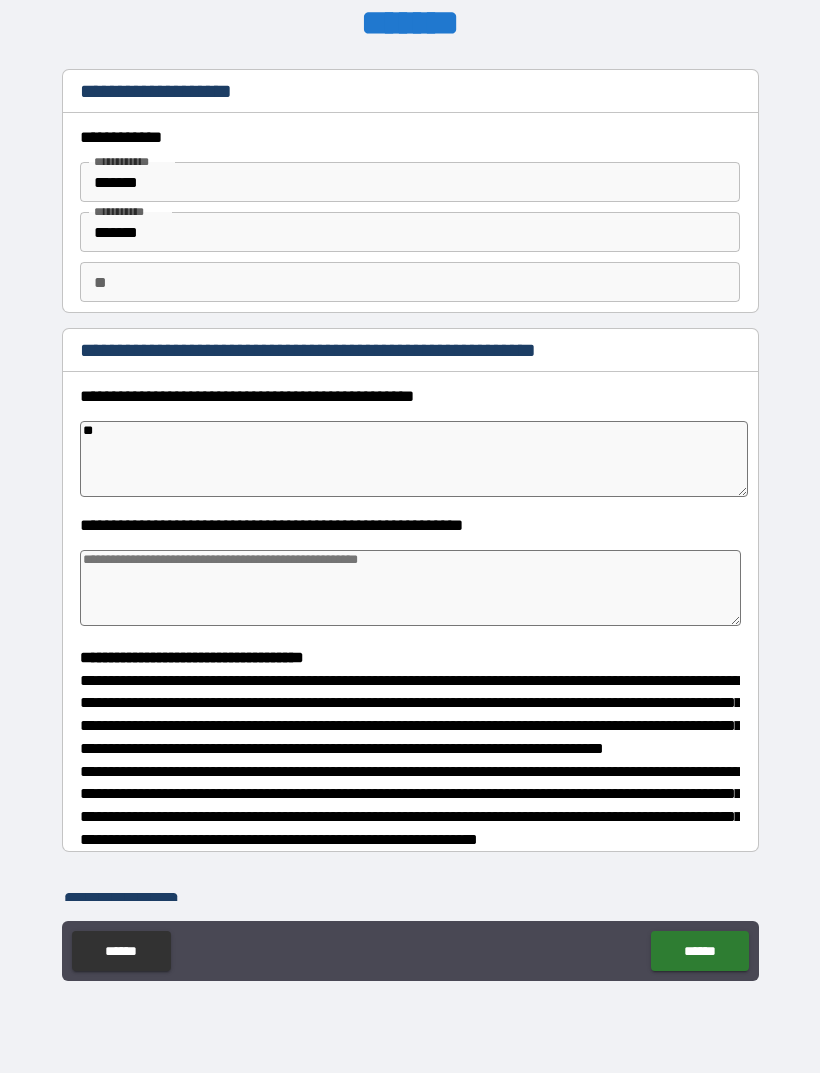 type on "*" 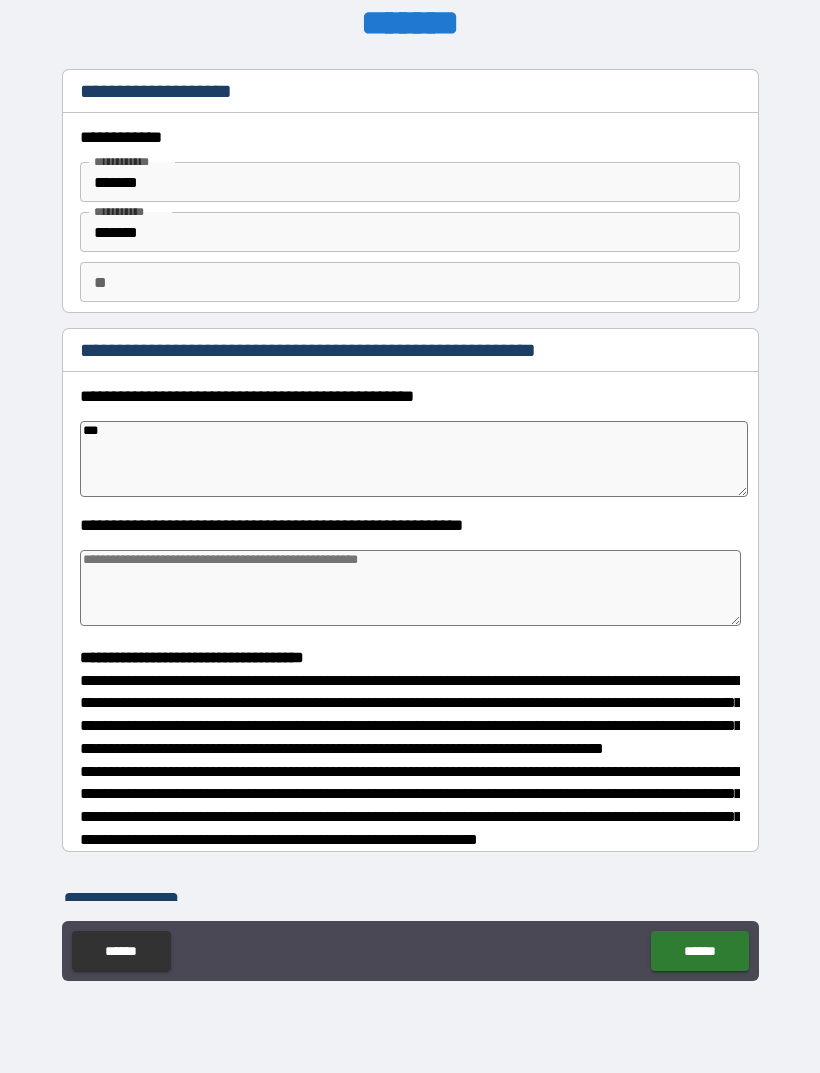 type on "*" 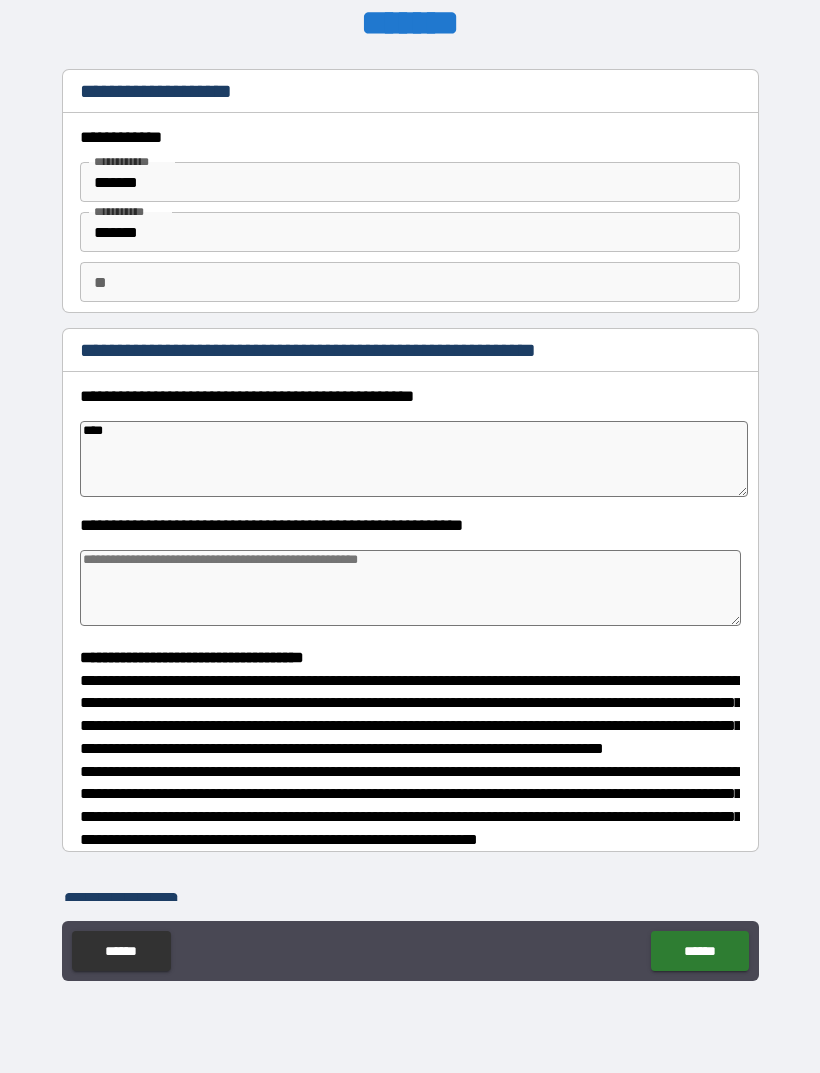 type on "*" 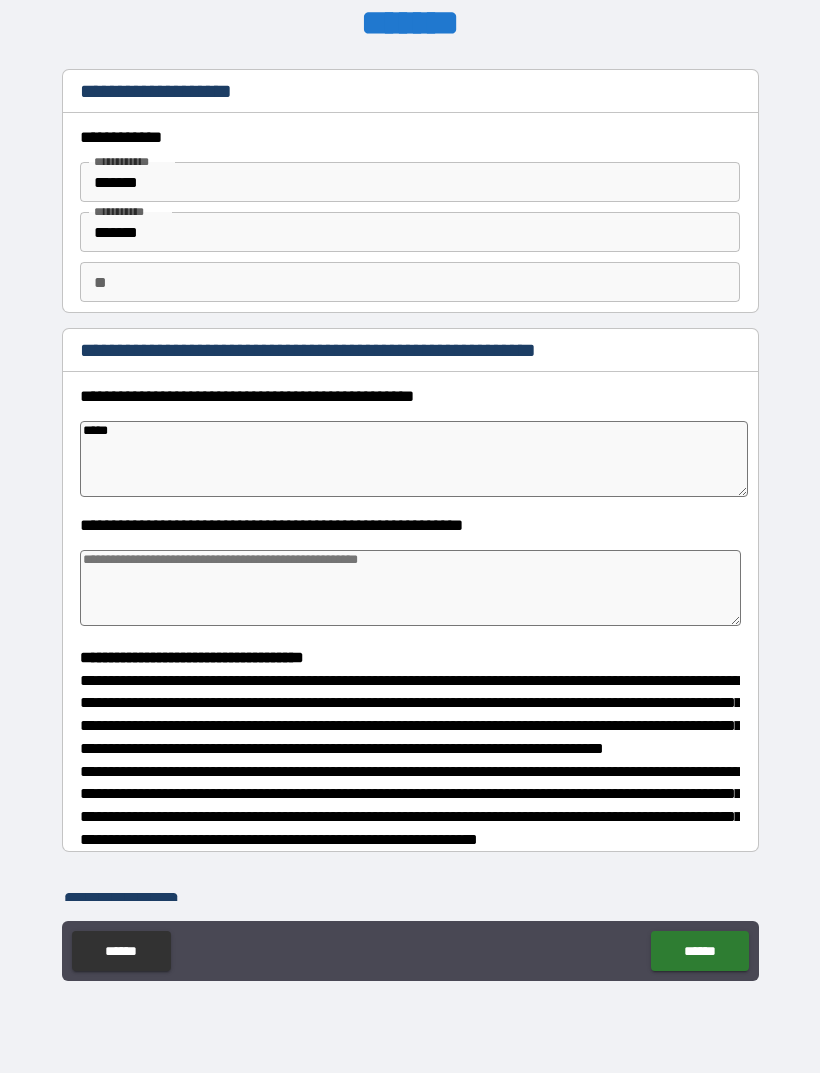 type on "******" 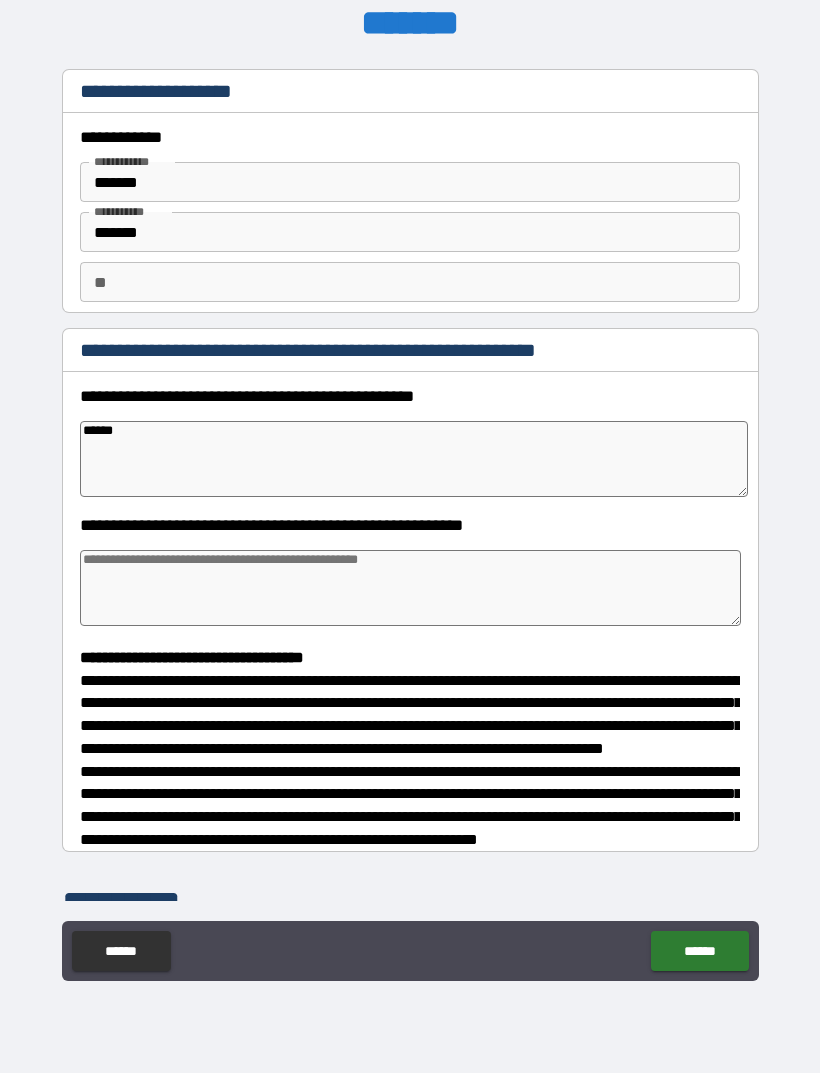 type on "*" 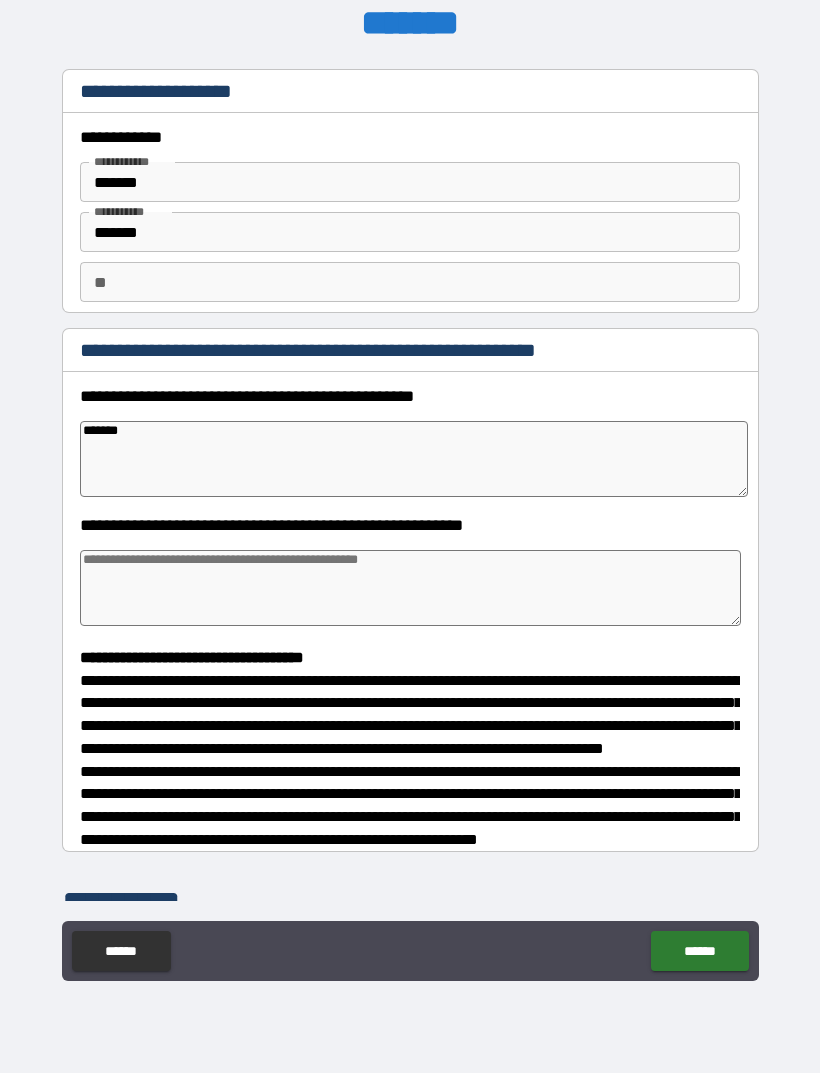 type on "********" 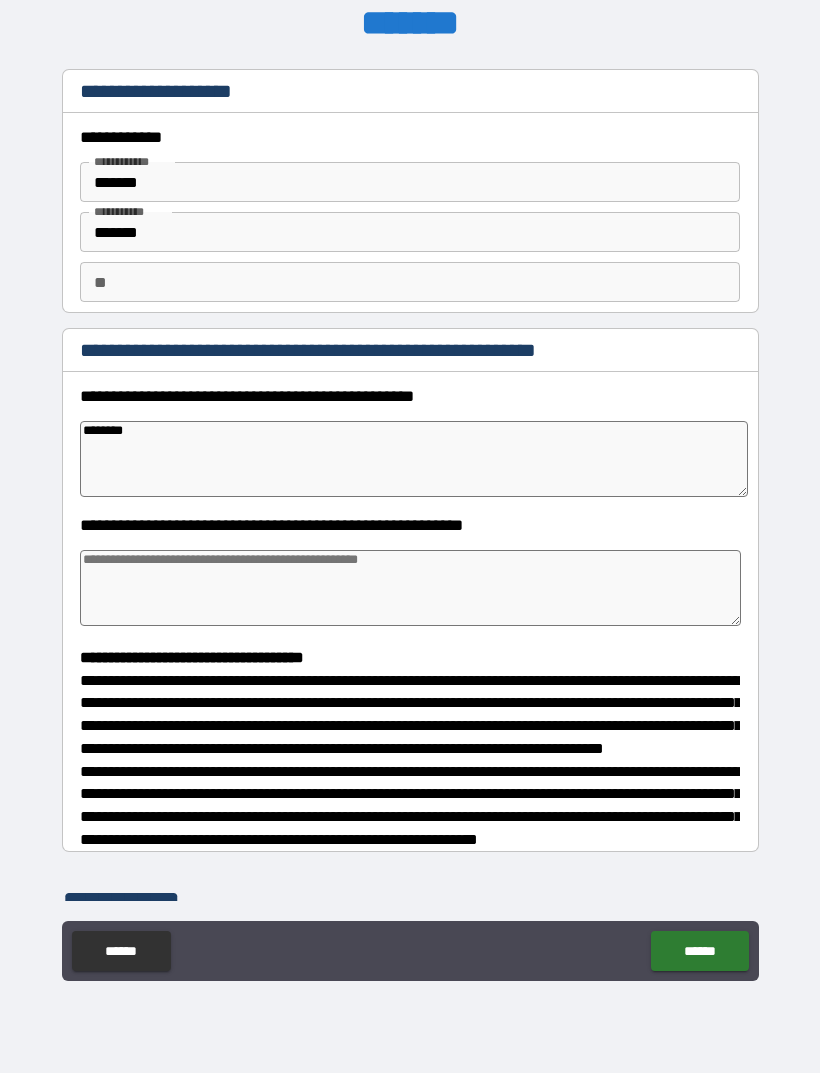 type on "*" 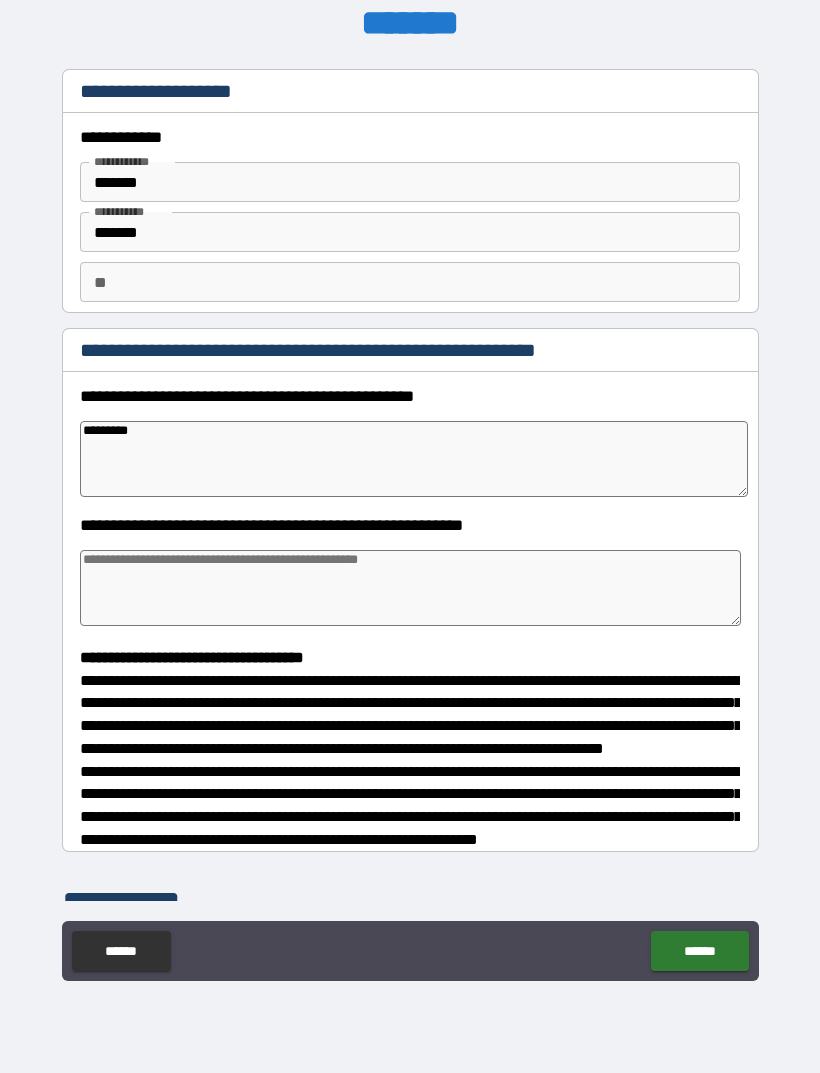 type on "**********" 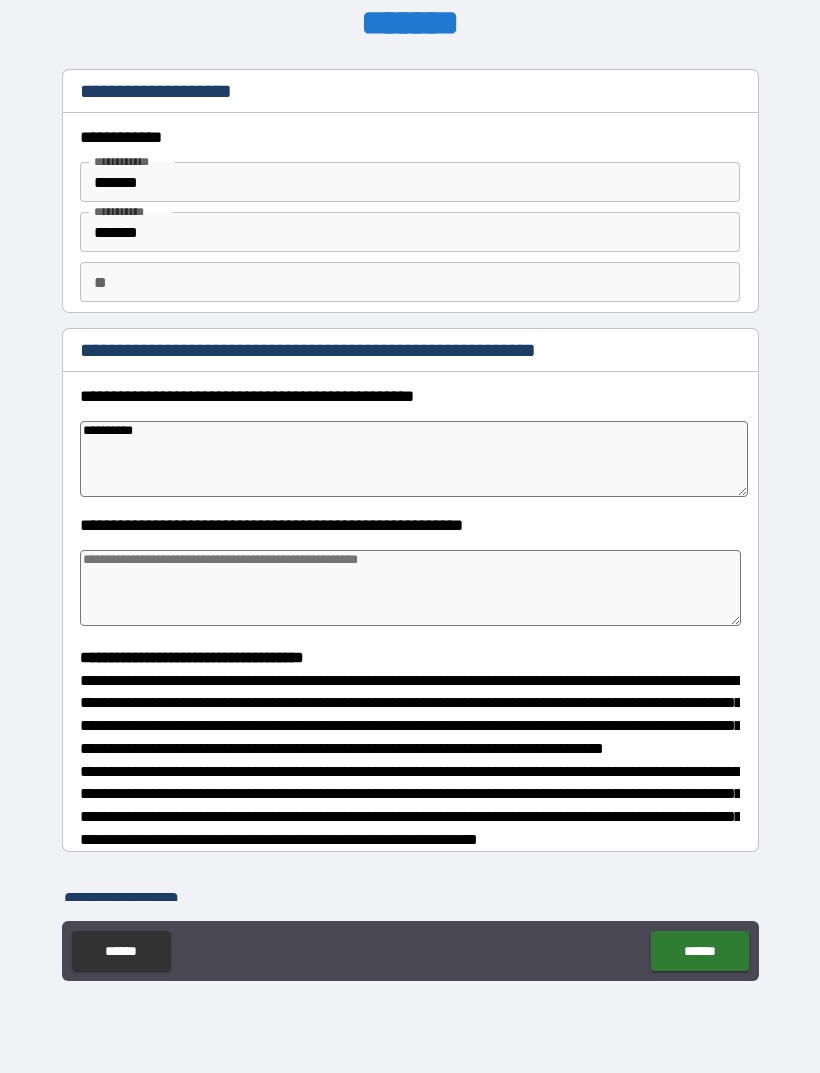 type on "**********" 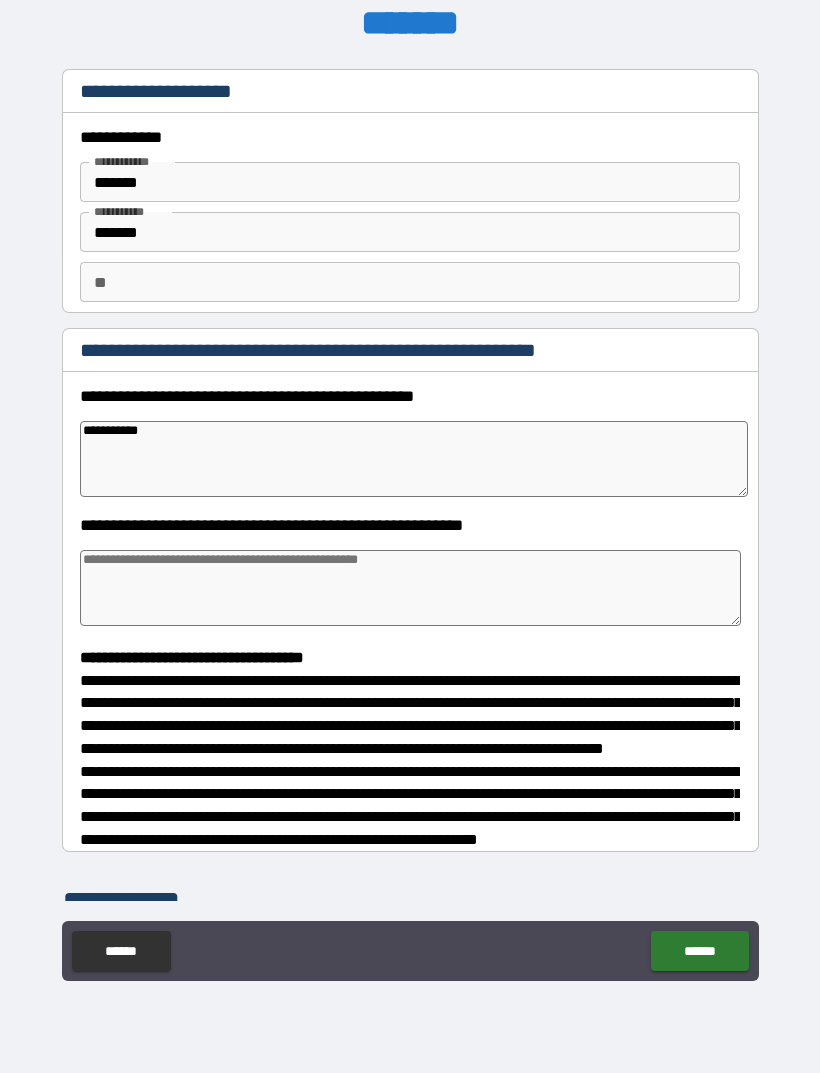 type on "*" 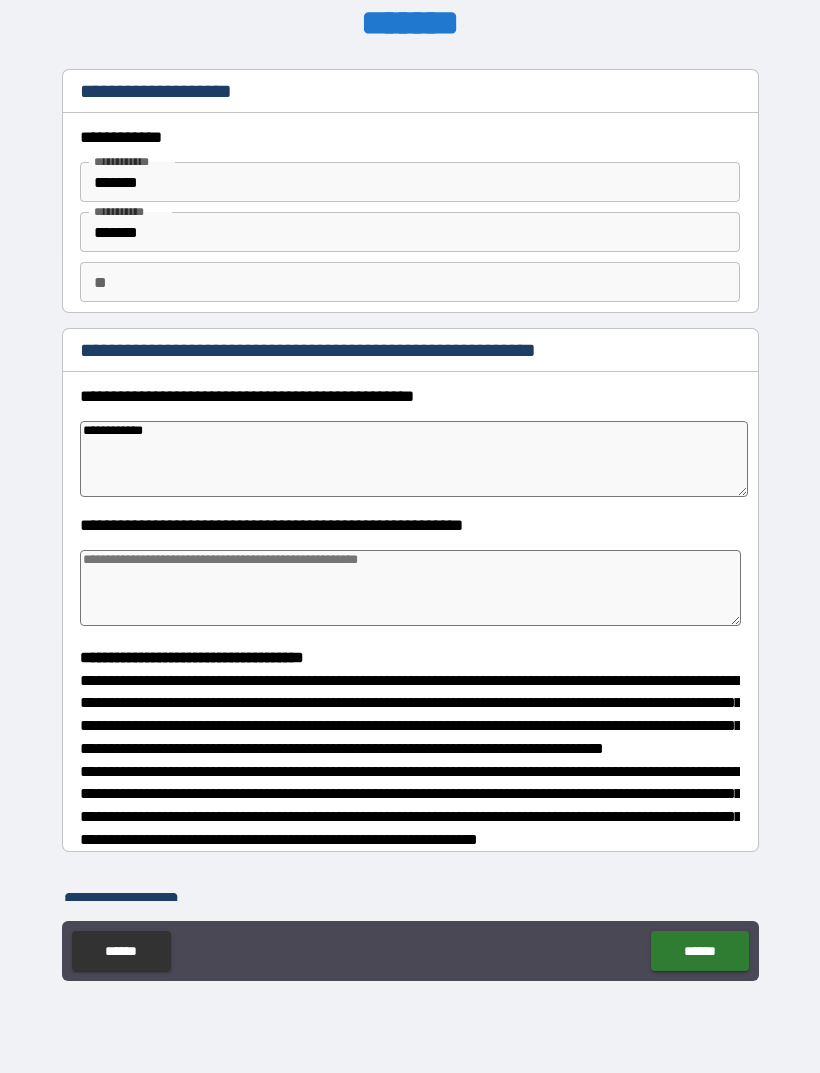 type on "**********" 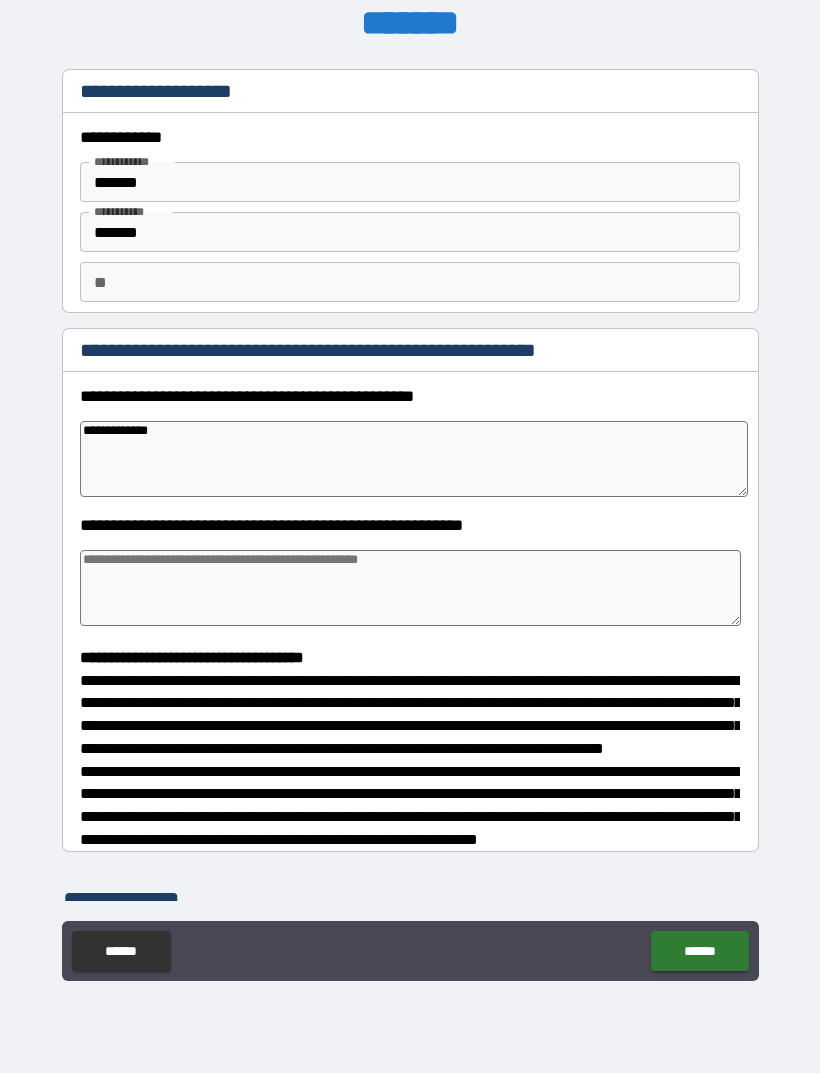 type on "*" 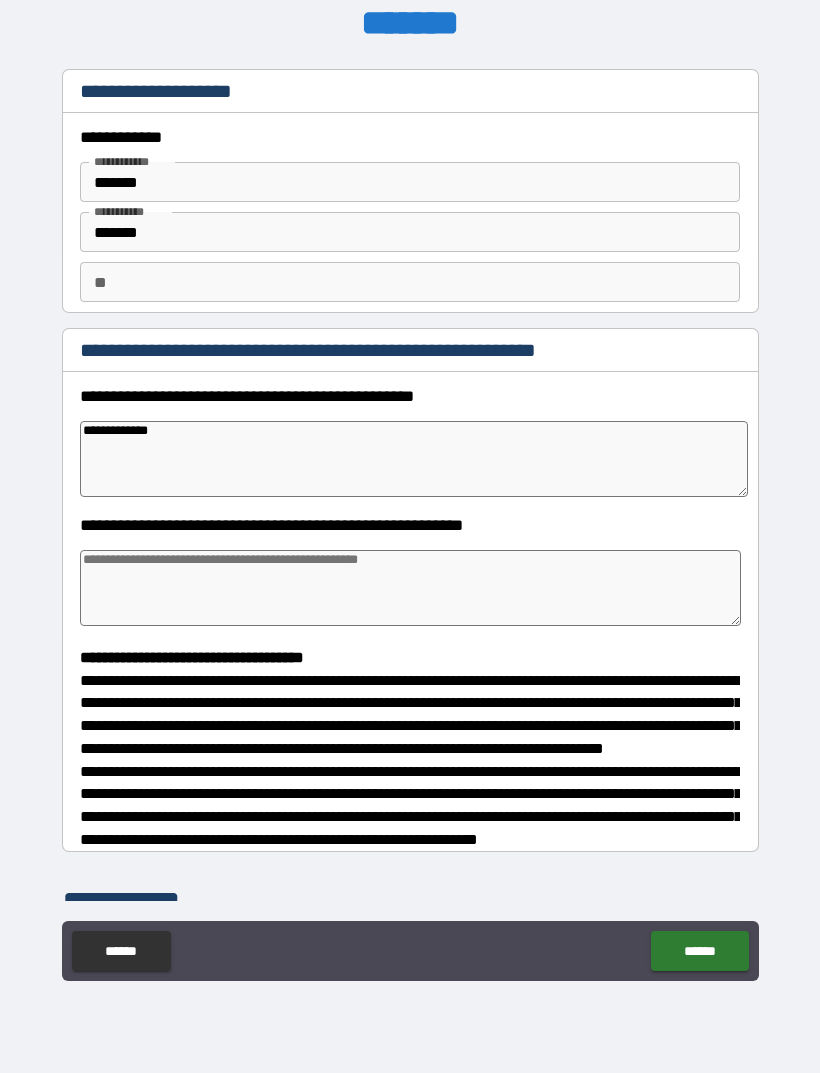 type on "**********" 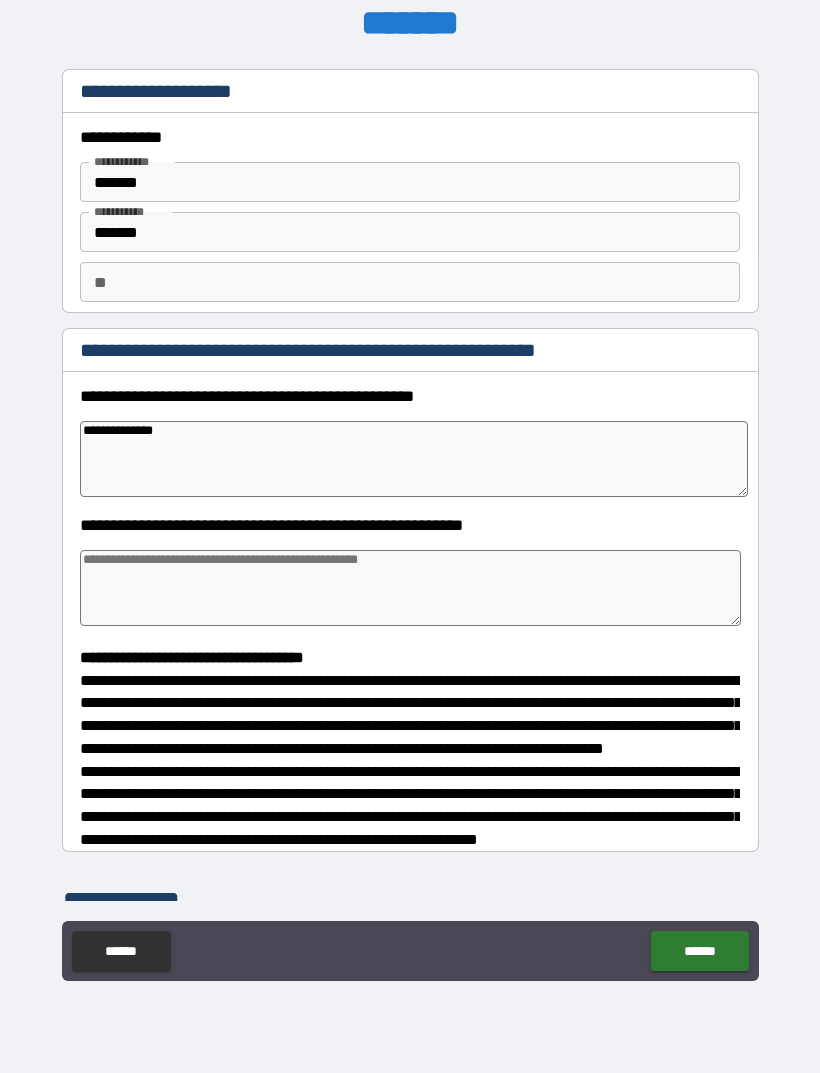 type on "*" 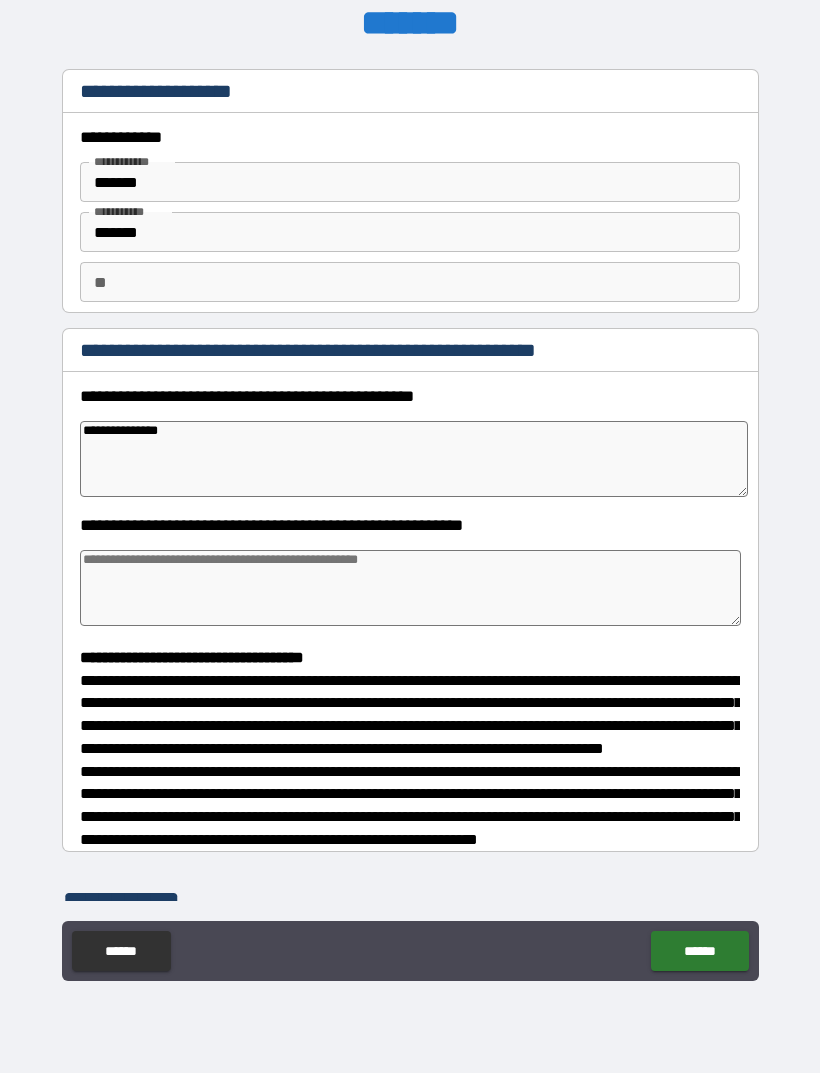 type on "*" 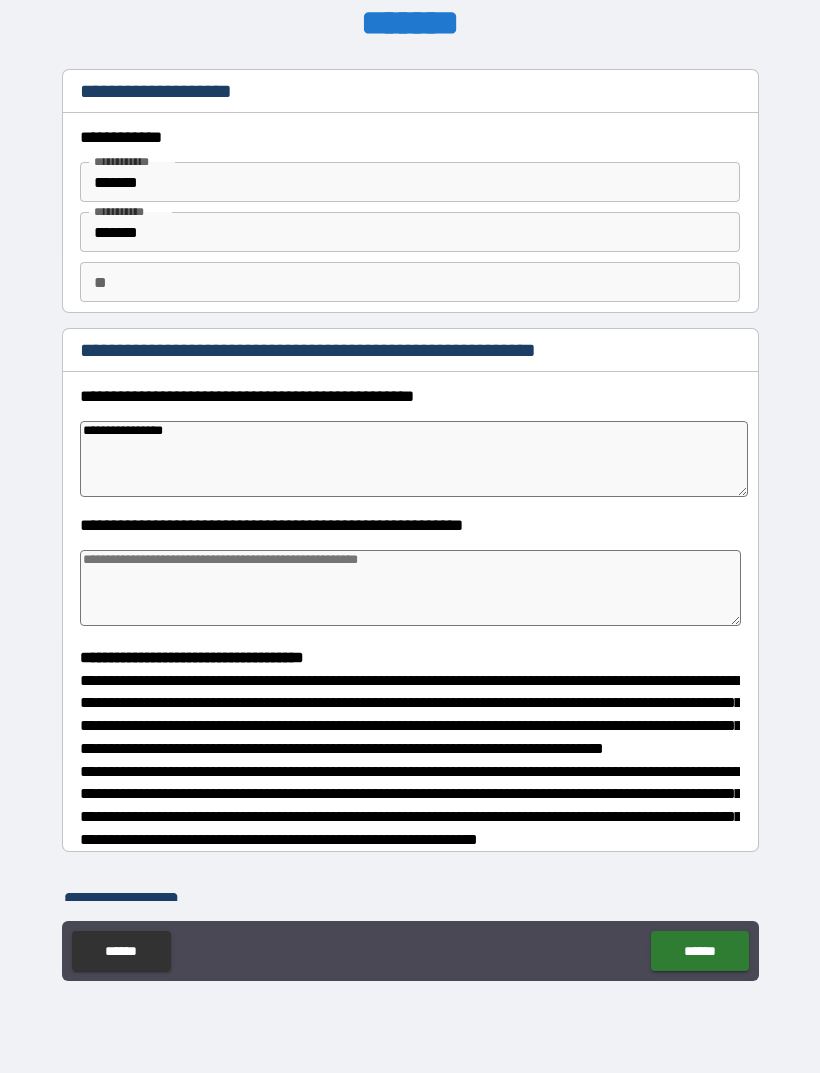 type on "*" 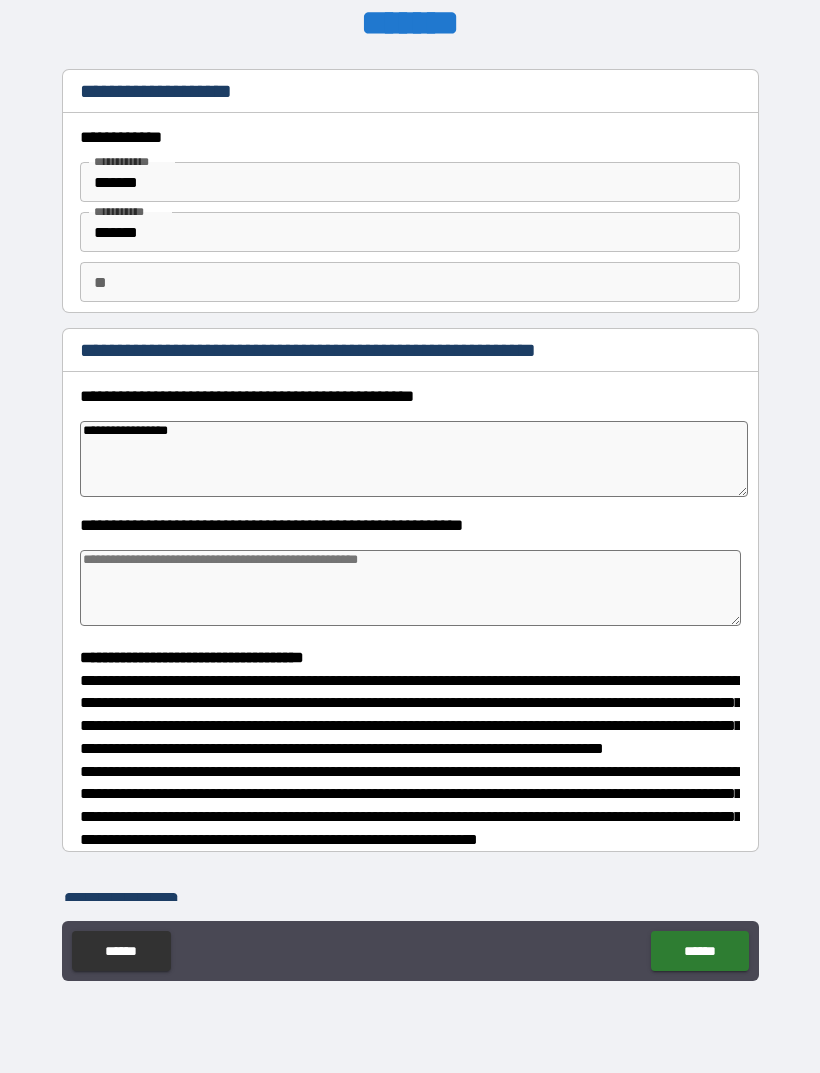 type on "*" 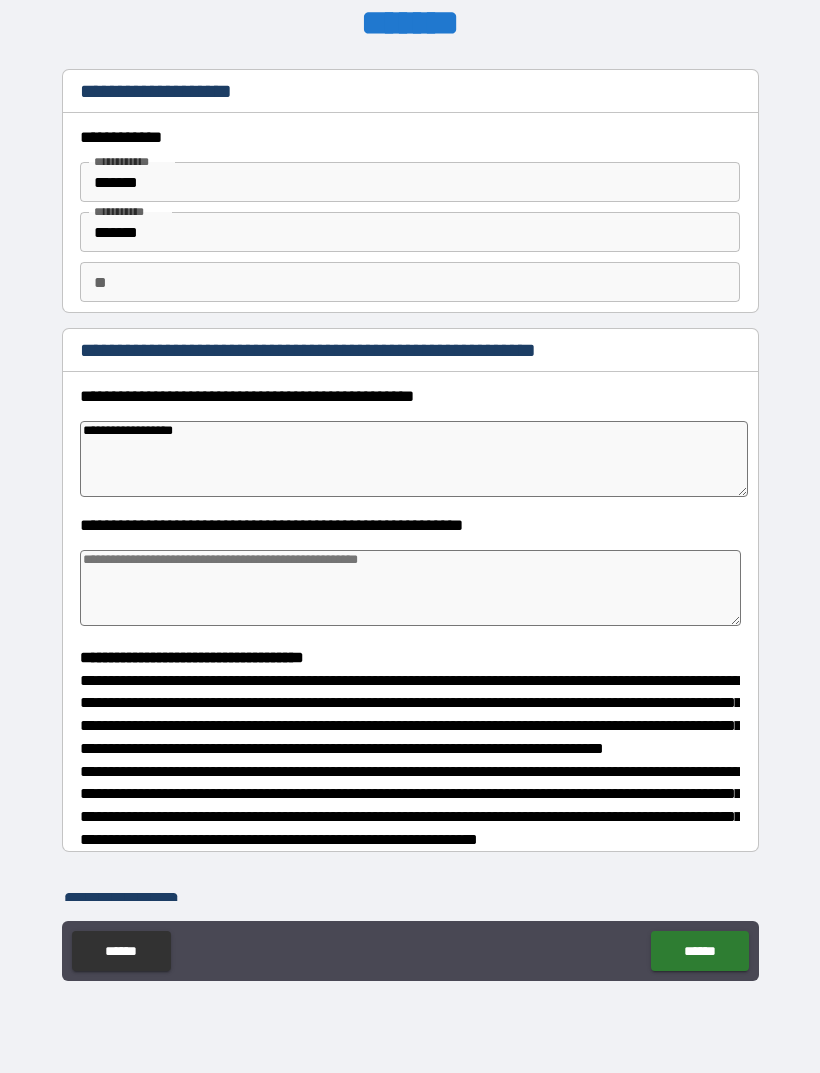 type on "*" 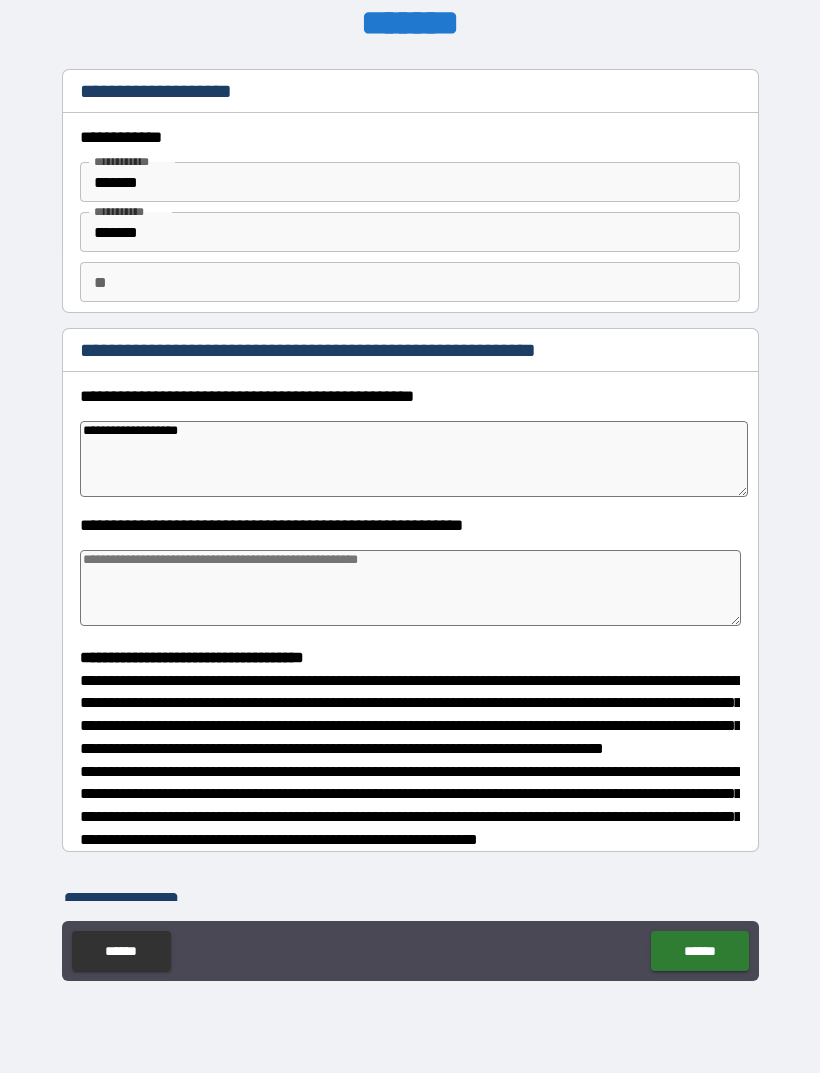 type on "*" 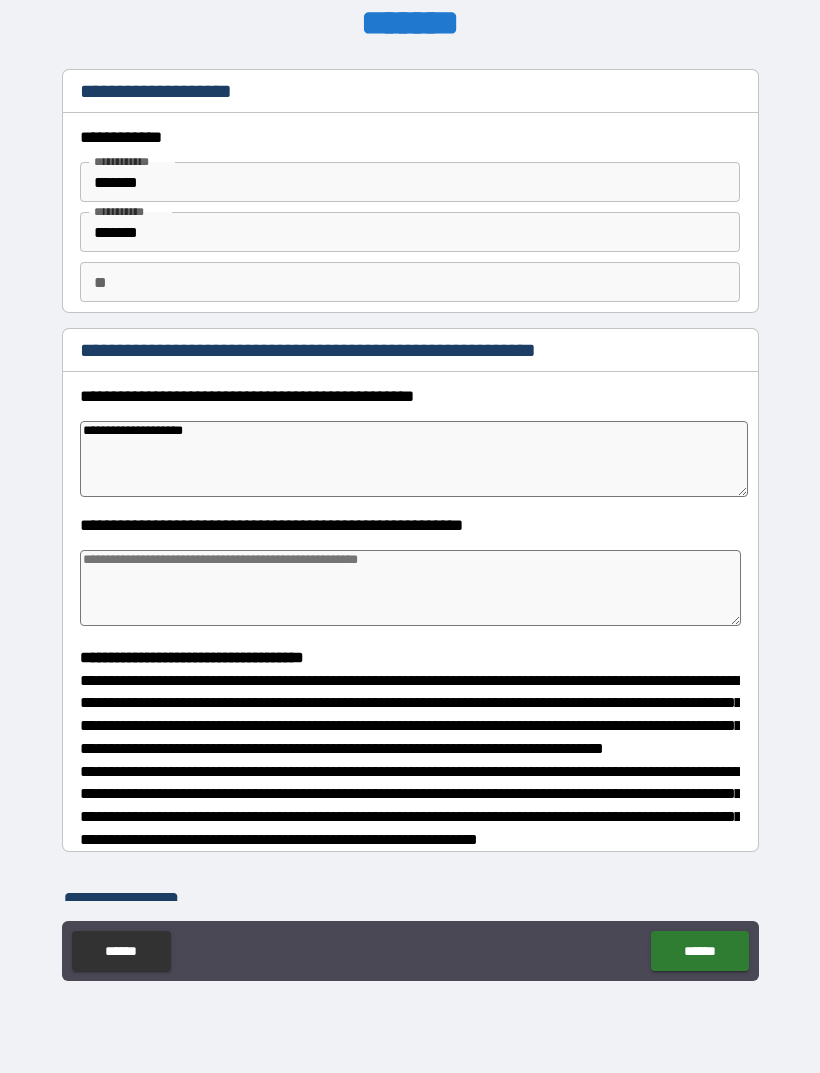 type on "**********" 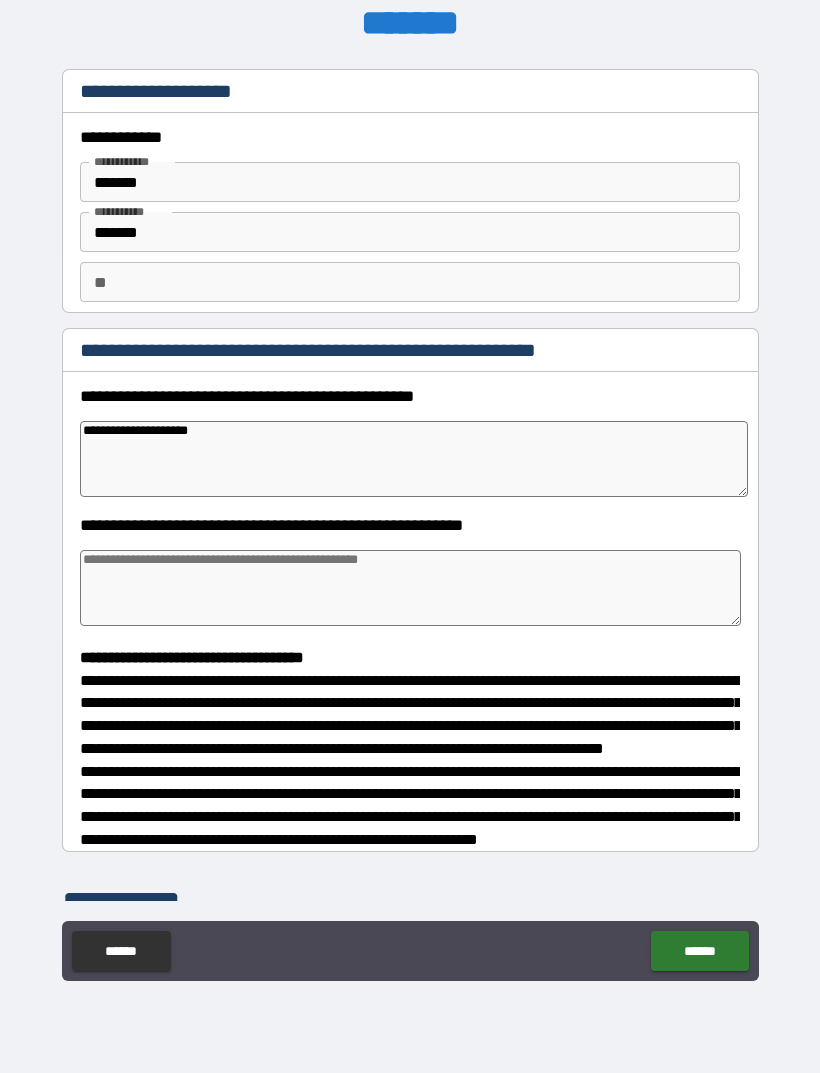 type on "*" 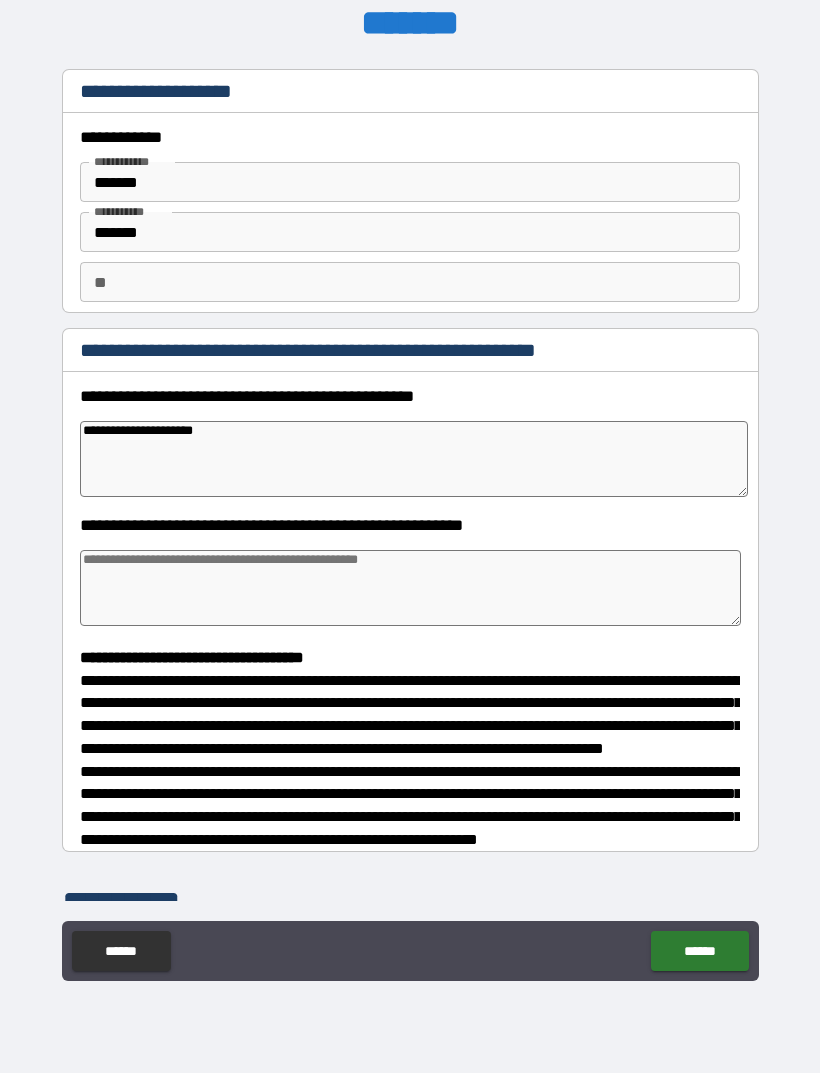 type on "*" 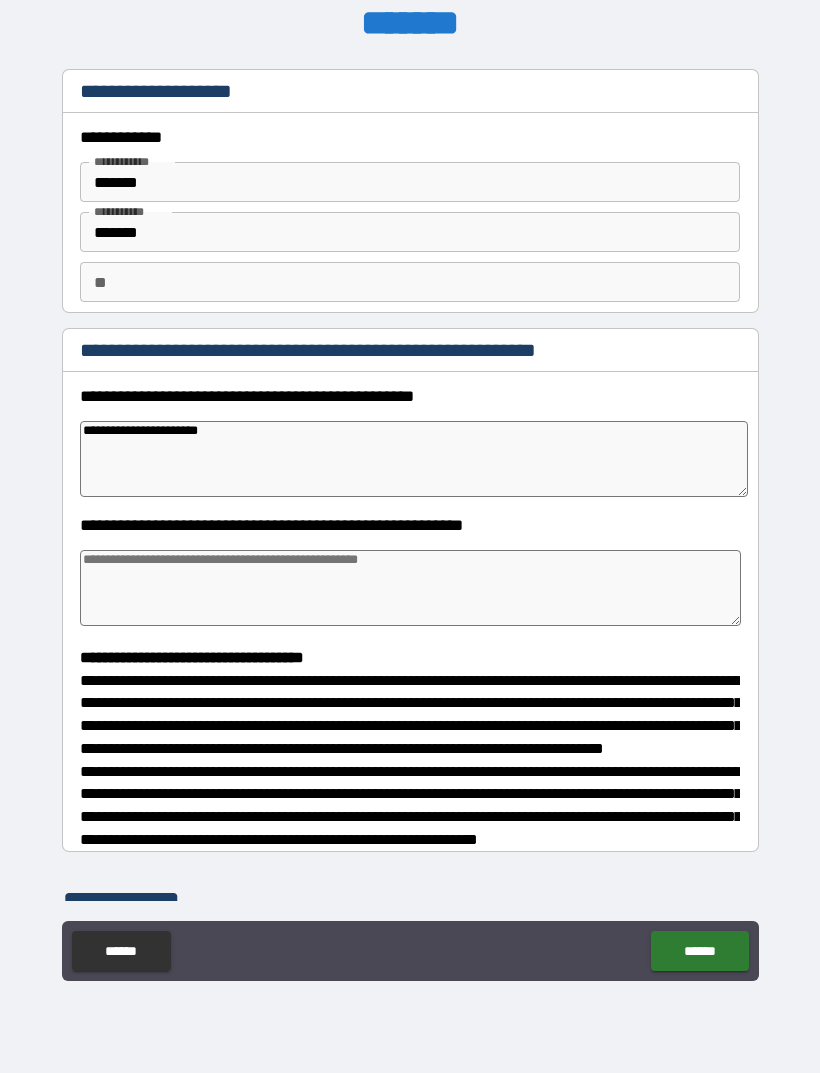 type on "*" 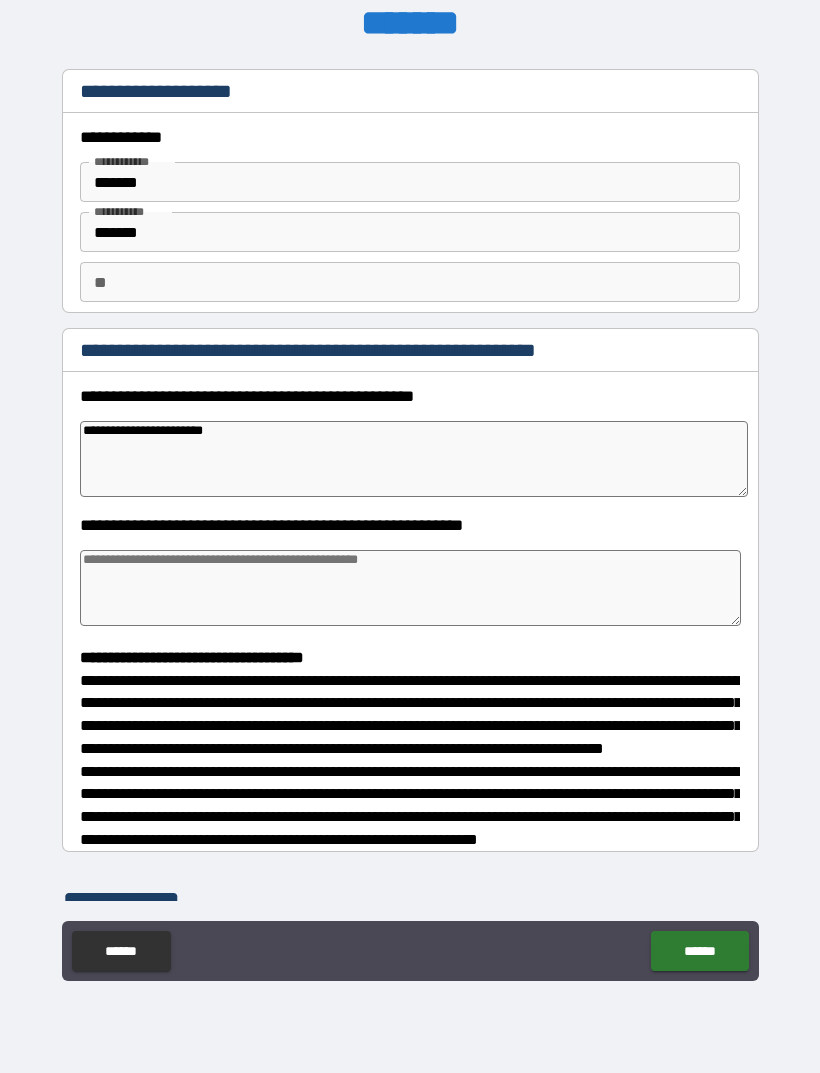 type on "*" 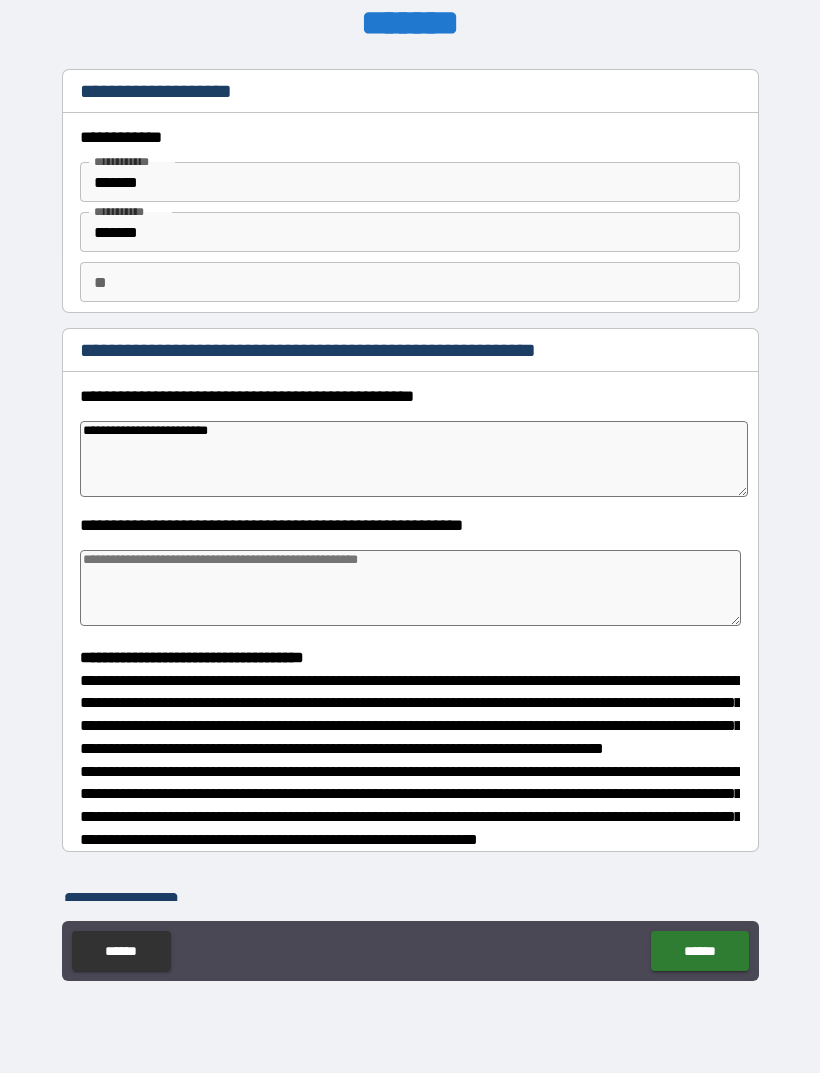 type on "*" 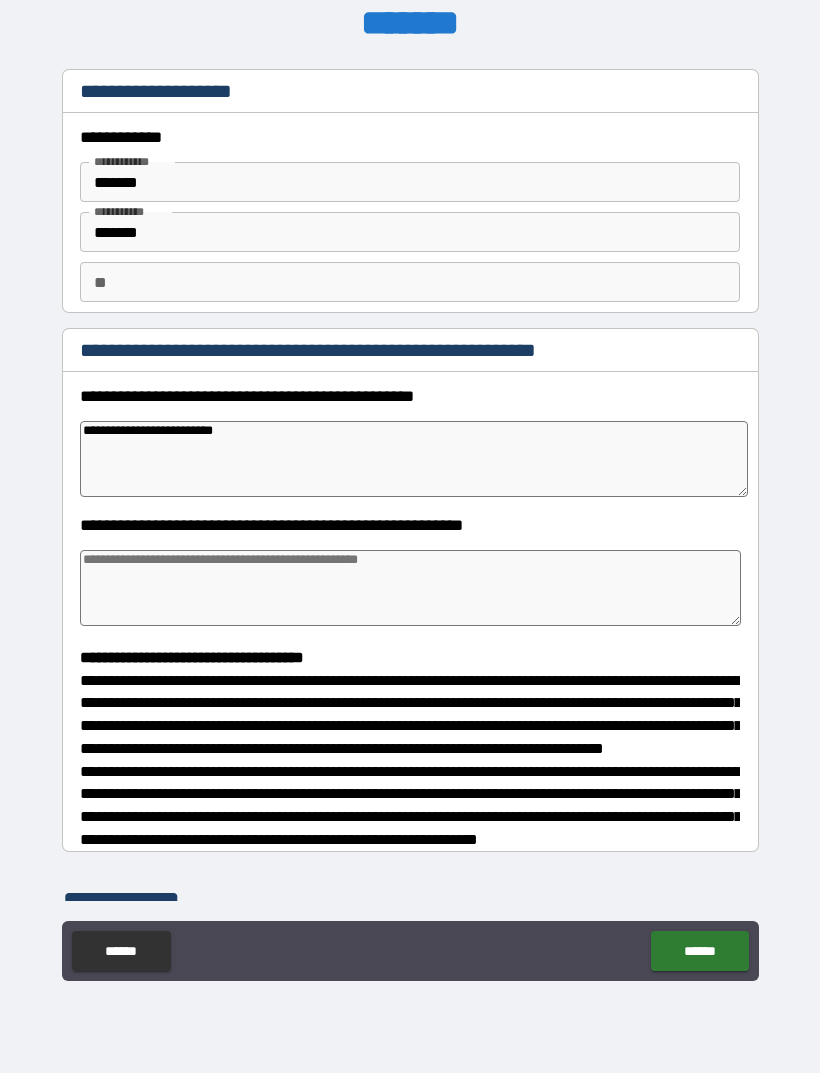 type on "*" 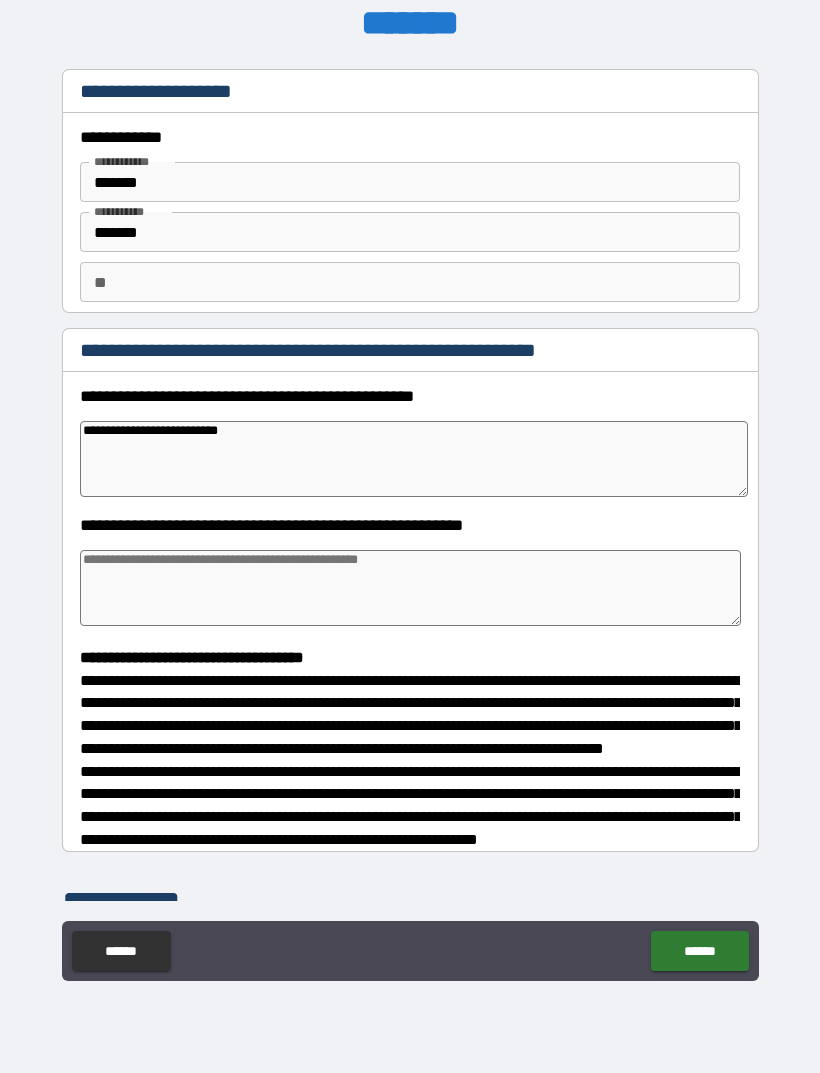 type on "*" 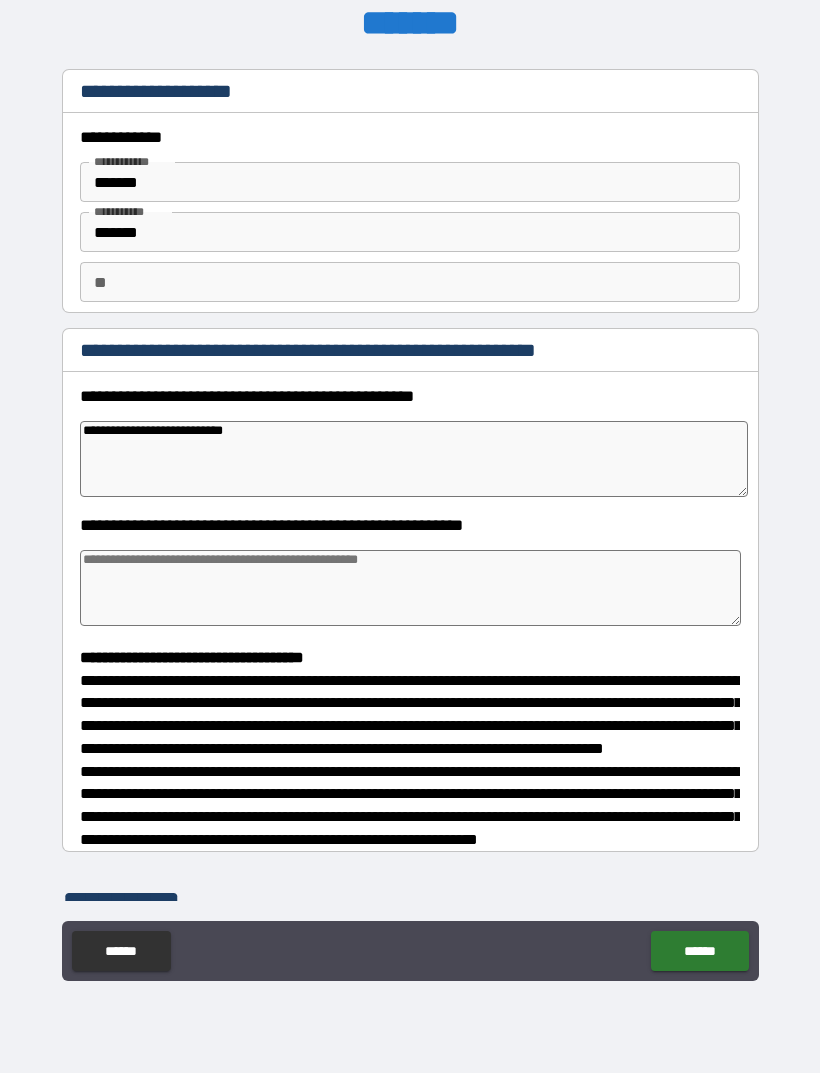 type on "**********" 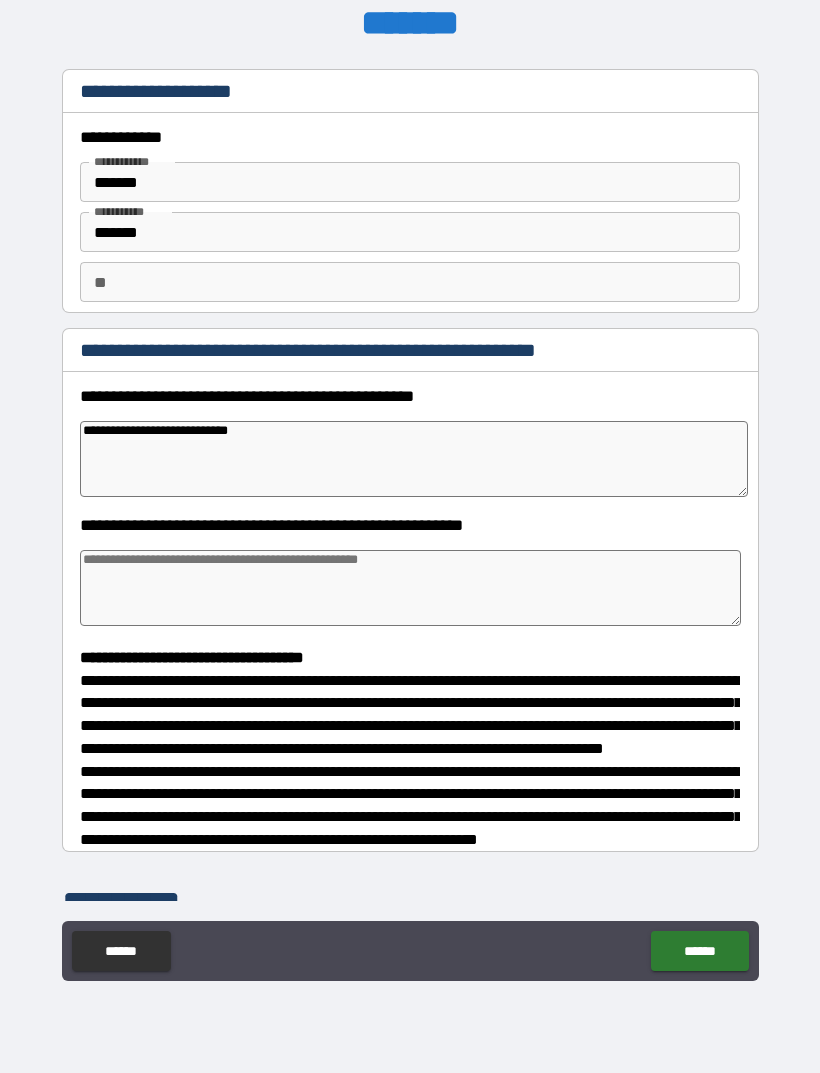 type on "*" 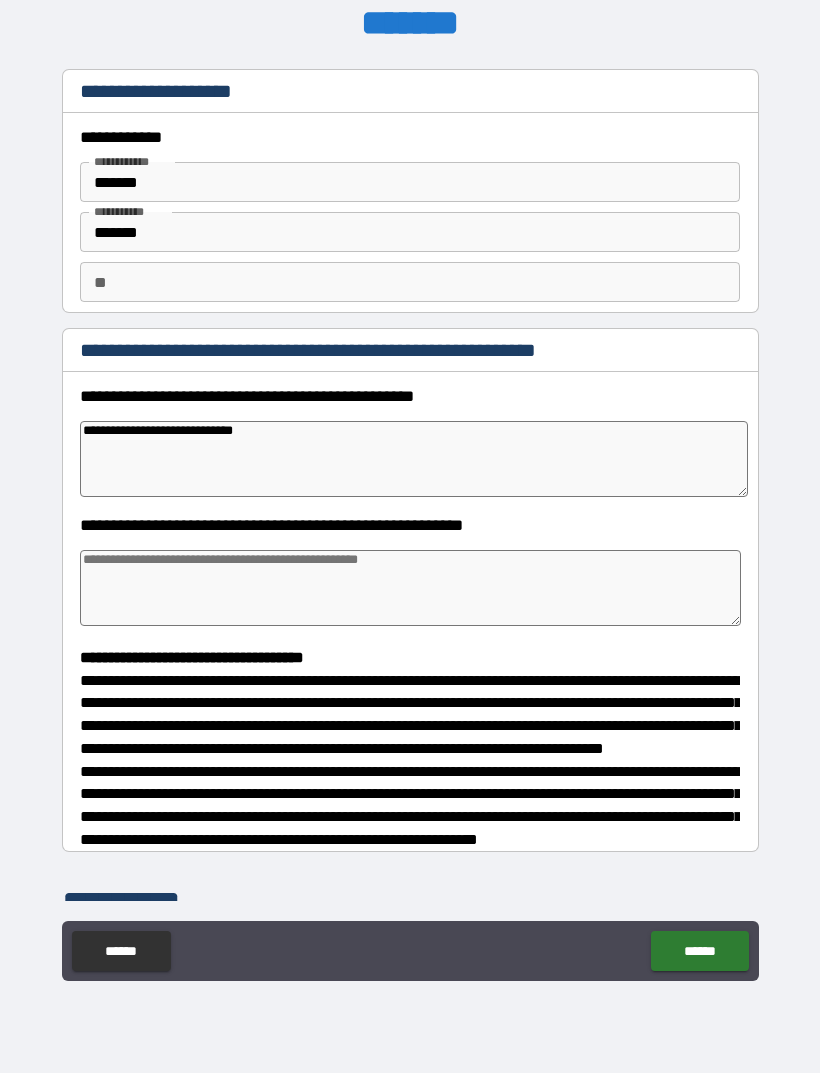type on "*" 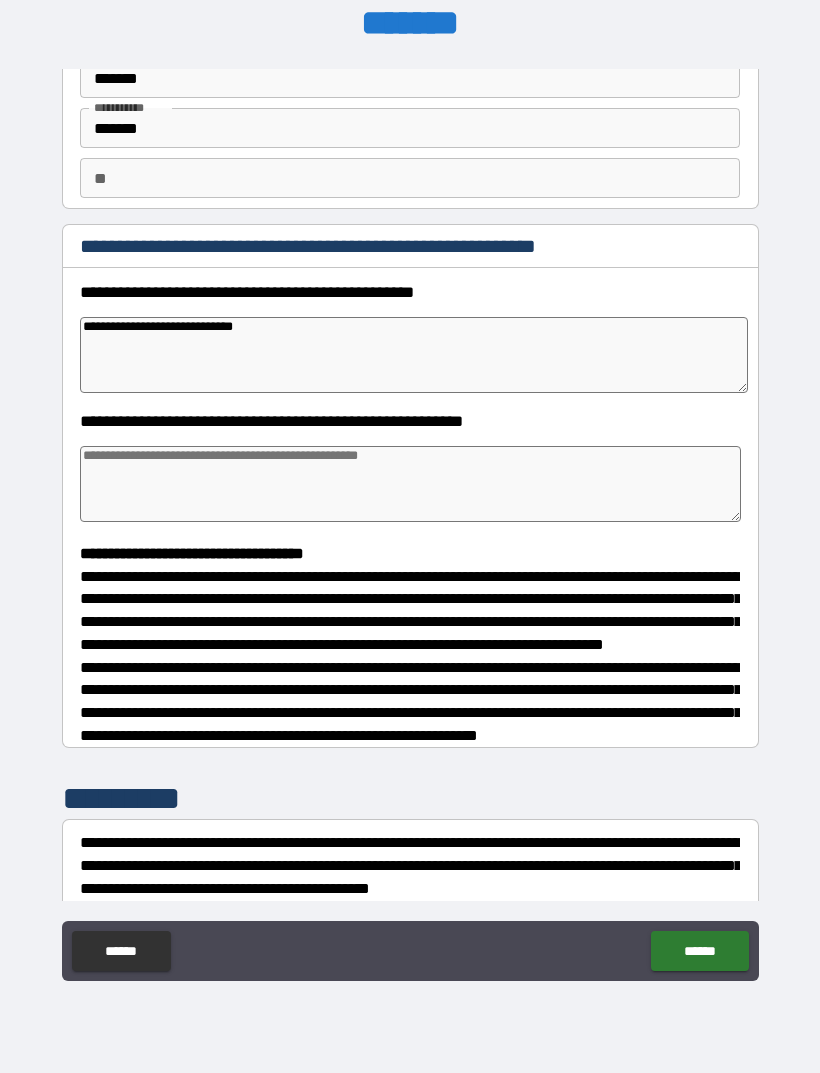 scroll, scrollTop: 122, scrollLeft: 0, axis: vertical 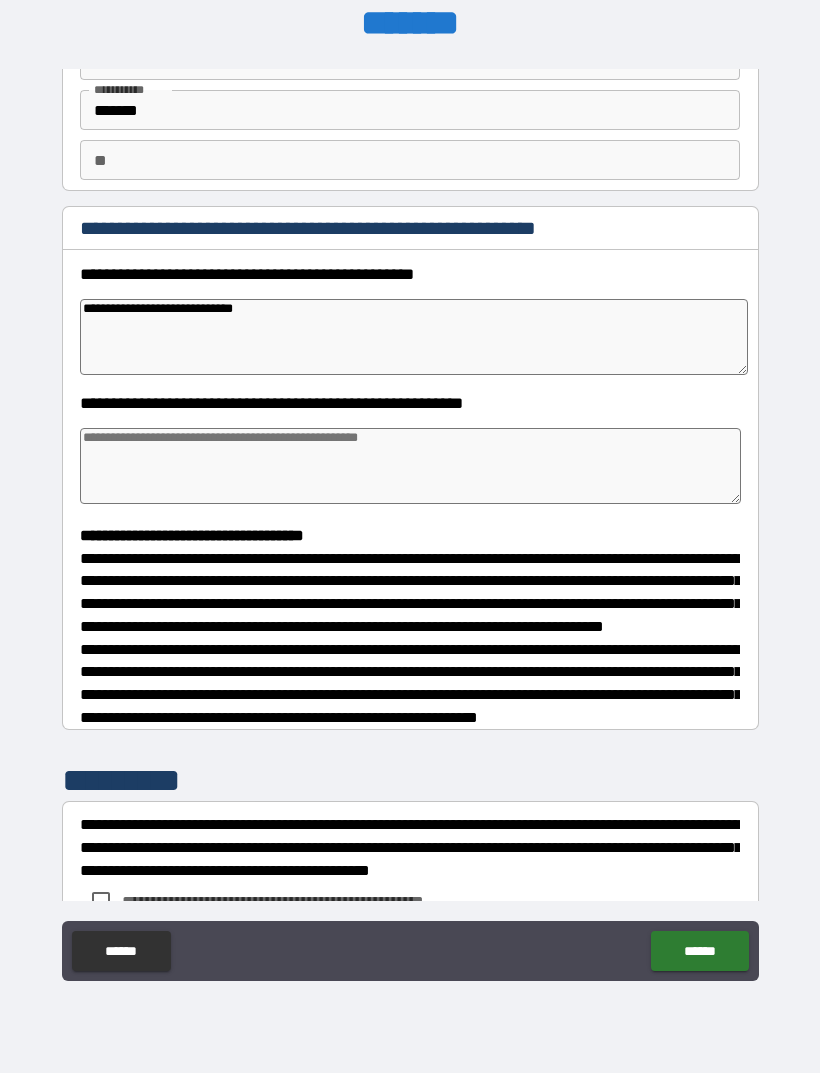 type on "**********" 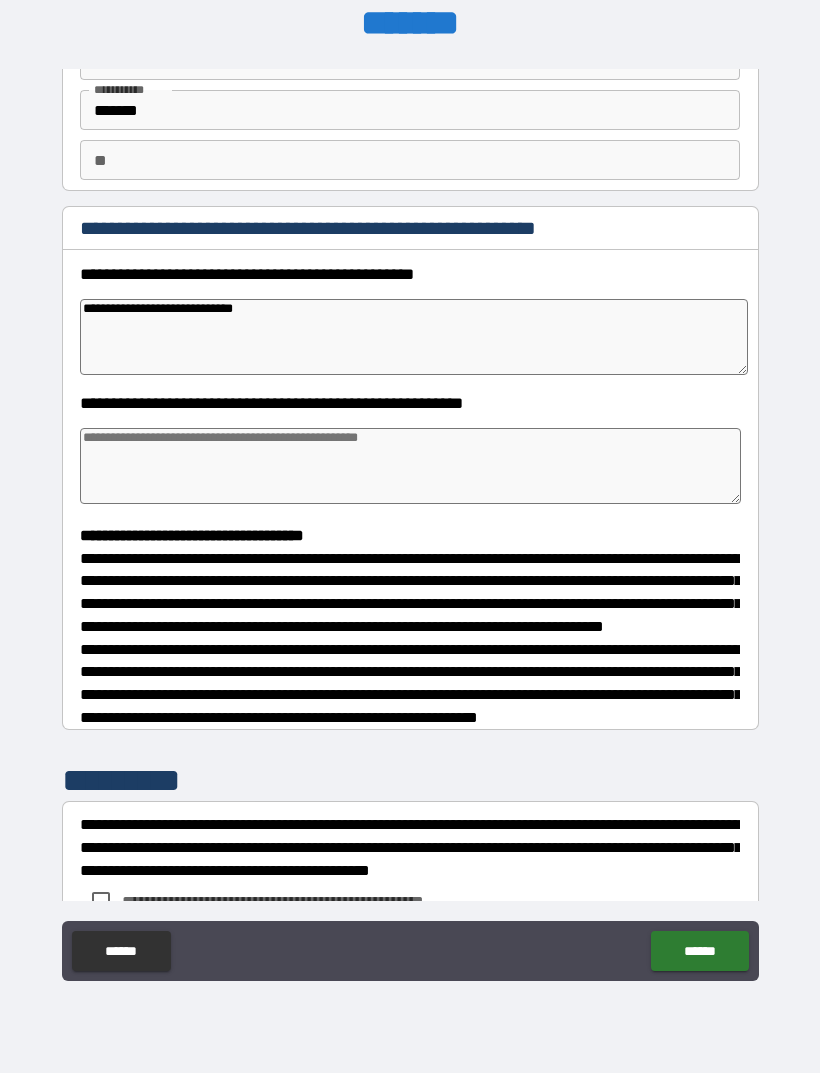 type on "*" 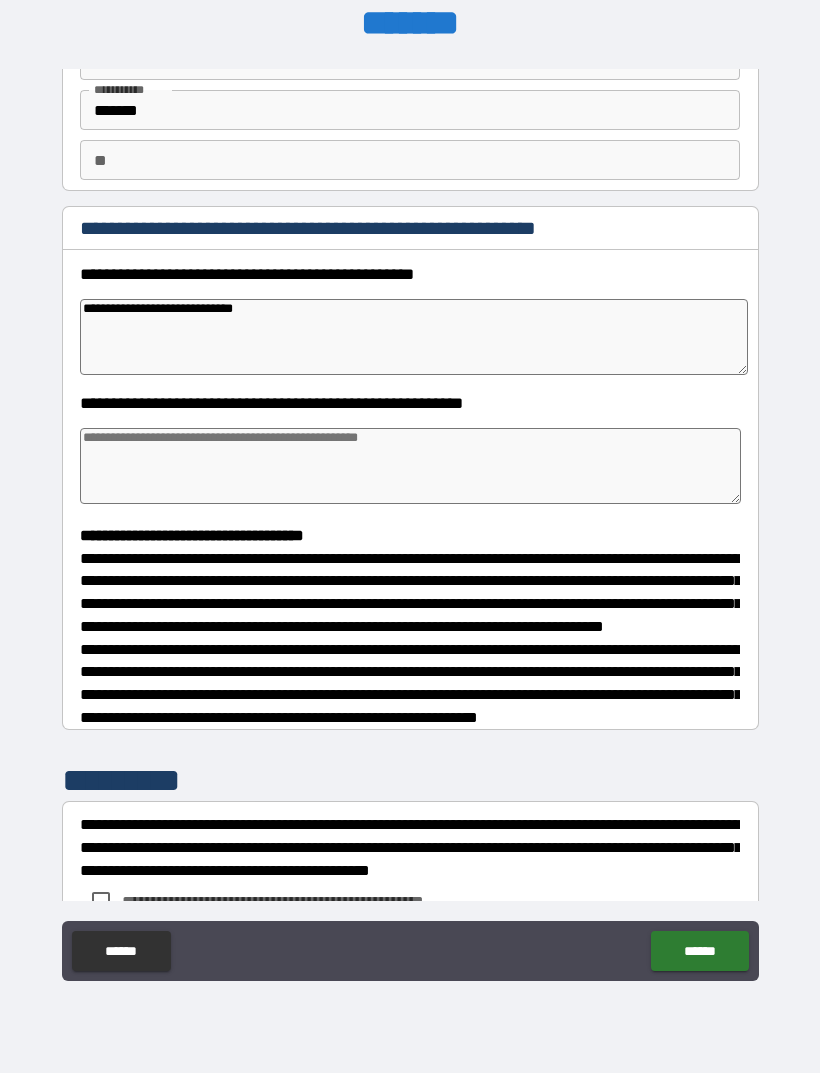 type on "*" 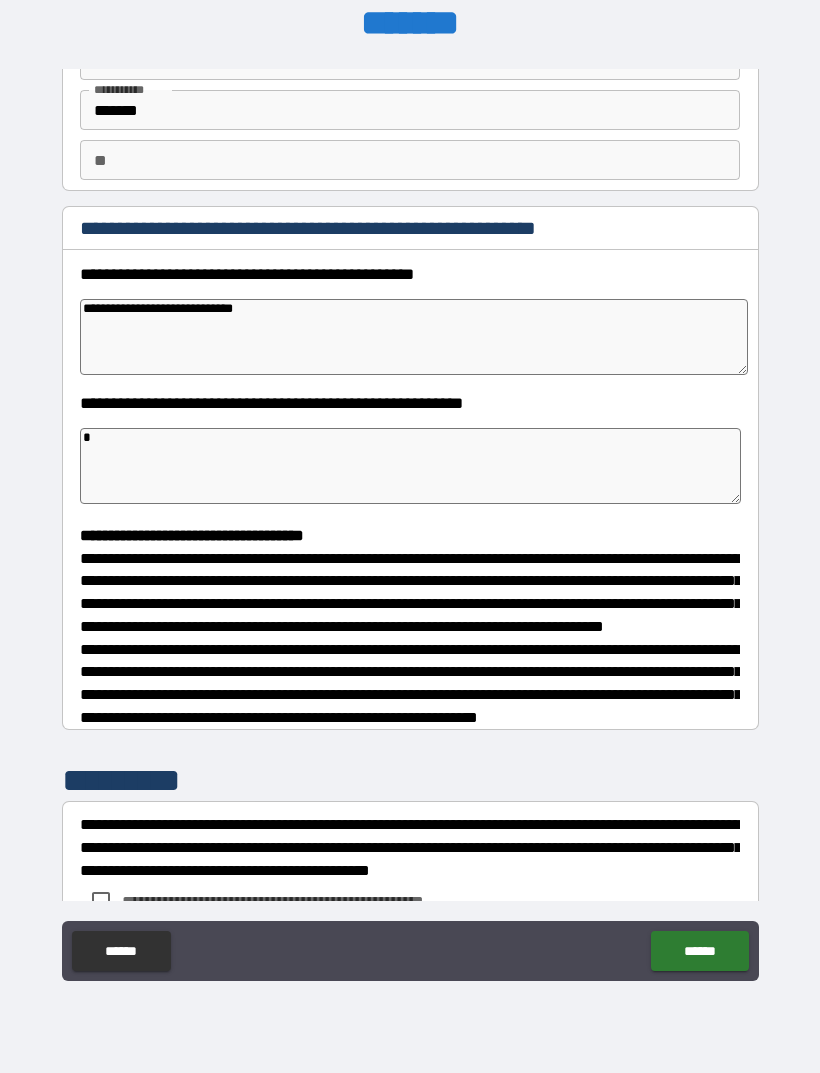 type on "**" 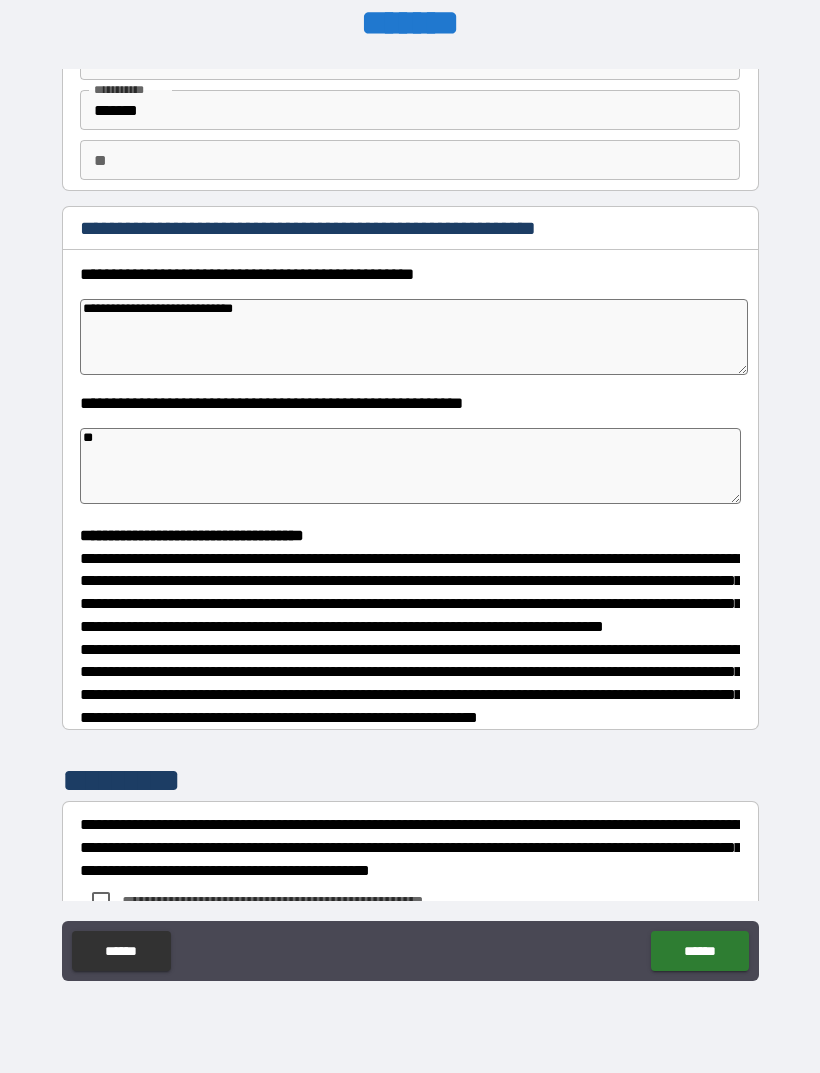 type on "*" 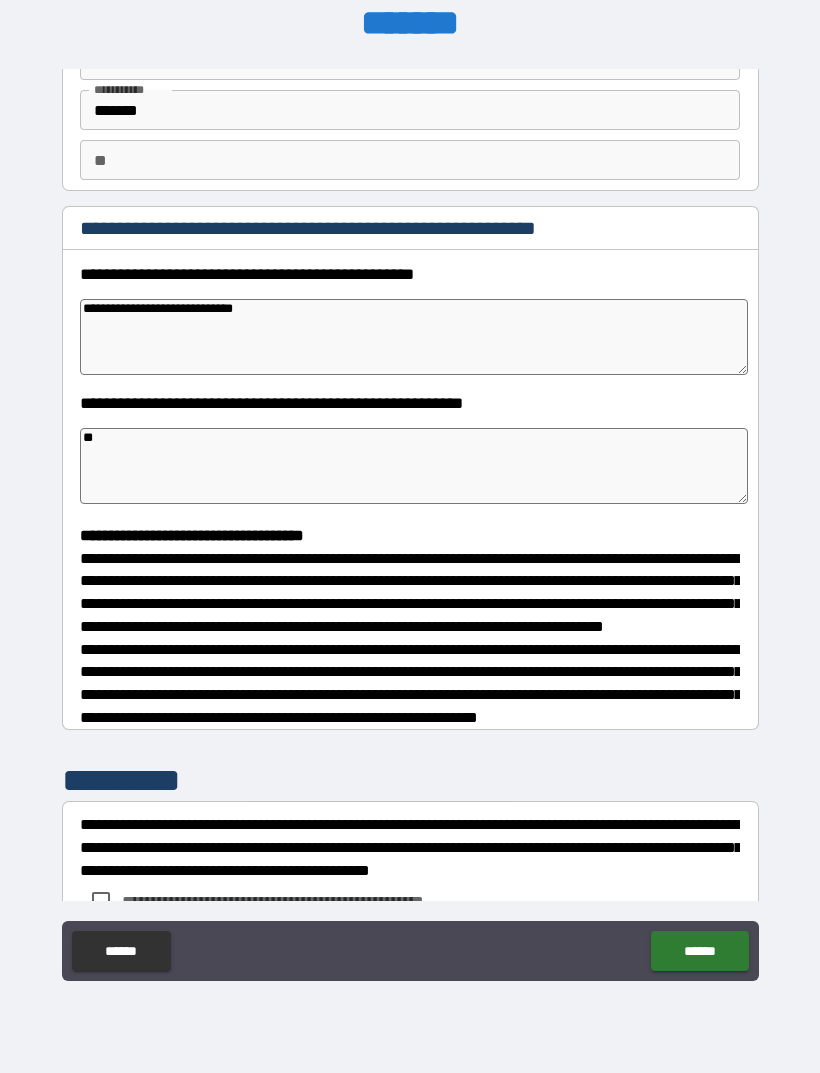 type on "***" 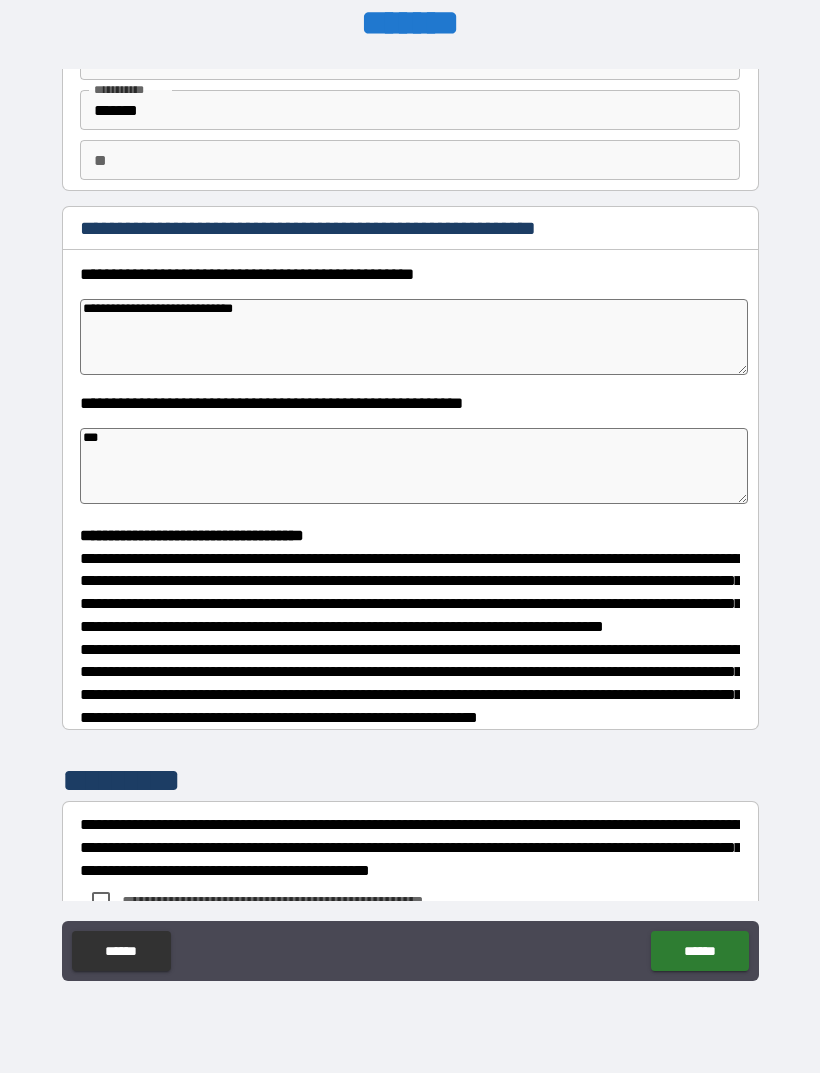 type on "*" 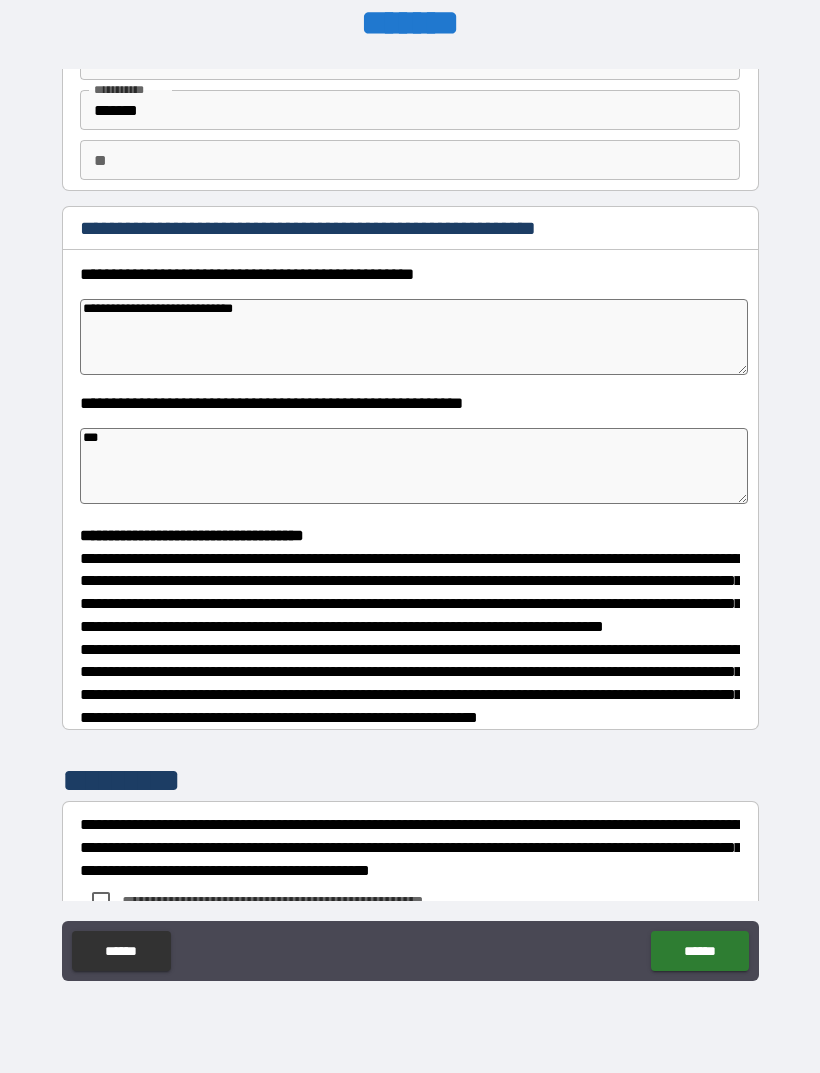type on "****" 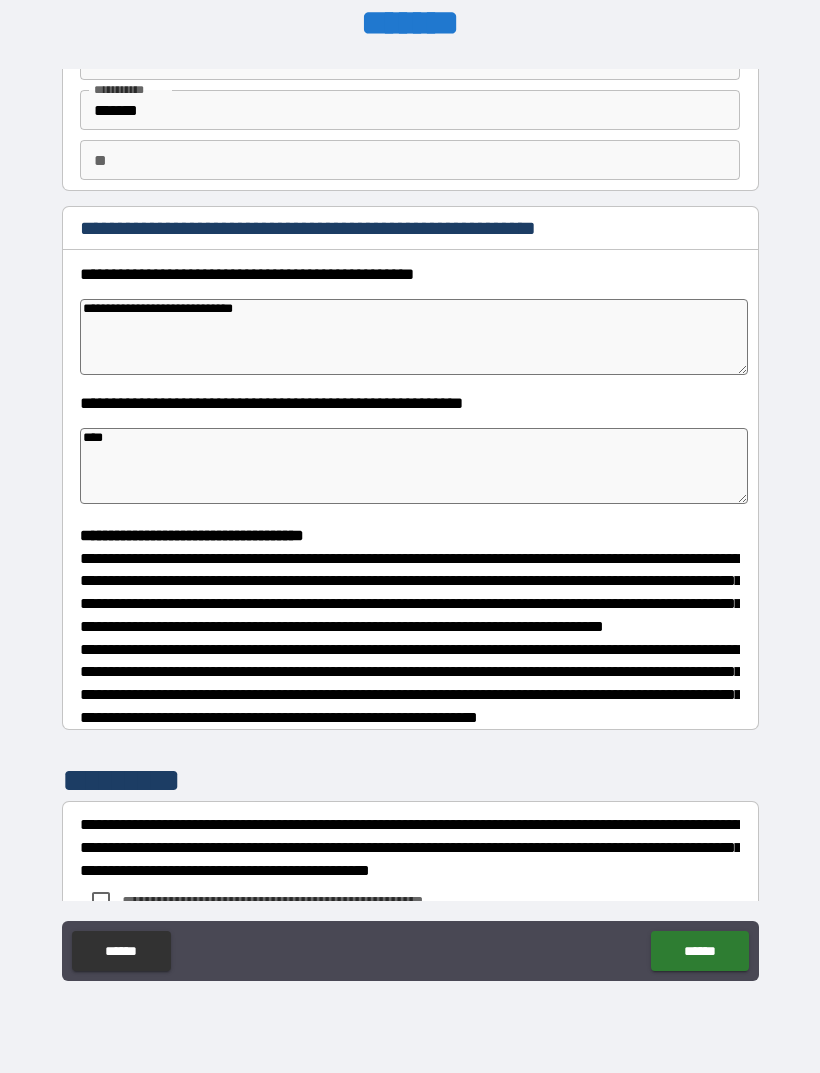 type on "*" 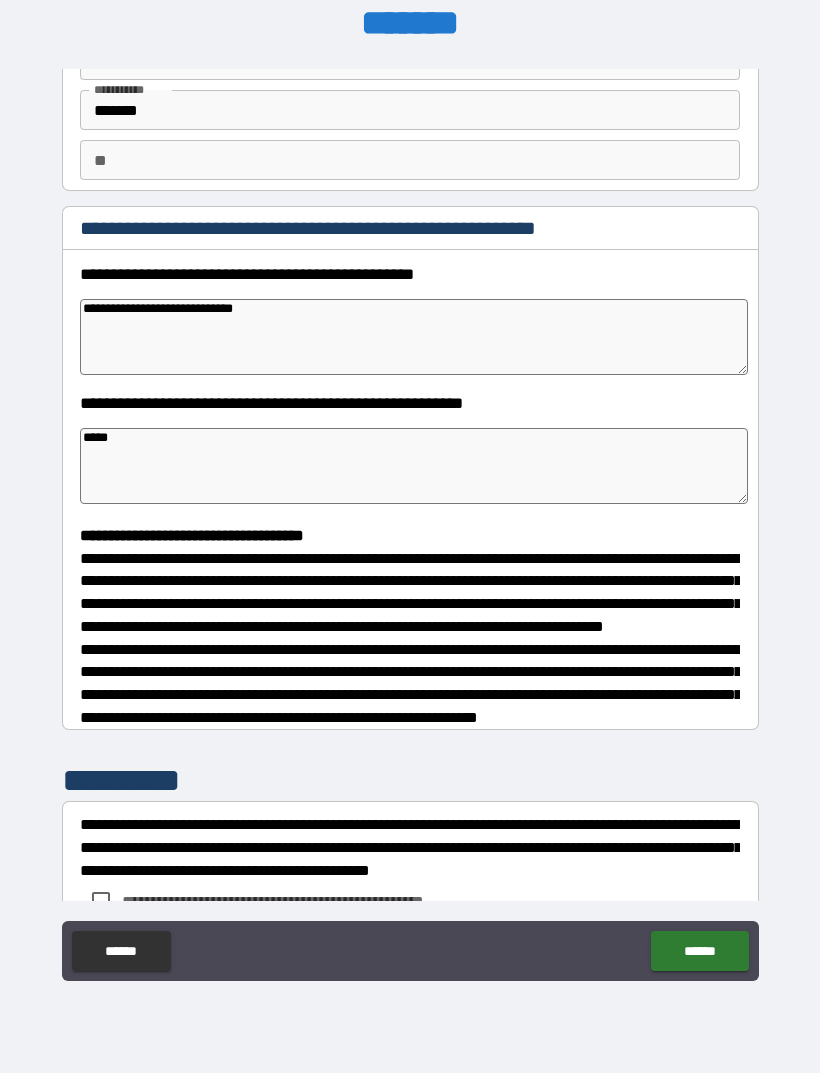 type on "*" 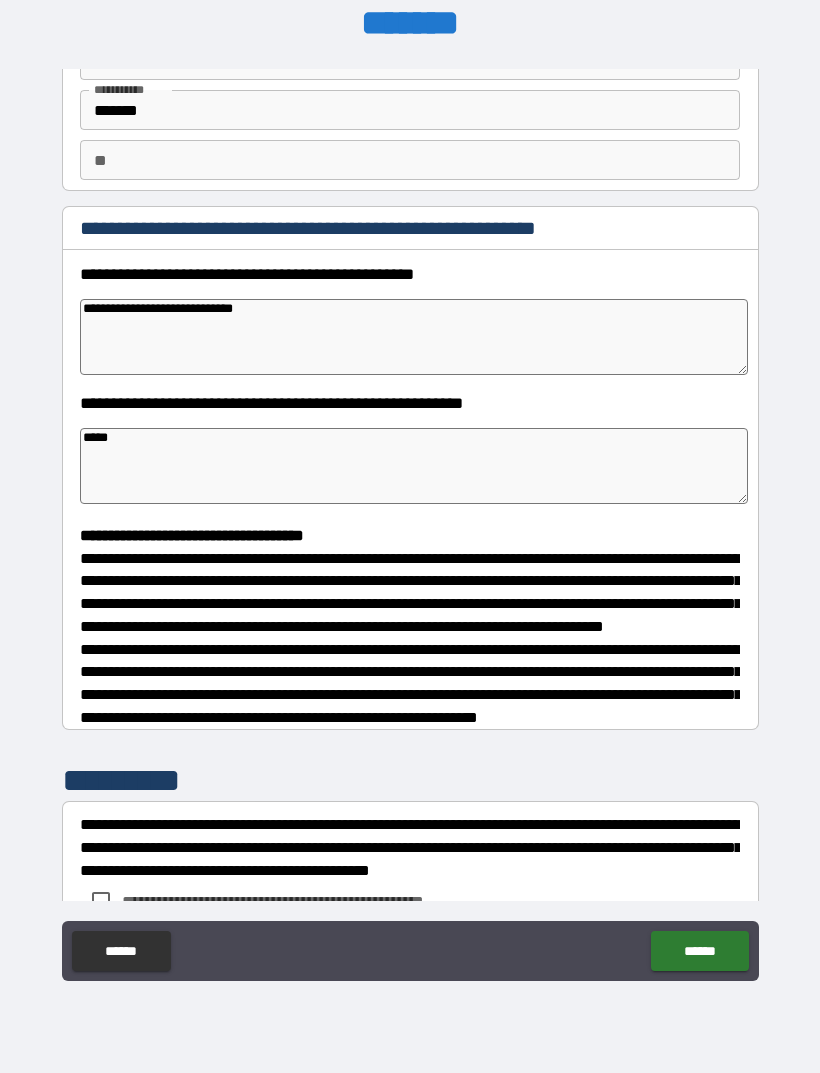 type on "*" 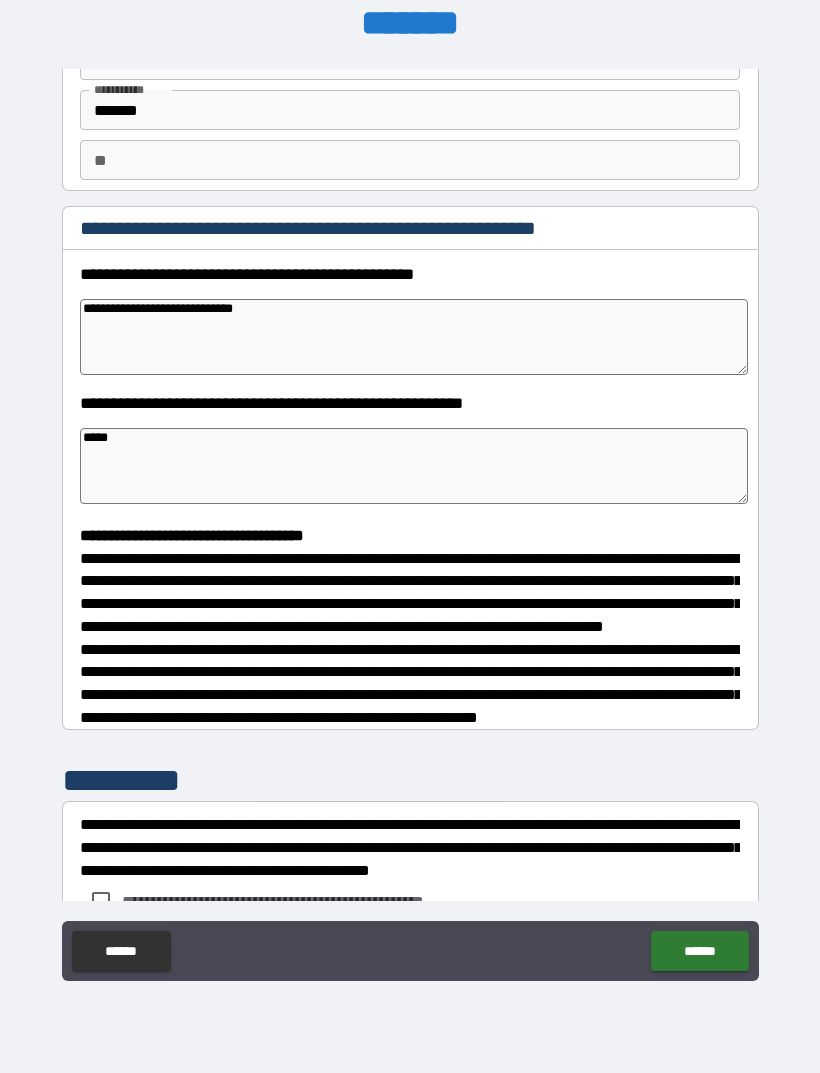 type on "*" 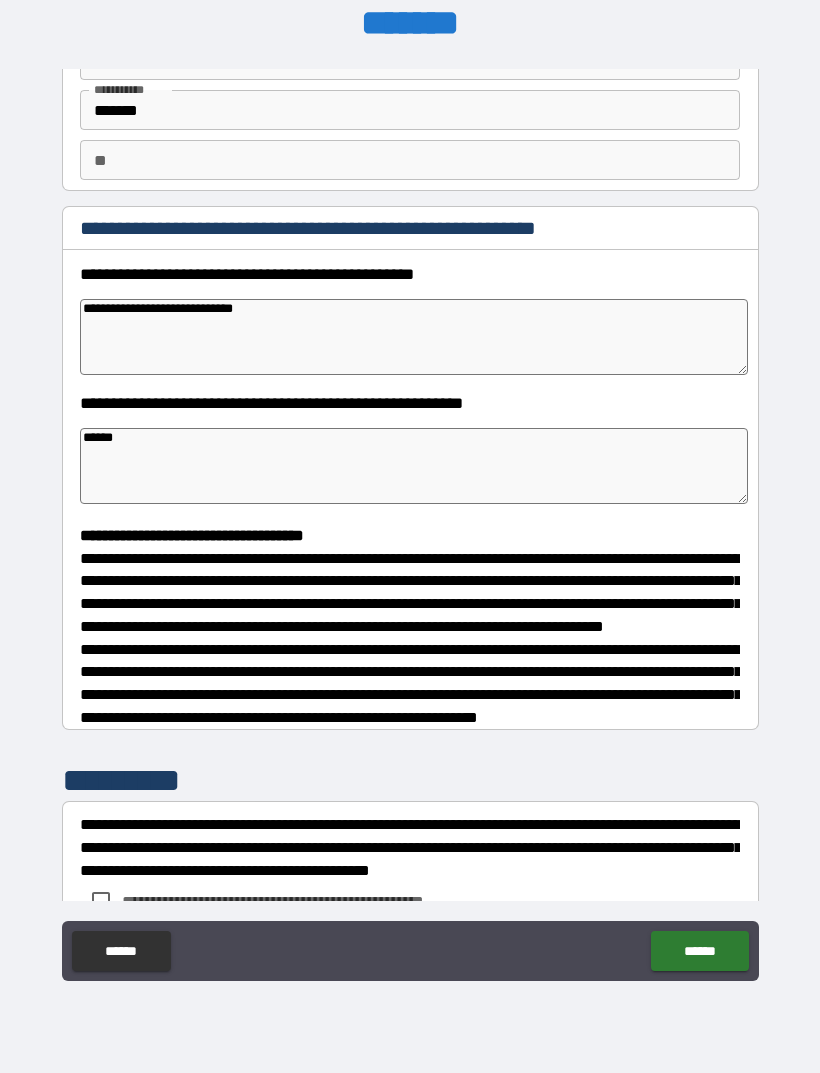 type on "*" 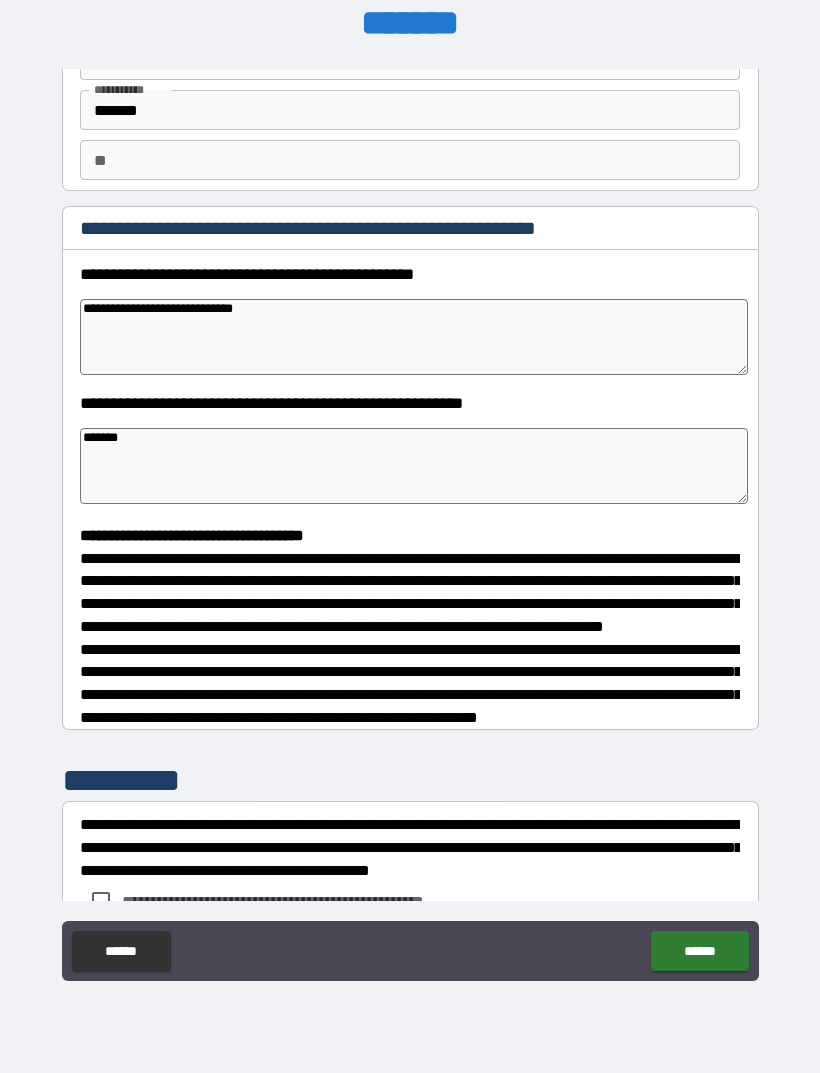 type on "********" 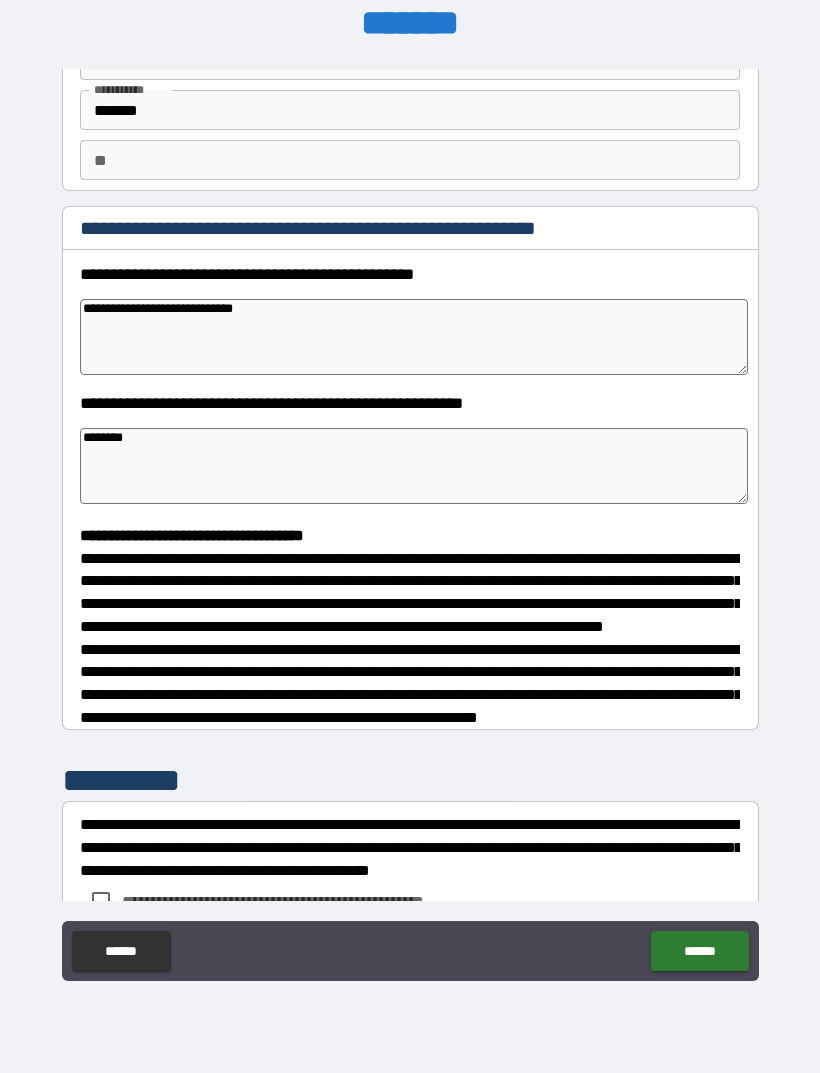 type on "*" 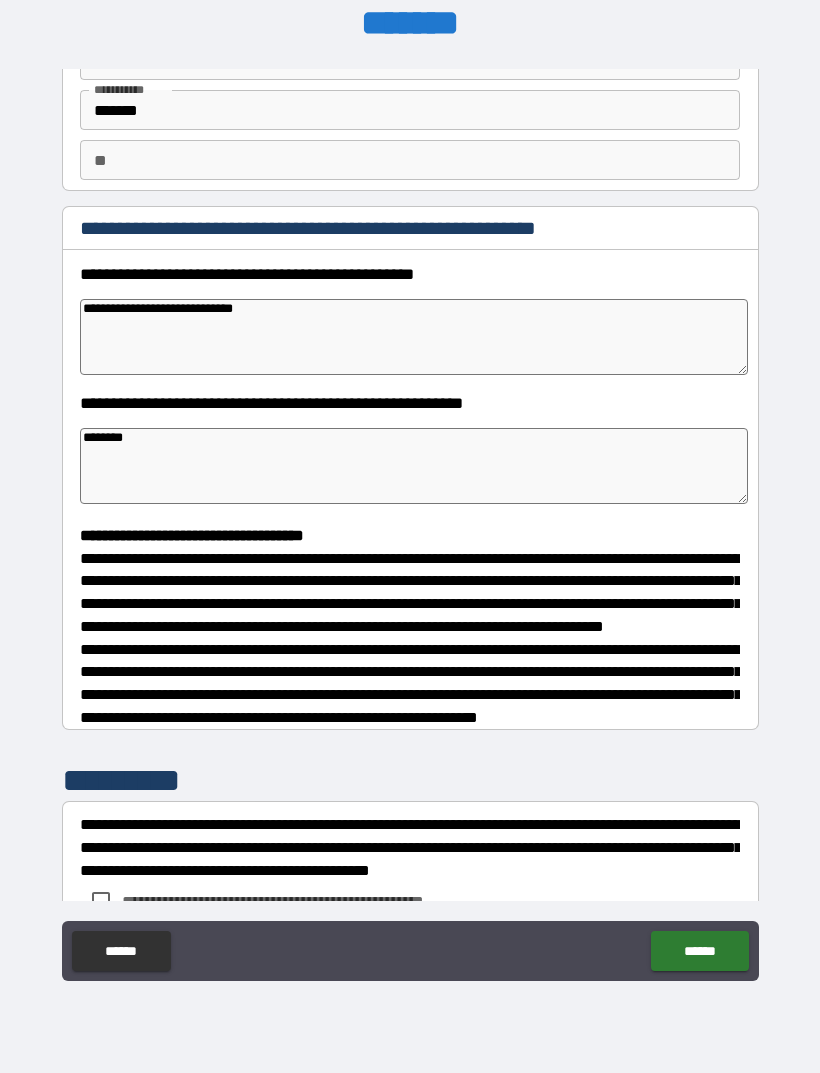 type on "*" 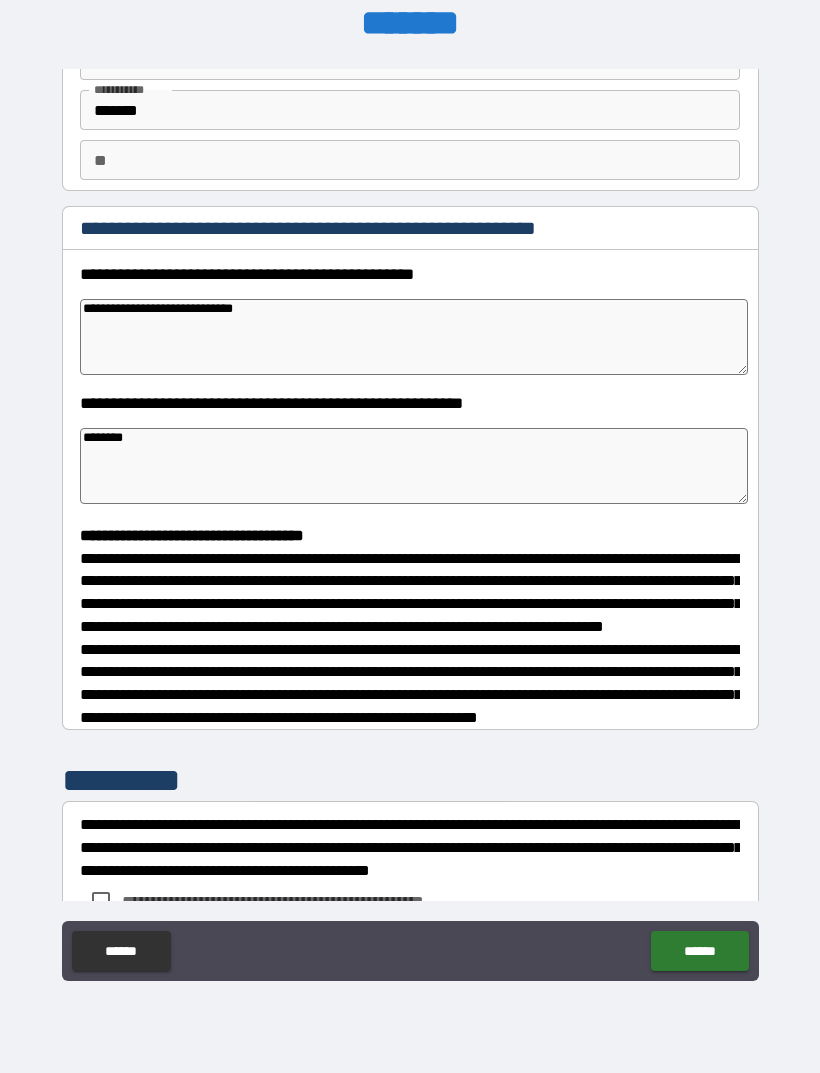 type on "*" 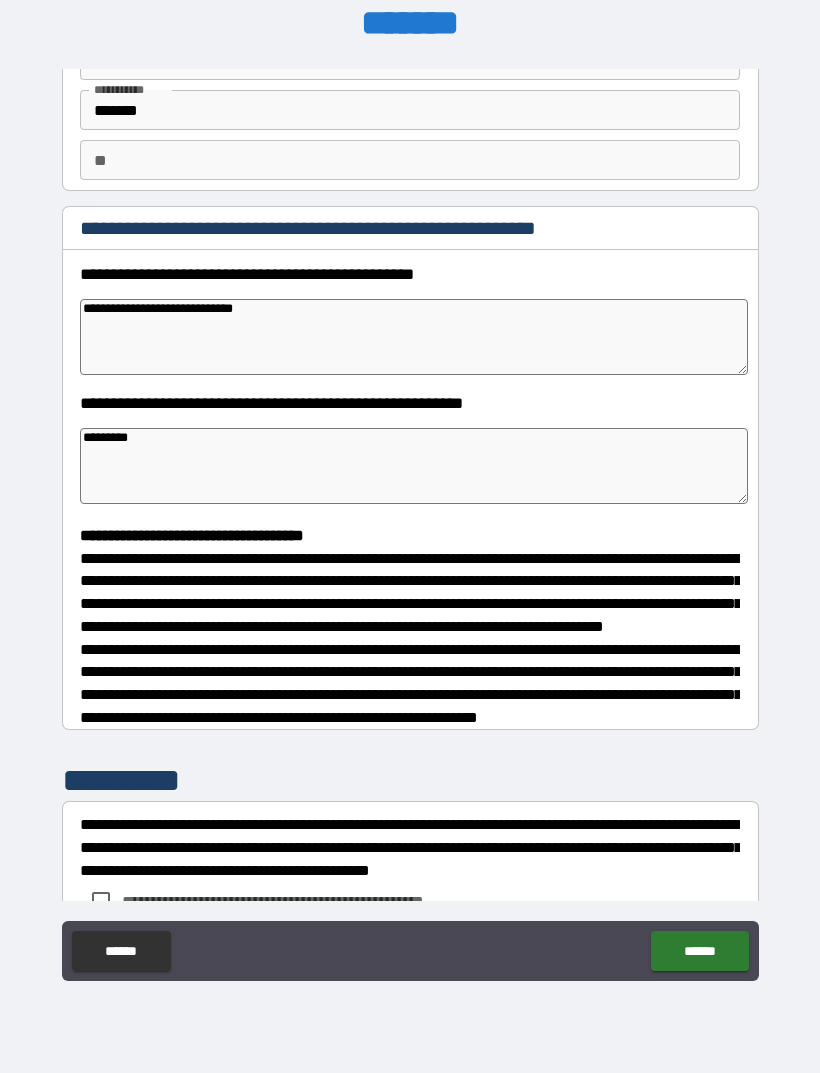 type on "**********" 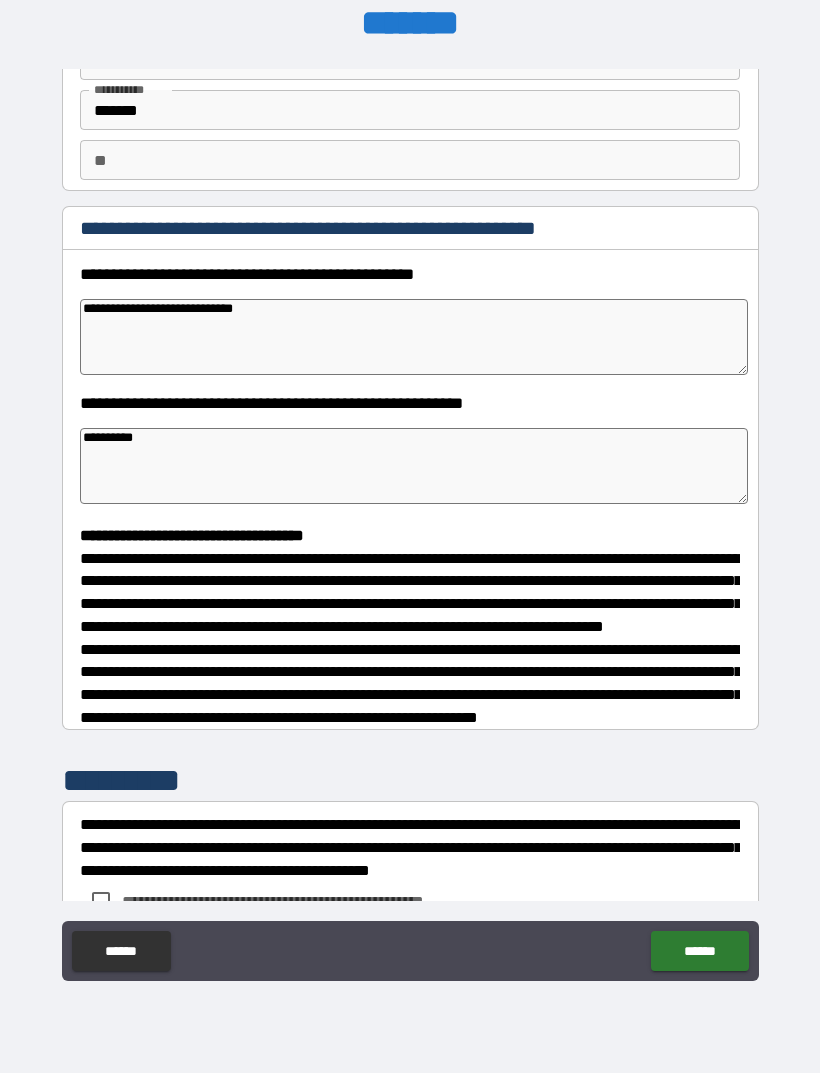 type on "*" 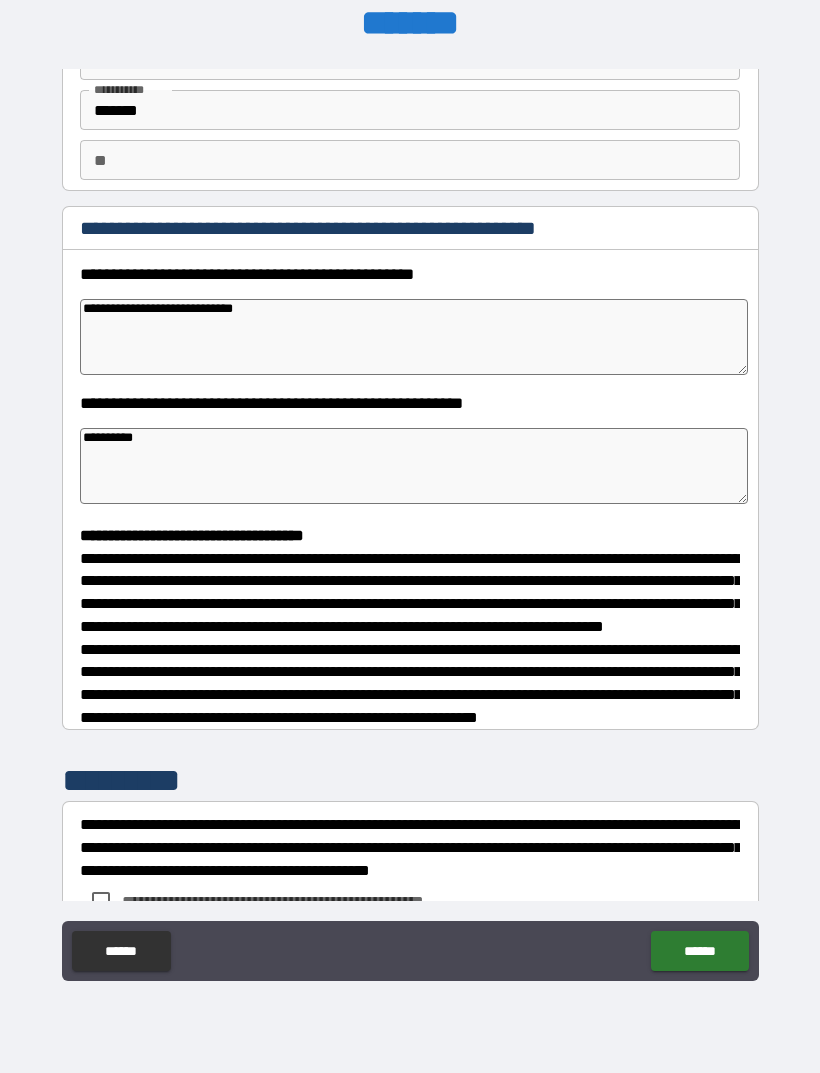 type on "*" 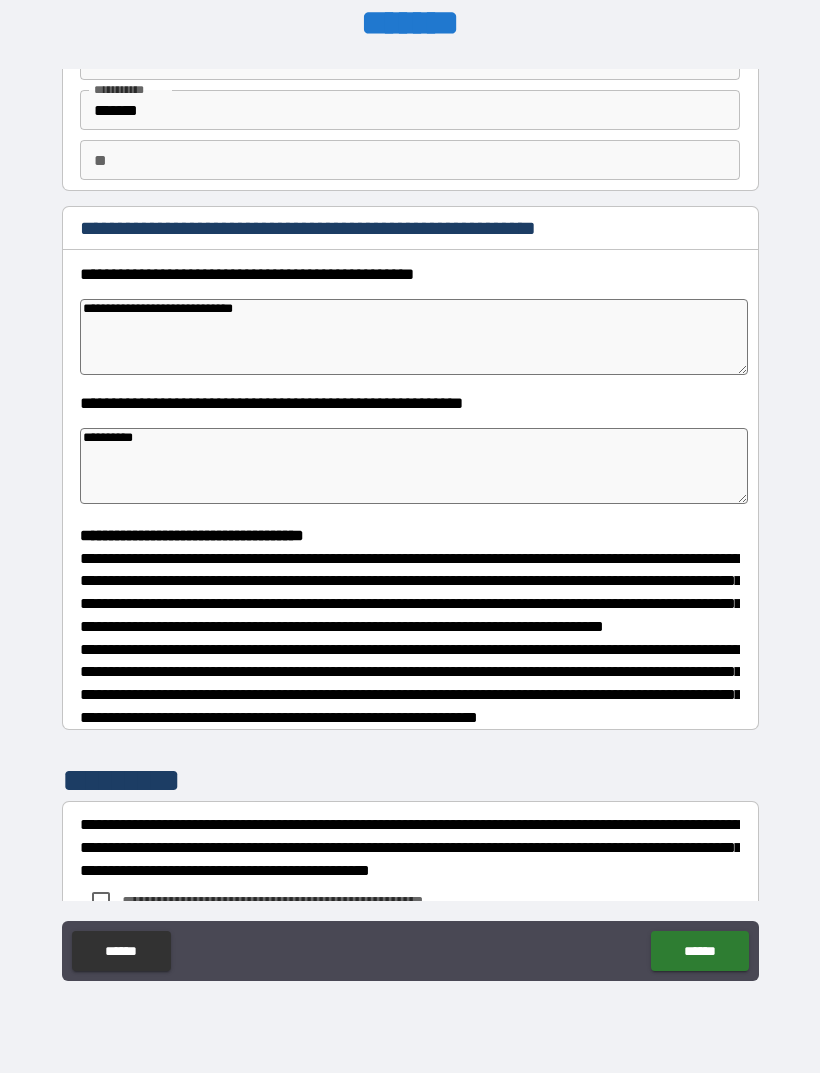 type on "**********" 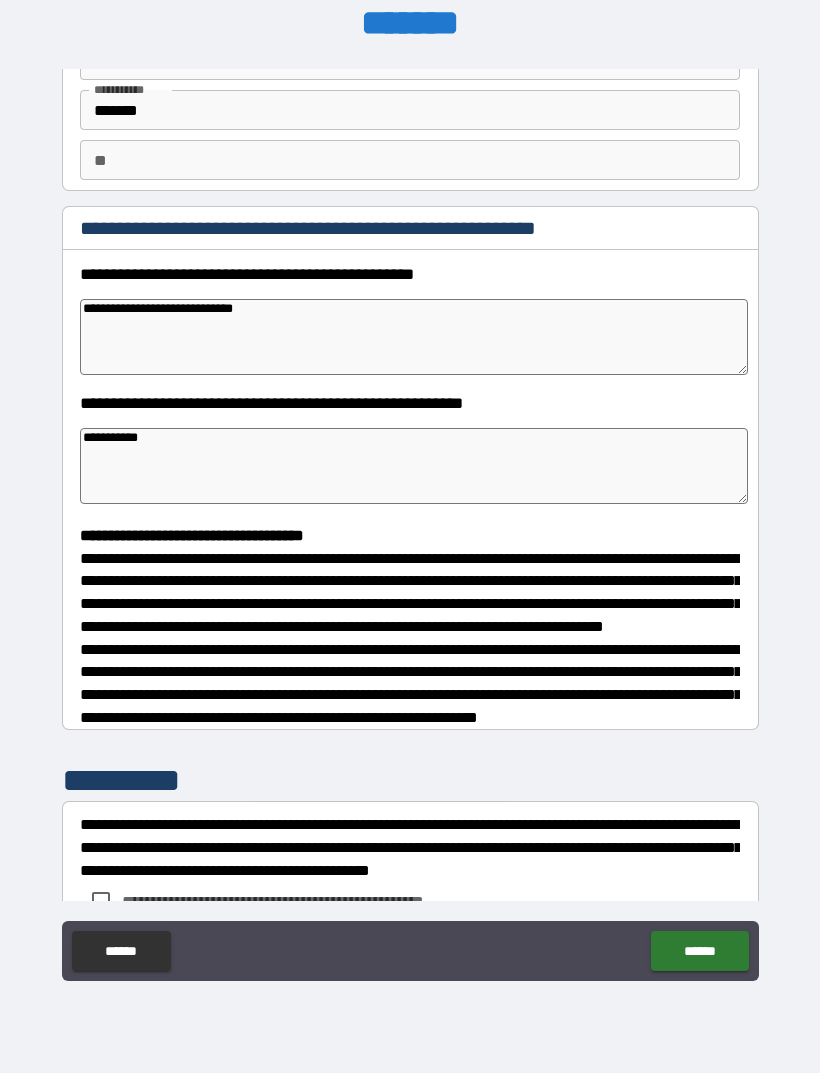 type on "*" 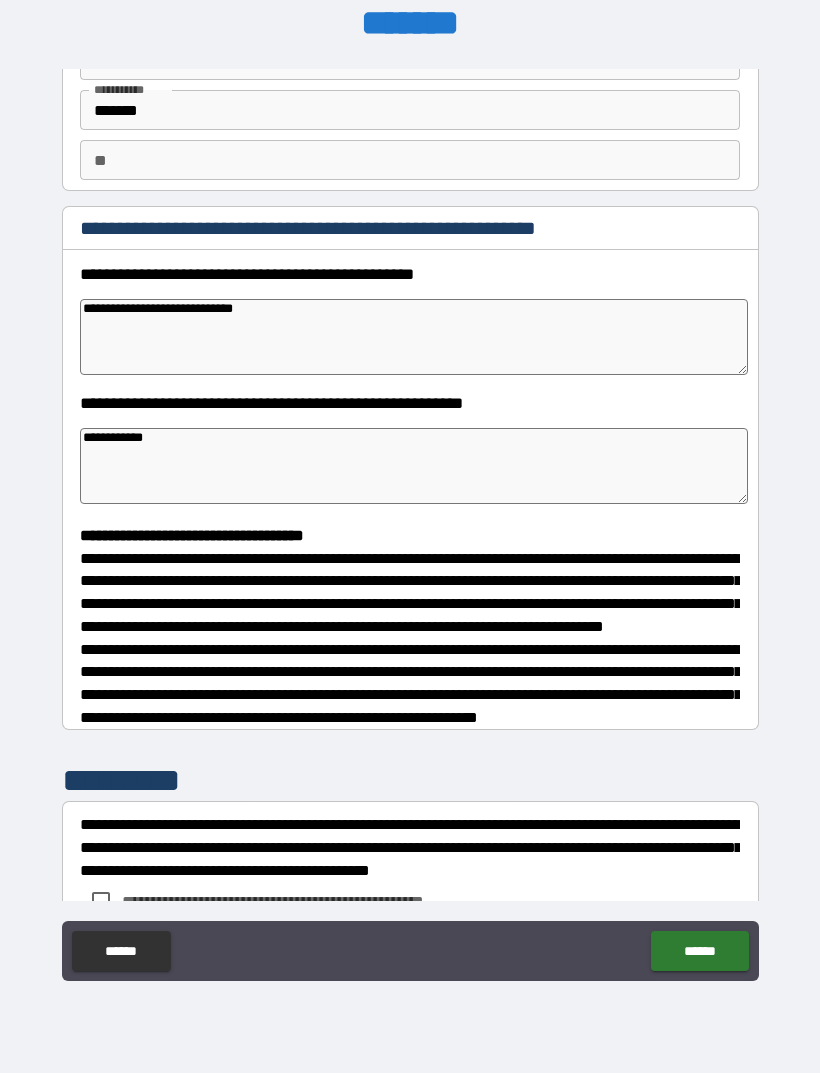 type on "*" 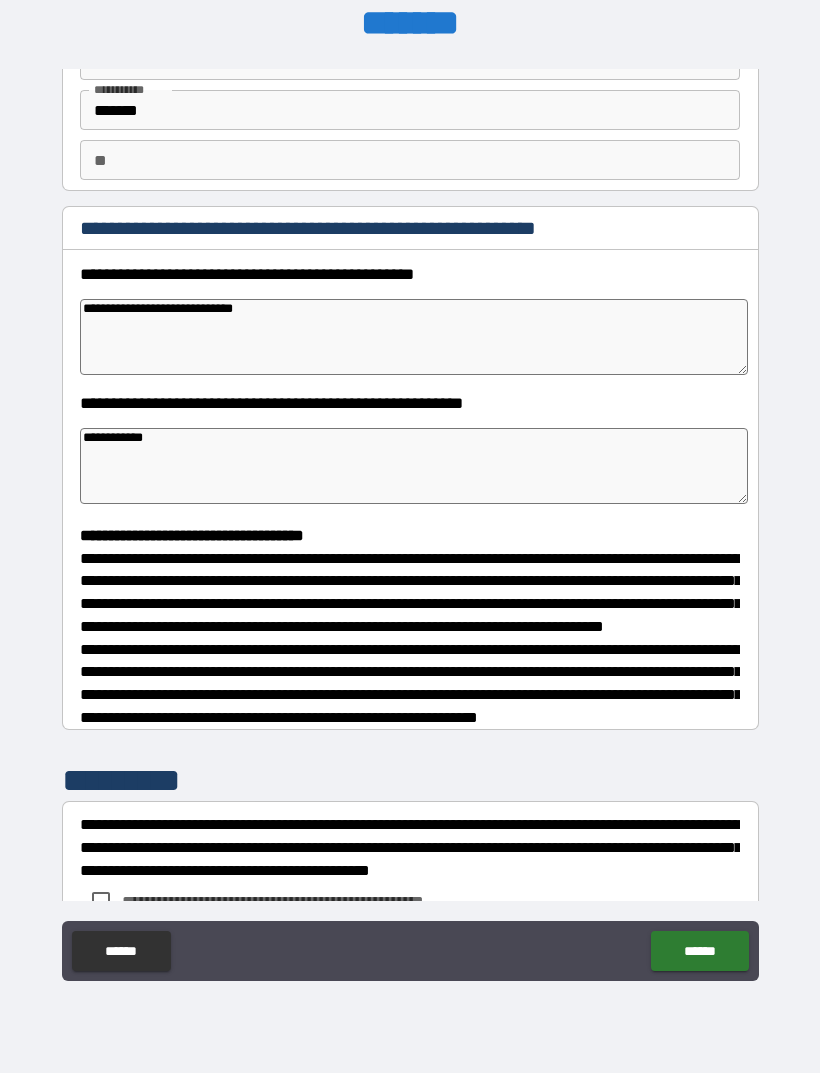 type on "**********" 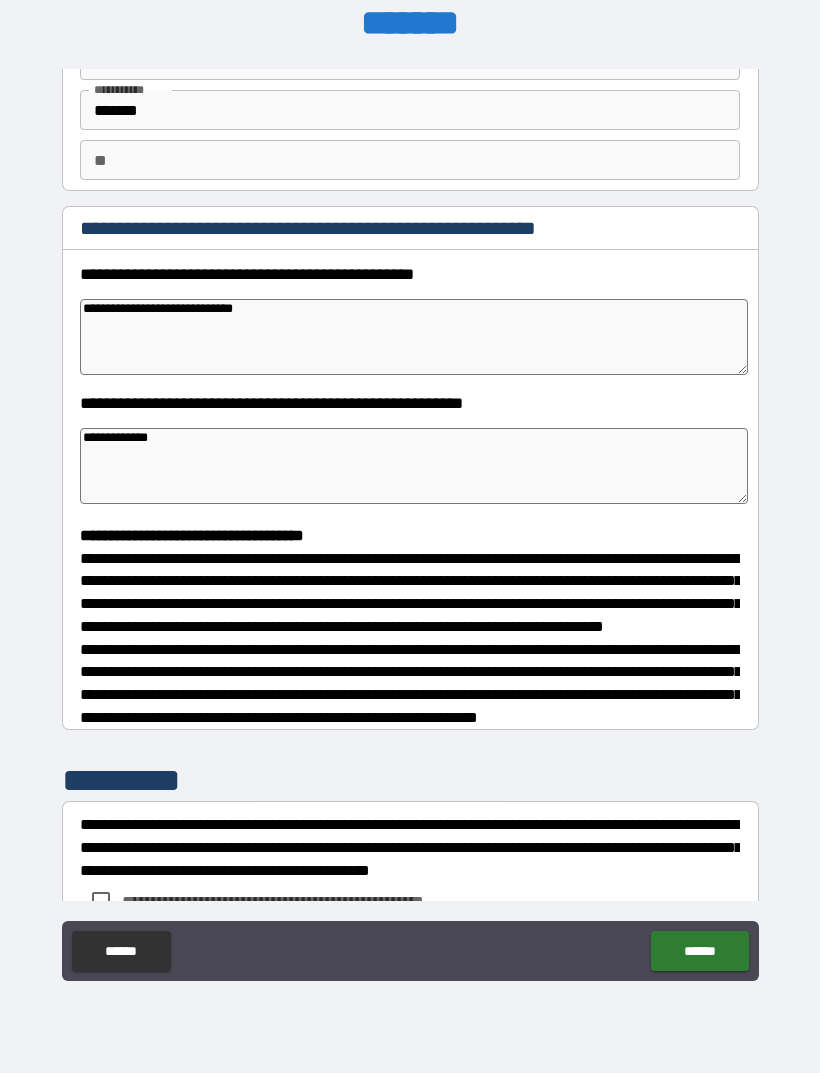 type on "*" 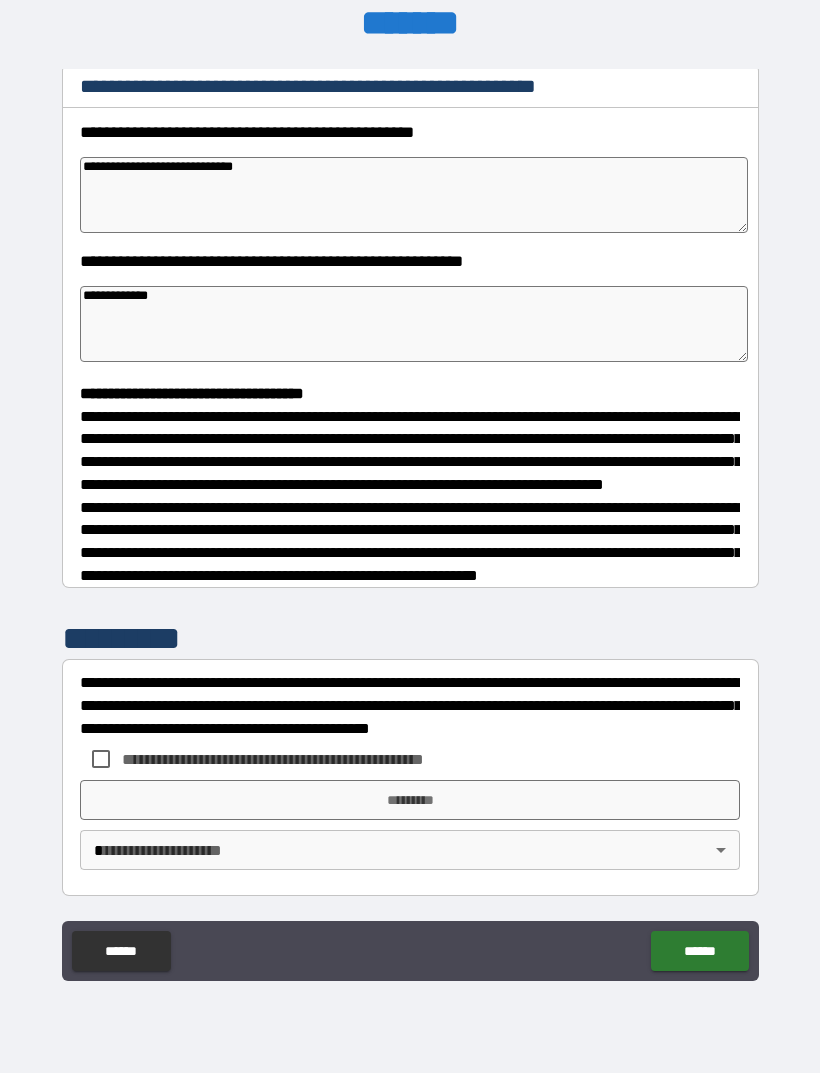 scroll, scrollTop: 302, scrollLeft: 0, axis: vertical 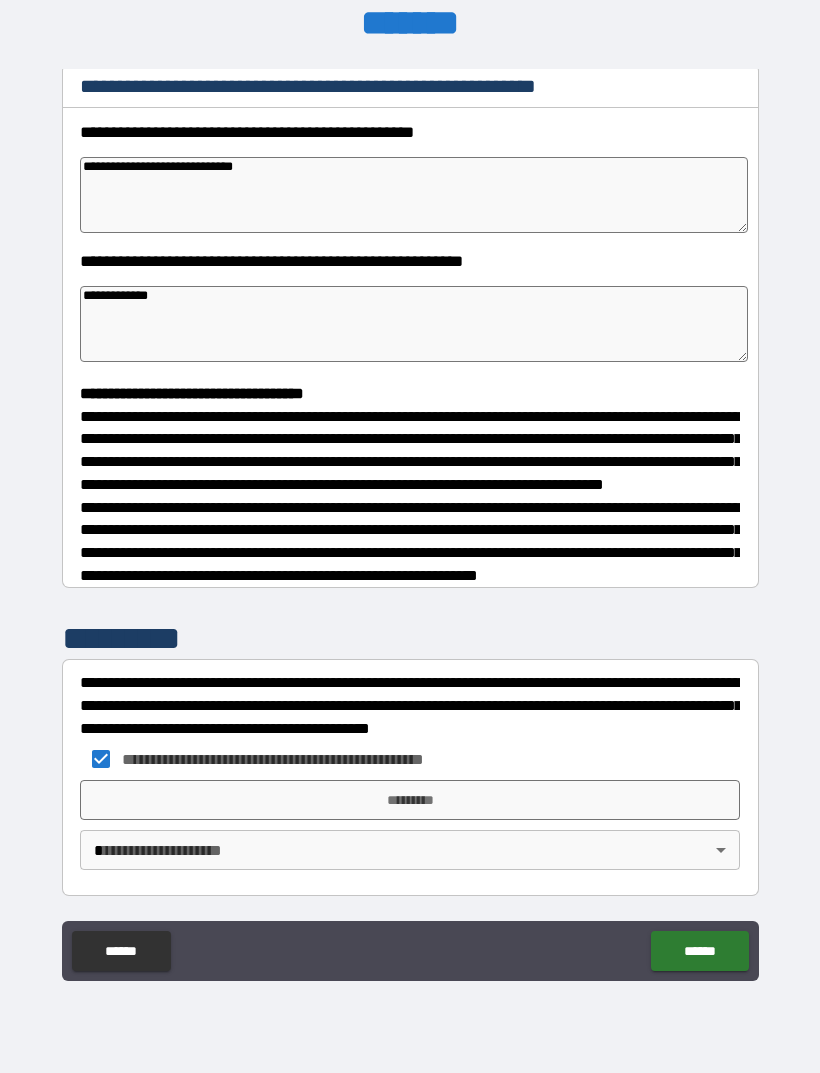 type on "*" 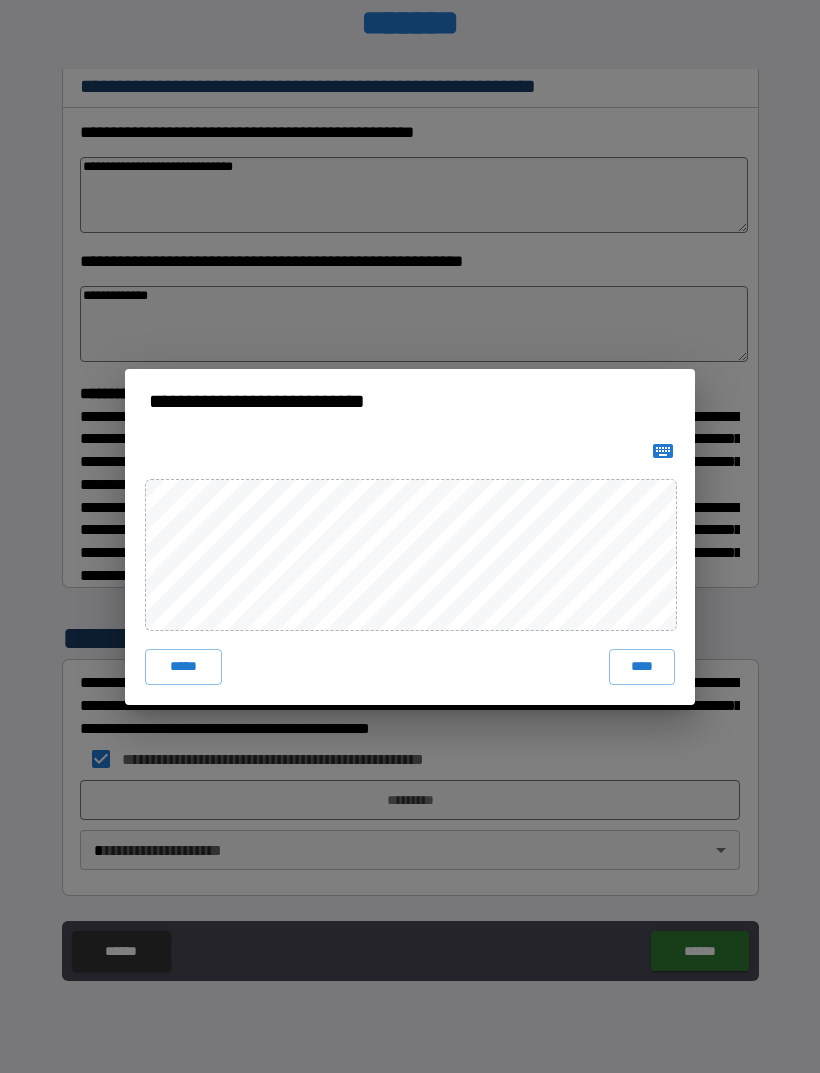 click on "****" at bounding box center (642, 667) 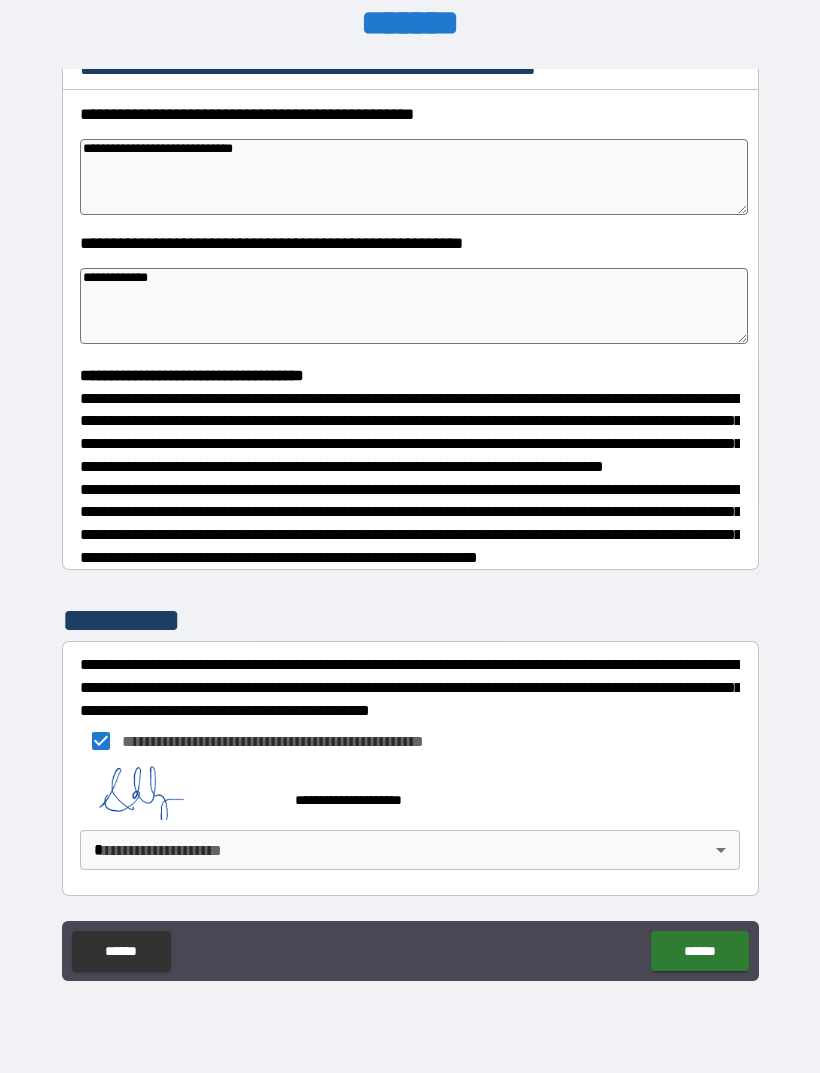 type on "*" 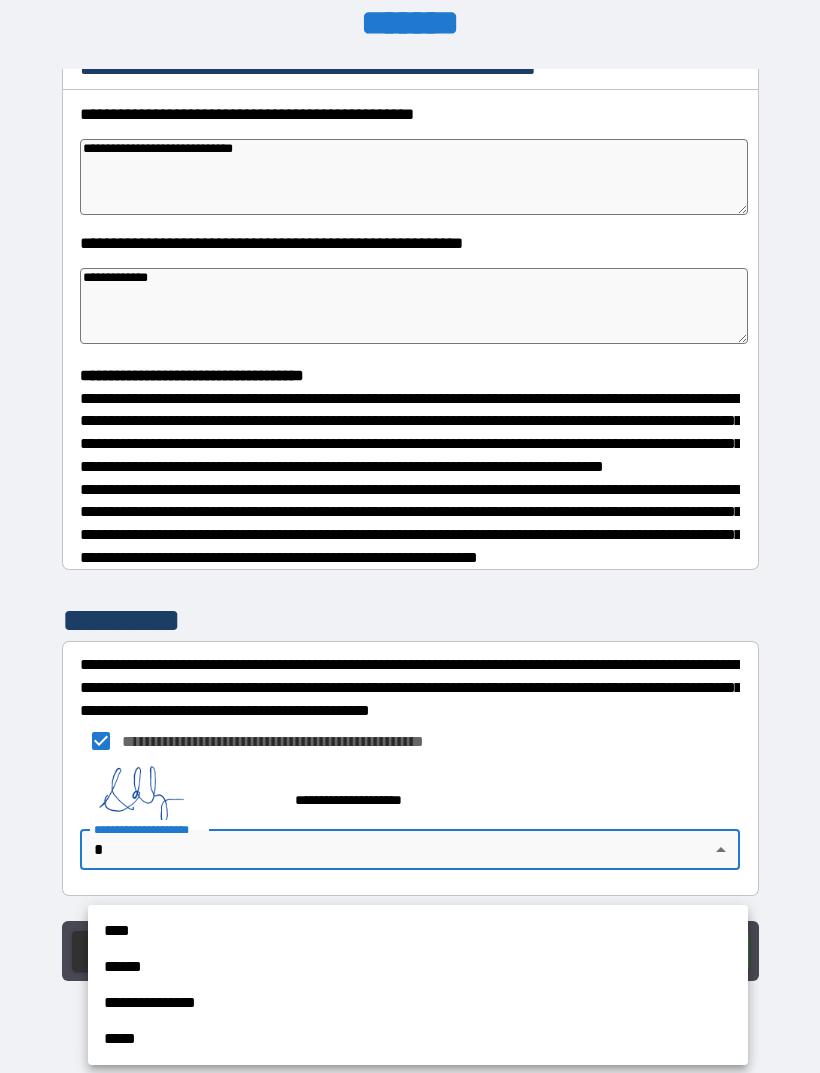 click on "****" at bounding box center (418, 931) 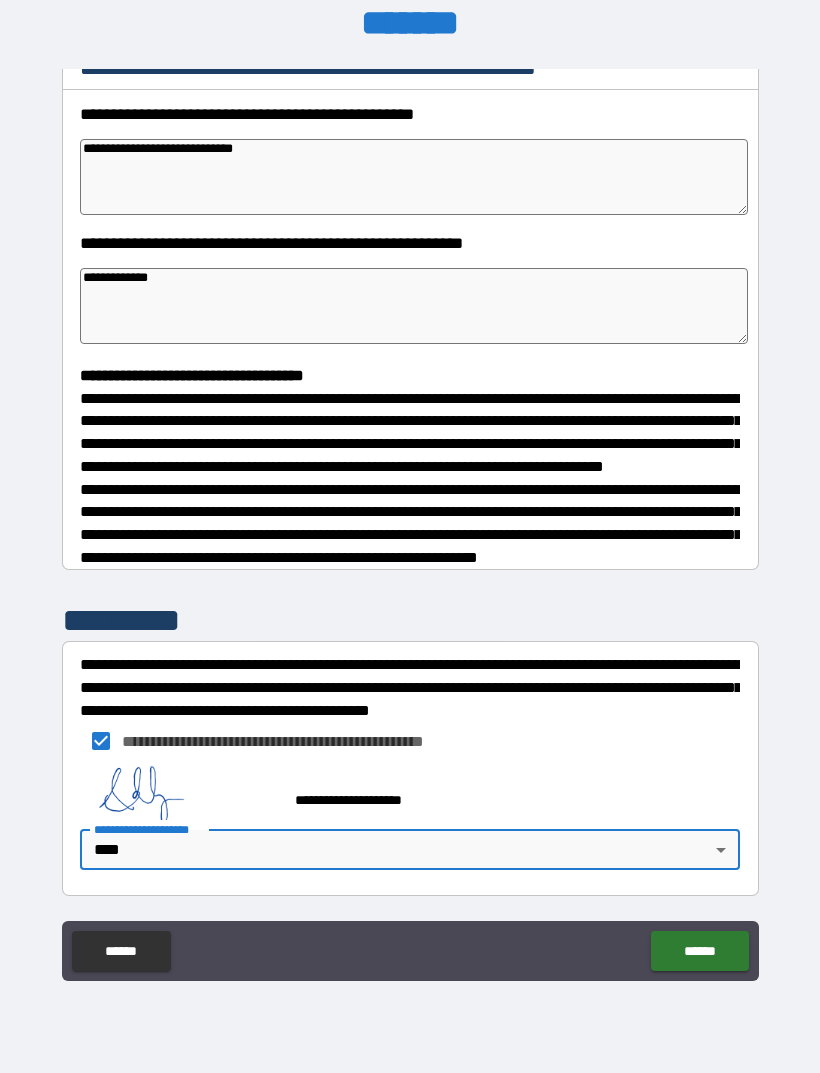 click on "******" at bounding box center [699, 951] 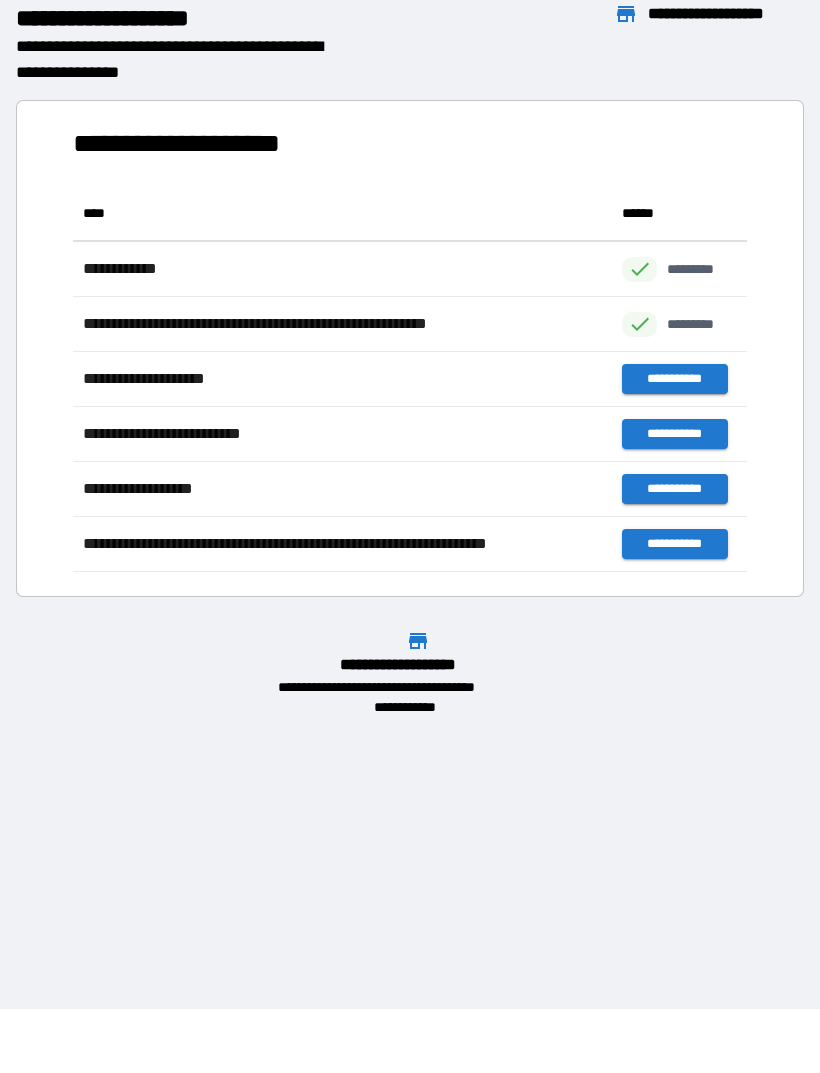 scroll, scrollTop: 1, scrollLeft: 1, axis: both 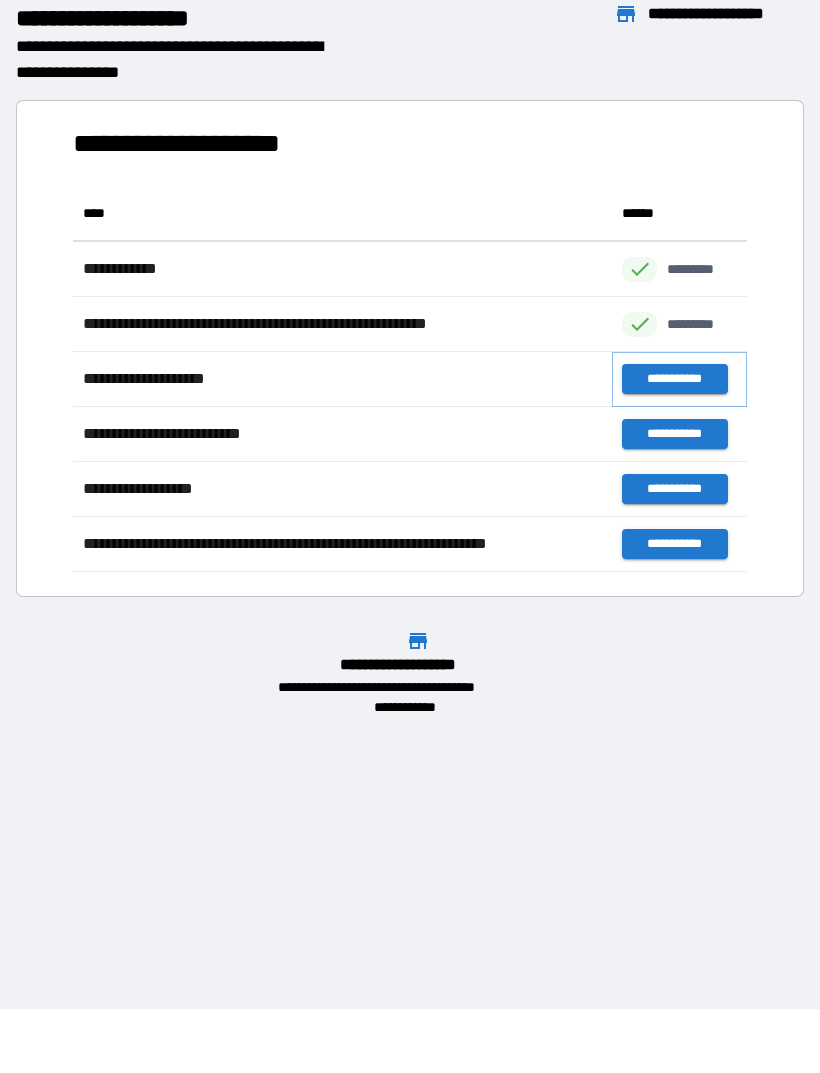 click on "**********" at bounding box center [674, 379] 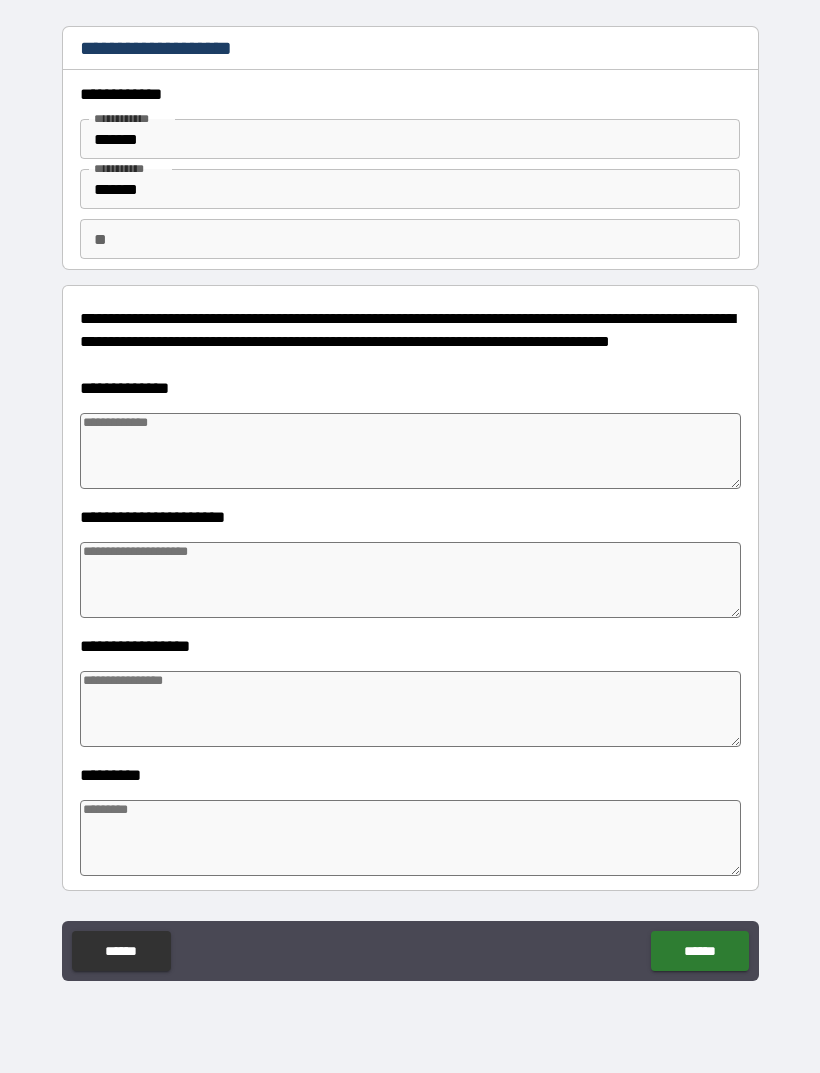 click at bounding box center [410, 451] 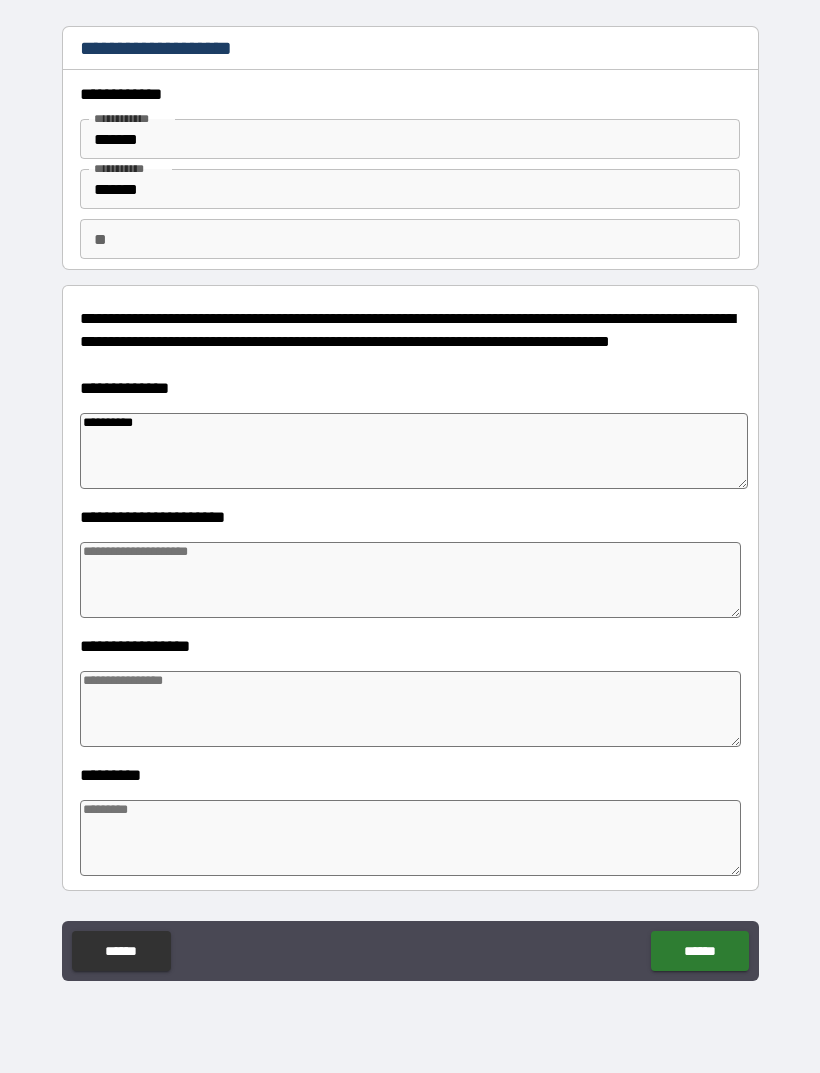click at bounding box center [410, 709] 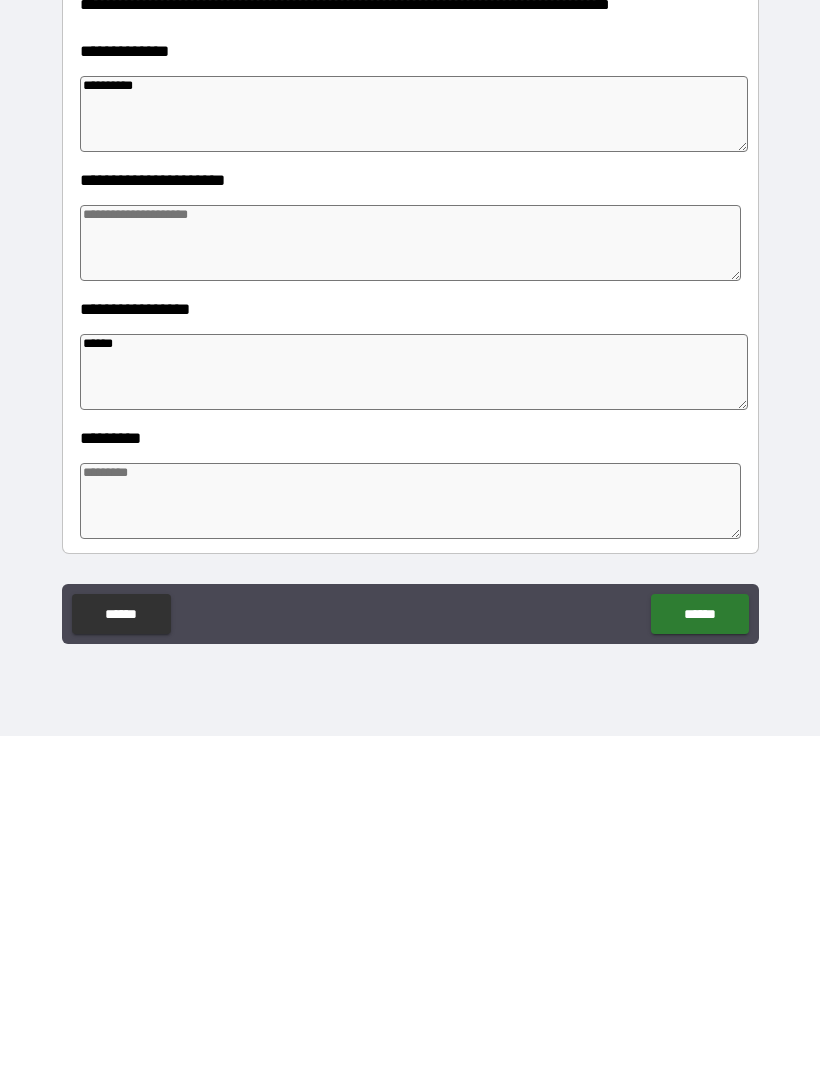 click on "******" at bounding box center (699, 951) 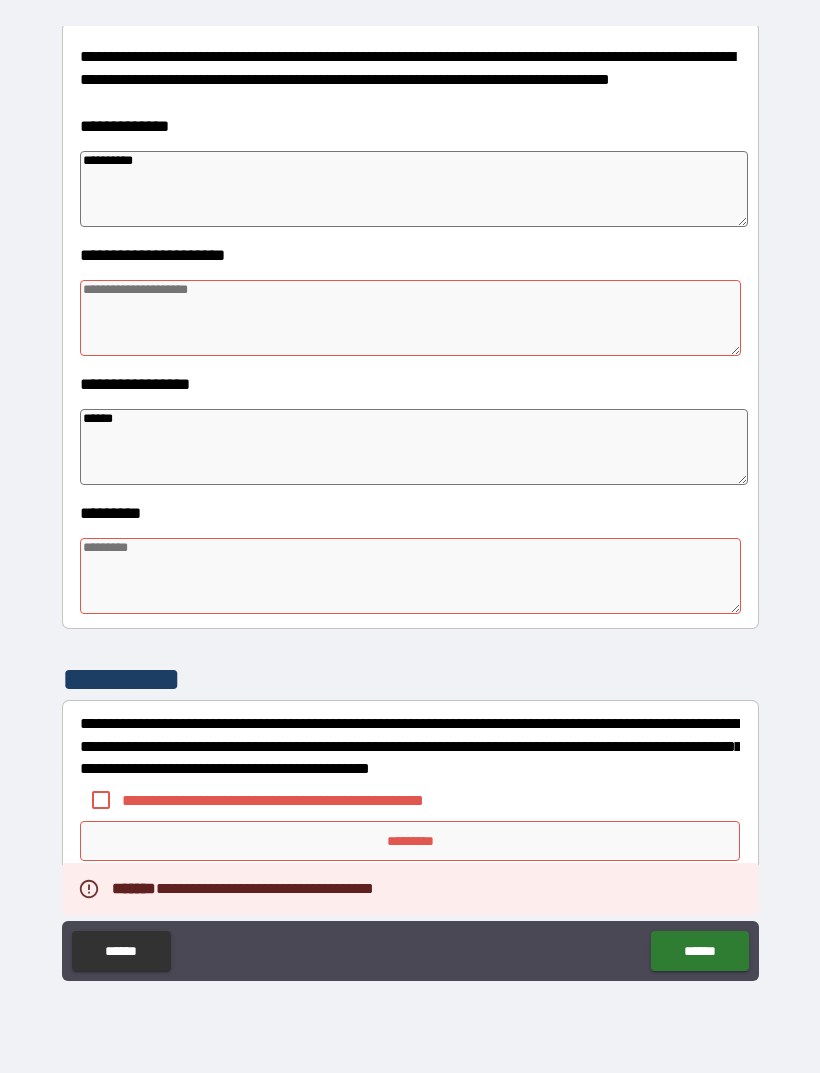 scroll, scrollTop: 264, scrollLeft: 0, axis: vertical 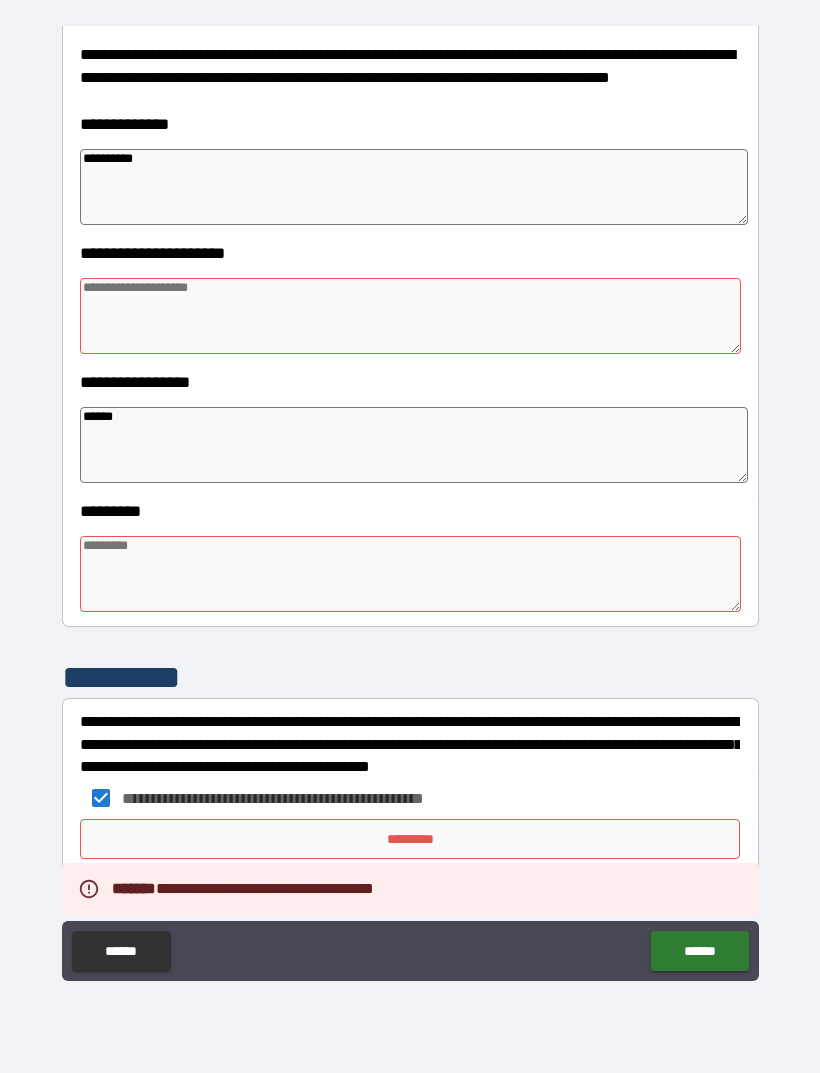 click on "*********" at bounding box center (410, 839) 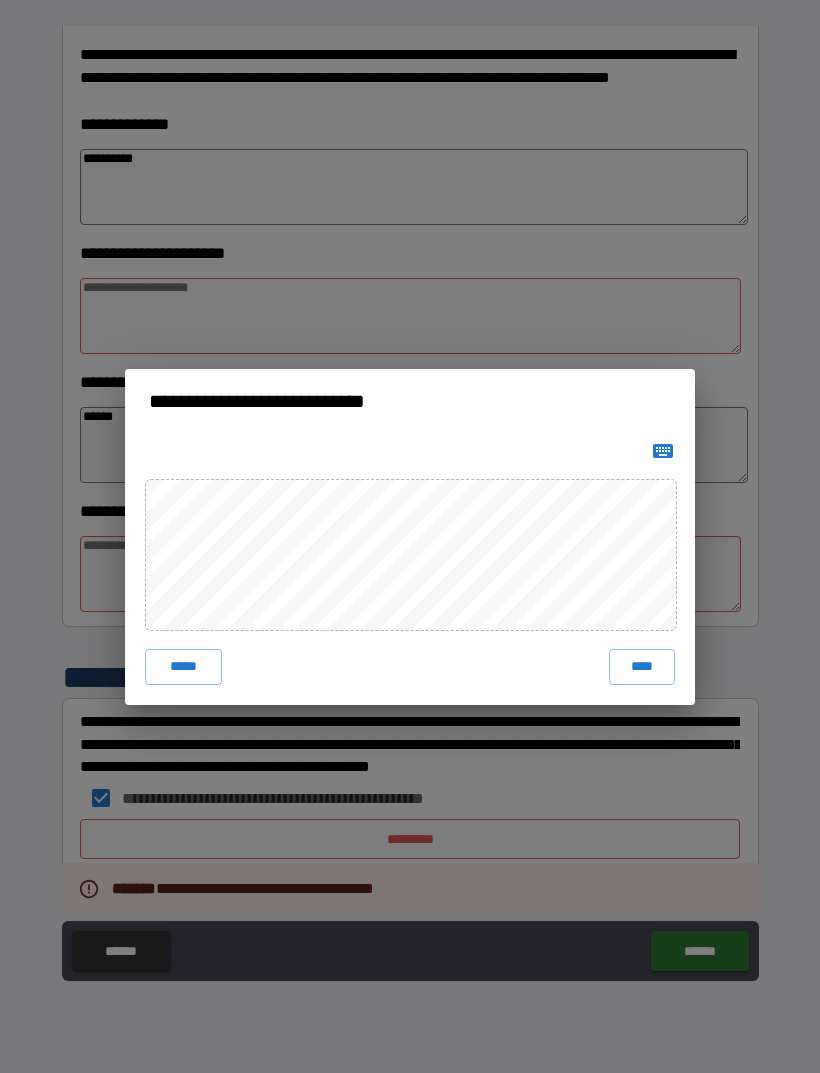 click on "****" at bounding box center [642, 667] 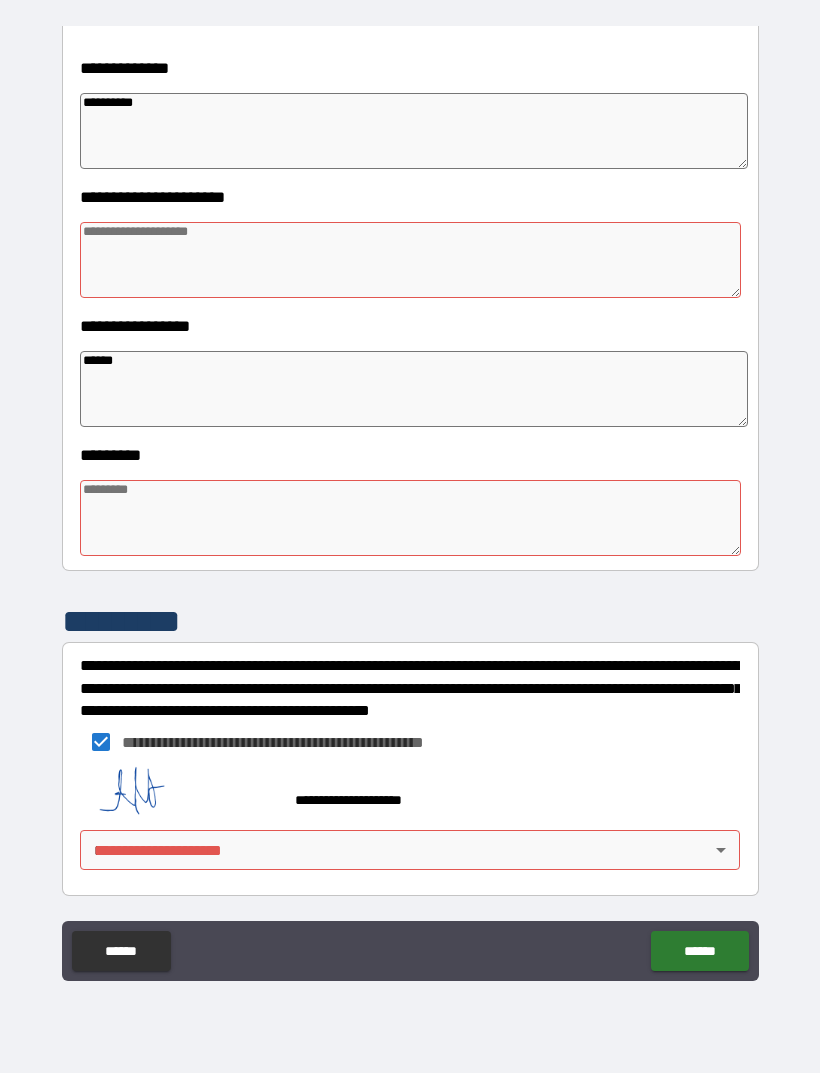 scroll, scrollTop: 320, scrollLeft: 0, axis: vertical 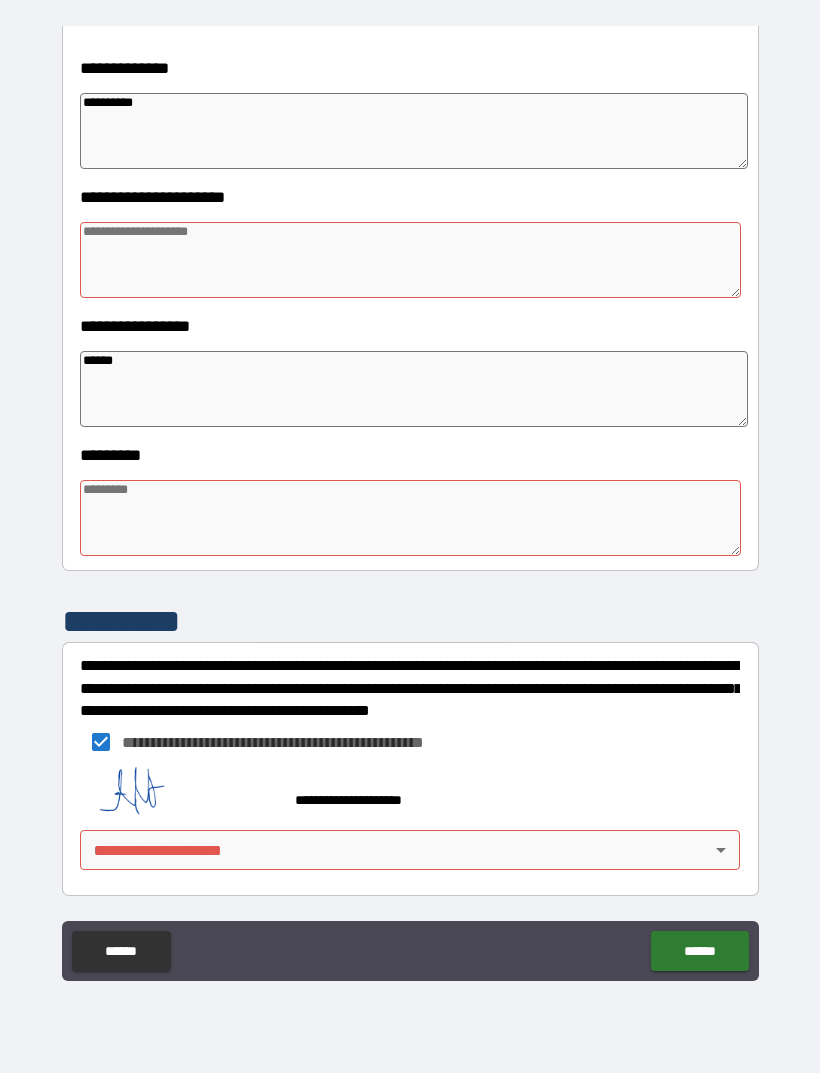 click on "**********" at bounding box center [410, 504] 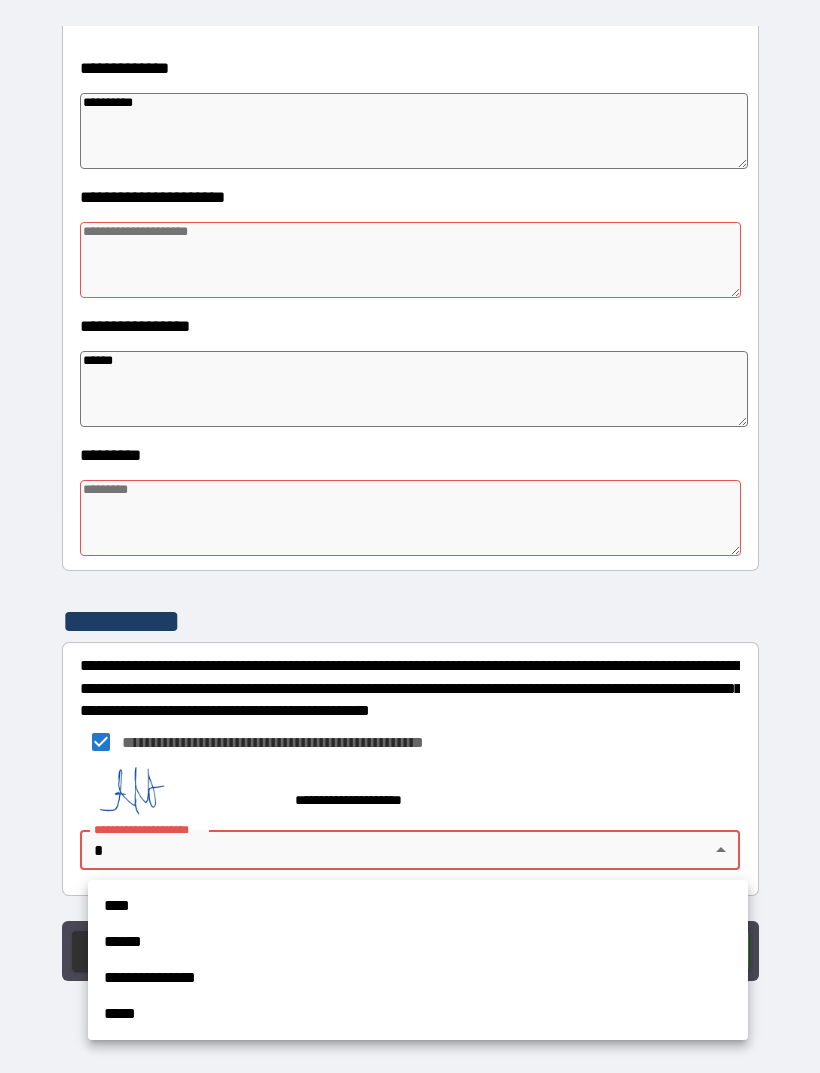 click on "****" at bounding box center (418, 906) 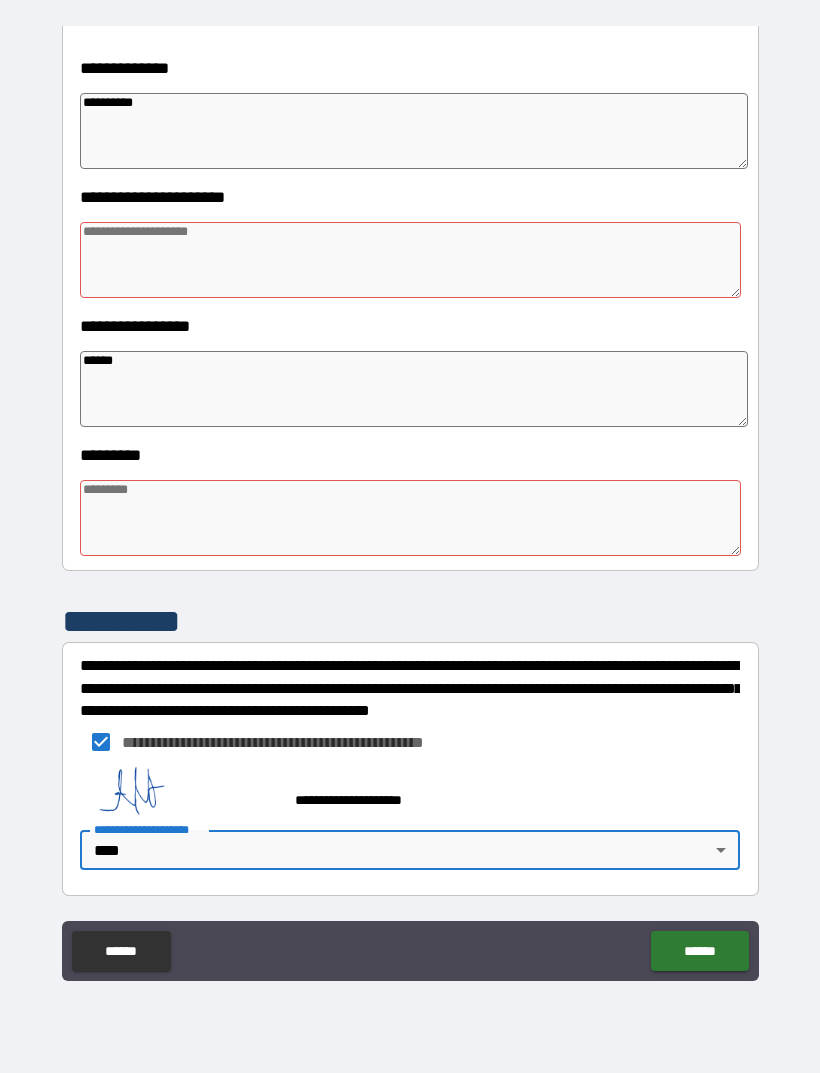 click on "******" at bounding box center (699, 951) 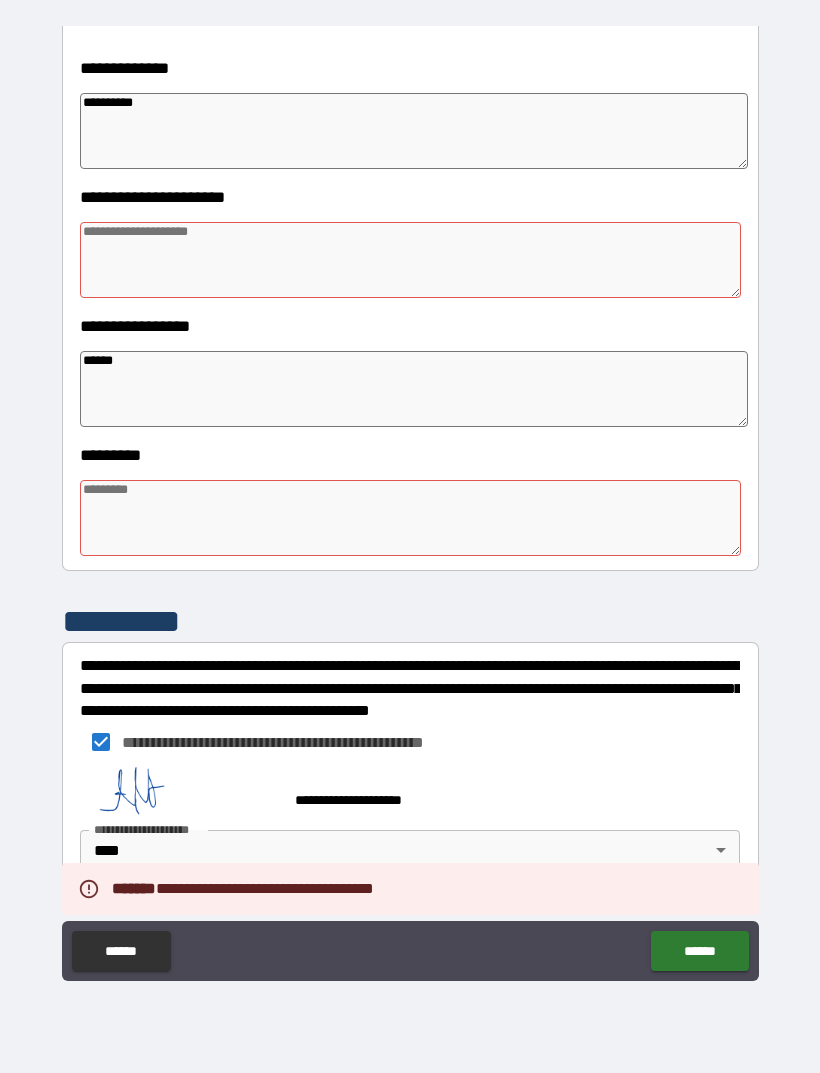 click on "******" at bounding box center [699, 951] 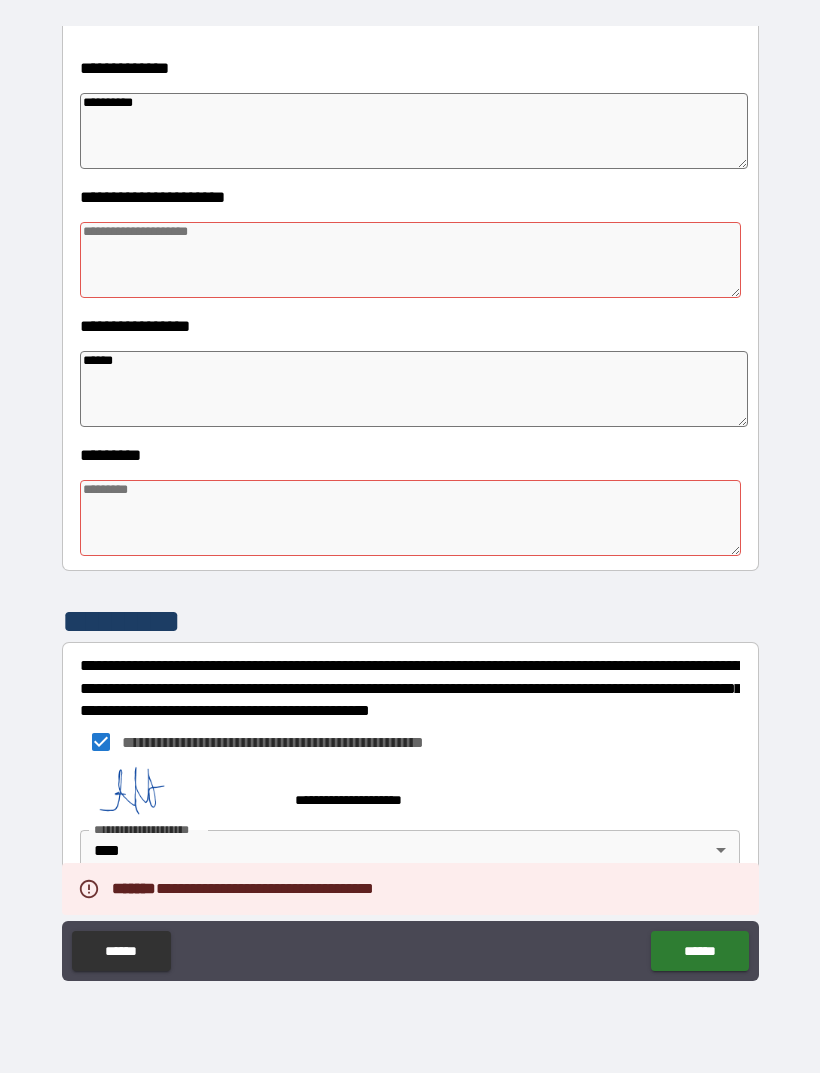 click at bounding box center [410, 518] 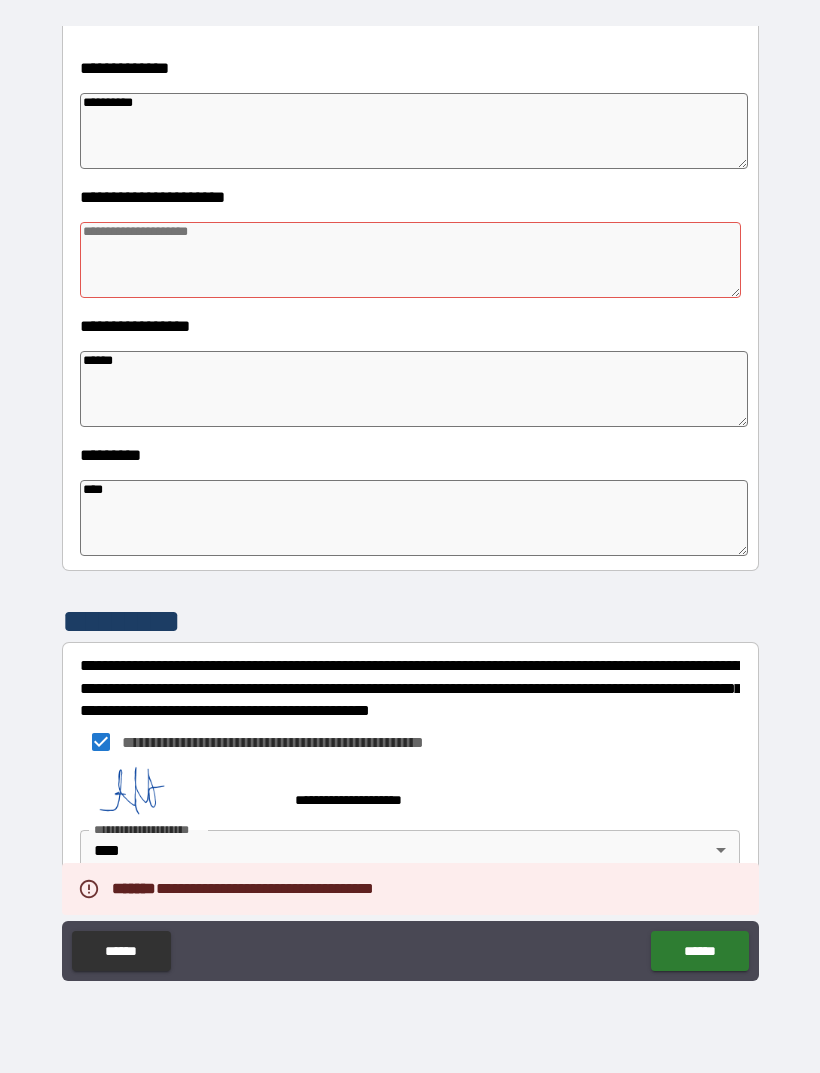 click at bounding box center (410, 260) 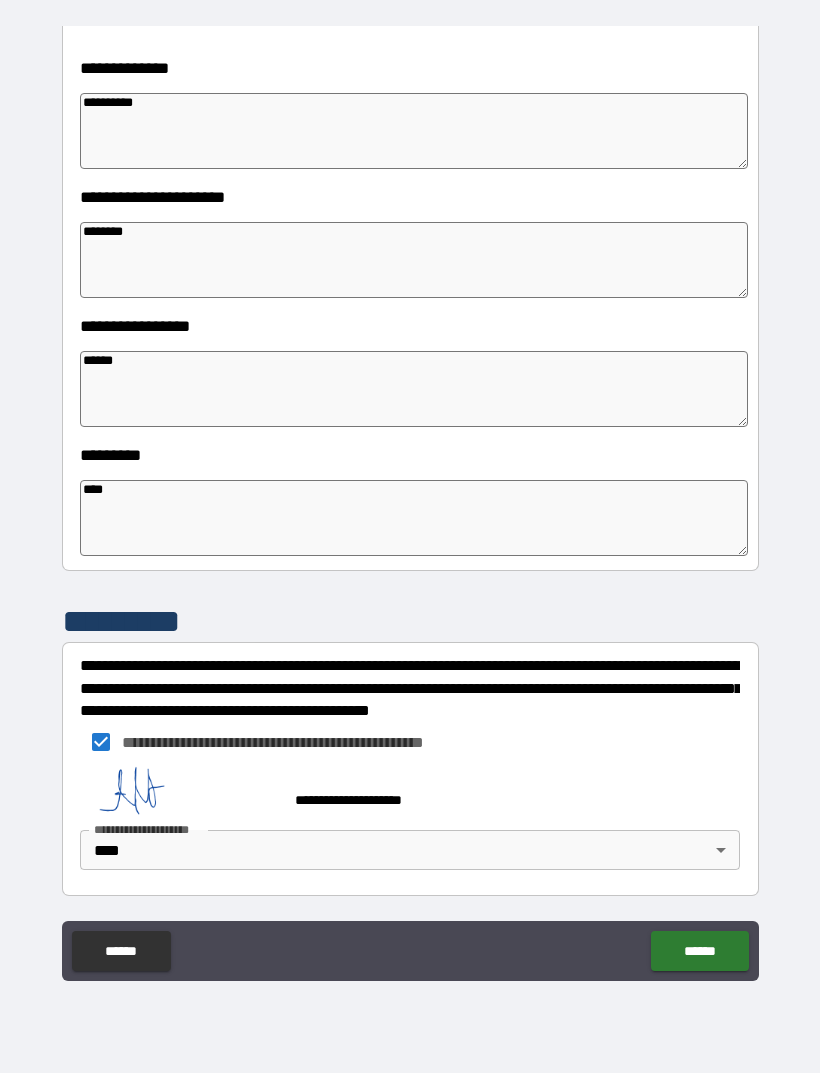 click on "******" at bounding box center [699, 951] 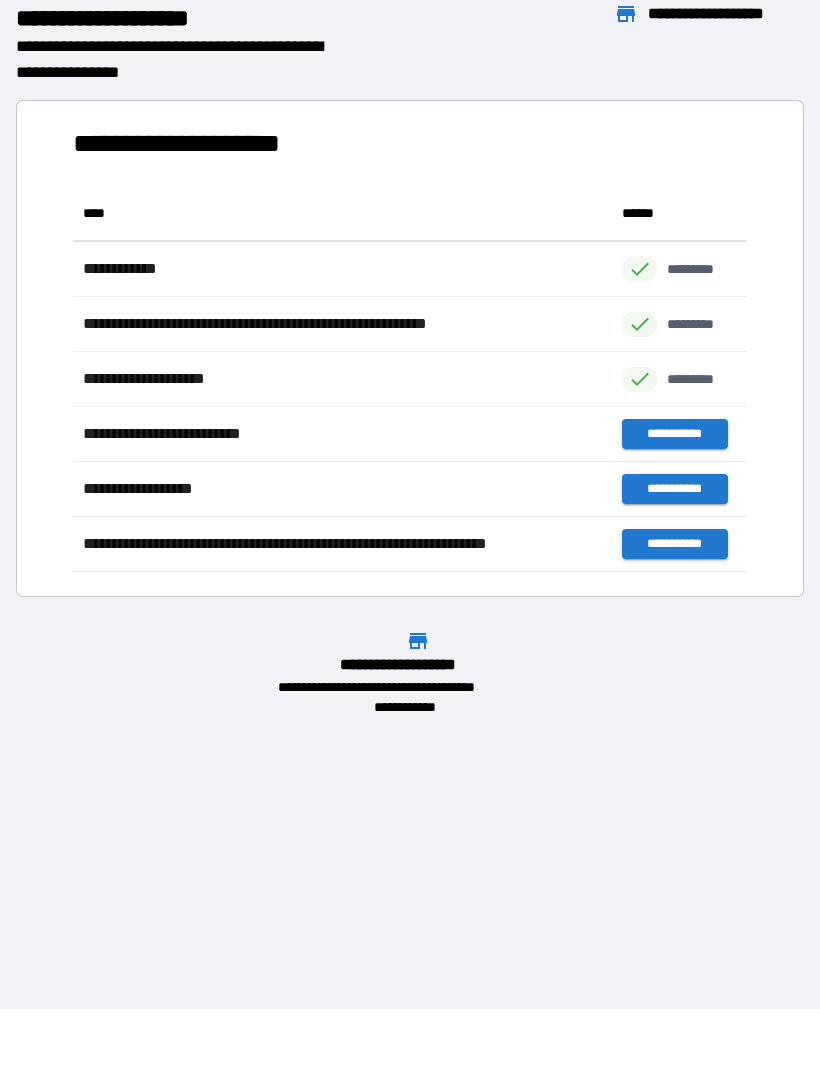 scroll, scrollTop: 386, scrollLeft: 674, axis: both 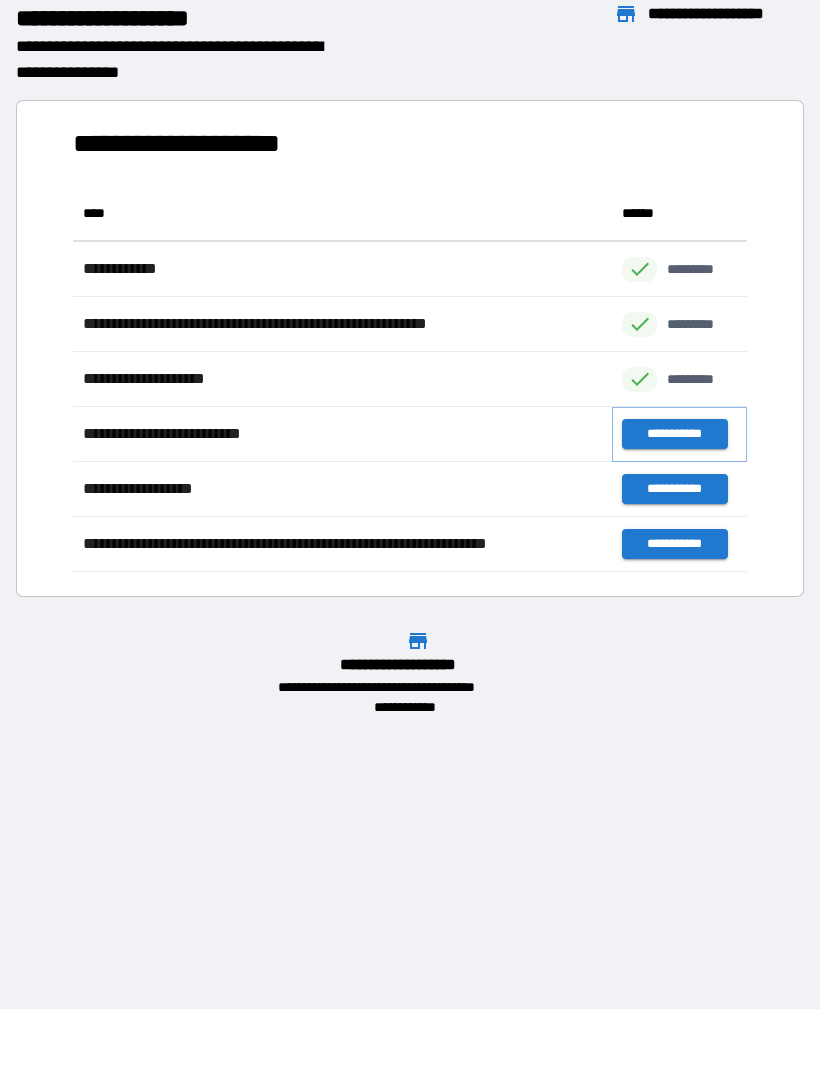 click on "**********" at bounding box center (674, 434) 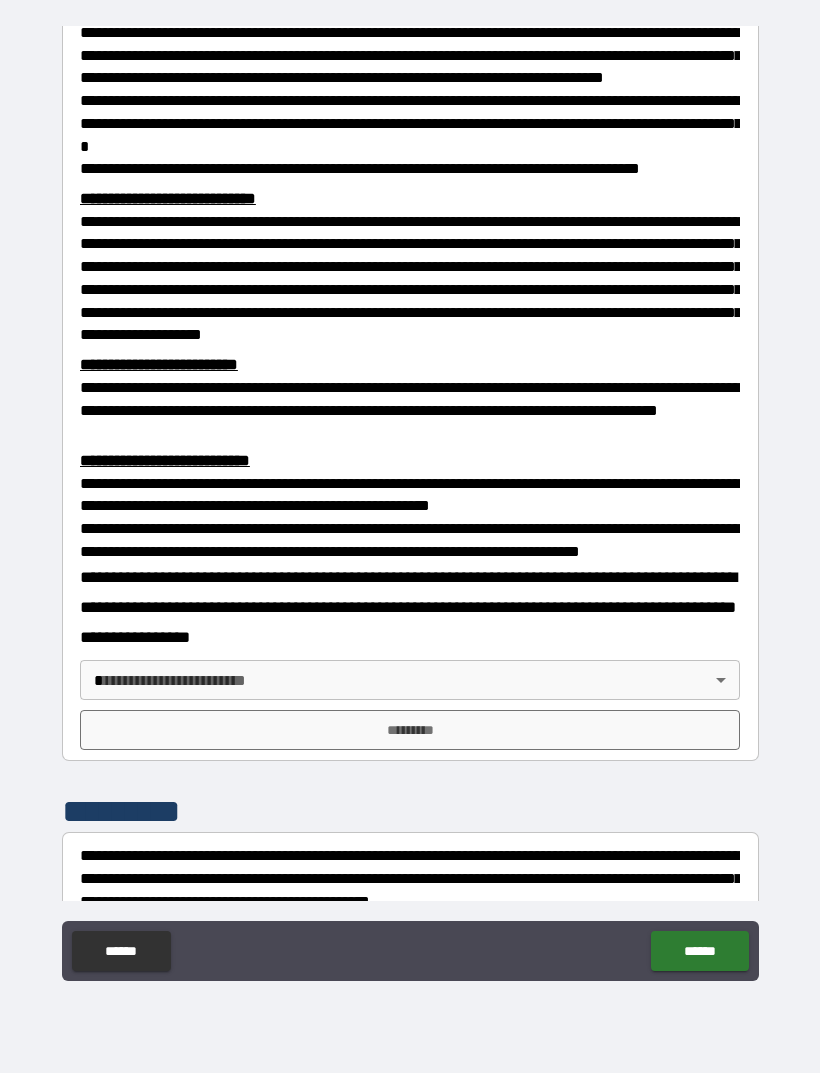 scroll, scrollTop: 363, scrollLeft: 0, axis: vertical 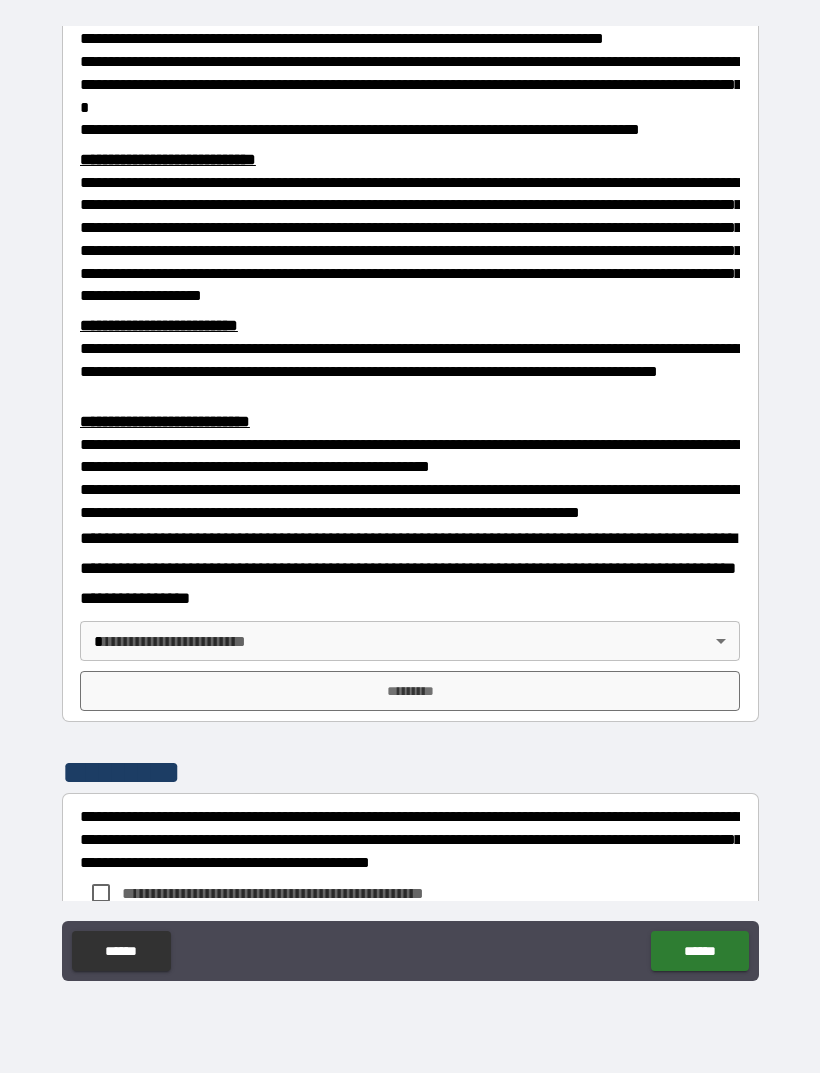 click on "**********" at bounding box center (410, 504) 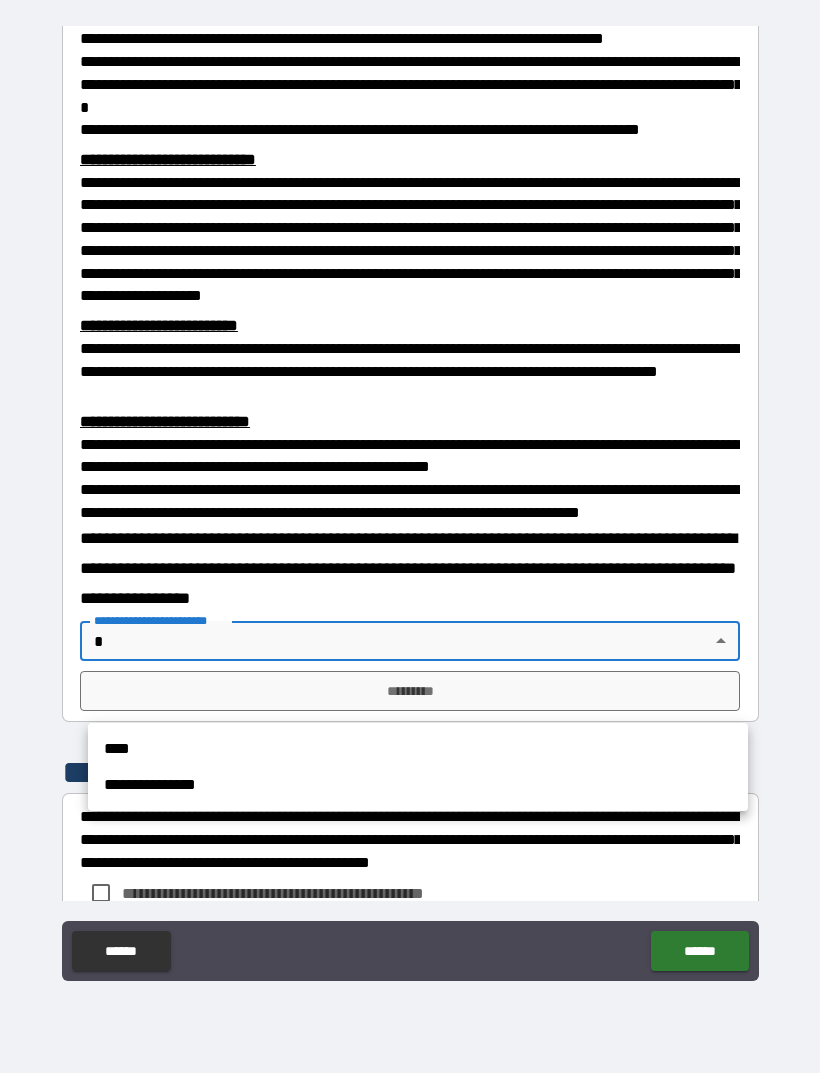 click on "****" at bounding box center (418, 749) 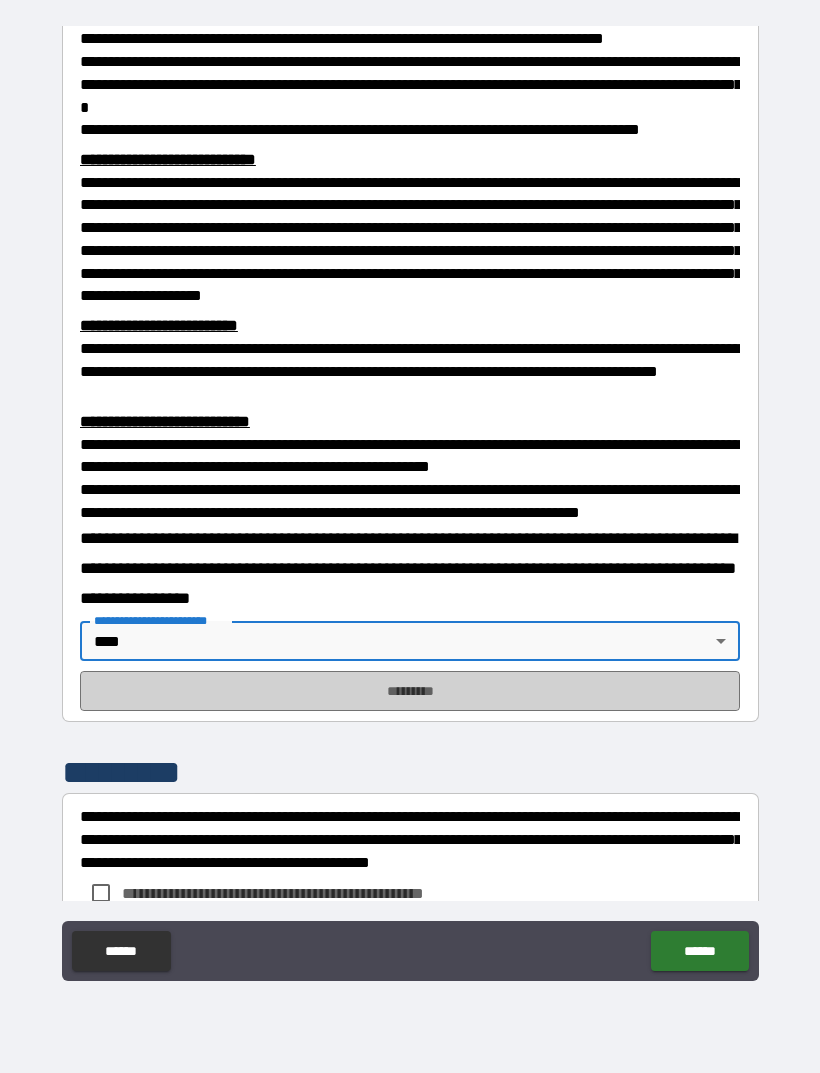 click on "*********" at bounding box center [410, 691] 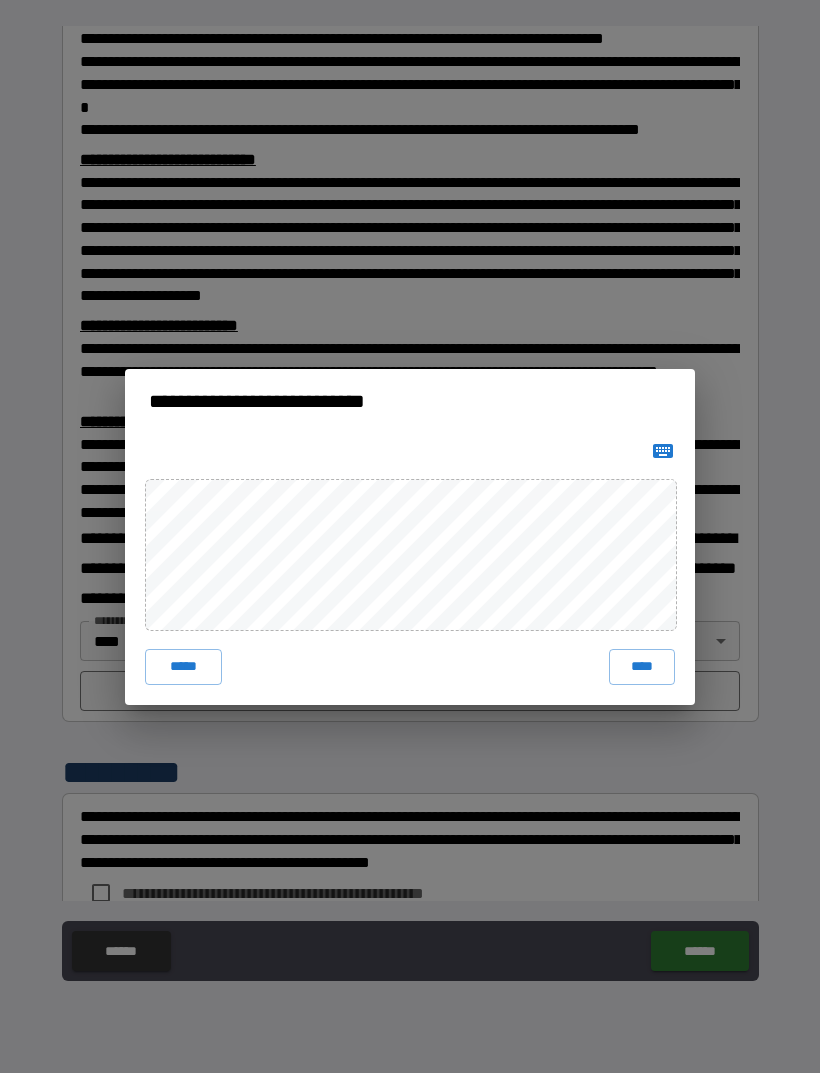 click on "****" at bounding box center [642, 667] 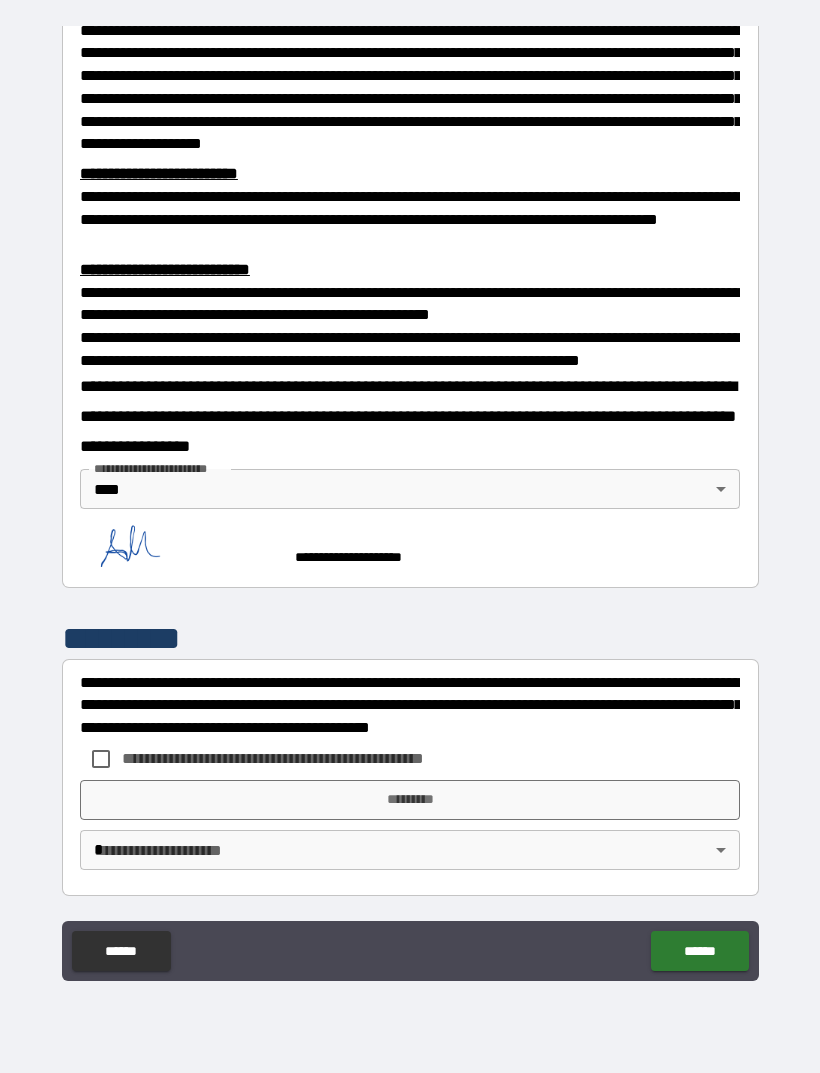 scroll, scrollTop: 566, scrollLeft: 0, axis: vertical 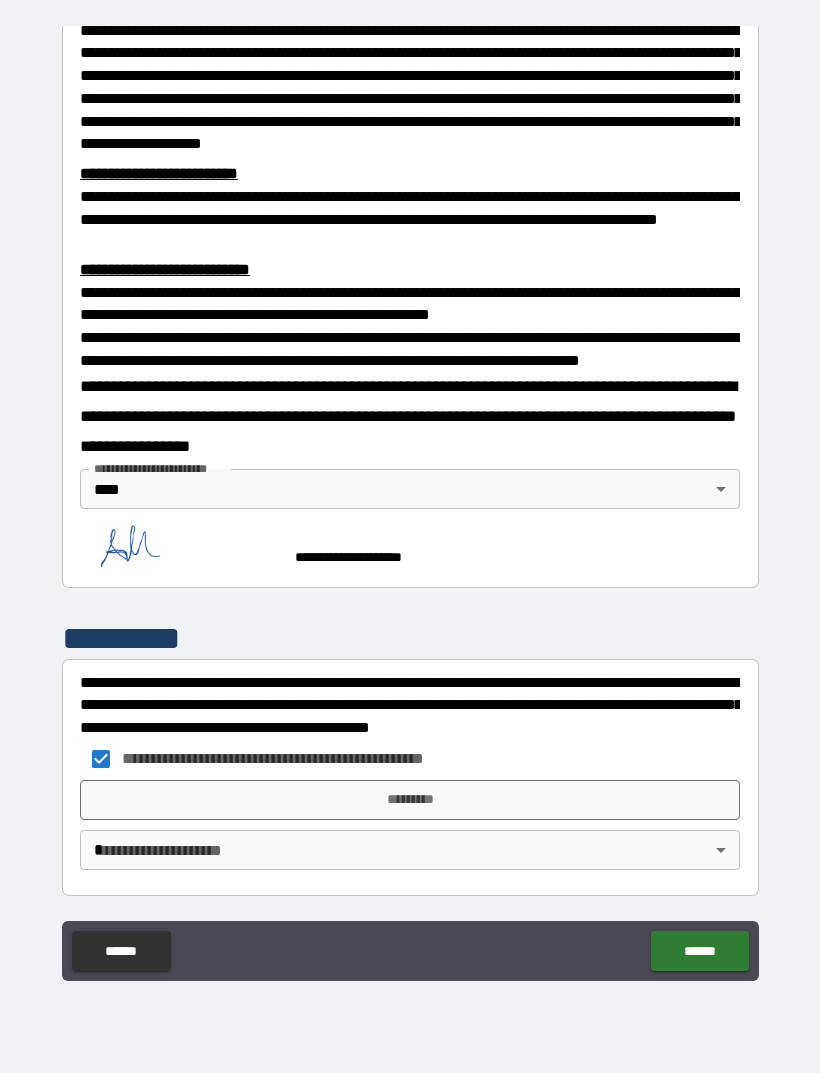 click on "**********" at bounding box center [410, 504] 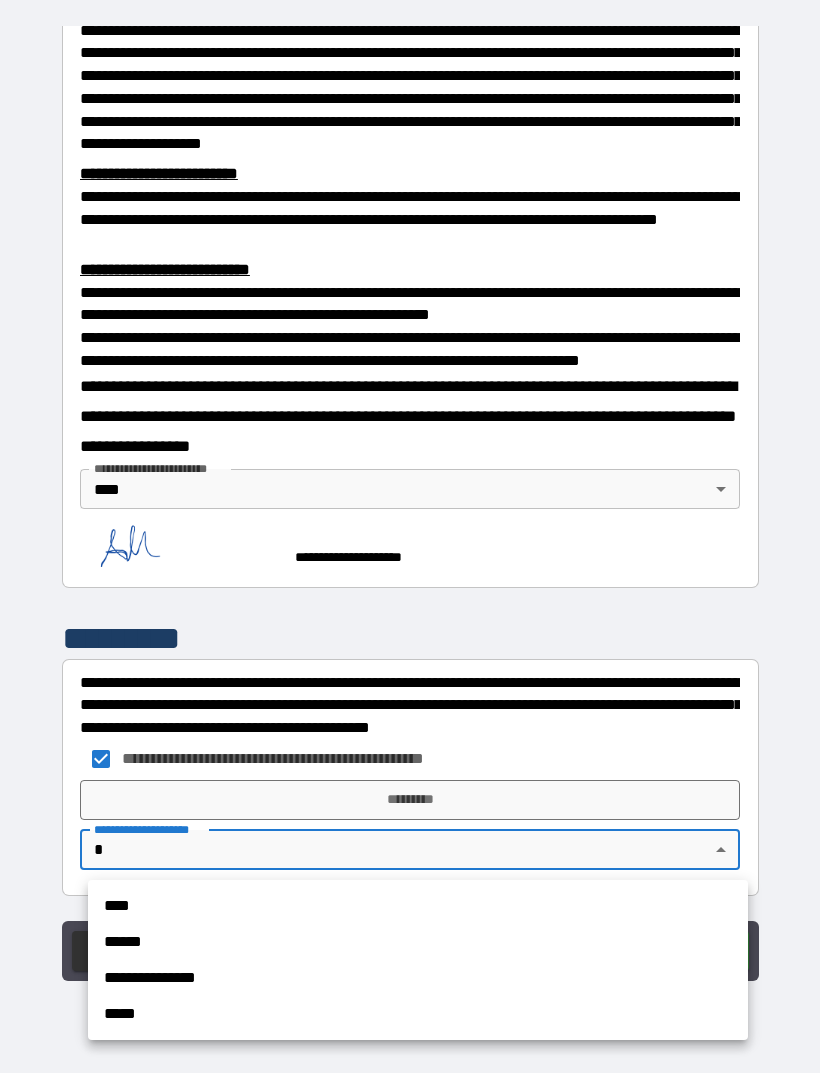 click on "****" at bounding box center [418, 906] 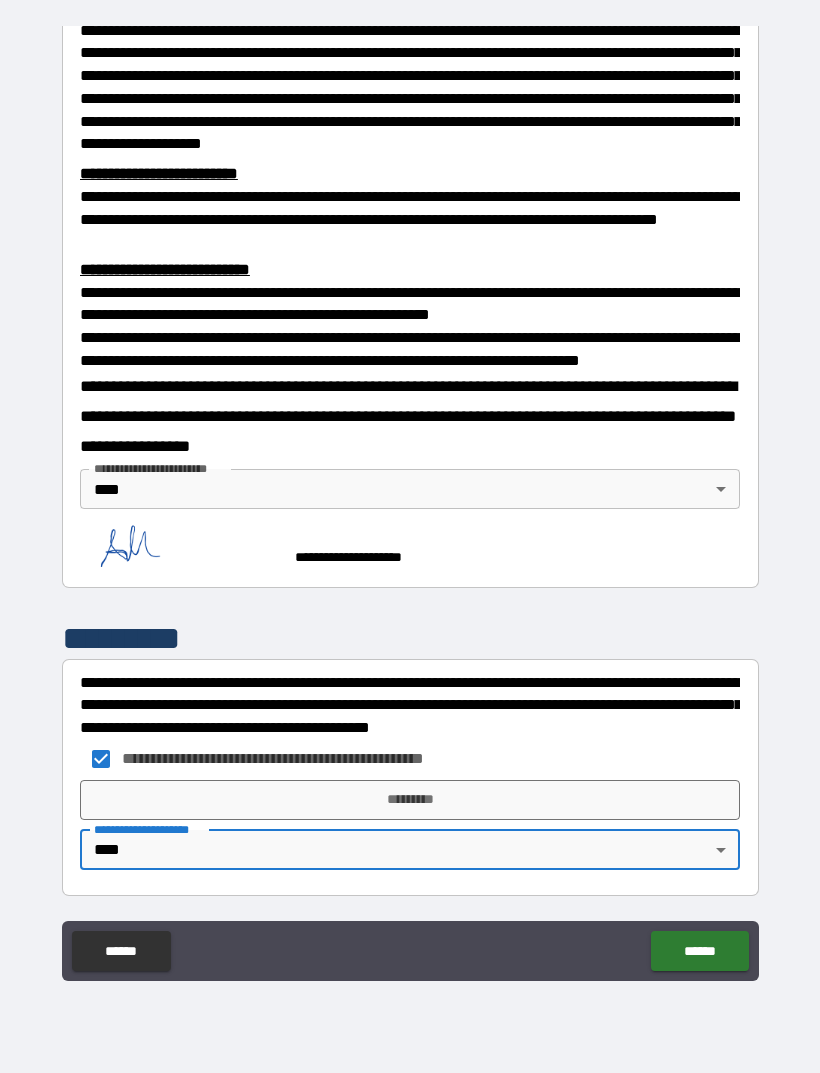 click on "******   ******" at bounding box center [410, 953] 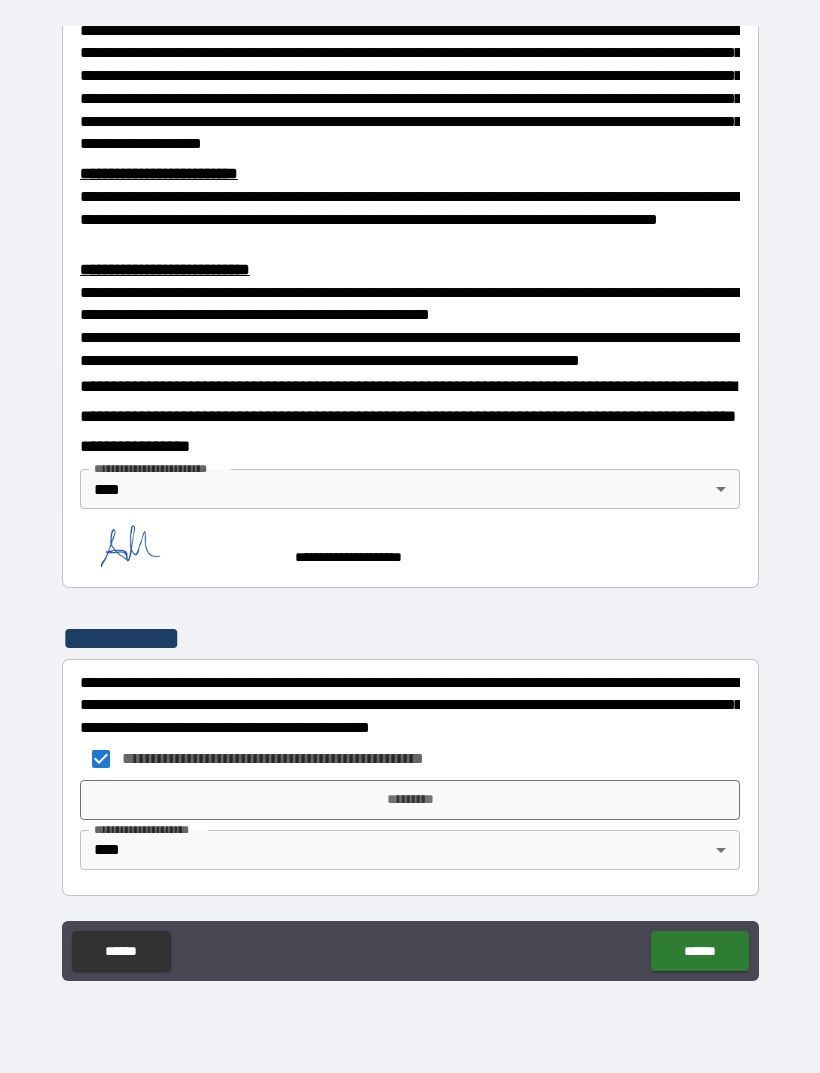 click on "*********" at bounding box center (410, 800) 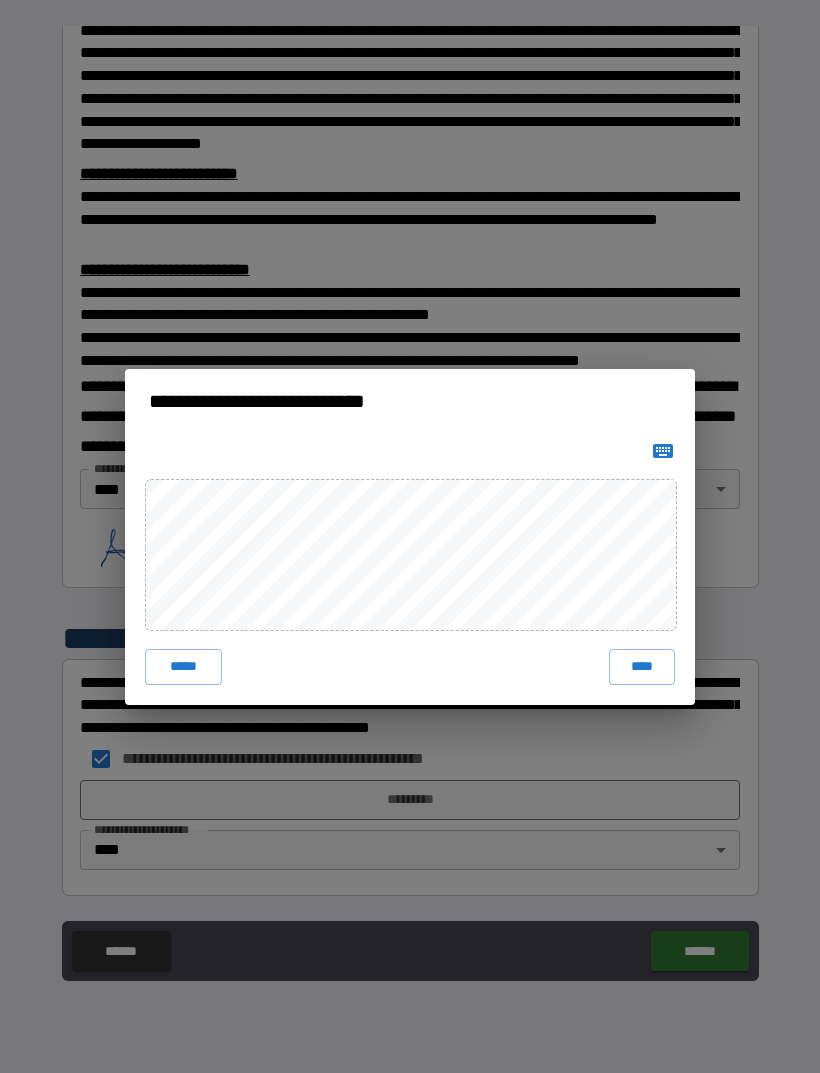 click on "****" at bounding box center (642, 667) 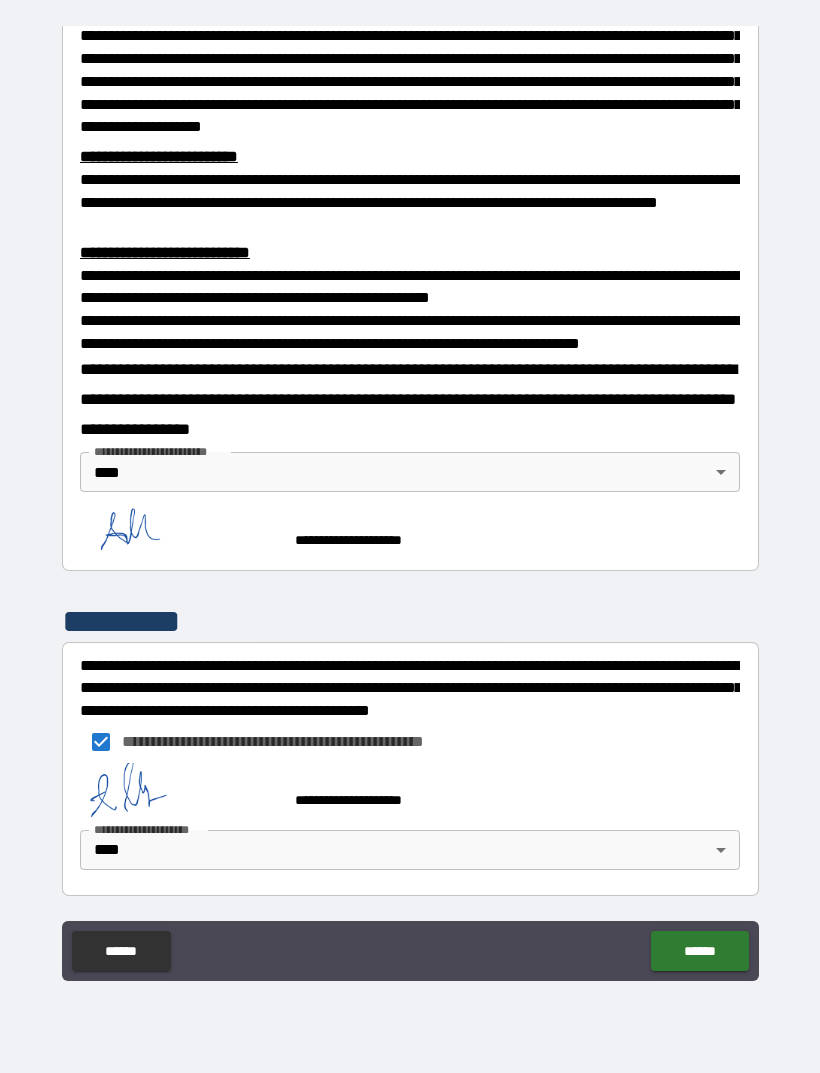 click on "******" at bounding box center (699, 951) 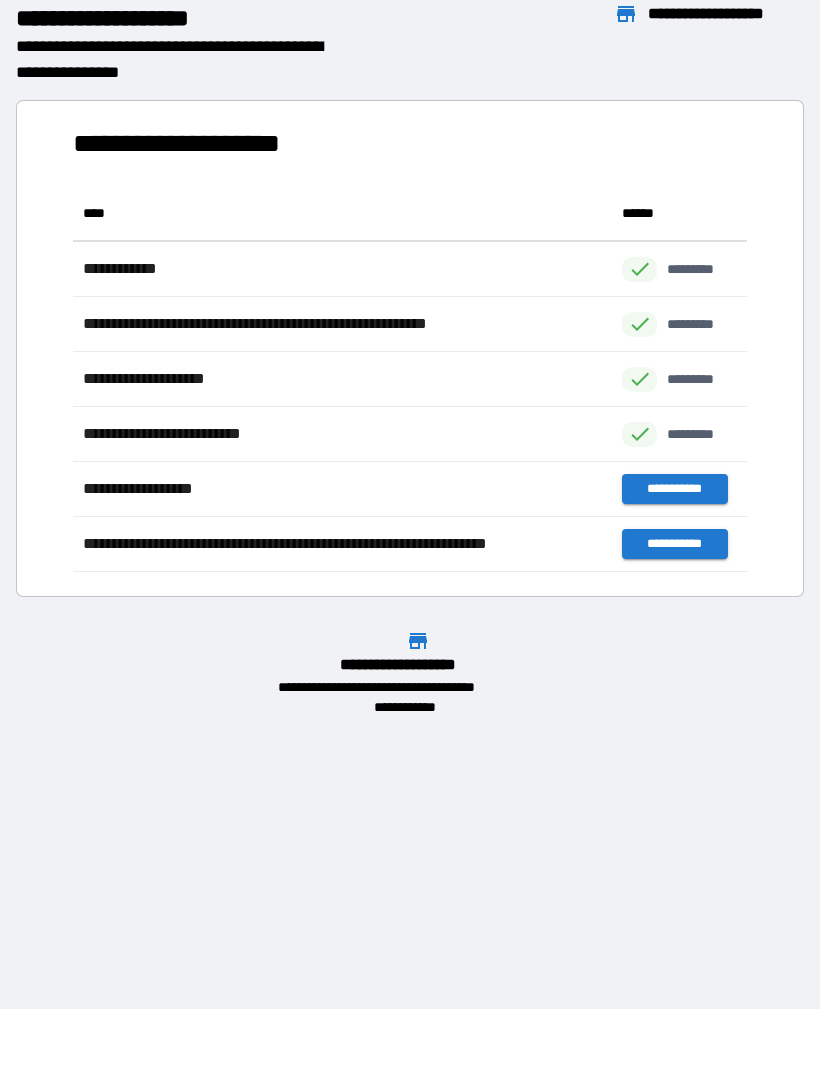 scroll, scrollTop: 1, scrollLeft: 1, axis: both 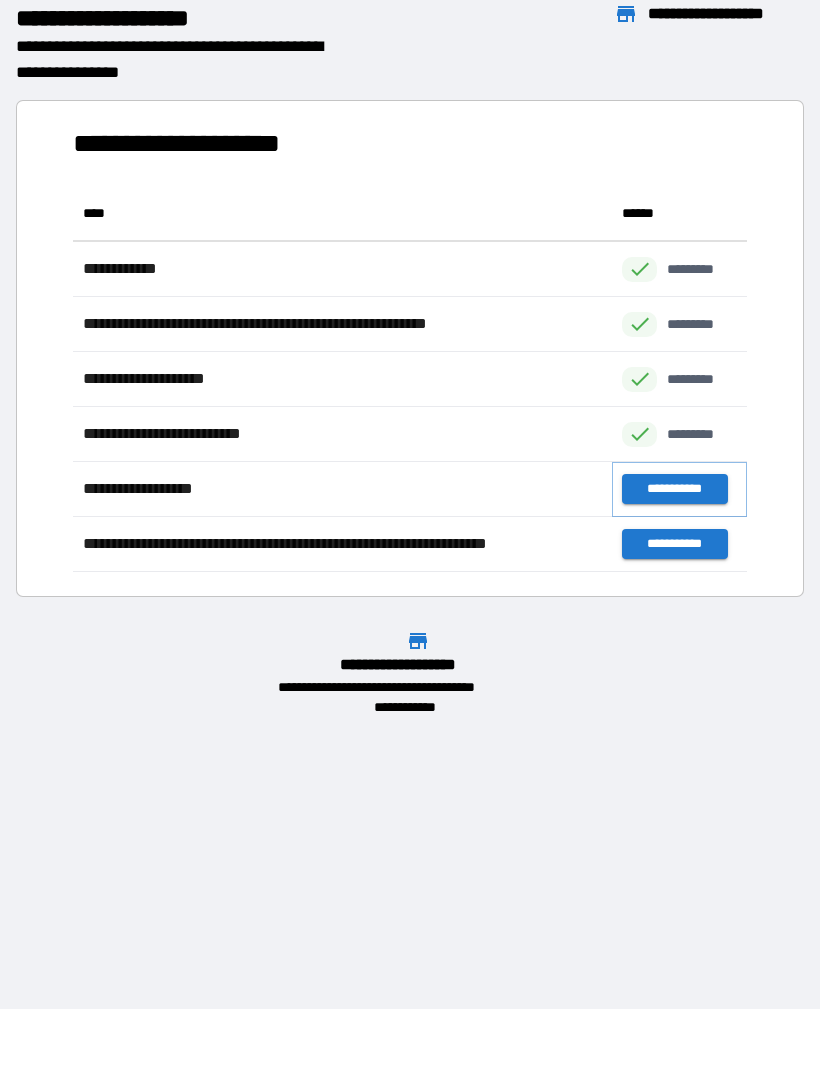 click on "**********" at bounding box center [674, 489] 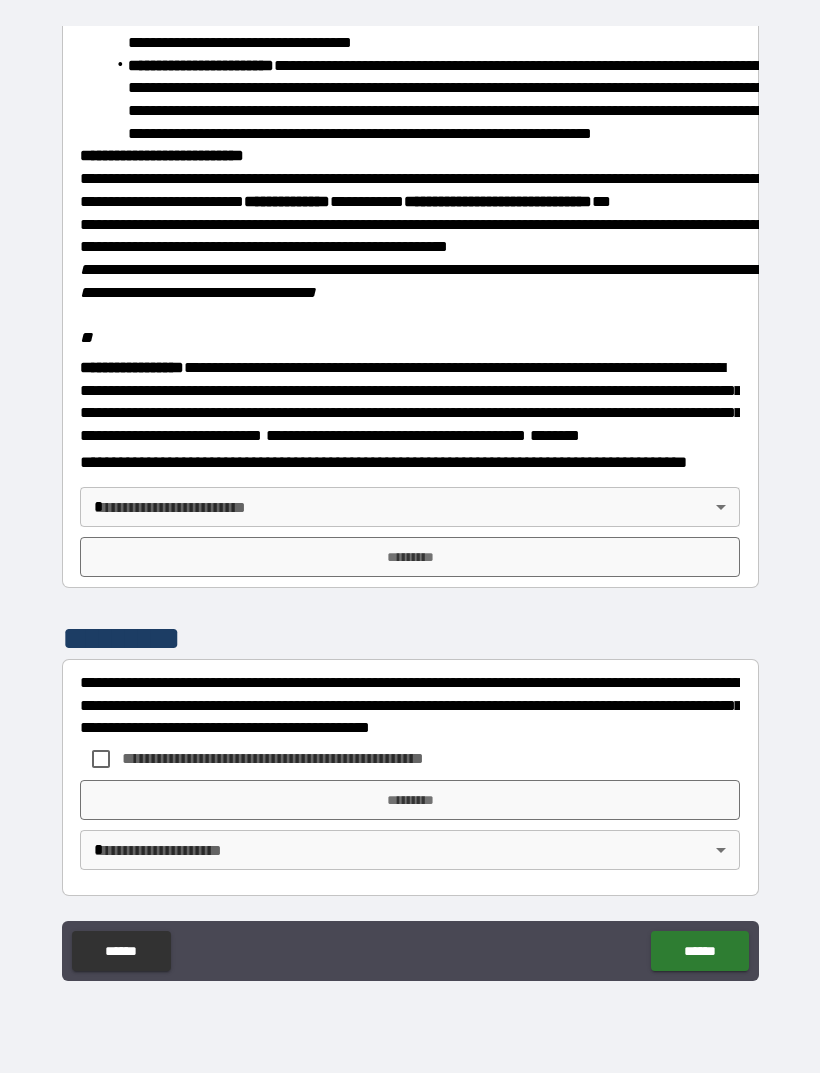 scroll, scrollTop: 2234, scrollLeft: 0, axis: vertical 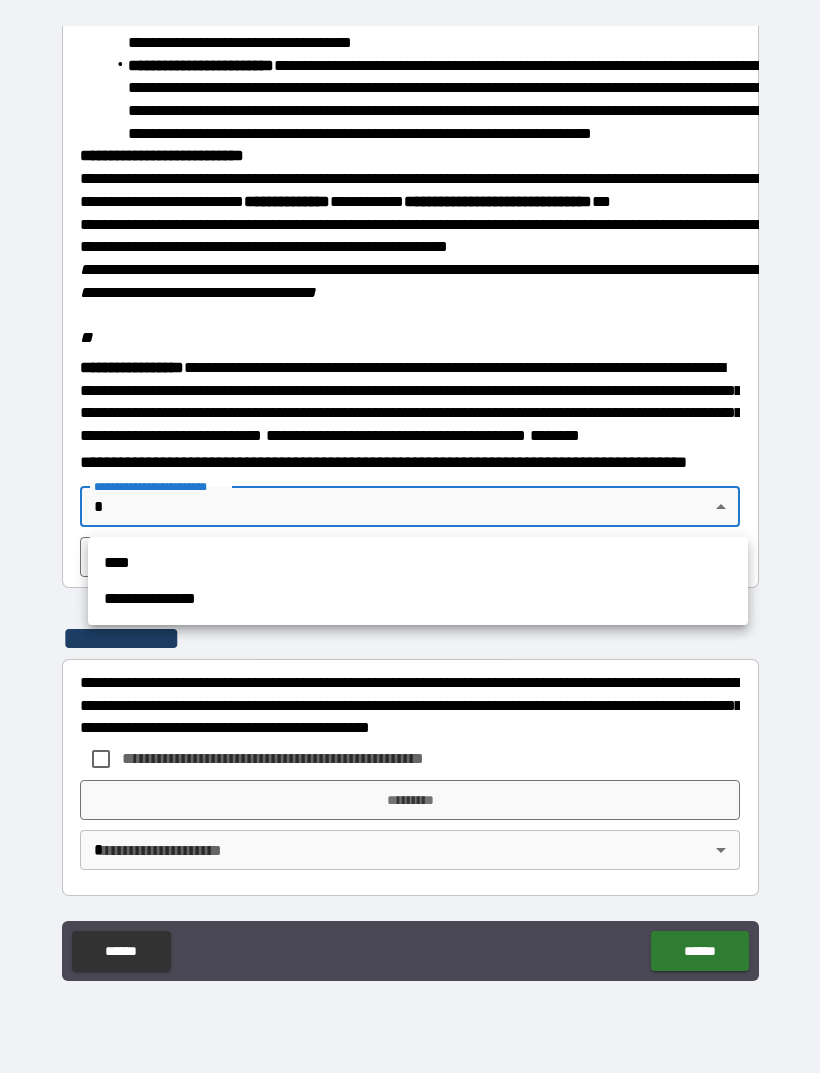 click on "****" at bounding box center [418, 563] 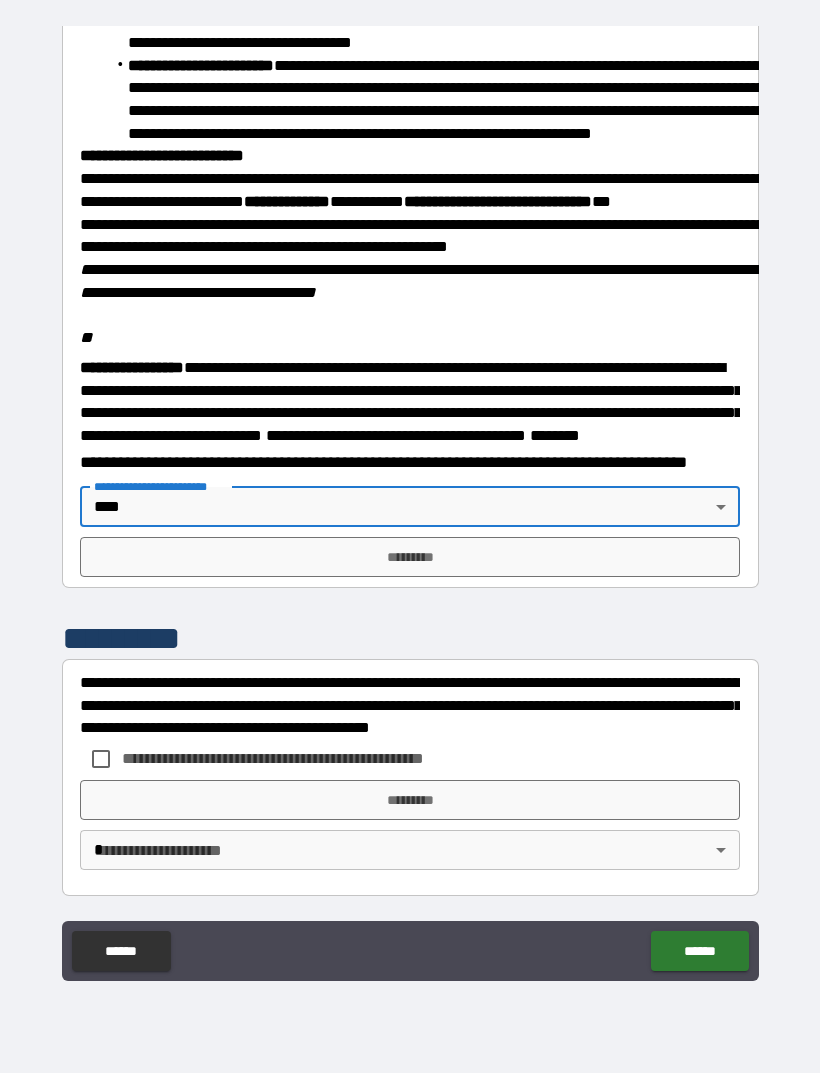 click on "*********" at bounding box center [410, 557] 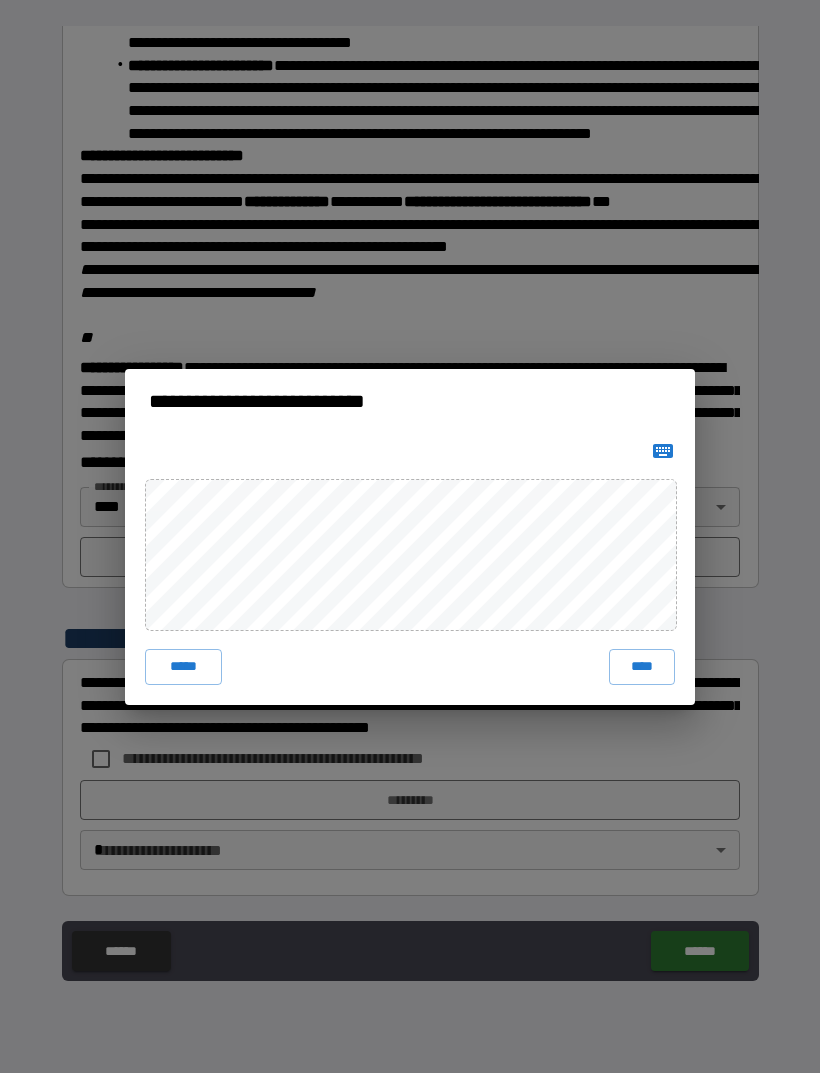 click on "****" at bounding box center [642, 667] 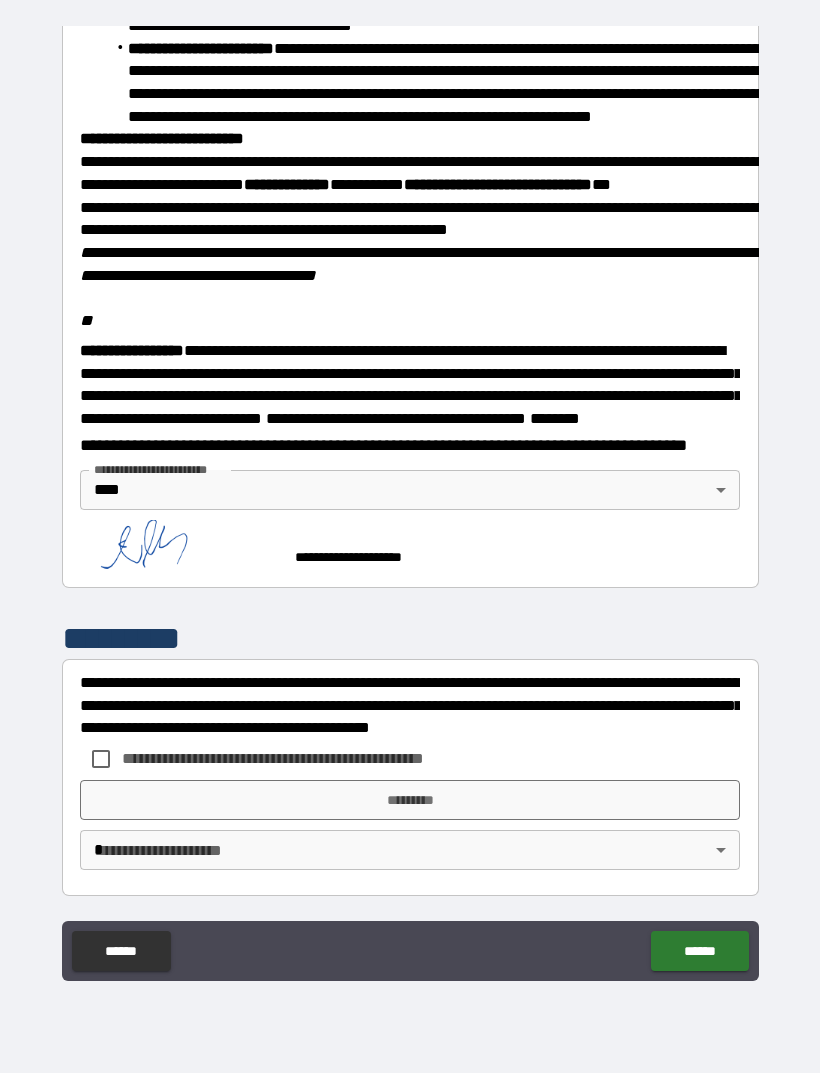 scroll, scrollTop: 2224, scrollLeft: 0, axis: vertical 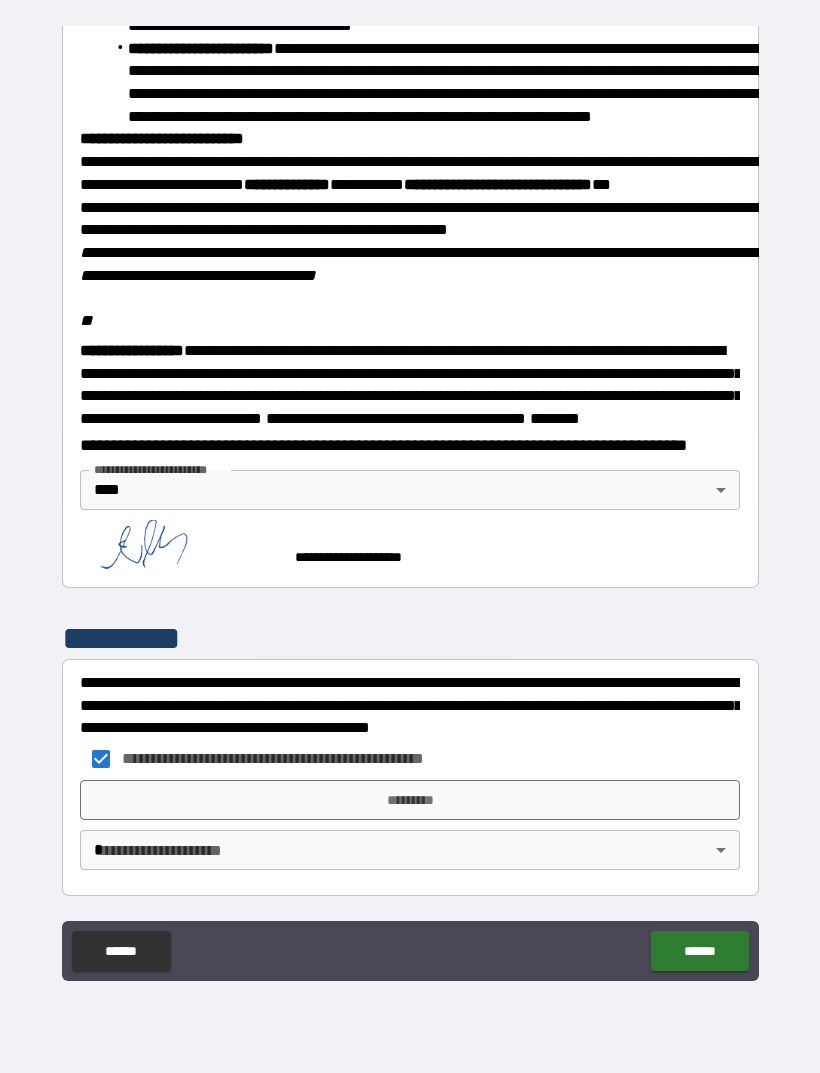 click on "*********" at bounding box center [410, 800] 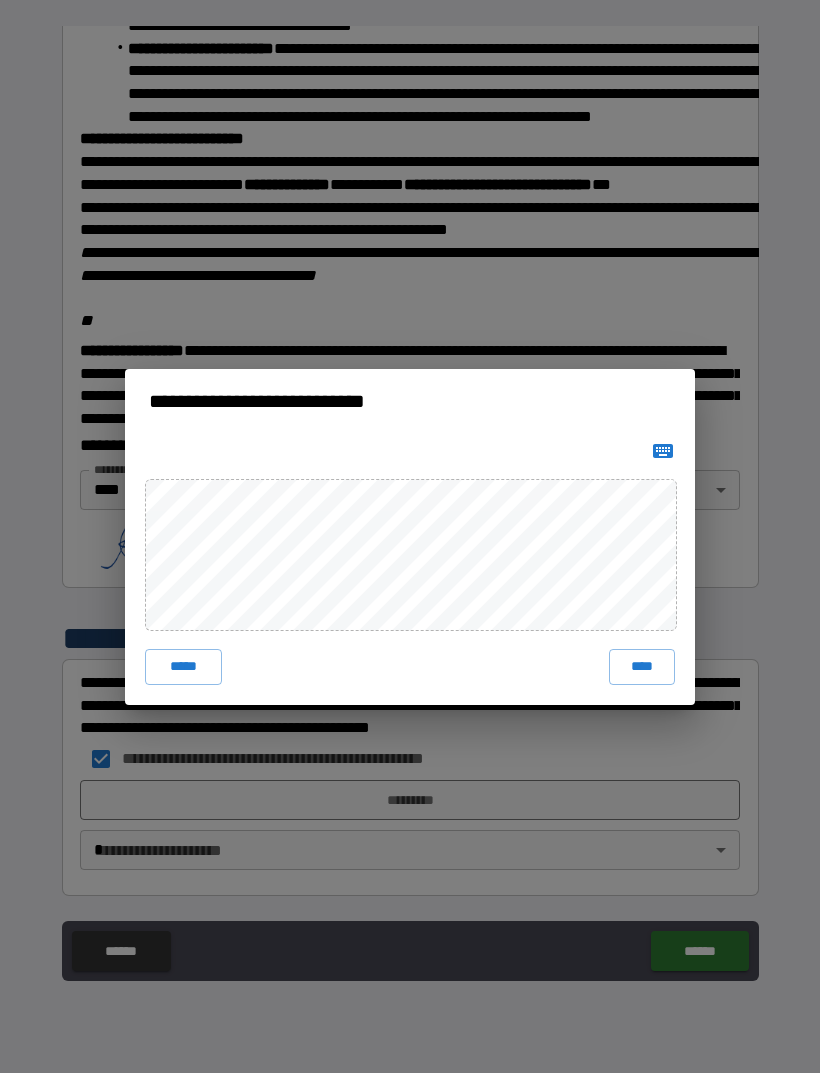 click on "****" at bounding box center [642, 667] 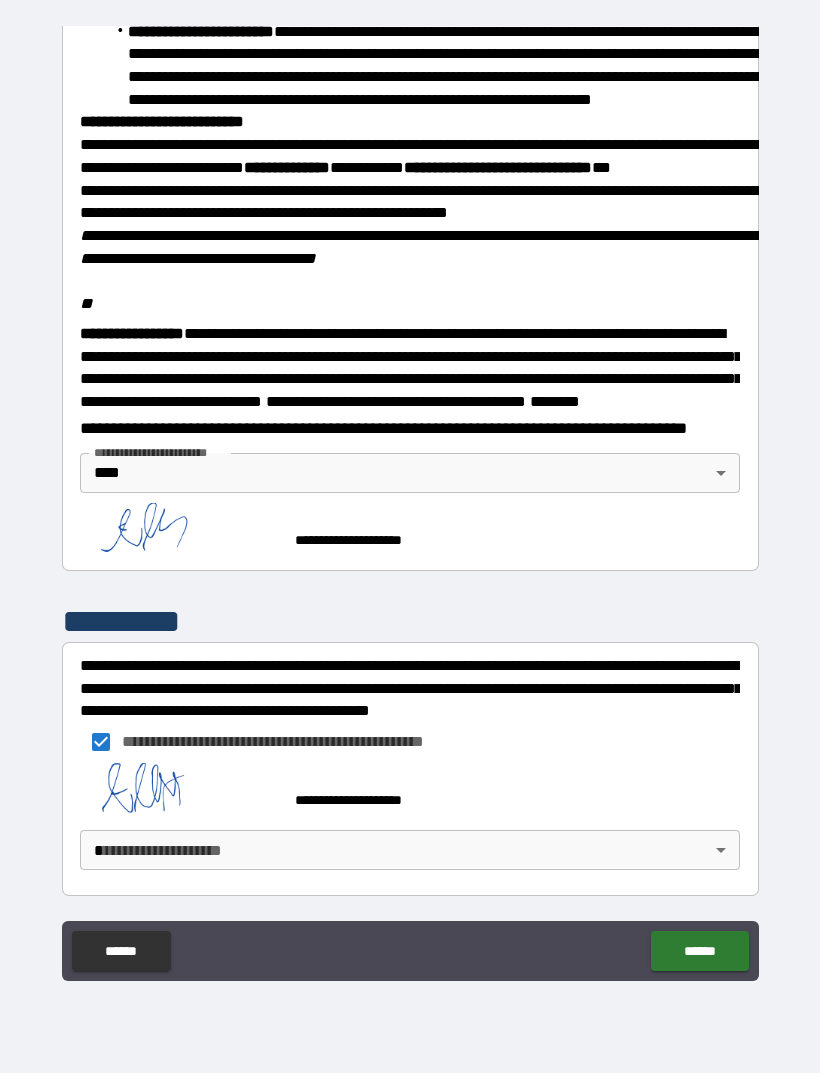 scroll, scrollTop: 2268, scrollLeft: 0, axis: vertical 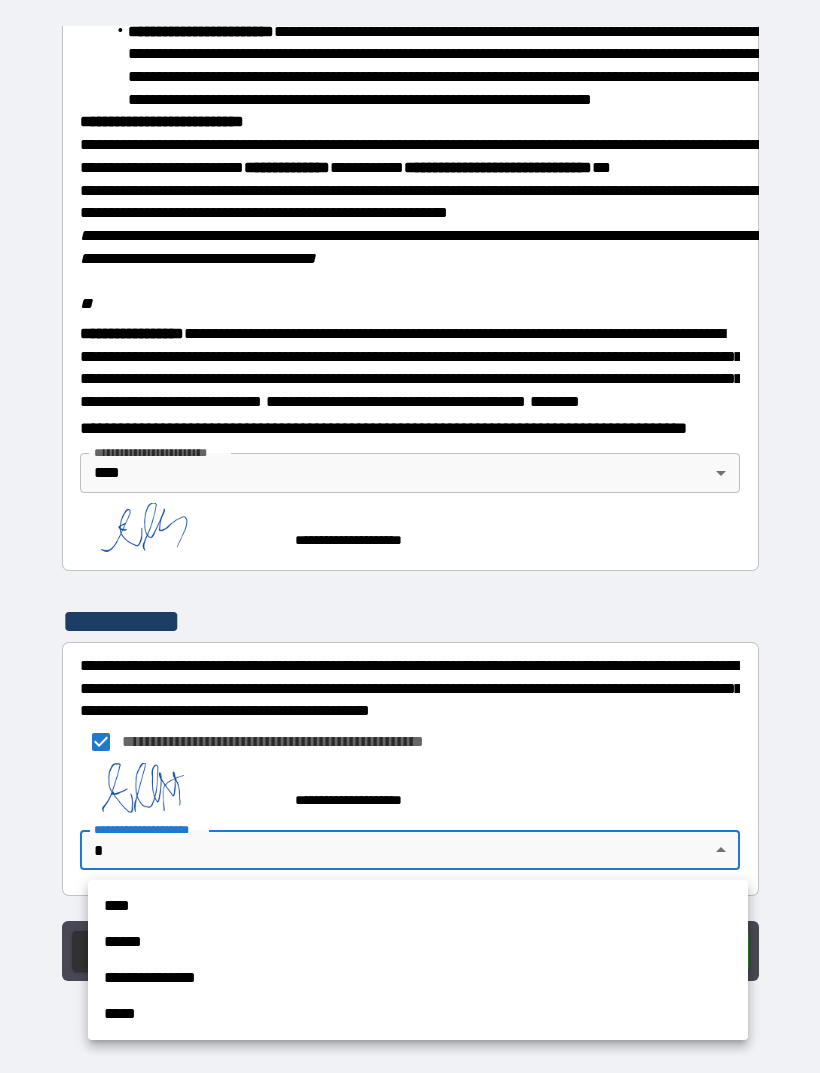 click on "****" at bounding box center [418, 906] 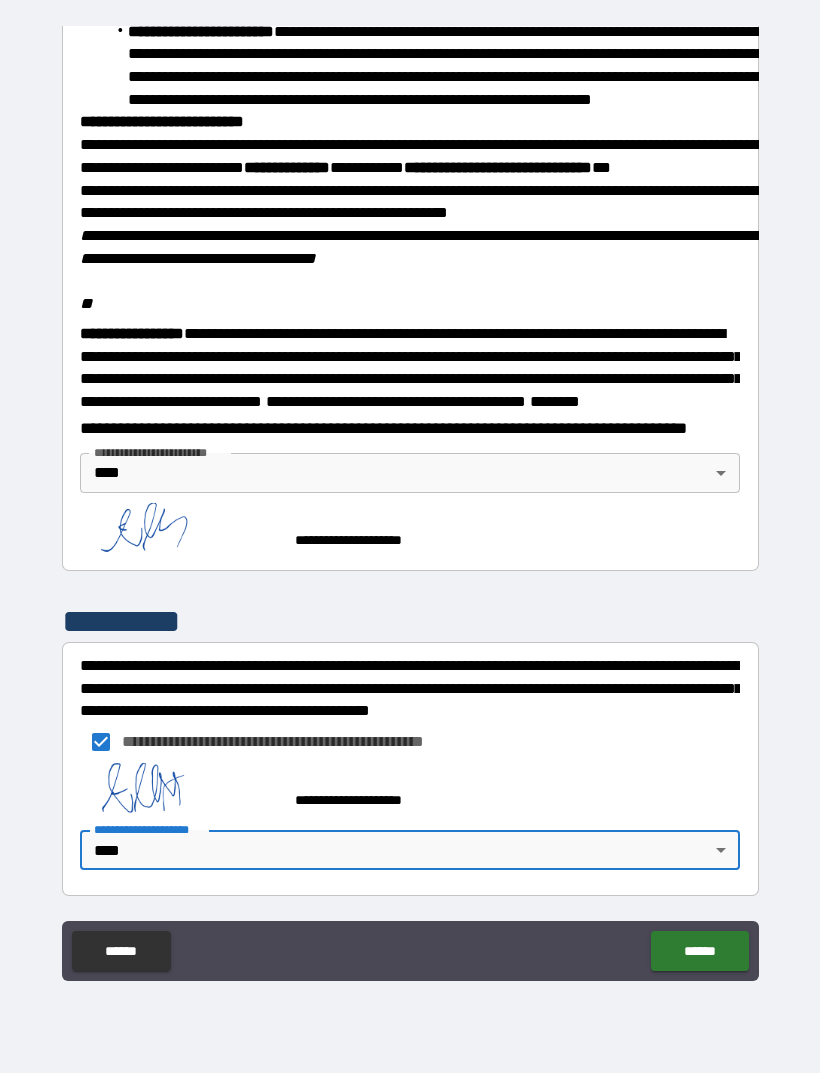 click on "******" at bounding box center [699, 951] 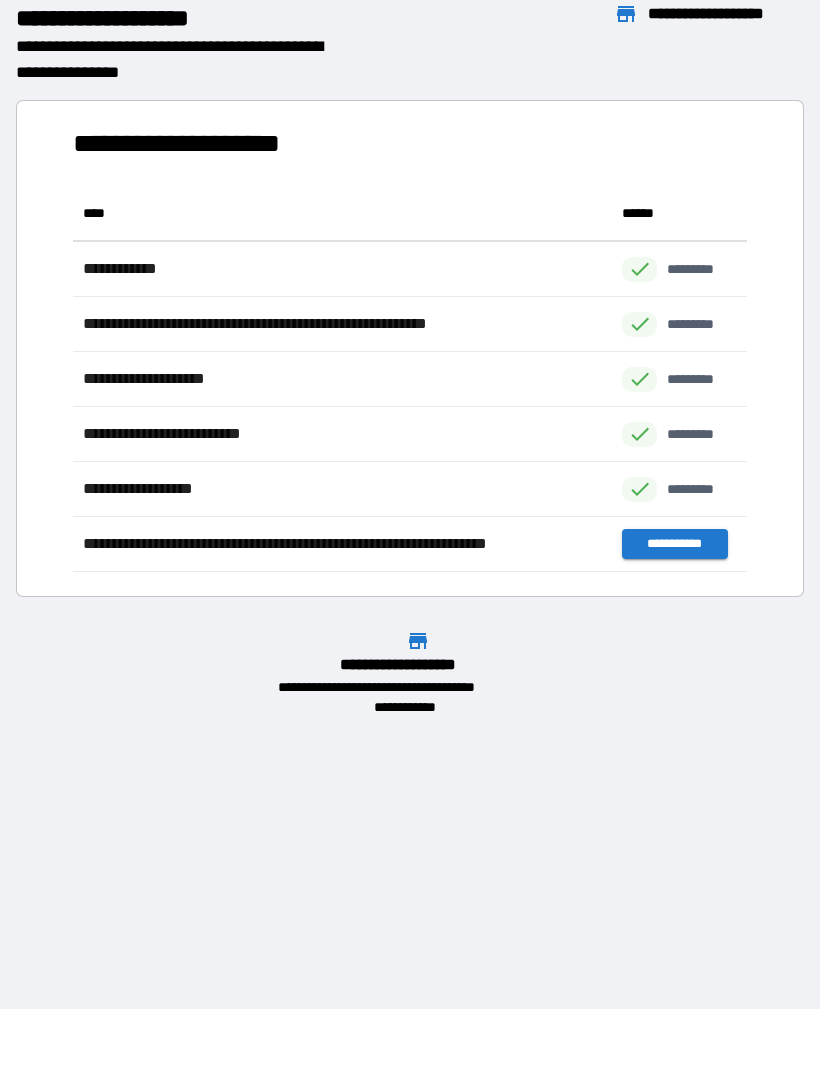 scroll, scrollTop: 1, scrollLeft: 1, axis: both 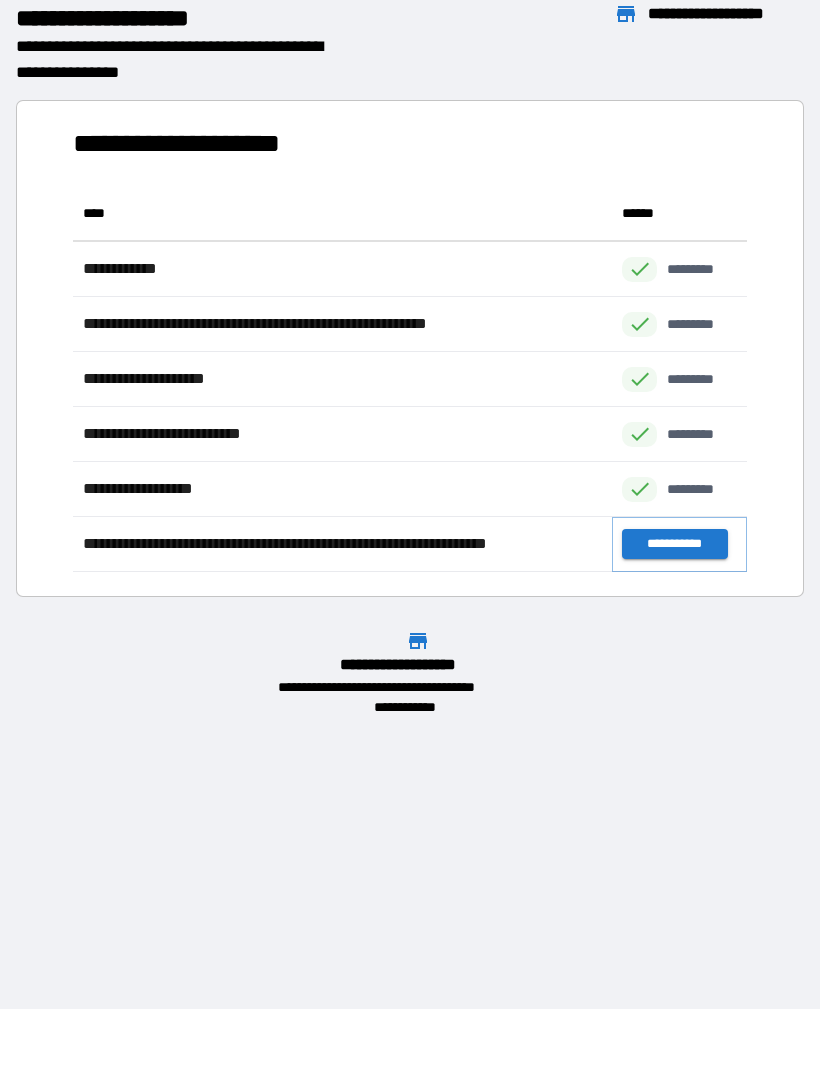click on "**********" at bounding box center [674, 544] 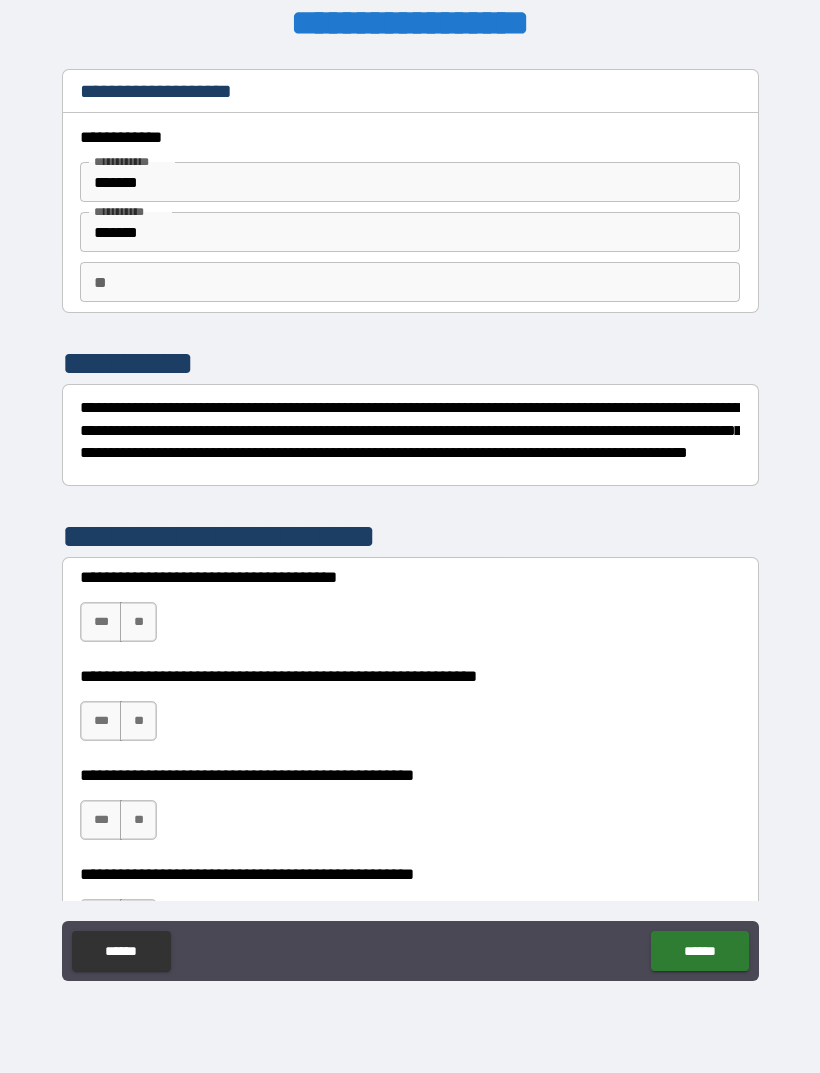 click on "**" at bounding box center (138, 622) 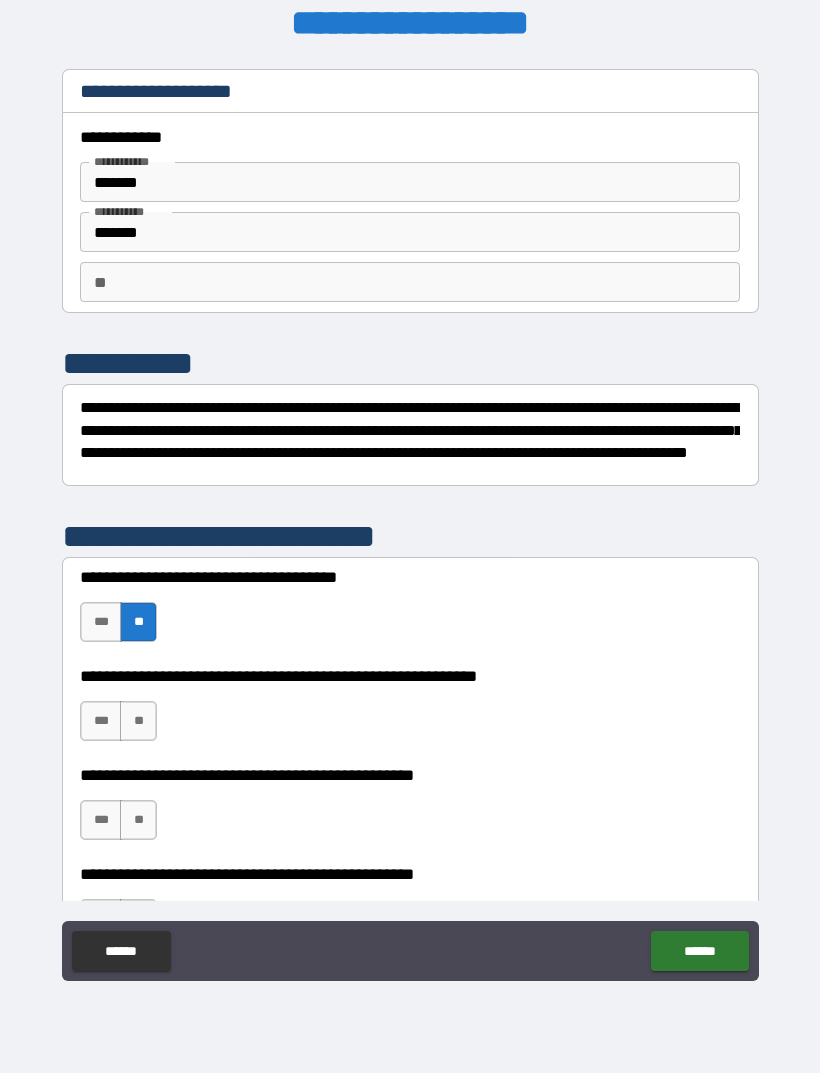 click on "**" at bounding box center (138, 721) 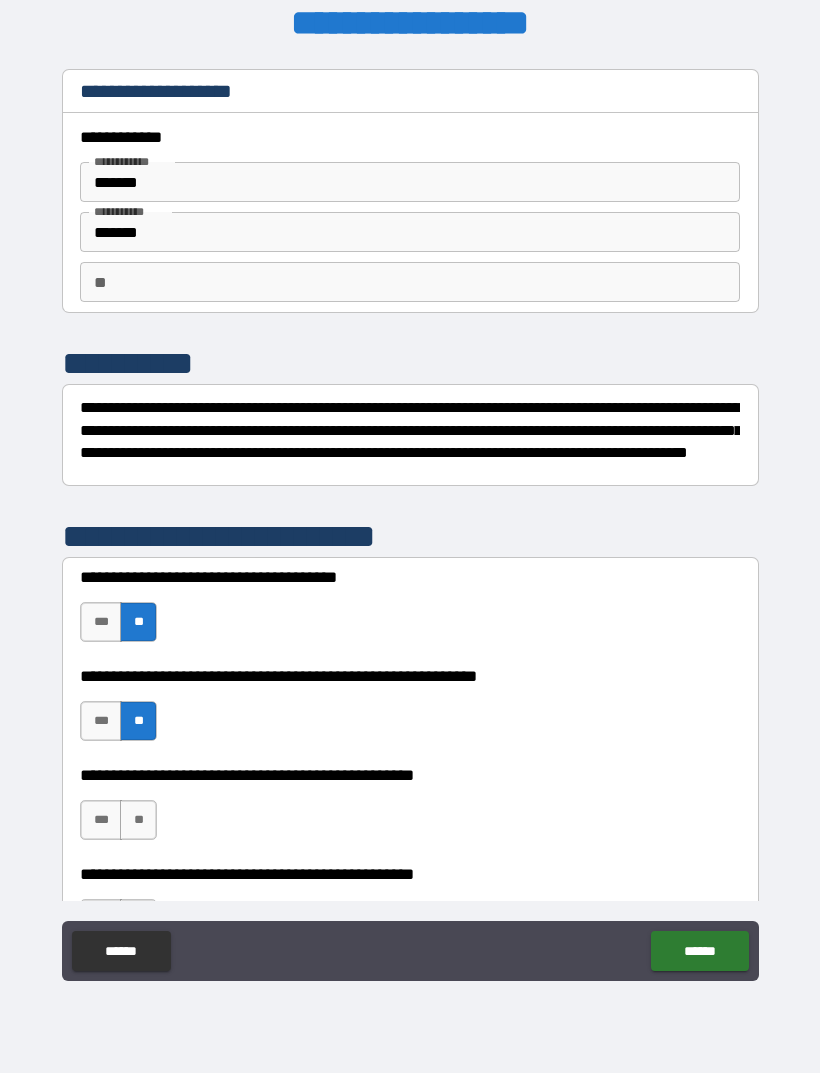 click on "**" at bounding box center (138, 820) 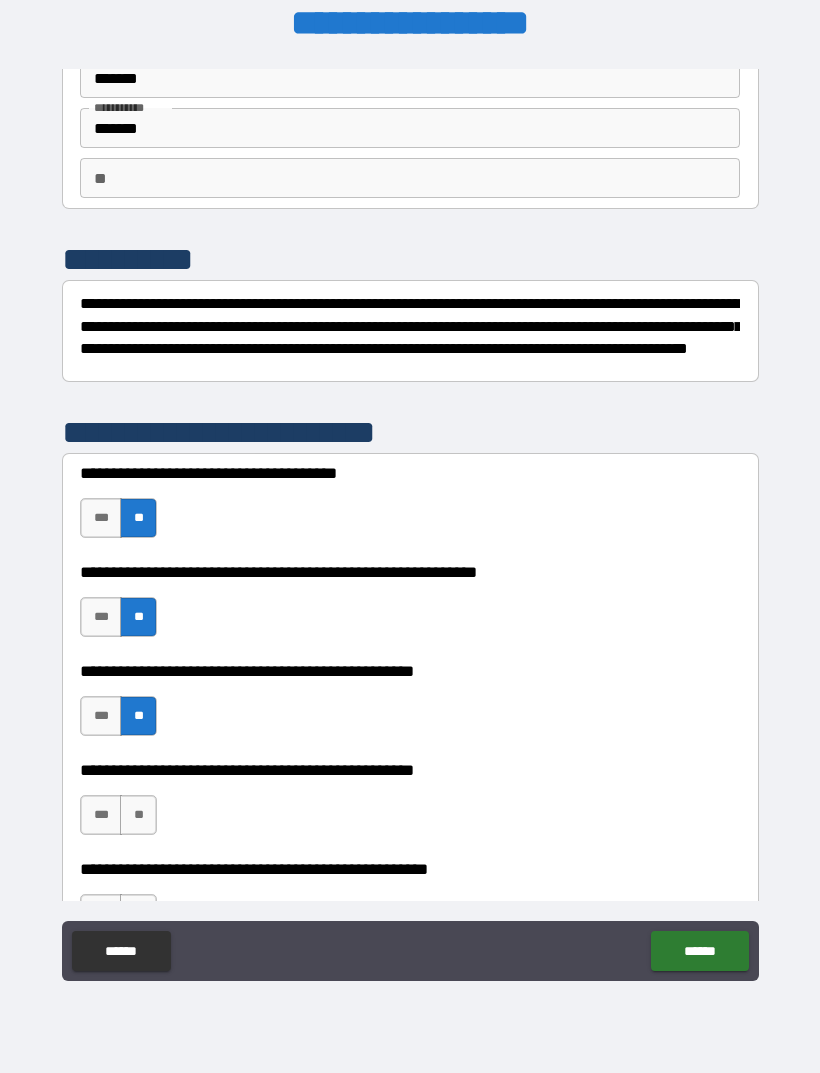 scroll, scrollTop: 148, scrollLeft: 0, axis: vertical 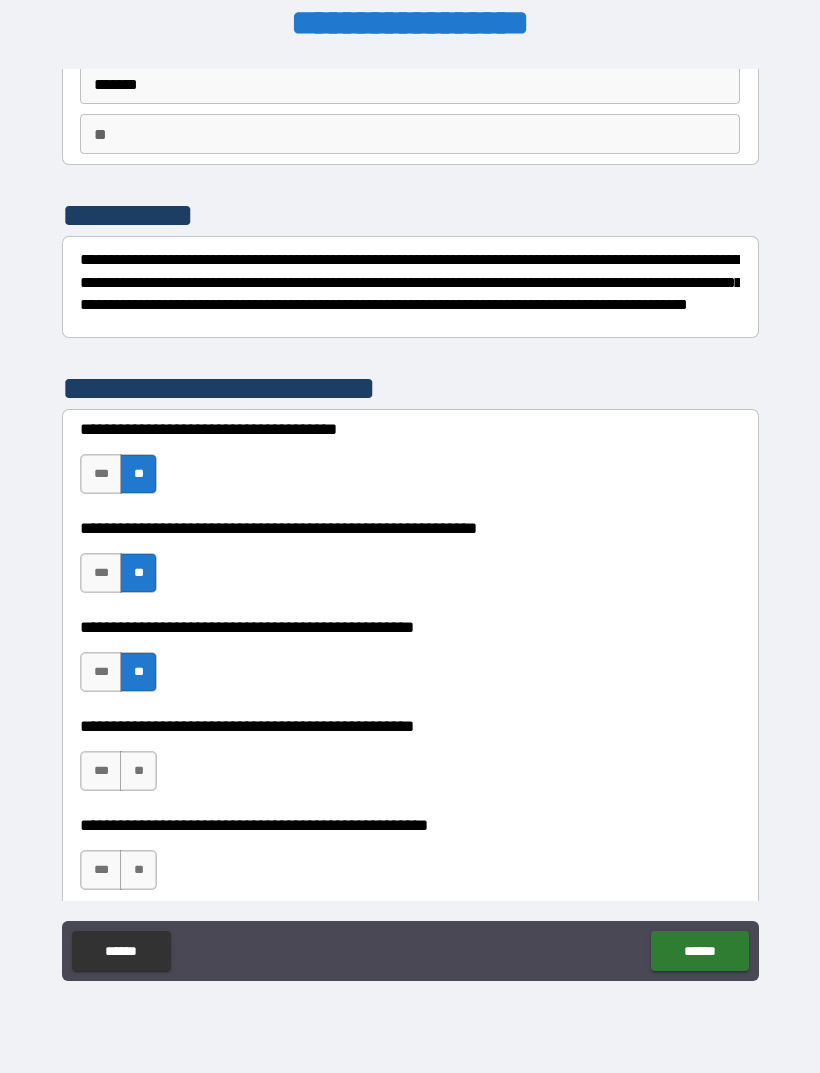 click on "***" at bounding box center [101, 771] 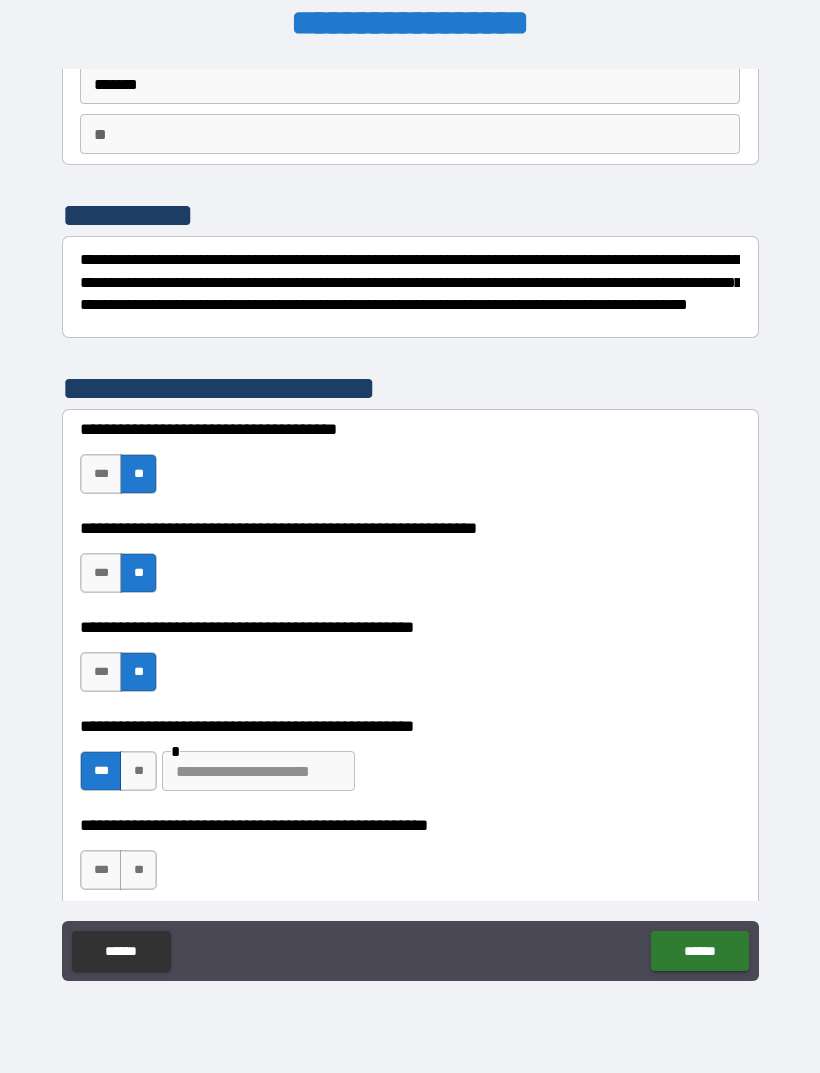 click at bounding box center (258, 771) 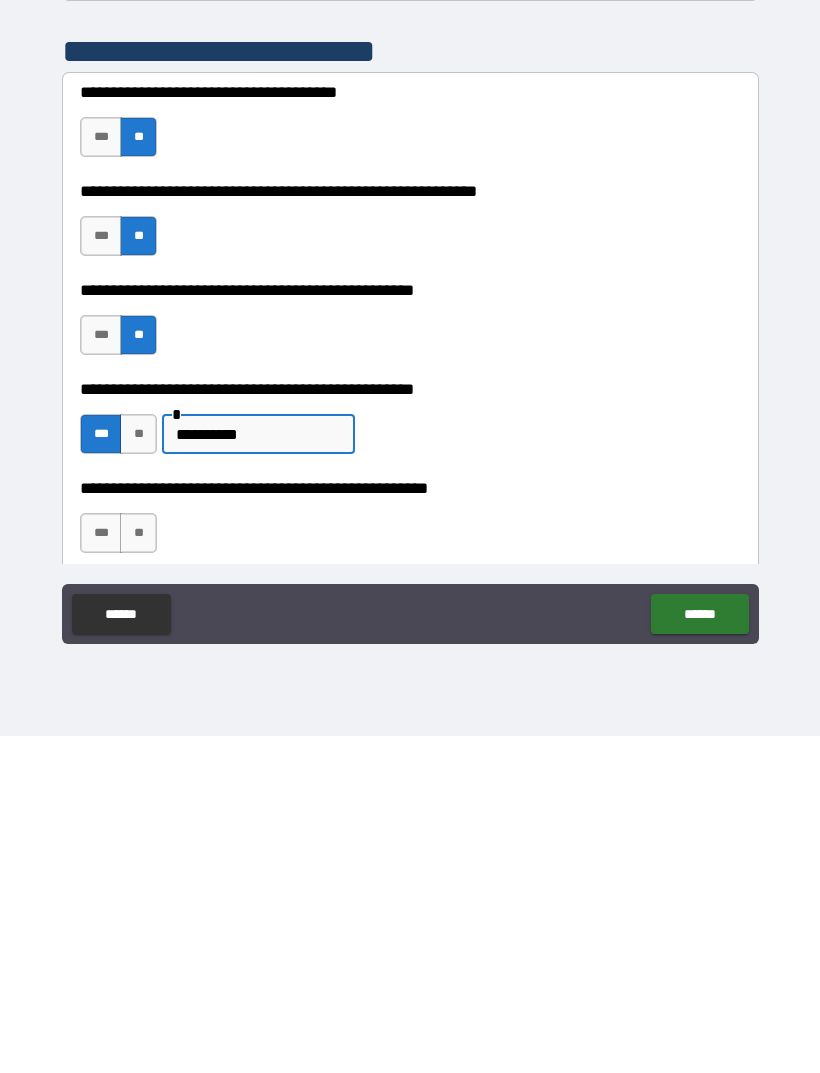 click on "**" at bounding box center (138, 870) 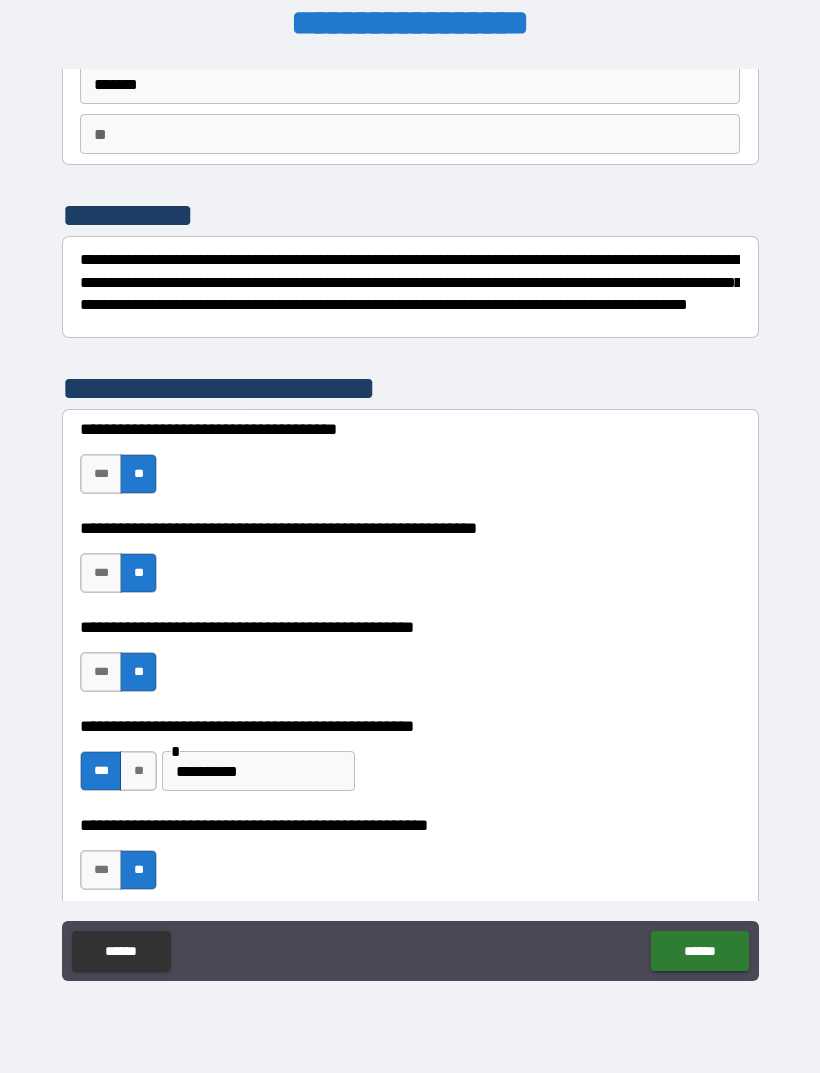 click on "******" at bounding box center (699, 951) 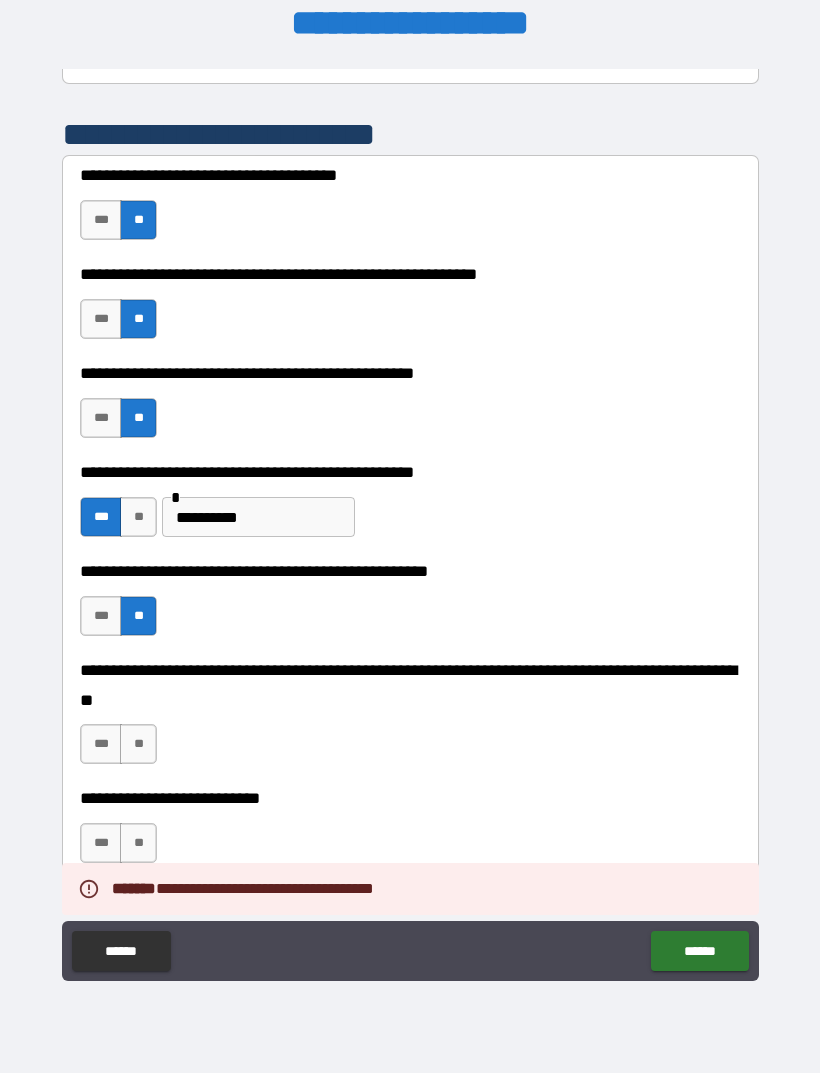 scroll, scrollTop: 436, scrollLeft: 0, axis: vertical 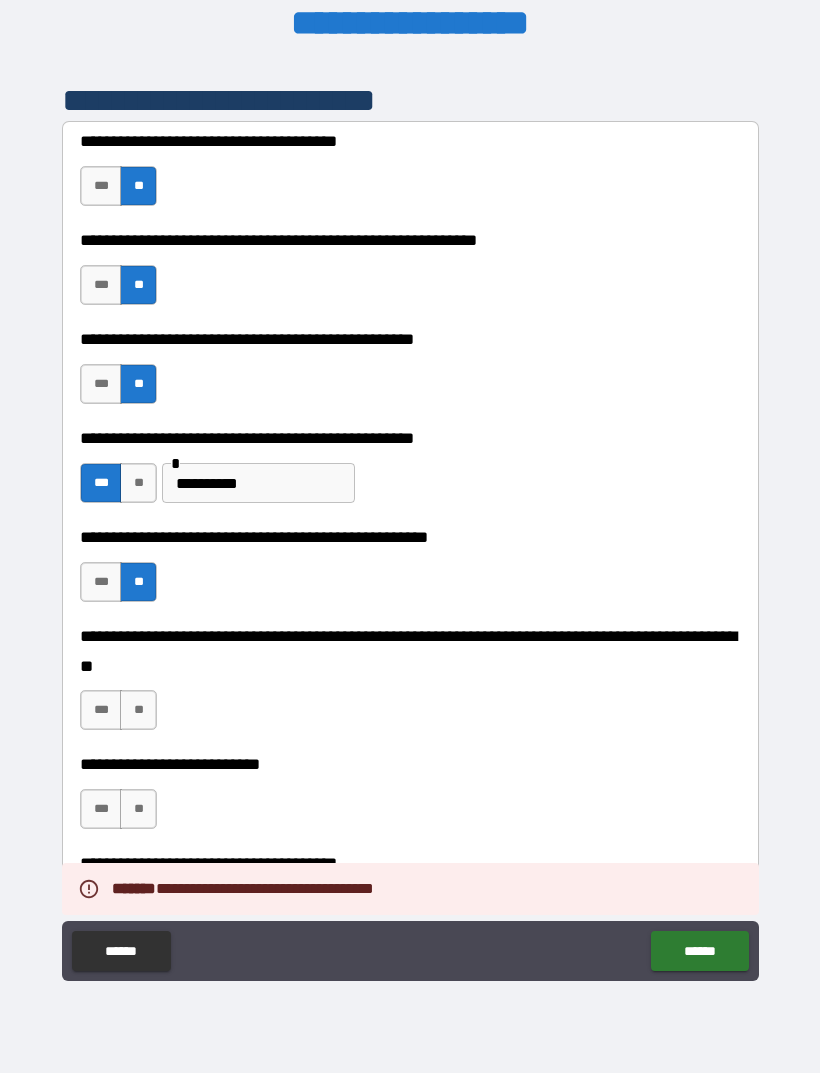 click on "**" at bounding box center (138, 710) 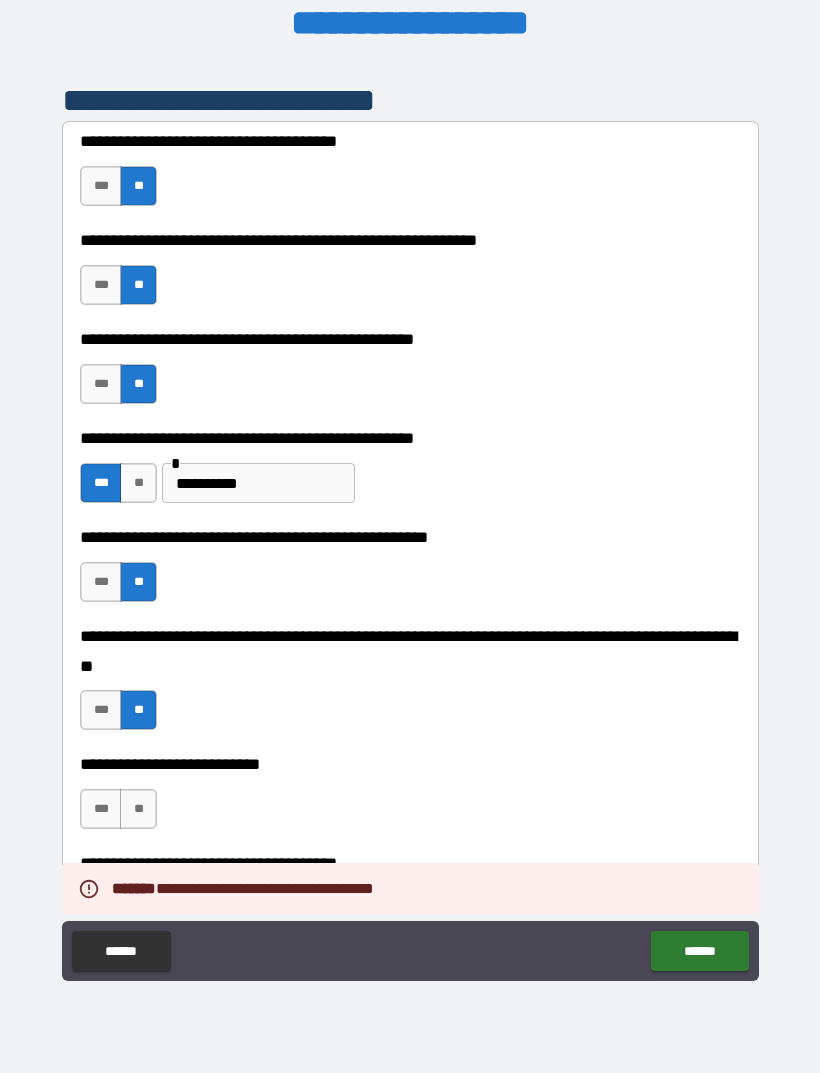 click on "**" at bounding box center [138, 809] 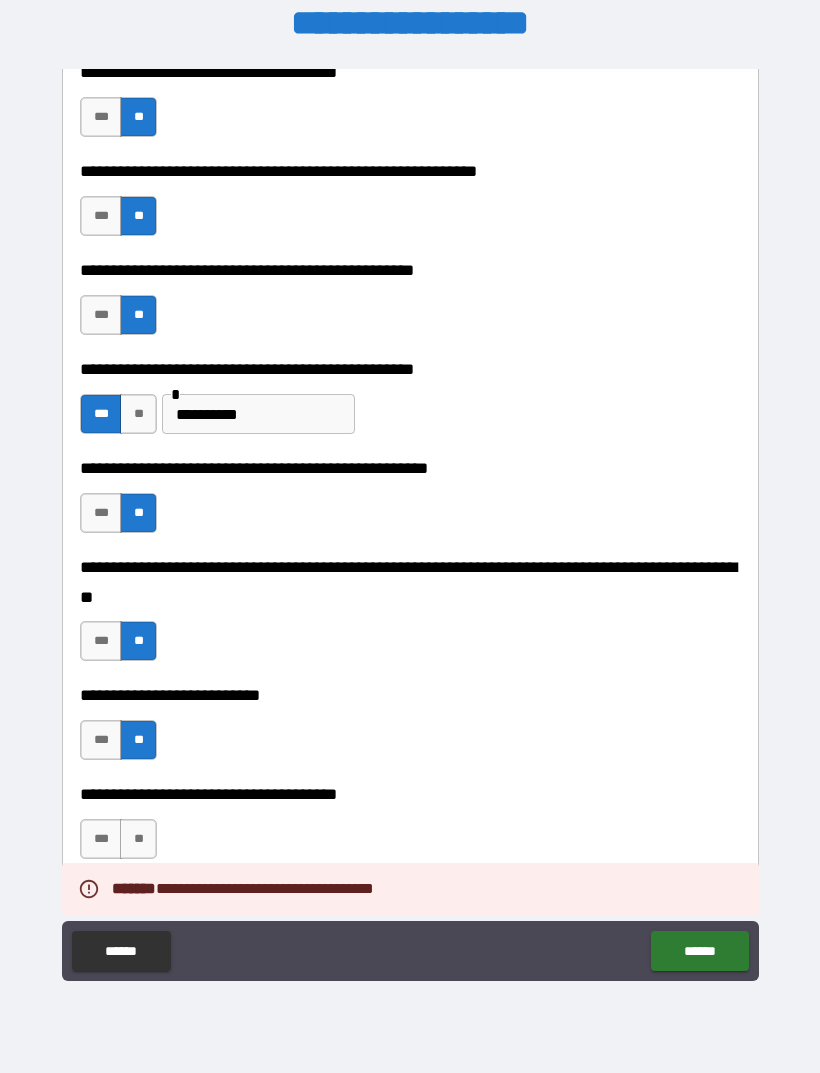 scroll, scrollTop: 636, scrollLeft: 0, axis: vertical 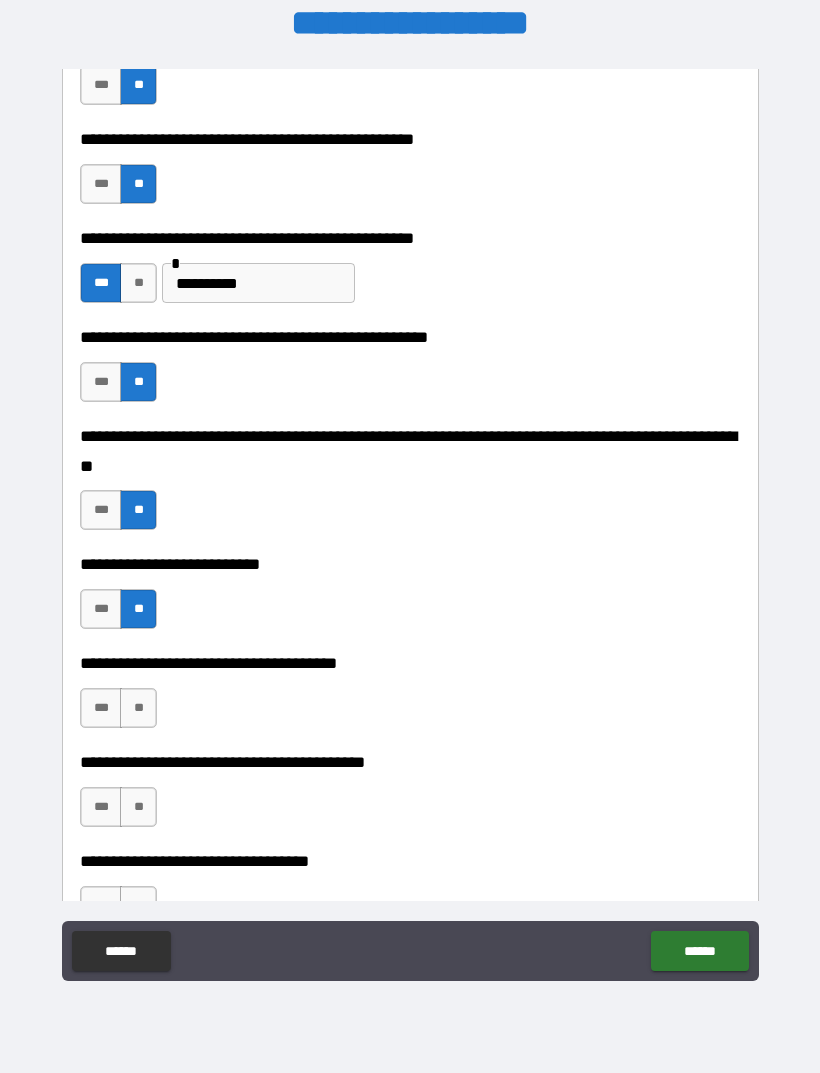 click on "***" at bounding box center (101, 708) 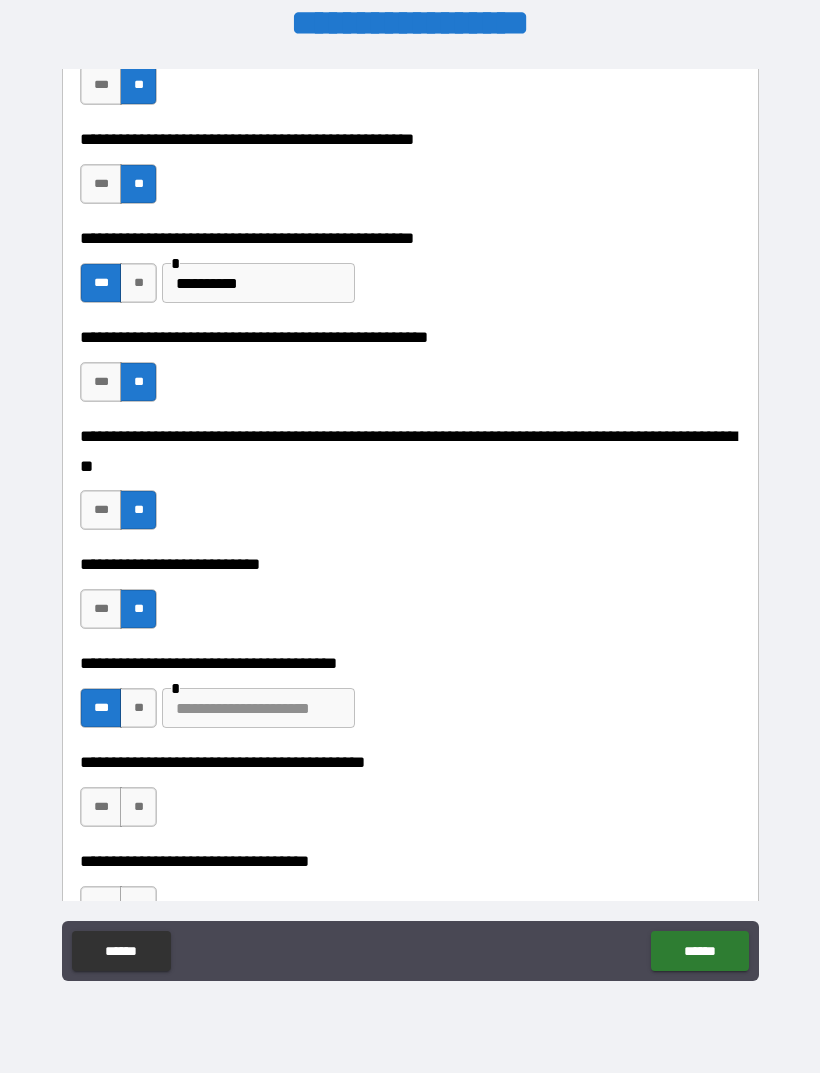 click at bounding box center [258, 708] 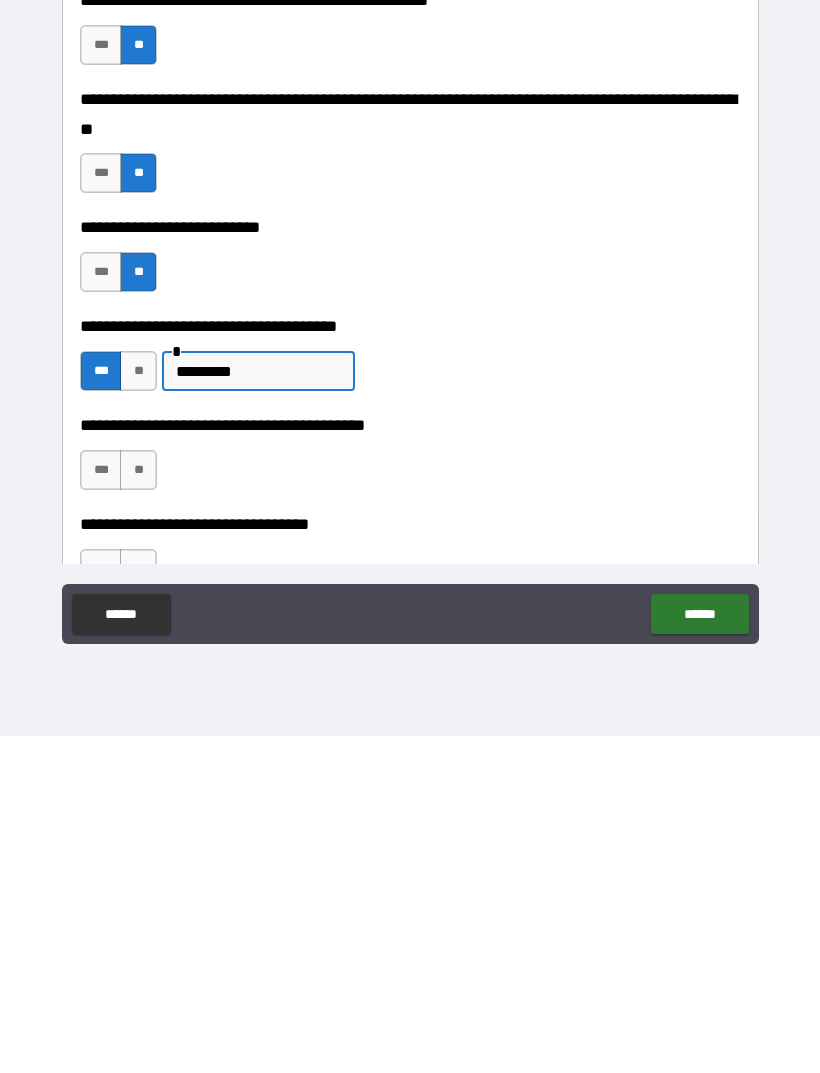 click on "***" at bounding box center [101, 807] 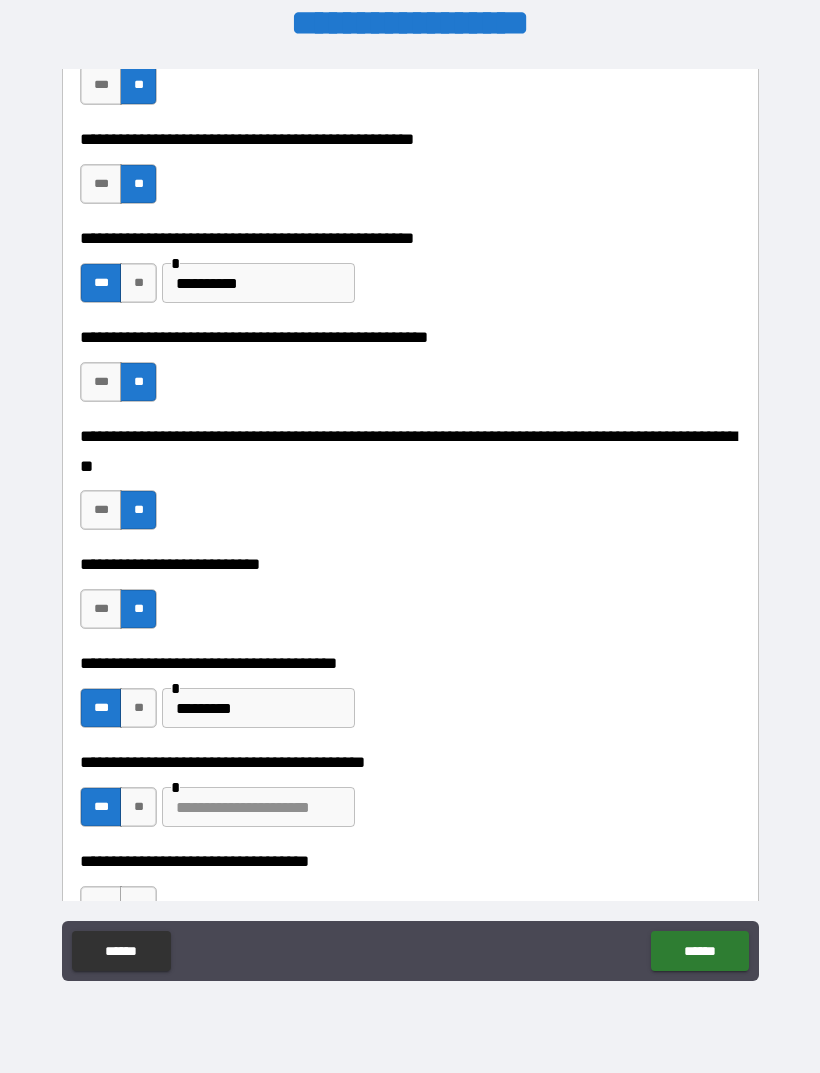 scroll, scrollTop: 637, scrollLeft: 0, axis: vertical 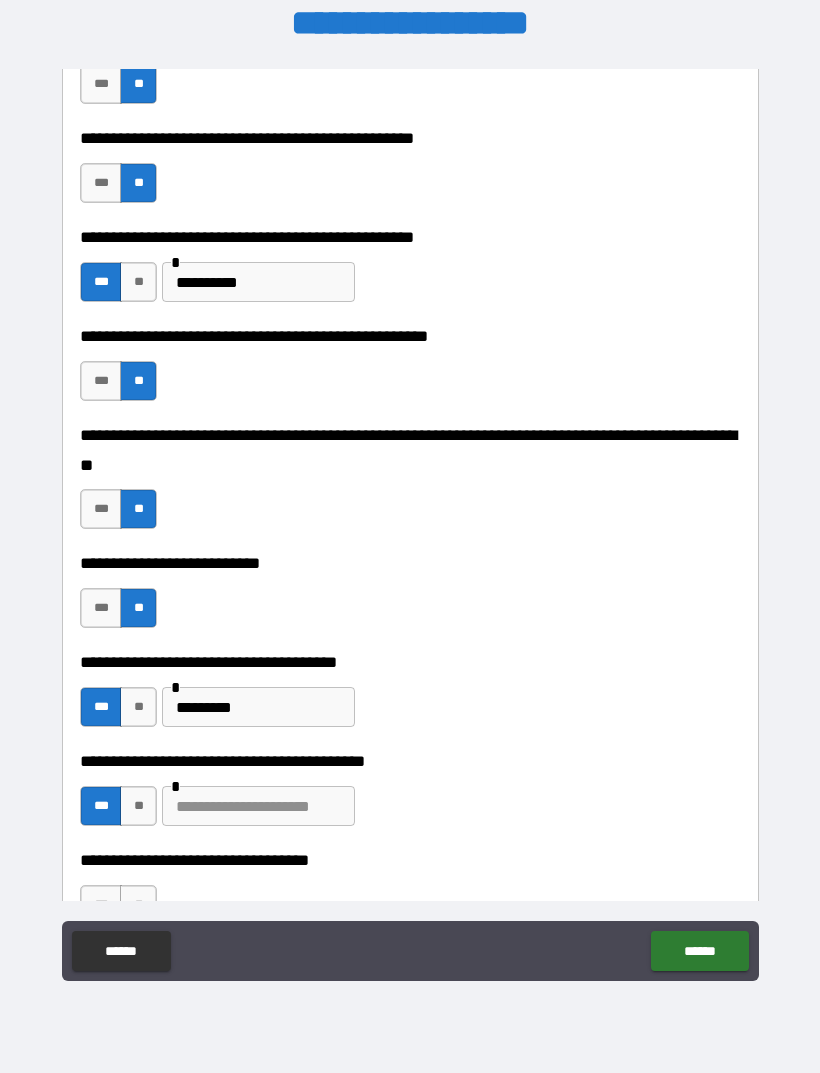 click at bounding box center (258, 806) 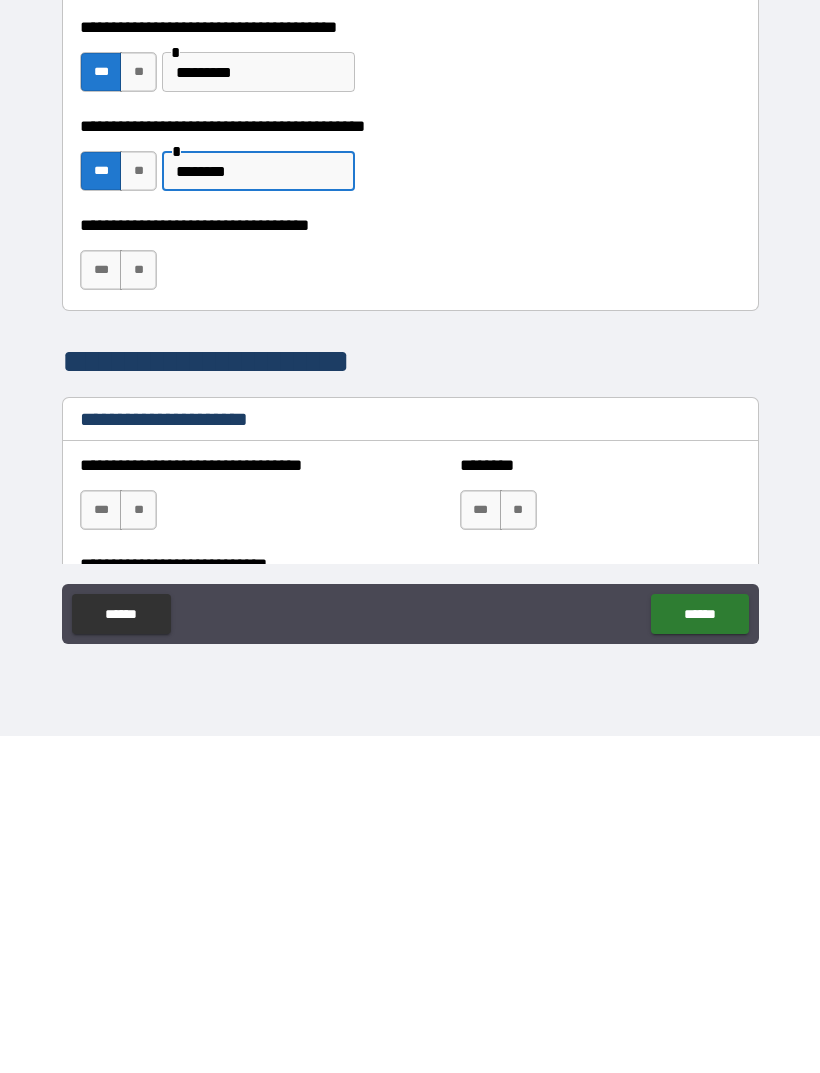 scroll, scrollTop: 940, scrollLeft: 0, axis: vertical 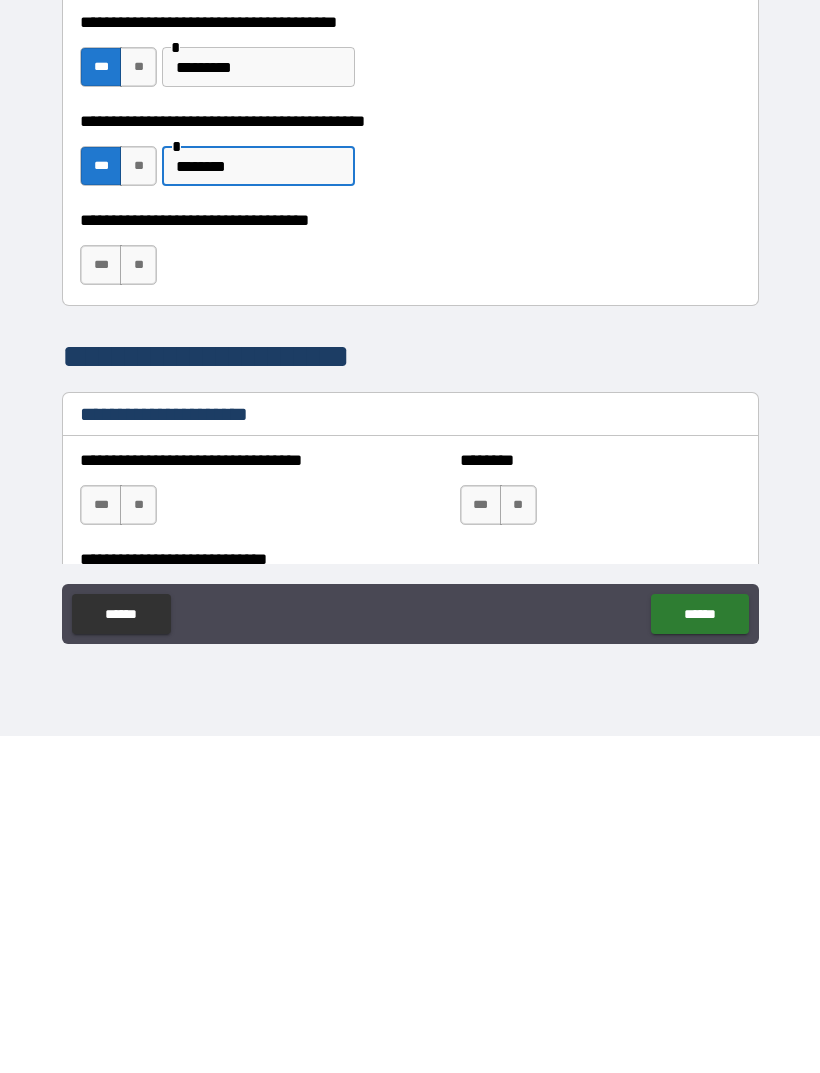 click on "**" at bounding box center [138, 602] 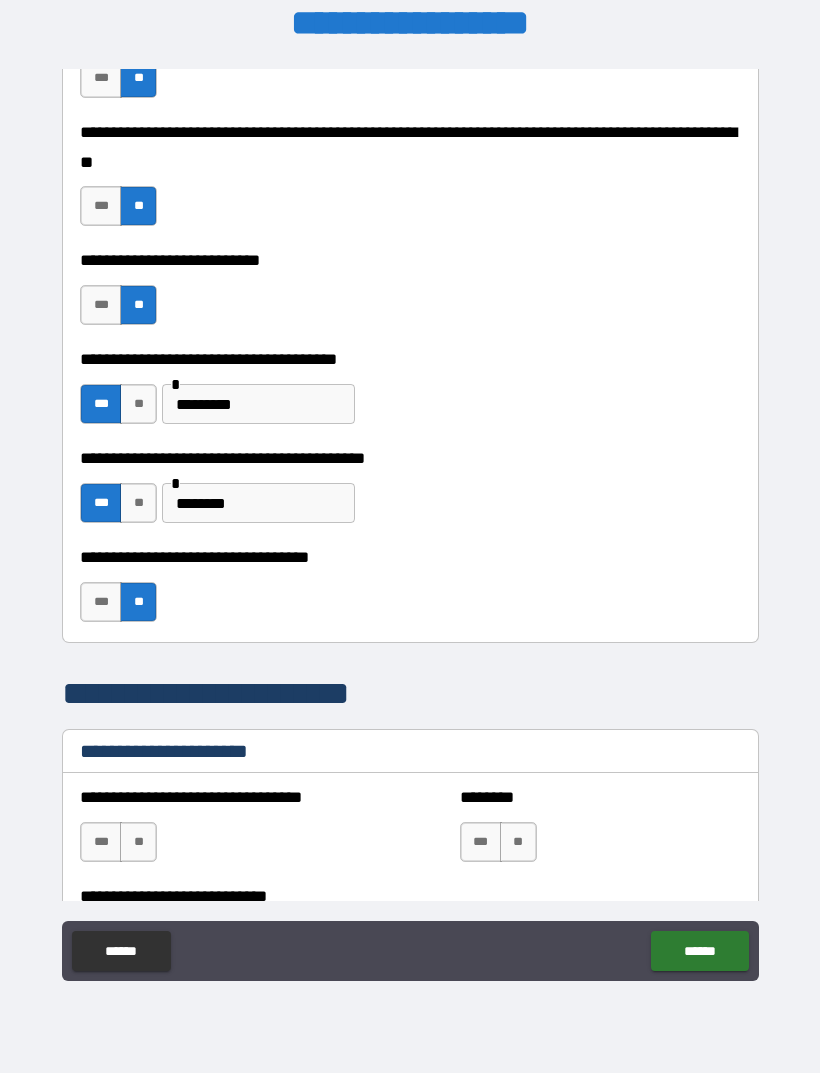 click on "**" at bounding box center (138, 842) 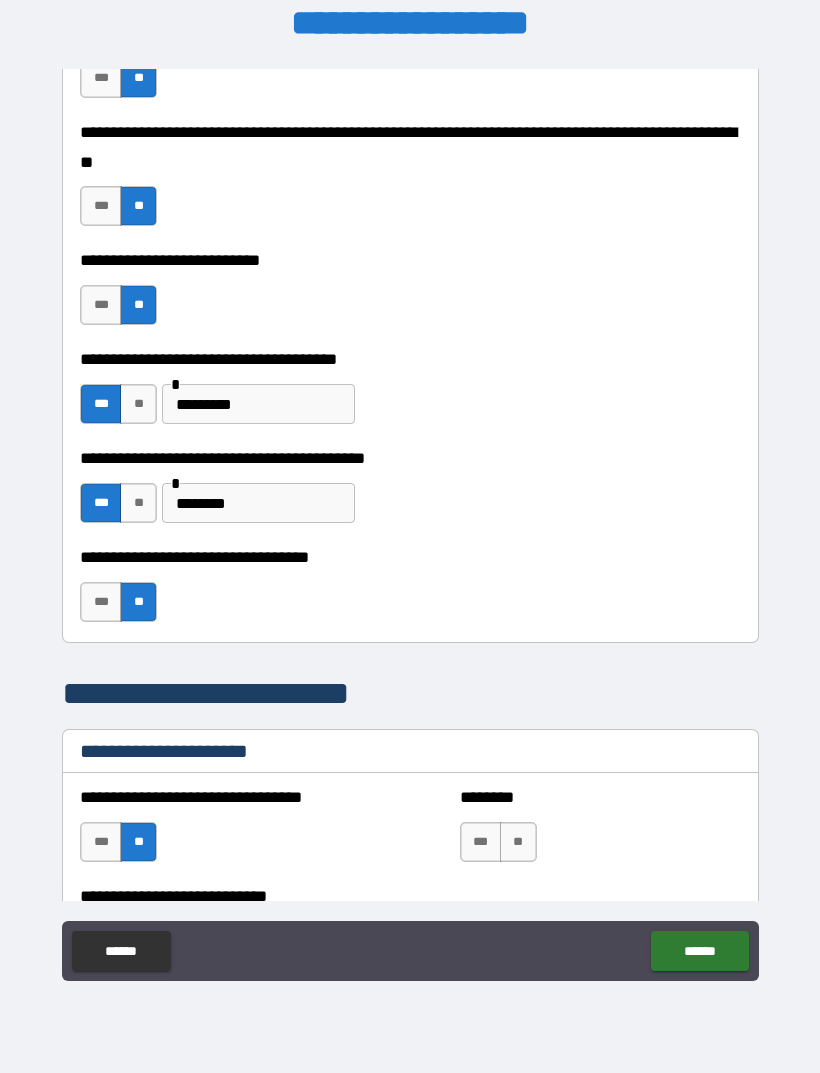 click on "**" at bounding box center [518, 842] 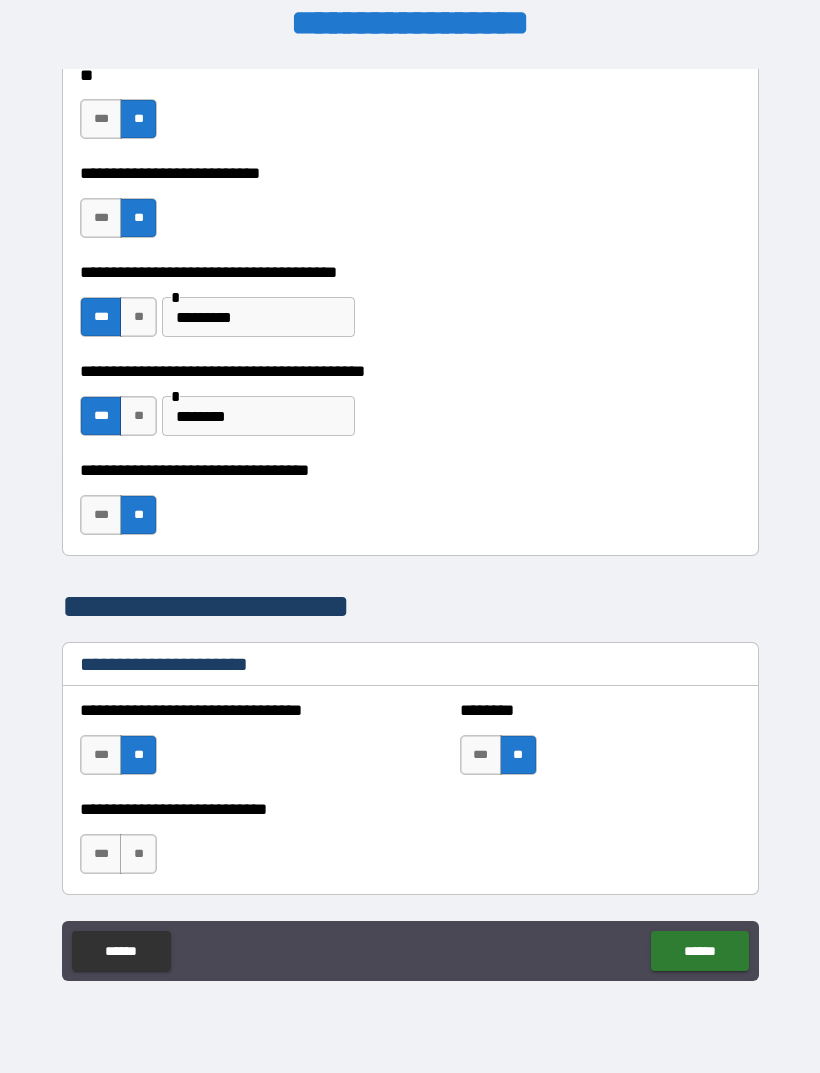 scroll, scrollTop: 1095, scrollLeft: 0, axis: vertical 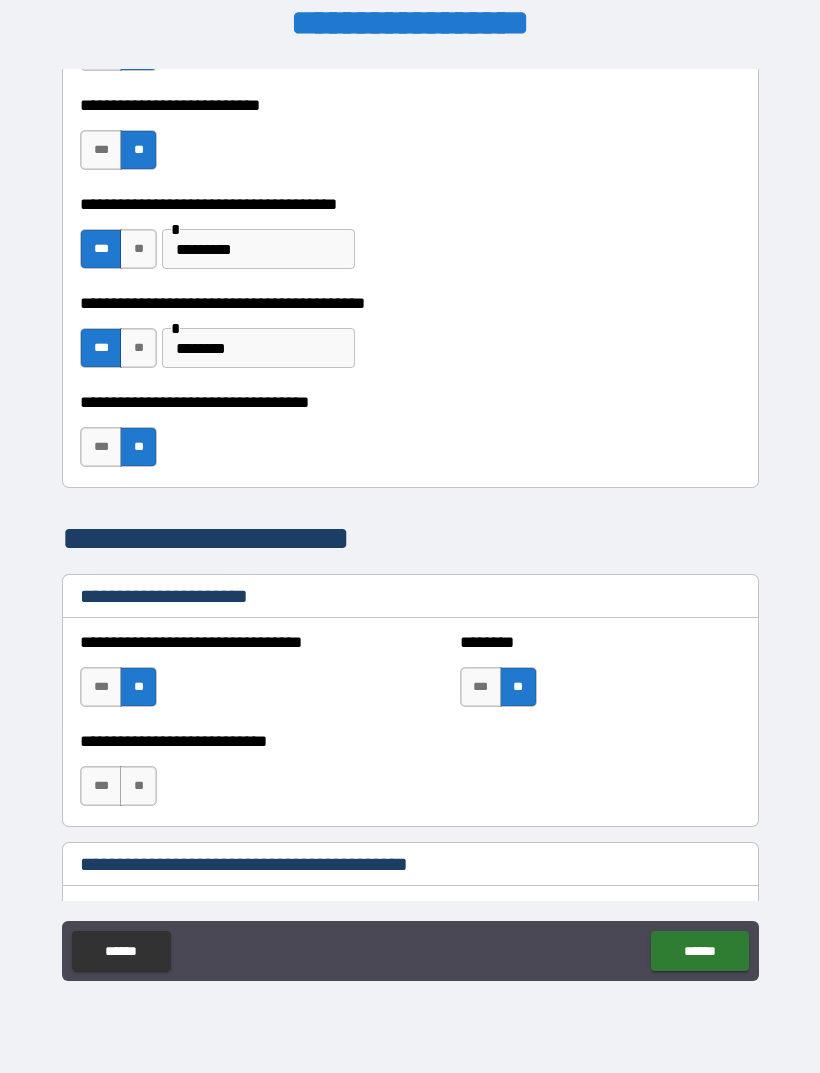click on "**" at bounding box center [138, 786] 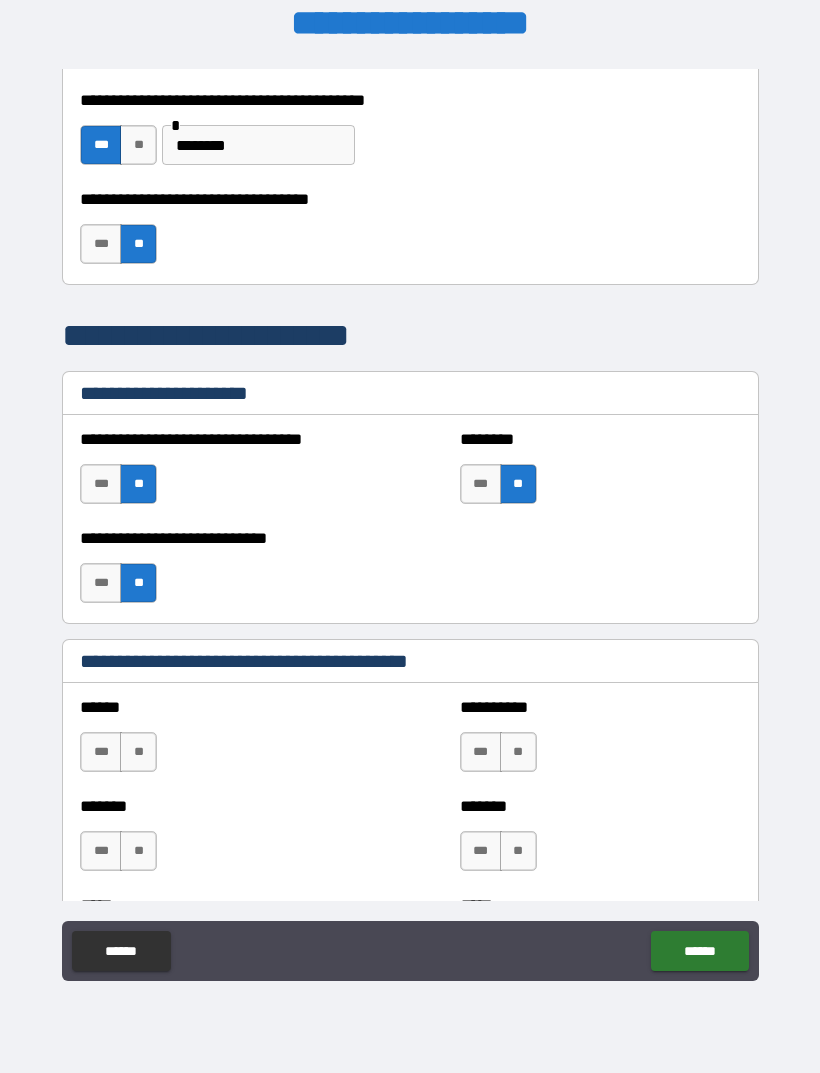 scroll, scrollTop: 1308, scrollLeft: 0, axis: vertical 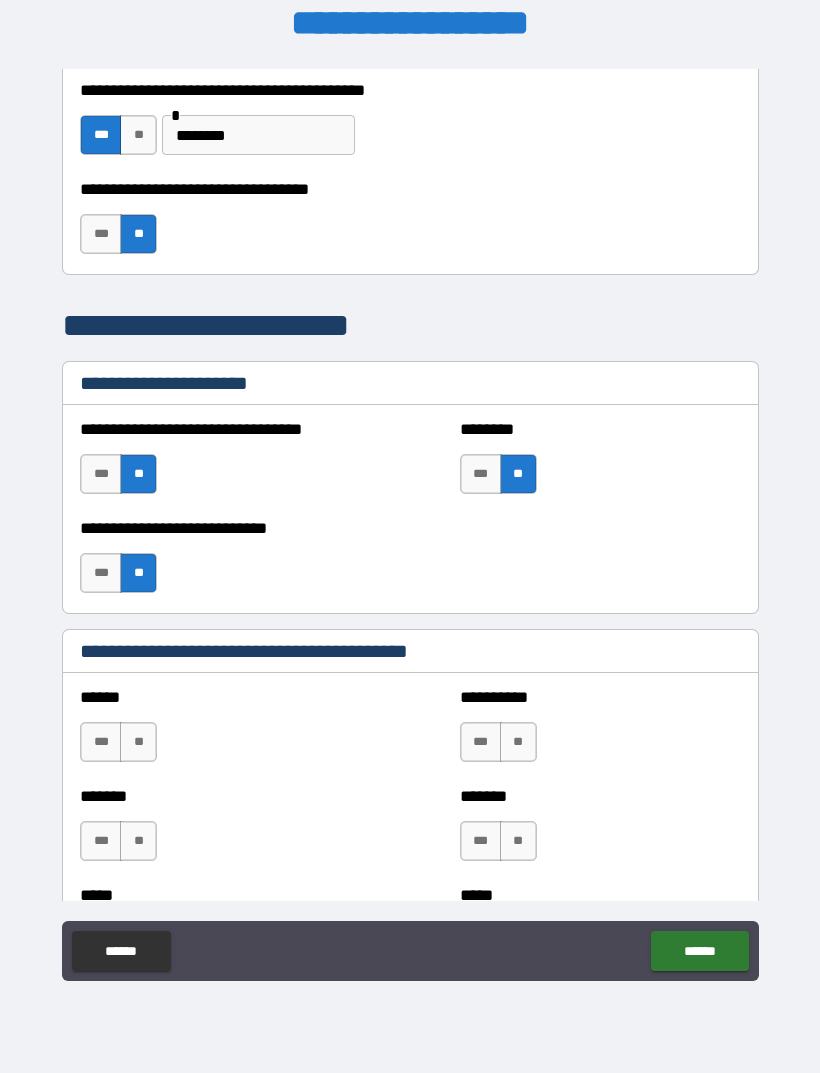 click on "**" at bounding box center [138, 742] 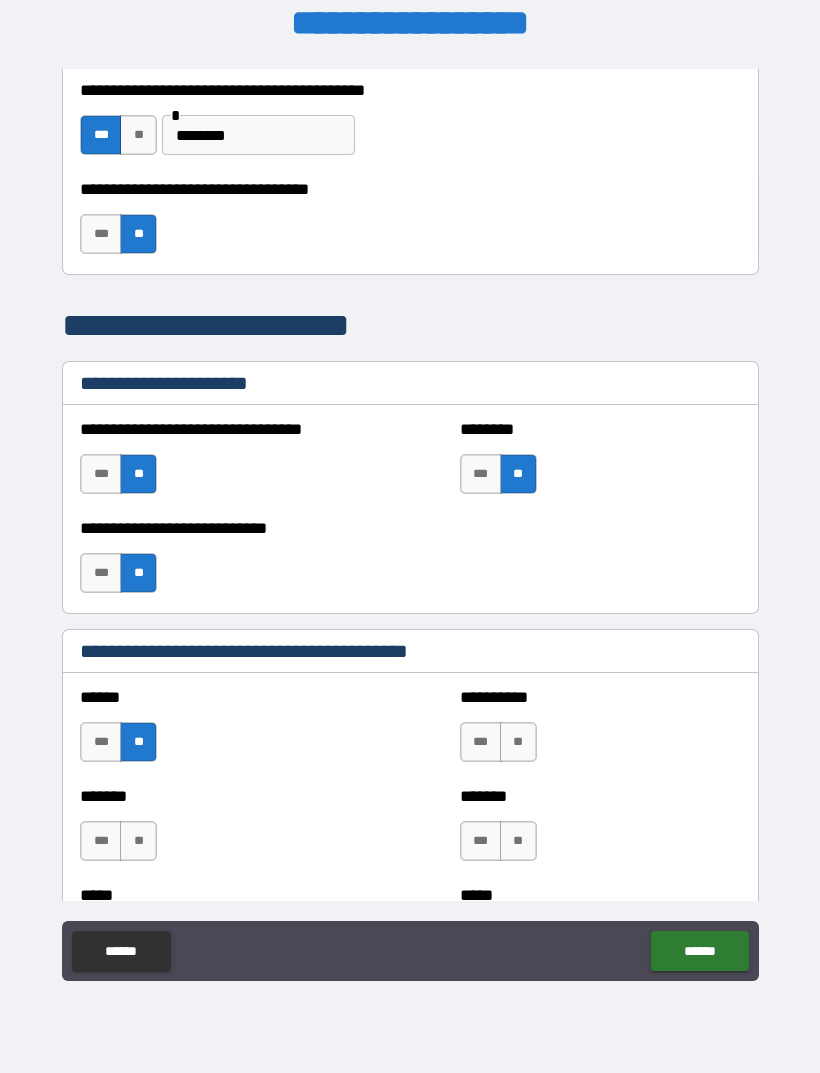 click on "**" at bounding box center (518, 742) 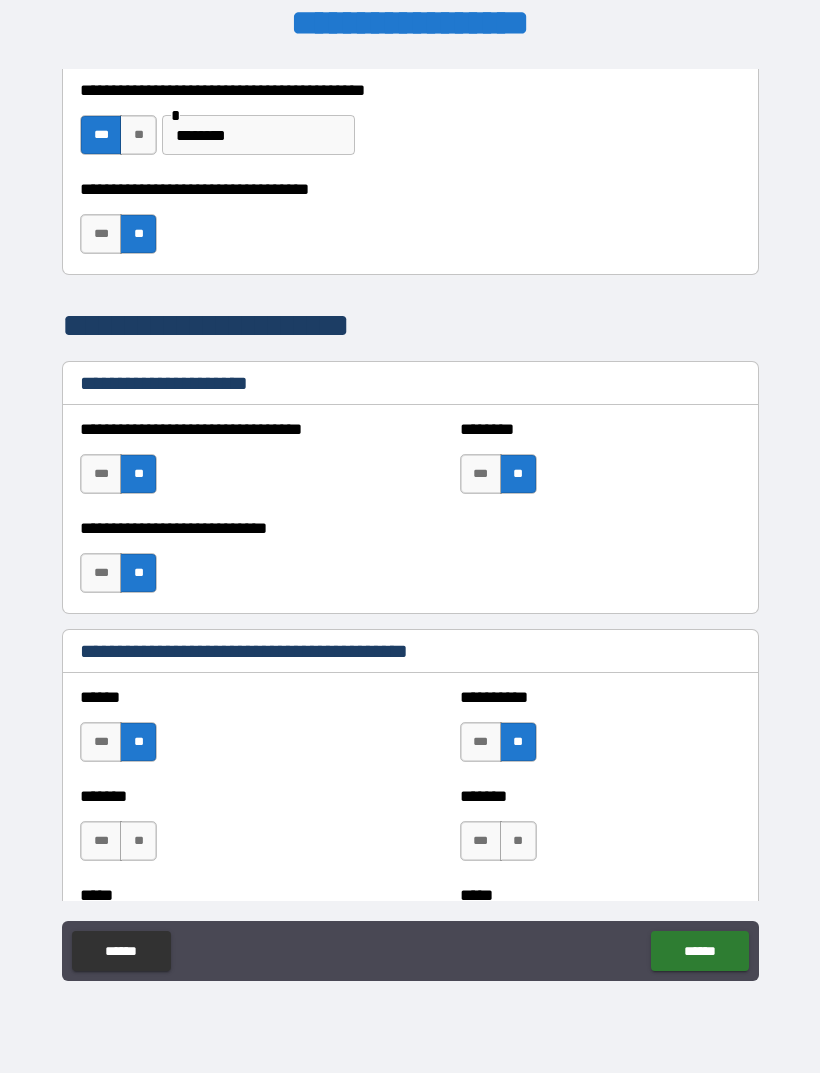 click on "**" at bounding box center [518, 841] 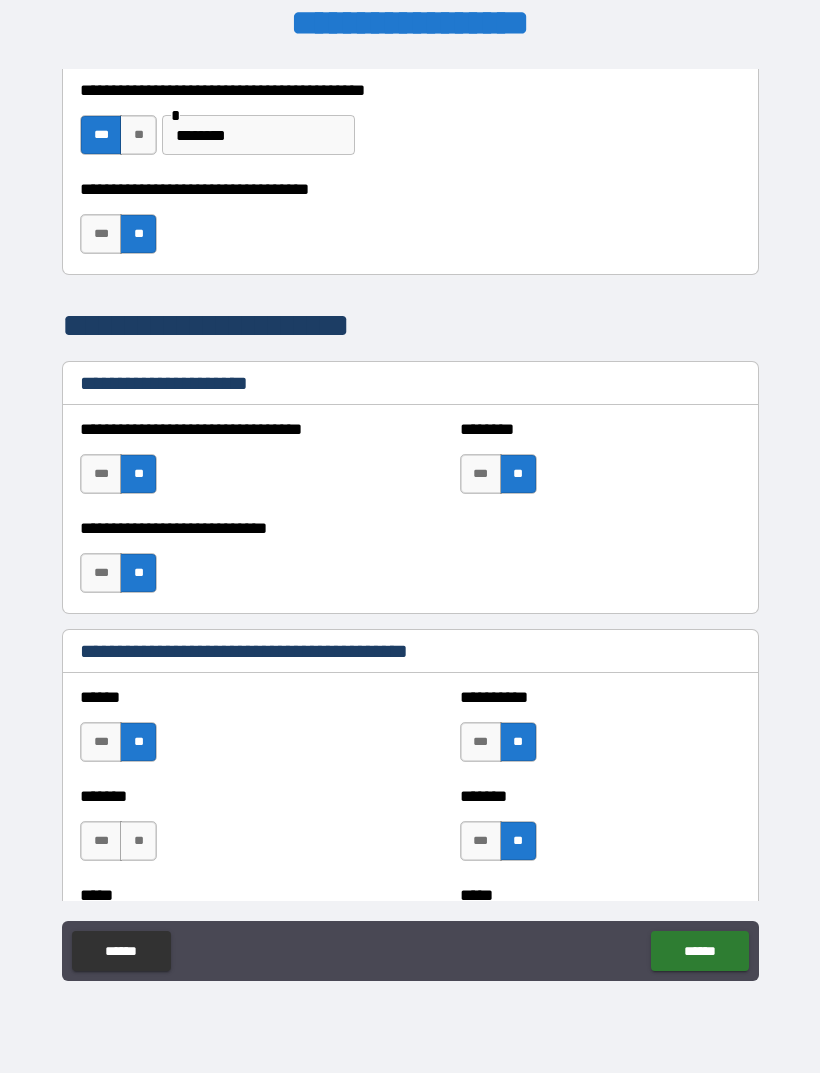 click on "**" at bounding box center [138, 841] 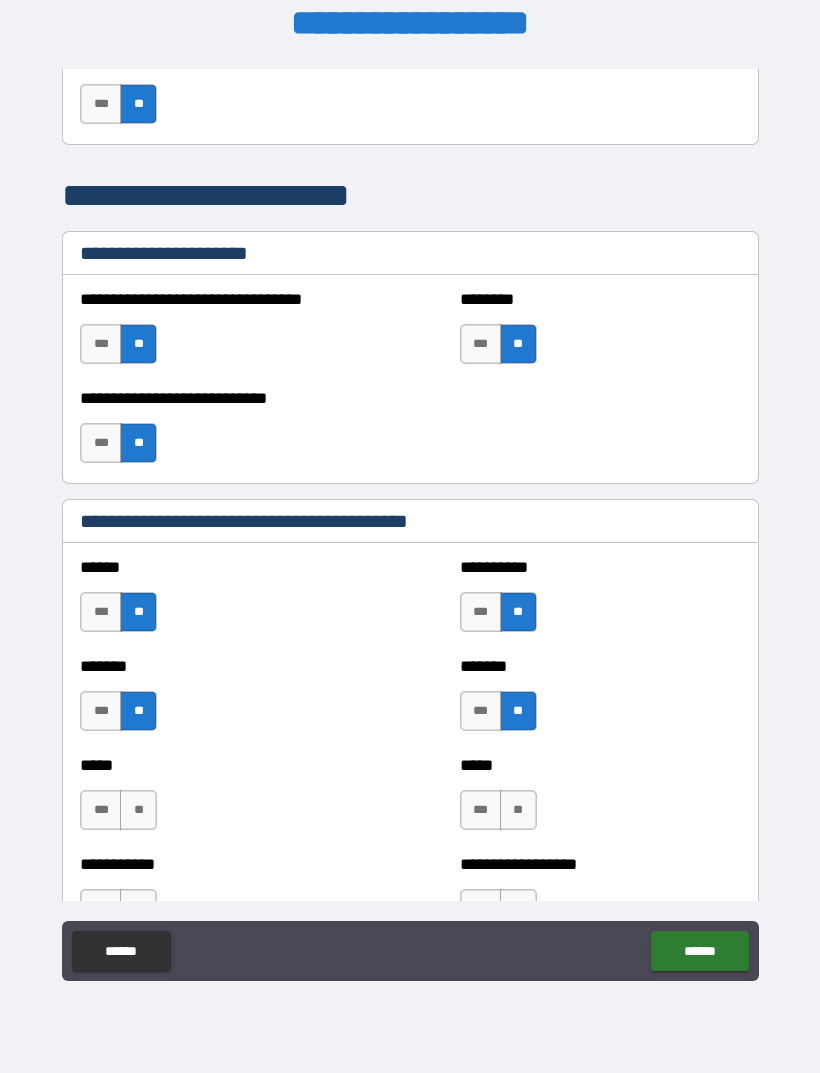 scroll, scrollTop: 1548, scrollLeft: 0, axis: vertical 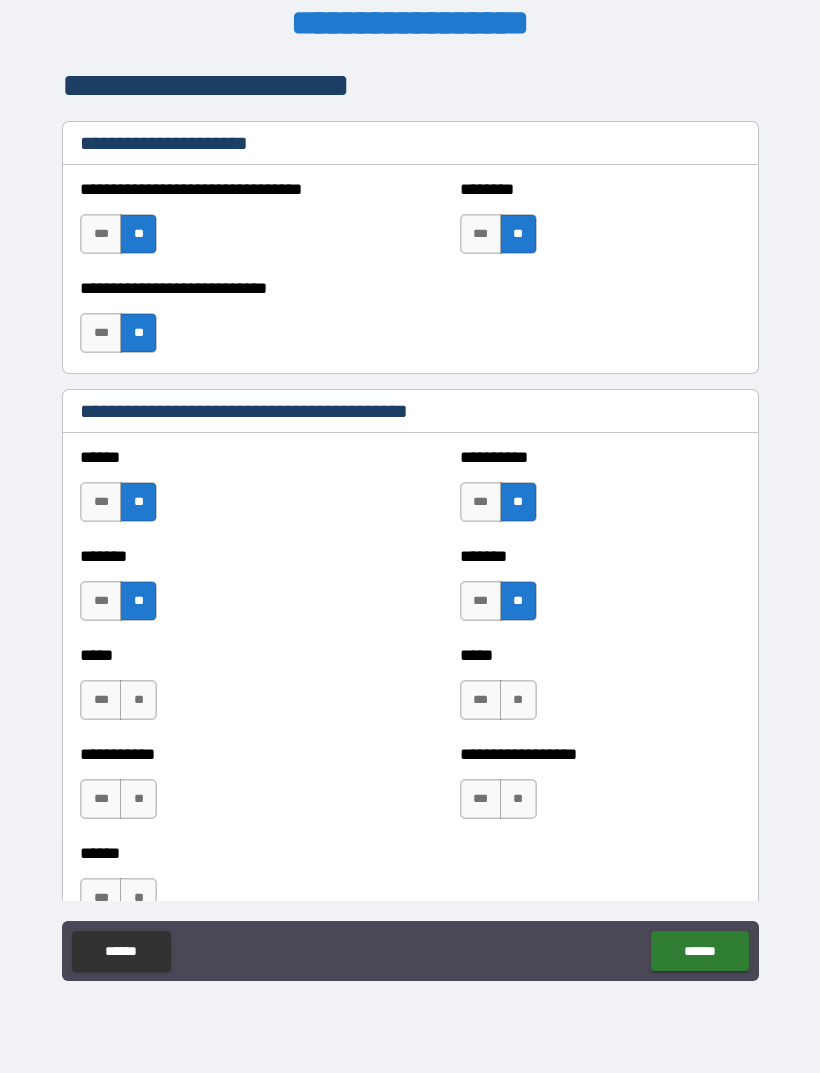 click on "**" at bounding box center [138, 700] 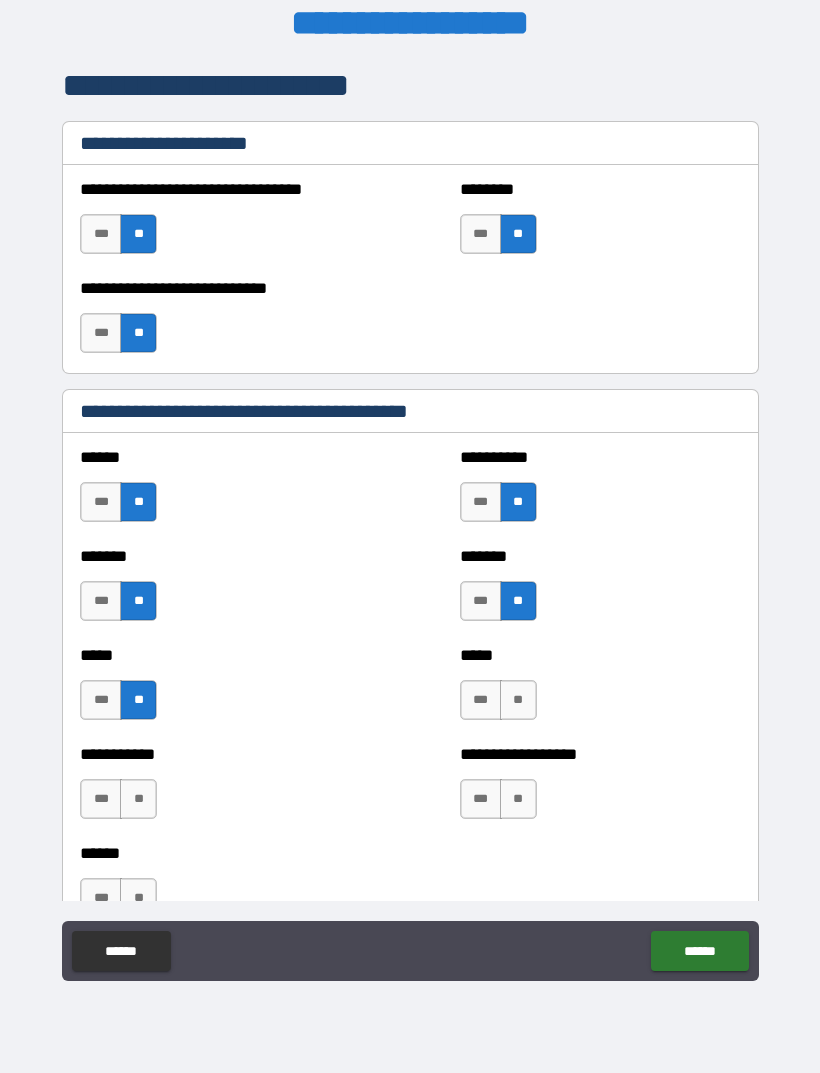 click on "**" at bounding box center [138, 799] 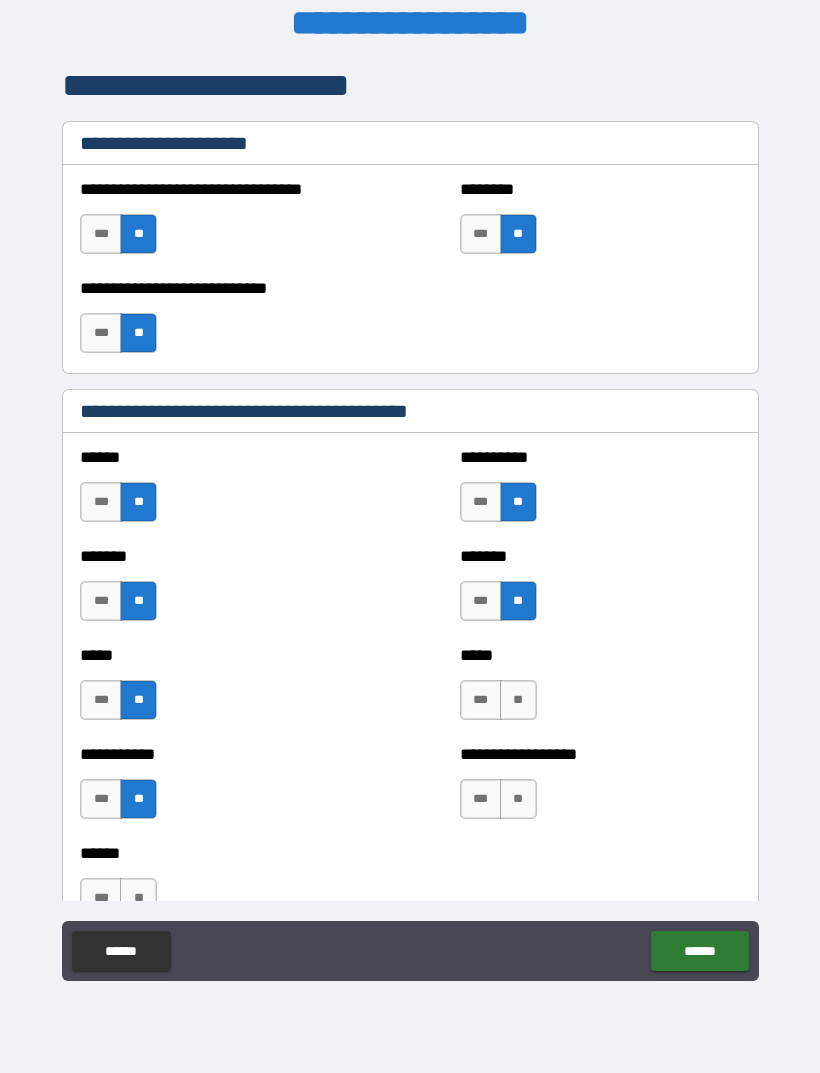 click on "**" at bounding box center [518, 700] 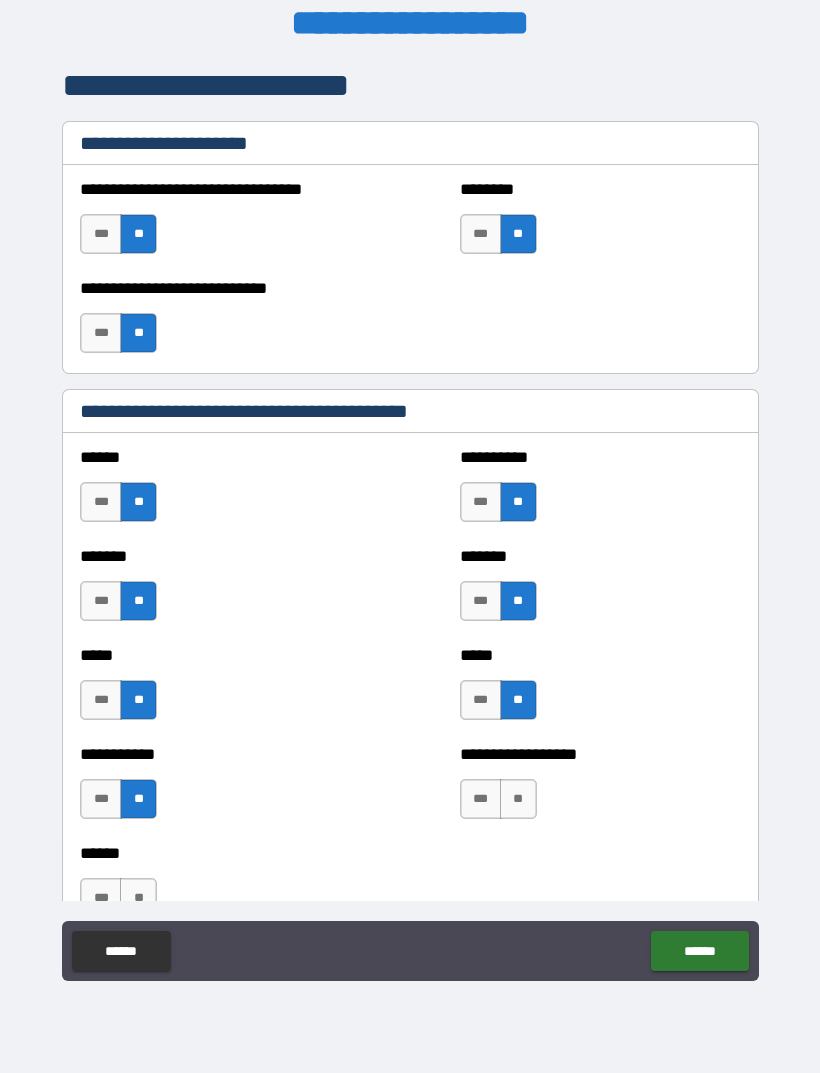 click on "**" at bounding box center (518, 799) 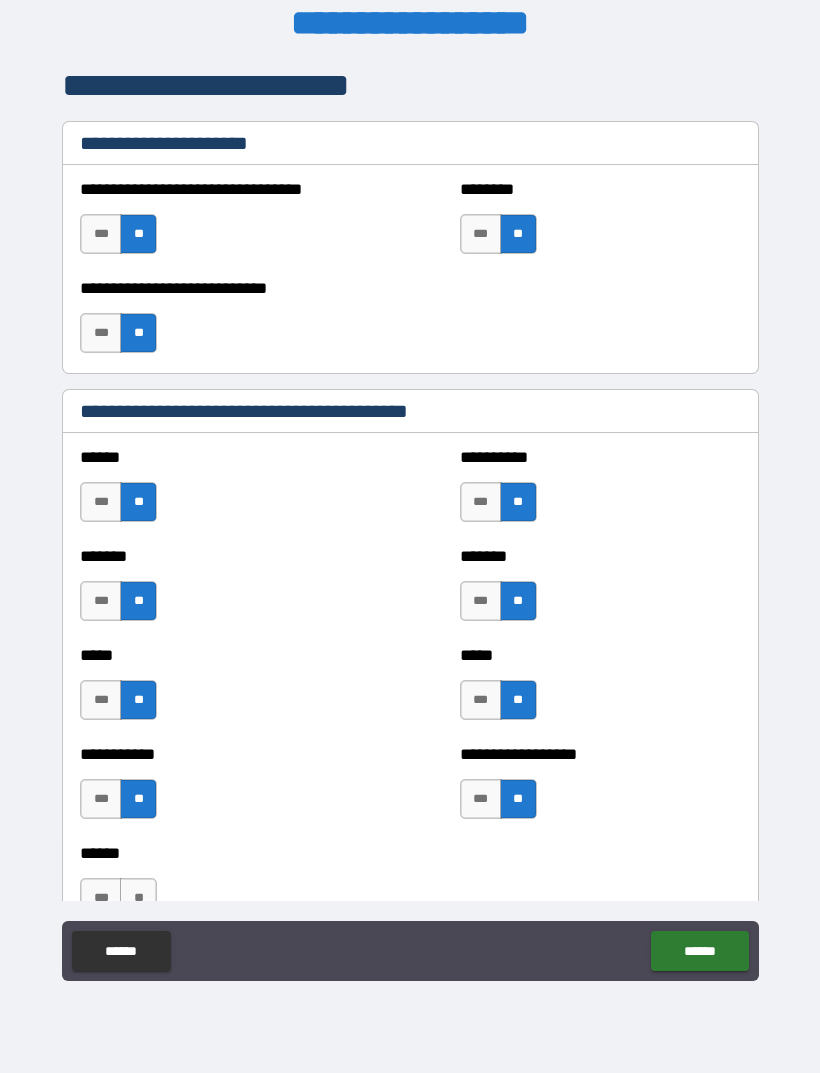 click on "**" at bounding box center [518, 799] 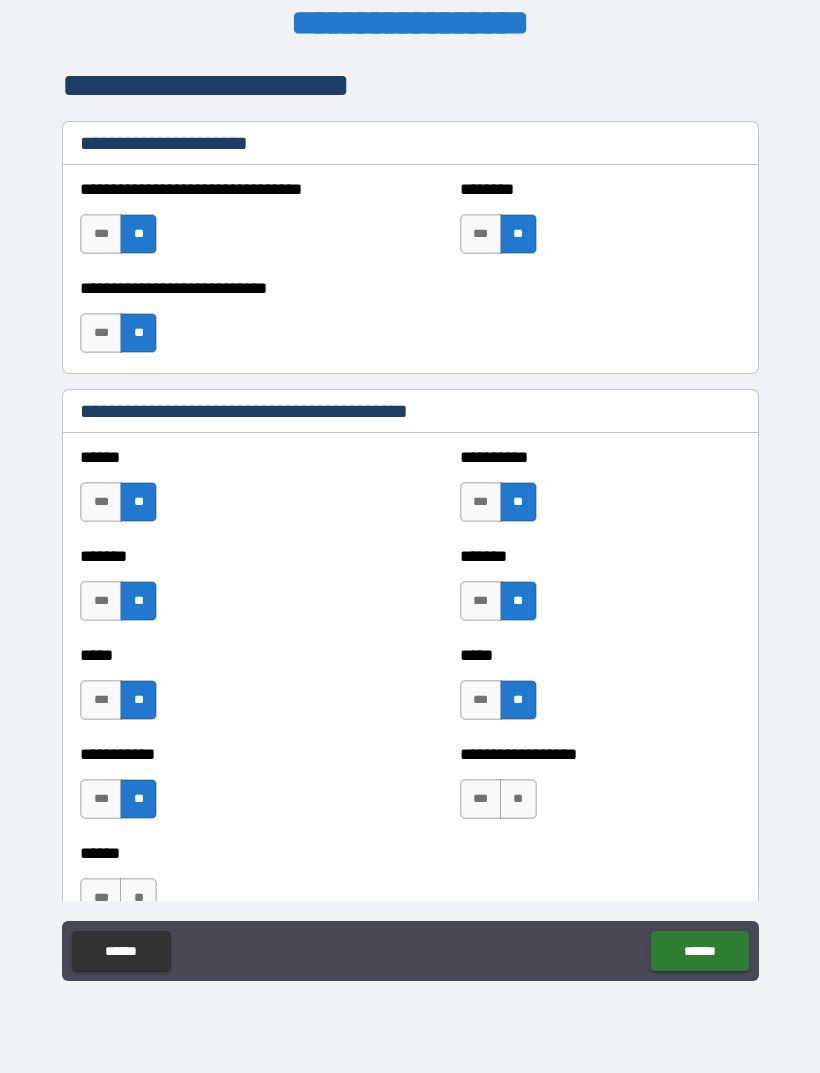 click on "**" at bounding box center (518, 799) 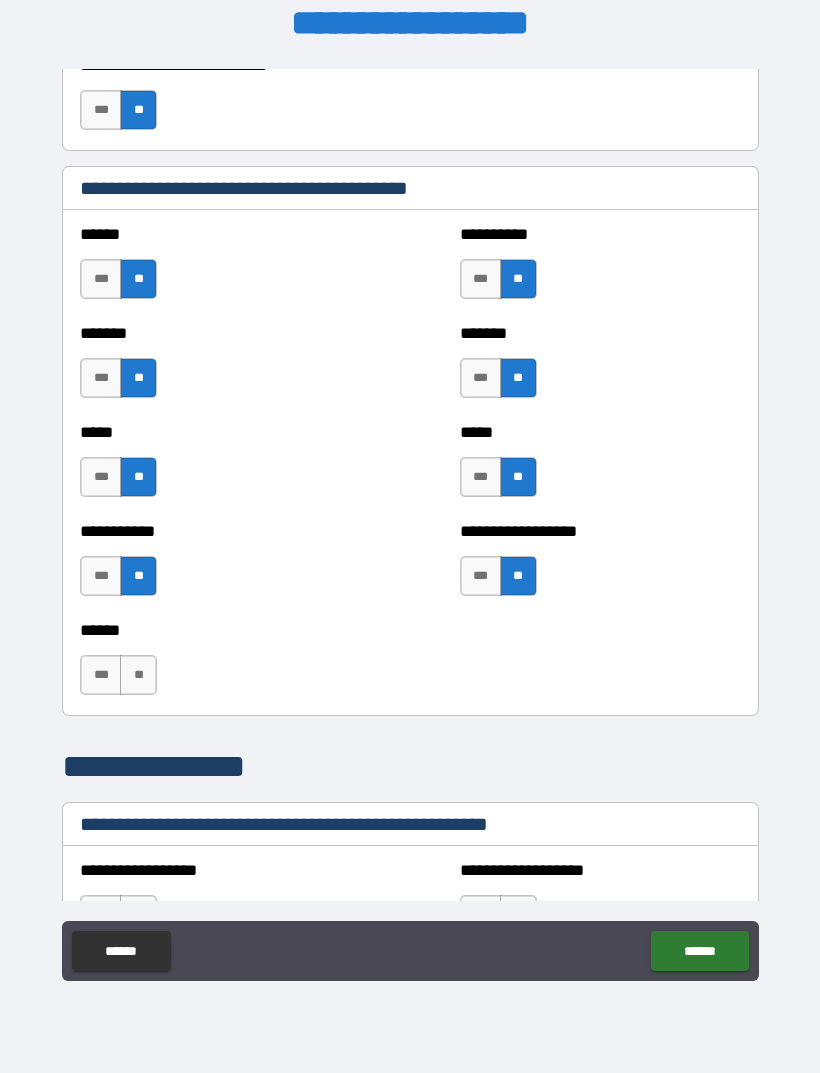 click on "**" at bounding box center (138, 675) 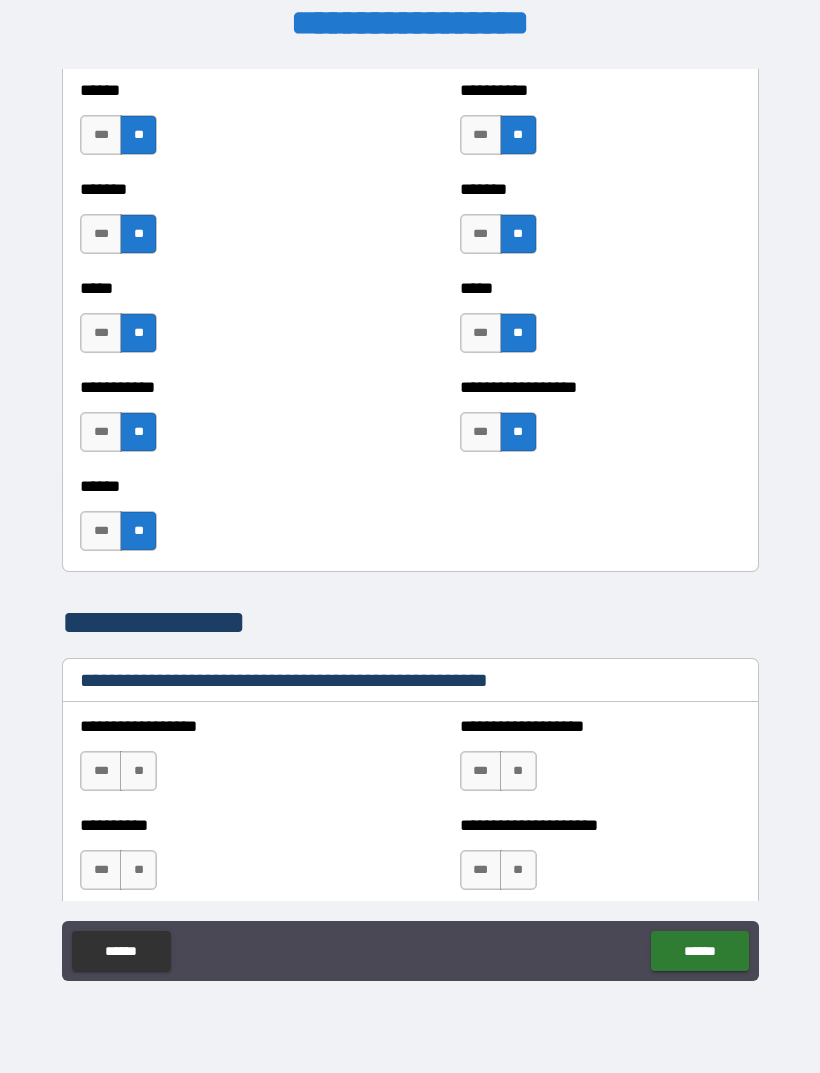 scroll, scrollTop: 1914, scrollLeft: 0, axis: vertical 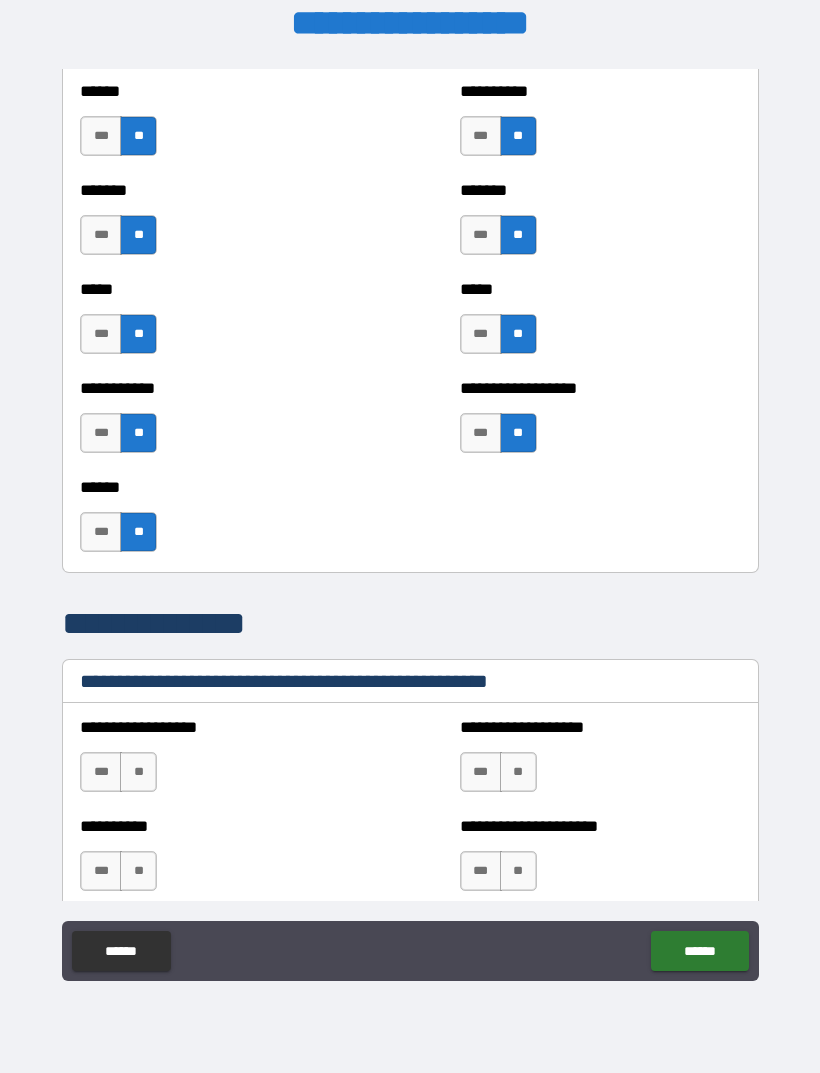 click on "**" at bounding box center (138, 772) 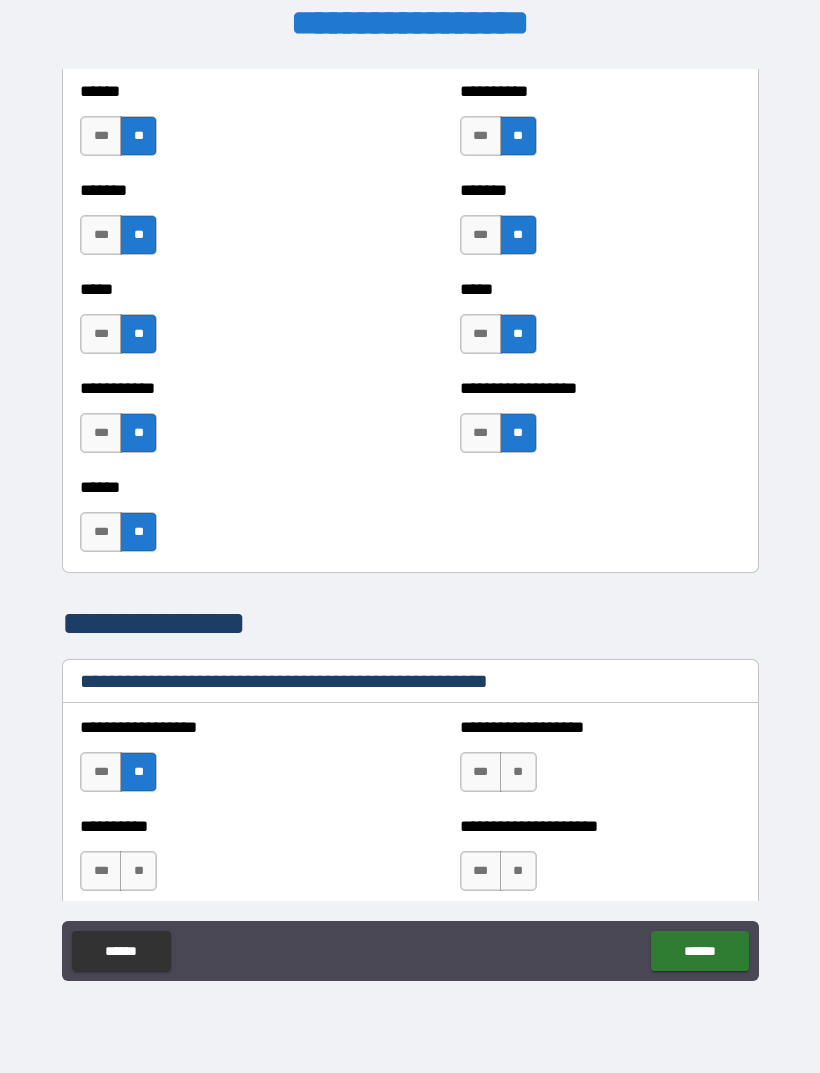 click on "**" at bounding box center (138, 871) 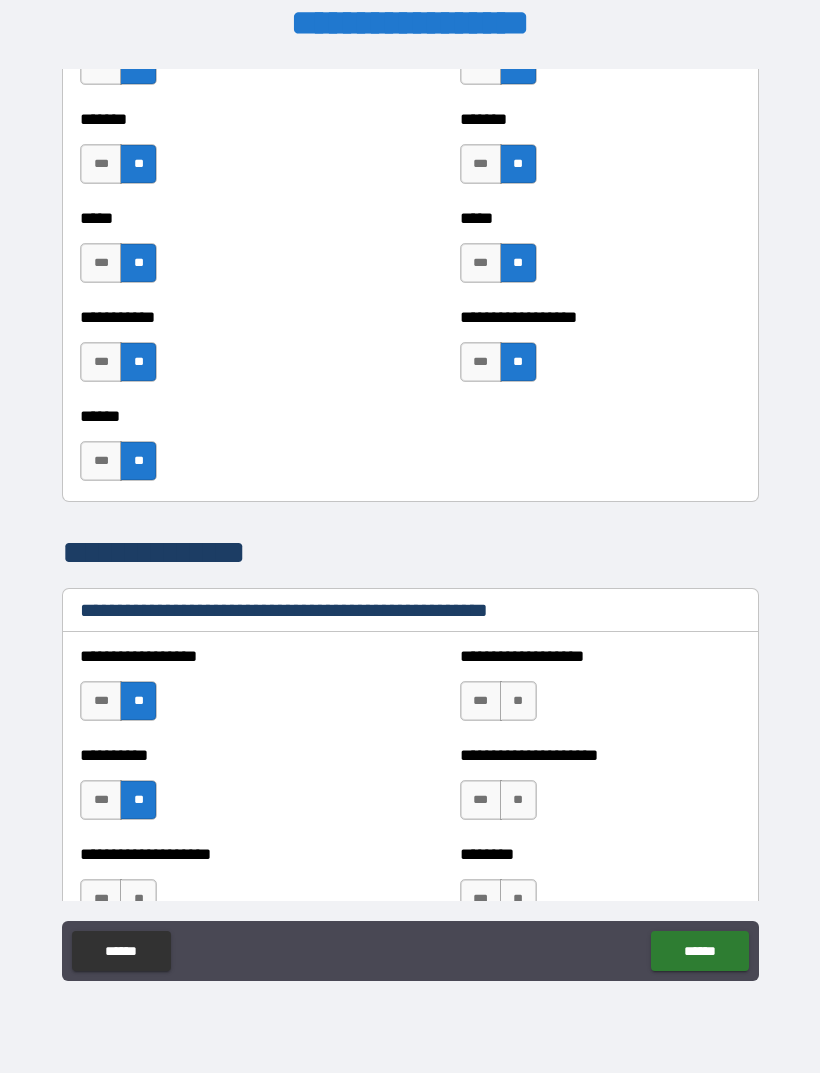 scroll, scrollTop: 2026, scrollLeft: 0, axis: vertical 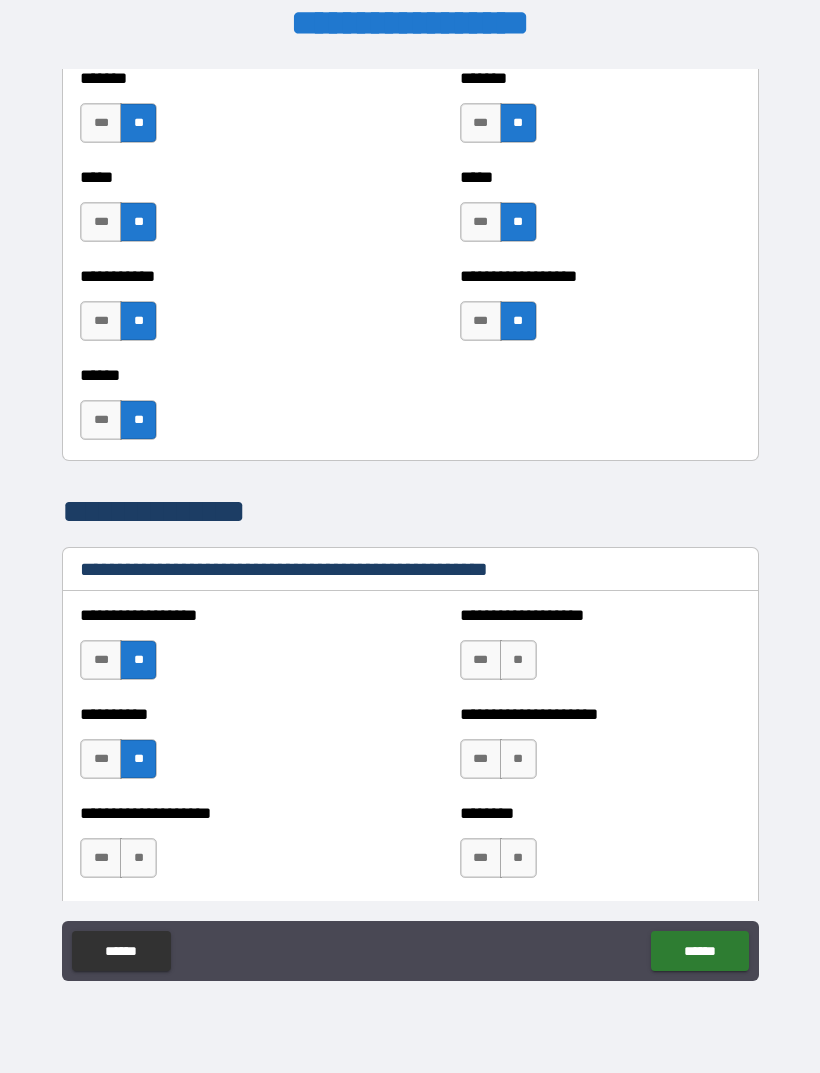 click on "**" at bounding box center (518, 660) 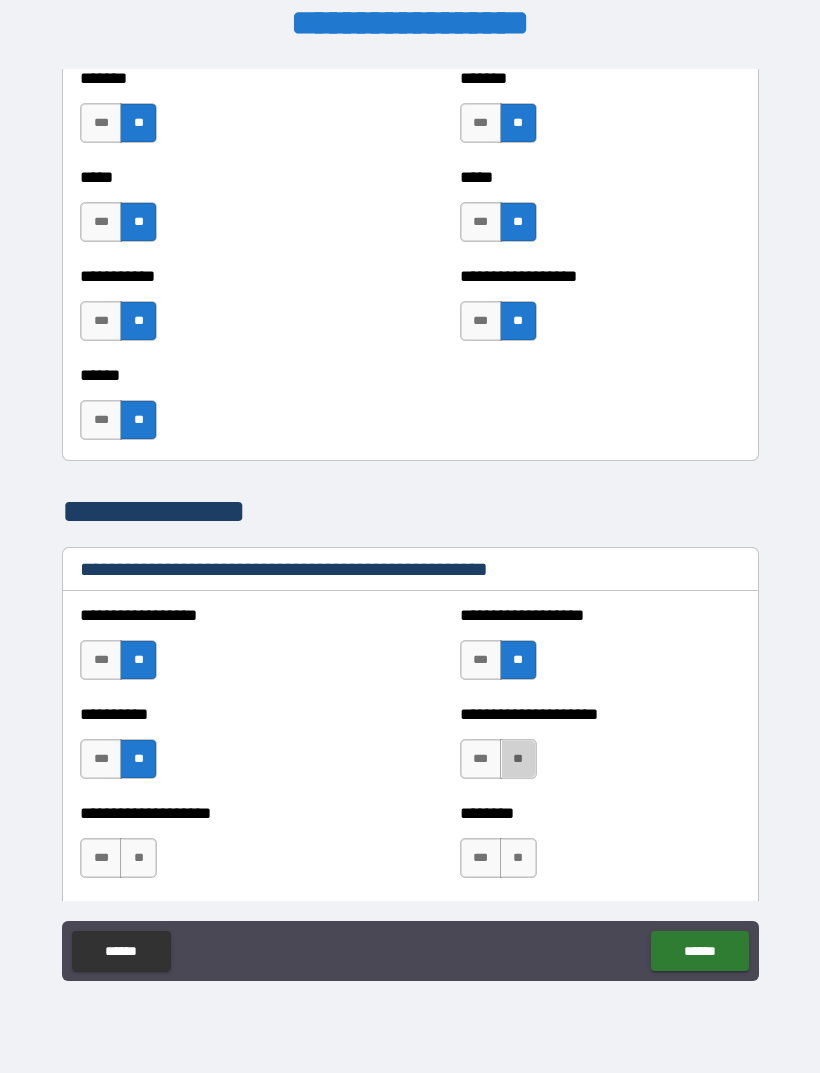 click on "**" at bounding box center (518, 759) 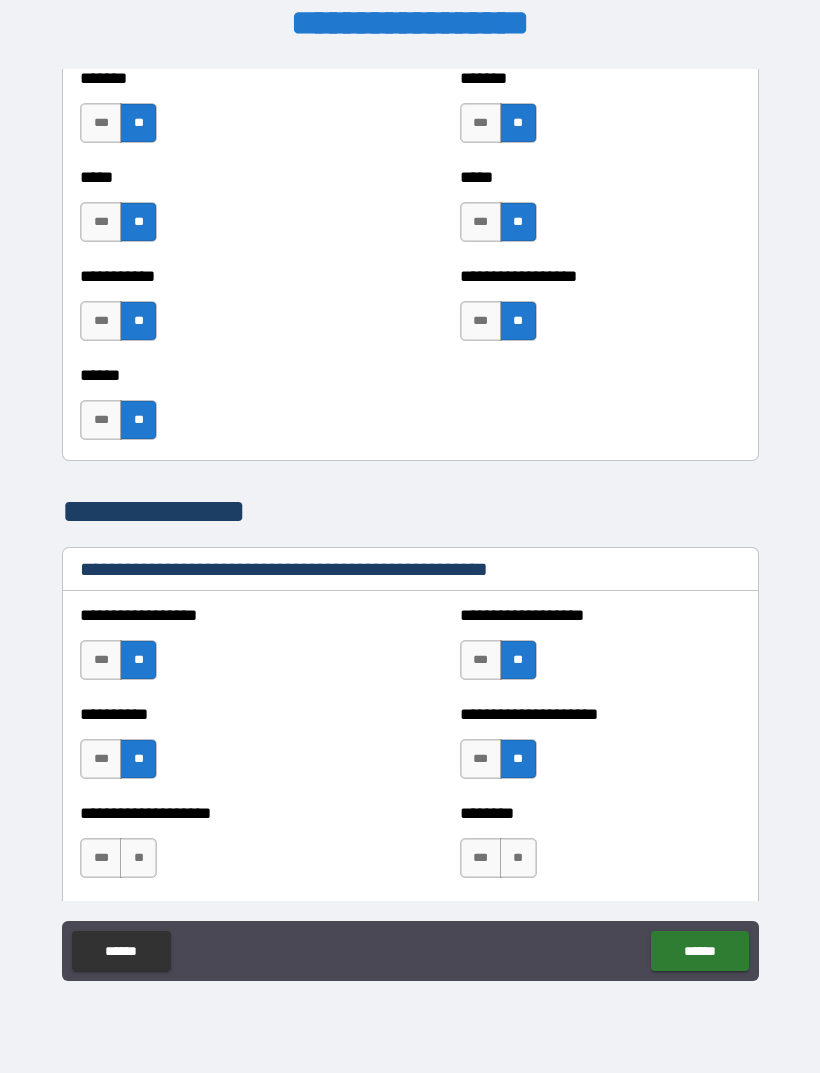 click on "**" at bounding box center [518, 858] 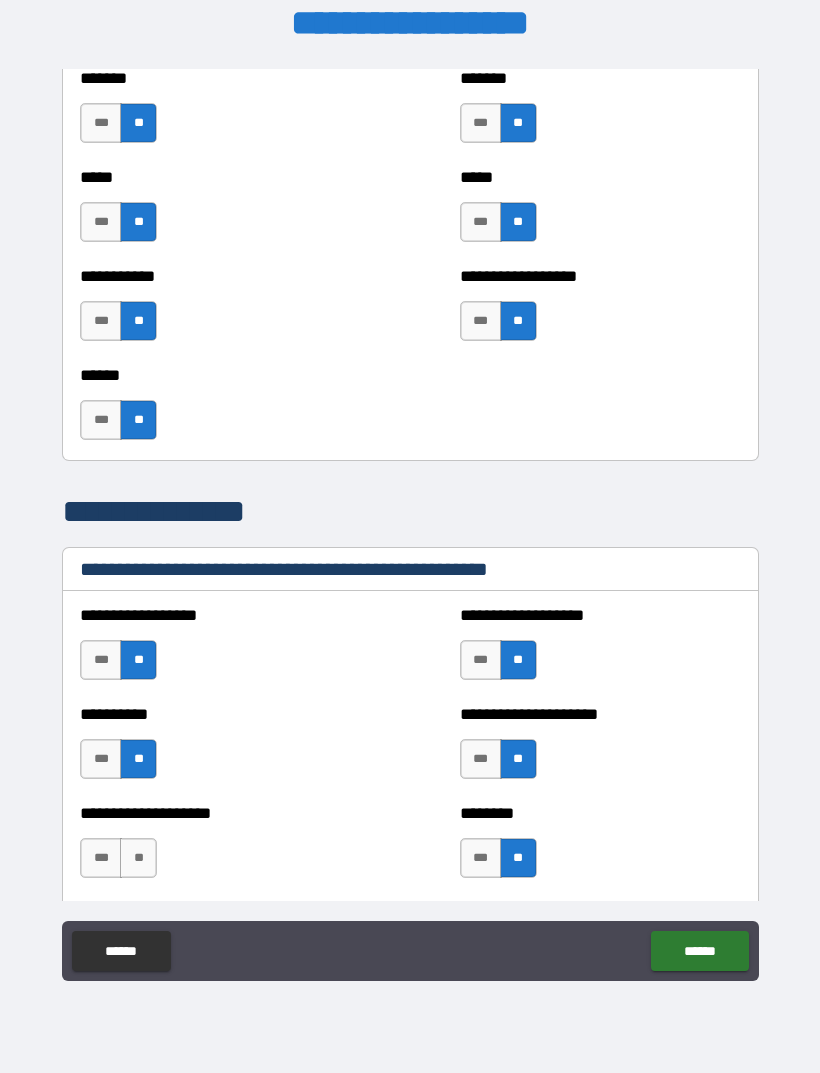 click on "**" at bounding box center (138, 858) 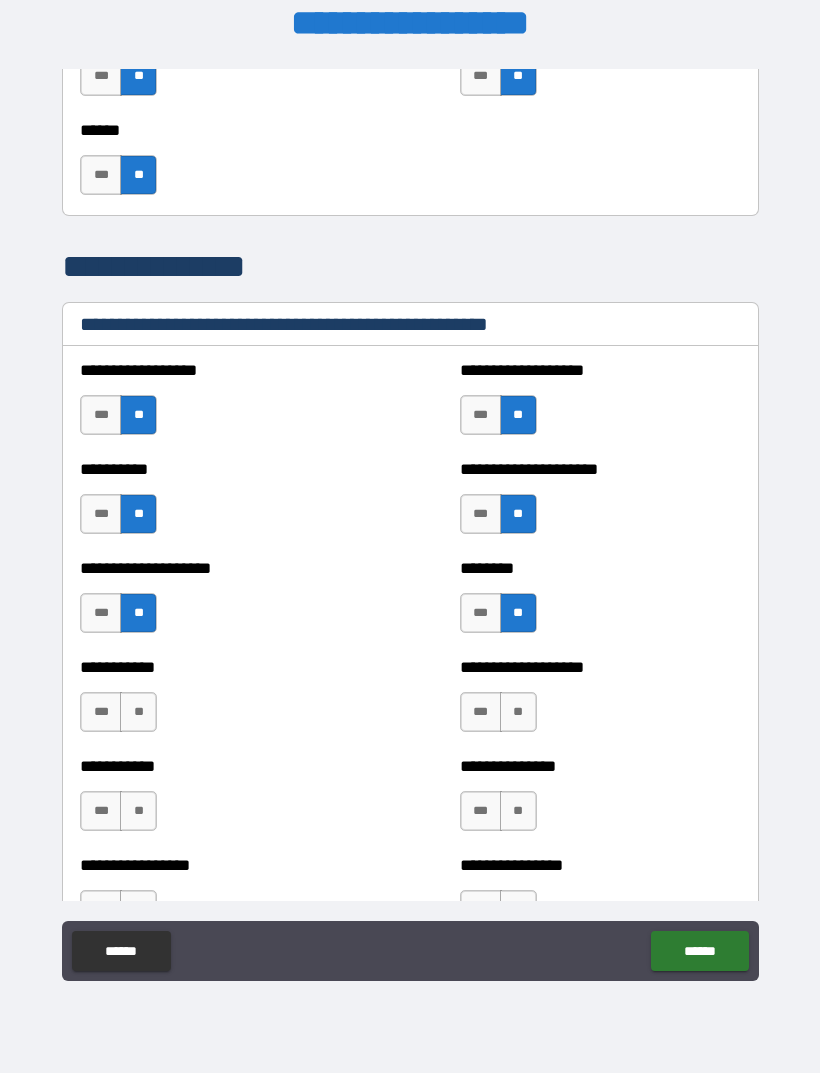 scroll, scrollTop: 2294, scrollLeft: 0, axis: vertical 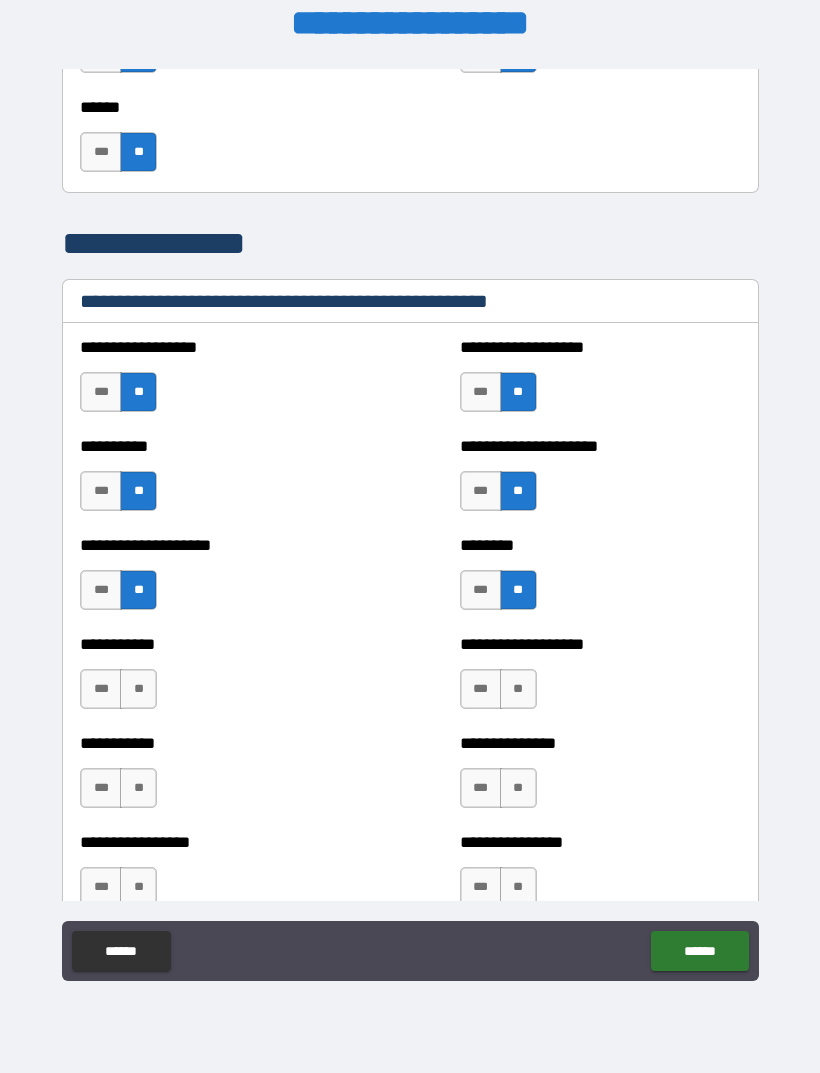 click on "**" at bounding box center [138, 689] 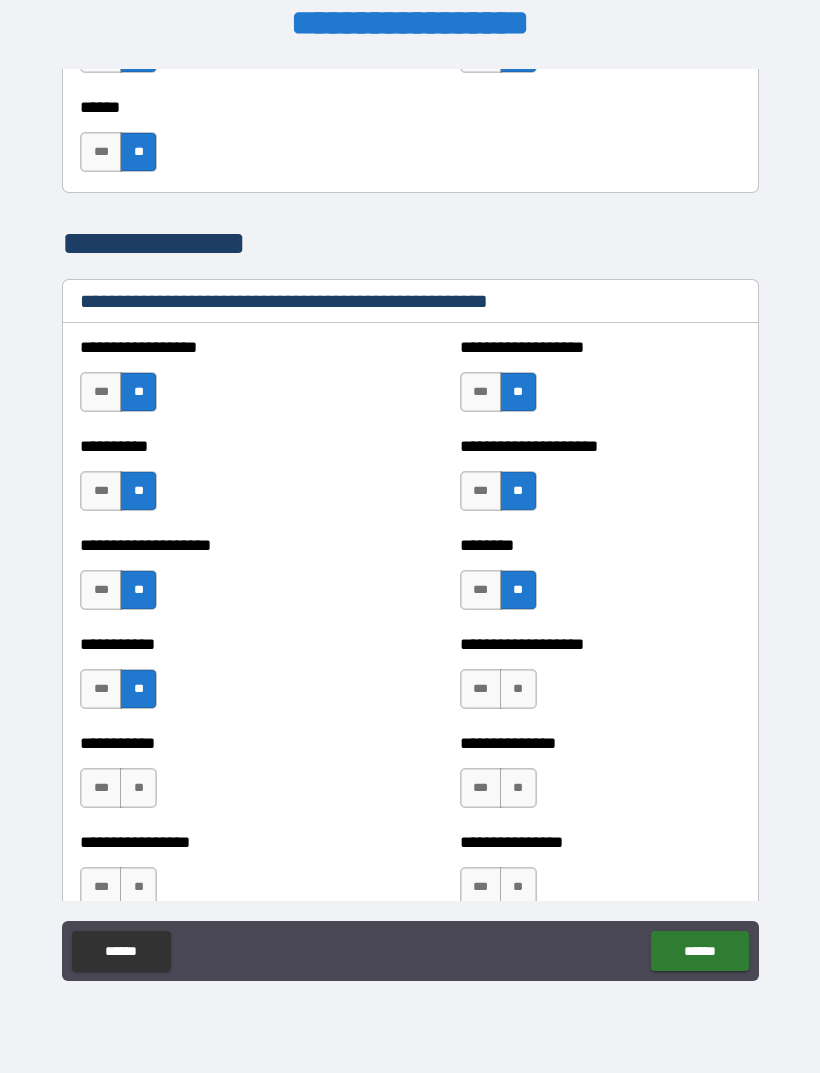 click on "**" at bounding box center [518, 689] 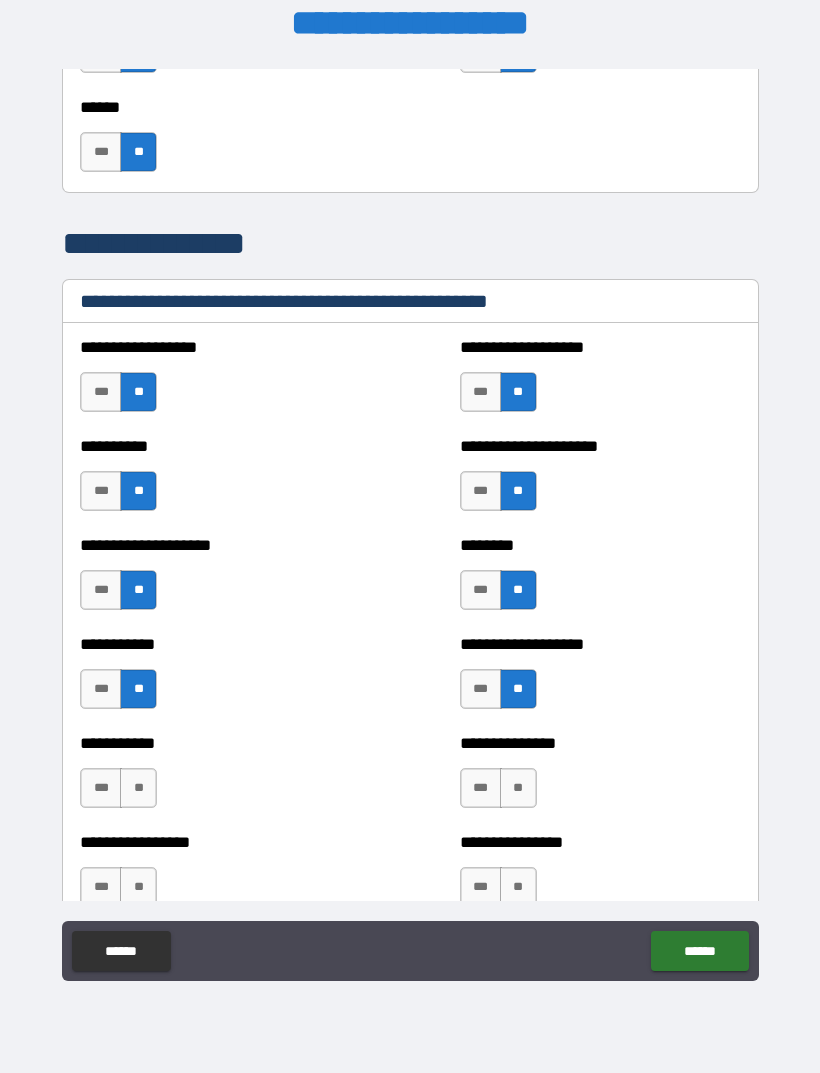 click on "**" at bounding box center [518, 788] 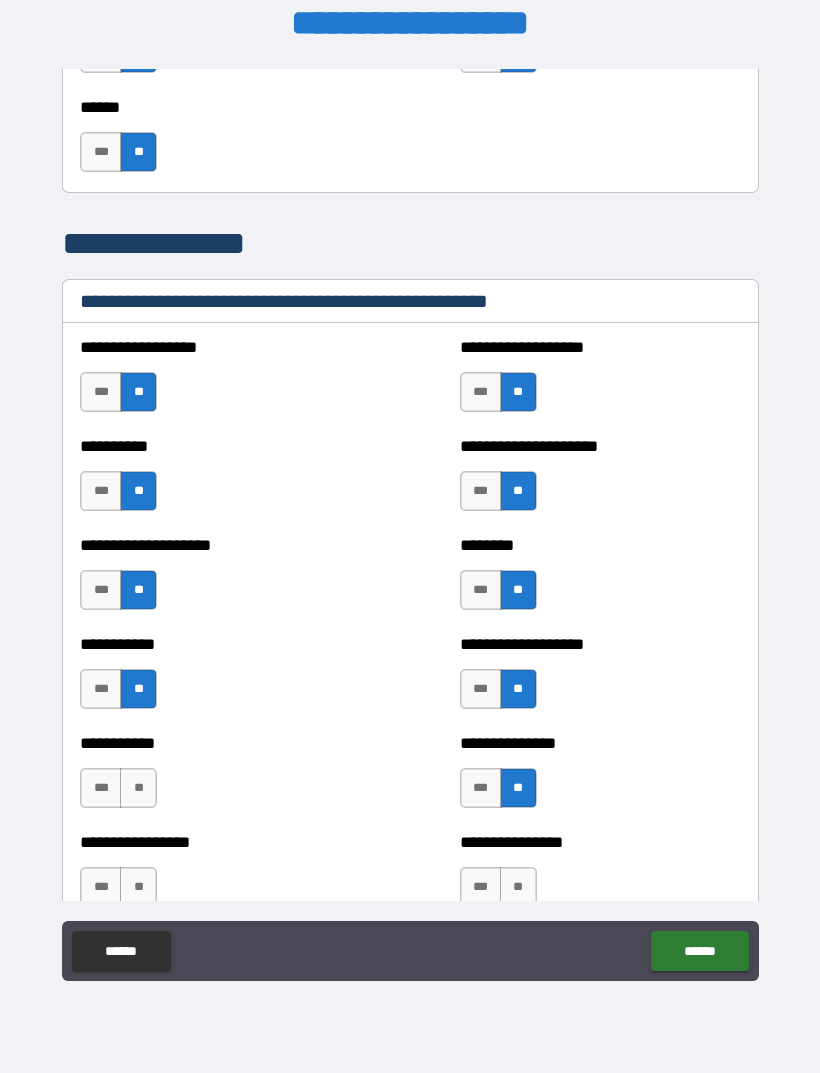 click on "**" at bounding box center [138, 788] 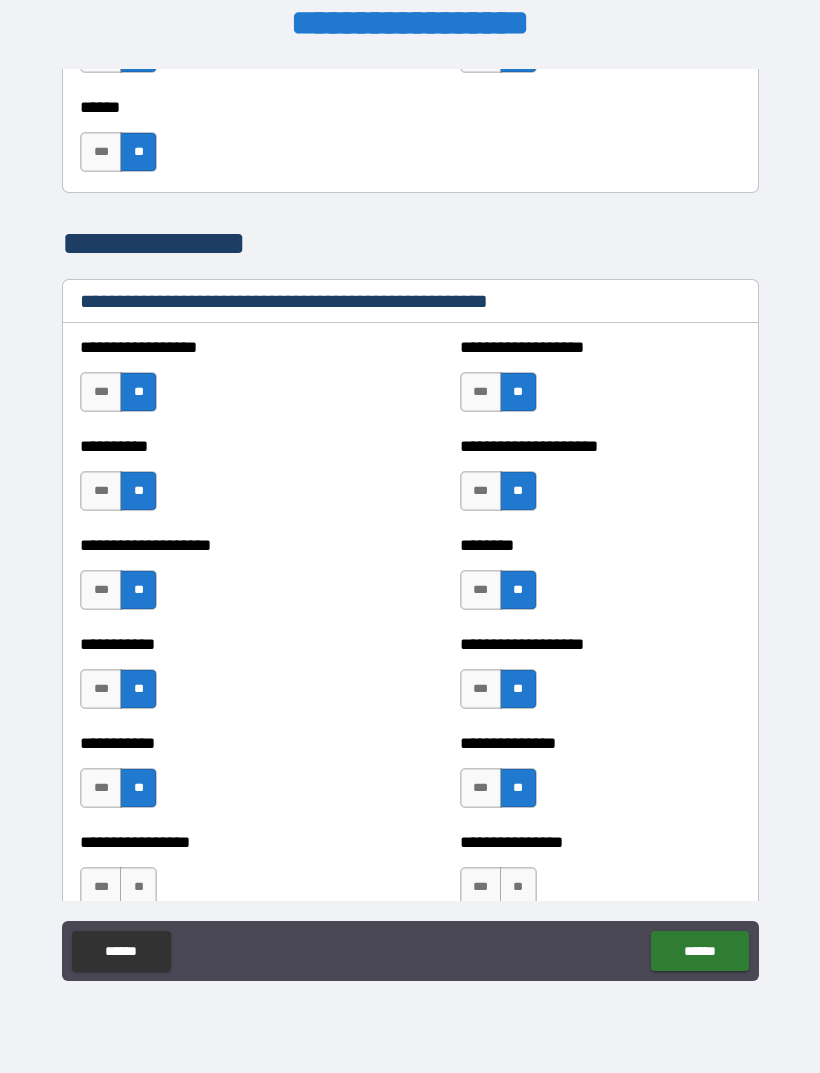 click on "**" at bounding box center [138, 887] 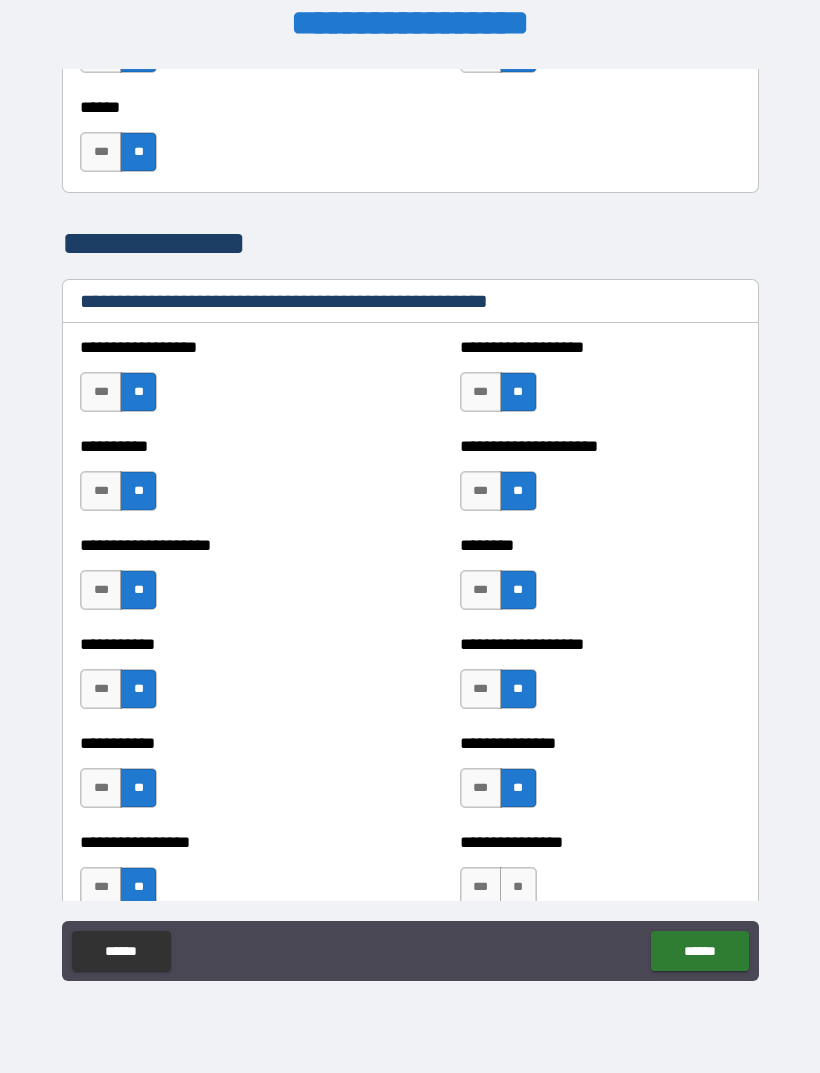 click on "**" at bounding box center [518, 887] 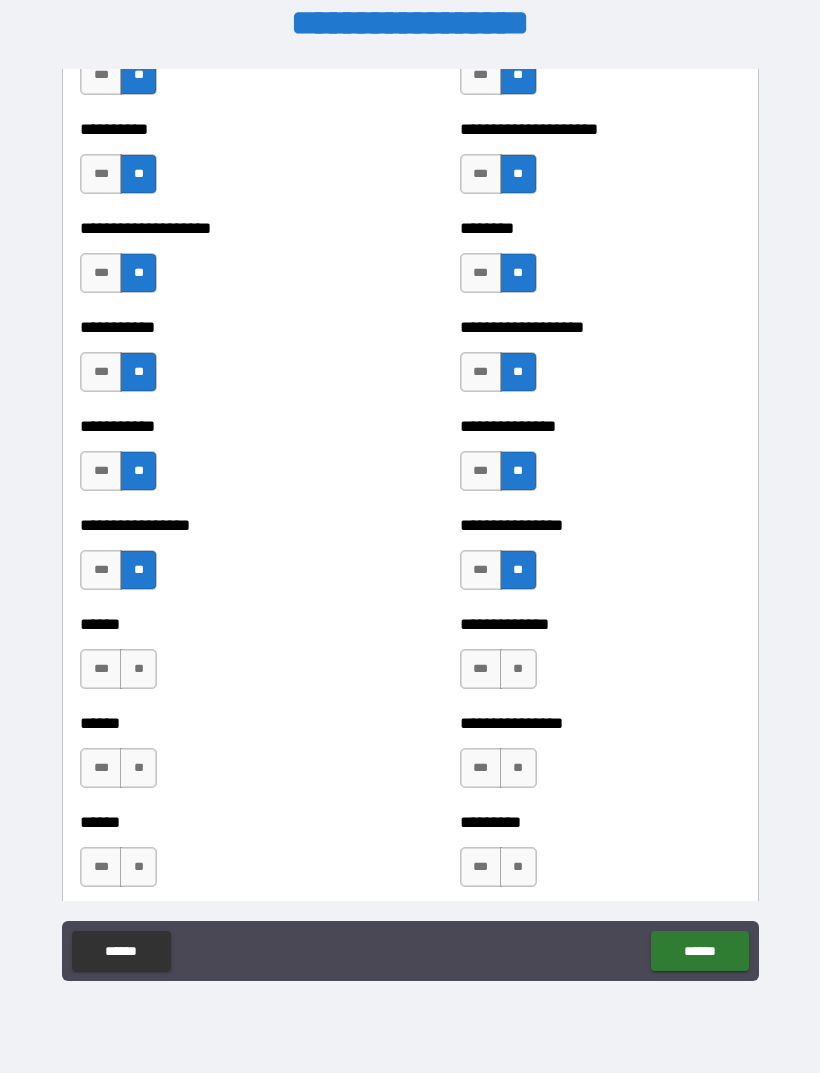 scroll, scrollTop: 2624, scrollLeft: 0, axis: vertical 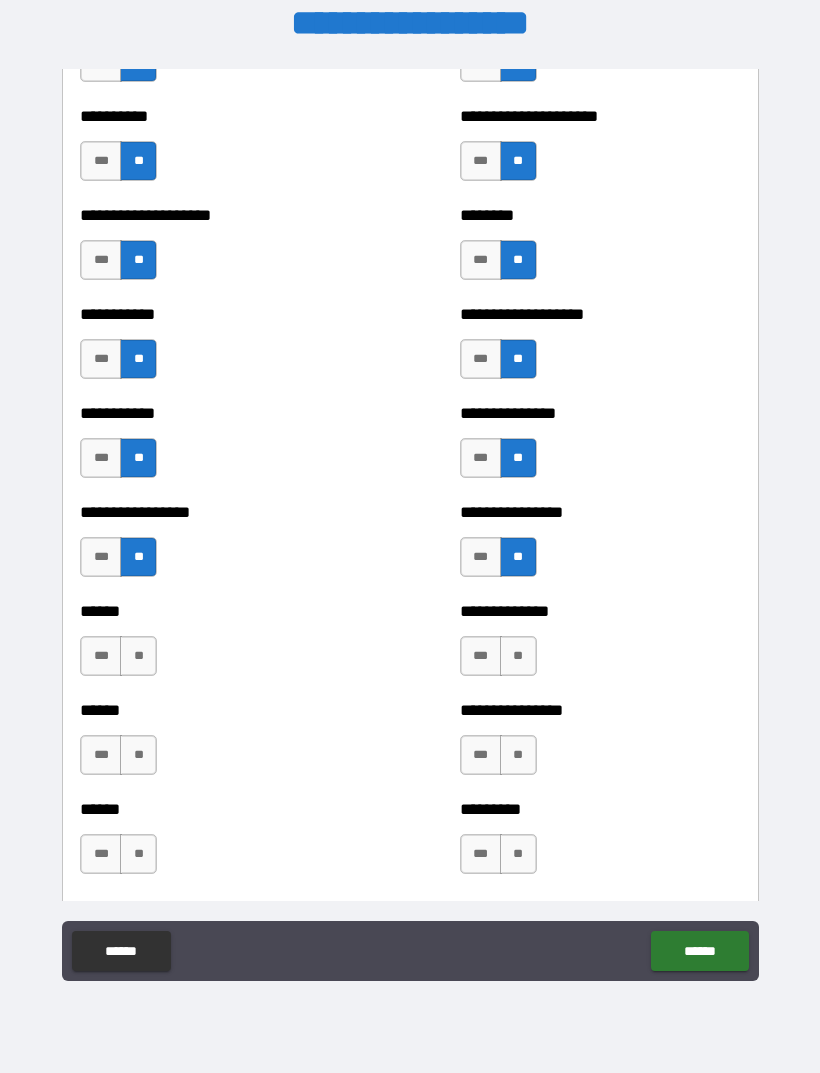 click on "**" at bounding box center [518, 656] 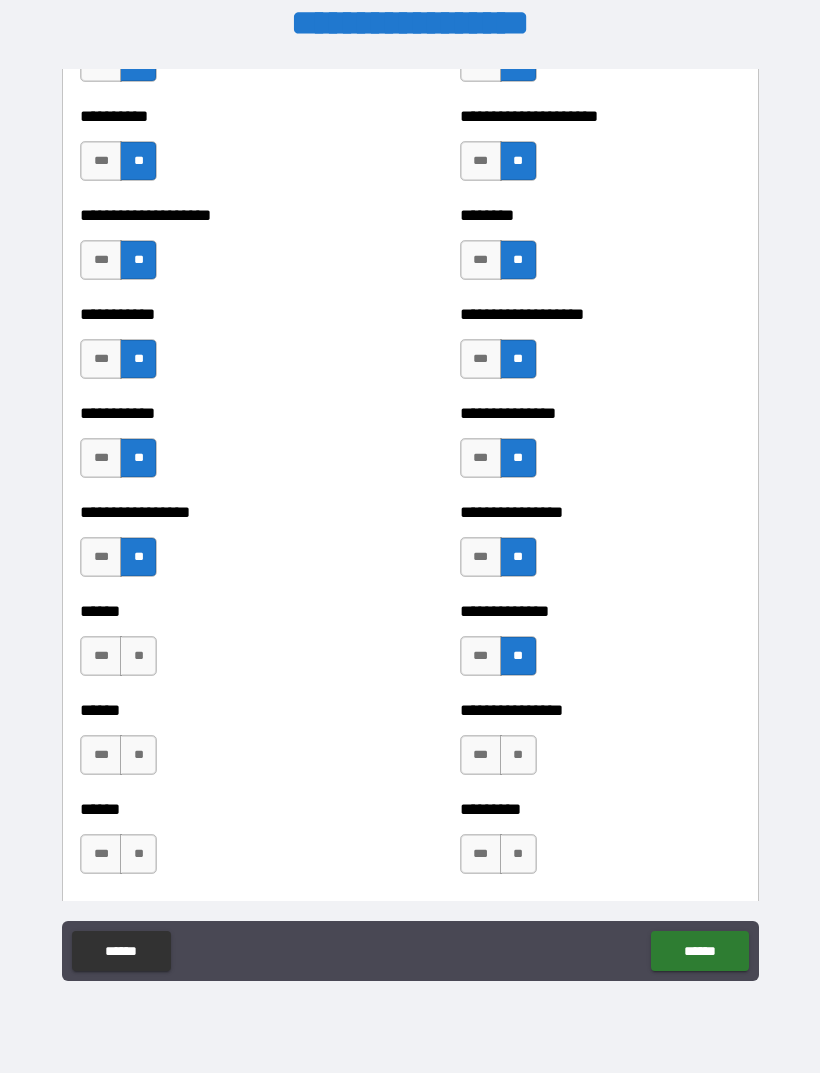 click on "**" at bounding box center [138, 656] 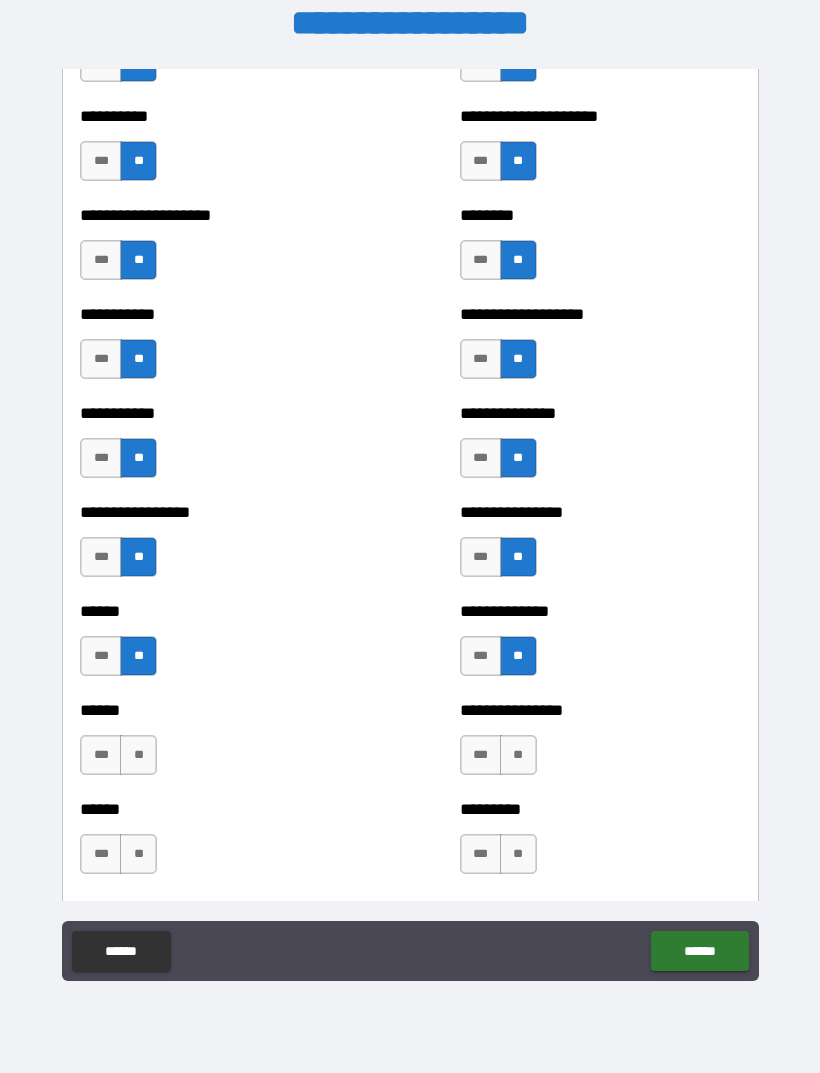click on "**" at bounding box center [138, 755] 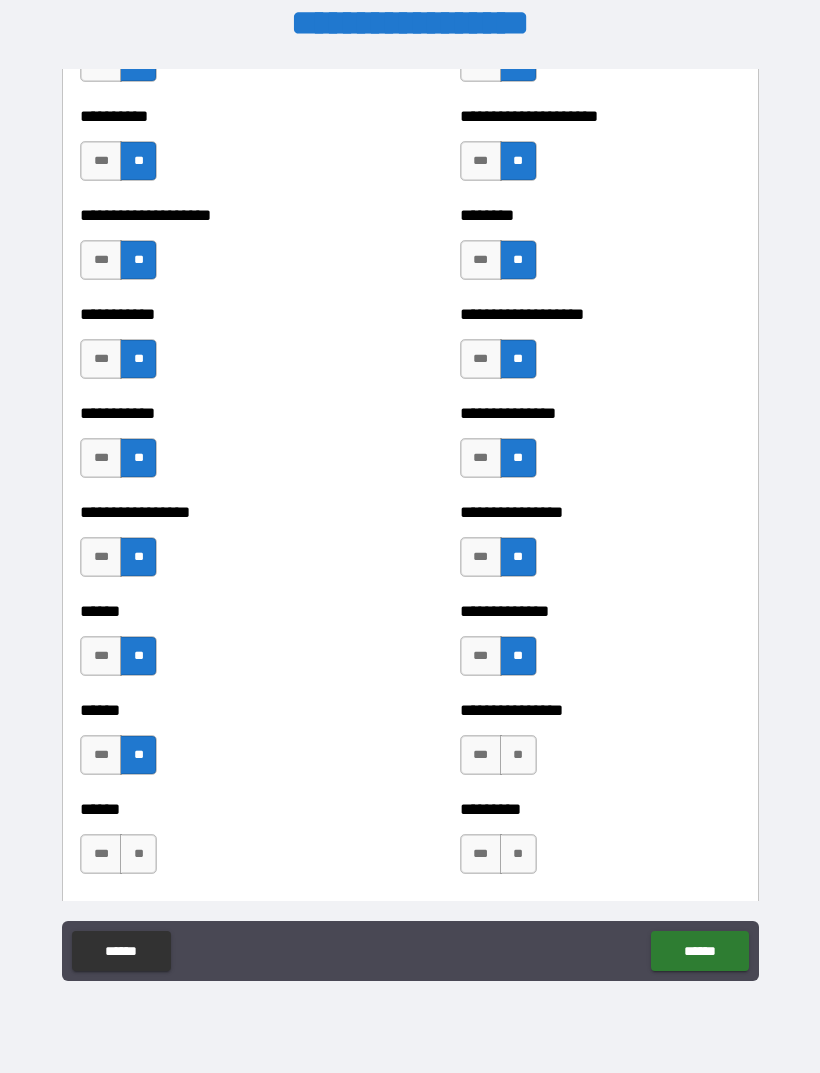 click on "**" at bounding box center (518, 755) 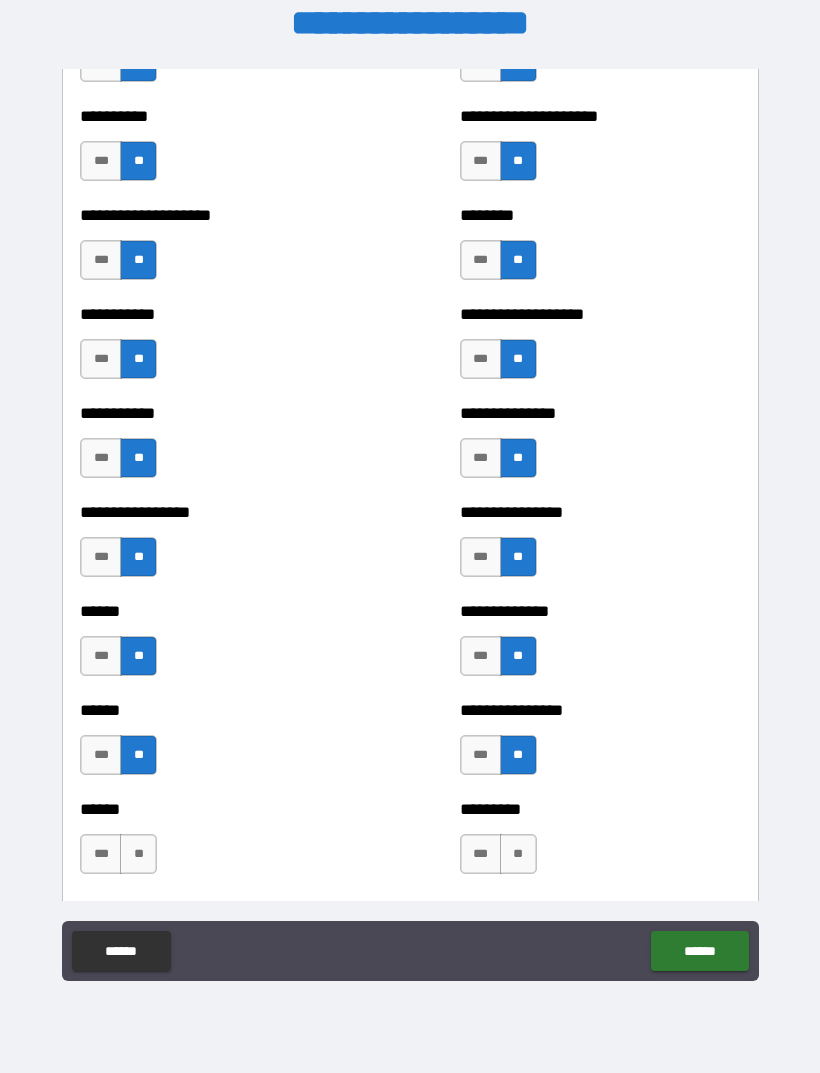 click on "**" at bounding box center [518, 854] 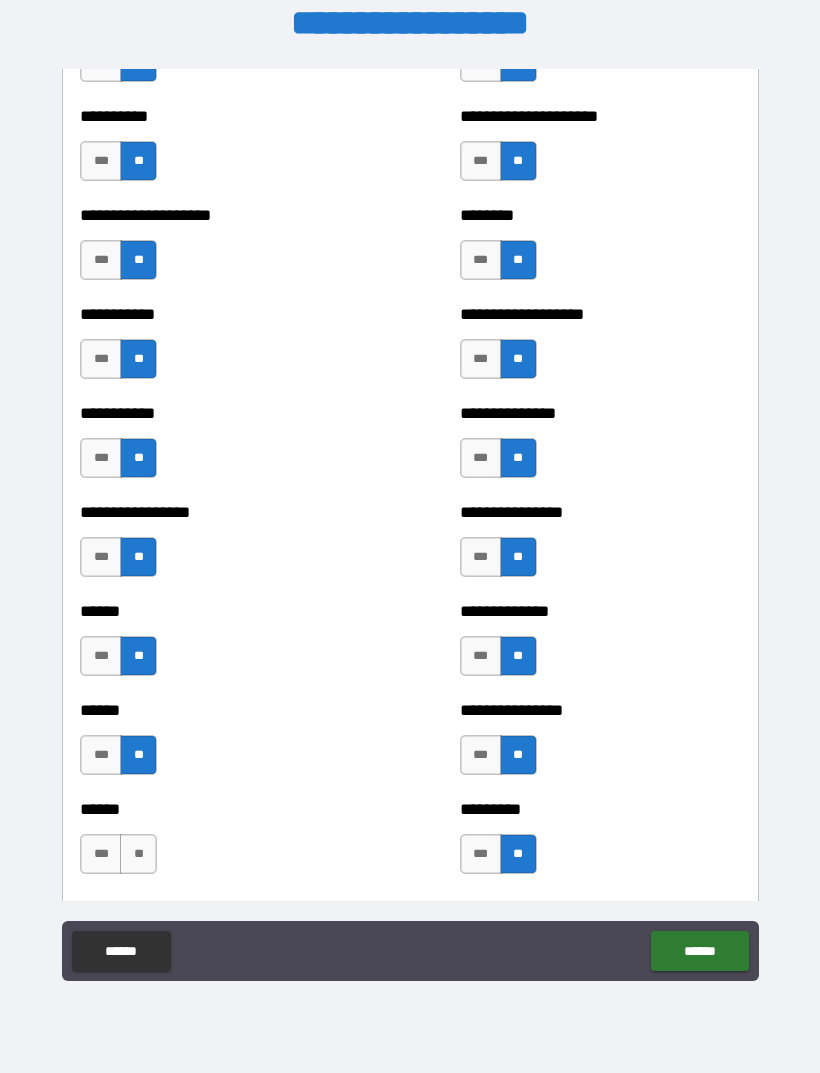 click on "**" at bounding box center [138, 854] 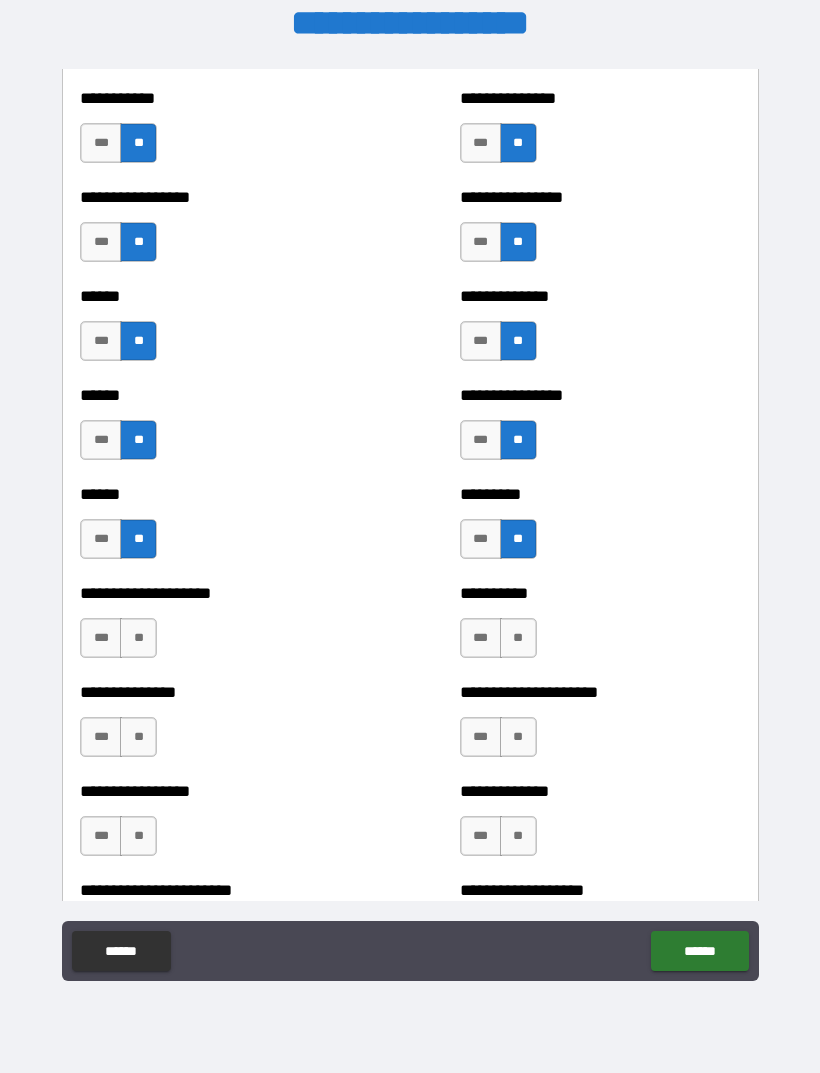 scroll, scrollTop: 2959, scrollLeft: 0, axis: vertical 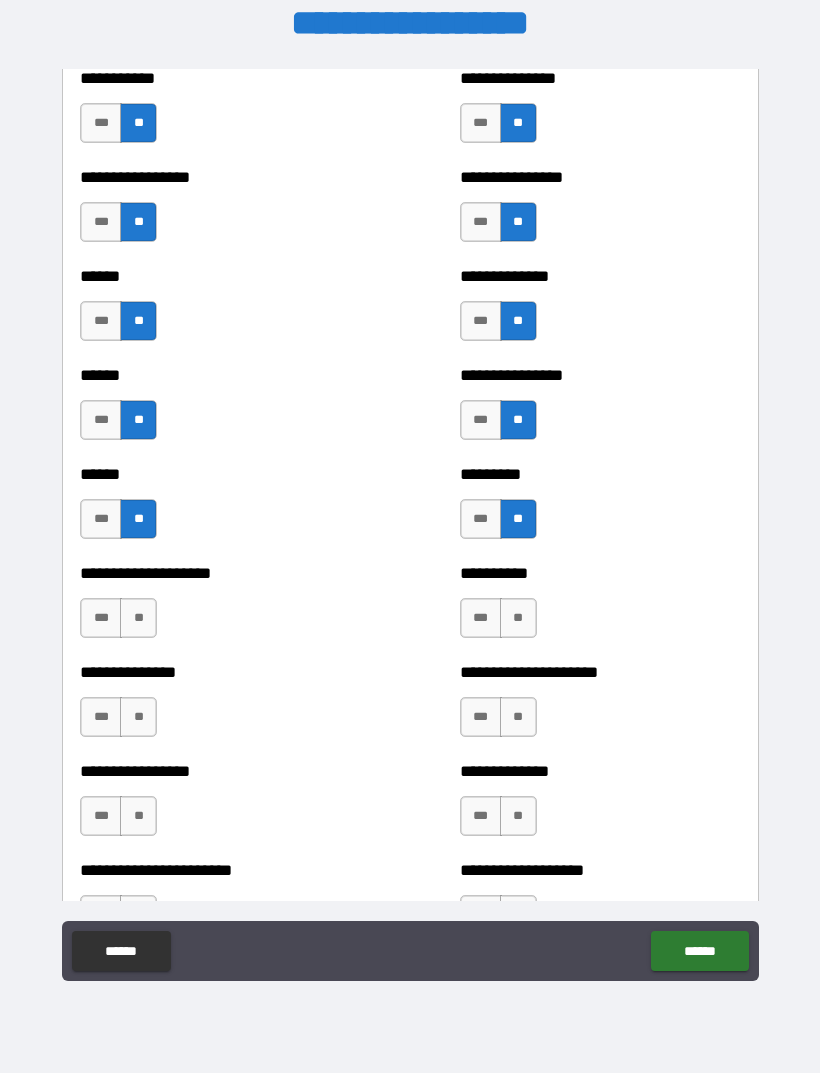 click on "**" at bounding box center [138, 618] 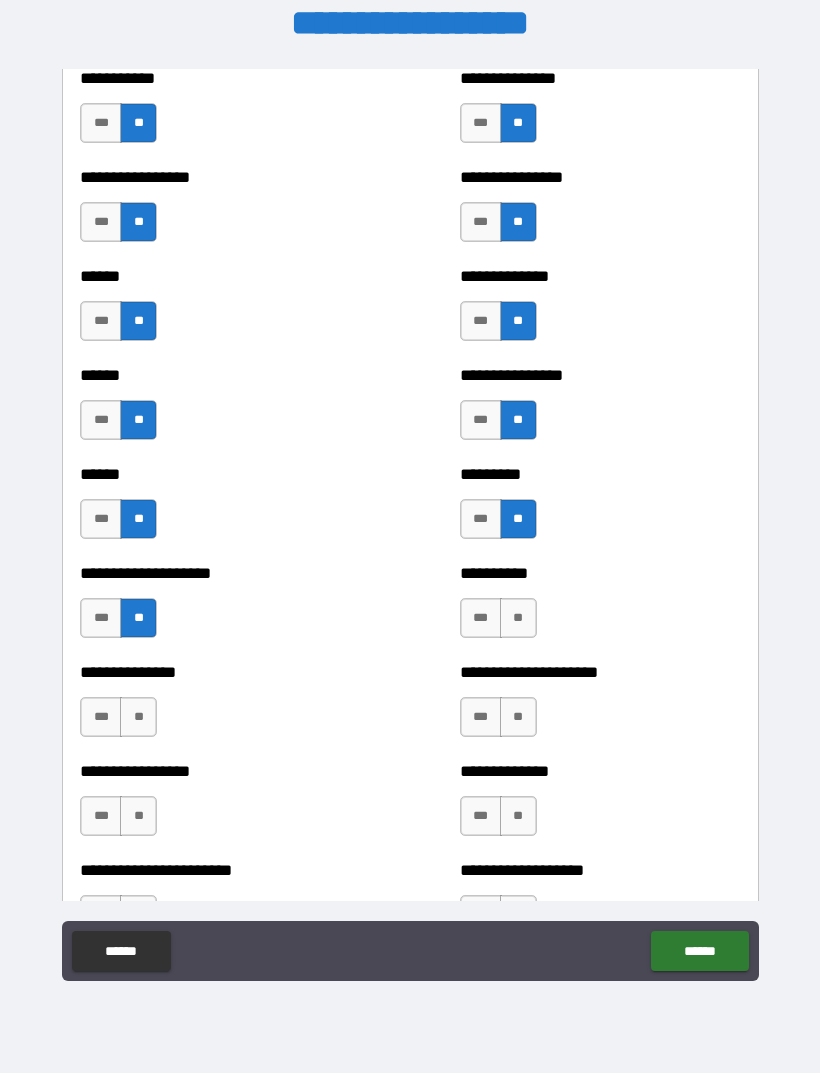 click on "**" at bounding box center [518, 618] 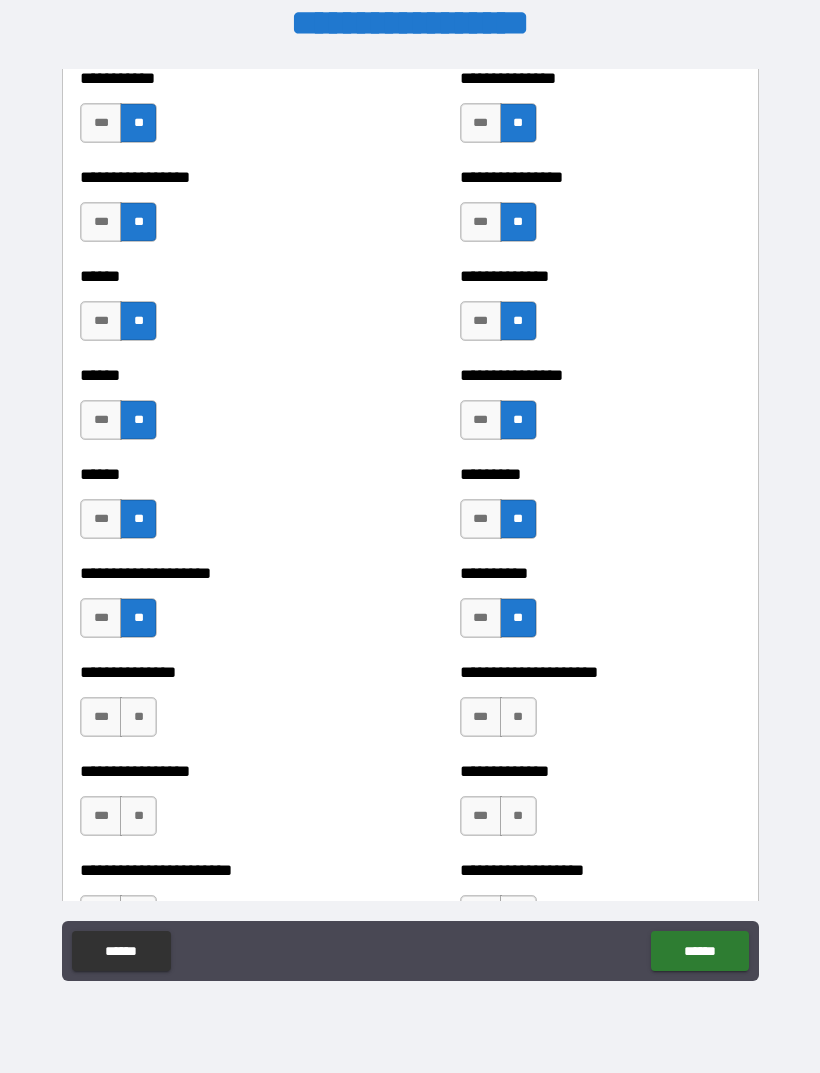 click on "**" at bounding box center (518, 717) 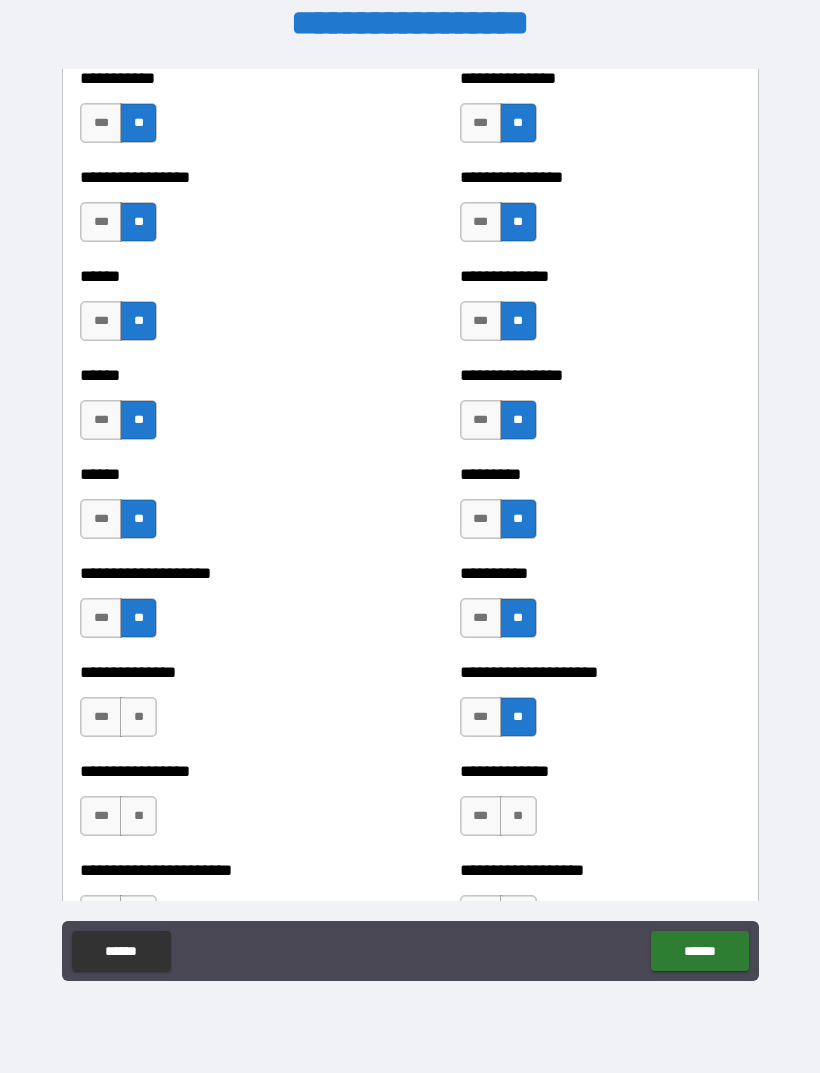 click on "**" at bounding box center [138, 717] 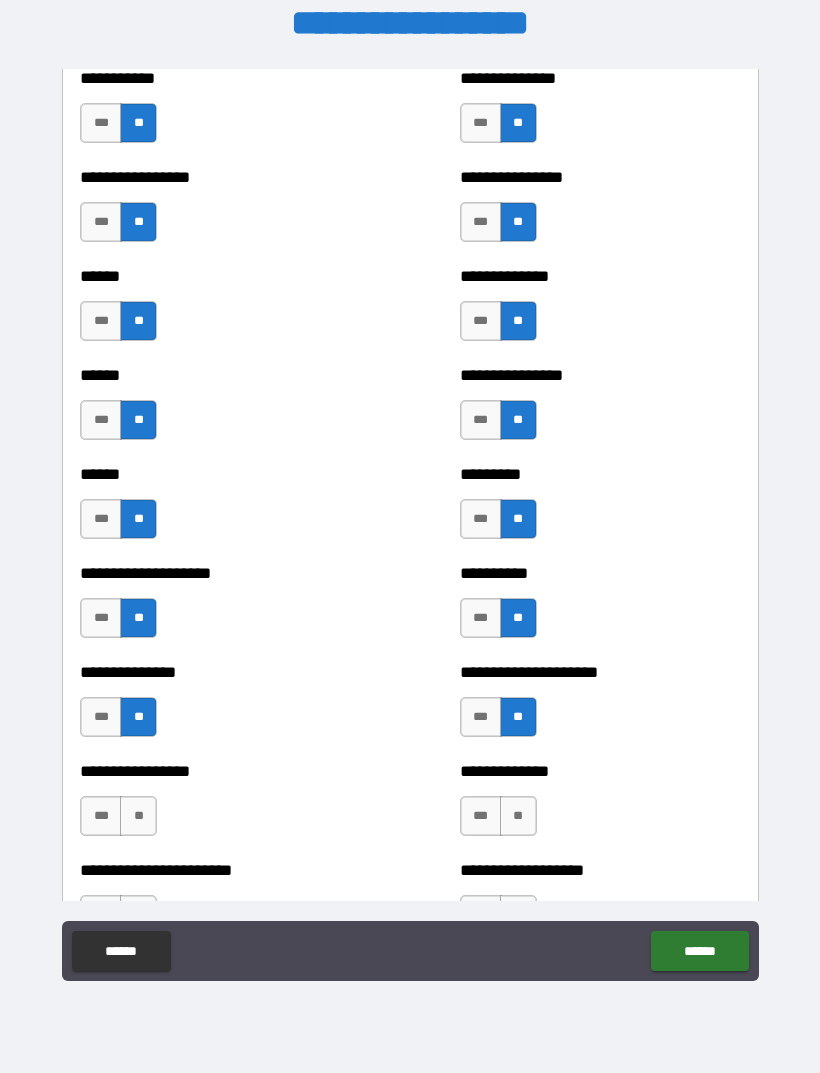 click on "**" at bounding box center (138, 816) 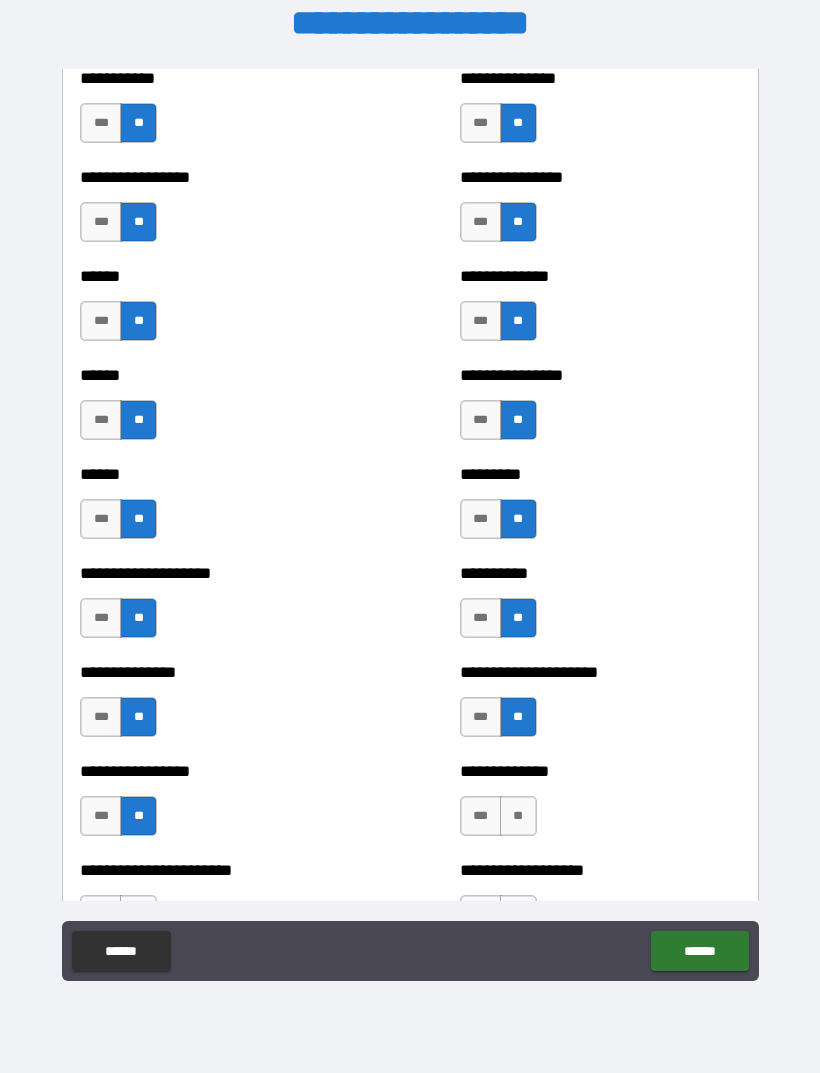 click on "**" at bounding box center (518, 816) 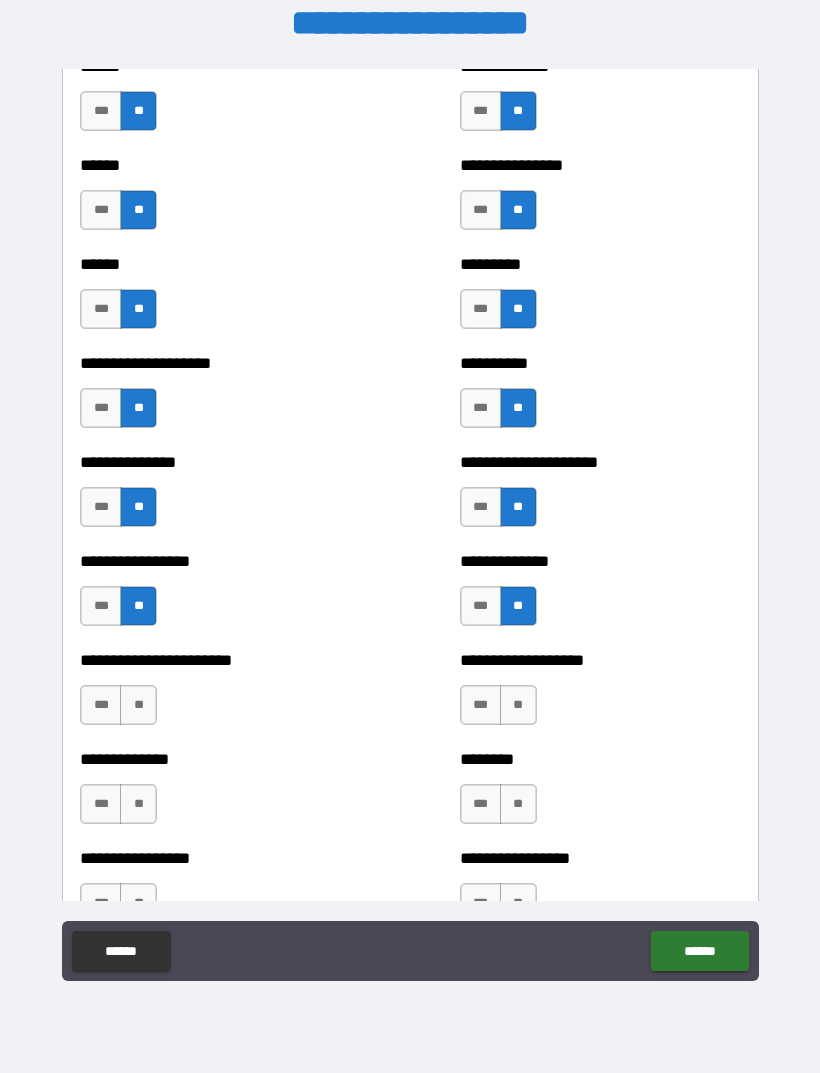 scroll, scrollTop: 3169, scrollLeft: 0, axis: vertical 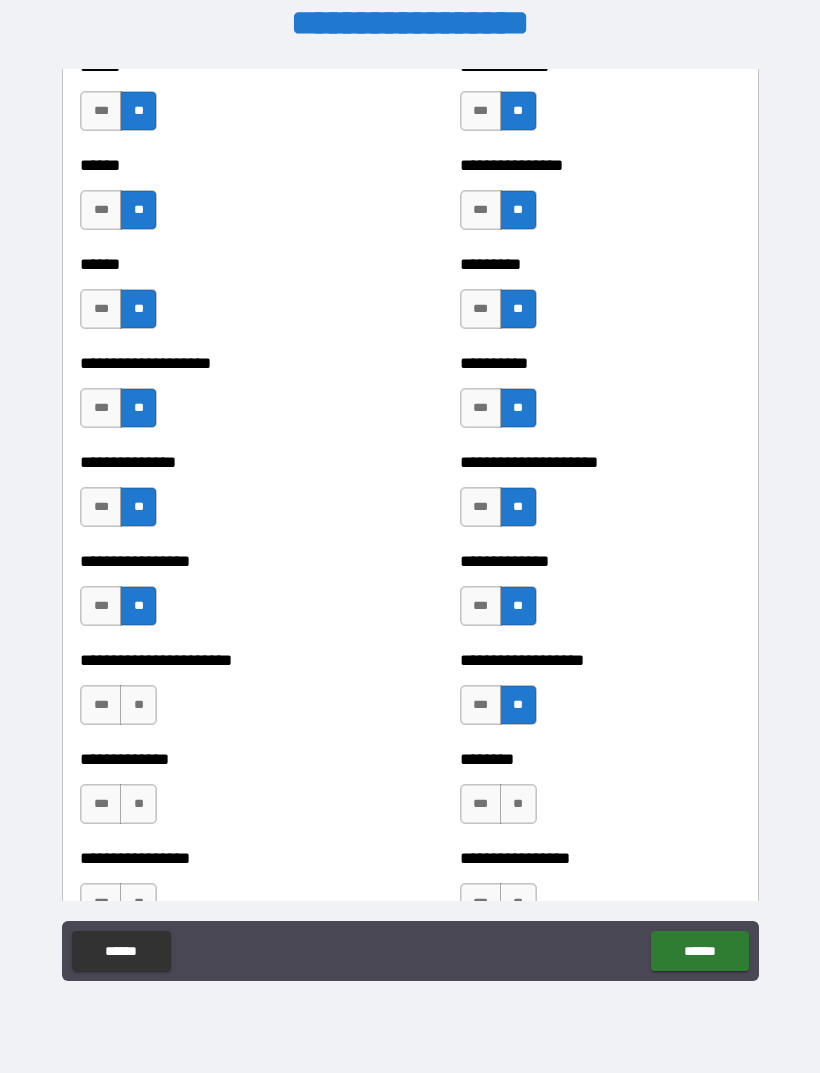 click on "**" at bounding box center [138, 705] 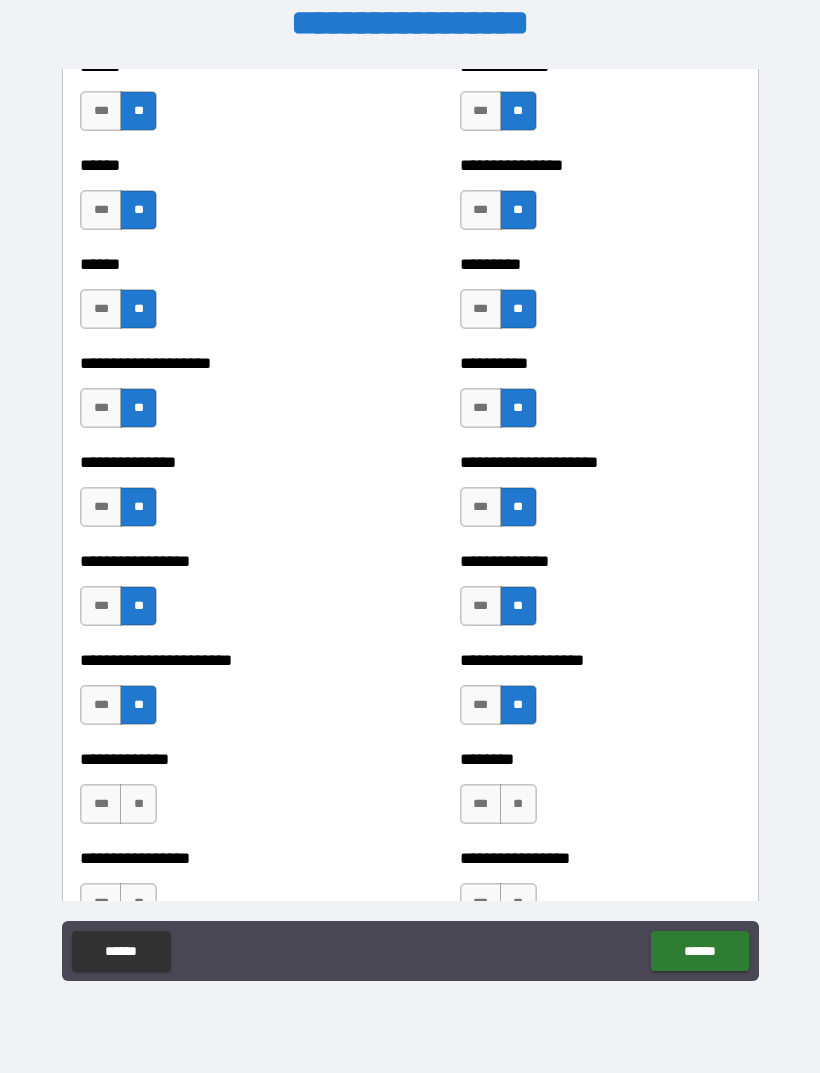 click on "**" at bounding box center (138, 804) 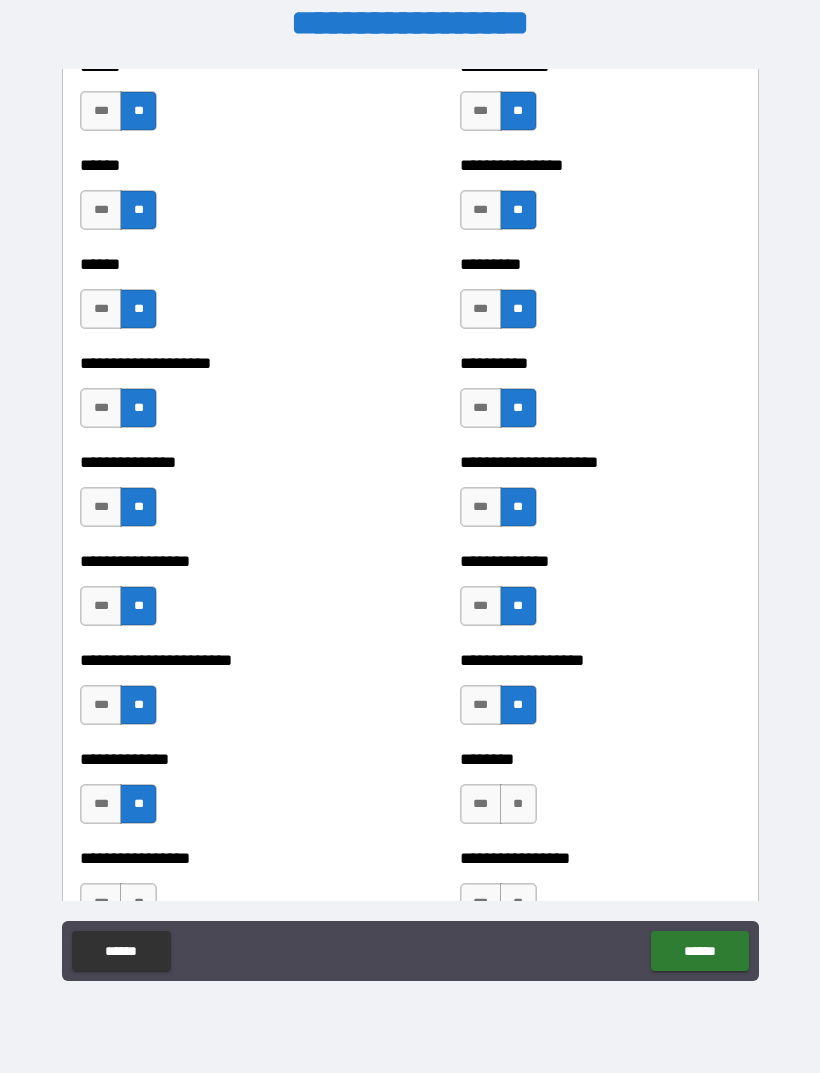 click on "**" at bounding box center (518, 804) 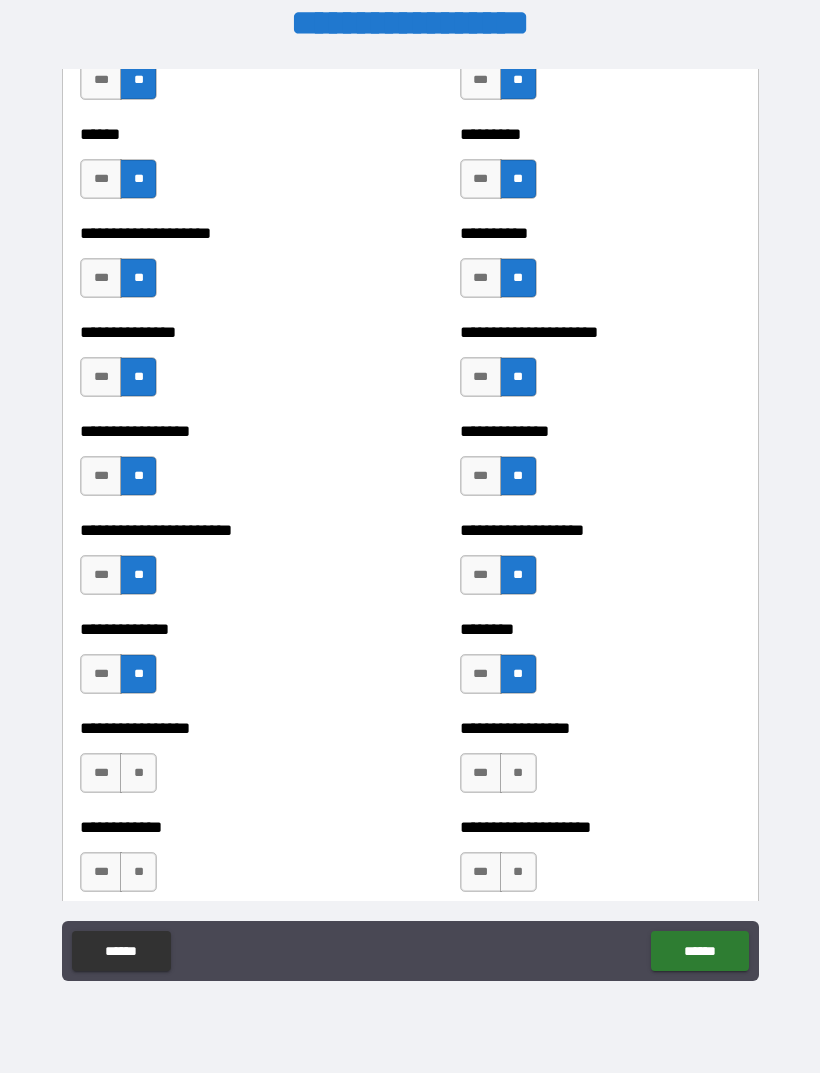 scroll, scrollTop: 3385, scrollLeft: 0, axis: vertical 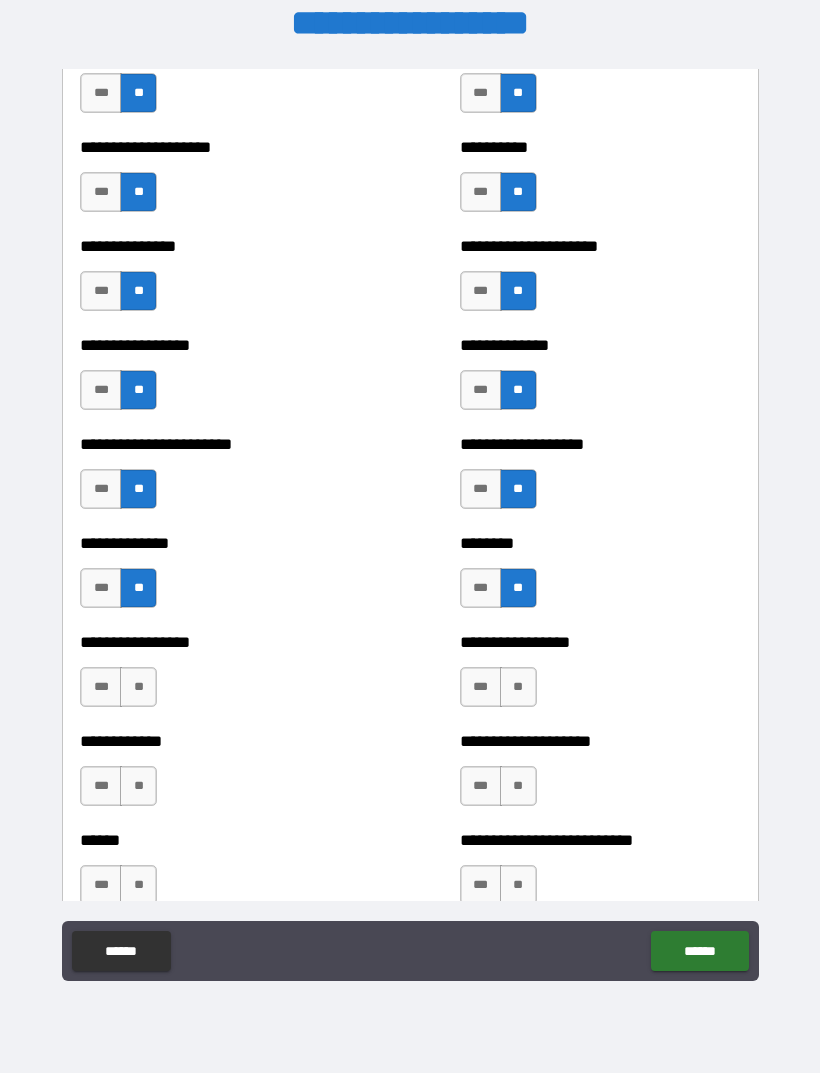 click on "**" at bounding box center (138, 687) 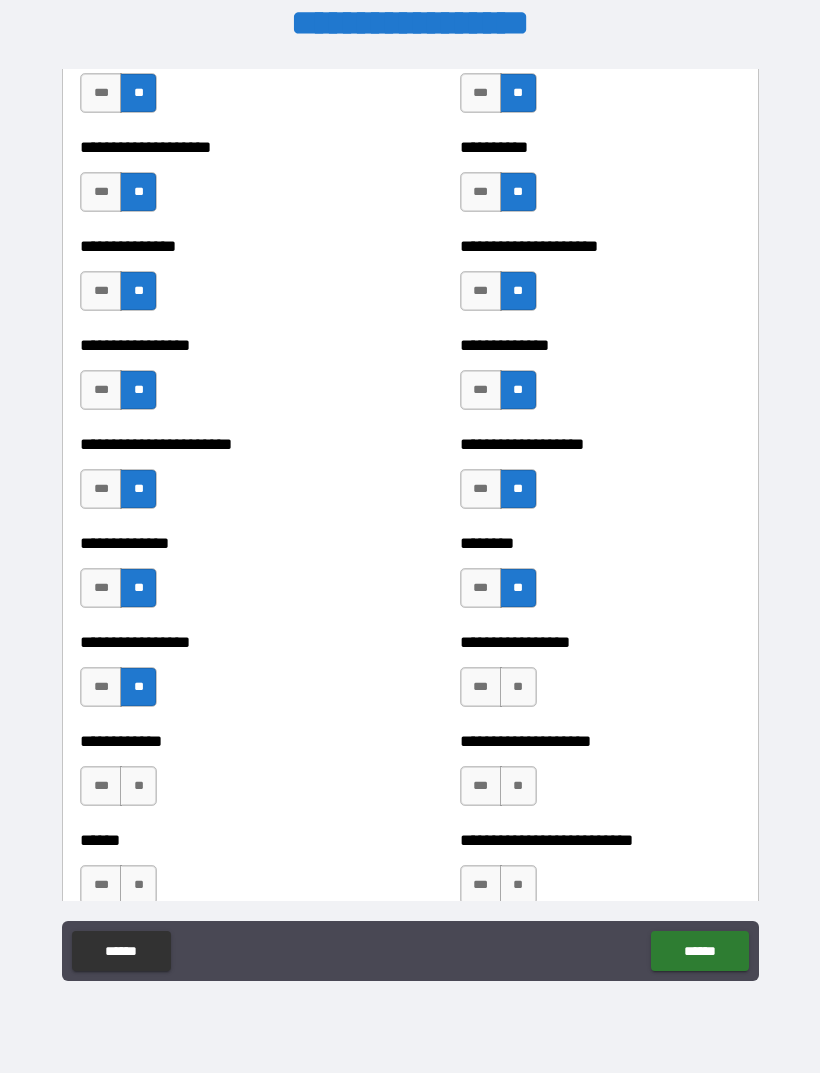 click on "**" at bounding box center [518, 687] 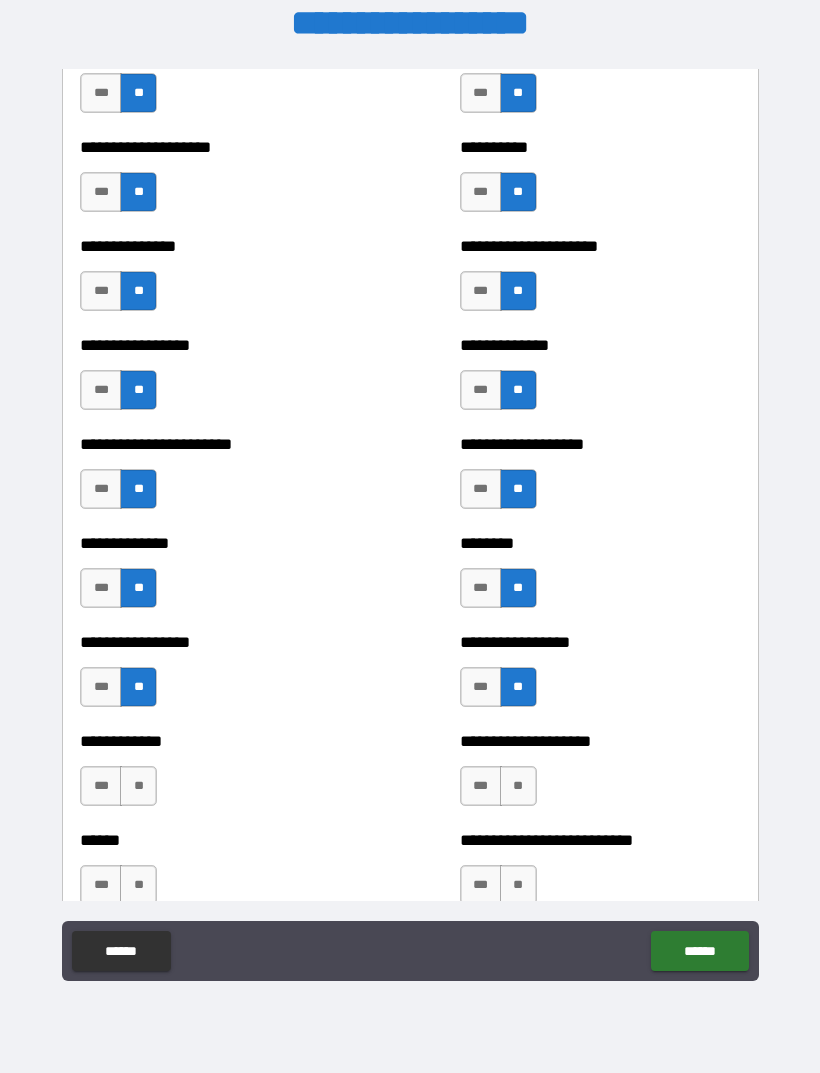 click on "**" at bounding box center (518, 786) 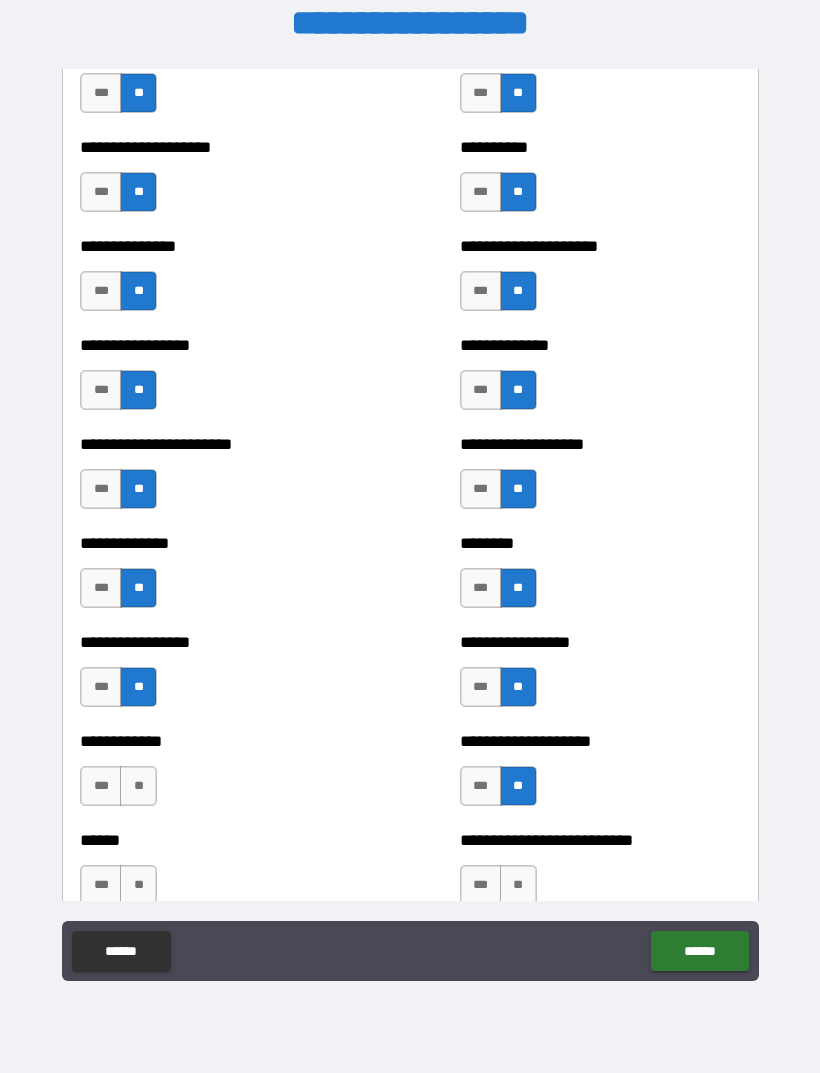 click on "**" at bounding box center (138, 786) 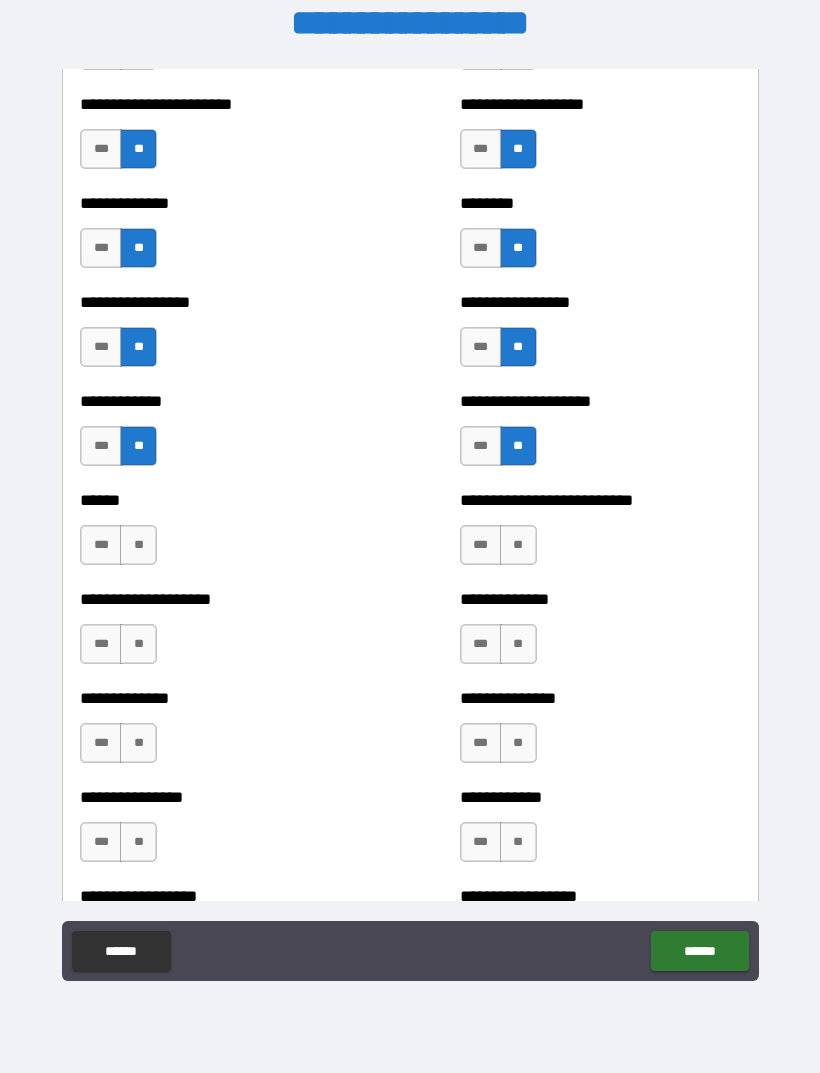 scroll, scrollTop: 3683, scrollLeft: 0, axis: vertical 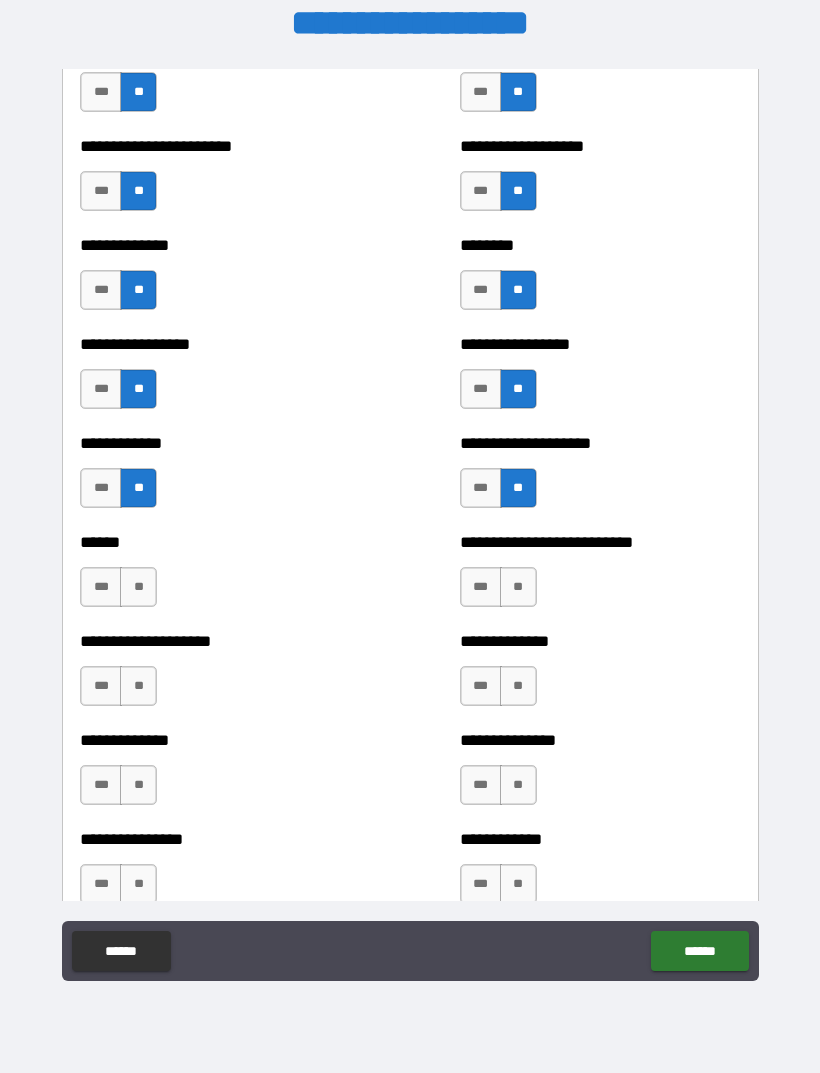 click on "**" at bounding box center [138, 686] 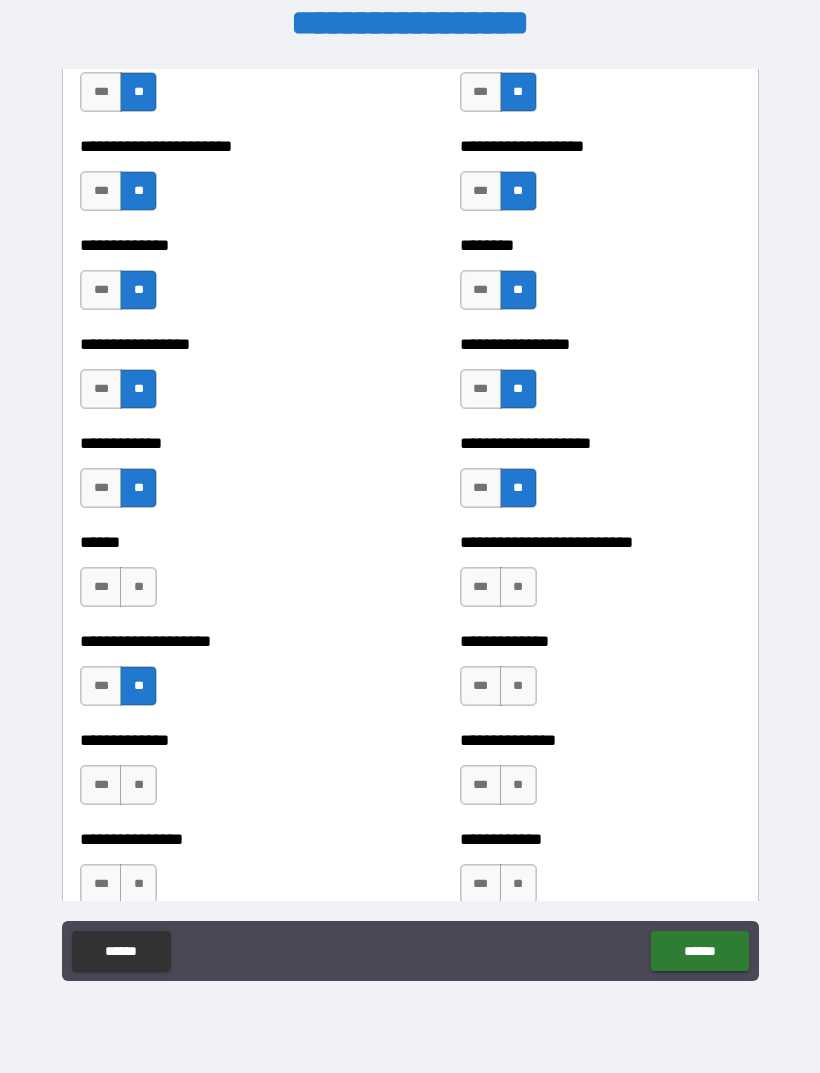 click on "**" at bounding box center (138, 587) 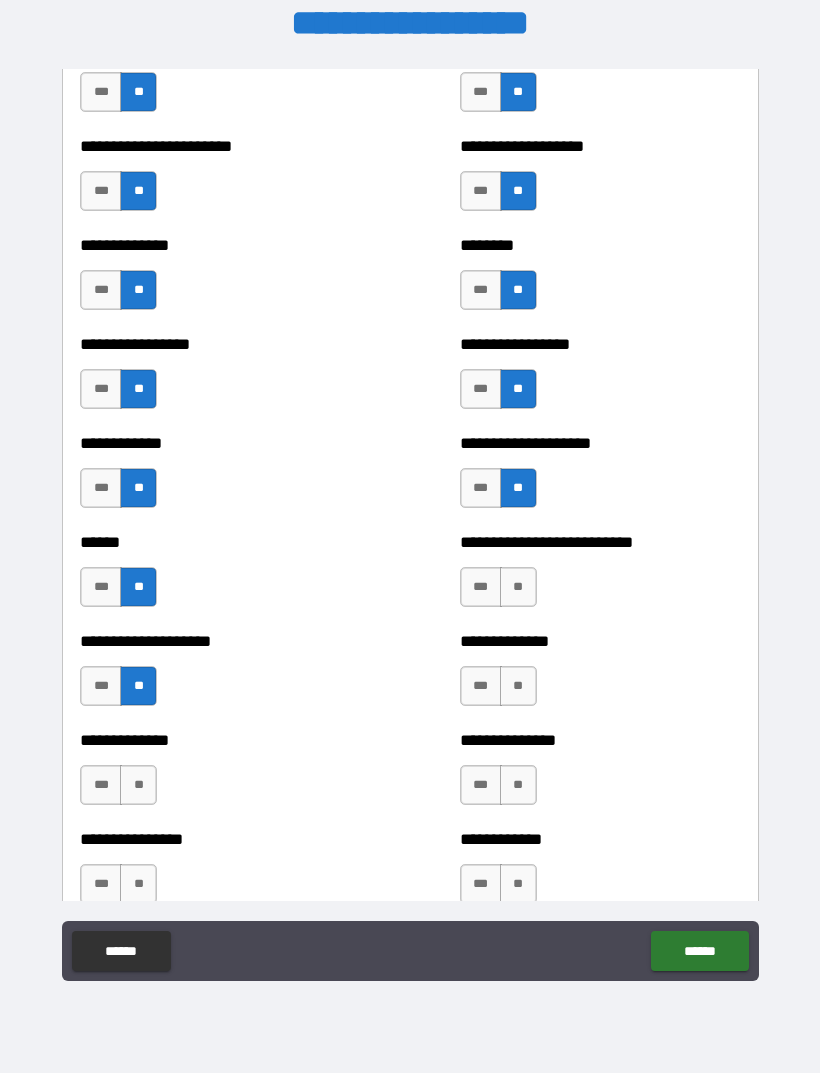 scroll, scrollTop: 3680, scrollLeft: 0, axis: vertical 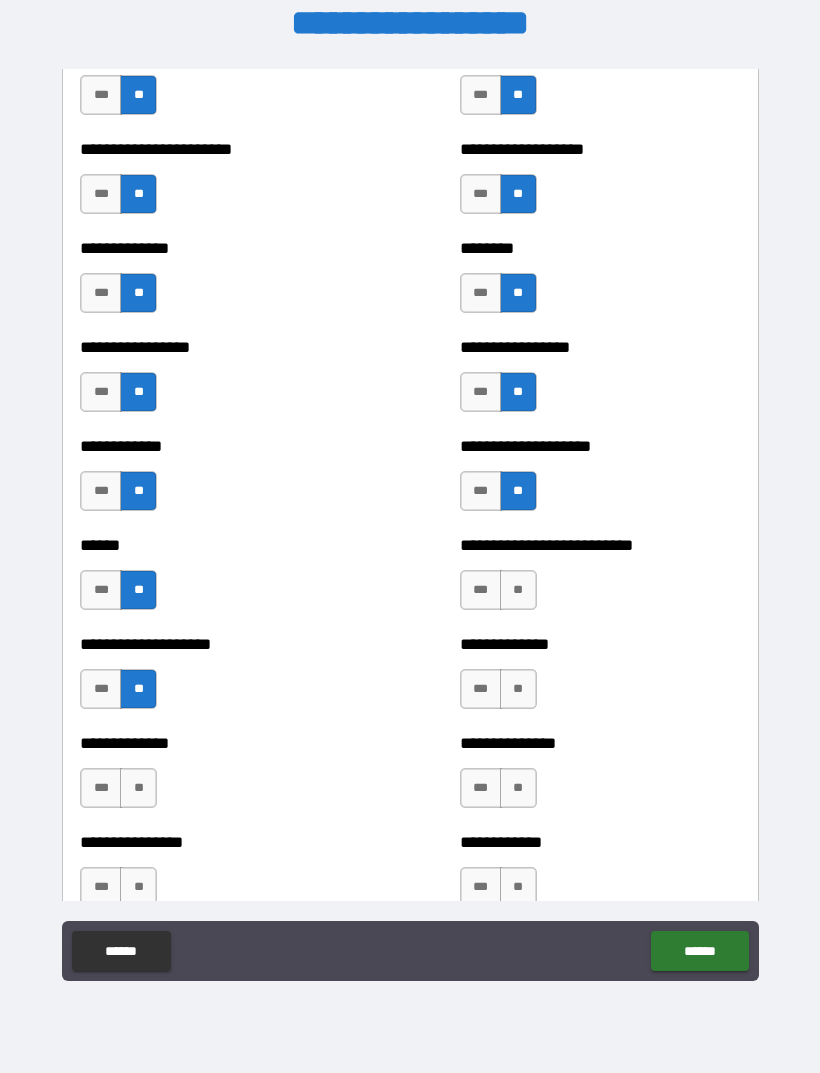 click on "**" at bounding box center (518, 689) 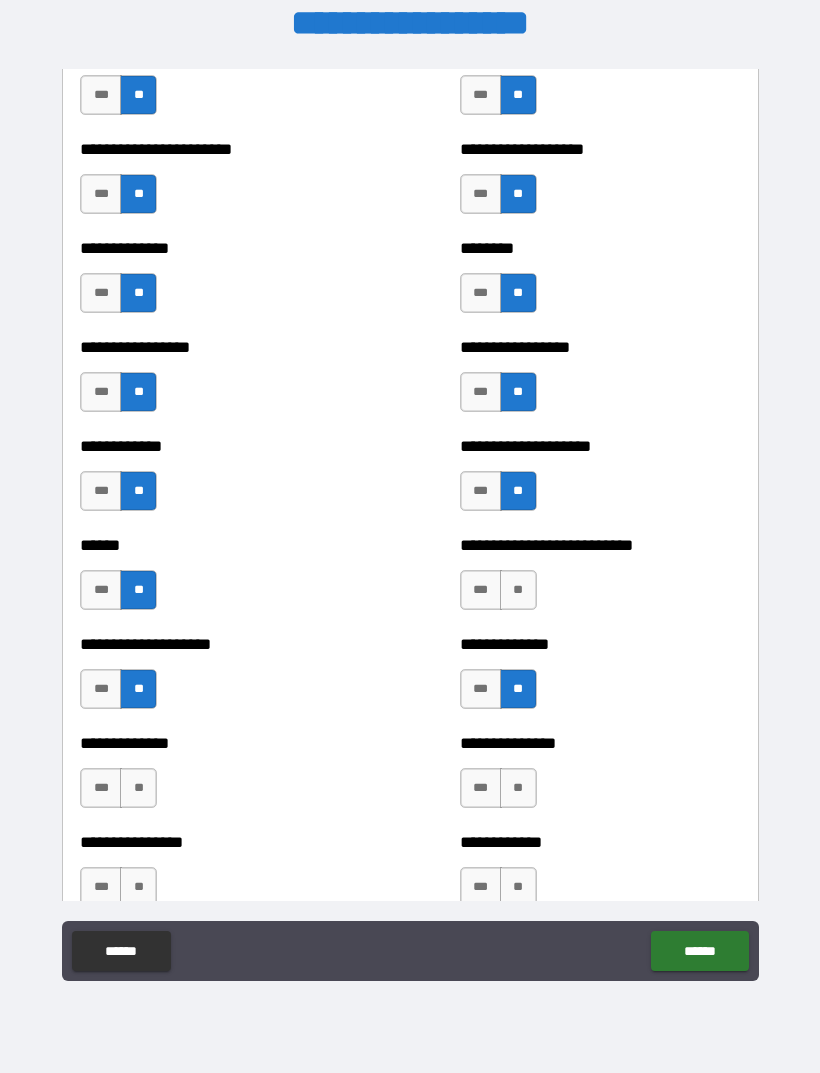 click on "**" at bounding box center (518, 590) 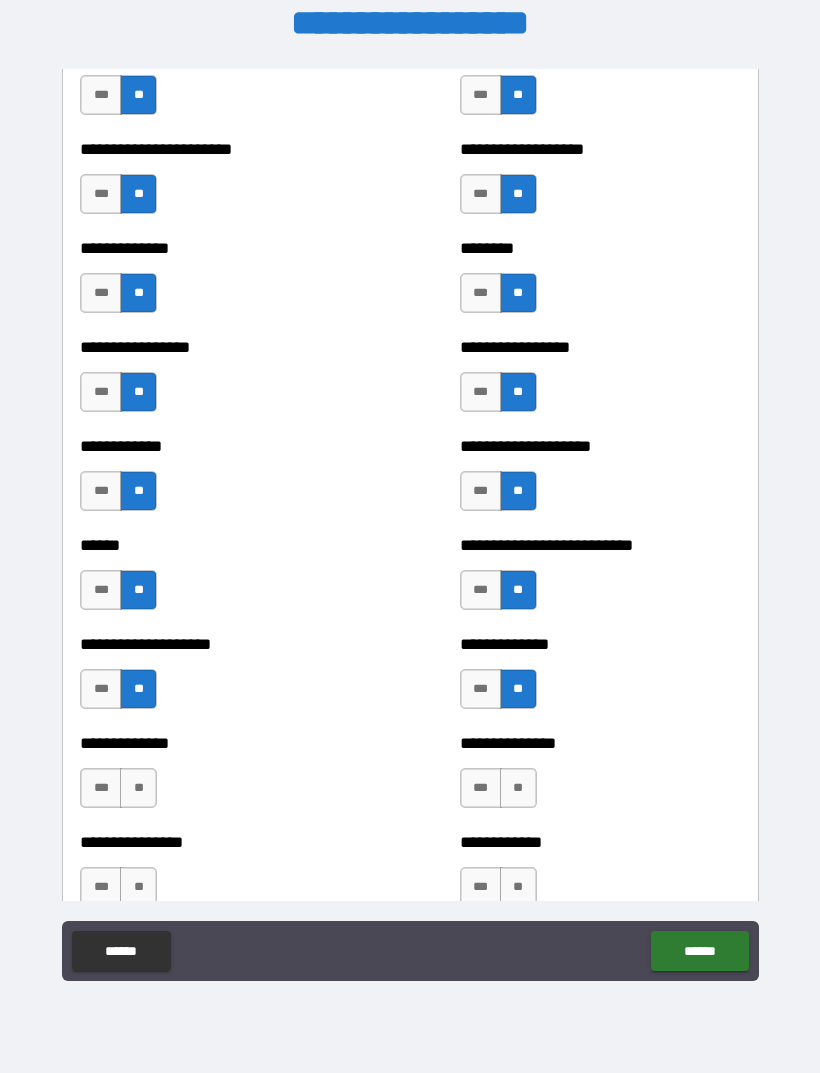click on "**" at bounding box center [518, 788] 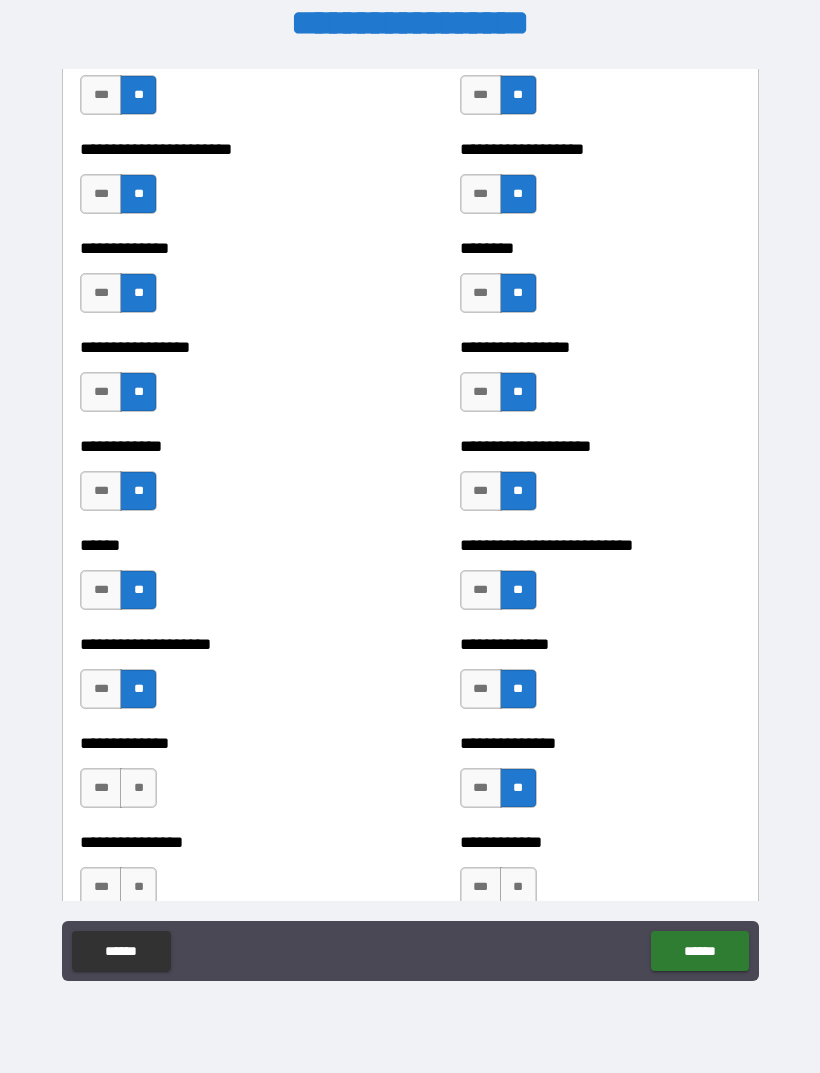 click on "**" at bounding box center (138, 788) 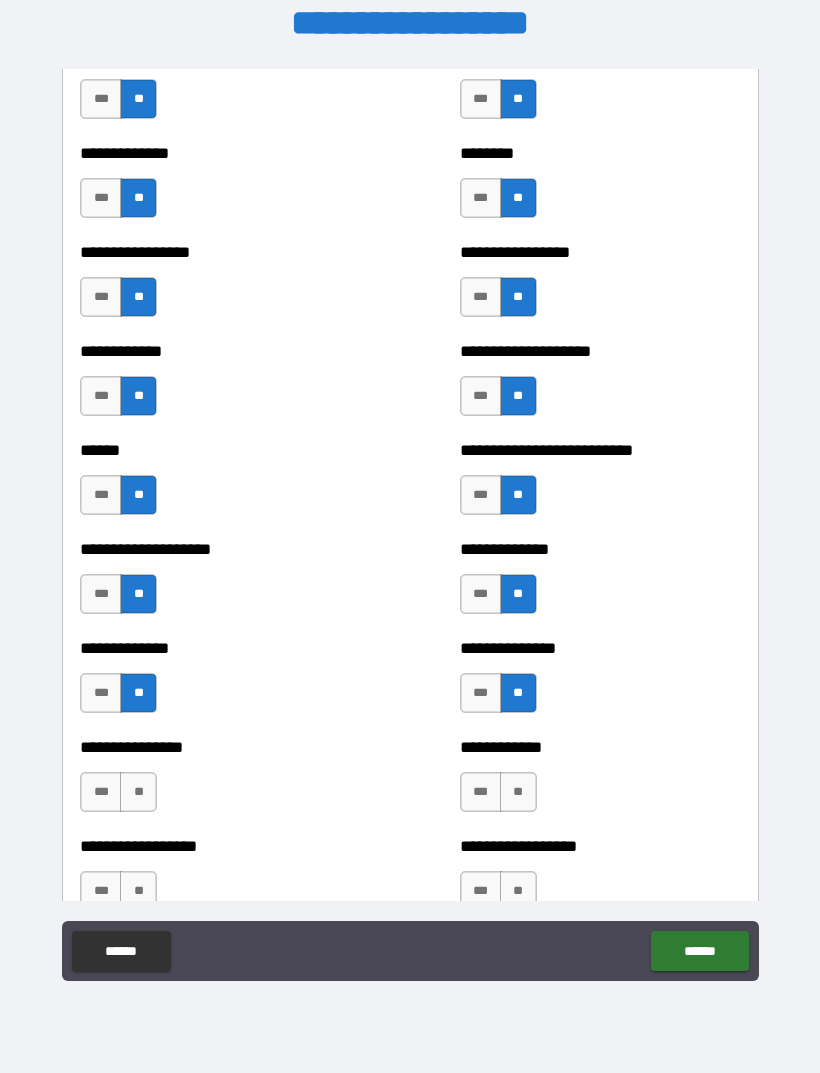 scroll, scrollTop: 3794, scrollLeft: 0, axis: vertical 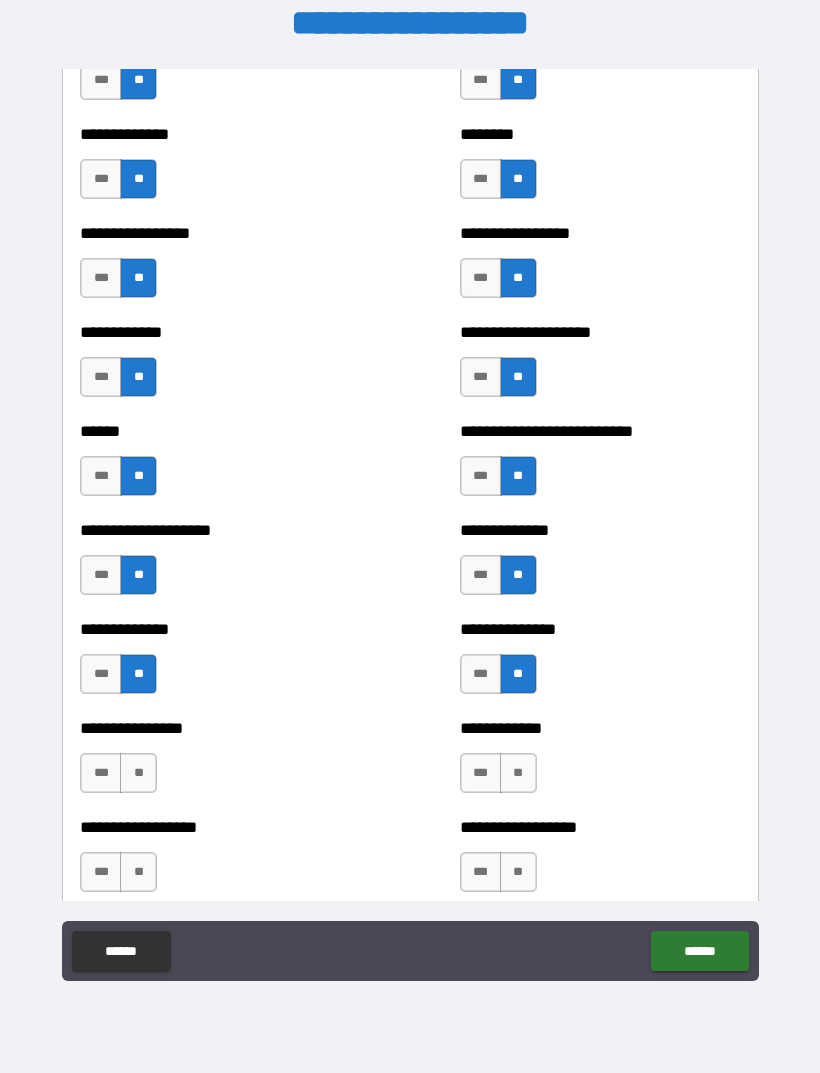 click on "**" at bounding box center (518, 773) 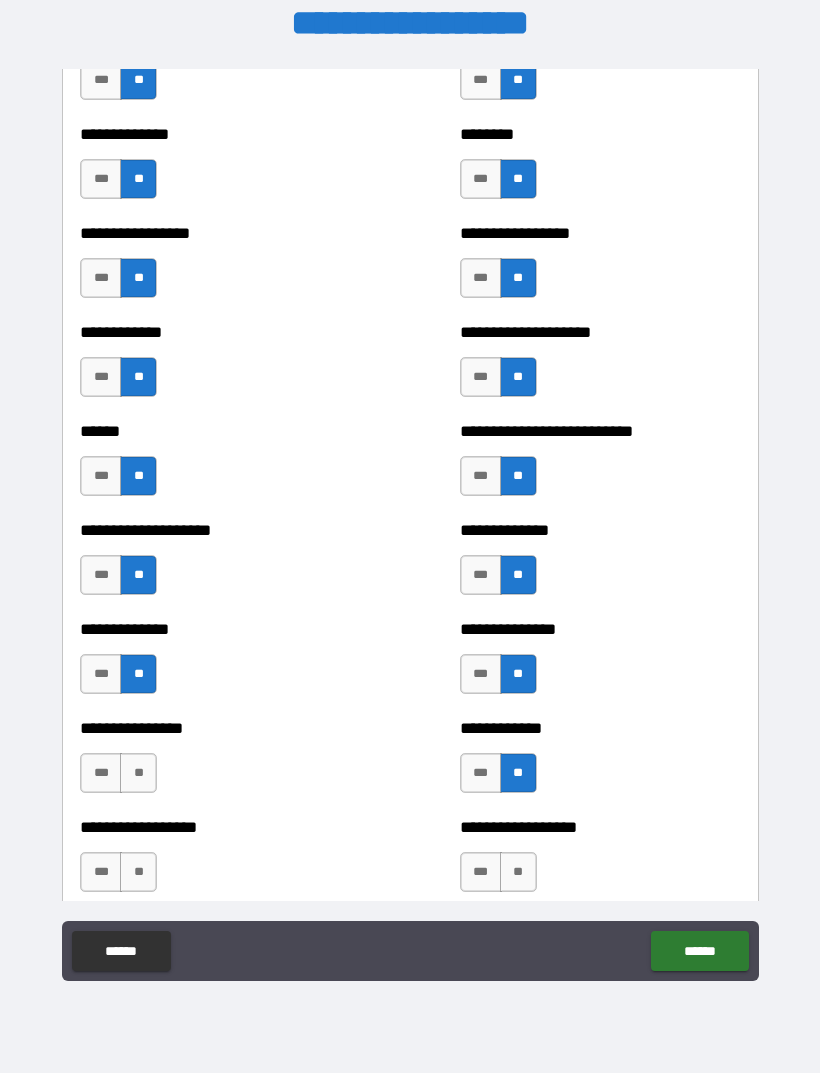 click on "**" at bounding box center (518, 872) 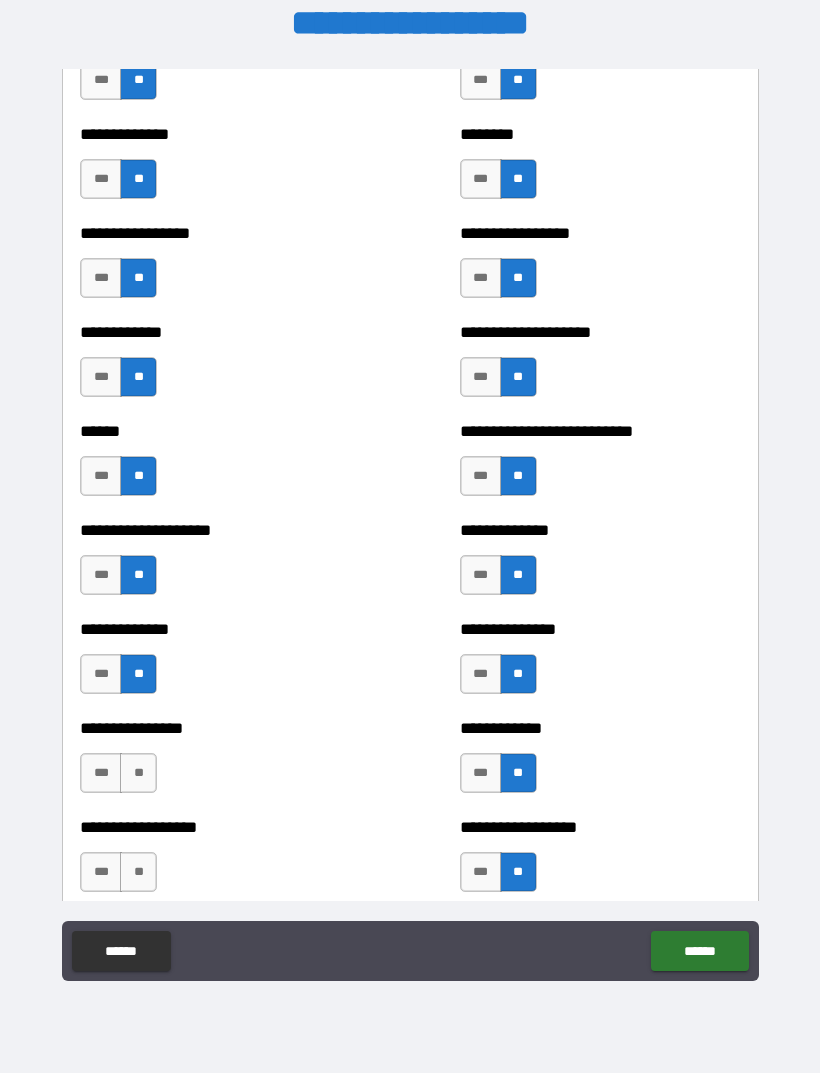click on "**" at bounding box center (138, 872) 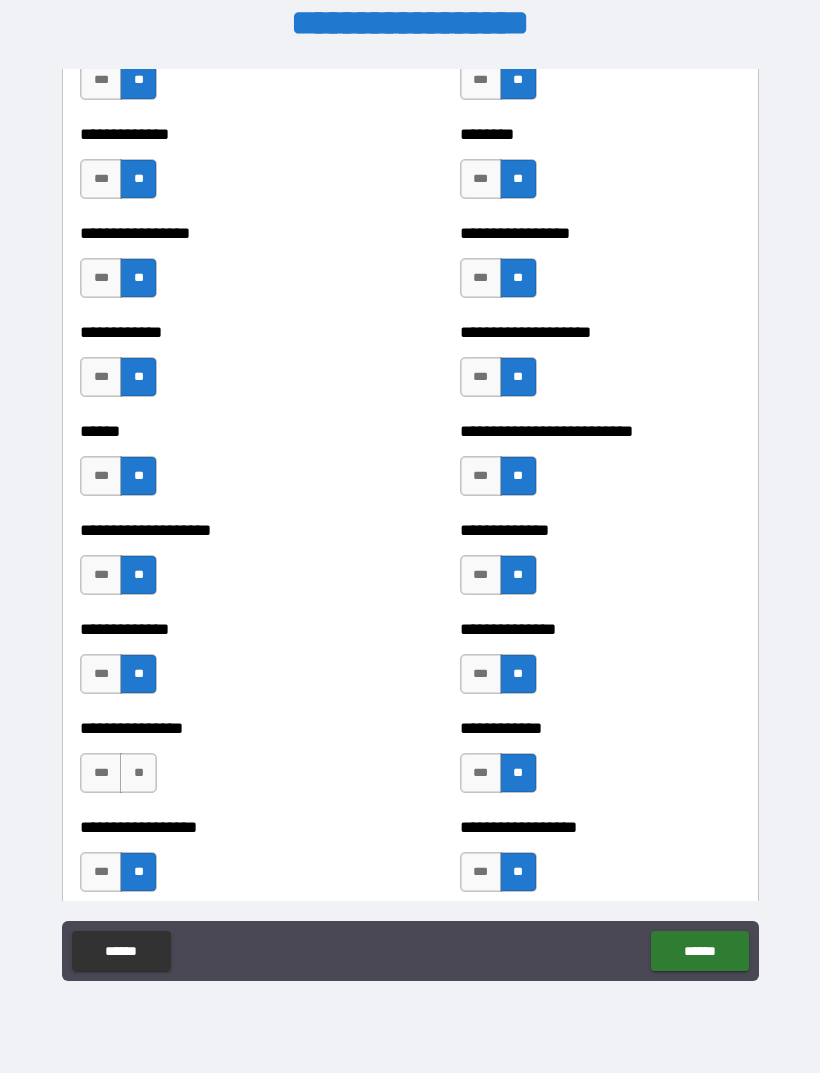 click on "**" at bounding box center (138, 773) 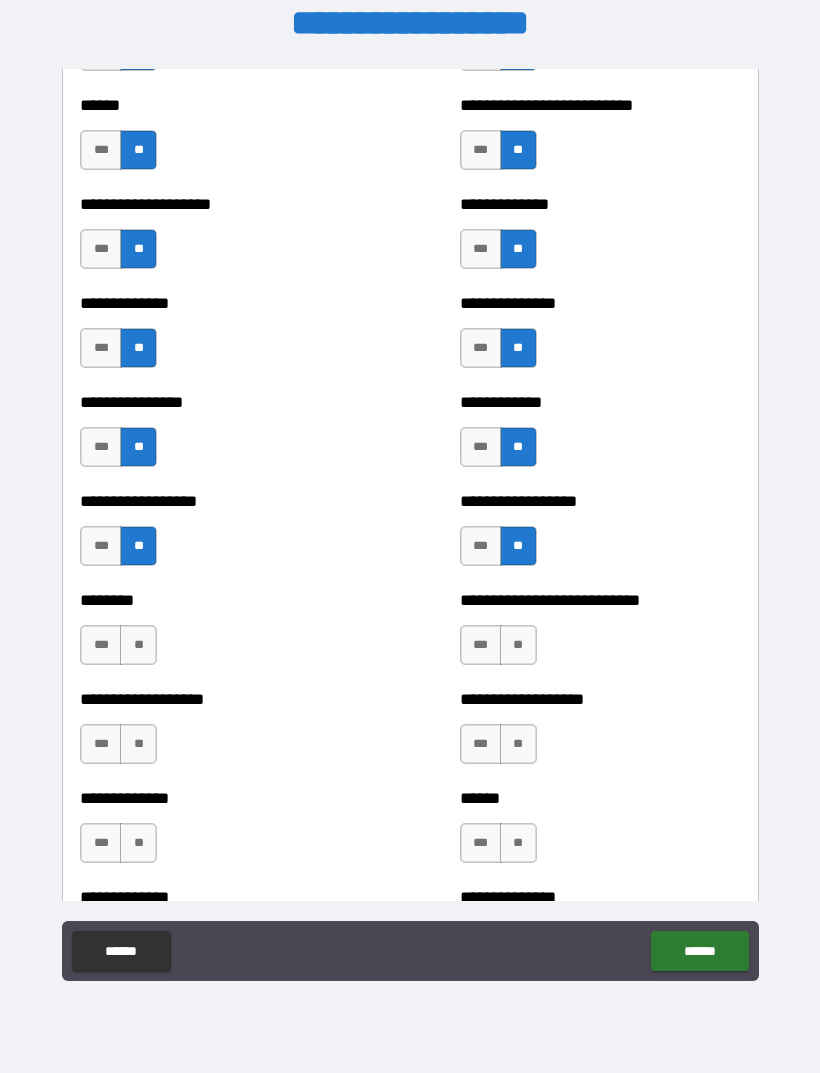 scroll, scrollTop: 4130, scrollLeft: 0, axis: vertical 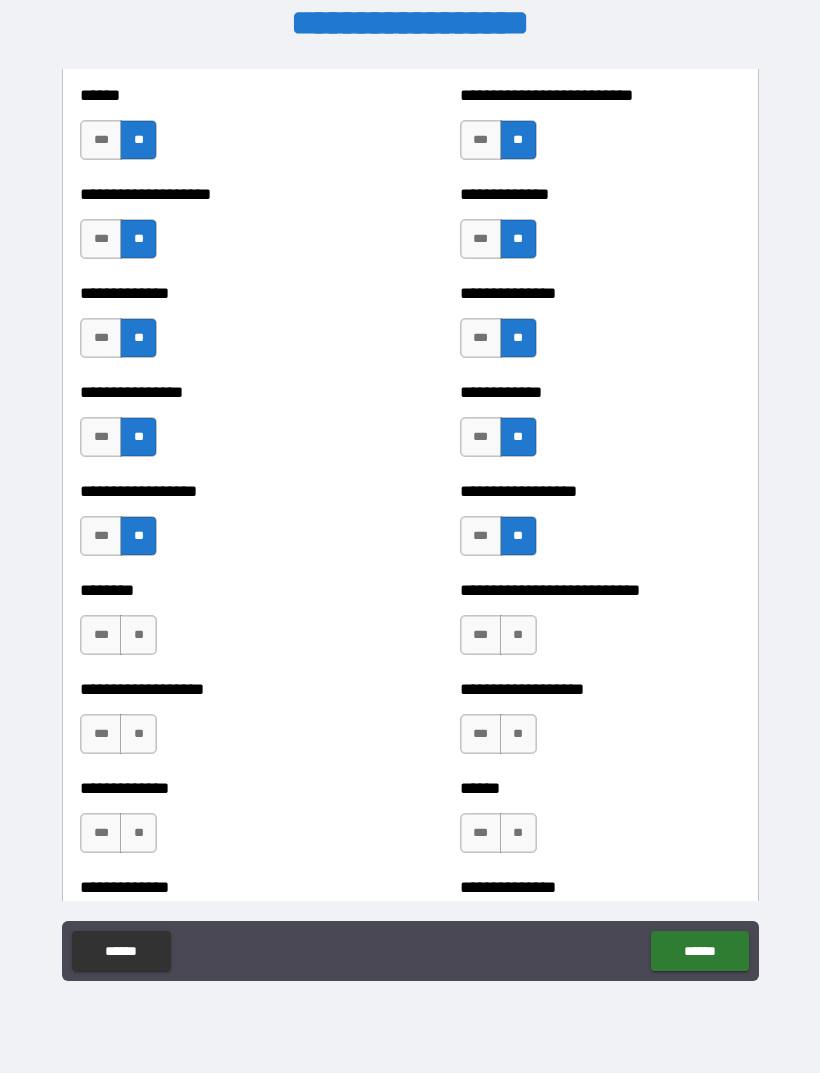 click on "**" at bounding box center [138, 635] 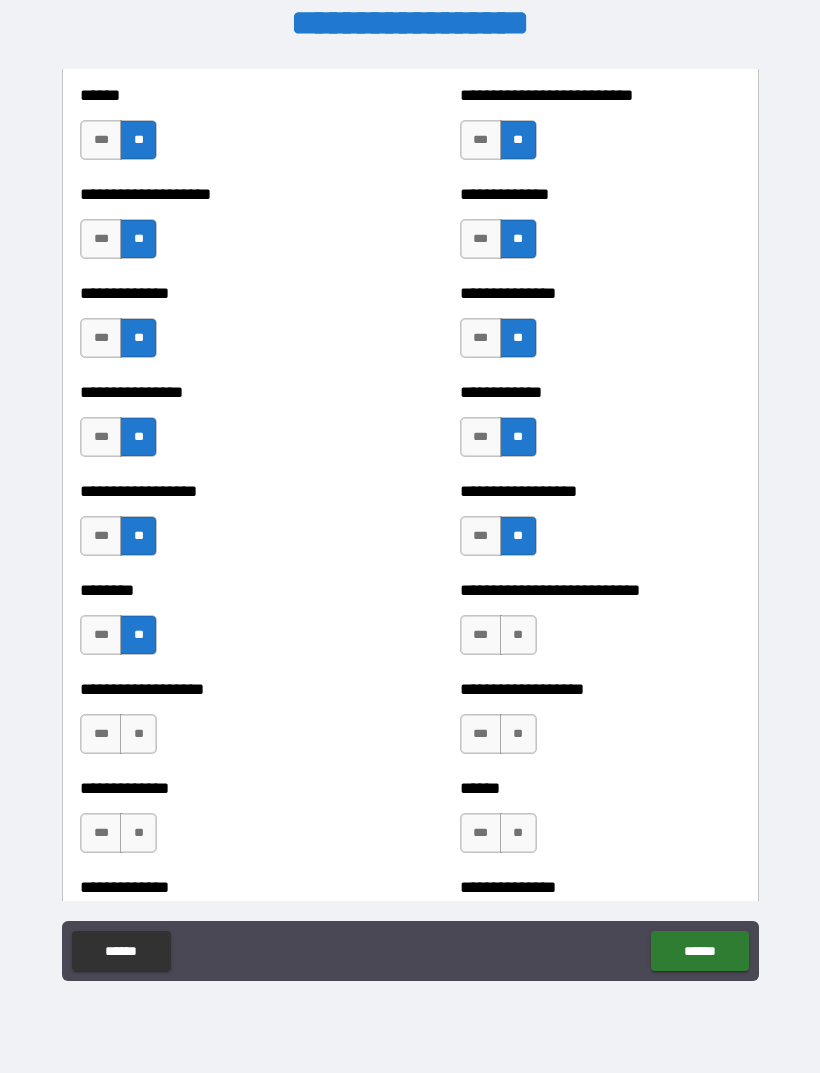 click on "**" at bounding box center (138, 734) 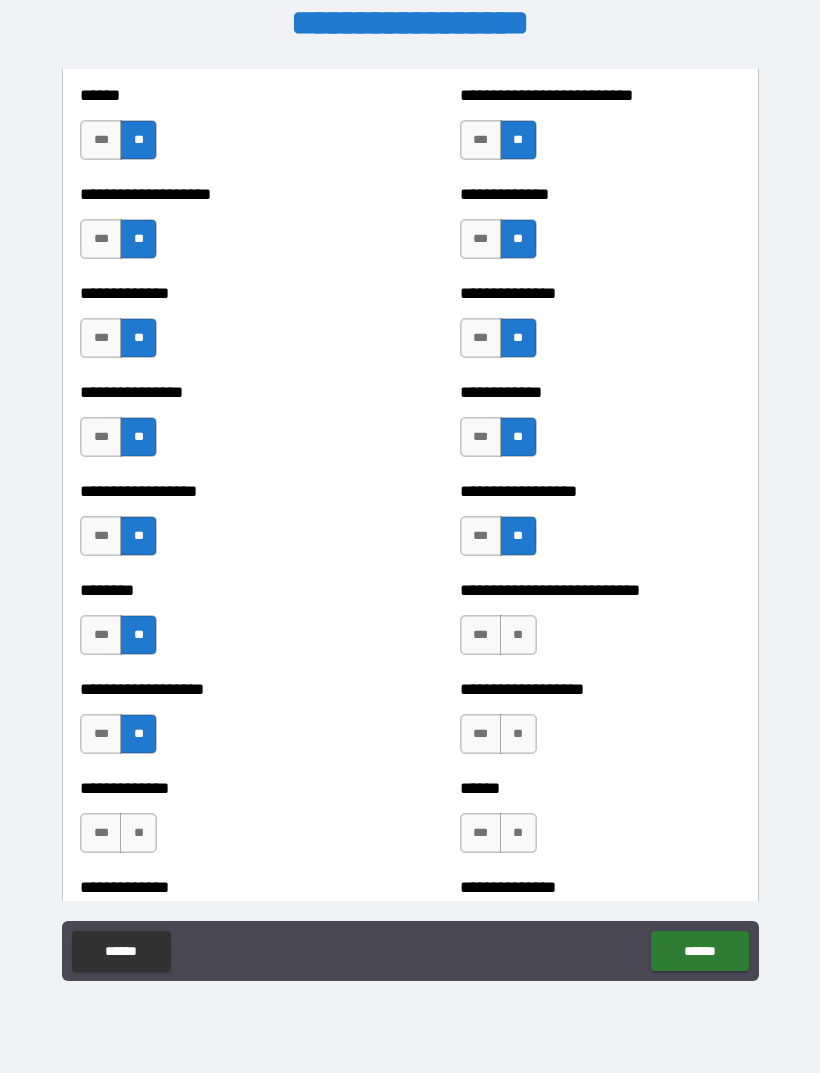 click on "**" at bounding box center (138, 833) 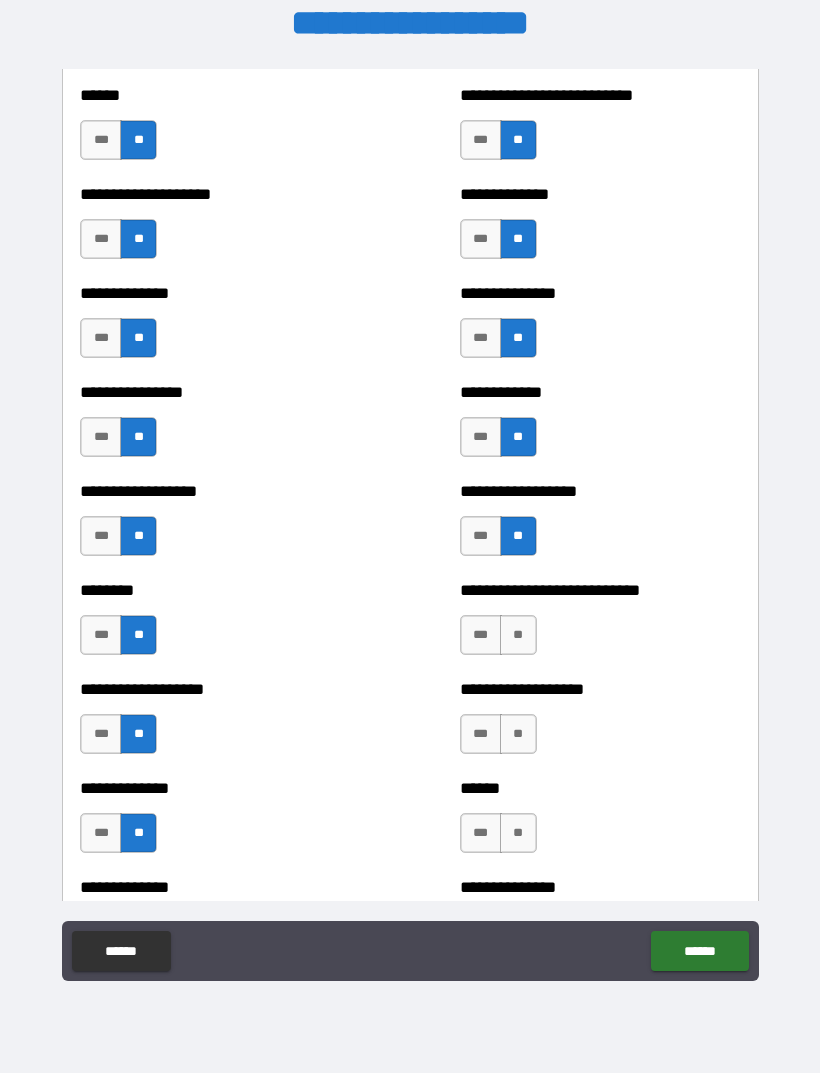 click on "**" at bounding box center [518, 833] 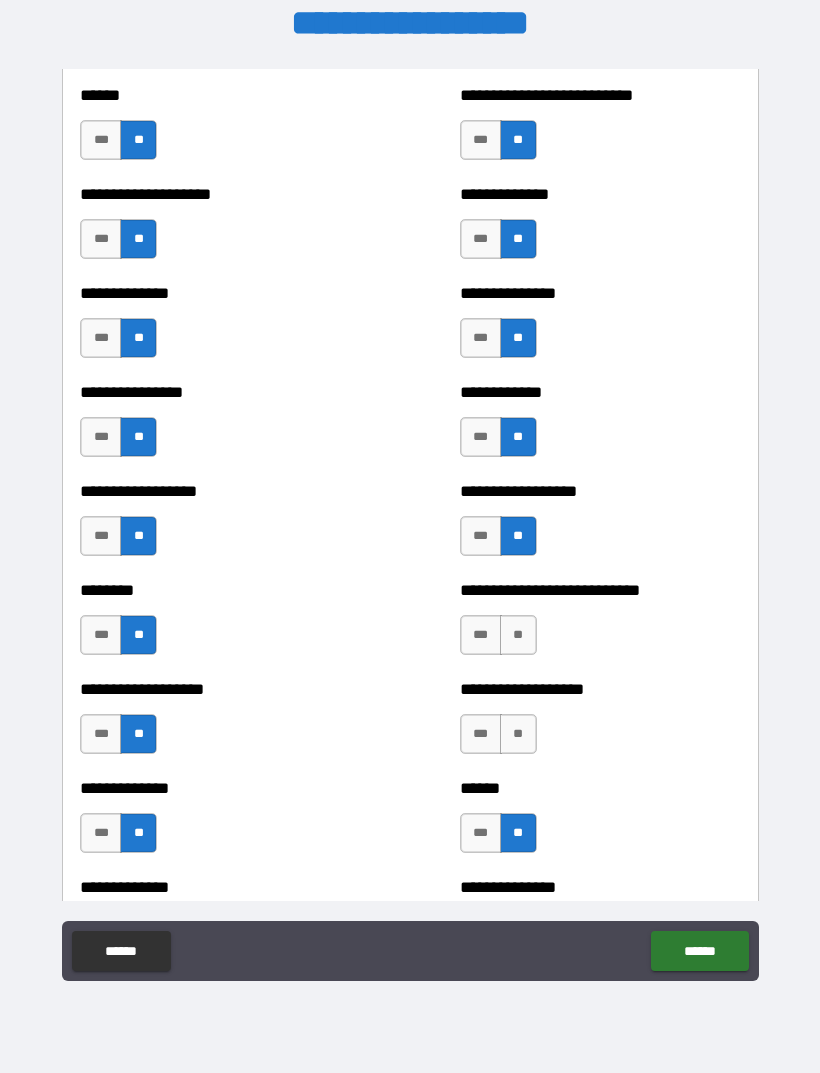 click on "**" at bounding box center (518, 734) 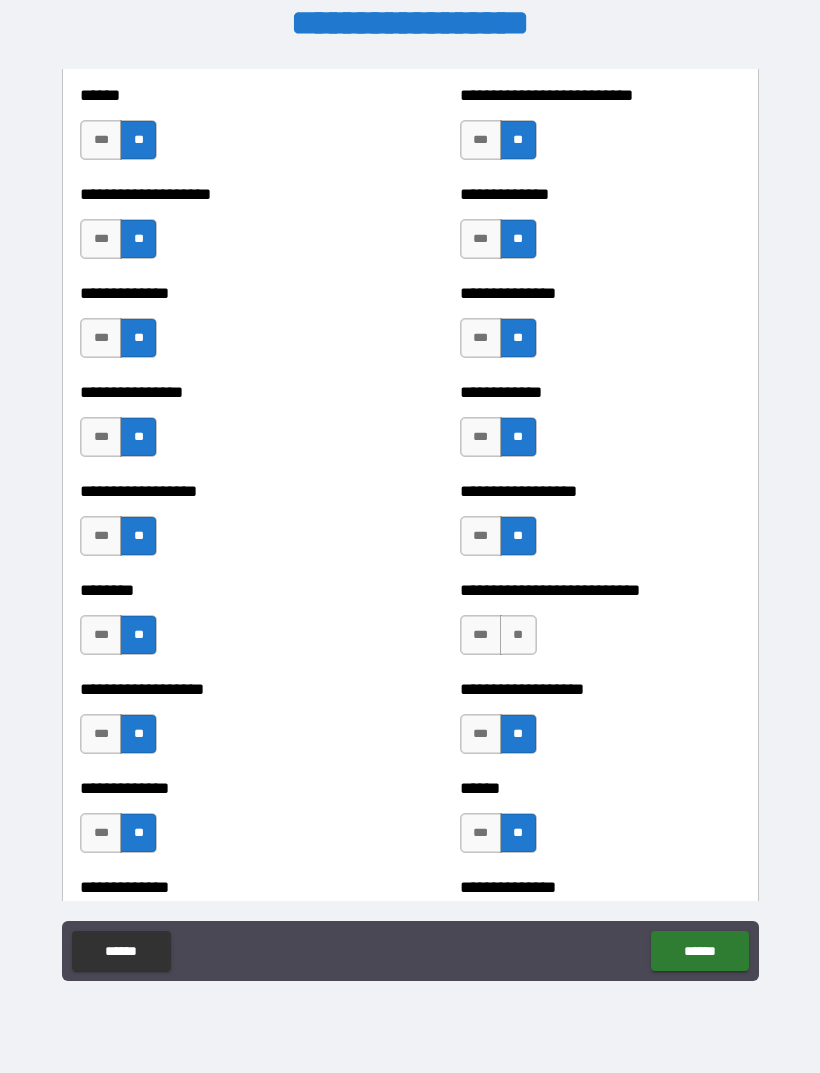 click on "**" at bounding box center [518, 635] 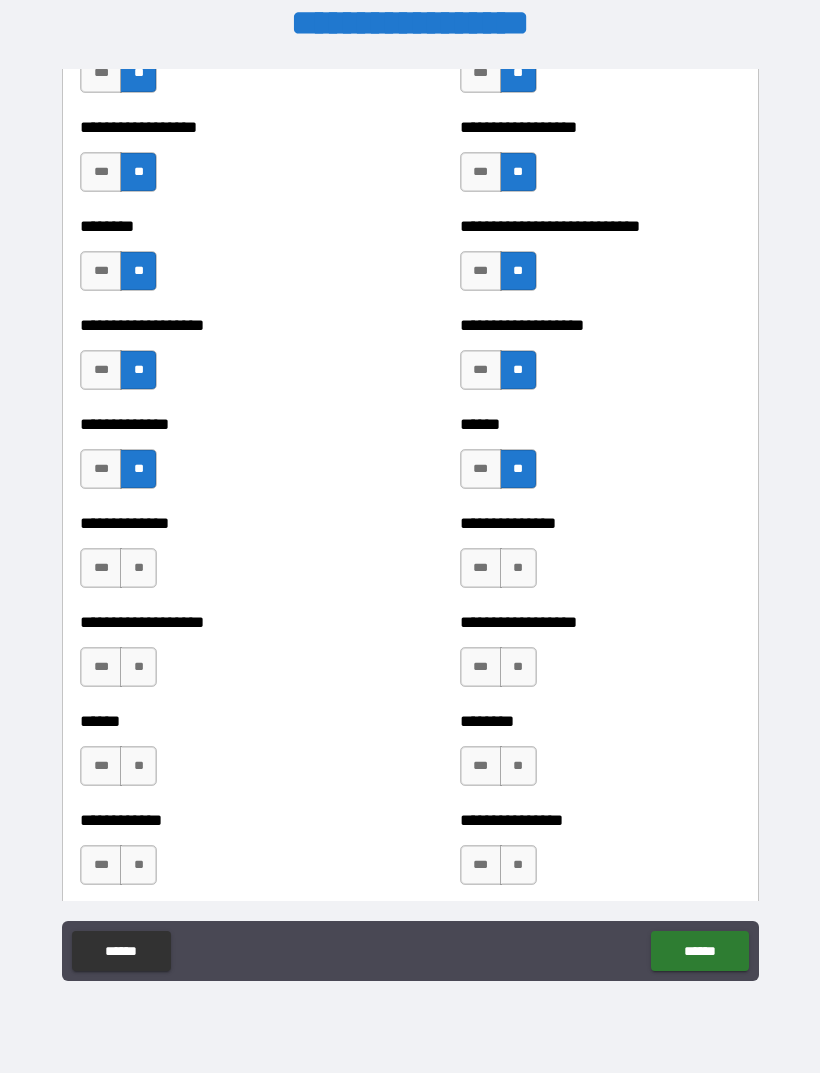 scroll, scrollTop: 4496, scrollLeft: 0, axis: vertical 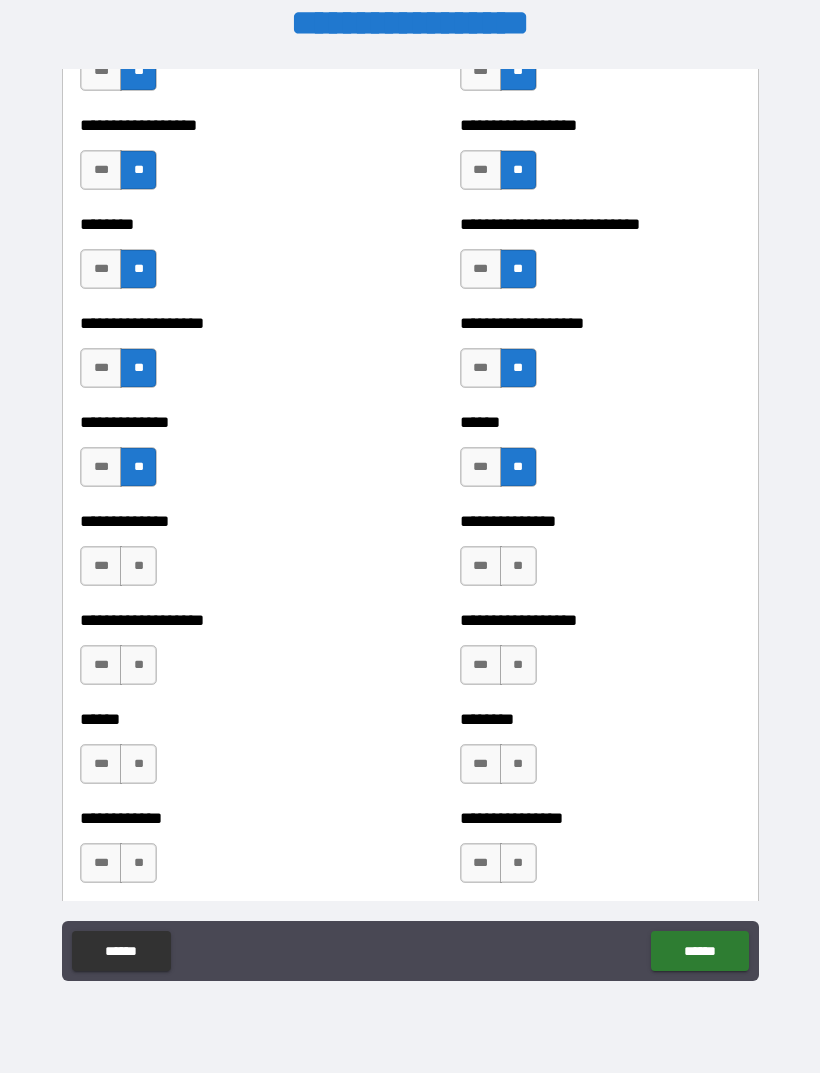 click on "**" at bounding box center (518, 566) 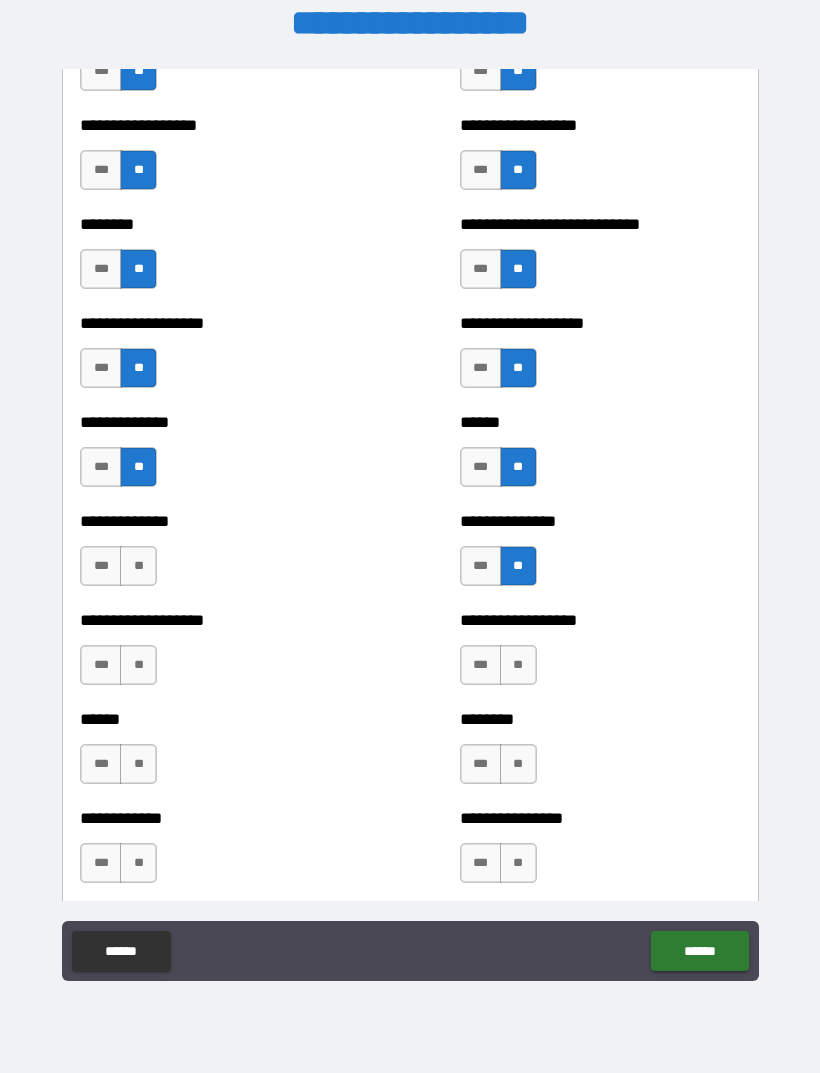 click on "**" at bounding box center (518, 665) 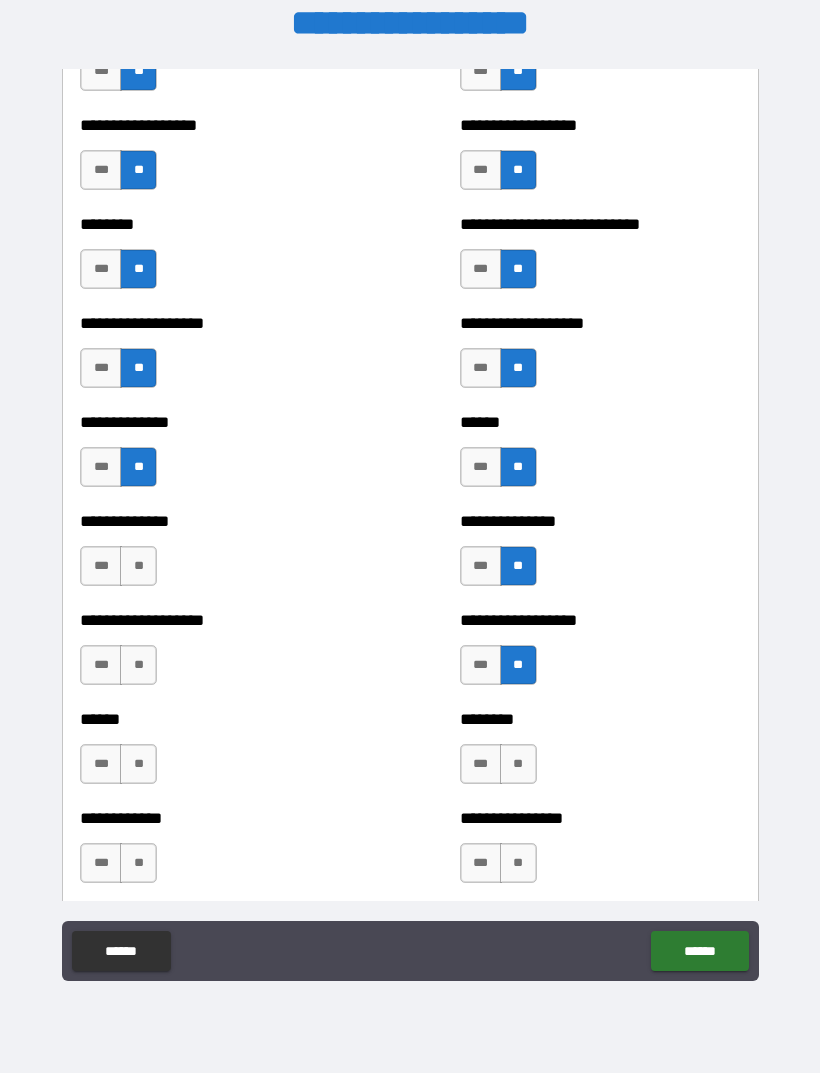 click on "**" at bounding box center (518, 764) 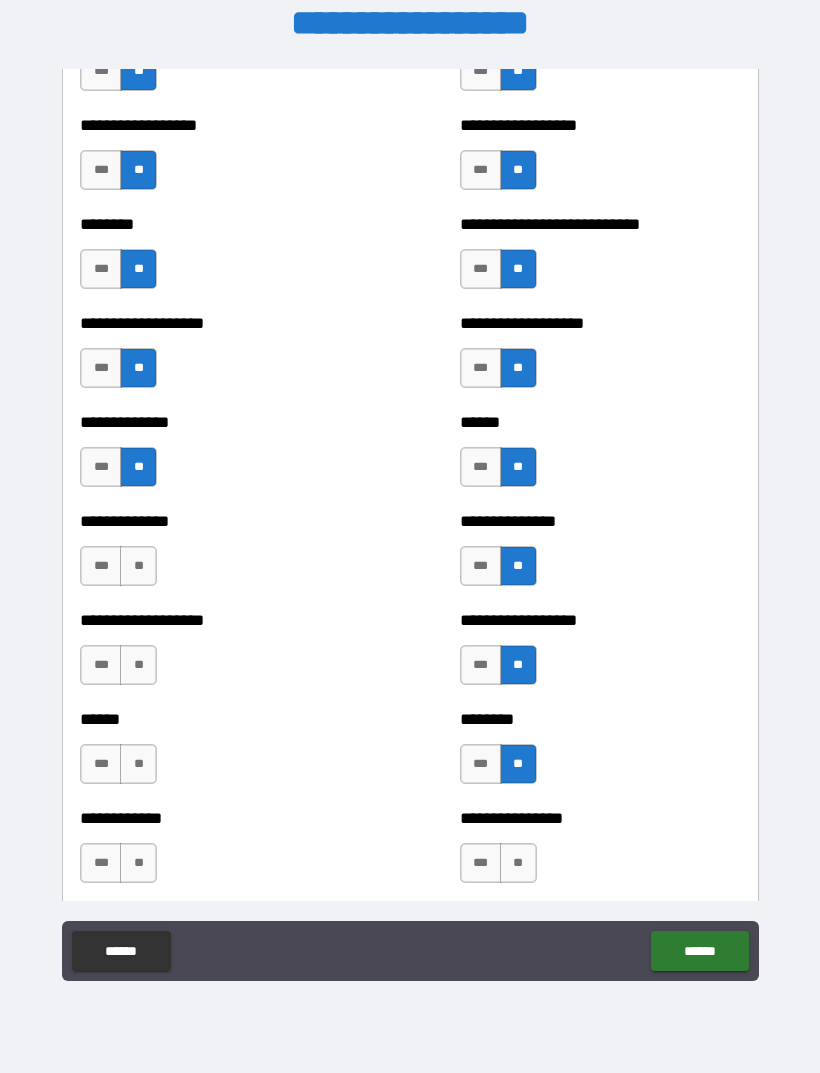click on "**" at bounding box center (518, 863) 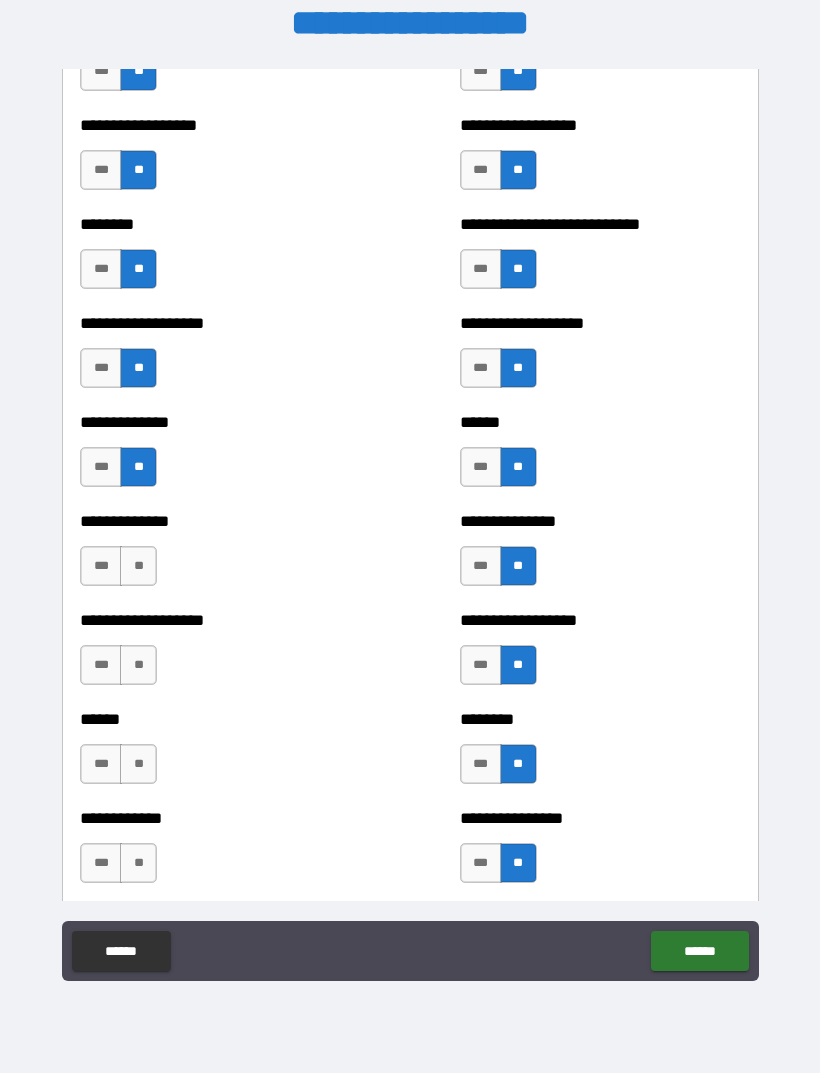 click on "**" at bounding box center [138, 863] 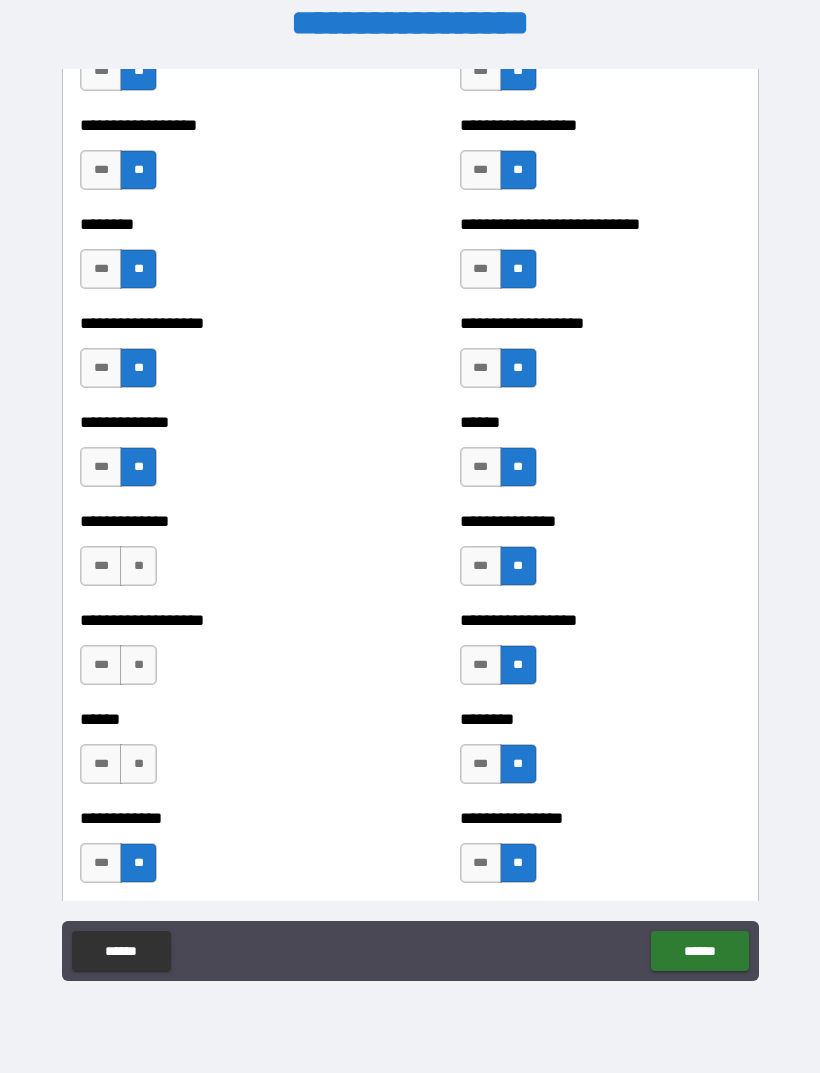 click on "**" at bounding box center (138, 764) 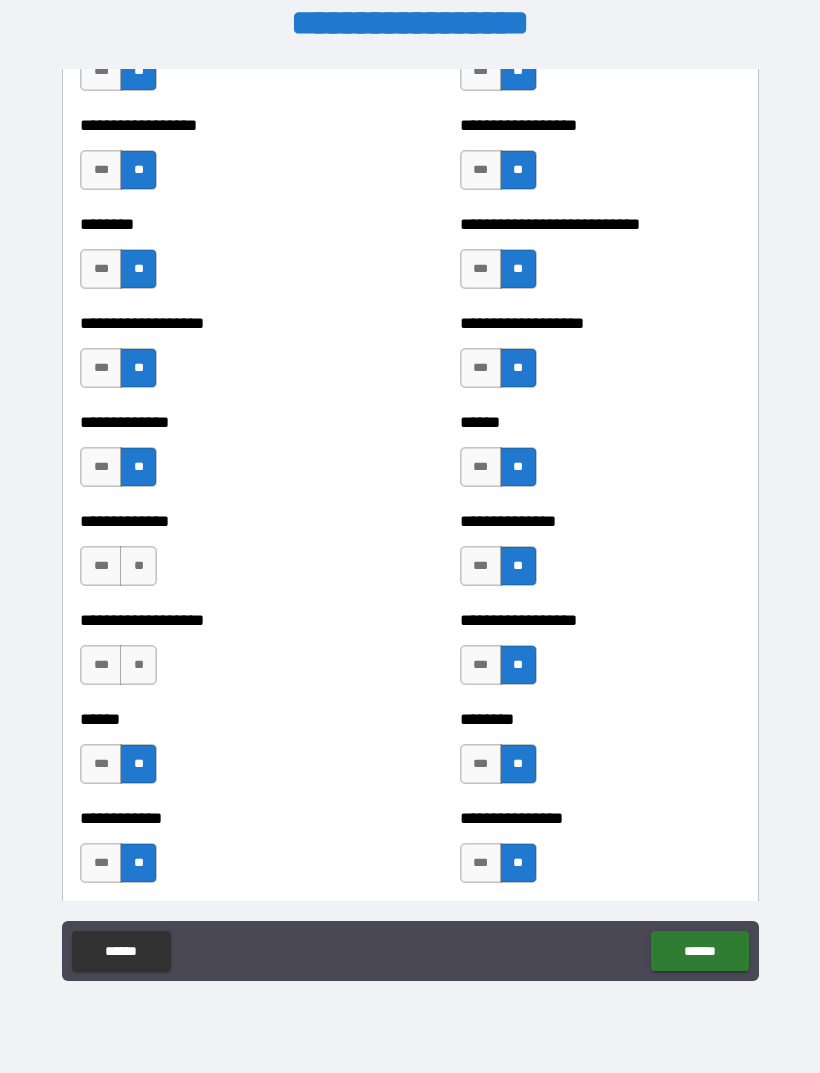 click on "**" at bounding box center (138, 665) 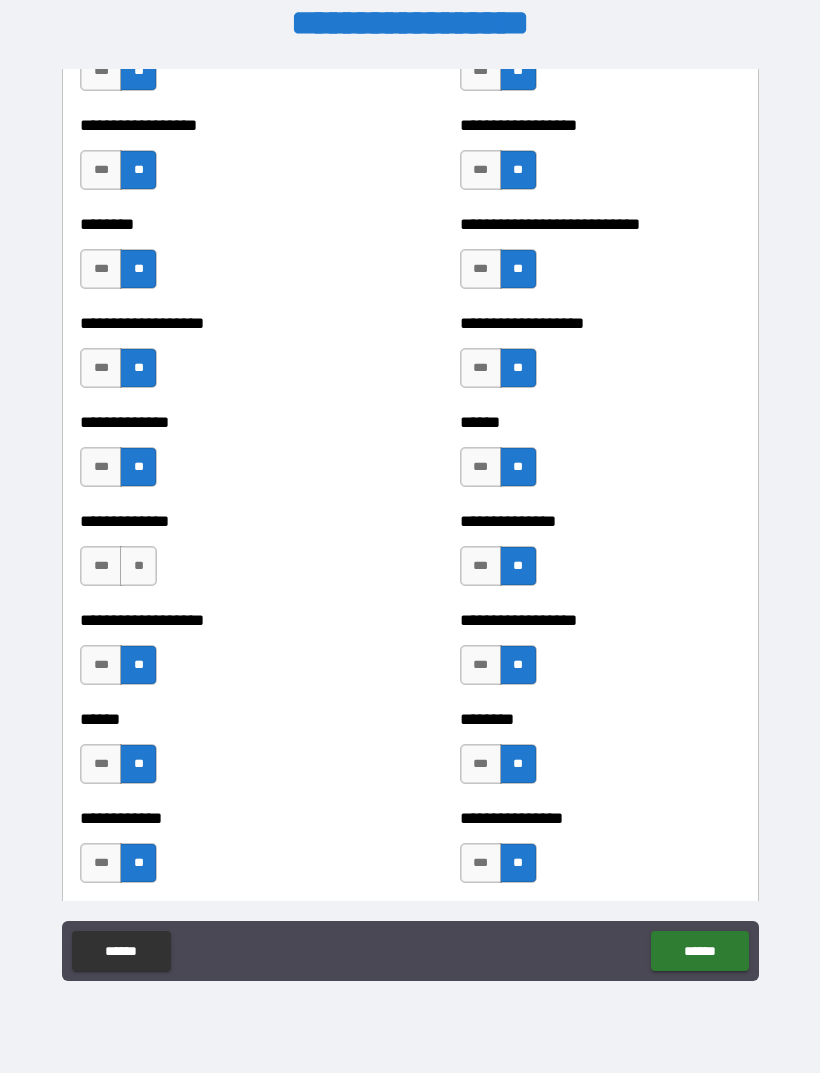 click on "**" at bounding box center (138, 566) 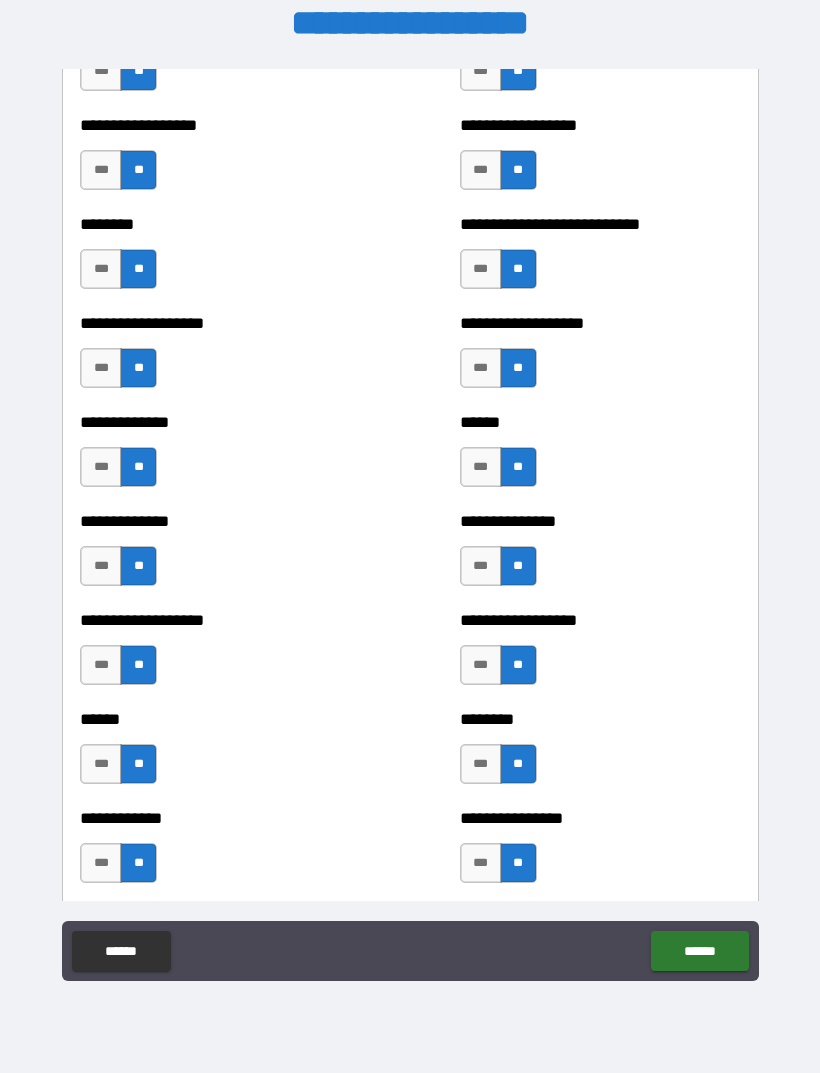 click on "***" at bounding box center [101, 566] 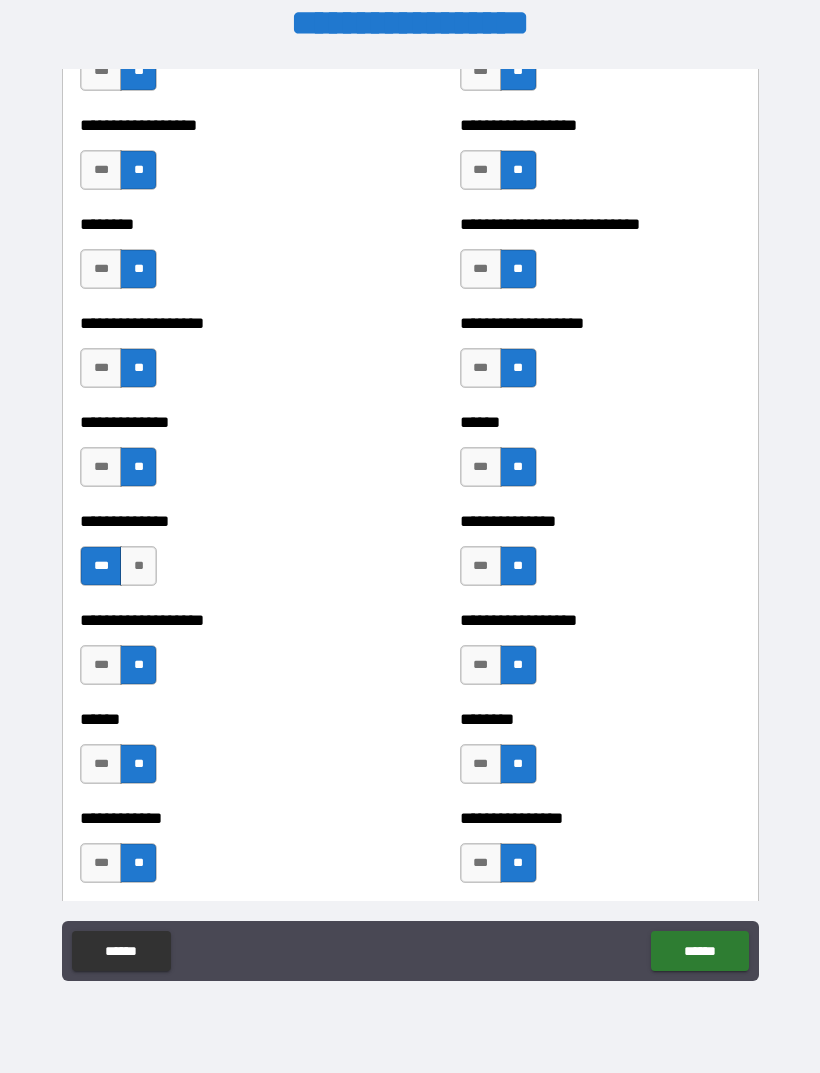 click on "**" at bounding box center [138, 566] 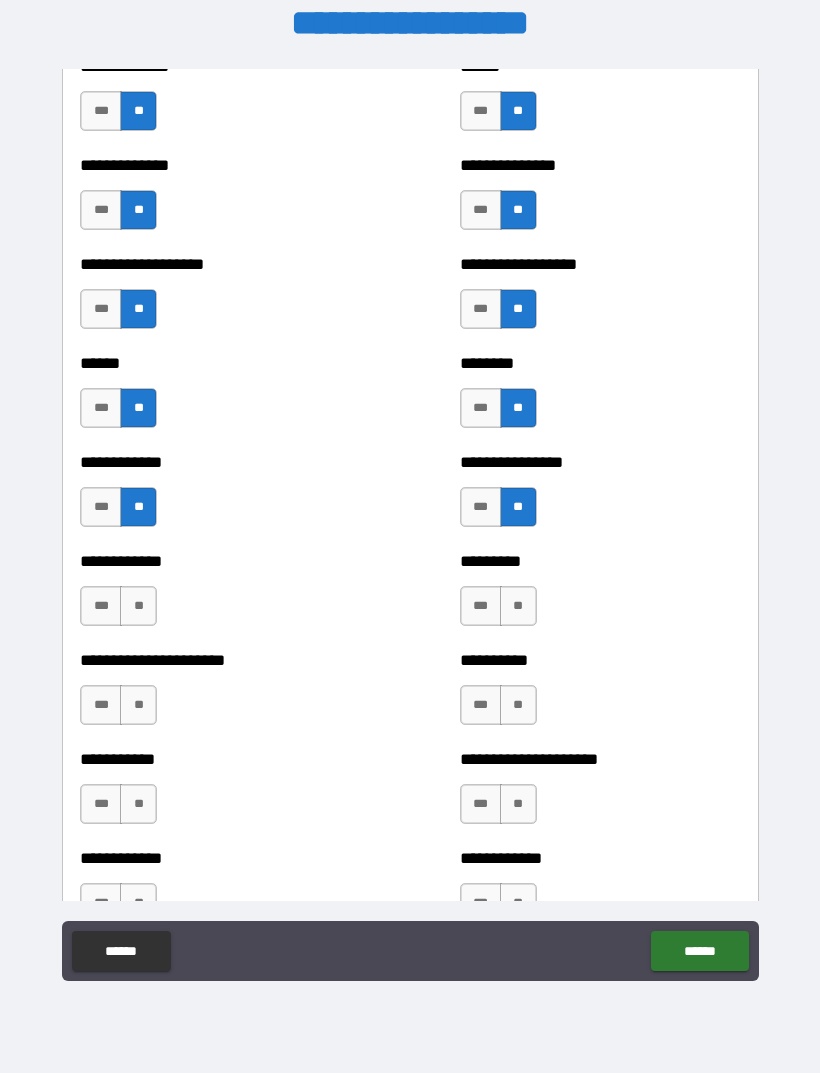 scroll, scrollTop: 4854, scrollLeft: 0, axis: vertical 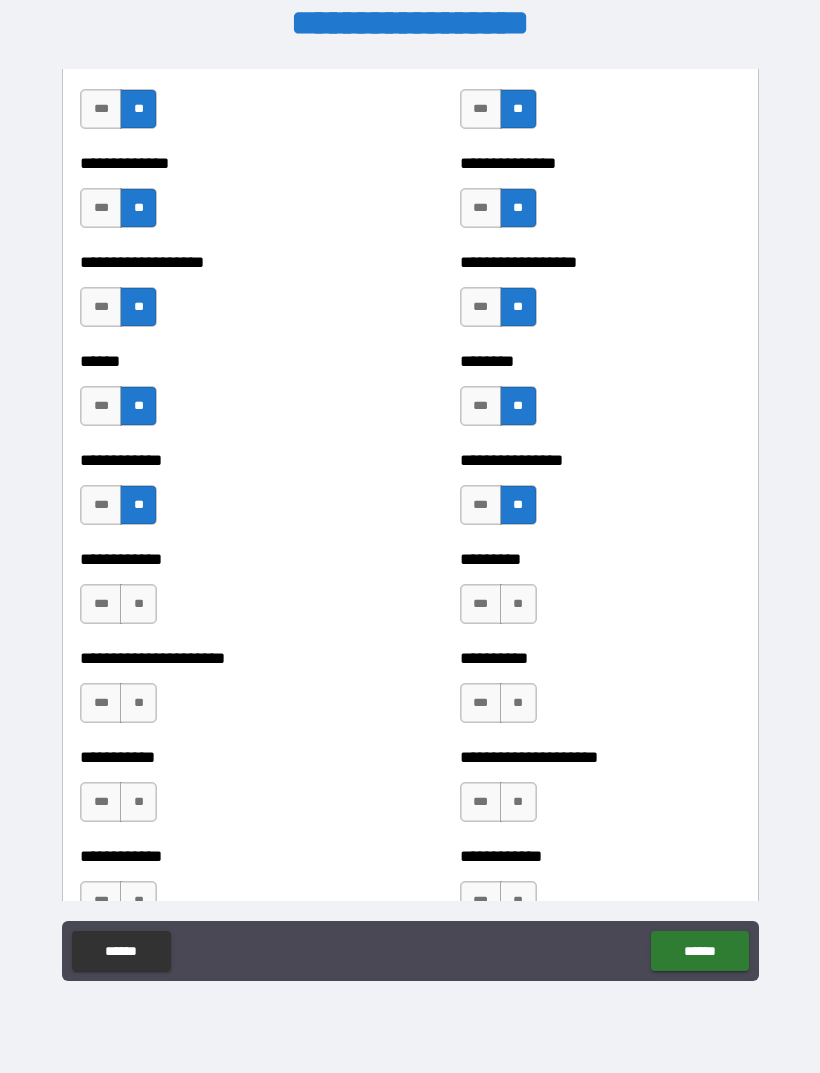 click on "**" at bounding box center (138, 604) 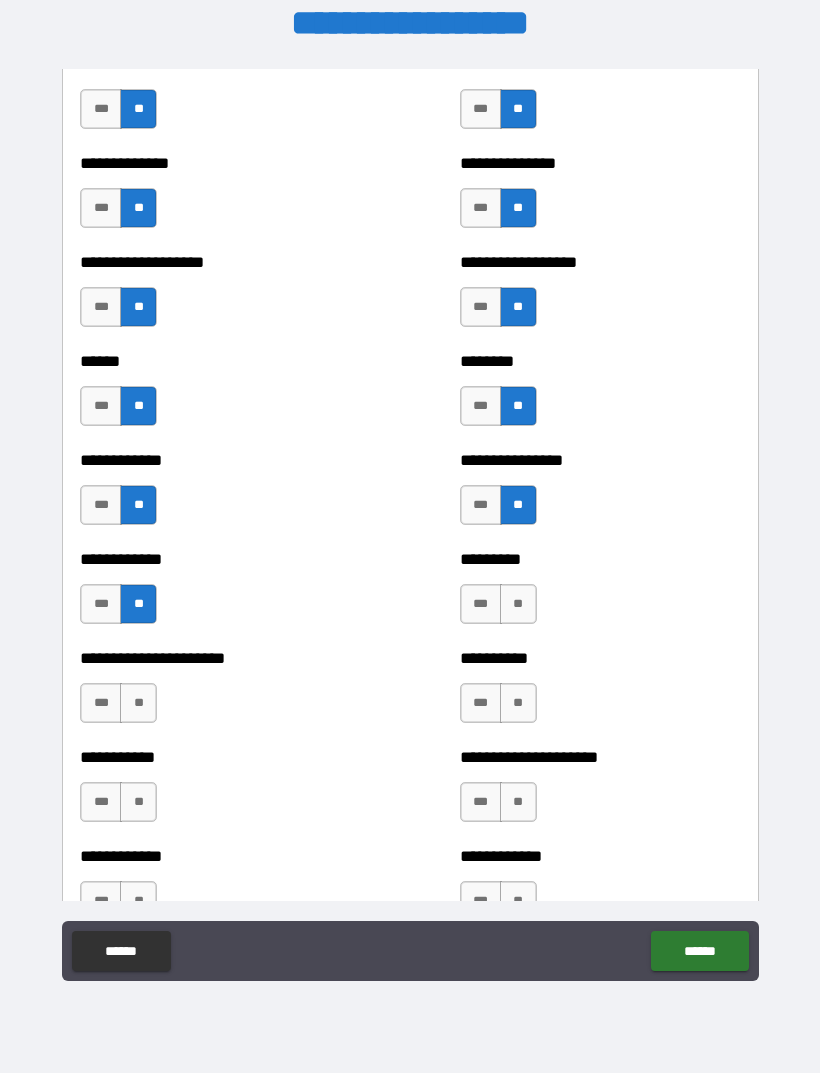 click on "**" at bounding box center [138, 703] 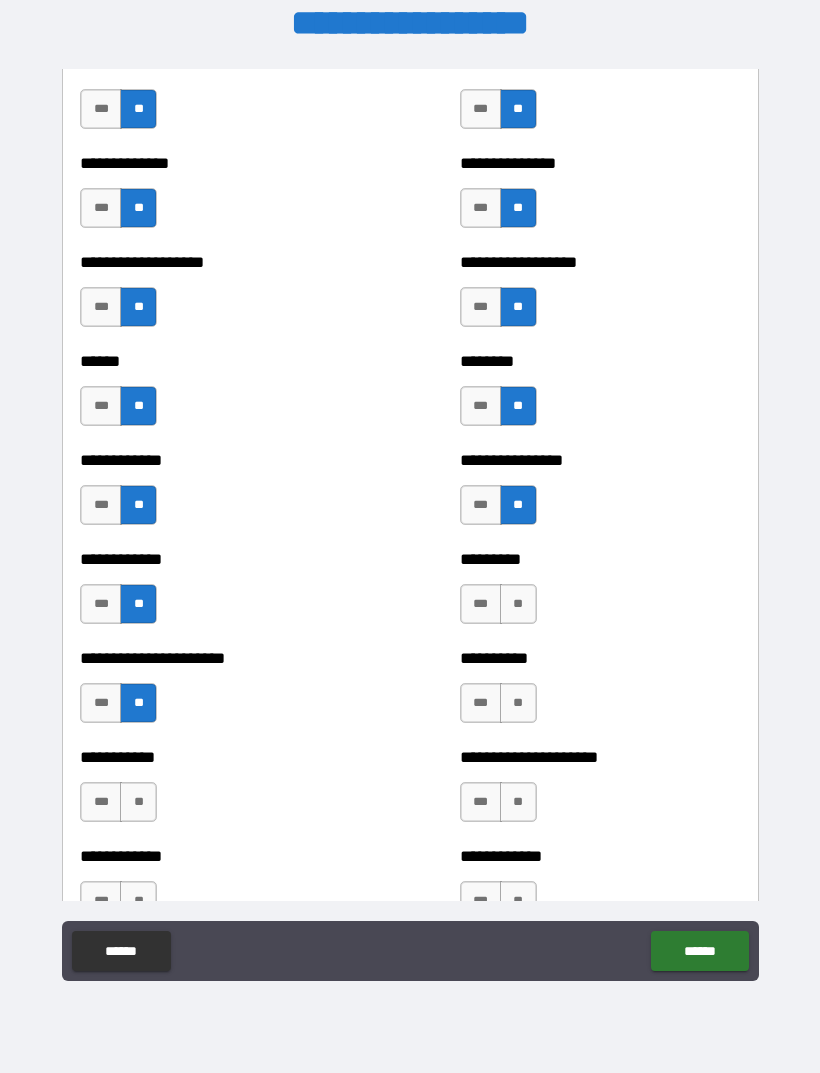 click on "**" at bounding box center [138, 802] 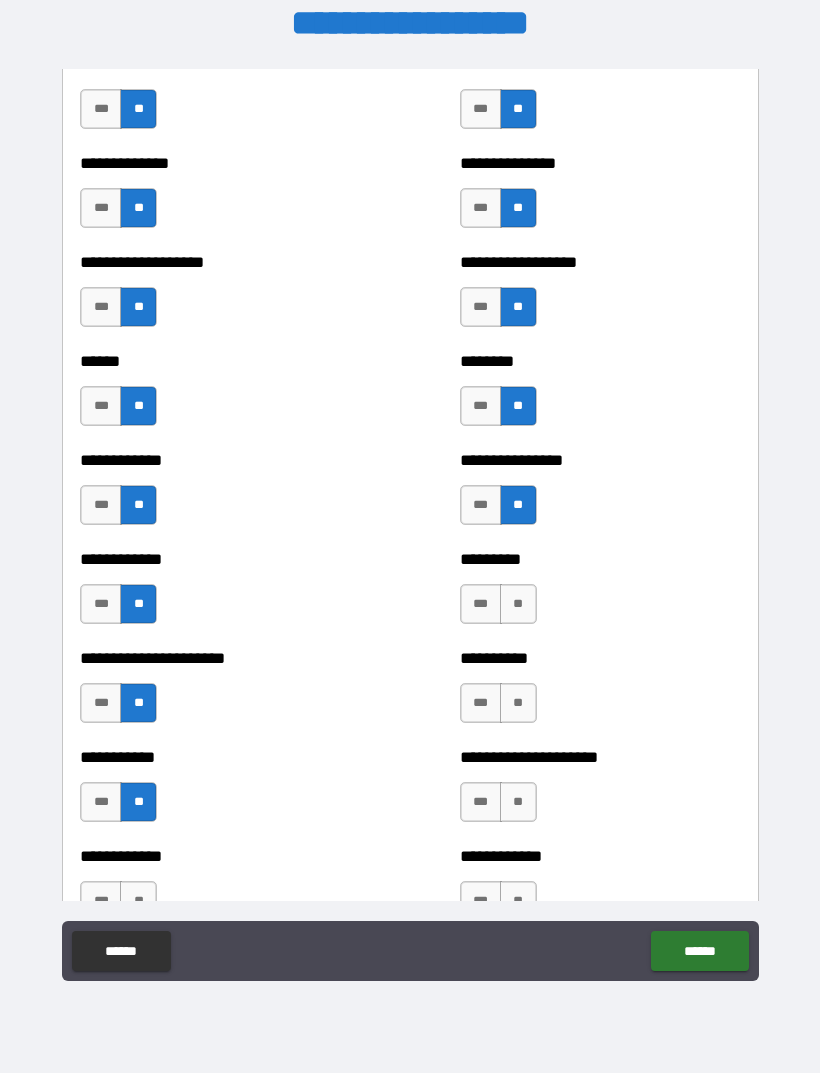 click on "**" at bounding box center (518, 703) 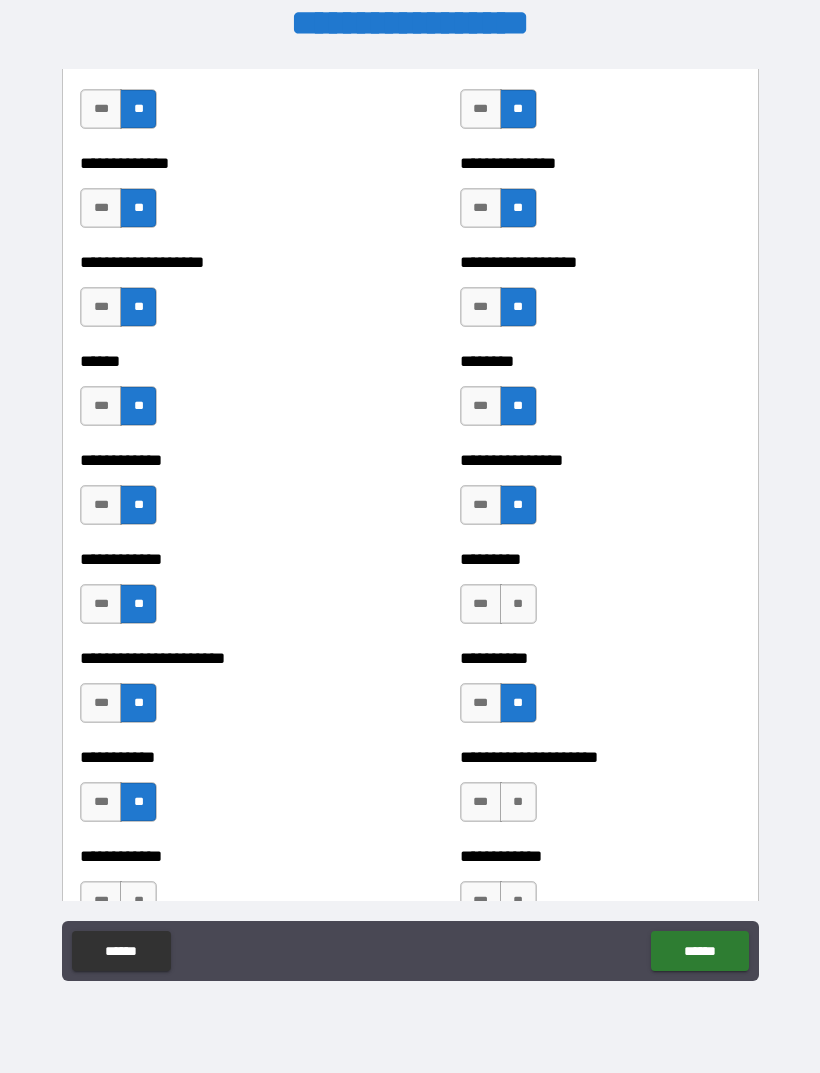 click on "**" at bounding box center (518, 604) 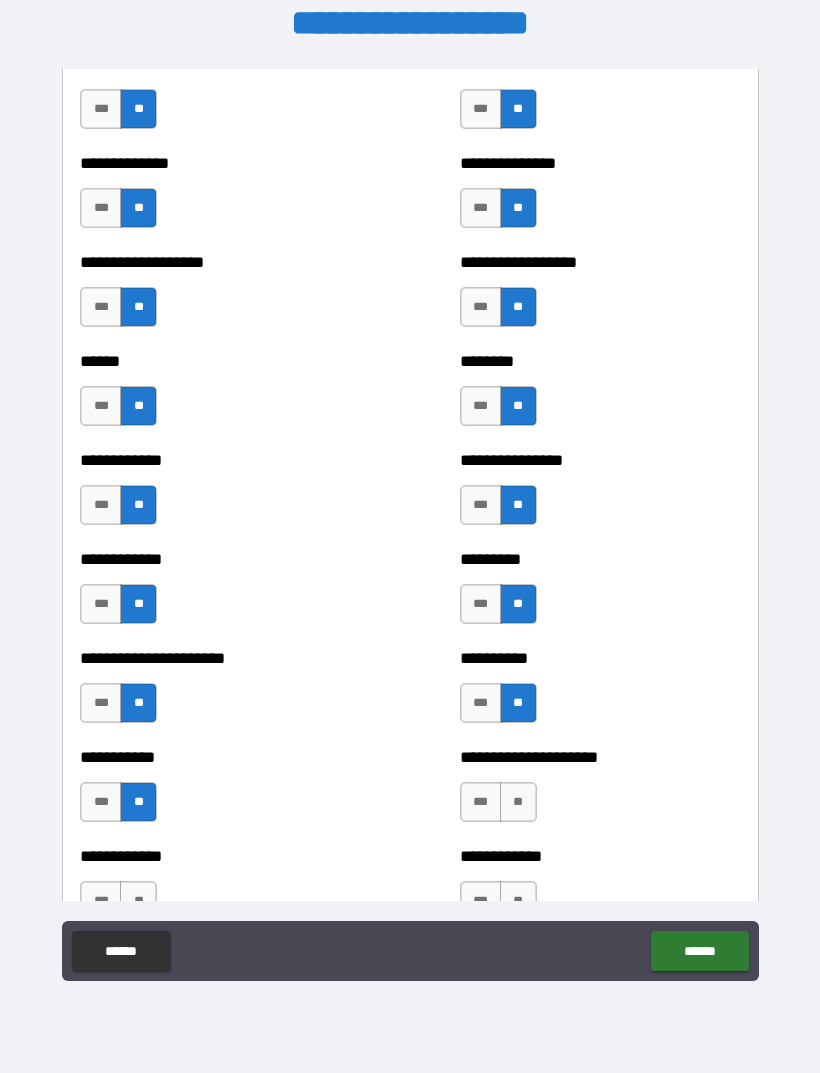 click on "**" at bounding box center [518, 802] 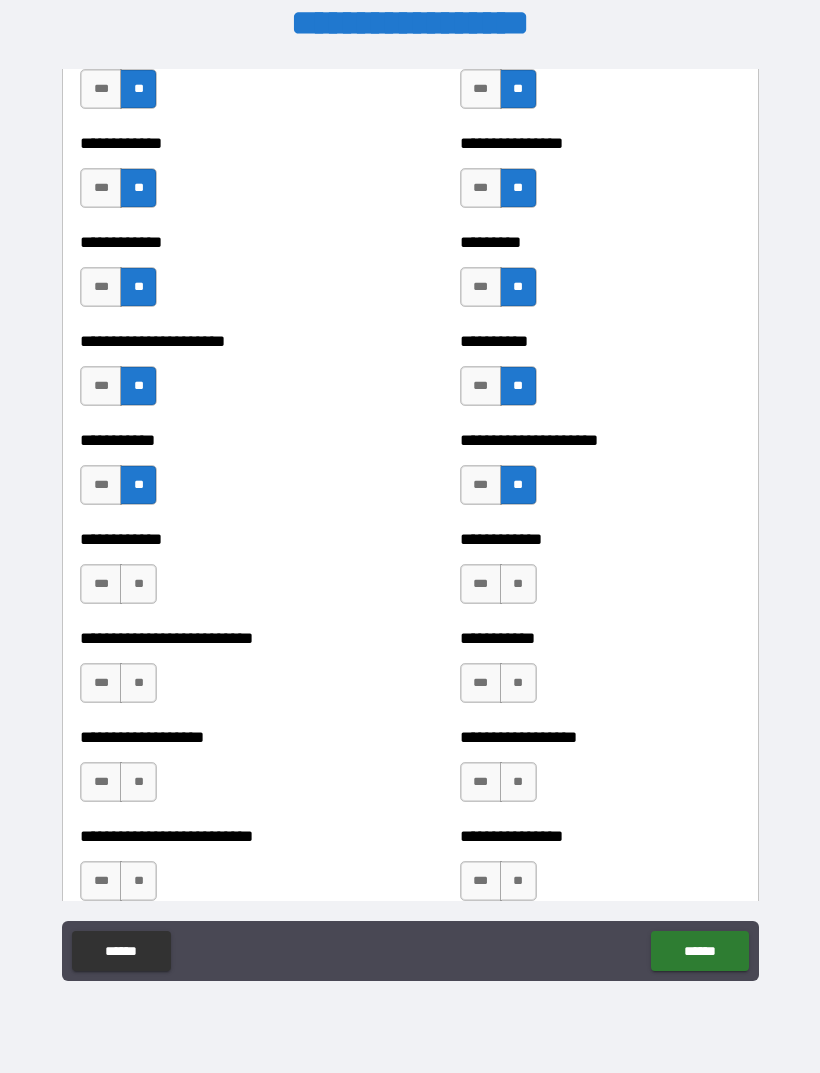 scroll, scrollTop: 5193, scrollLeft: 0, axis: vertical 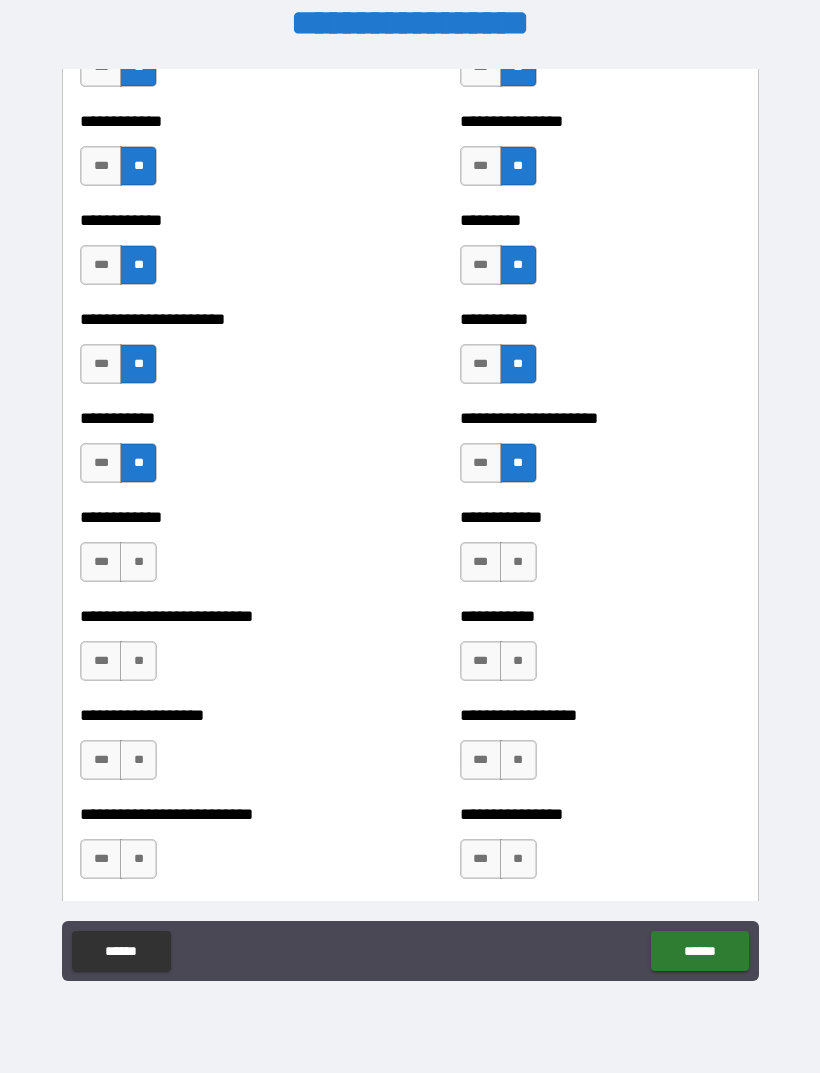 click on "**" at bounding box center (518, 562) 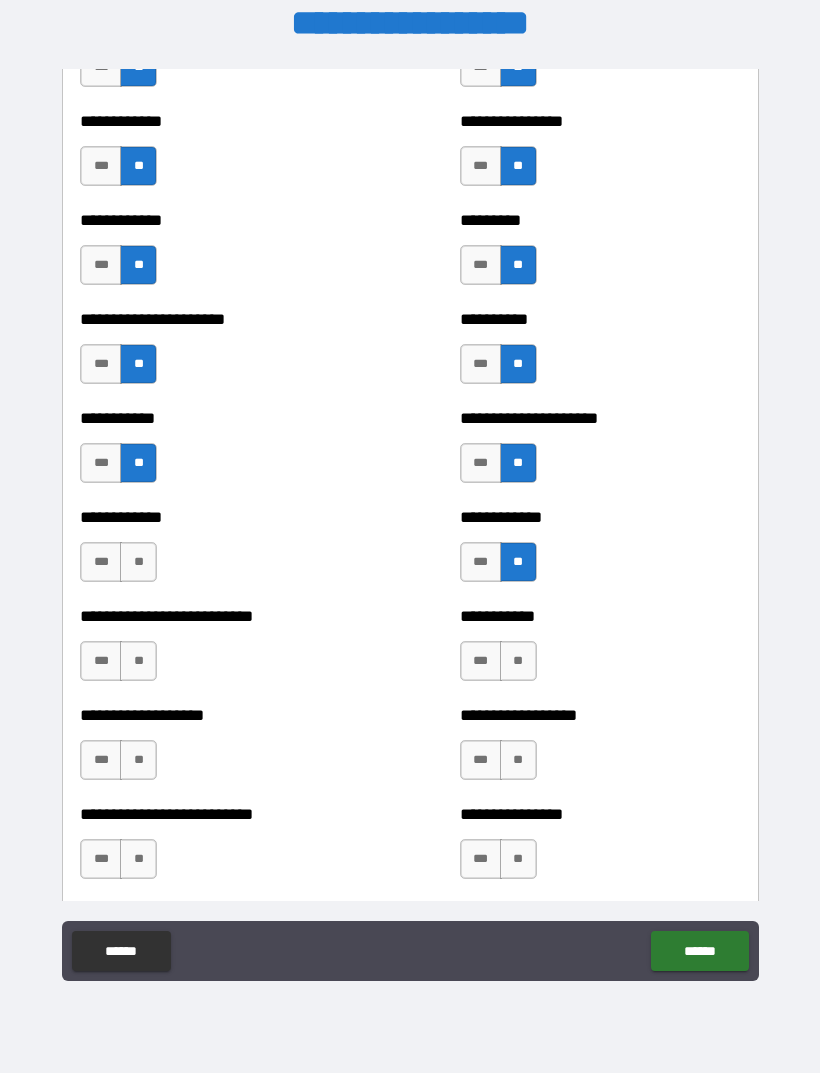 click on "**" at bounding box center [518, 661] 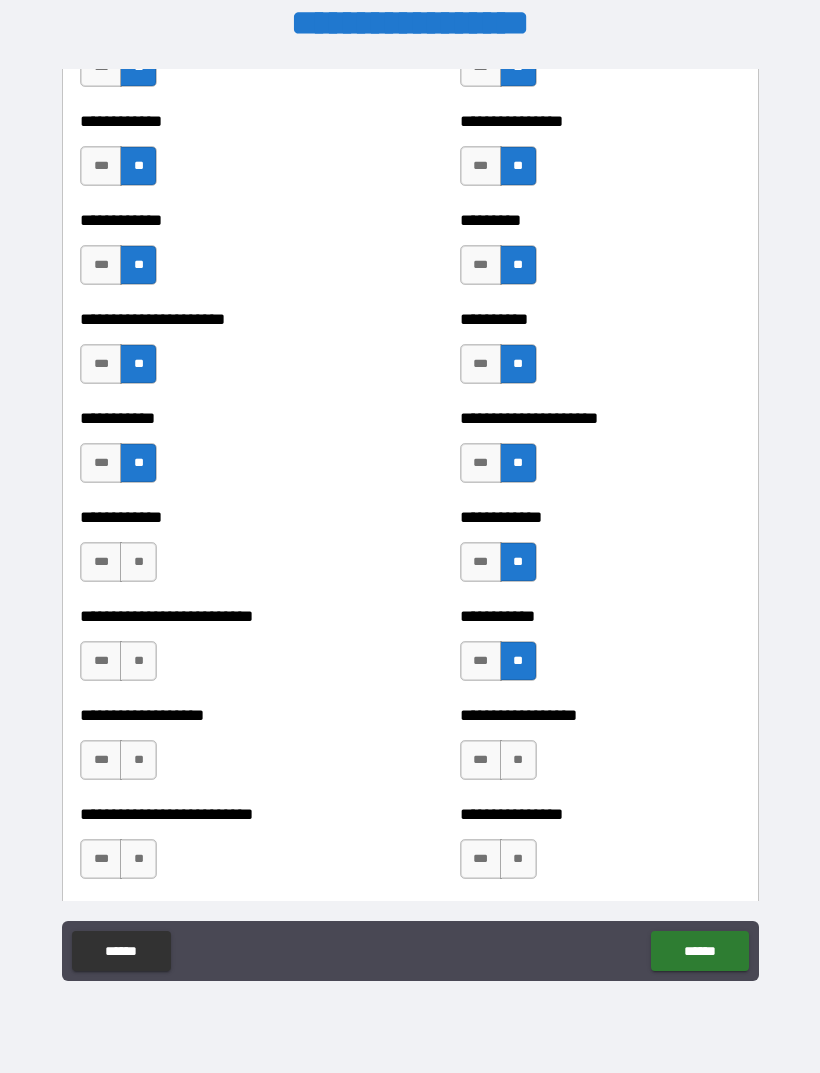 click on "**" at bounding box center [518, 760] 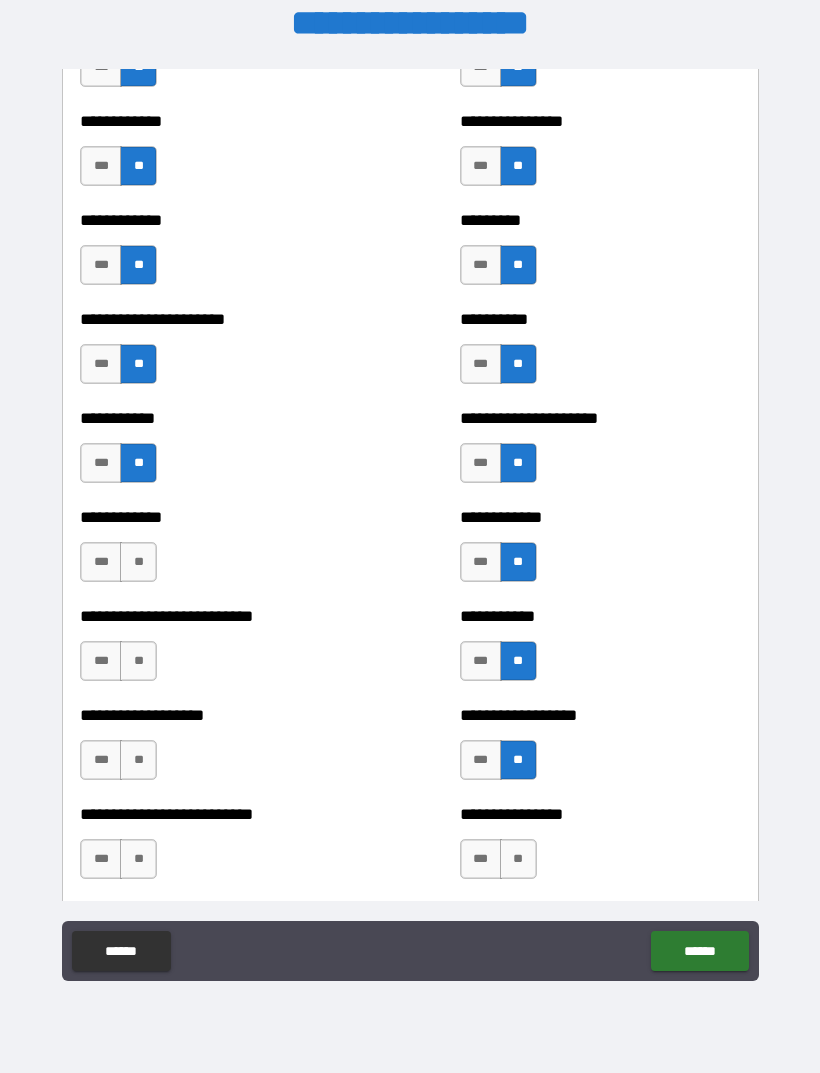 click on "**" at bounding box center [518, 859] 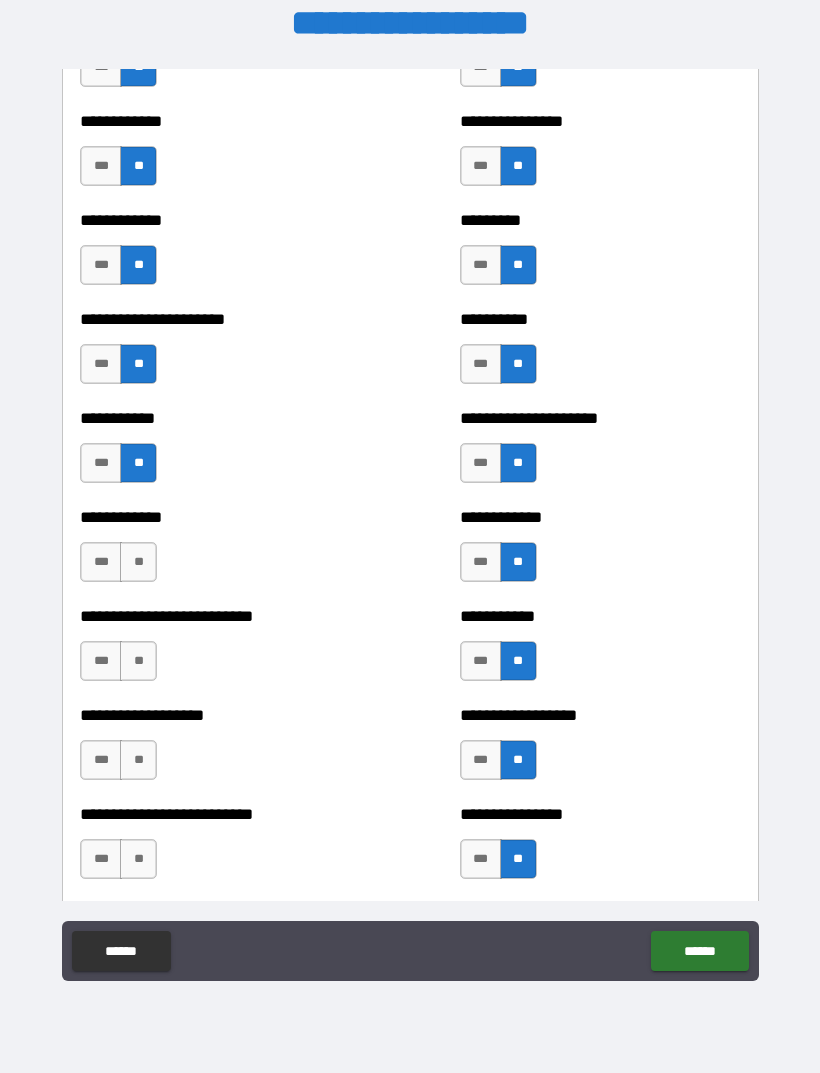 click on "**" at bounding box center (138, 859) 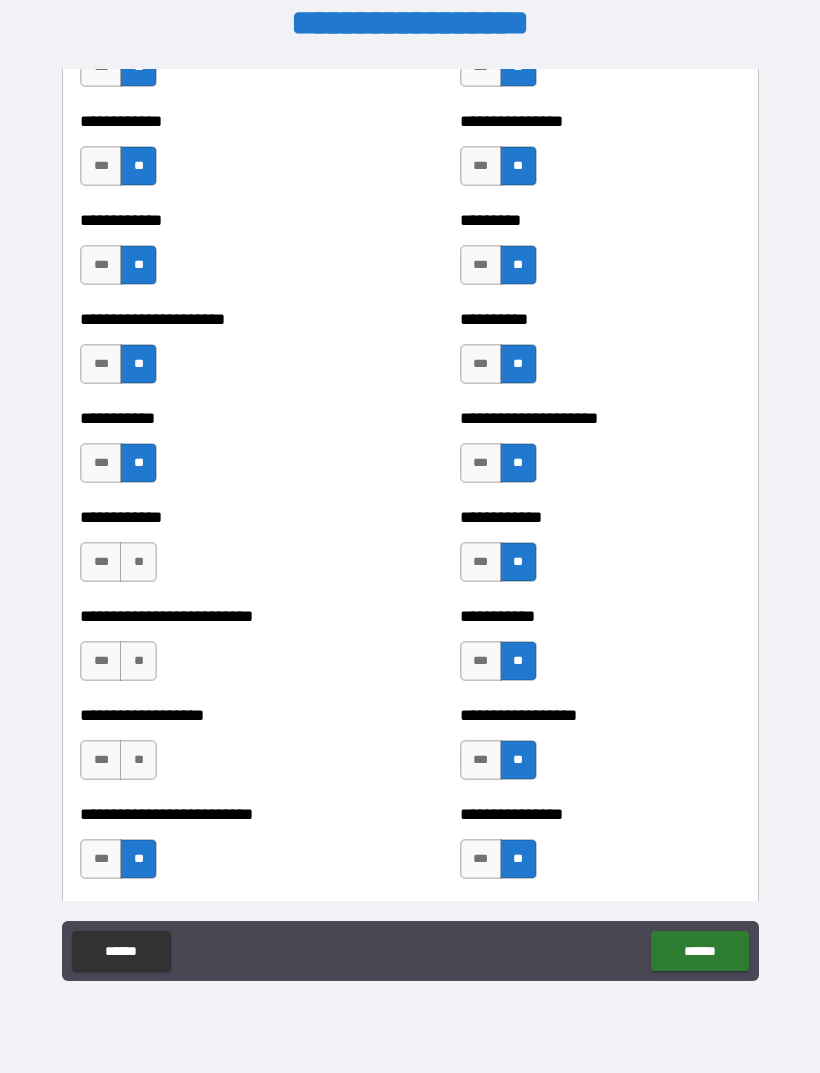 click on "**" at bounding box center (138, 760) 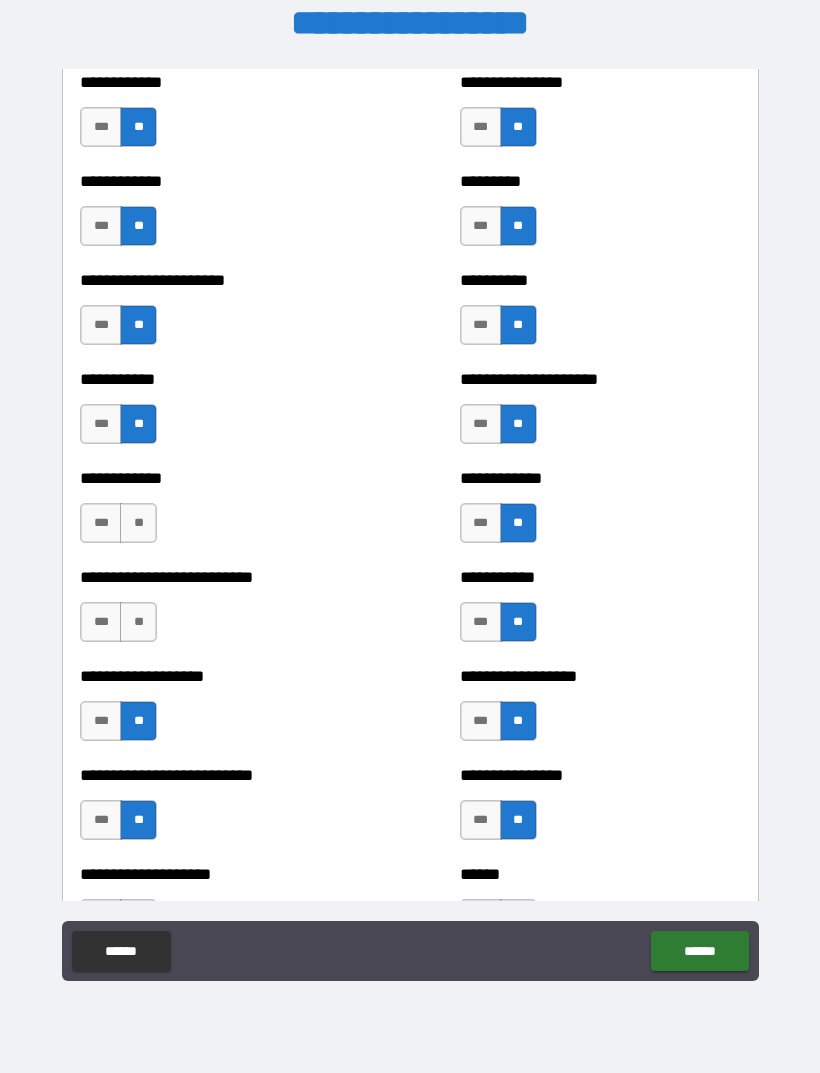 scroll, scrollTop: 5232, scrollLeft: 0, axis: vertical 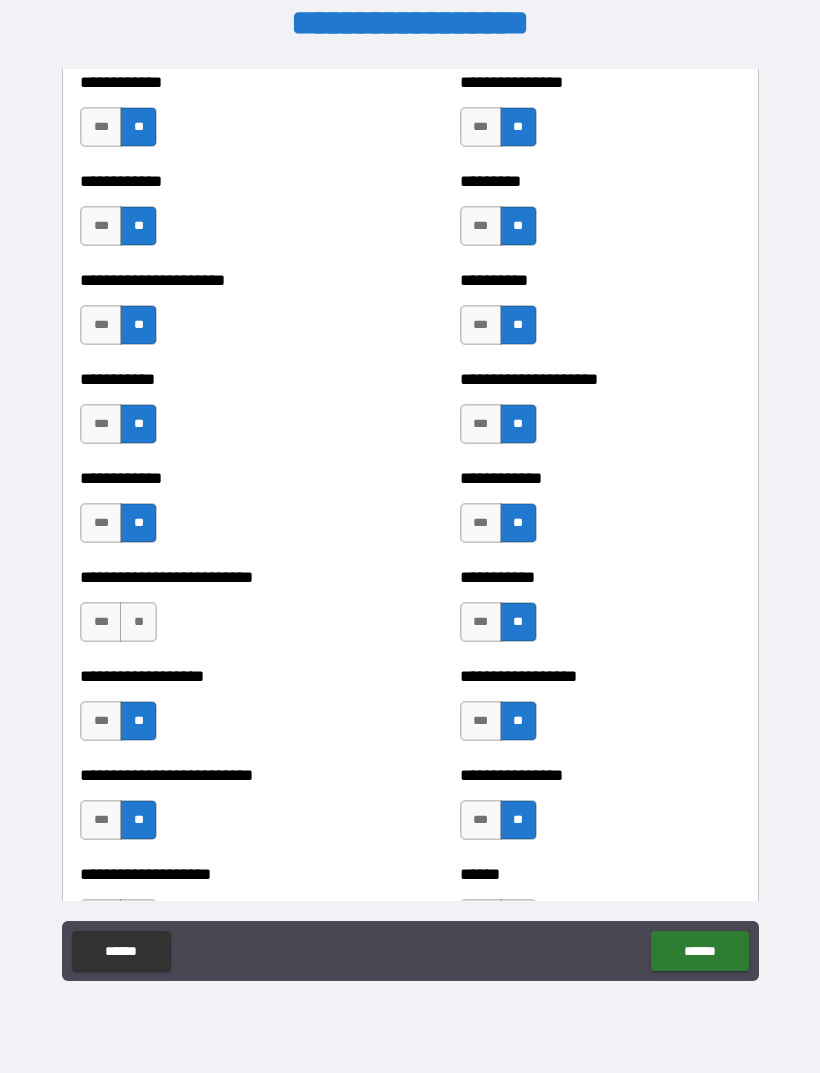 click on "**" at bounding box center (138, 622) 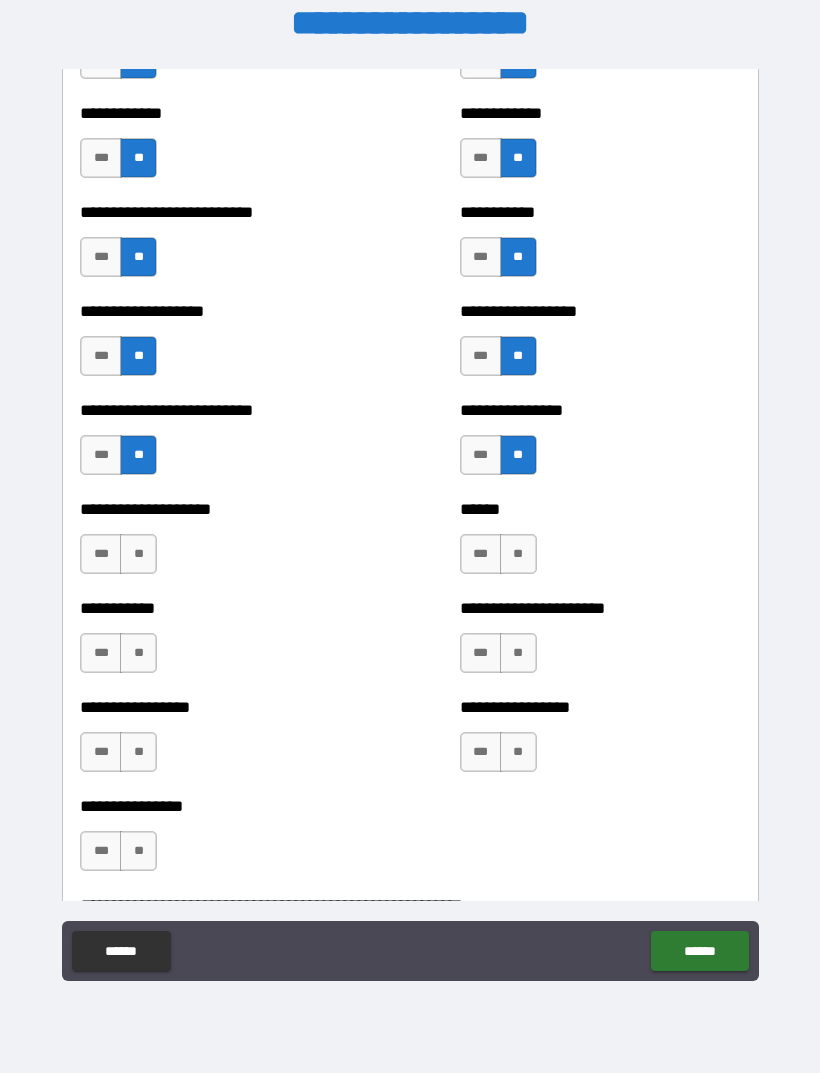 scroll, scrollTop: 5600, scrollLeft: 0, axis: vertical 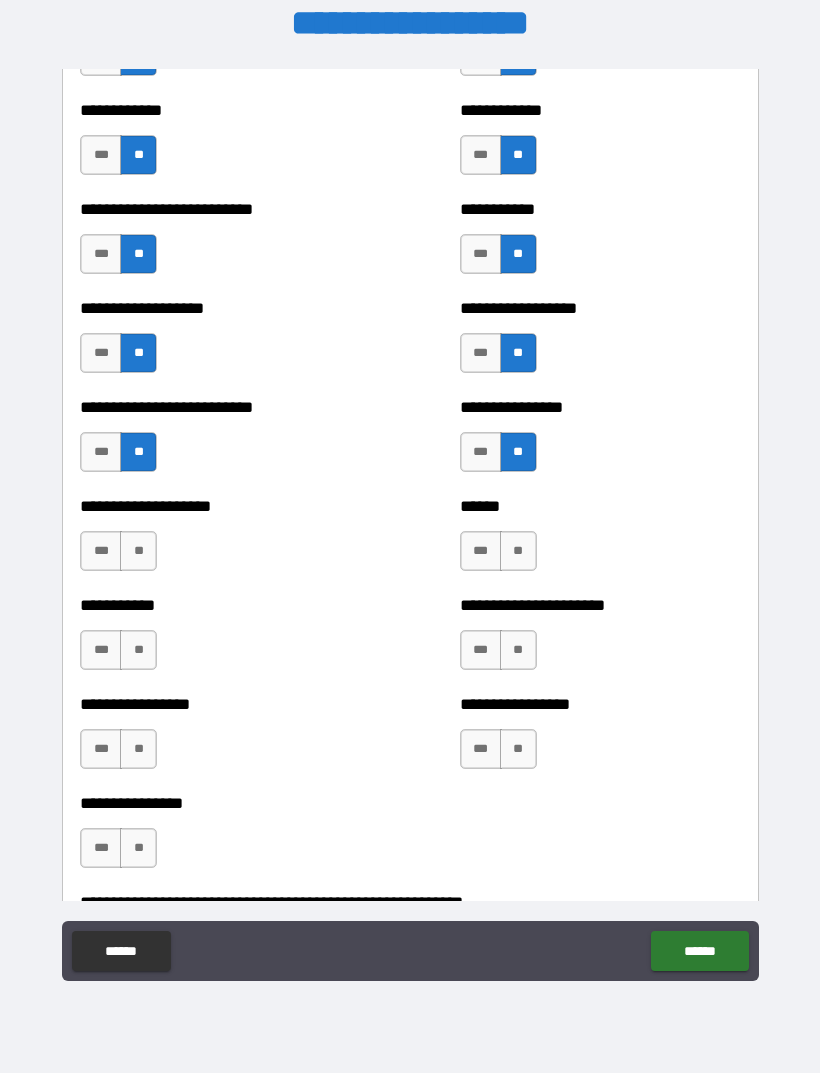 click on "**" at bounding box center (138, 650) 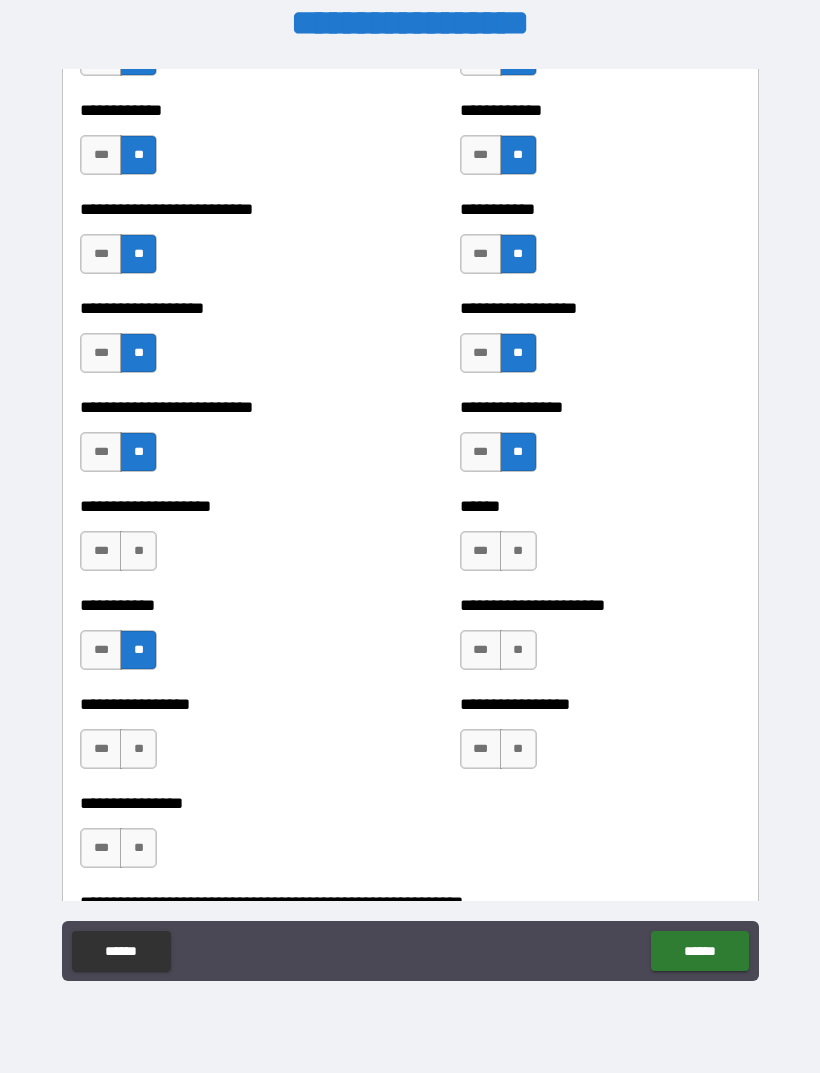 click on "**" at bounding box center (138, 749) 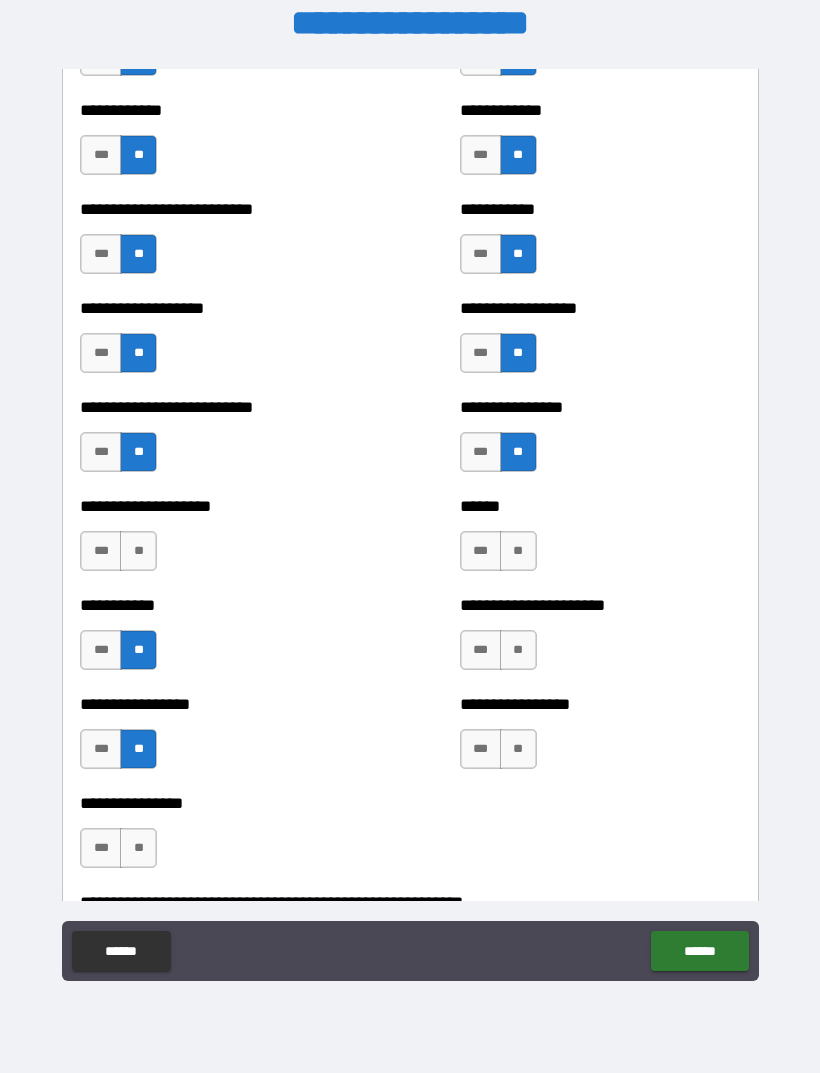 click on "**" at bounding box center (138, 848) 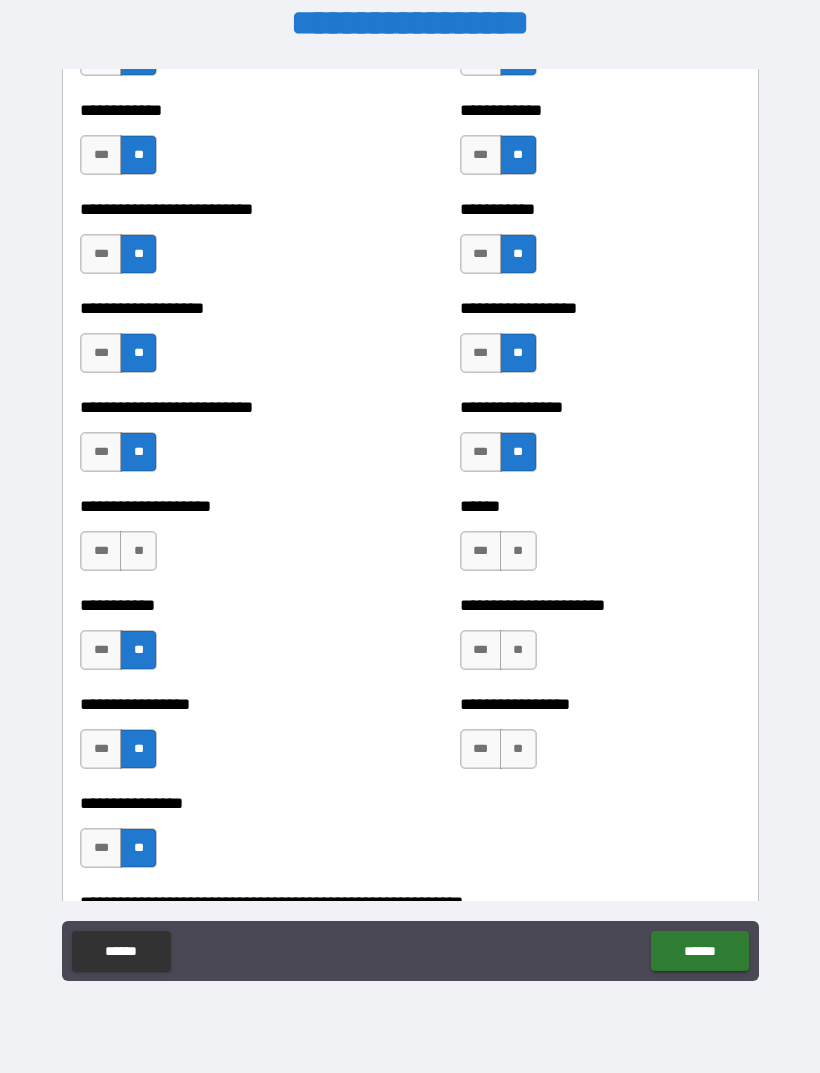 click on "**" at bounding box center (518, 650) 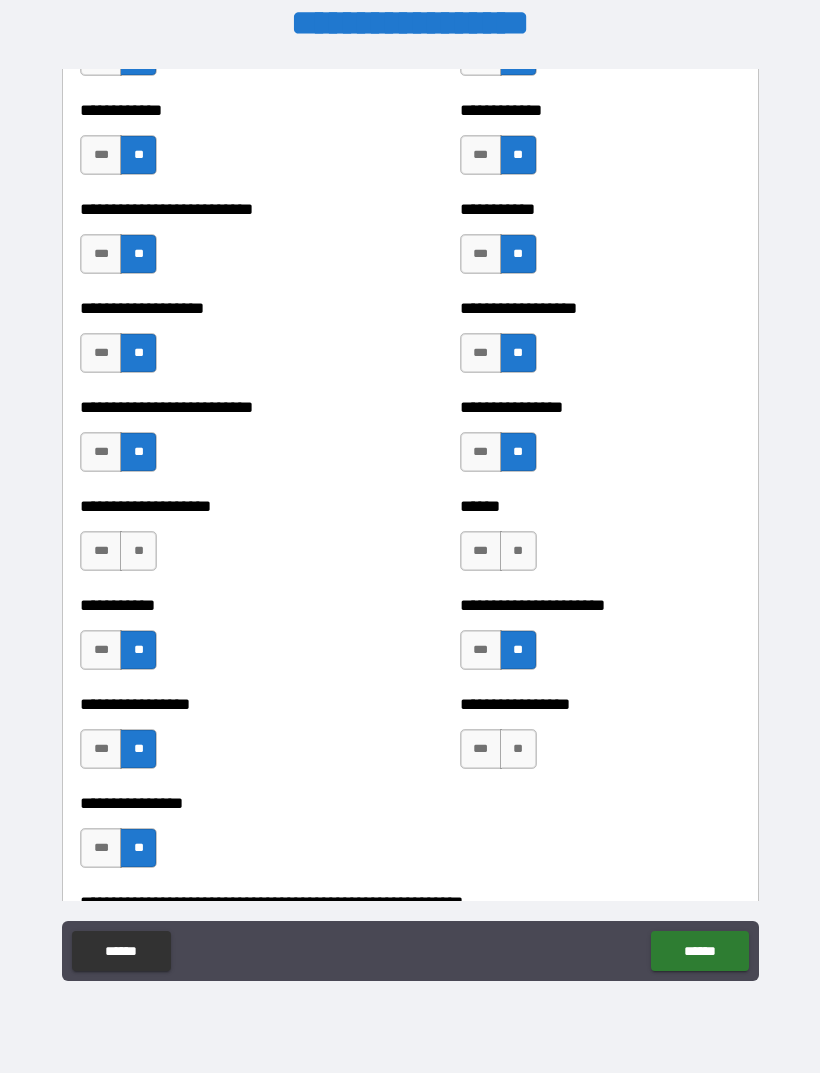 click on "**" at bounding box center [518, 551] 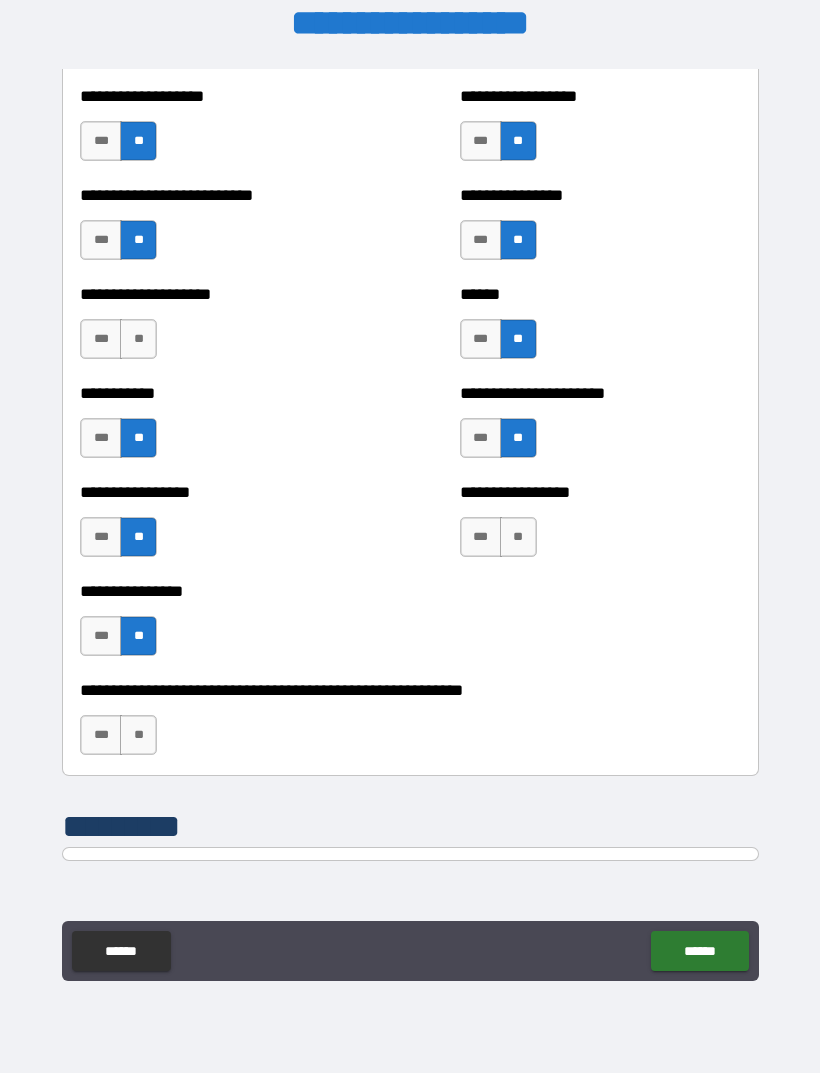 scroll, scrollTop: 5817, scrollLeft: 0, axis: vertical 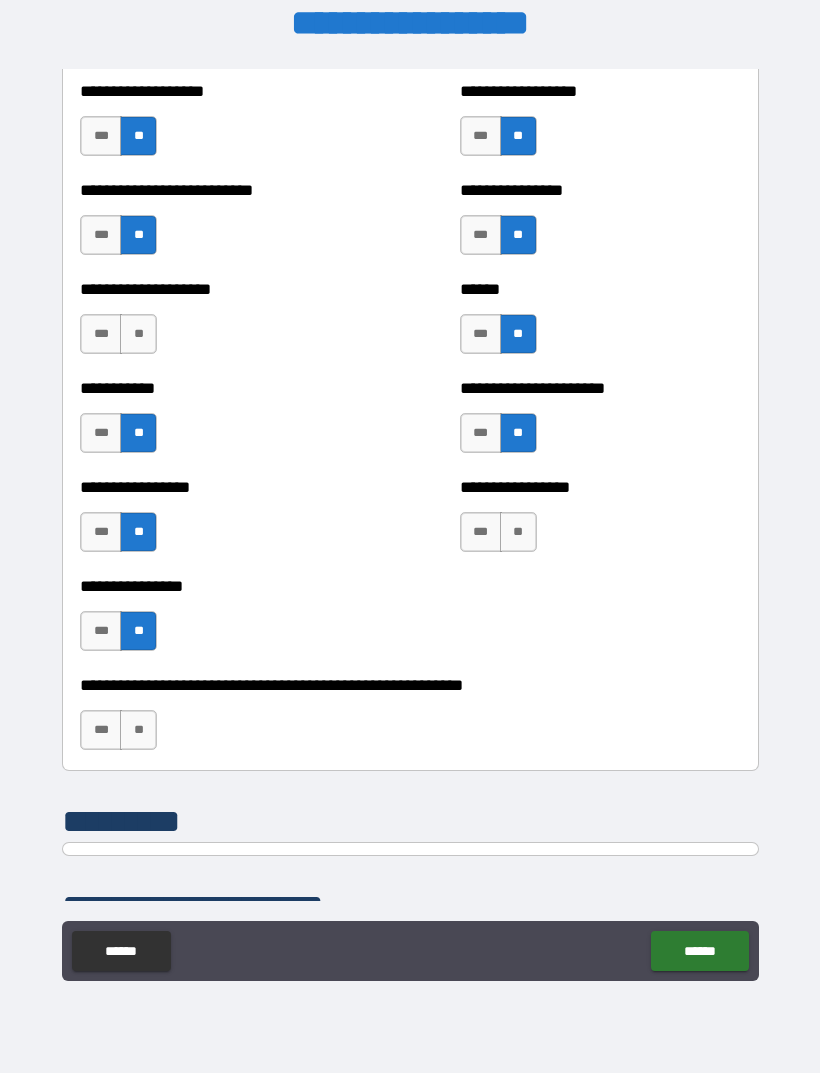 click on "**" at bounding box center (138, 730) 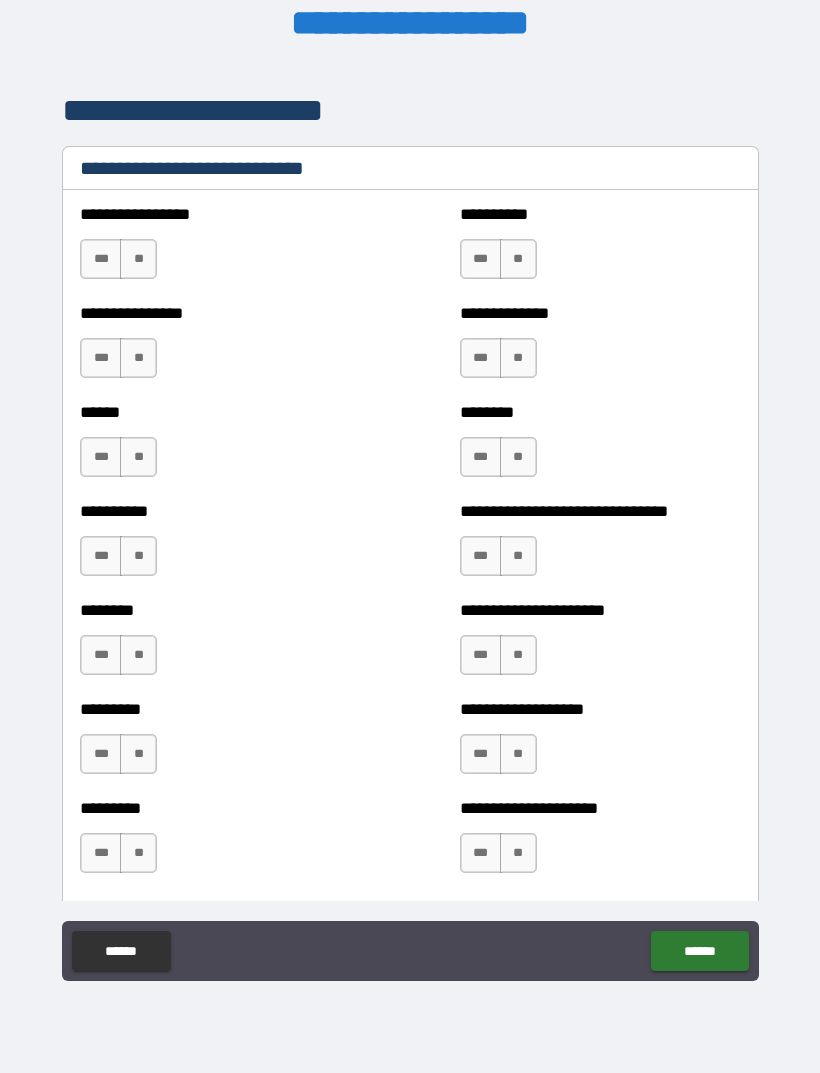 scroll, scrollTop: 6615, scrollLeft: 0, axis: vertical 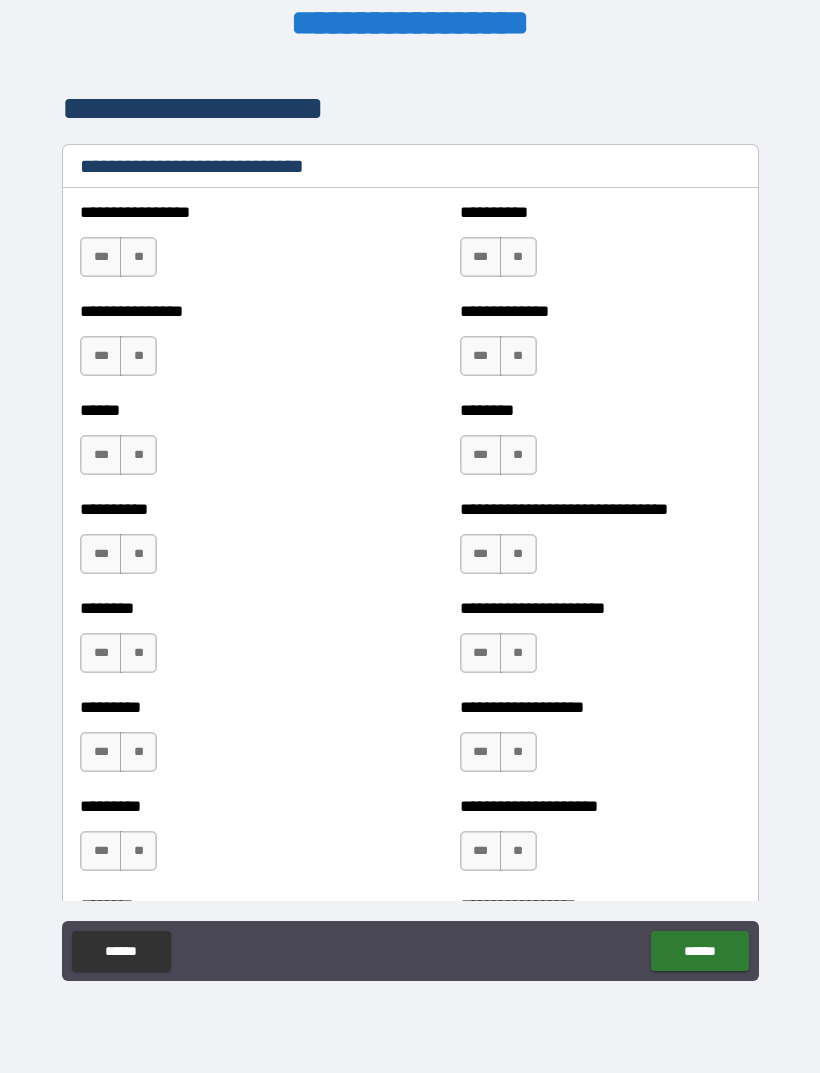 click on "***" at bounding box center (101, 752) 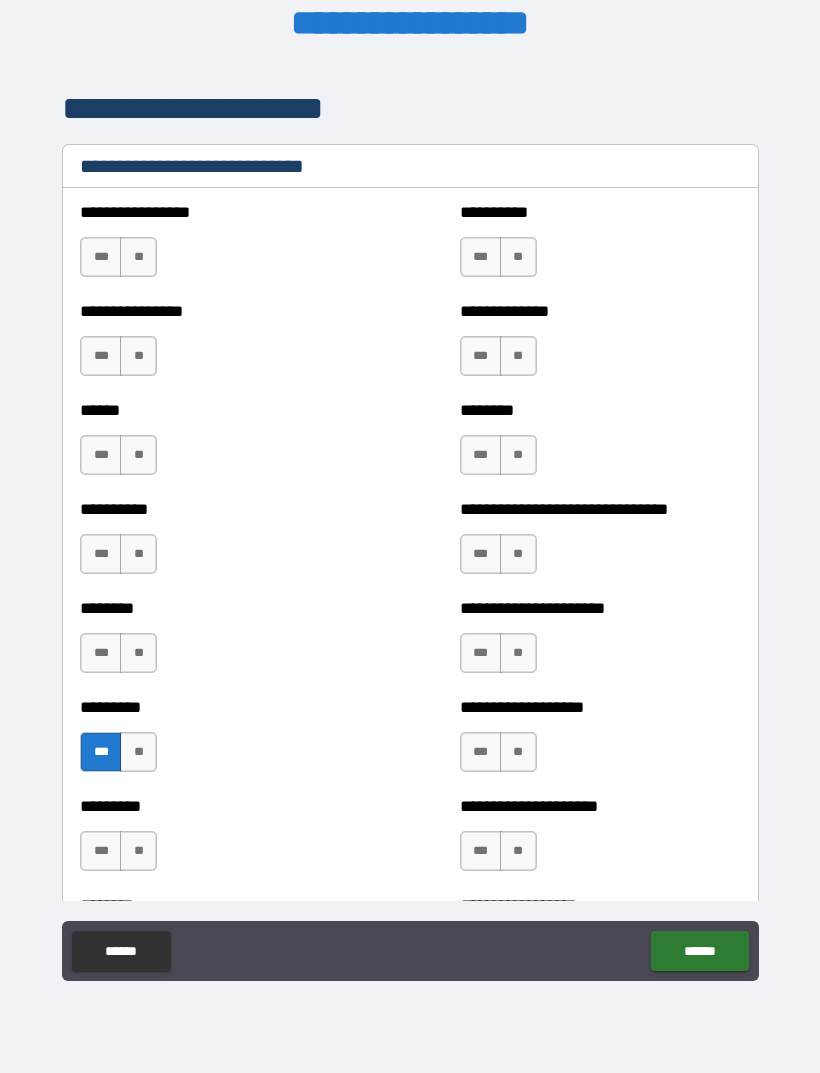 click on "**" at bounding box center (138, 851) 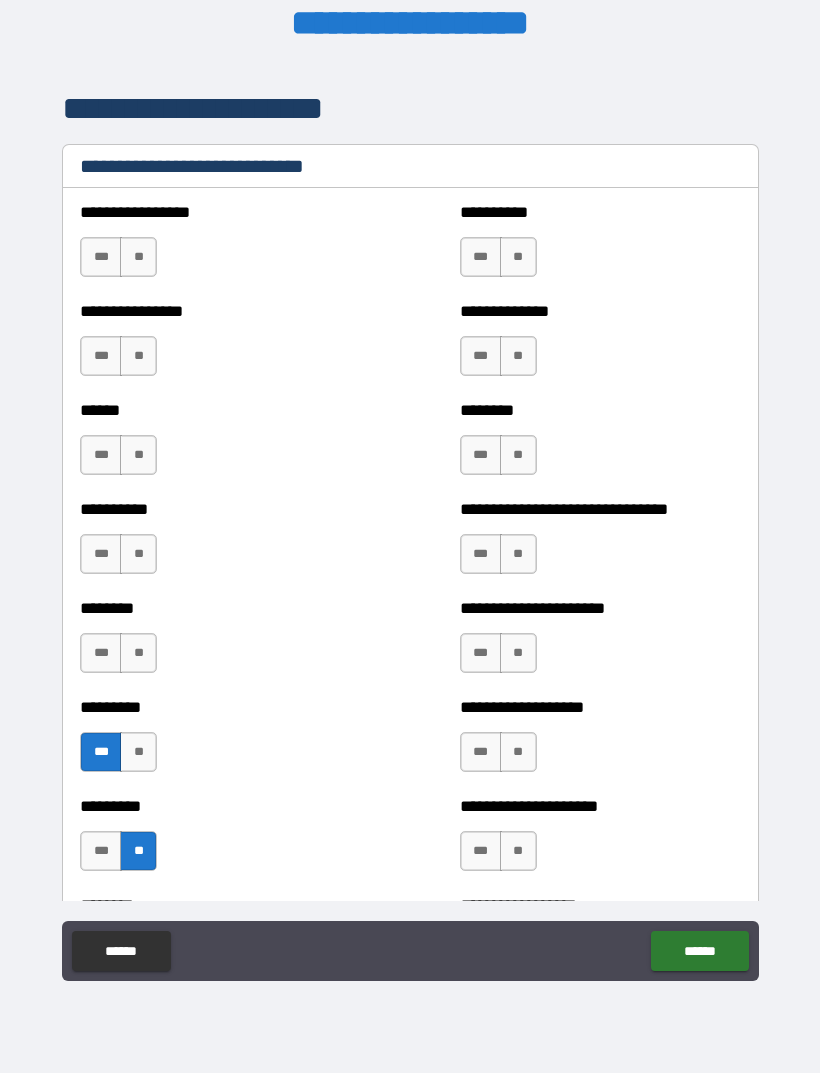 click on "***" at bounding box center [481, 851] 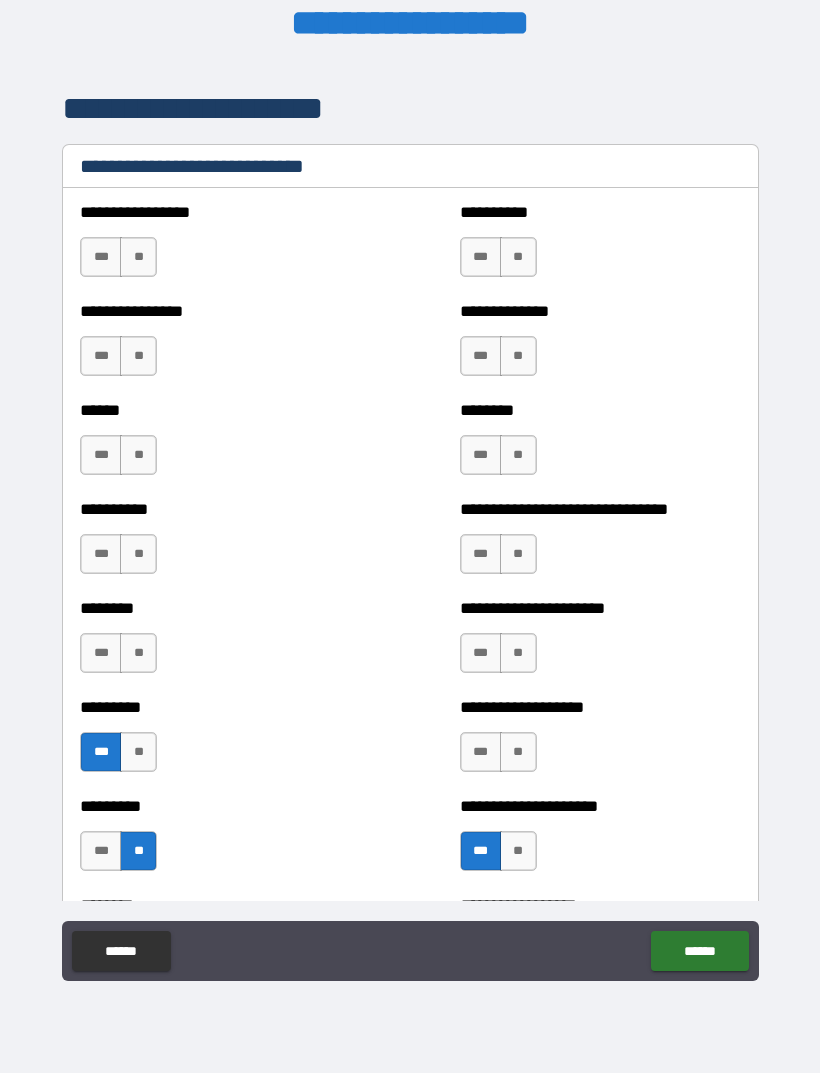 click on "**" at bounding box center [518, 752] 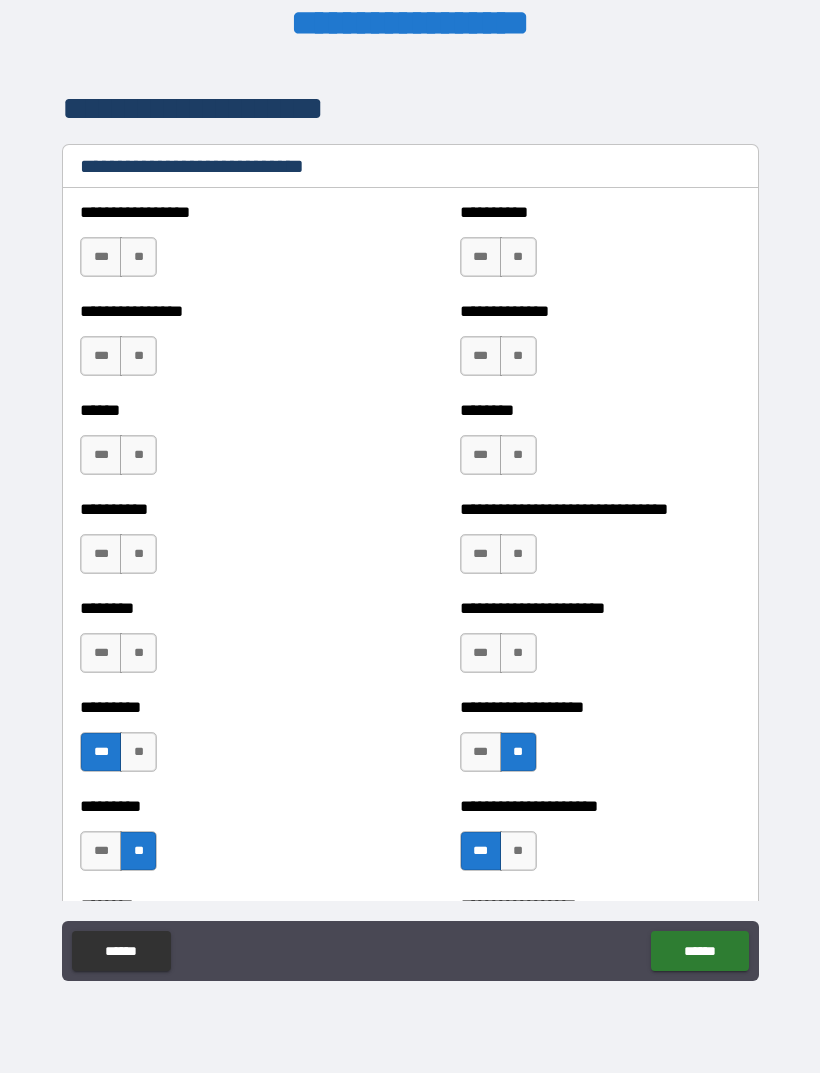 click on "**" at bounding box center [518, 653] 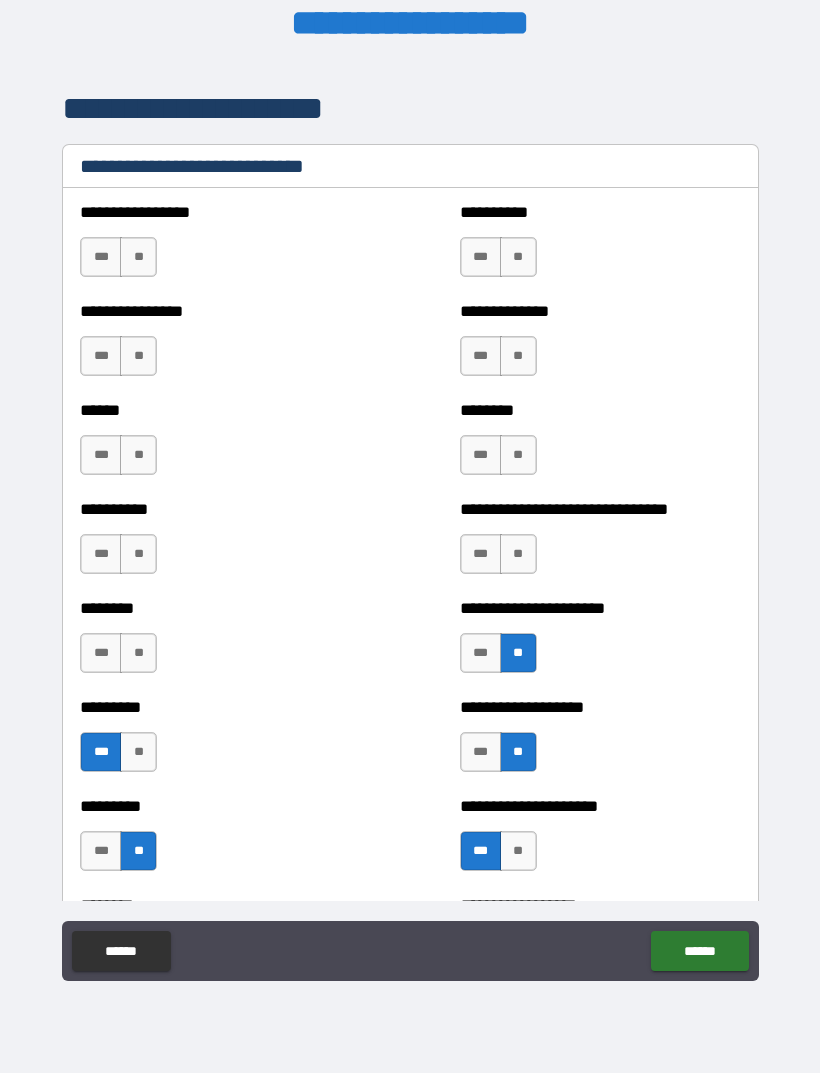 click on "***" at bounding box center (481, 653) 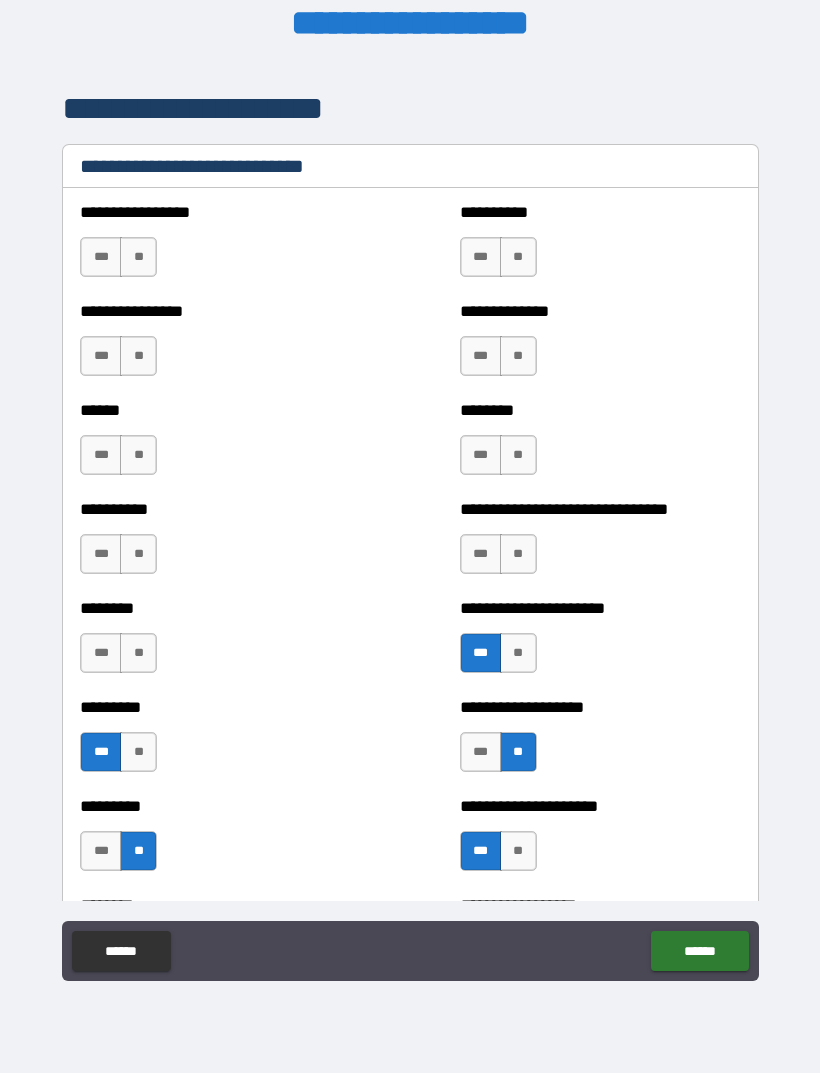 click on "**" at bounding box center [518, 554] 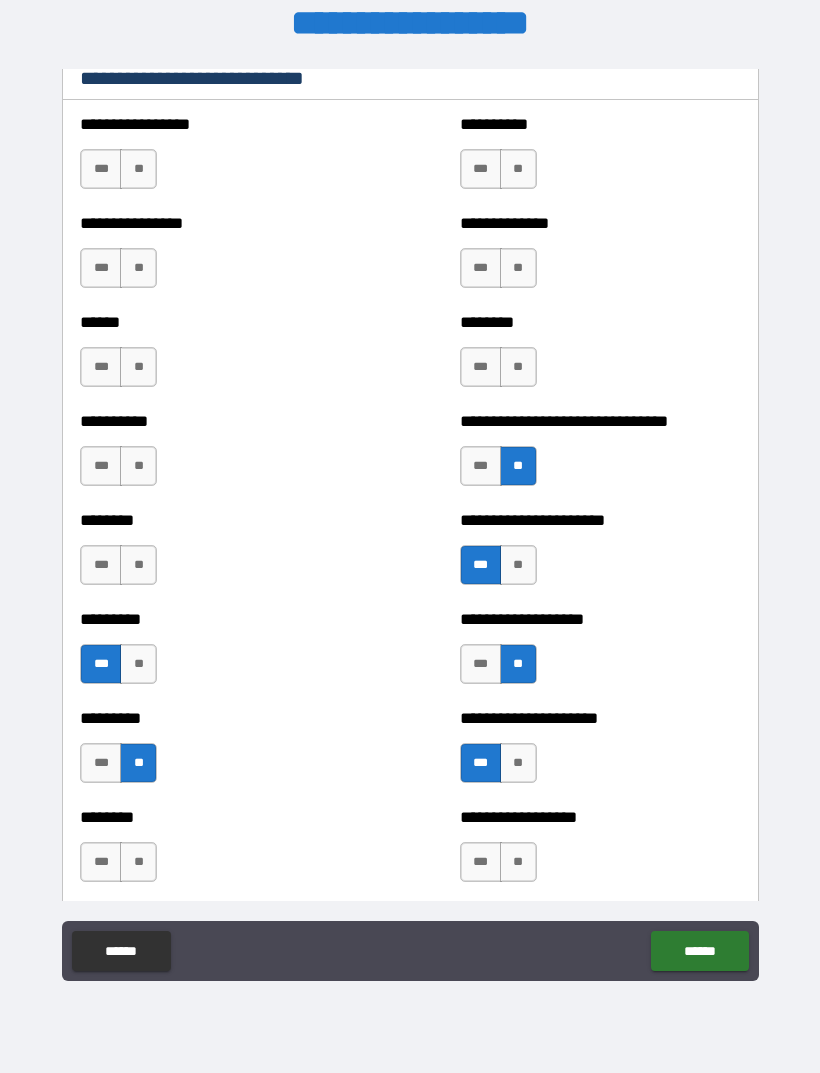 scroll, scrollTop: 6674, scrollLeft: 0, axis: vertical 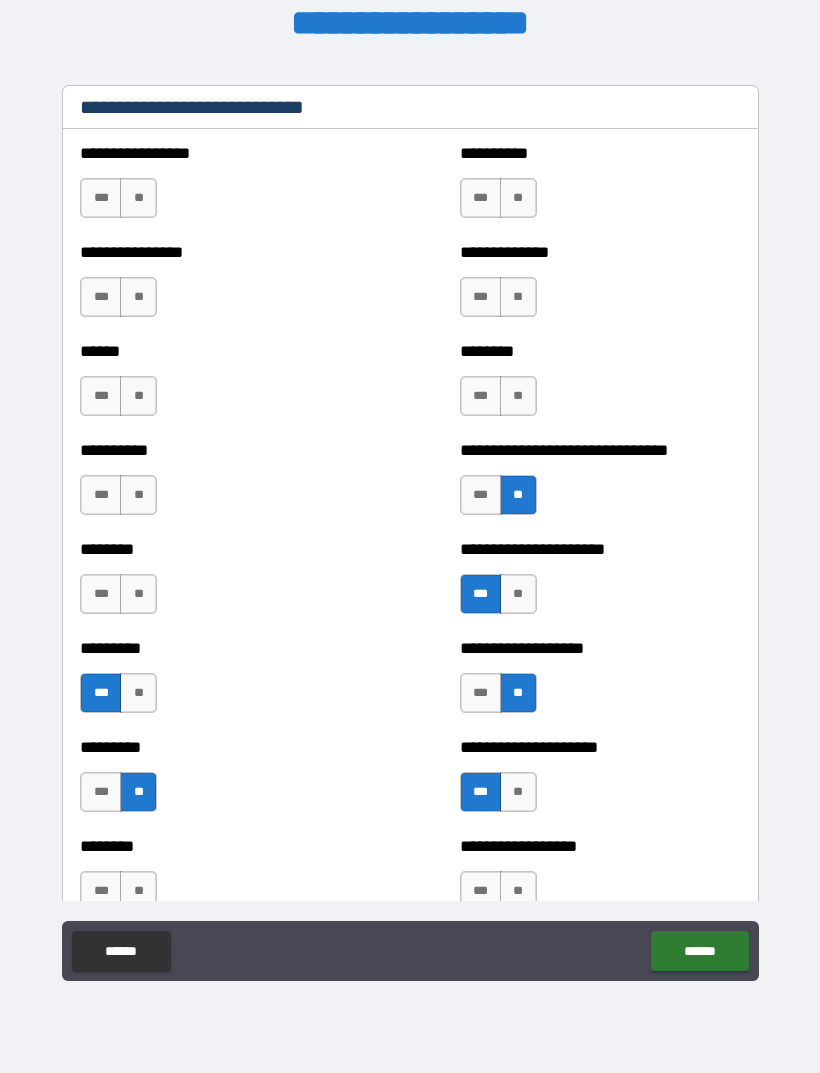 click on "**" at bounding box center [518, 396] 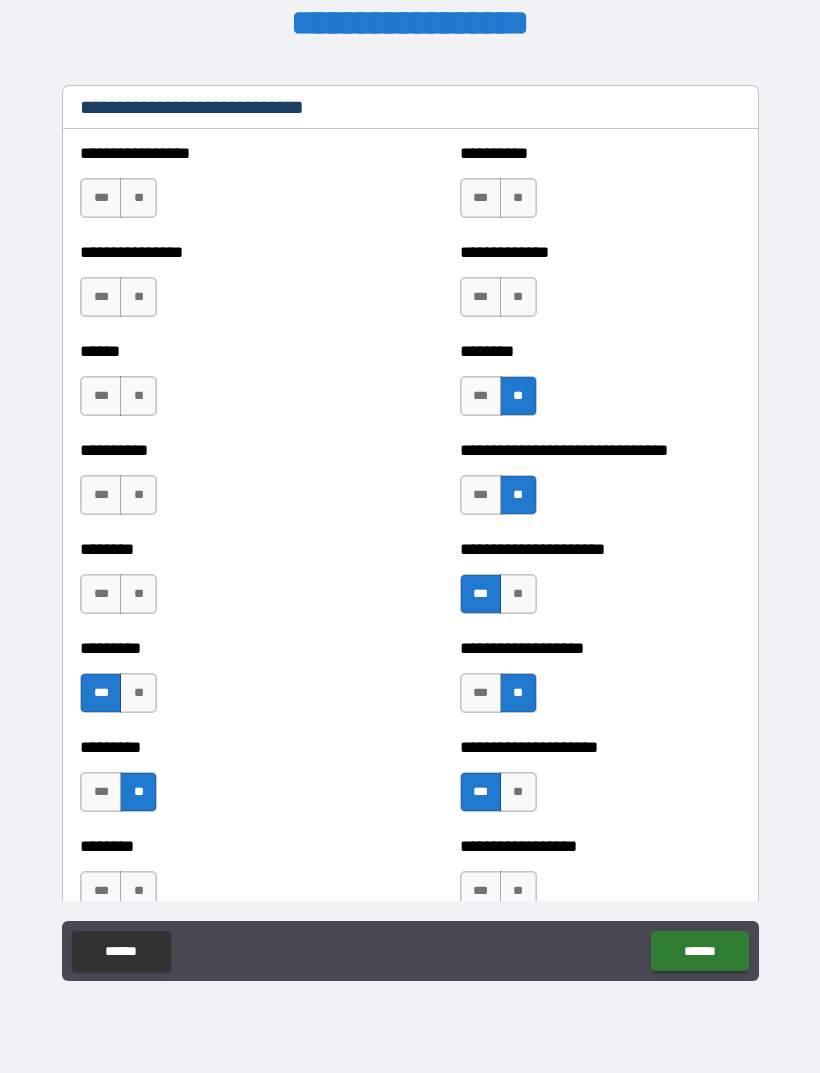 click on "**" at bounding box center (518, 297) 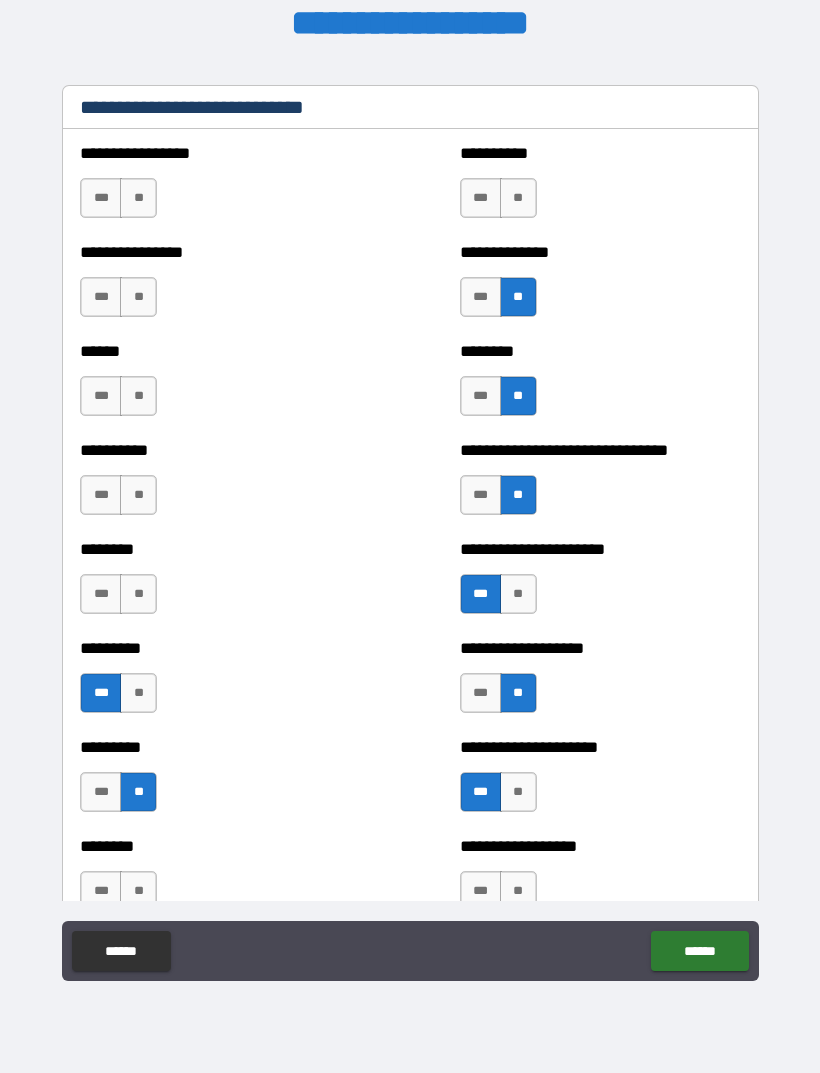 click on "**" at bounding box center (518, 198) 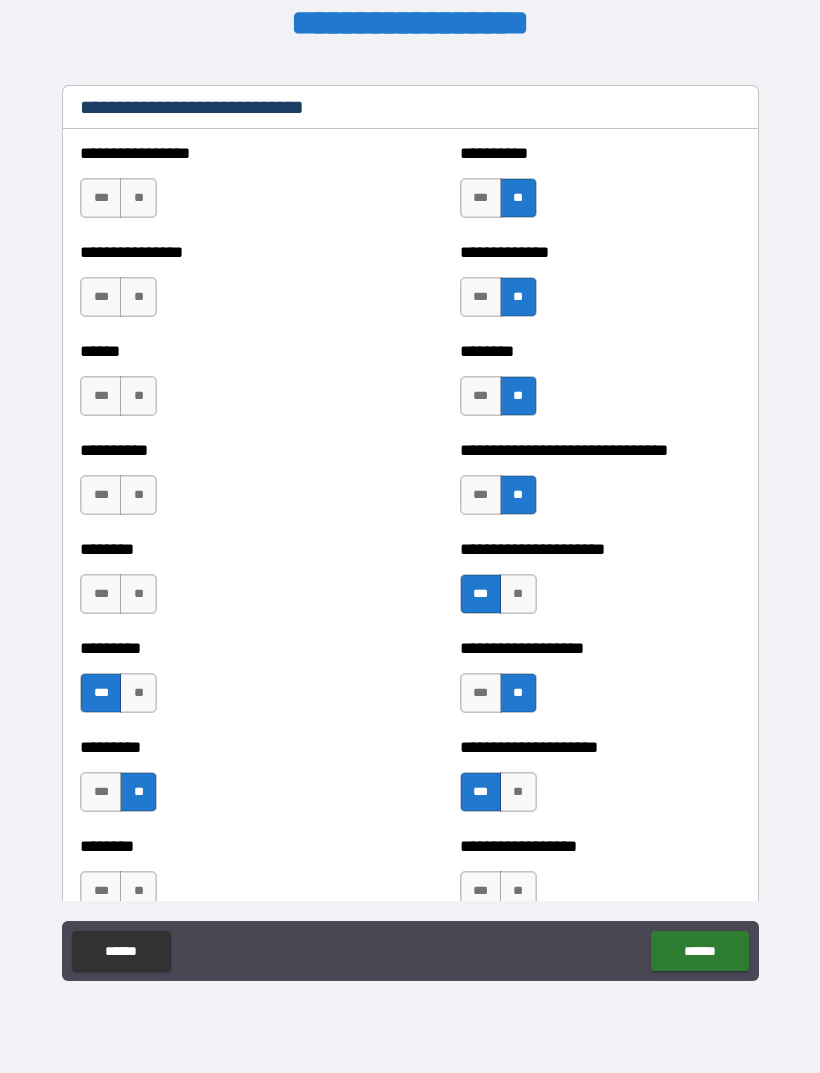 click on "***" at bounding box center [101, 198] 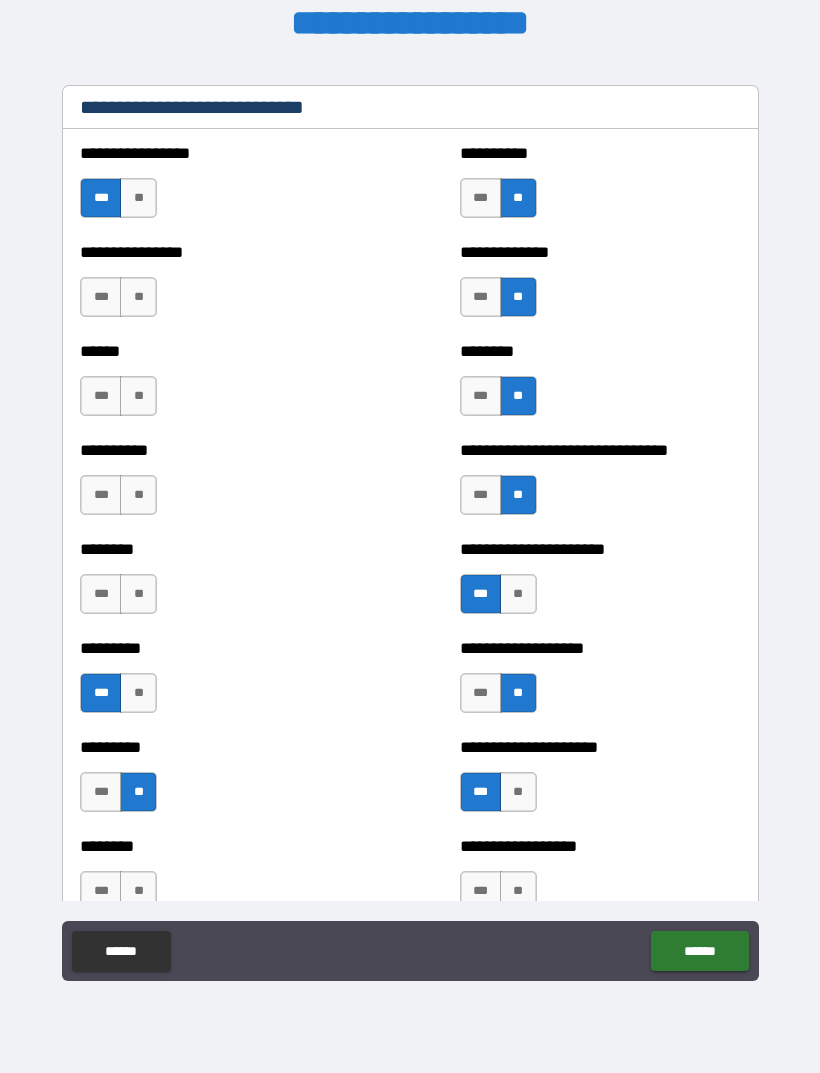 click on "**" at bounding box center [138, 297] 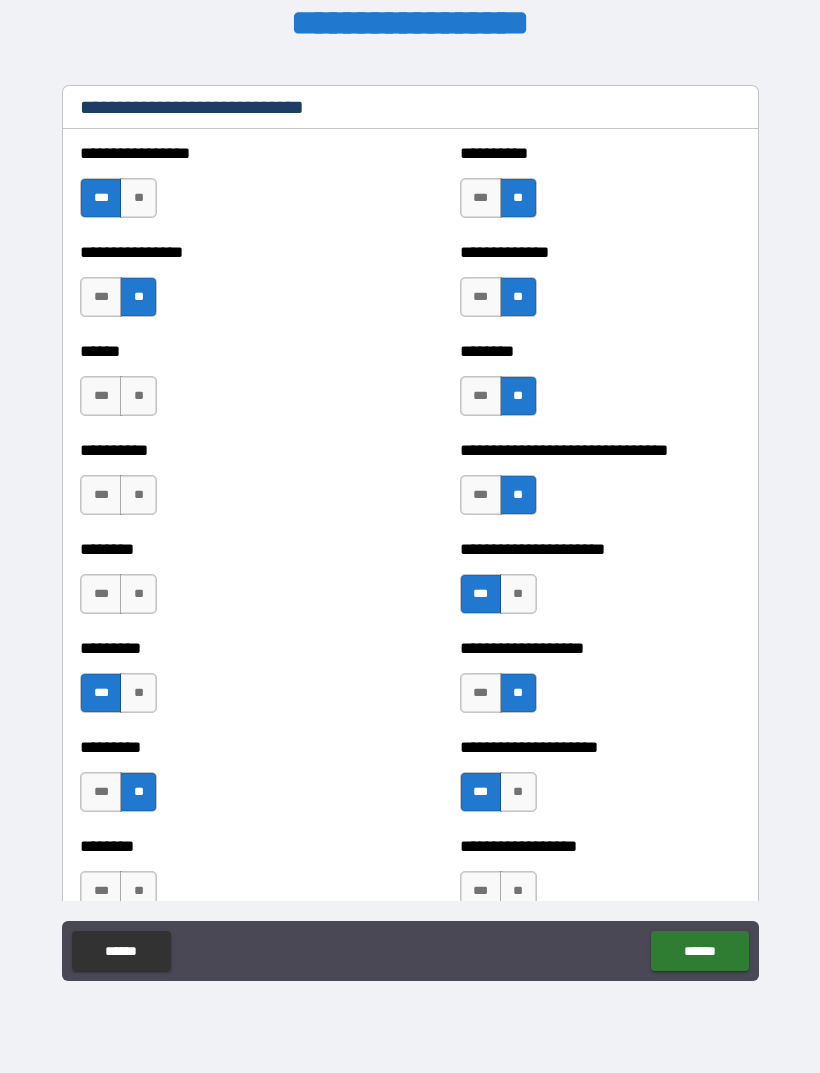 click on "**" at bounding box center (138, 396) 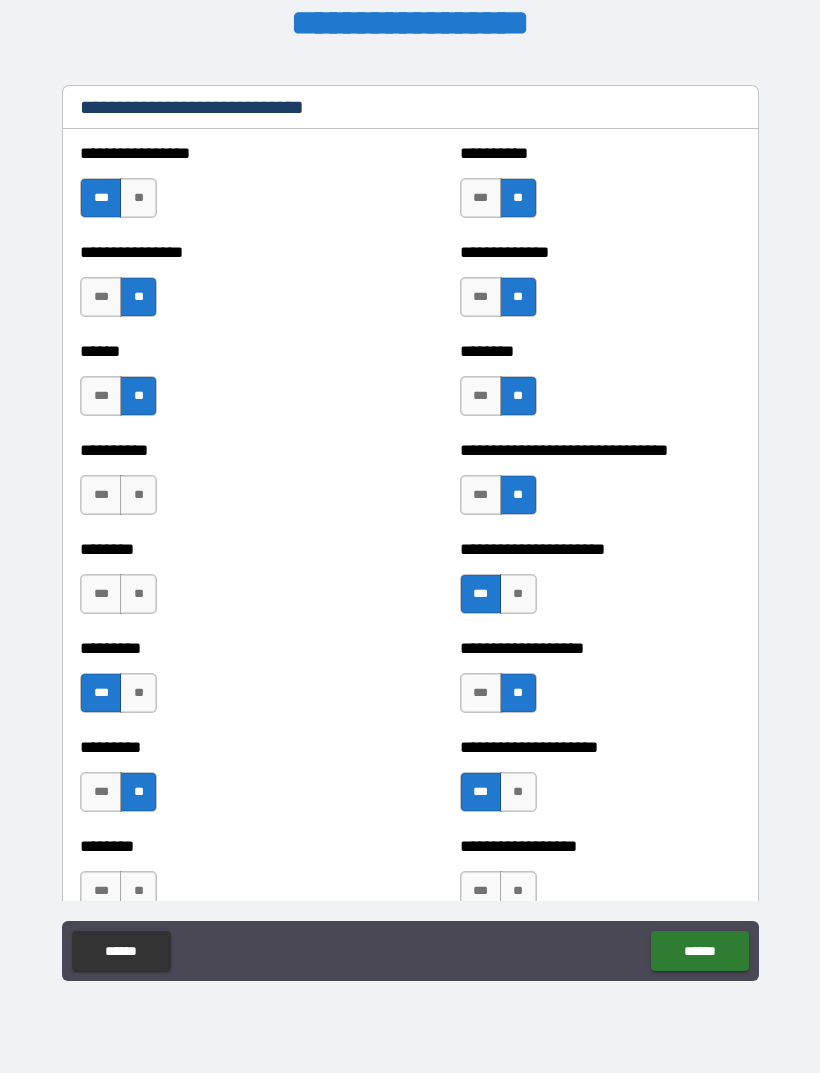 click on "**" at bounding box center (138, 495) 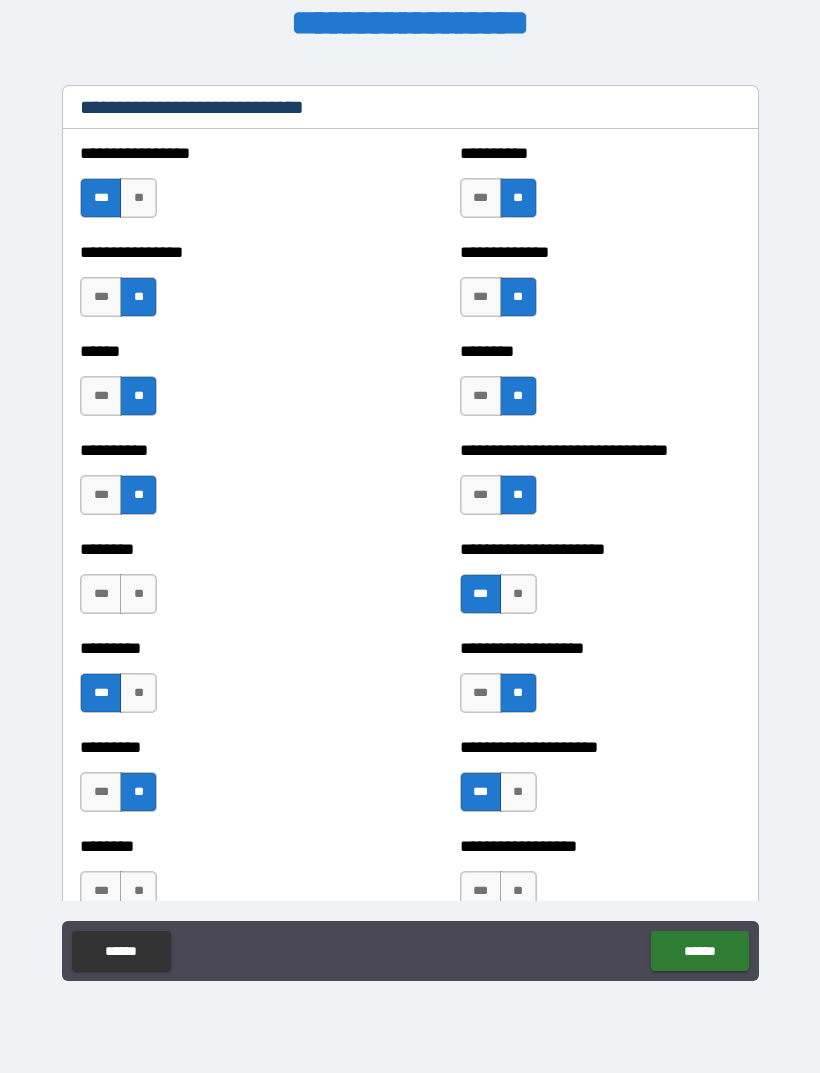 click on "**" at bounding box center (138, 594) 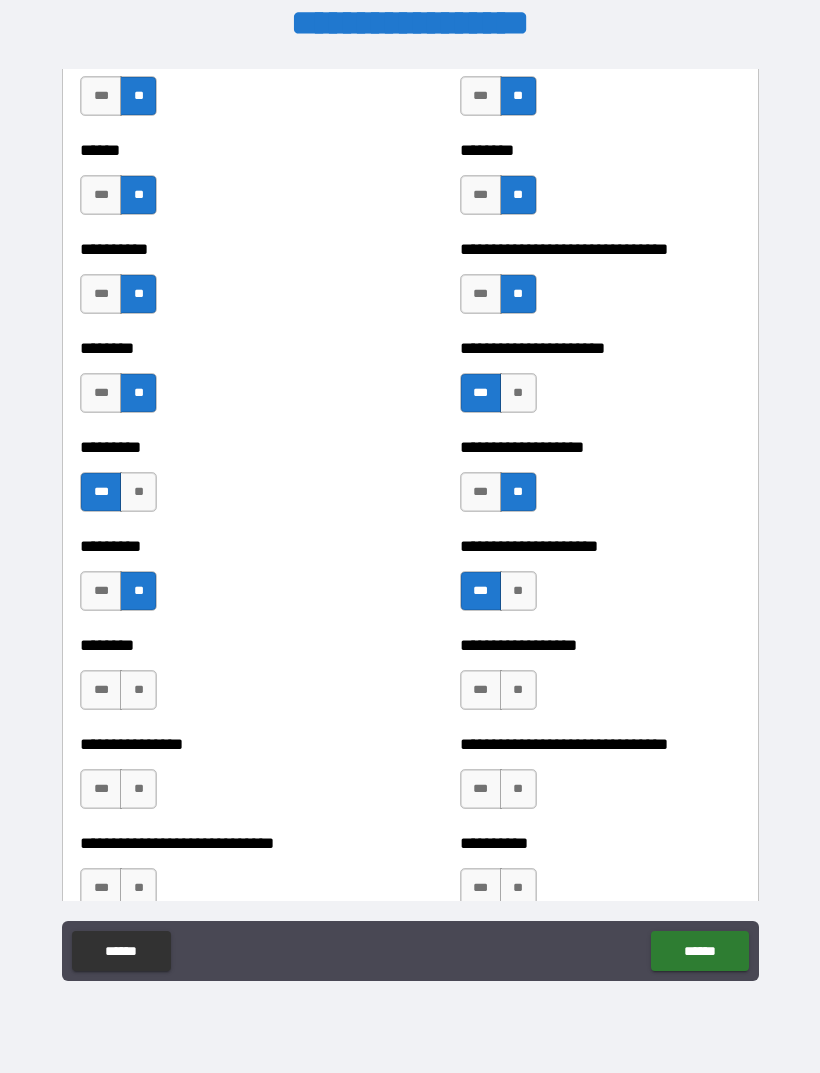 scroll, scrollTop: 6874, scrollLeft: 0, axis: vertical 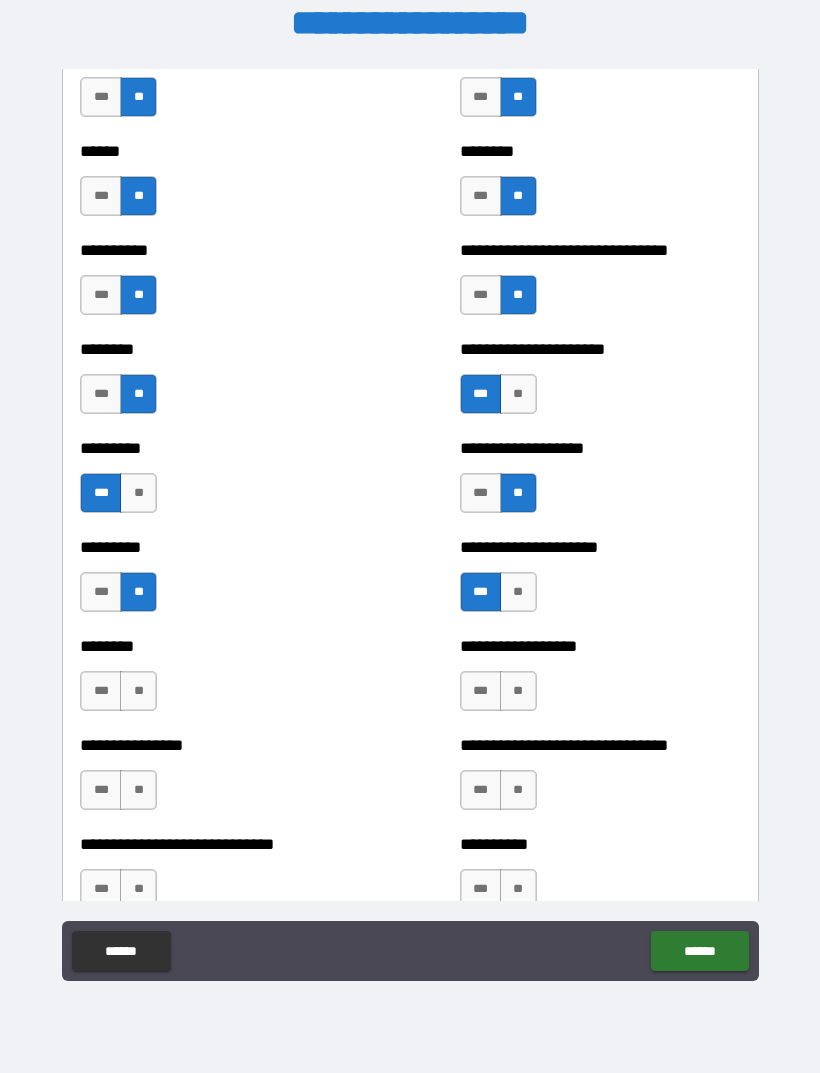 click on "**" at bounding box center (138, 691) 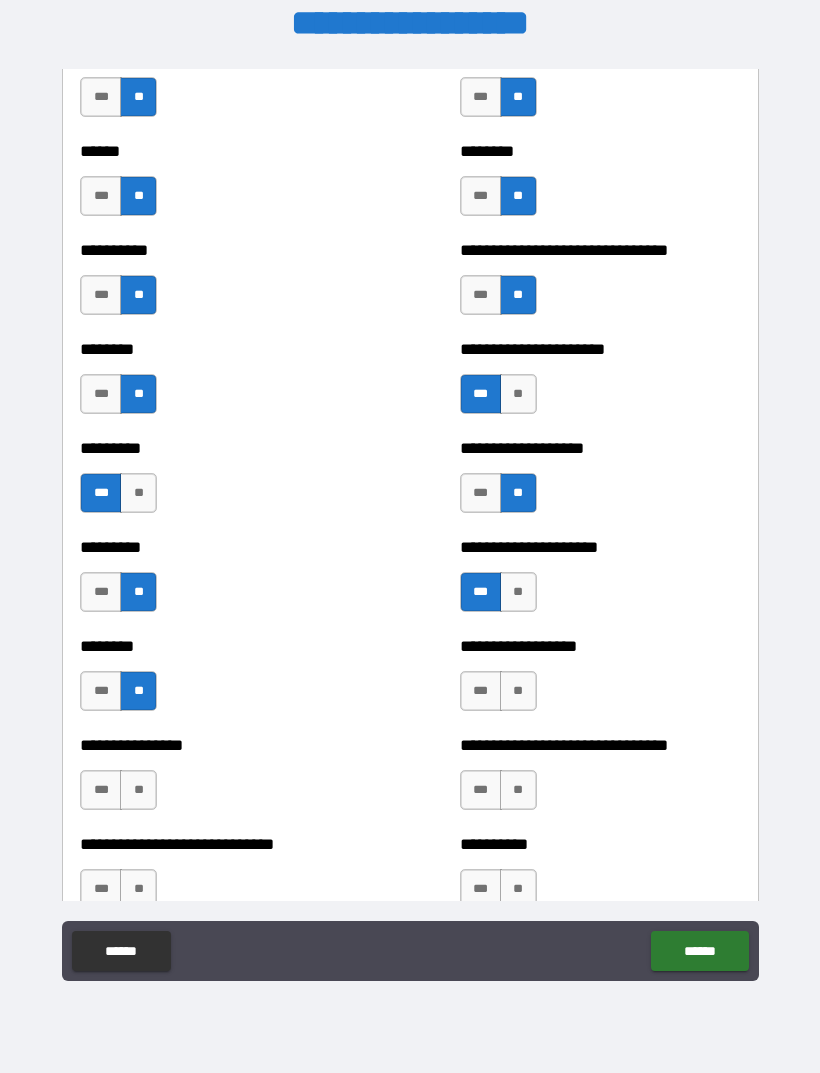 click on "***" at bounding box center [101, 790] 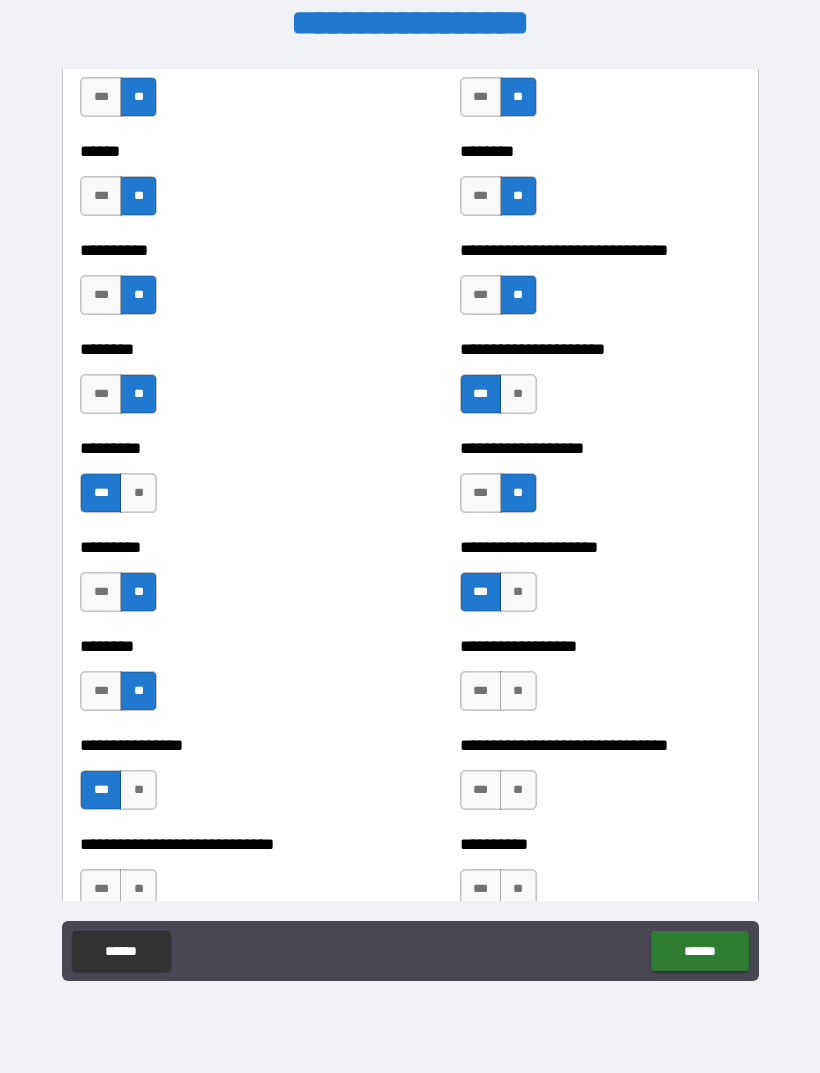 click on "***" at bounding box center [481, 691] 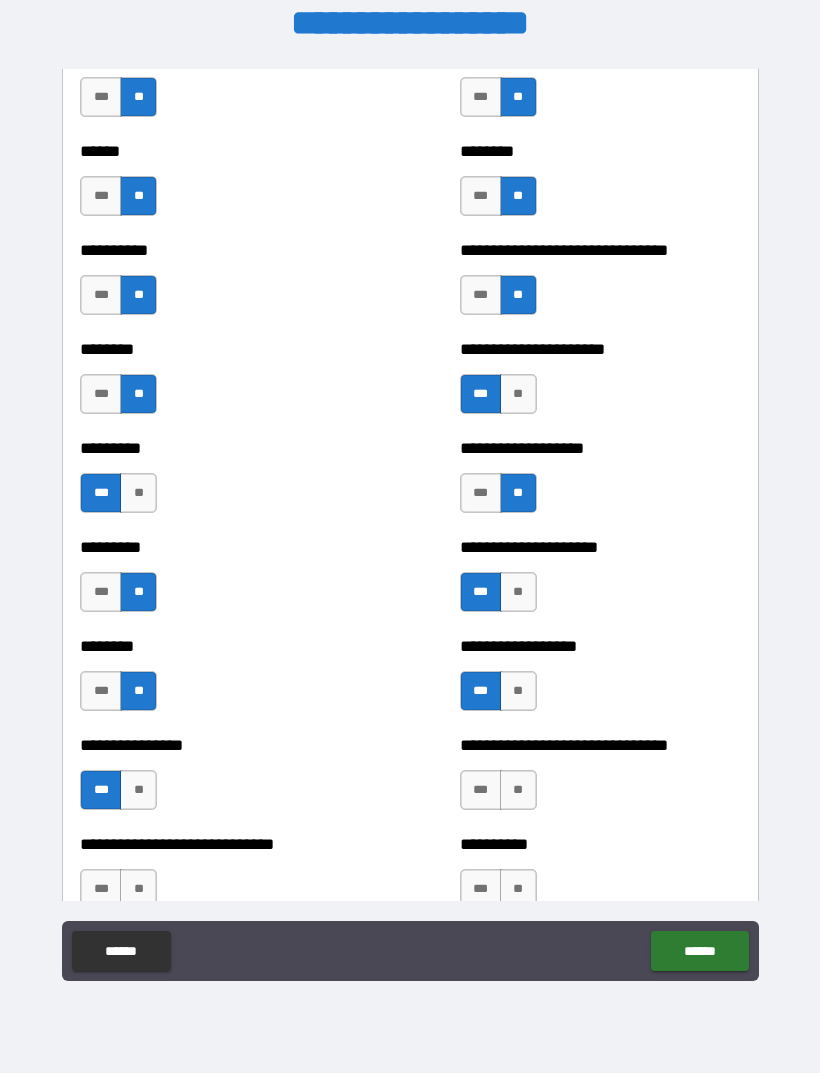 click on "**" at bounding box center (518, 691) 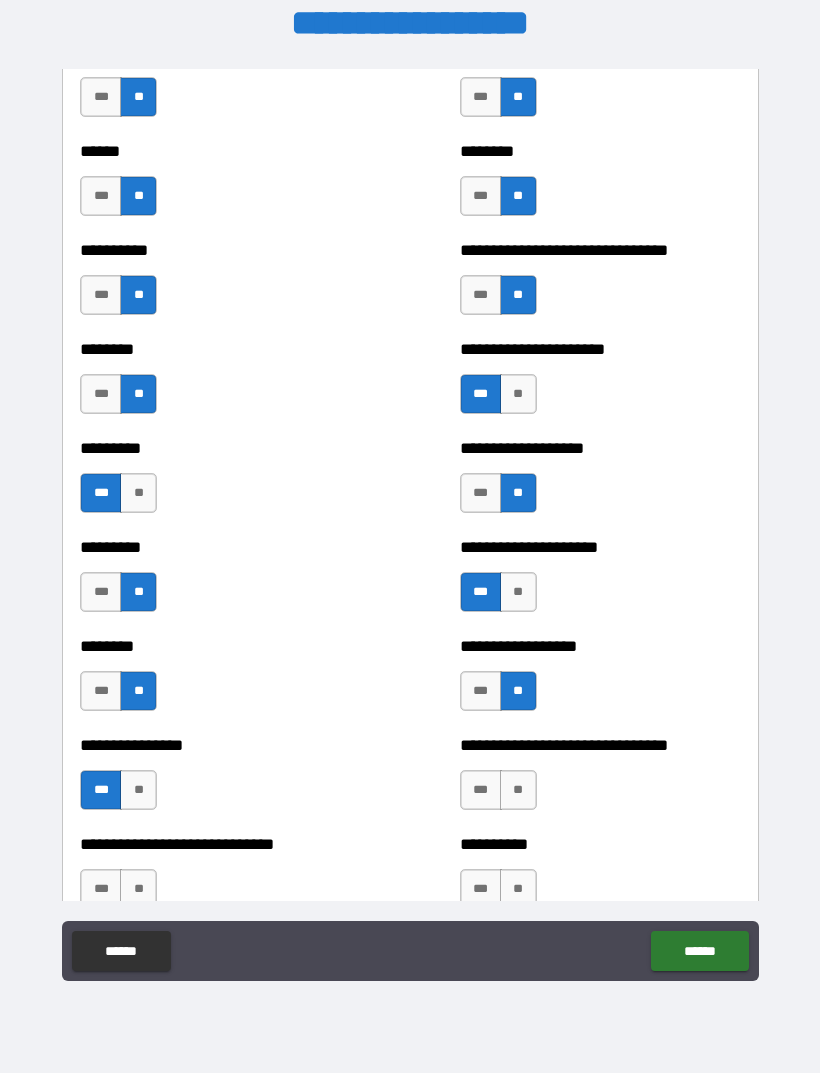click on "**" at bounding box center [518, 790] 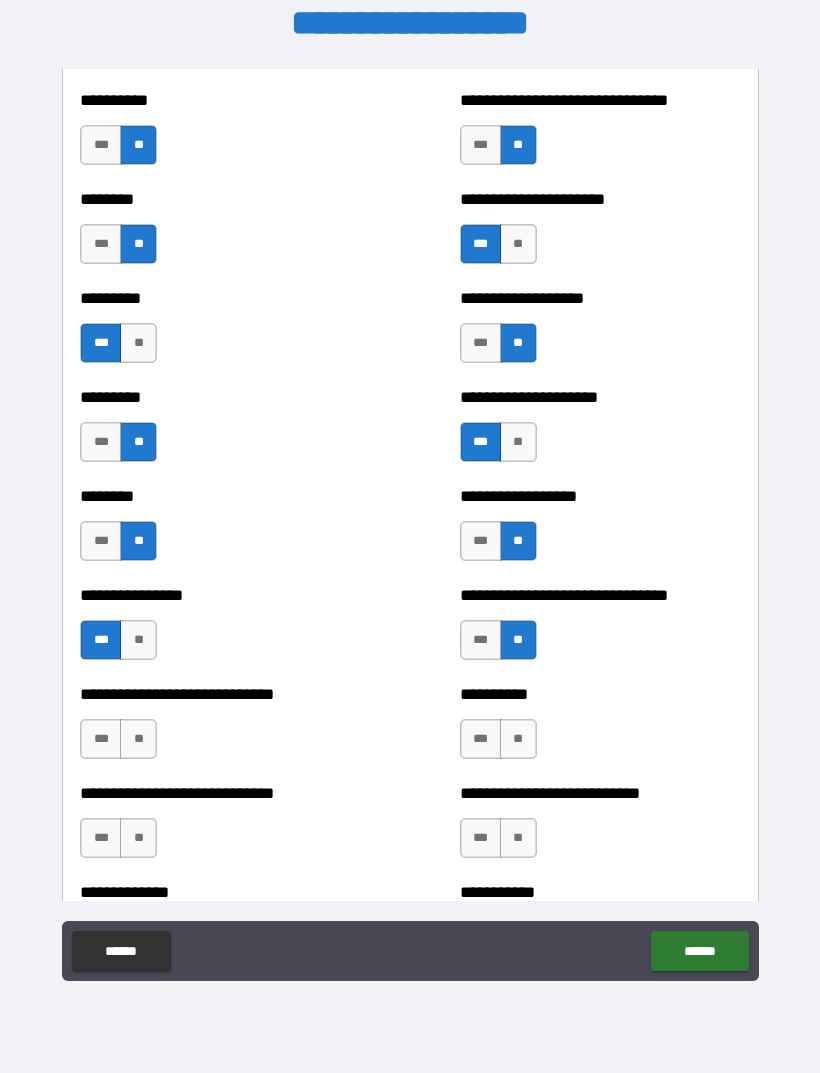 scroll, scrollTop: 7029, scrollLeft: 0, axis: vertical 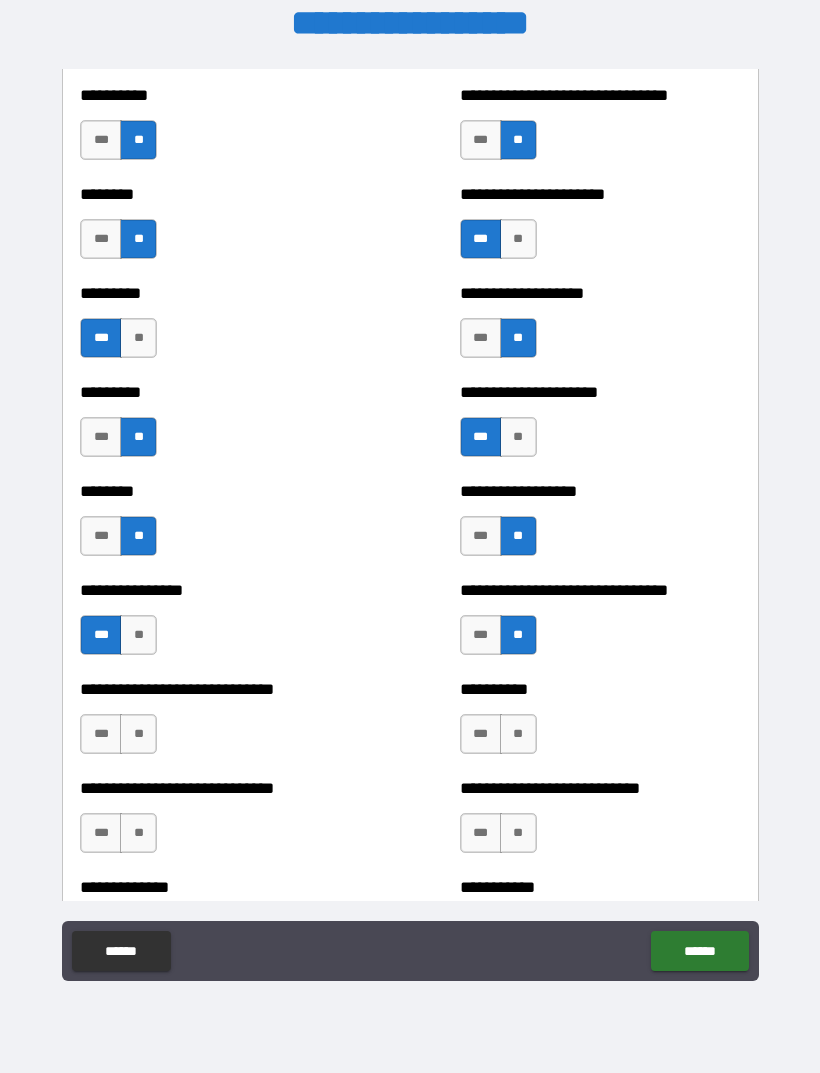 click on "**" at bounding box center [138, 734] 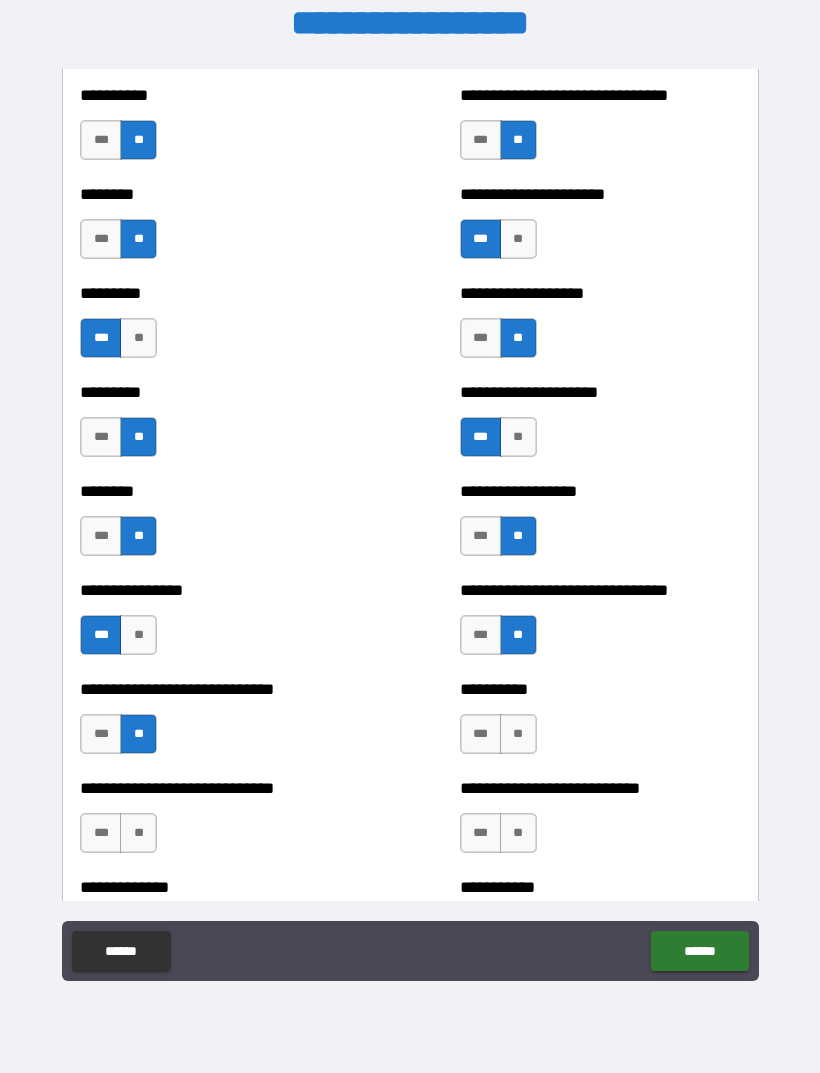 click on "***" at bounding box center [481, 734] 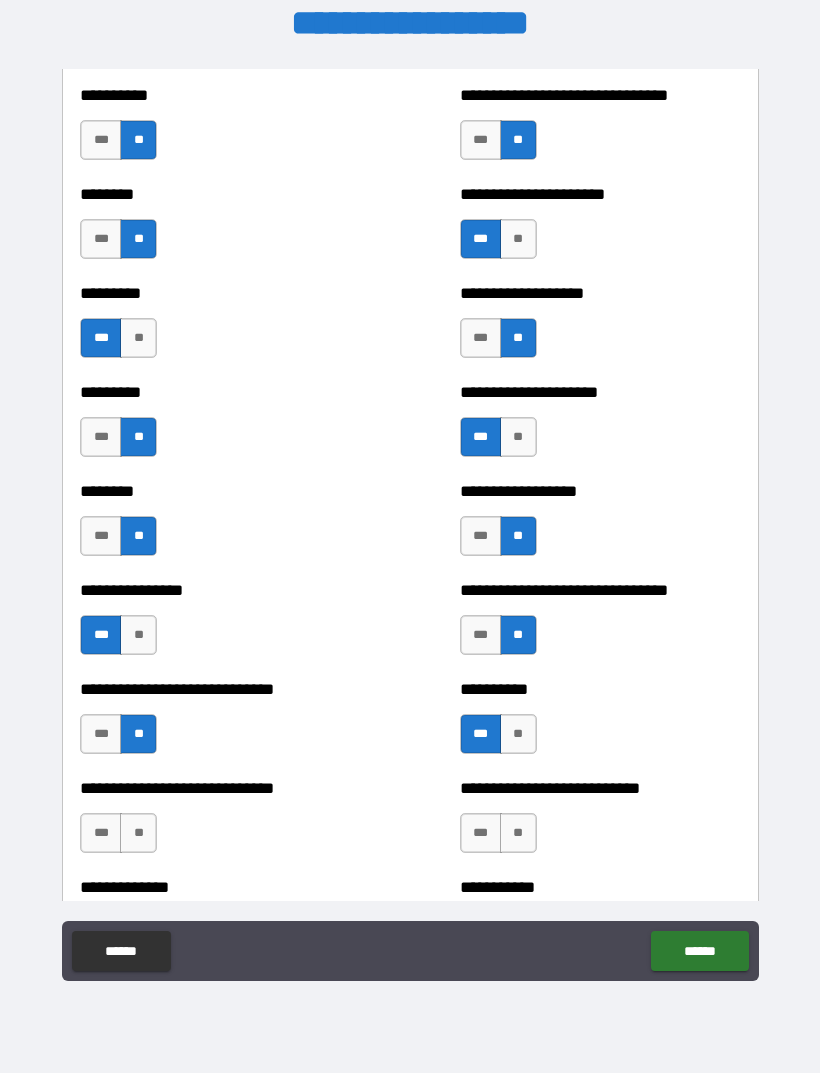 click on "**" at bounding box center (518, 833) 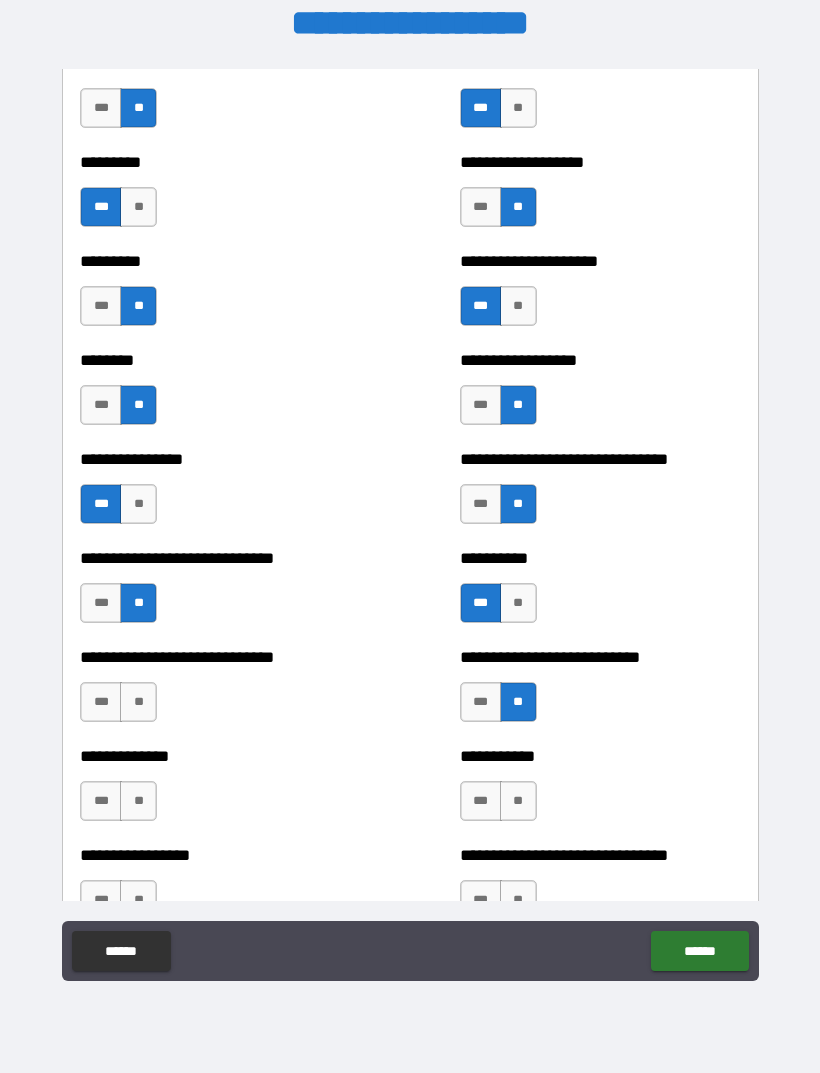 scroll, scrollTop: 7161, scrollLeft: 0, axis: vertical 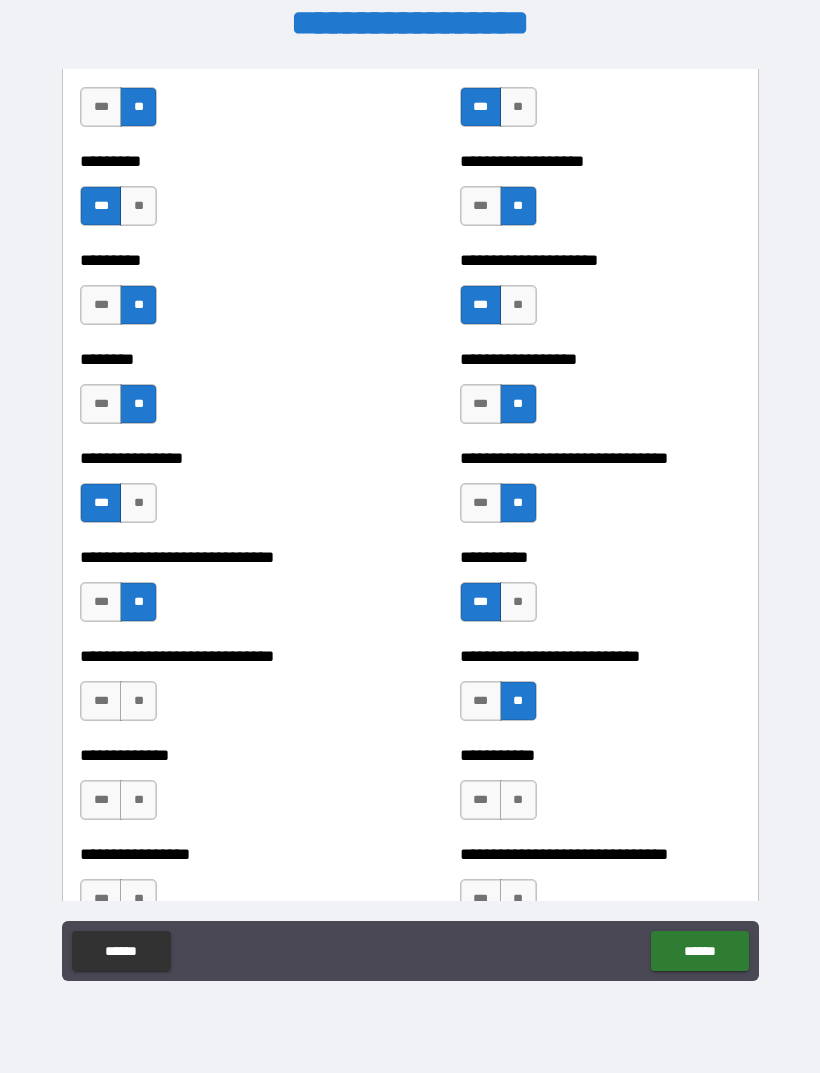 click on "**" at bounding box center [138, 701] 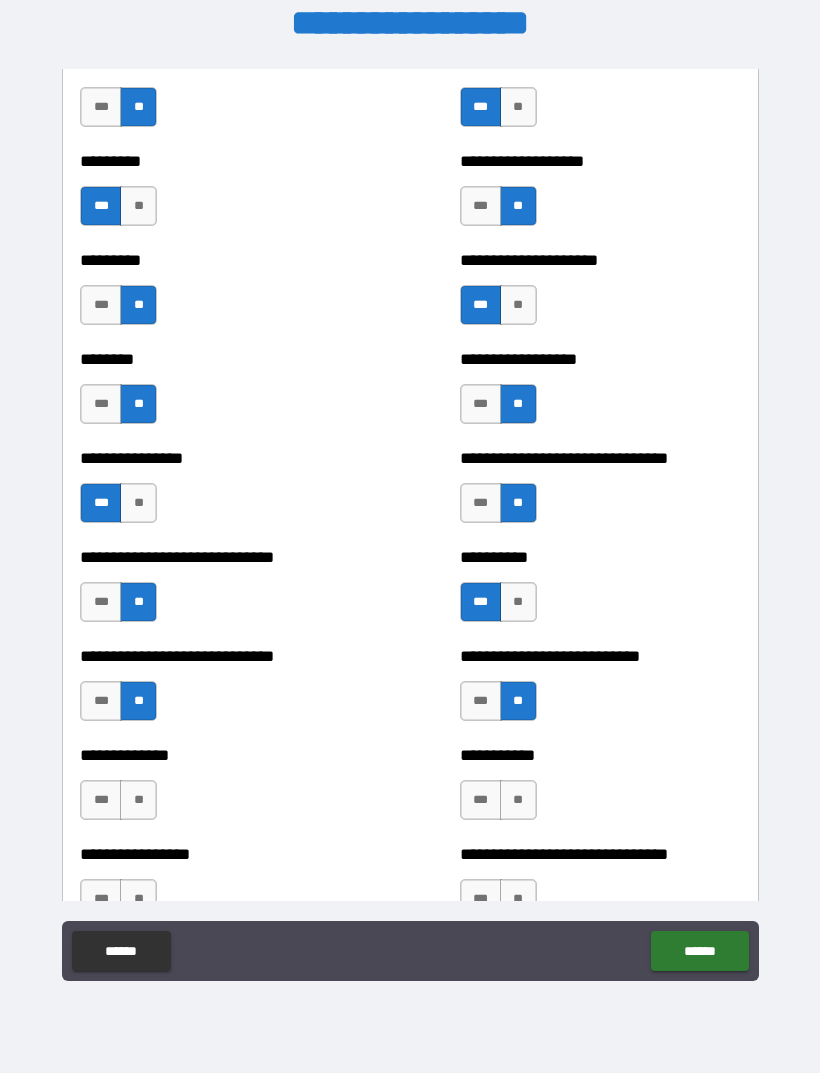 click on "**" at bounding box center [138, 800] 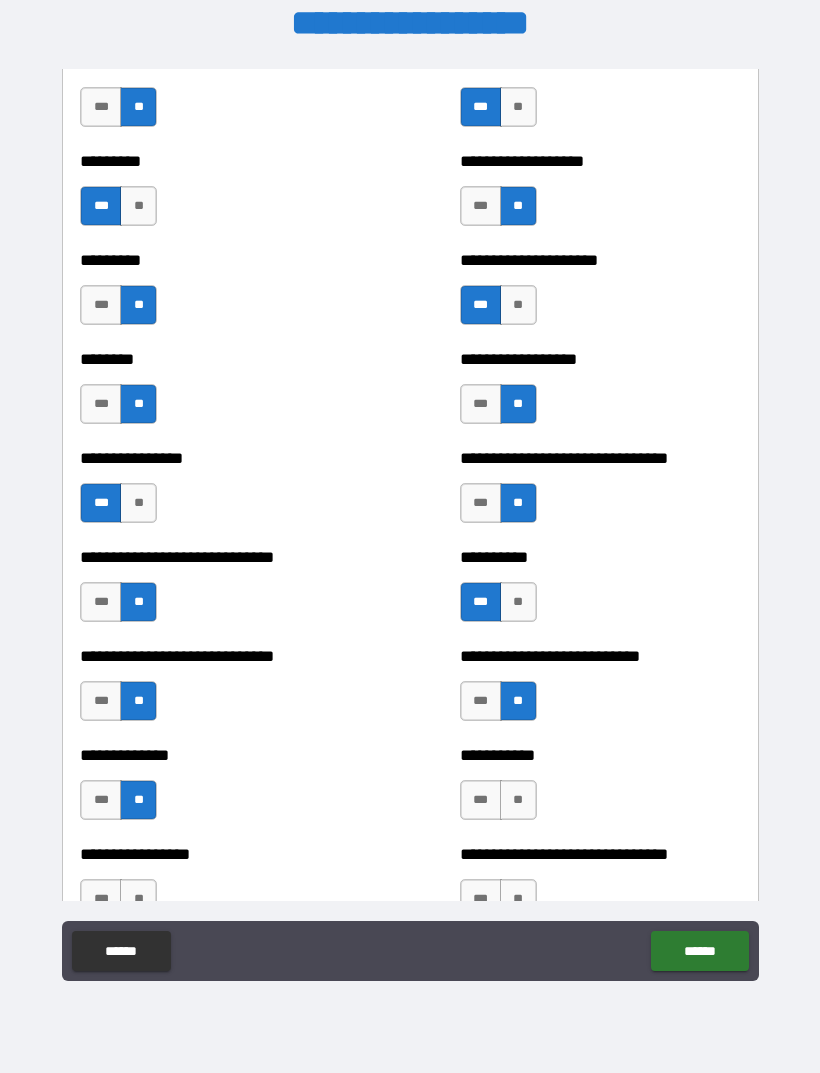 click on "**" at bounding box center [518, 800] 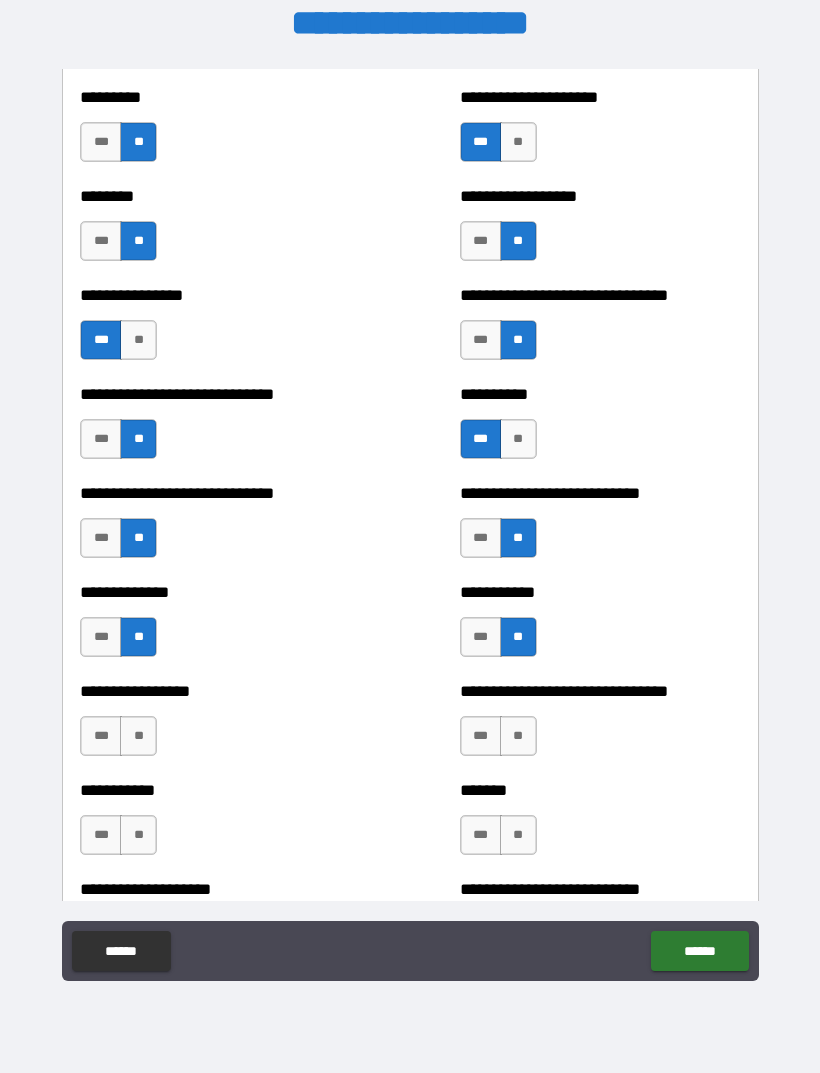scroll, scrollTop: 7323, scrollLeft: 0, axis: vertical 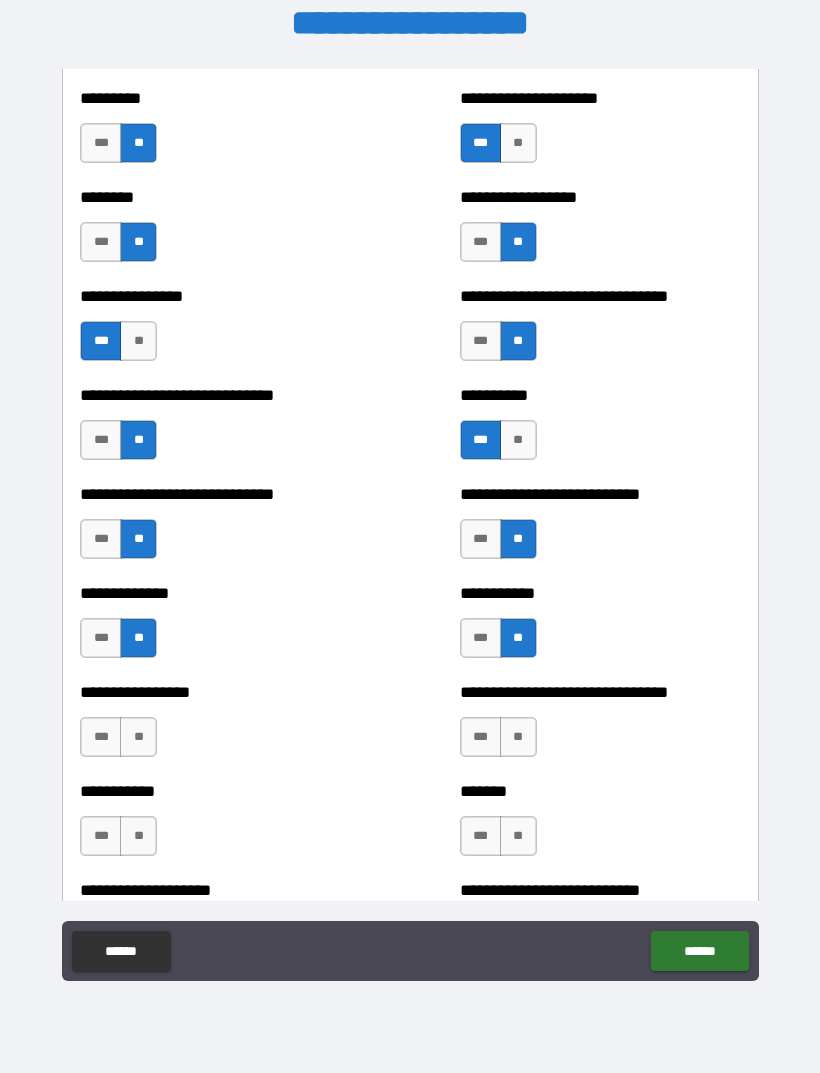 click on "***" at bounding box center [481, 737] 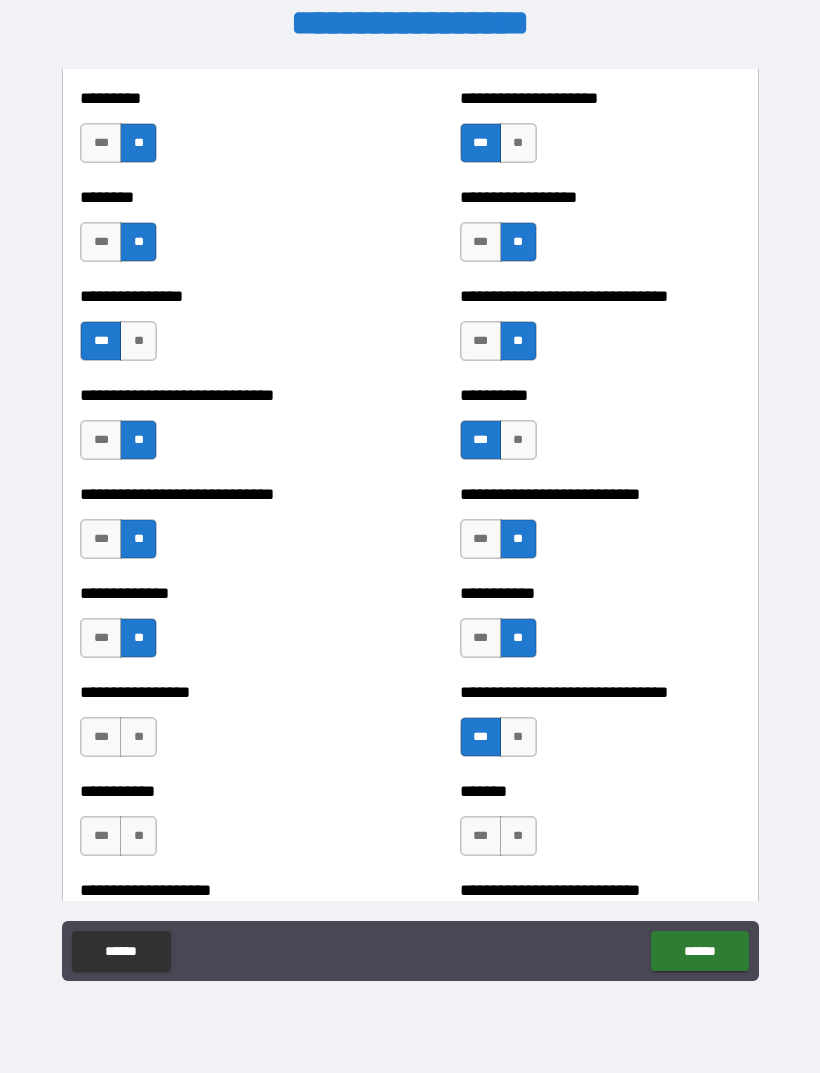 click on "**" at bounding box center (138, 737) 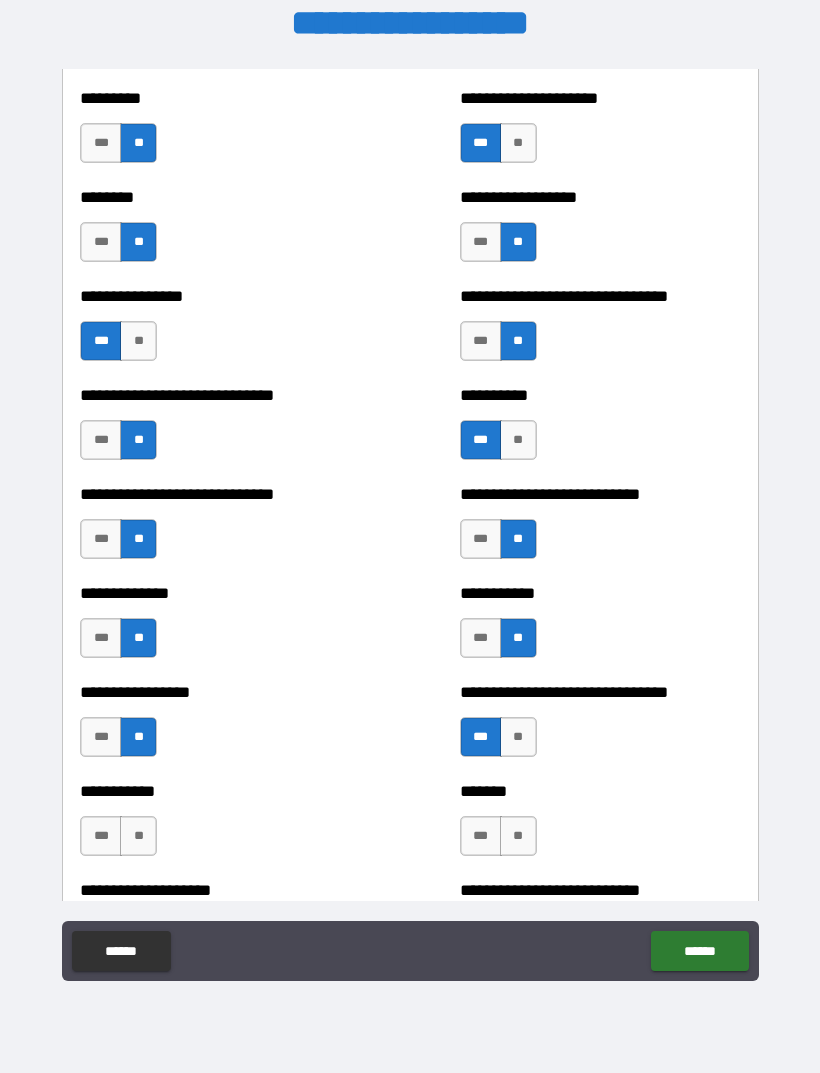 click on "**" at bounding box center [138, 836] 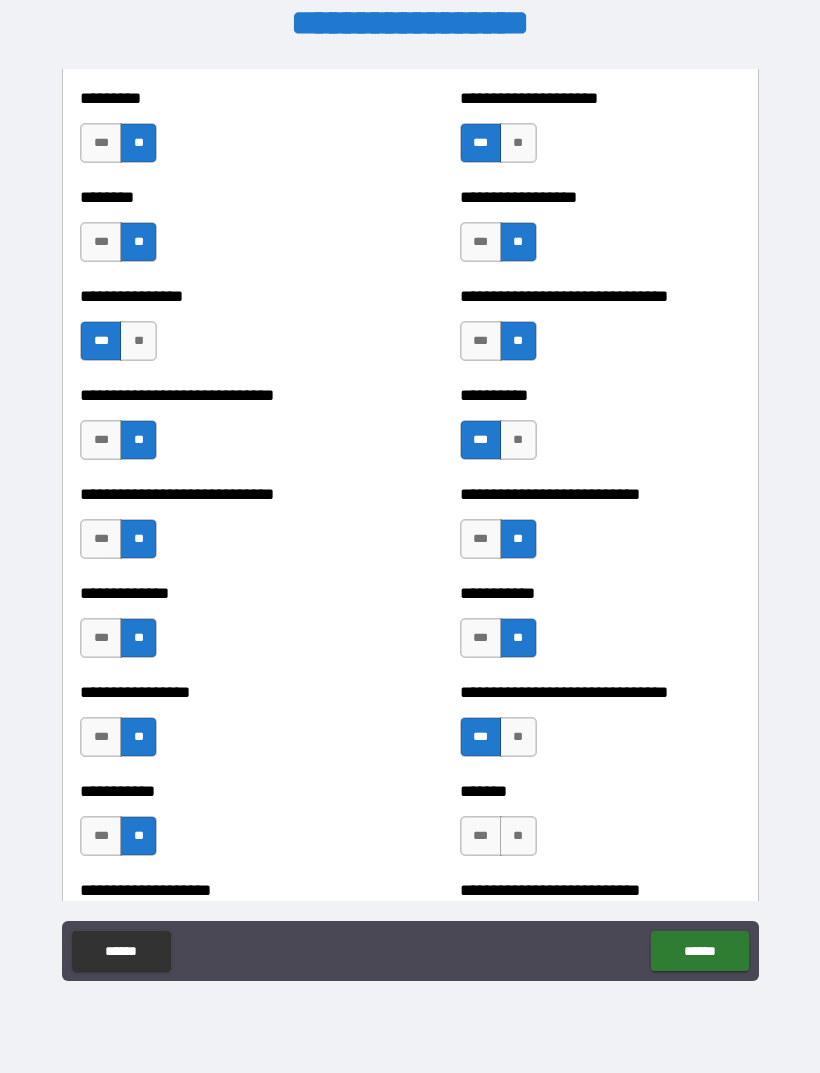 click on "**" at bounding box center (518, 836) 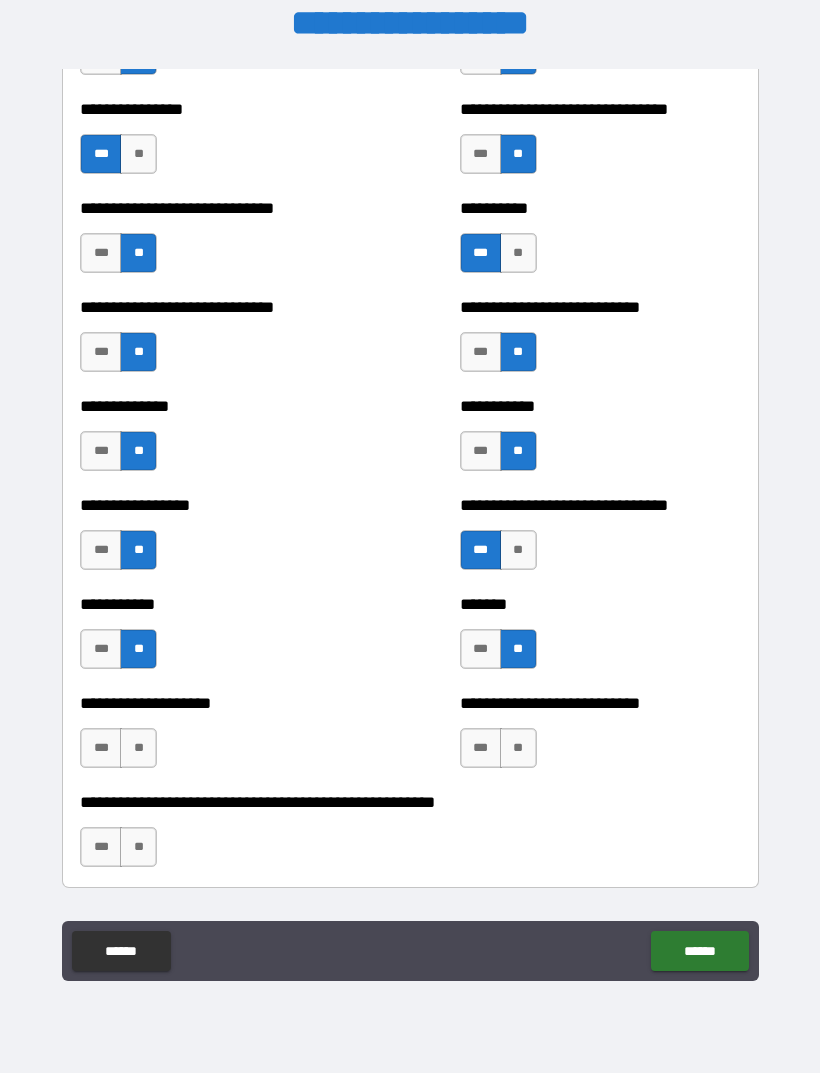 scroll, scrollTop: 7509, scrollLeft: 0, axis: vertical 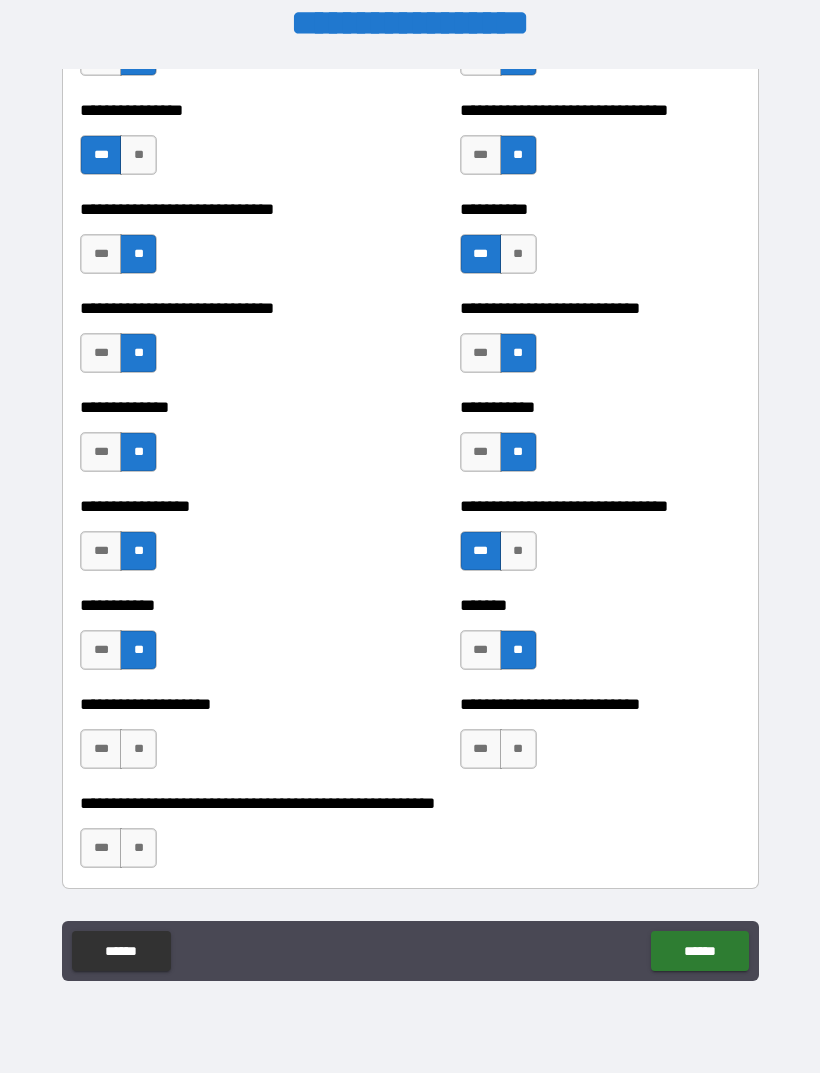 click on "***" at bounding box center (101, 749) 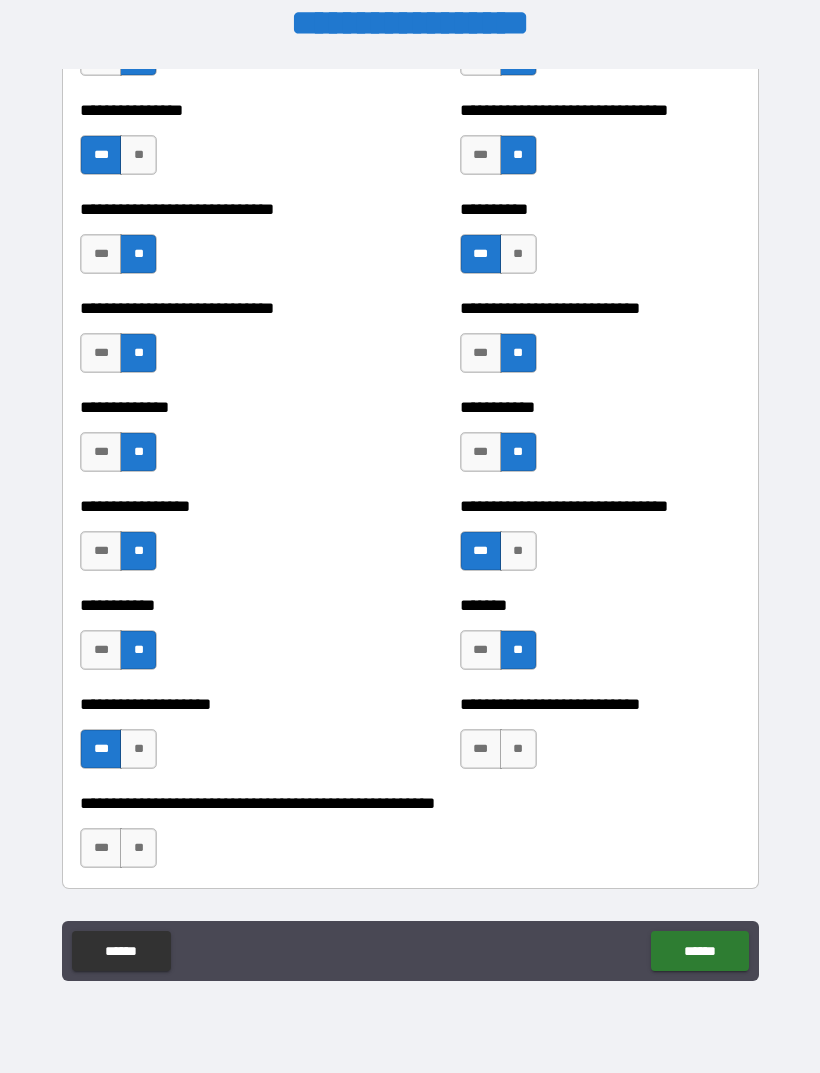 click on "**" at bounding box center (518, 749) 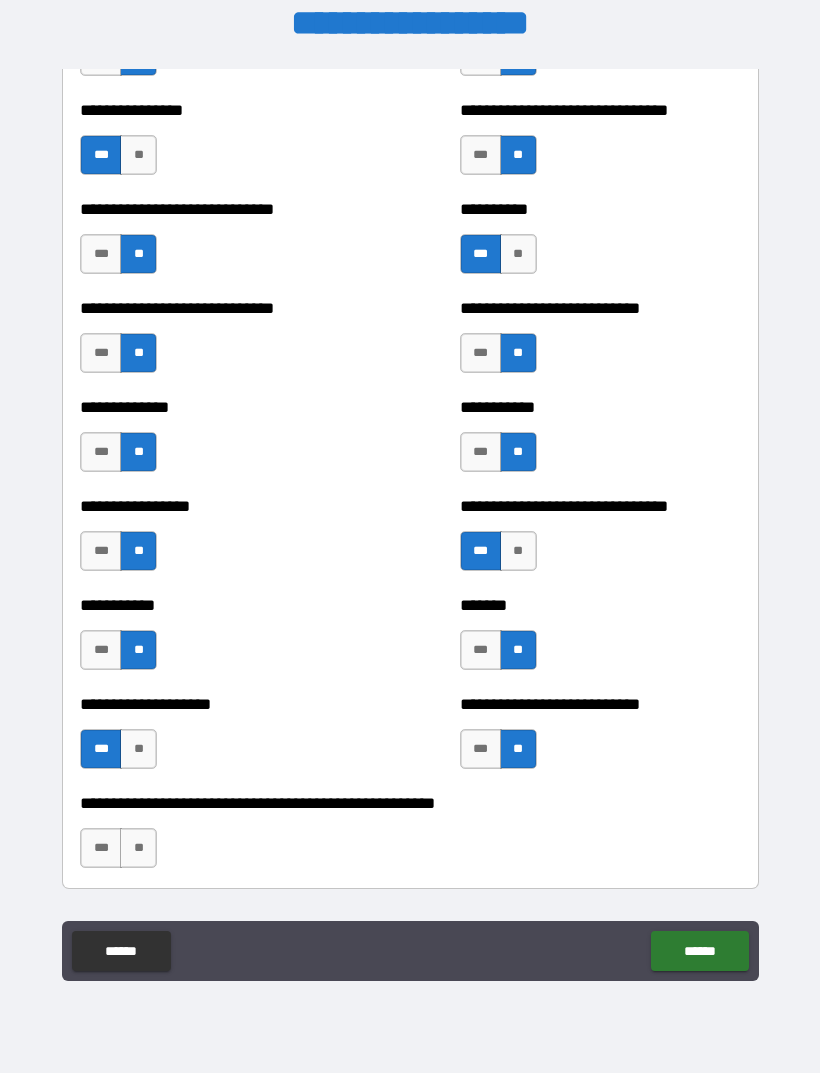 click on "***" at bounding box center (101, 848) 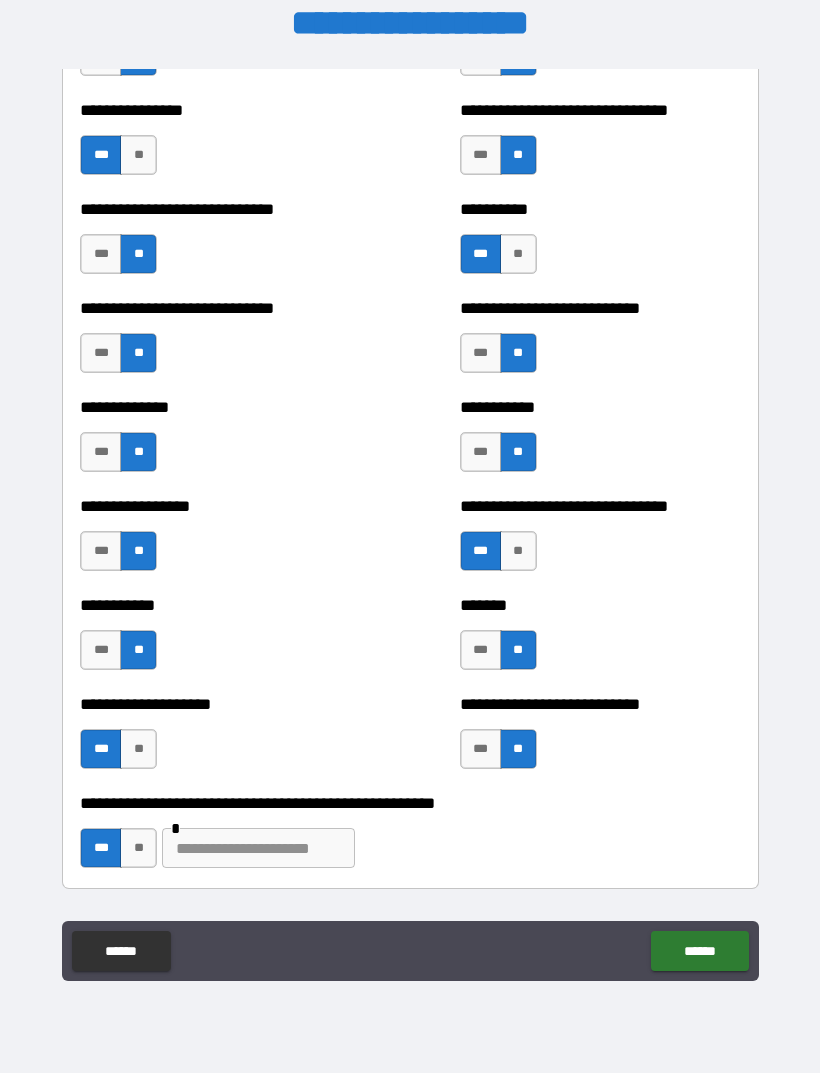 click at bounding box center [258, 848] 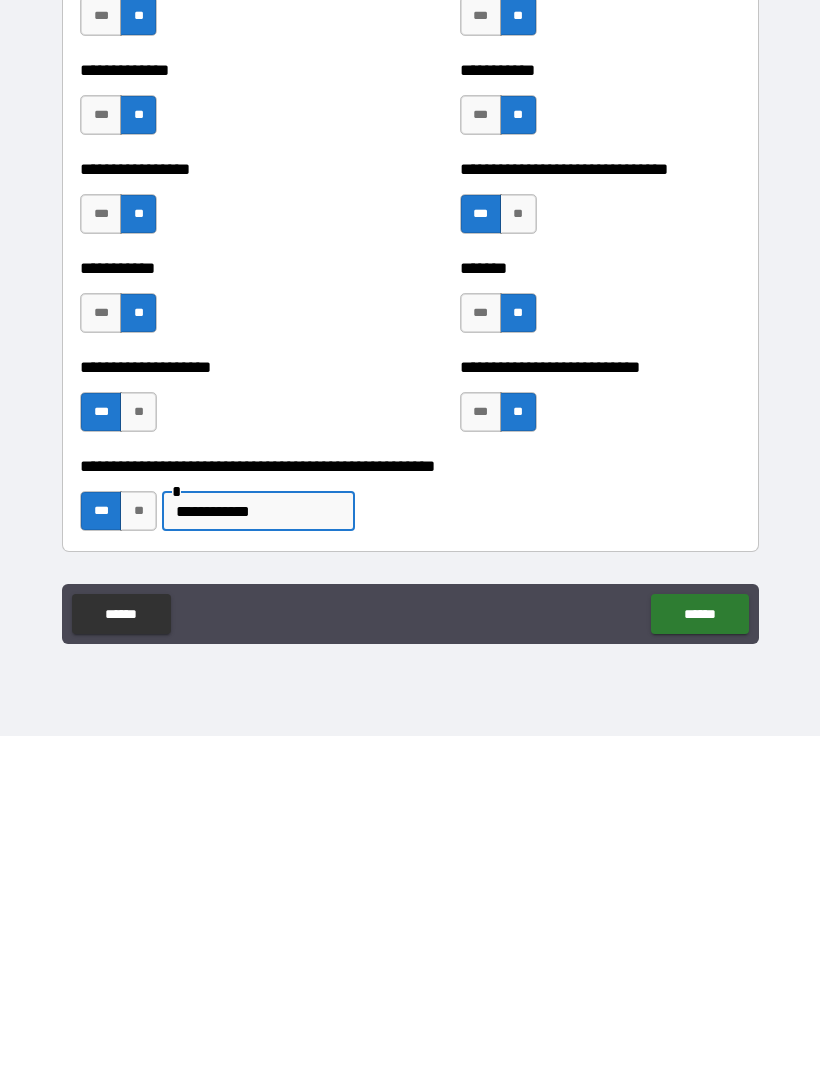 click on "******" at bounding box center [699, 951] 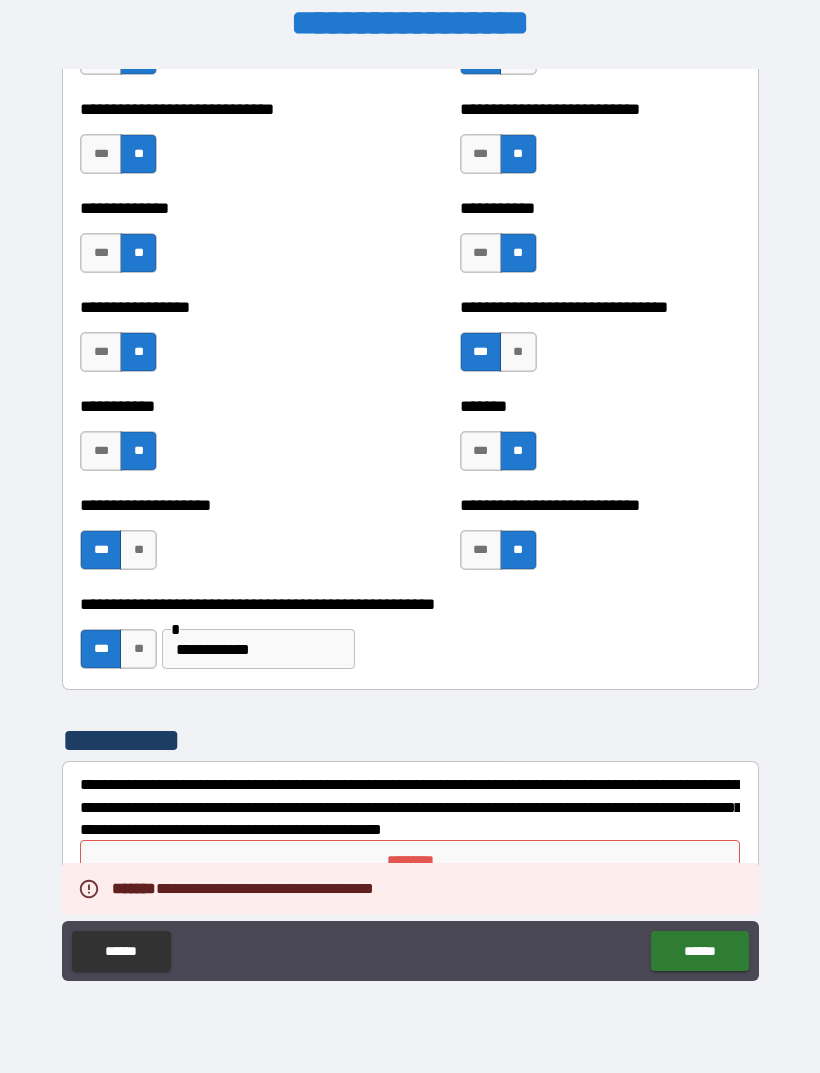 scroll, scrollTop: 7708, scrollLeft: 0, axis: vertical 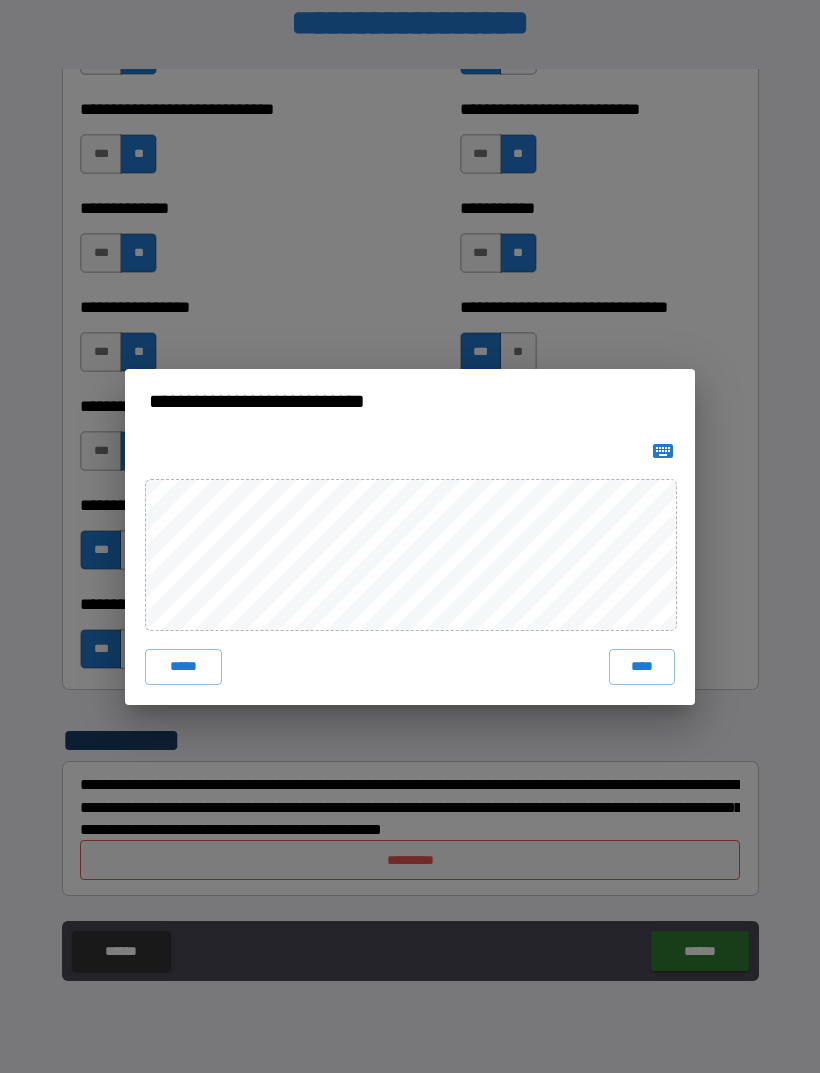 click on "****" at bounding box center [642, 667] 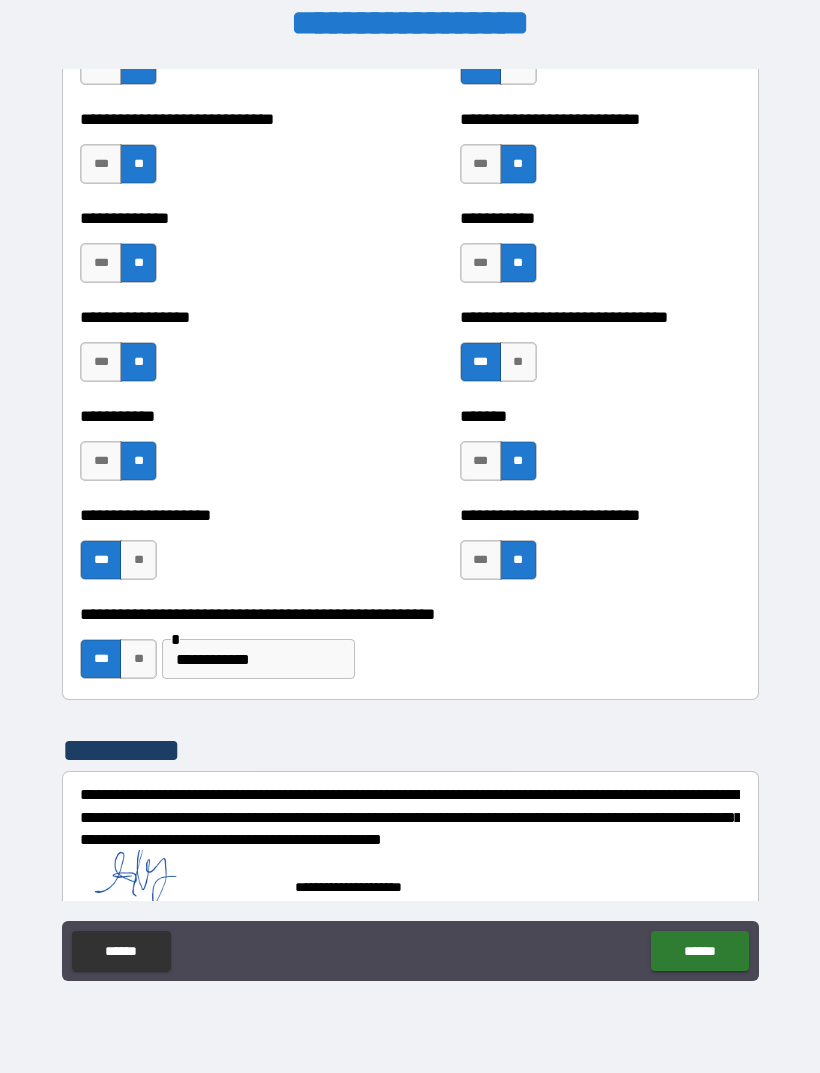 click on "******" at bounding box center [699, 951] 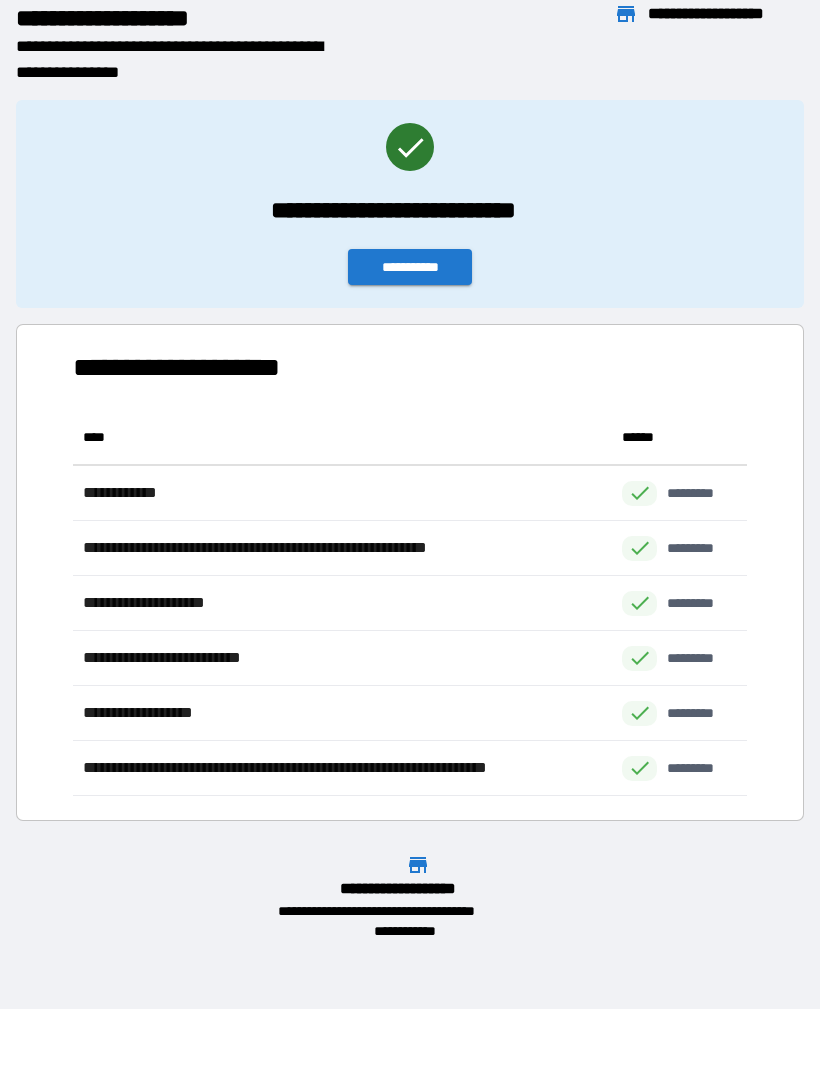 scroll, scrollTop: 386, scrollLeft: 674, axis: both 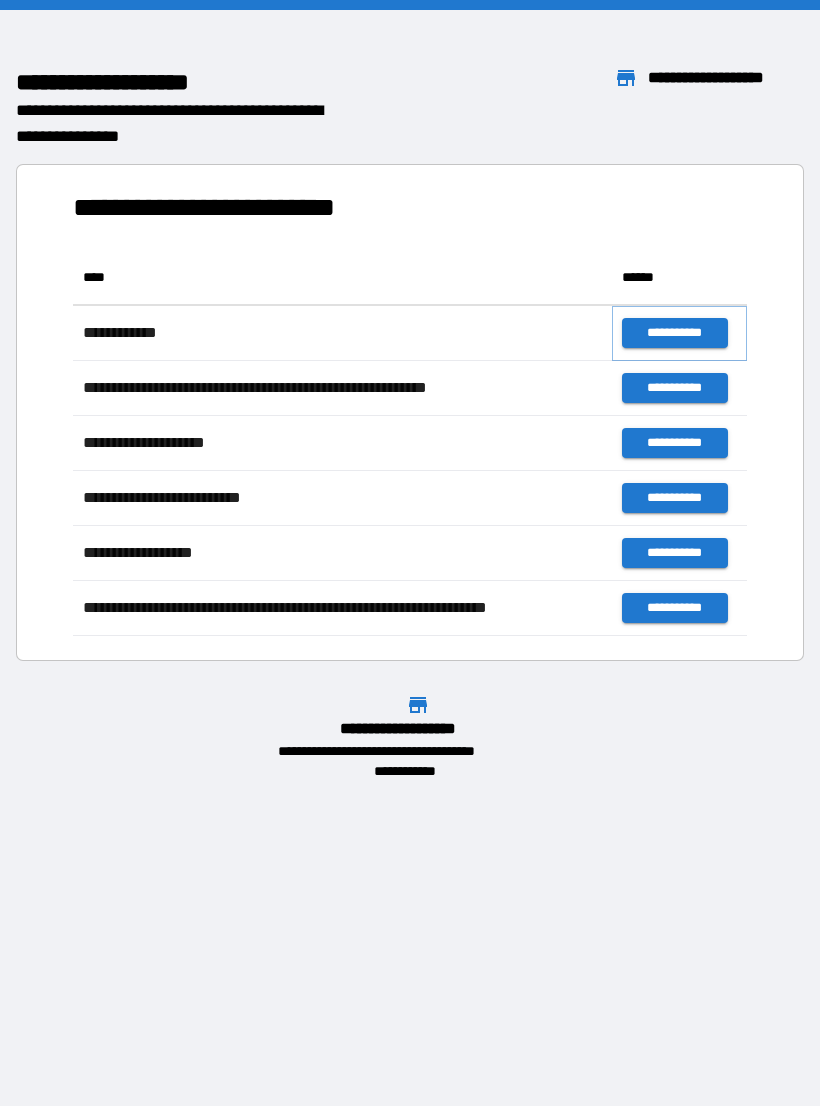 click on "**********" at bounding box center (674, 333) 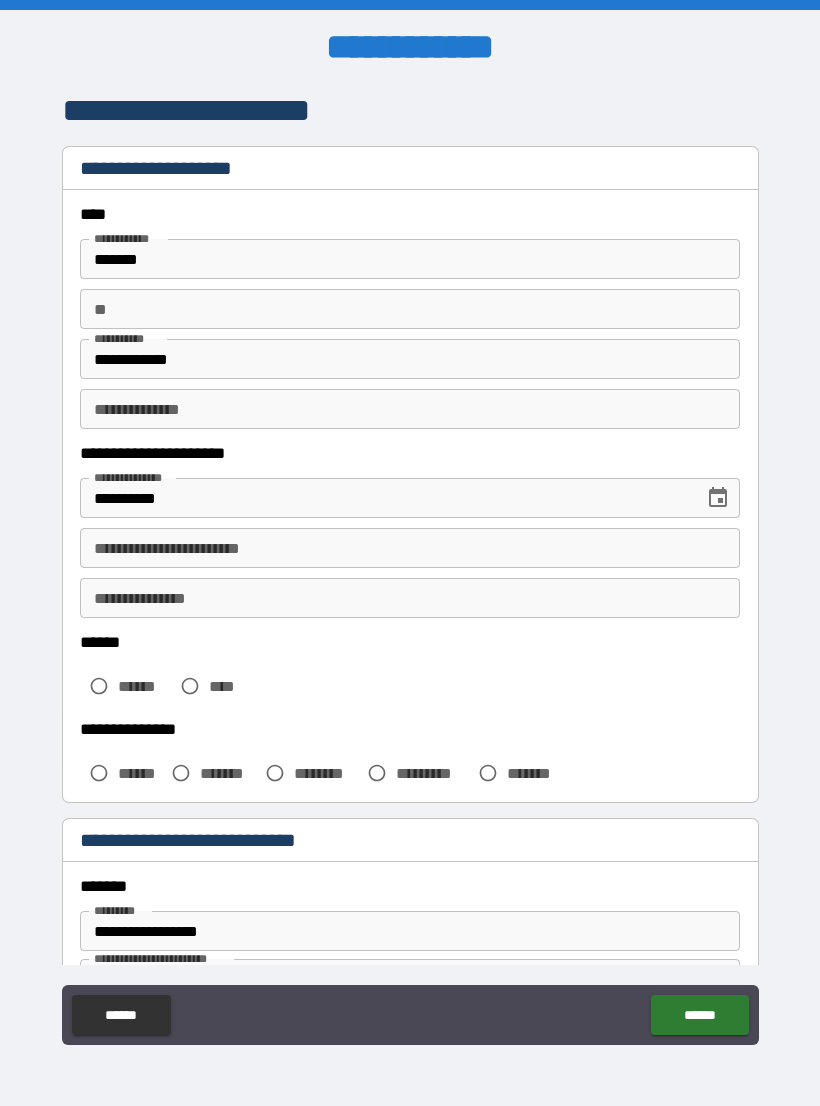 click on "**********" at bounding box center [410, 548] 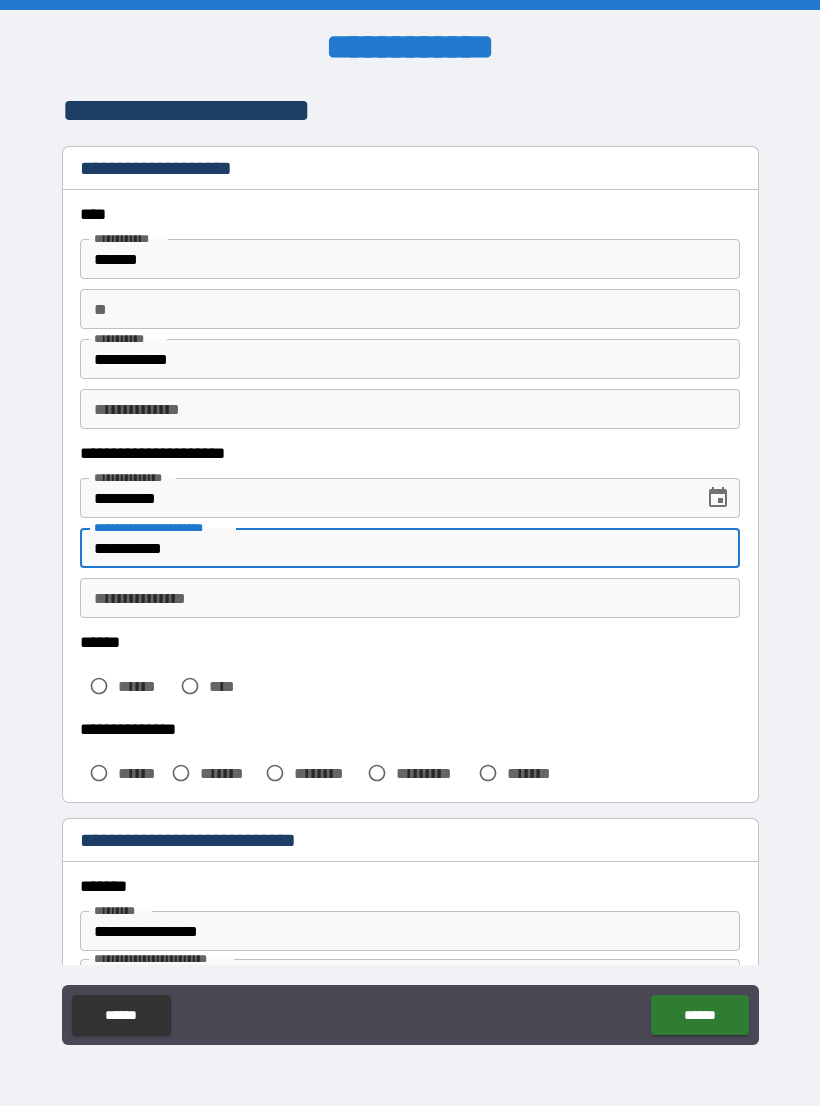 type on "**********" 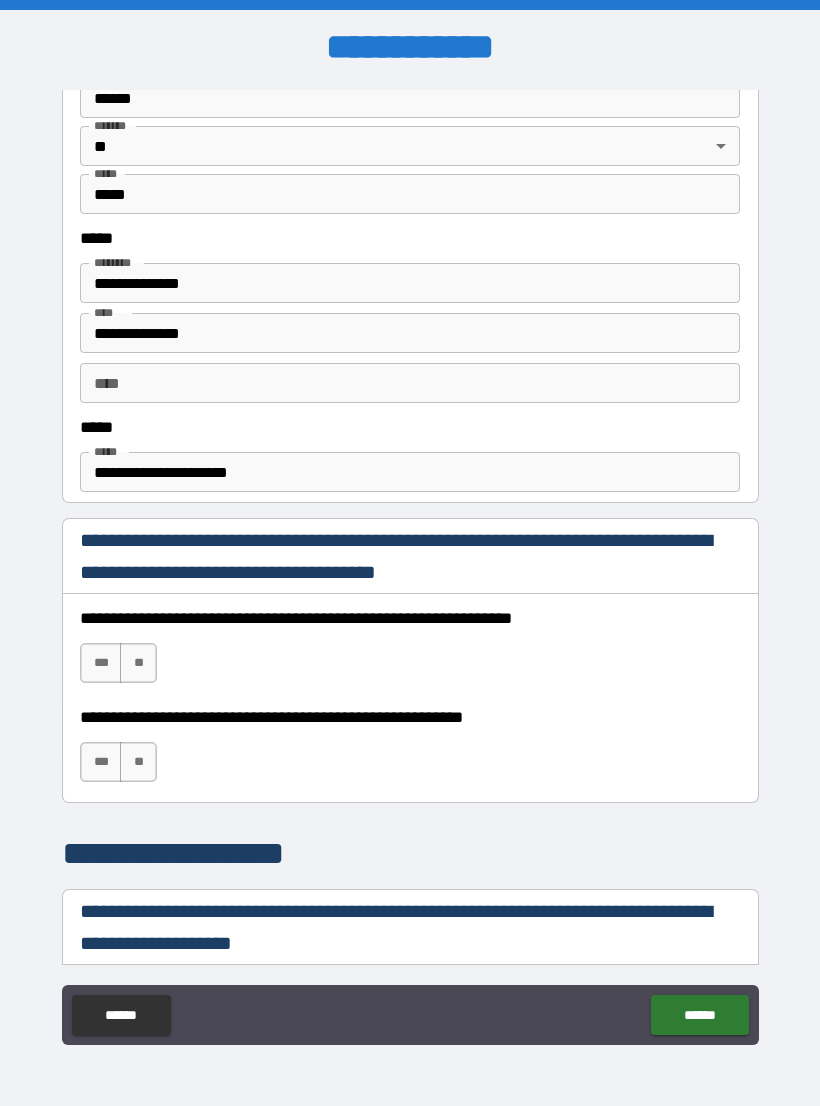 scroll, scrollTop: 934, scrollLeft: 0, axis: vertical 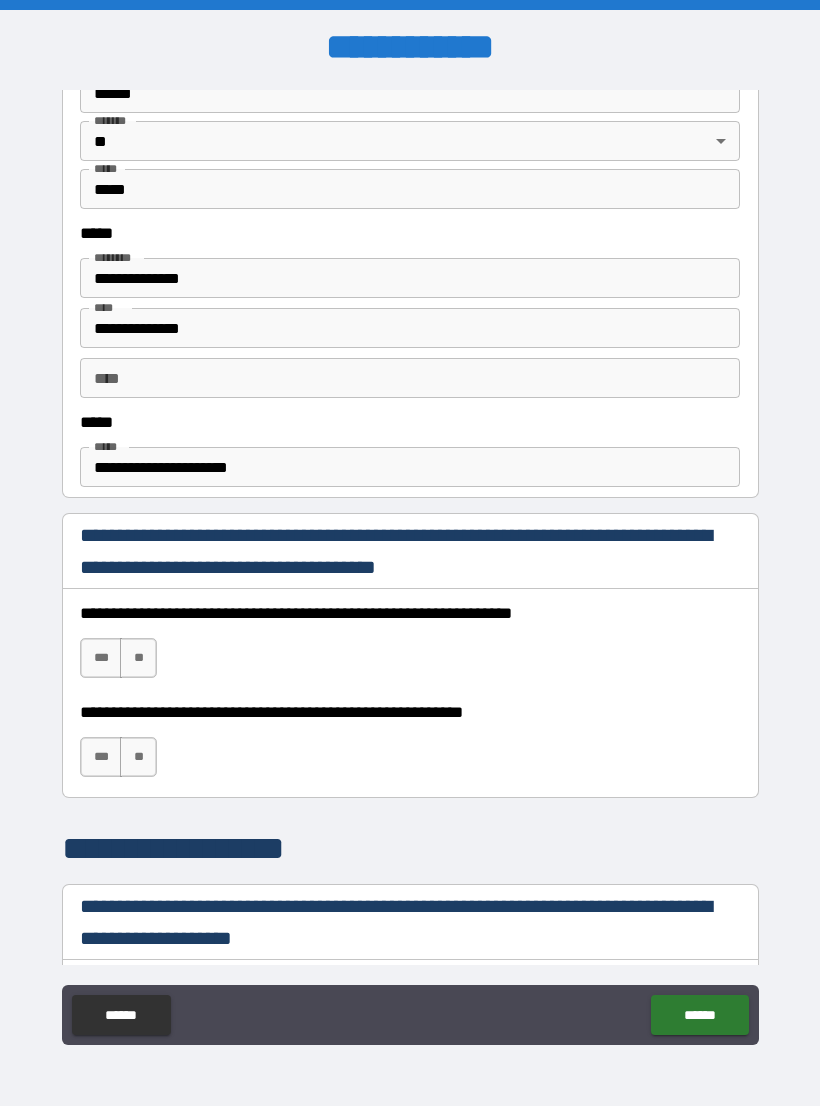 click on "***" at bounding box center (101, 658) 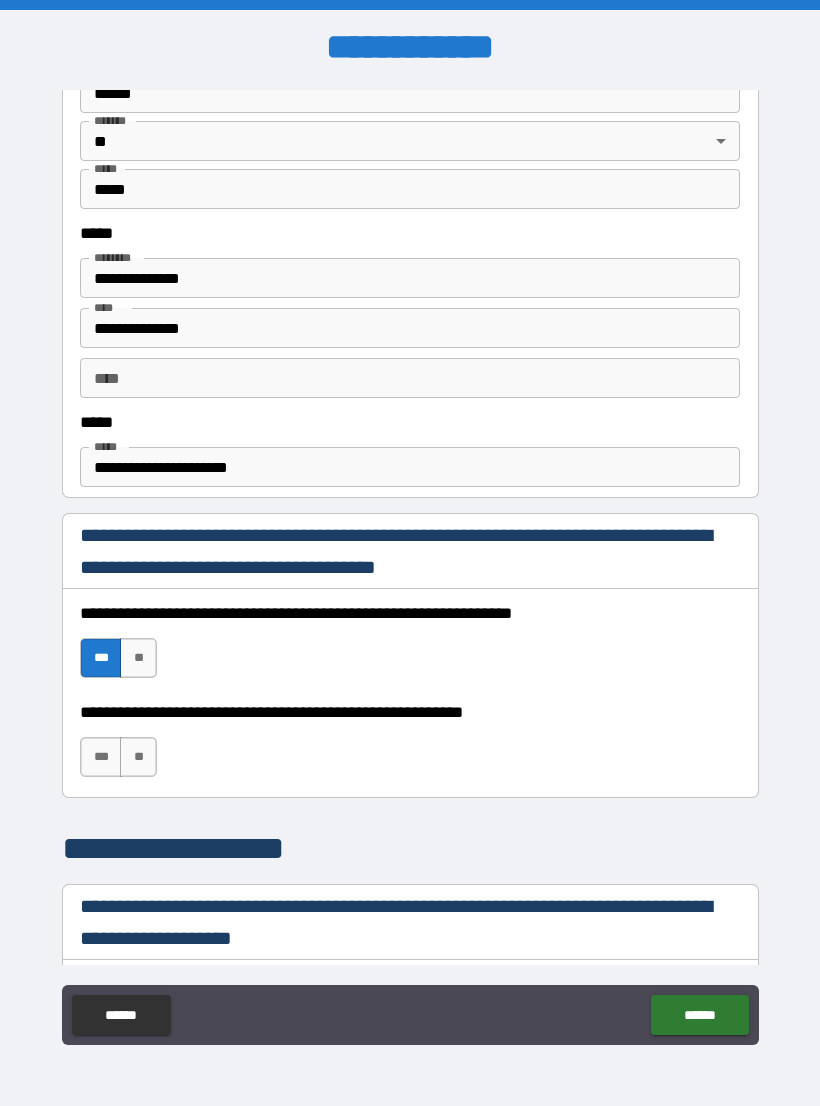 click on "***" at bounding box center (101, 757) 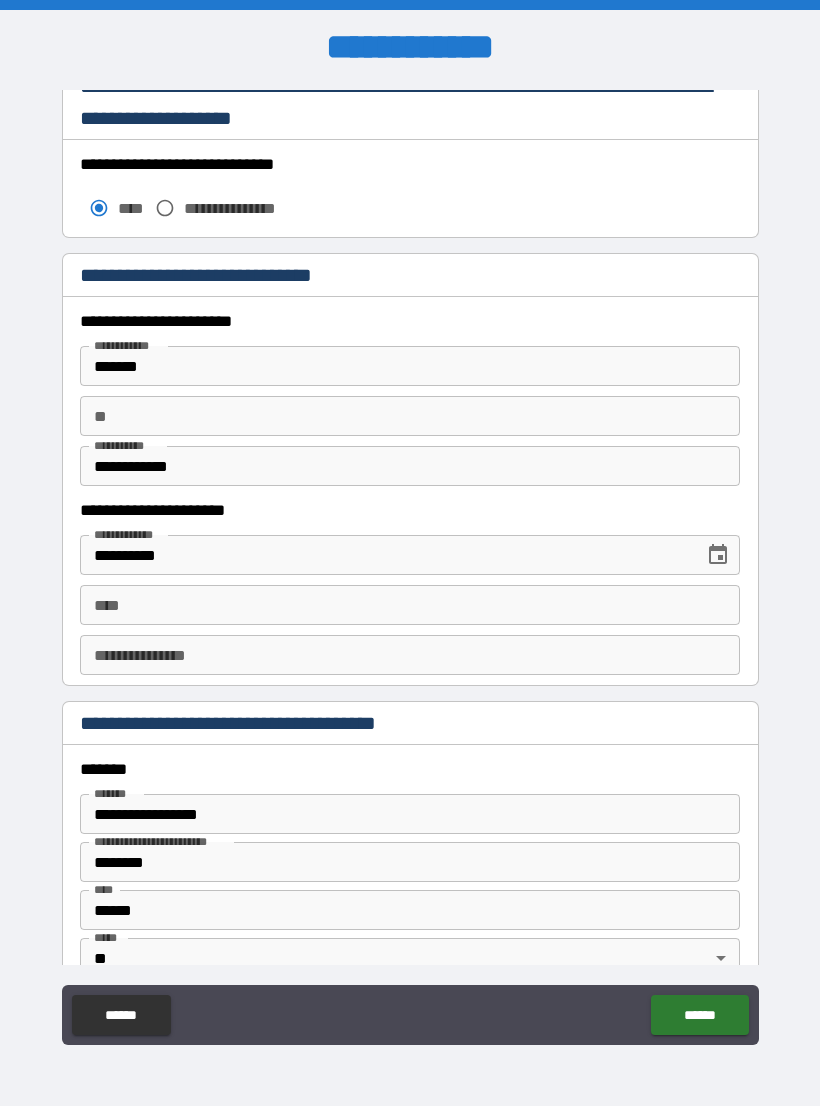scroll, scrollTop: 1744, scrollLeft: 0, axis: vertical 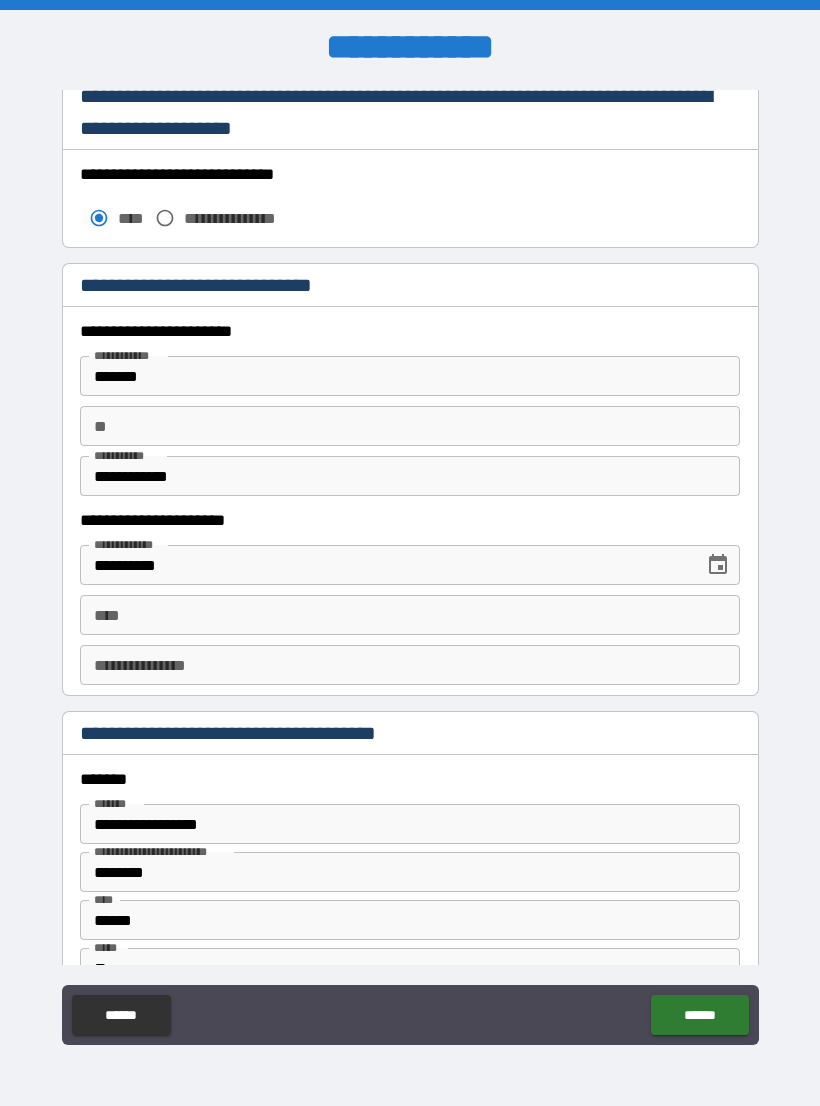 click on "****" at bounding box center [410, 615] 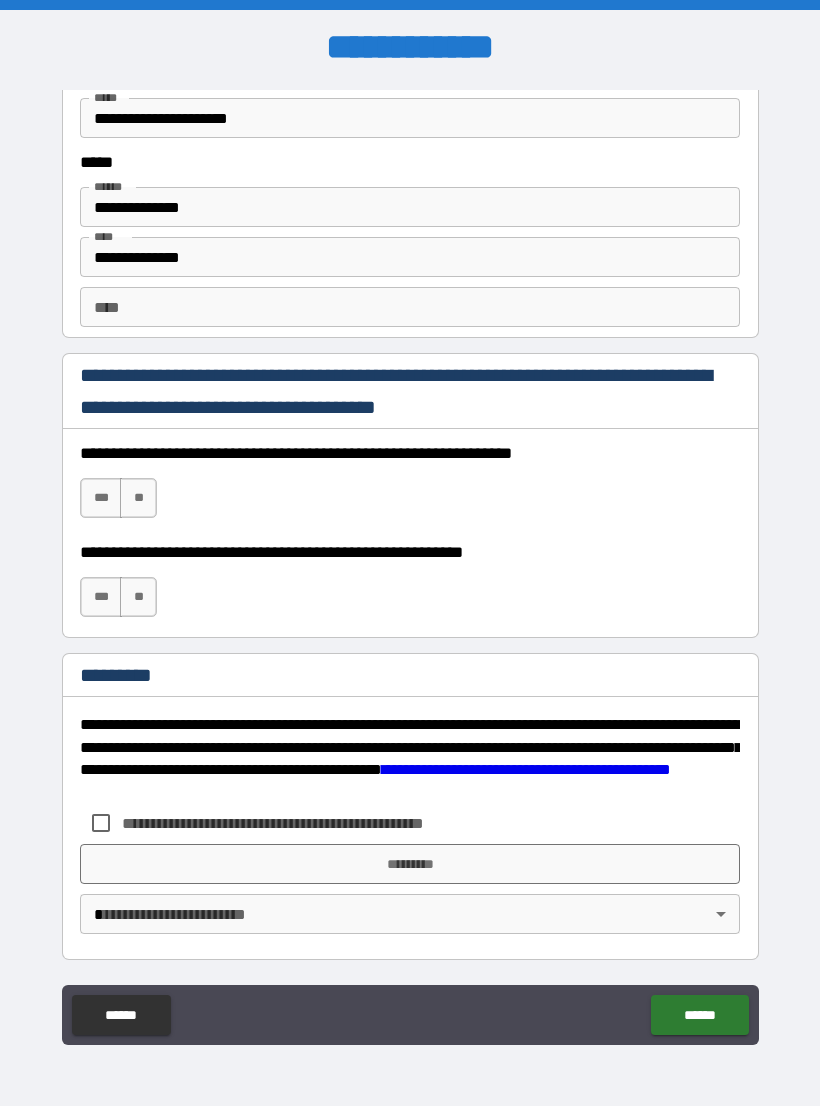 scroll, scrollTop: 2731, scrollLeft: 0, axis: vertical 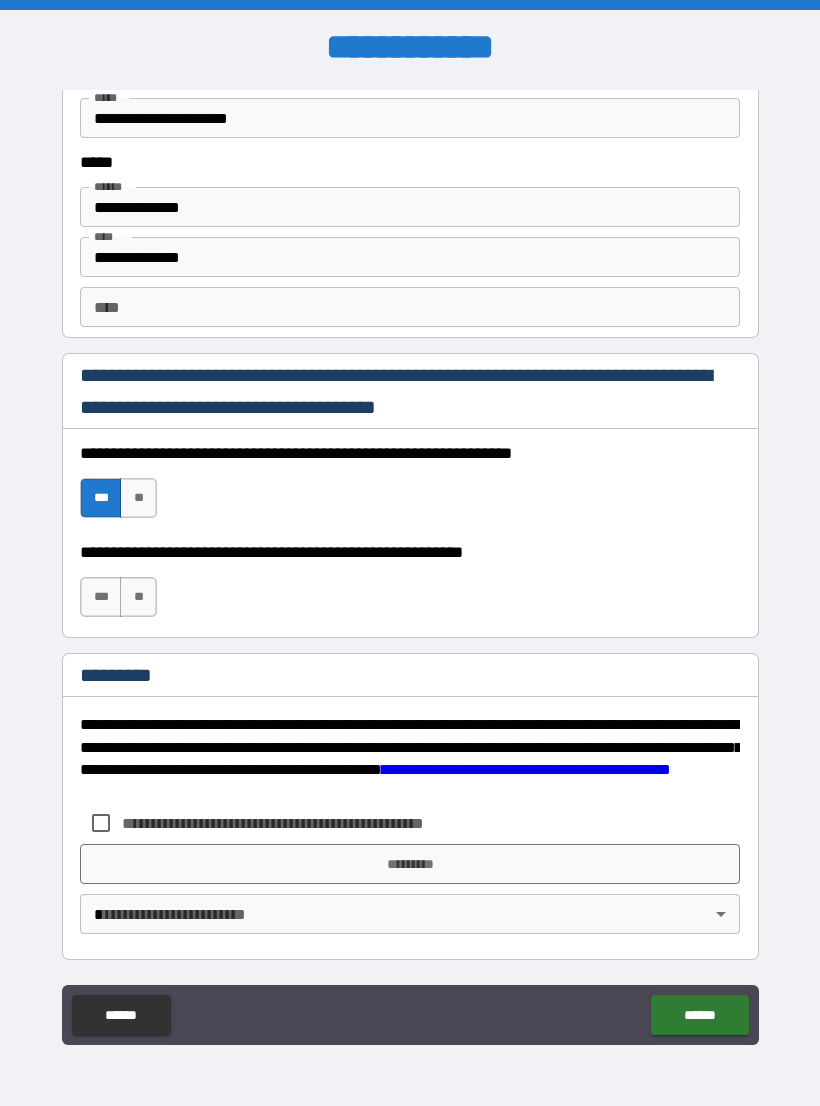 click on "***" at bounding box center [101, 597] 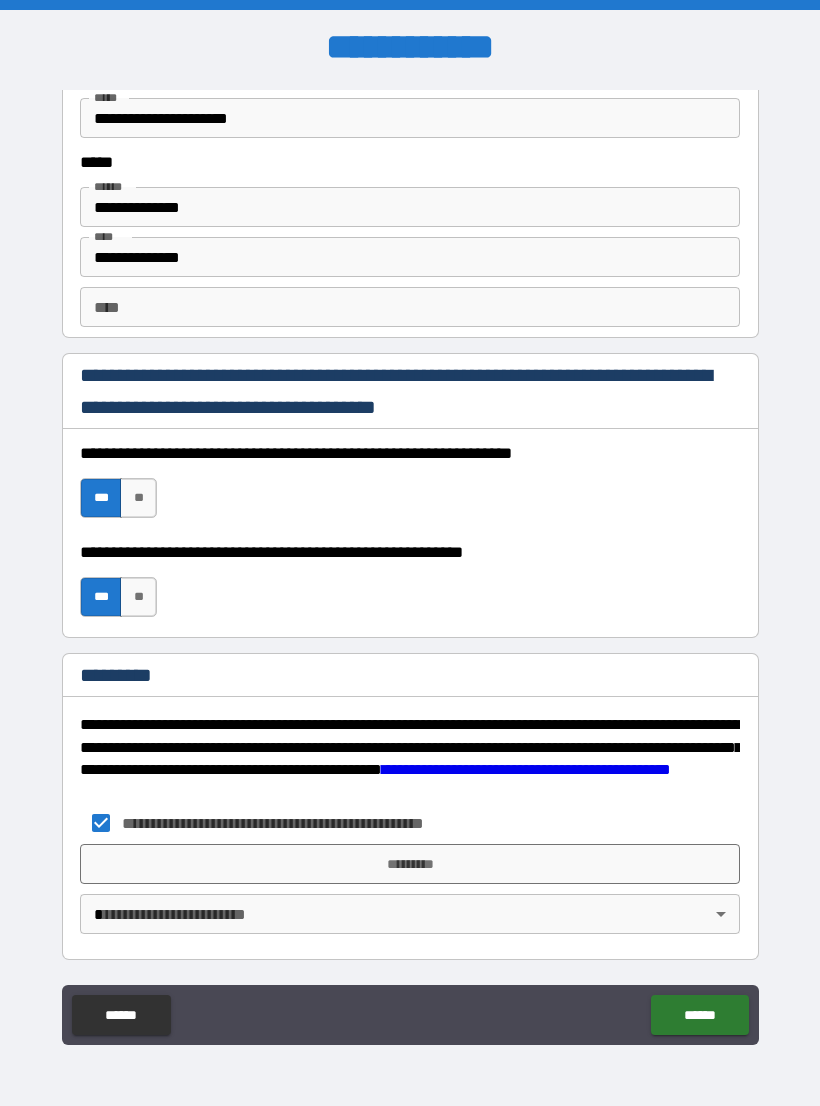 click on "*********" at bounding box center [410, 864] 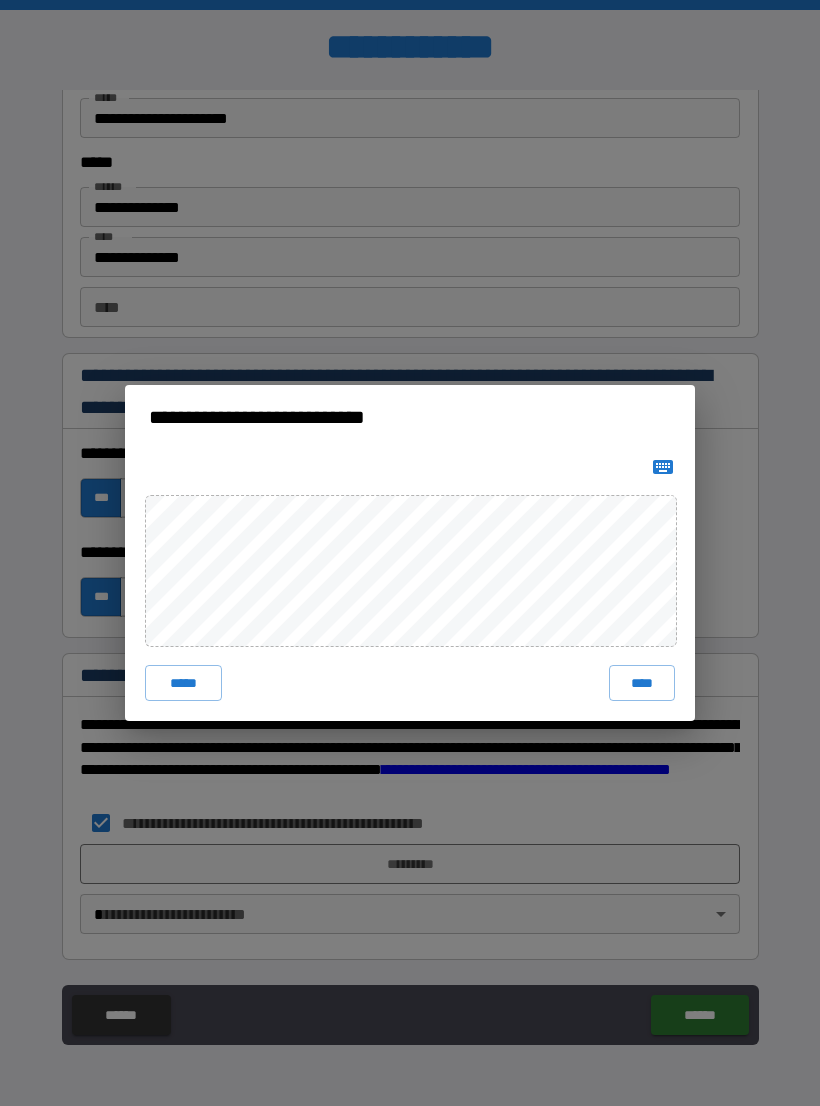 click on "****" at bounding box center [642, 683] 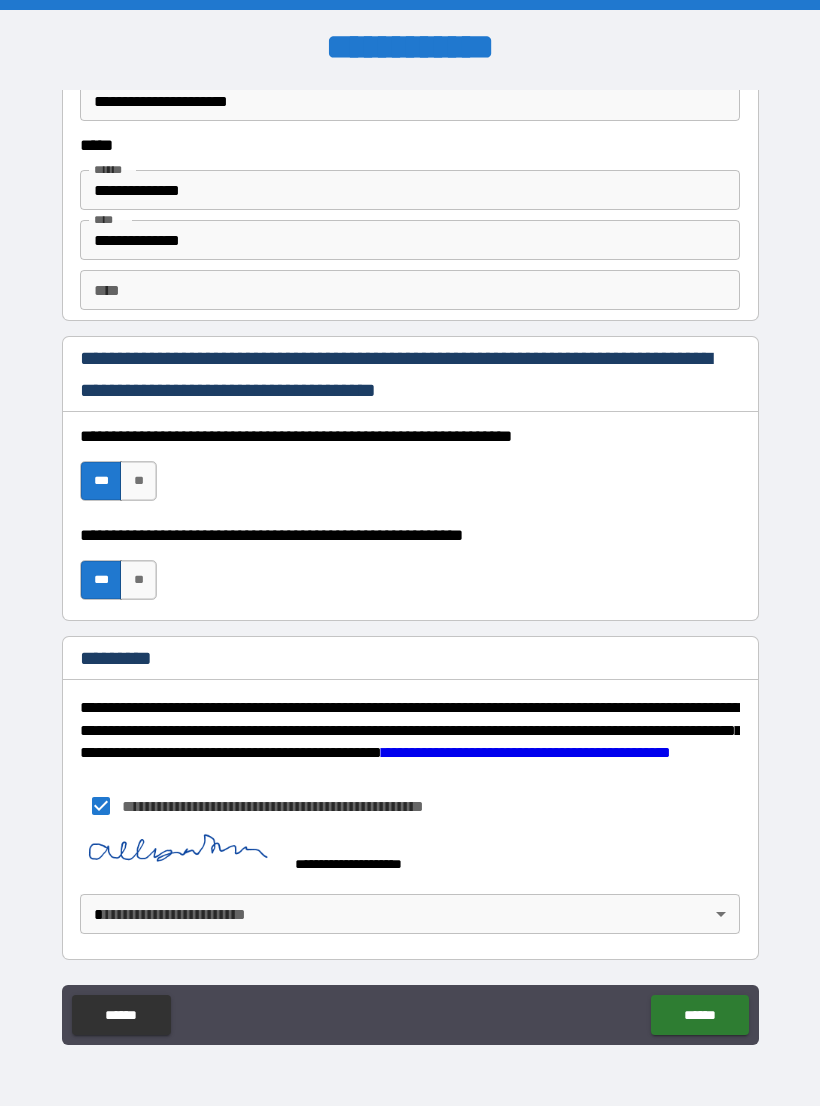 scroll, scrollTop: 2748, scrollLeft: 0, axis: vertical 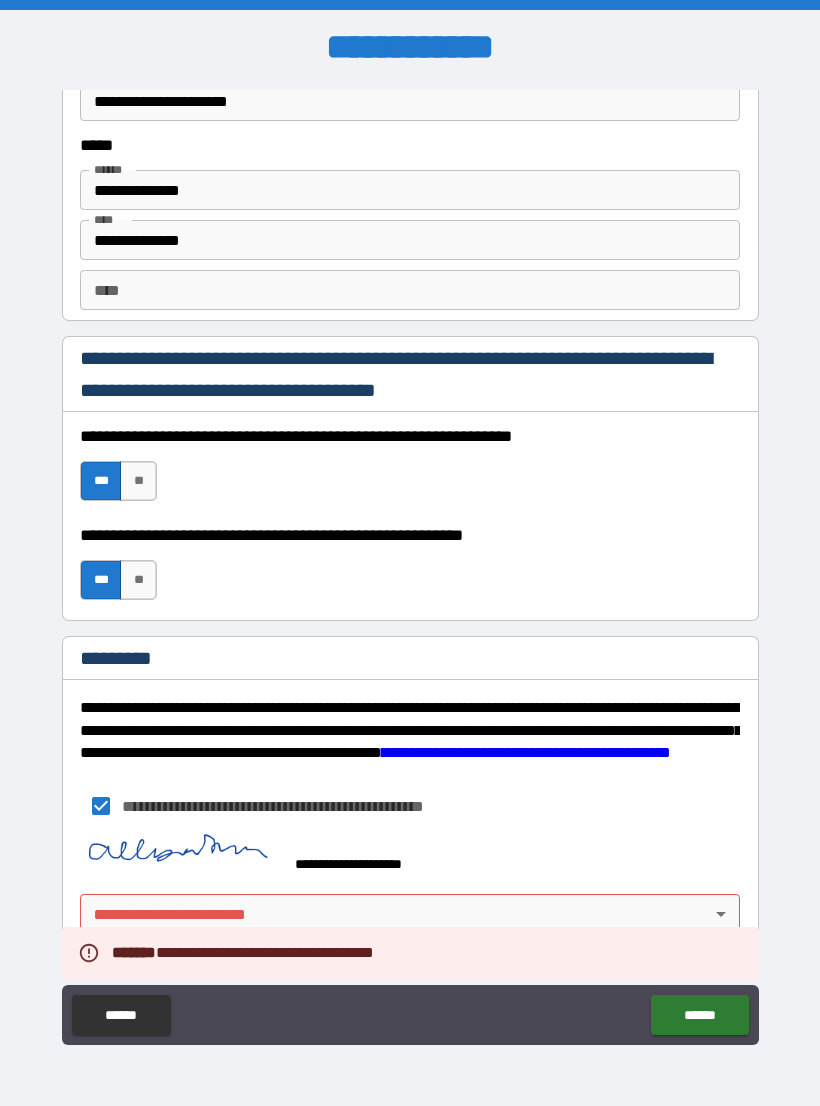 click on "**********" at bounding box center (410, 568) 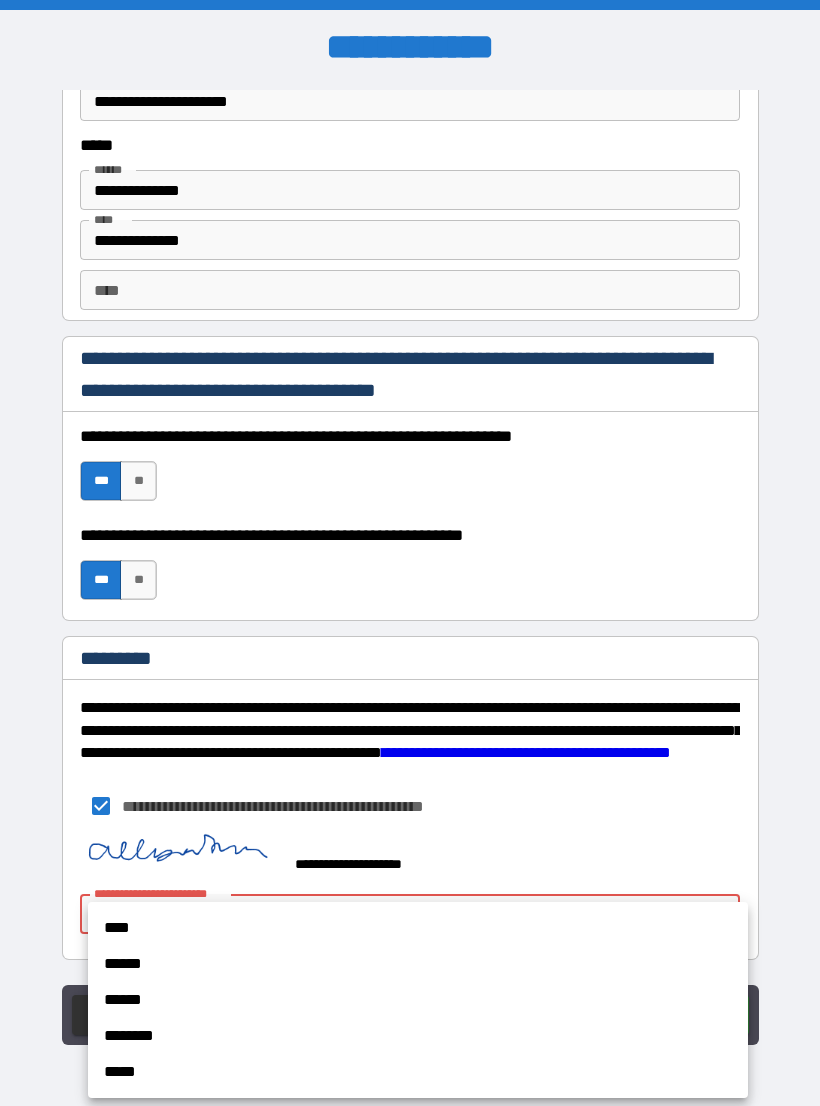 click on "****" at bounding box center [418, 928] 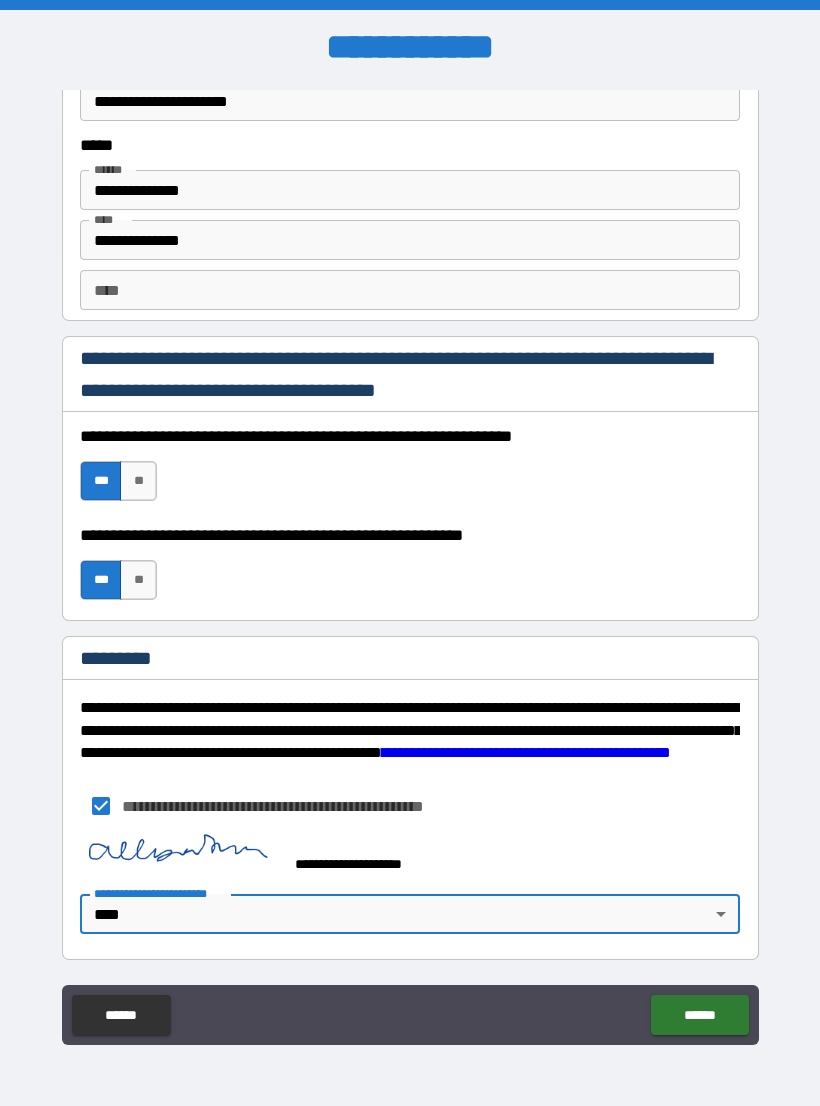 click on "******" at bounding box center [699, 1015] 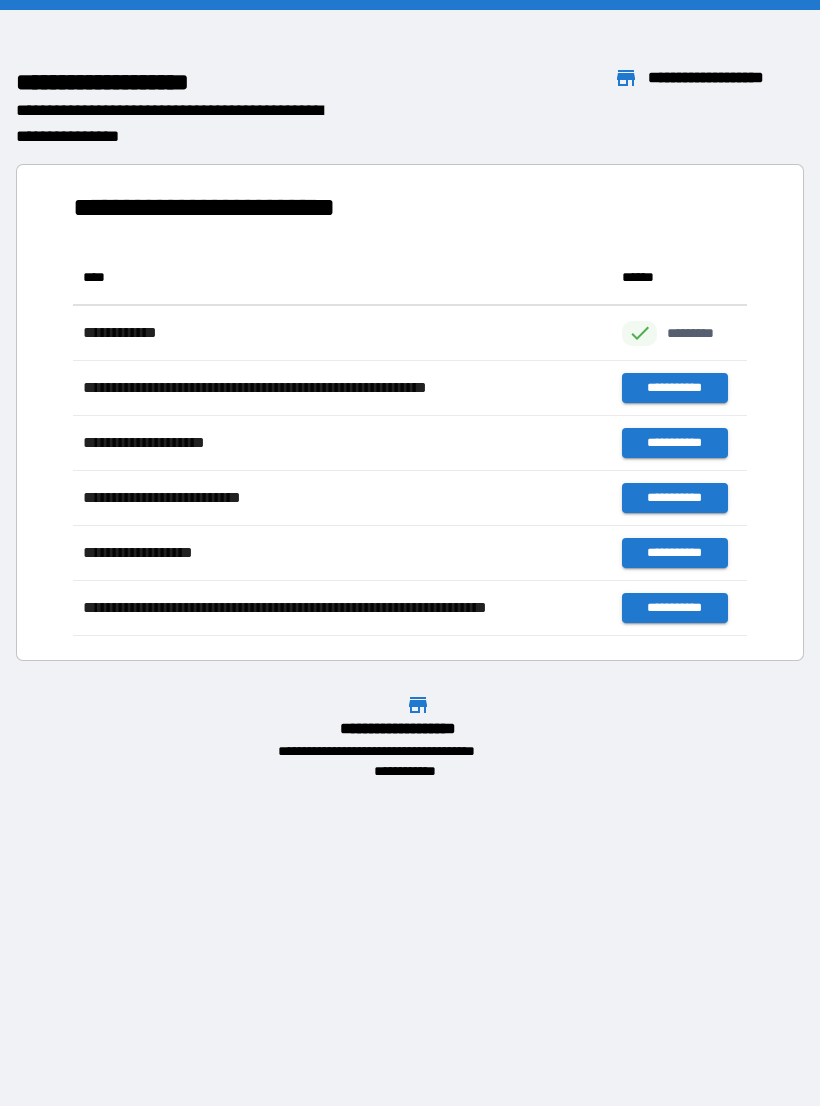 scroll, scrollTop: 1, scrollLeft: 1, axis: both 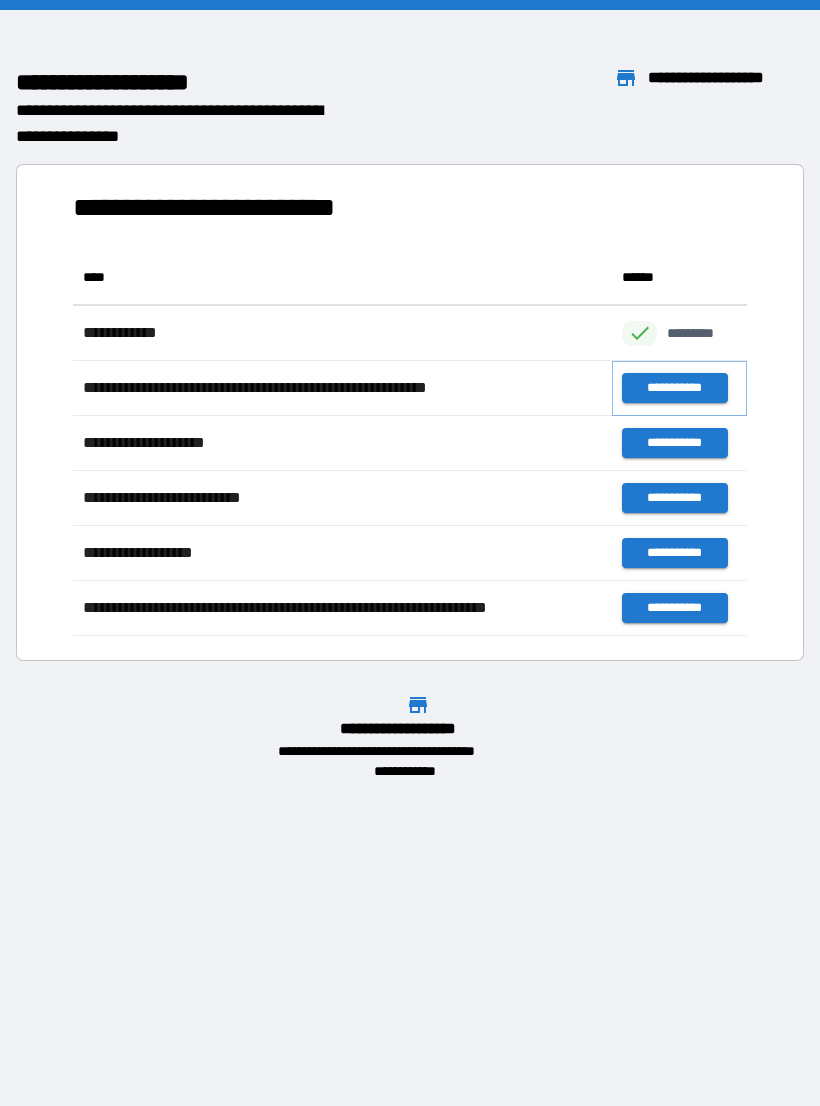 click on "**********" at bounding box center [674, 388] 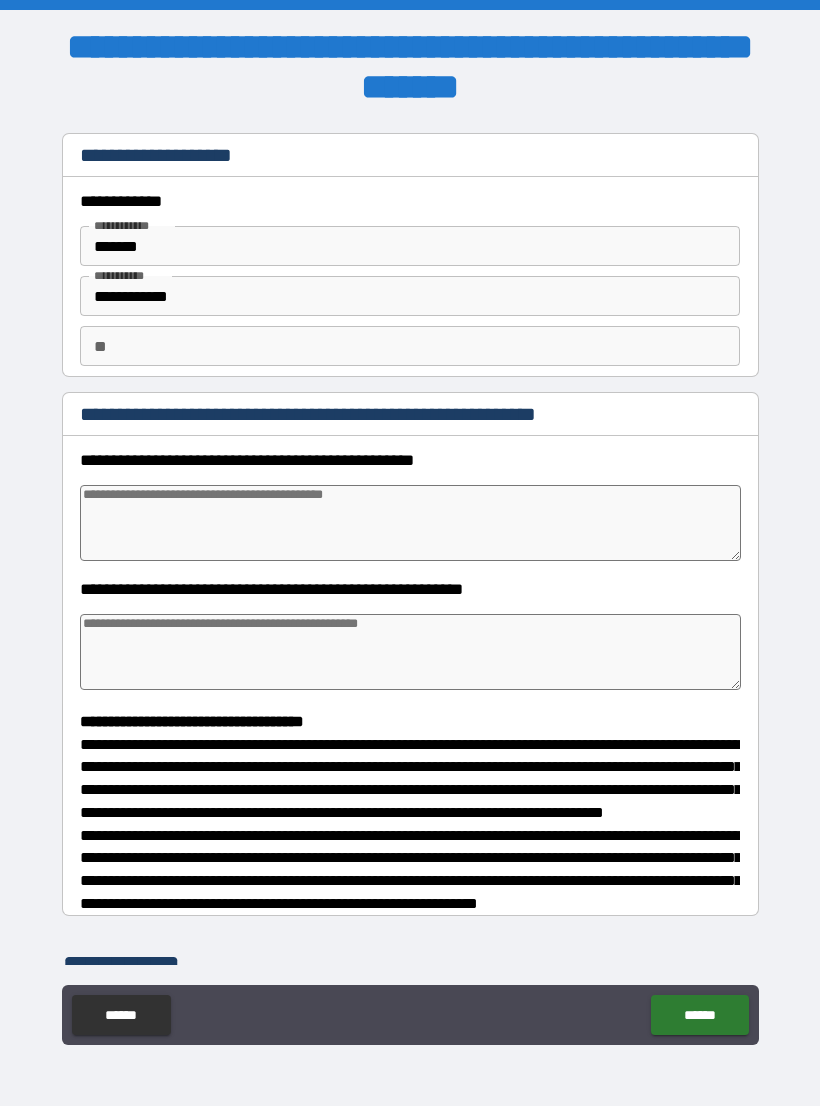 click at bounding box center (410, 523) 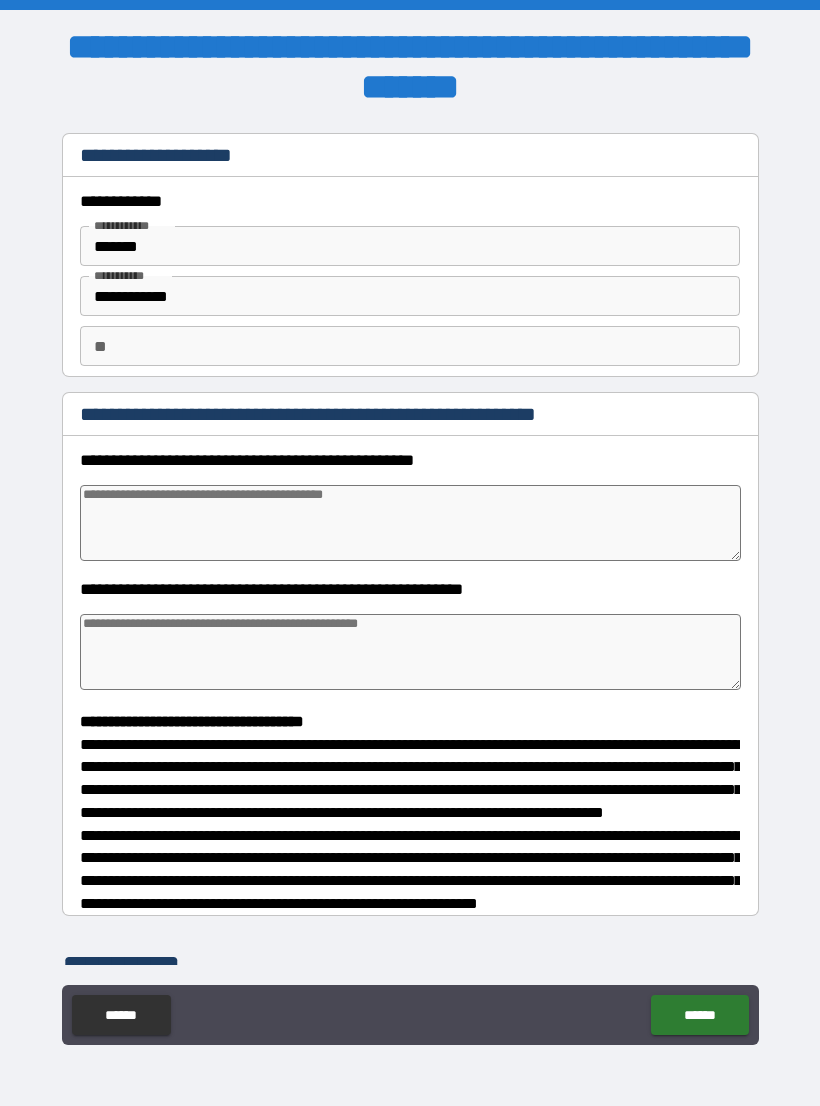 type on "*" 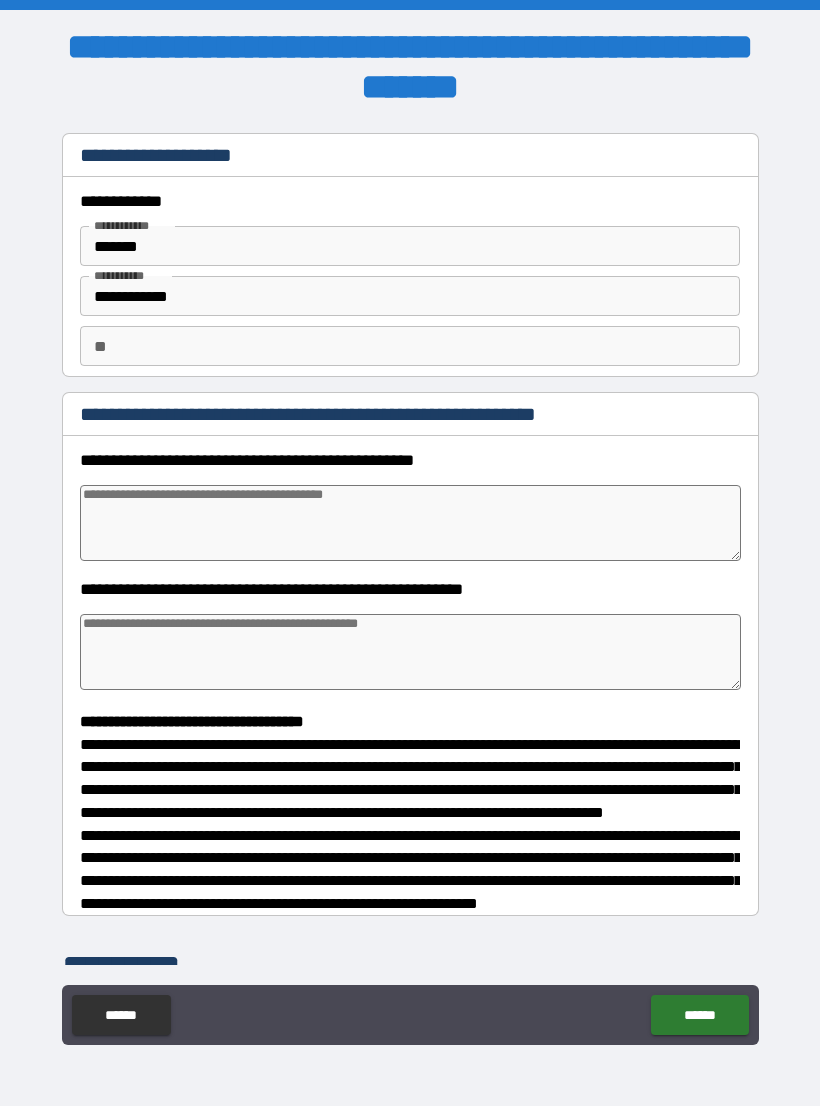 type on "*" 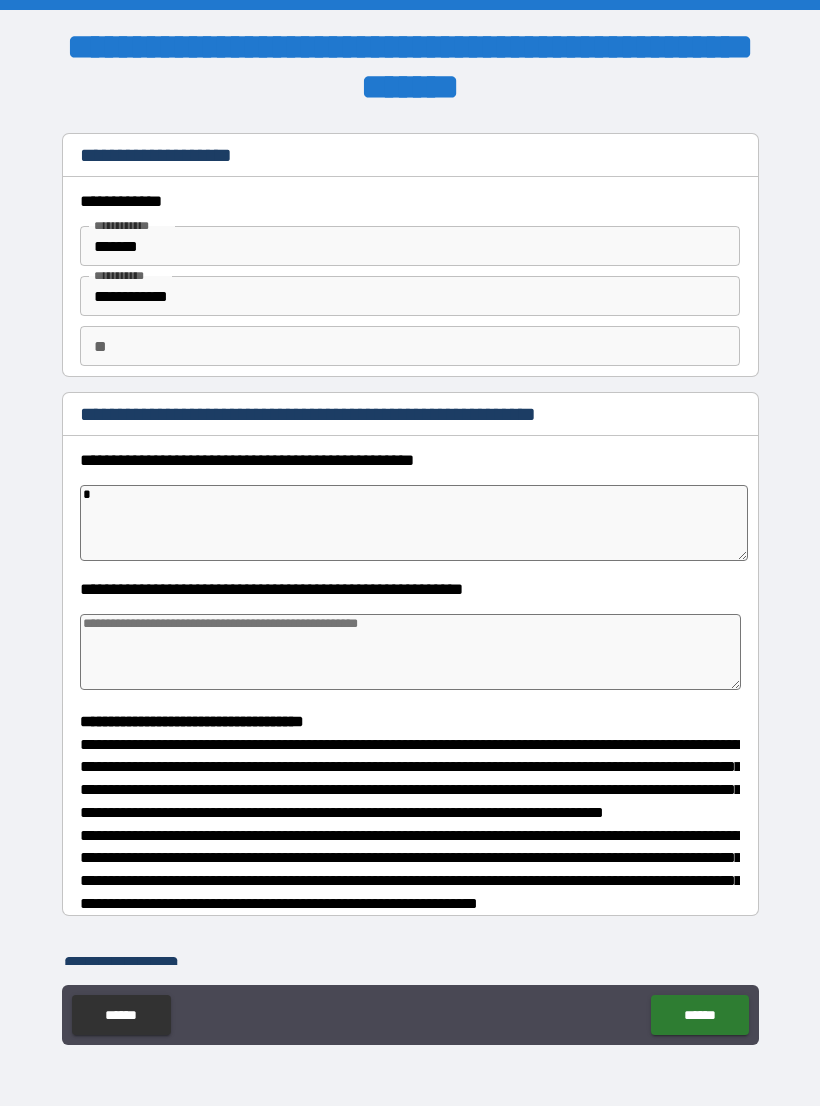 type on "*" 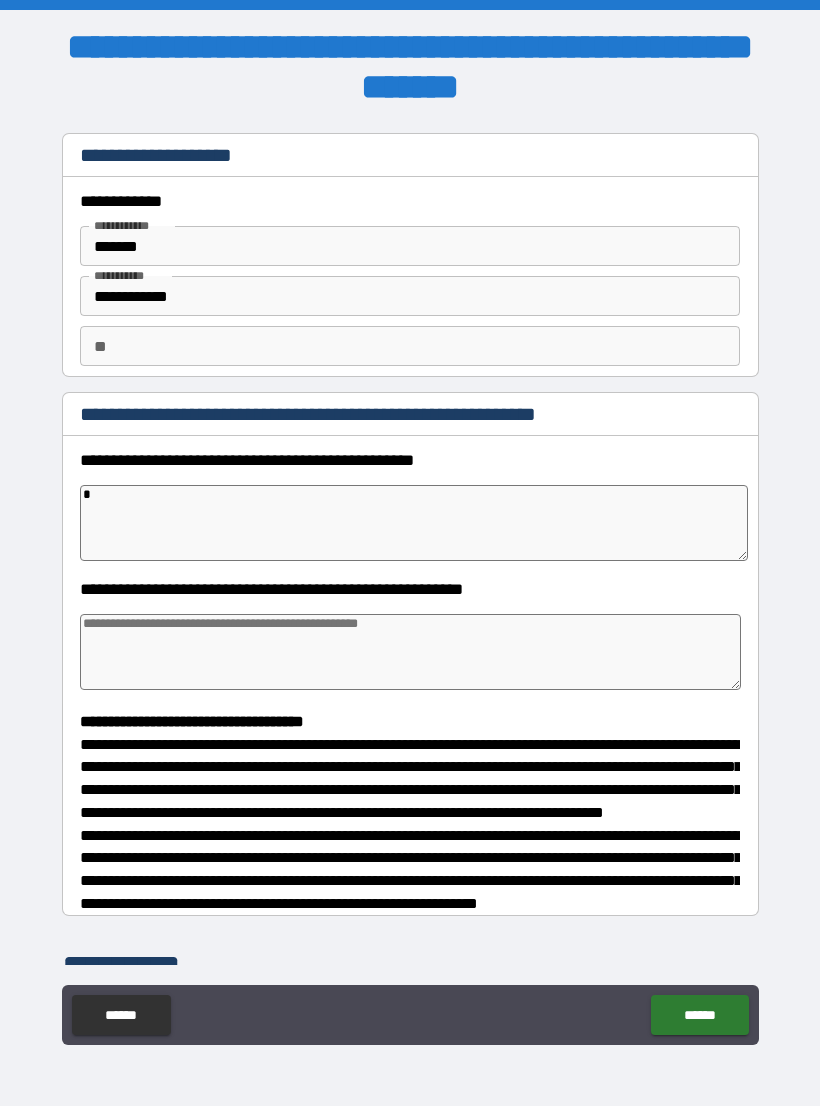type on "*" 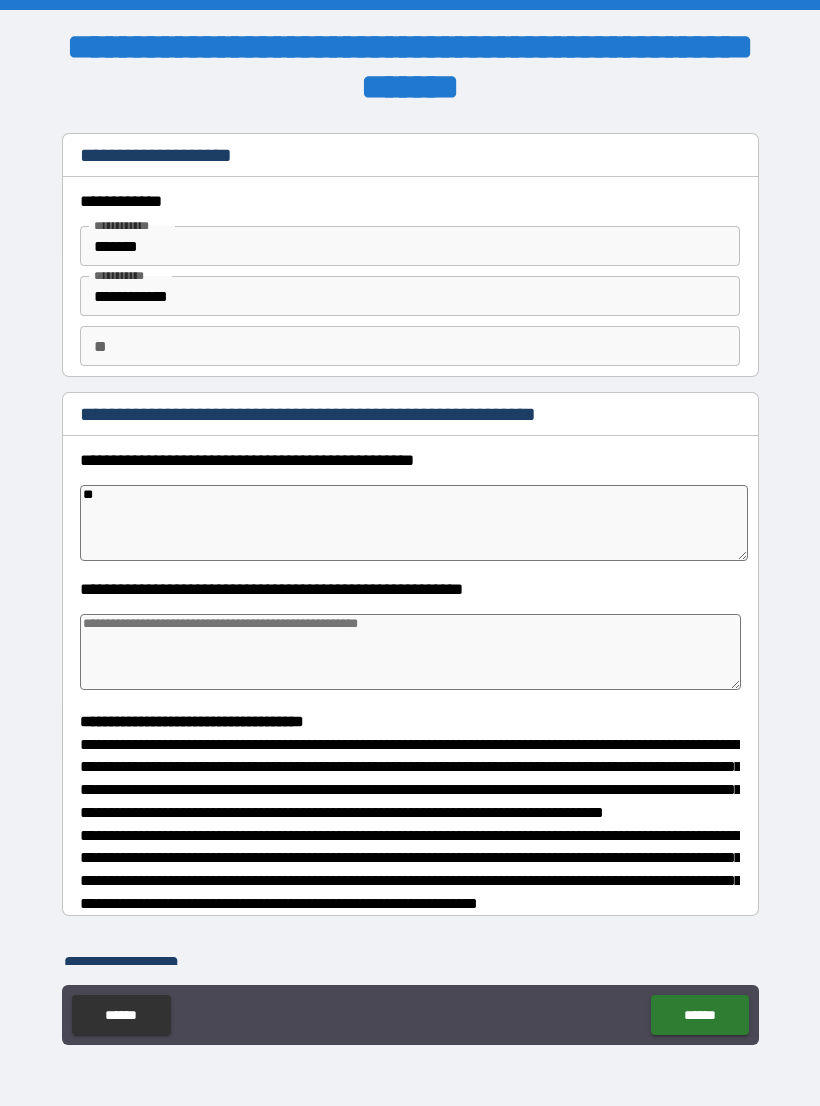 type on "*" 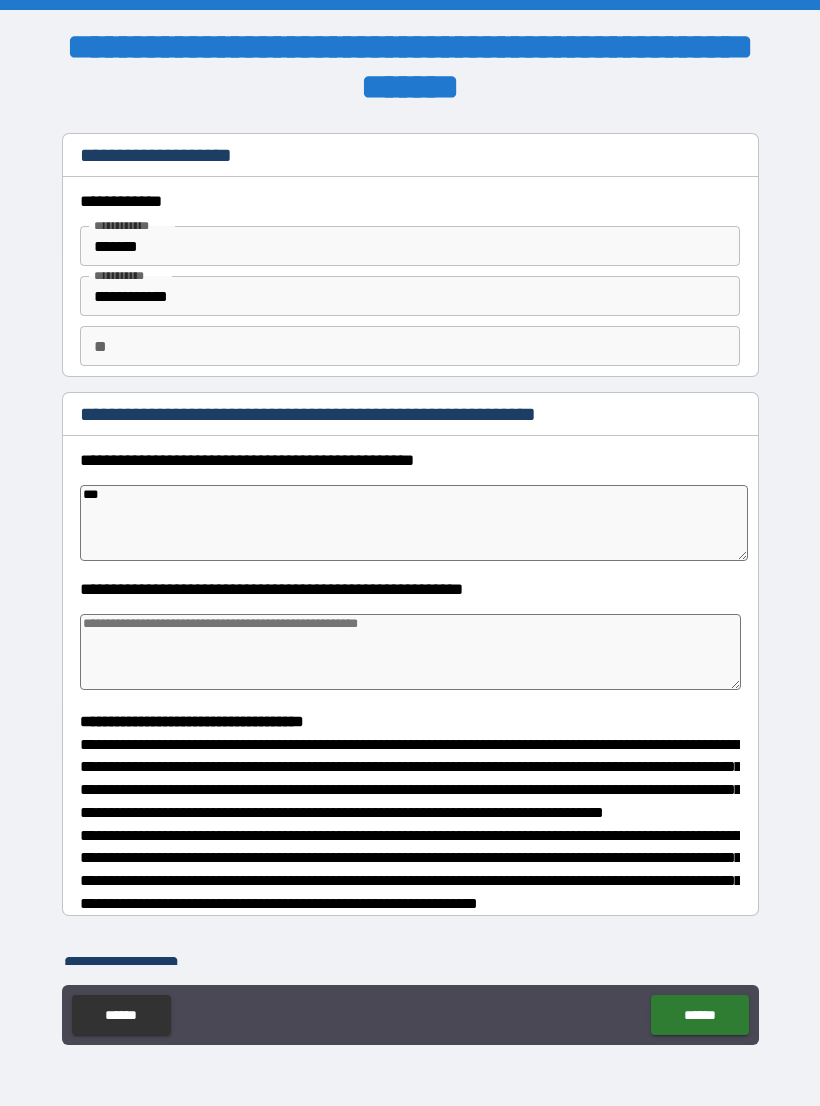 type on "*" 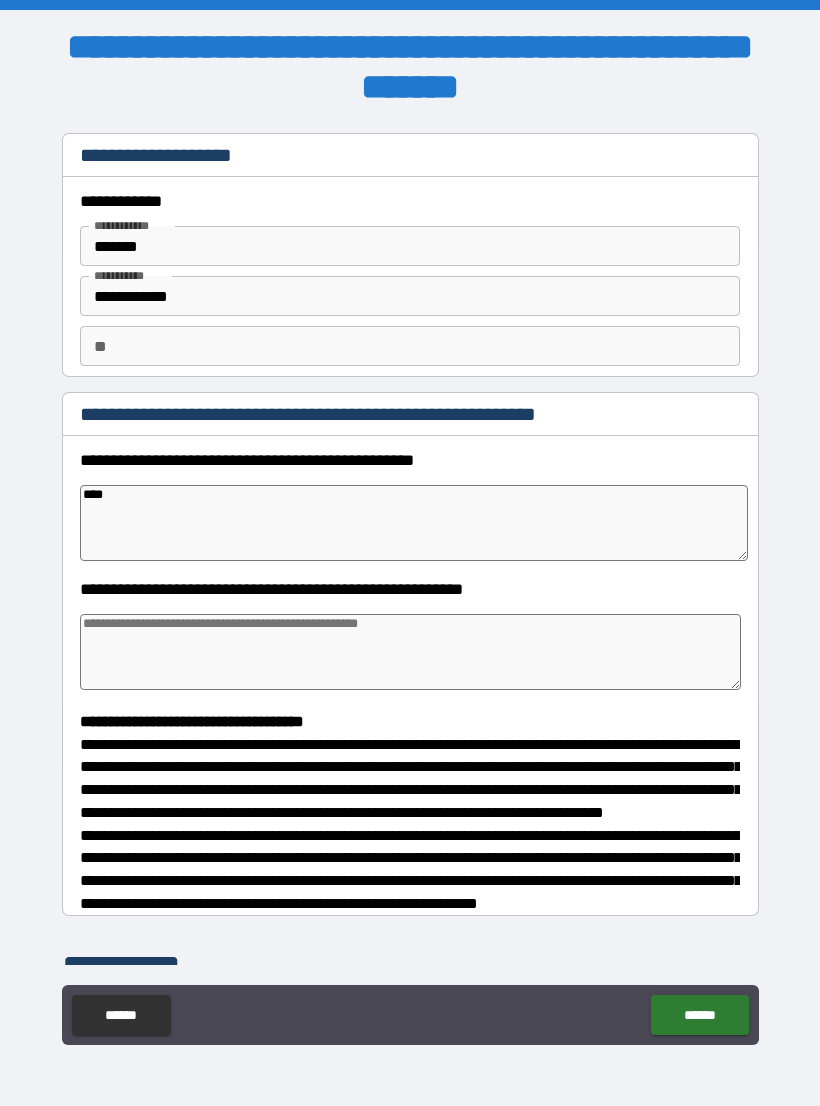 type on "*" 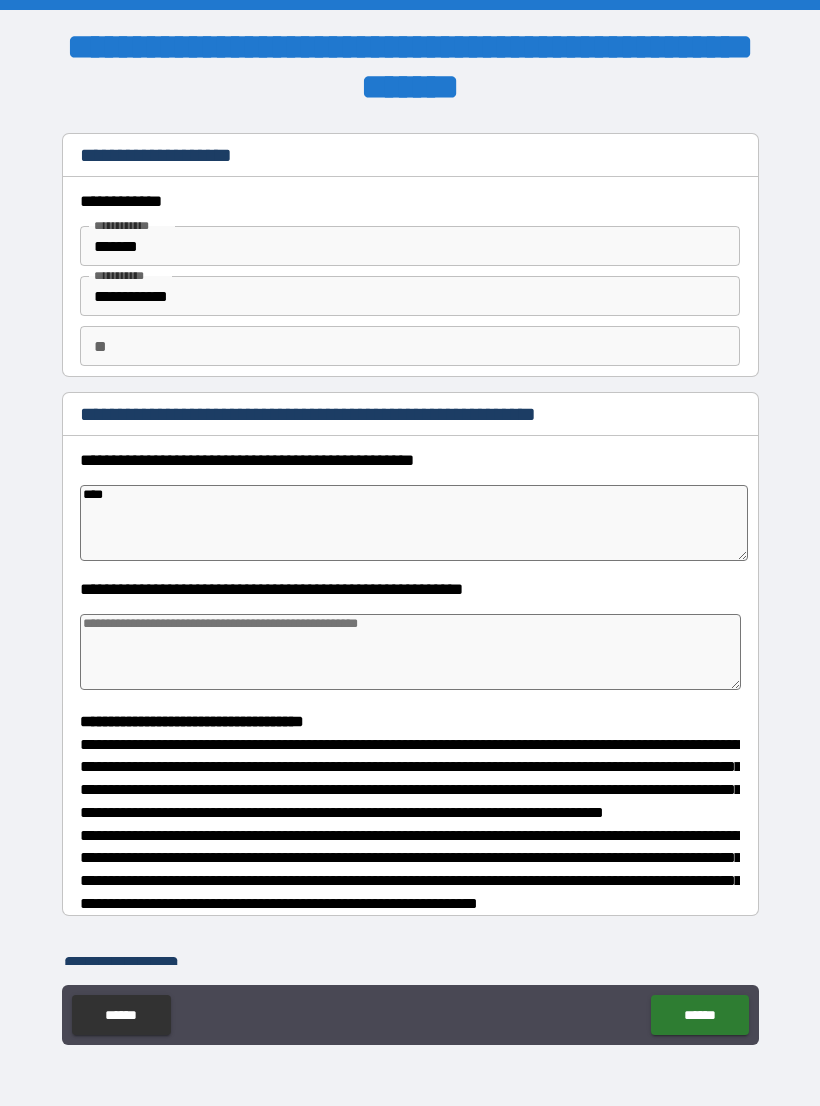 type on "*" 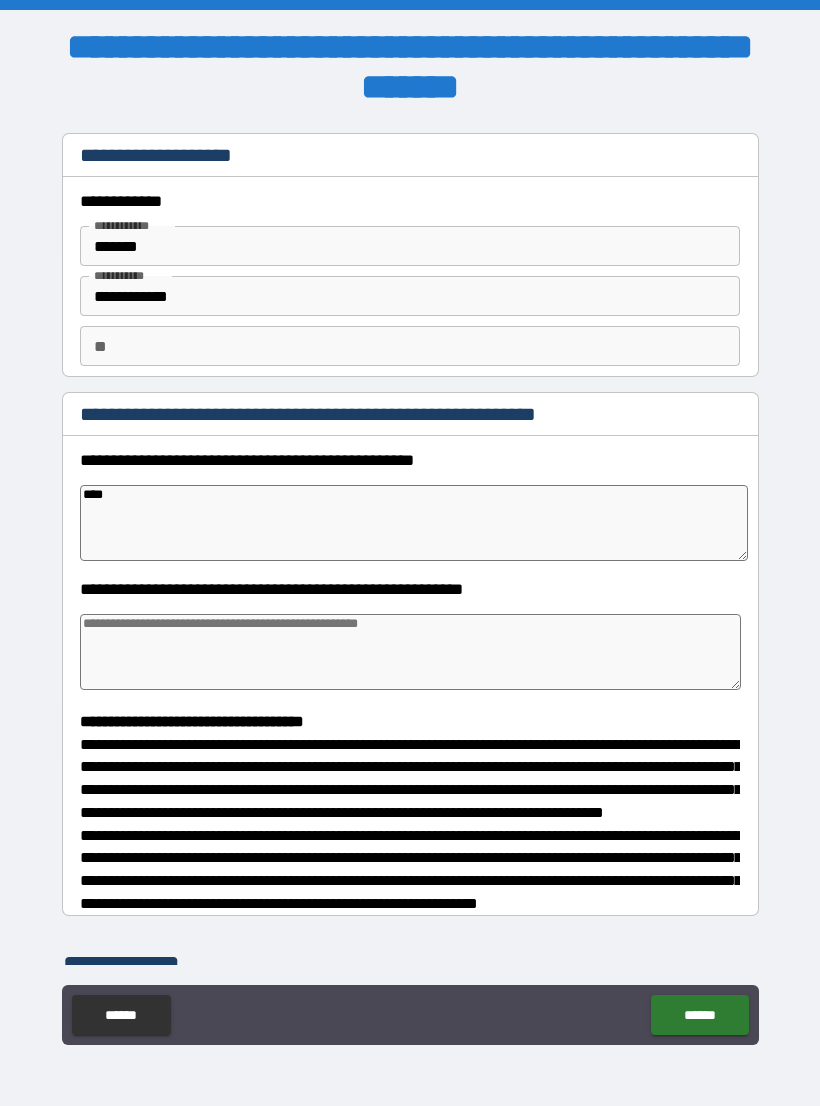 type on "****" 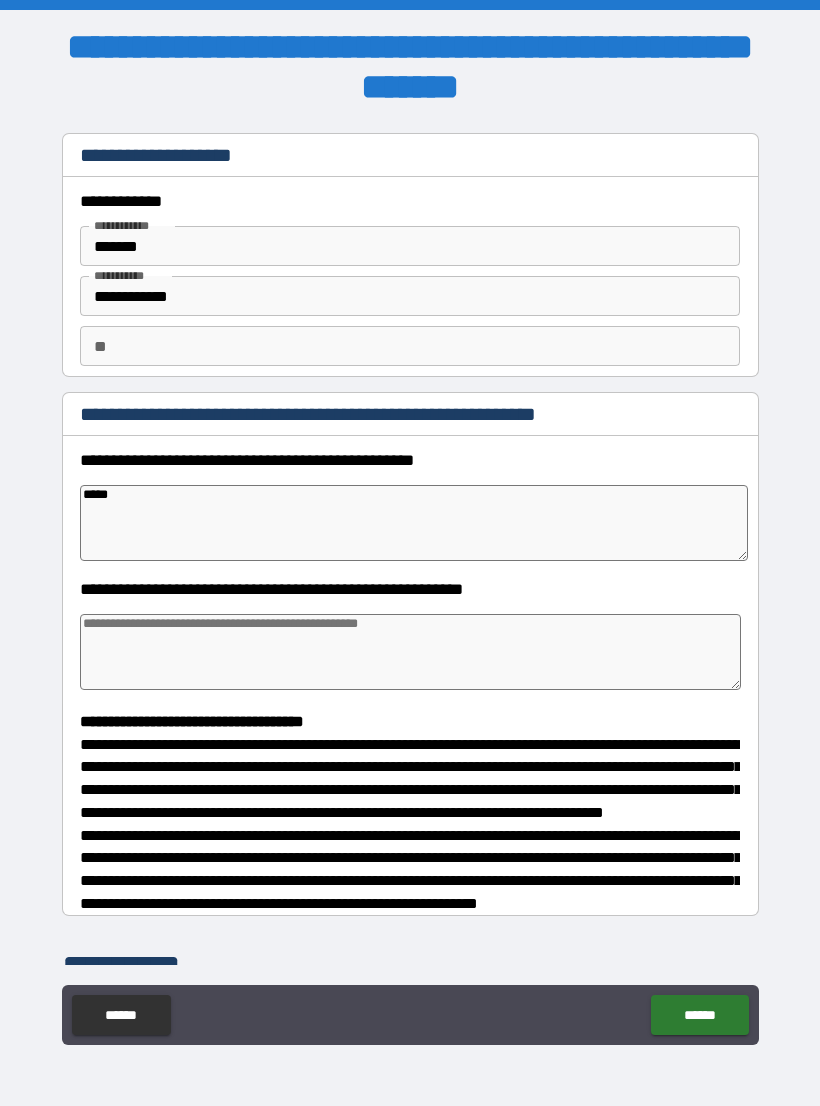 type on "*" 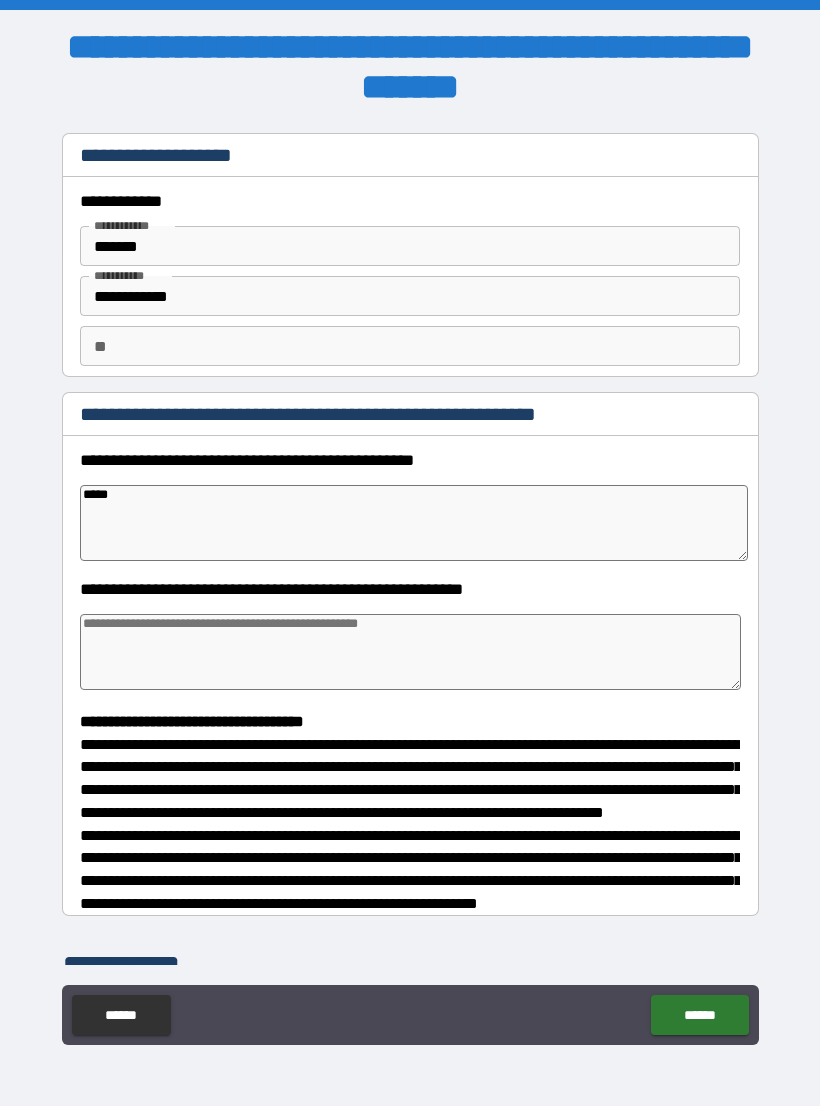 type on "******" 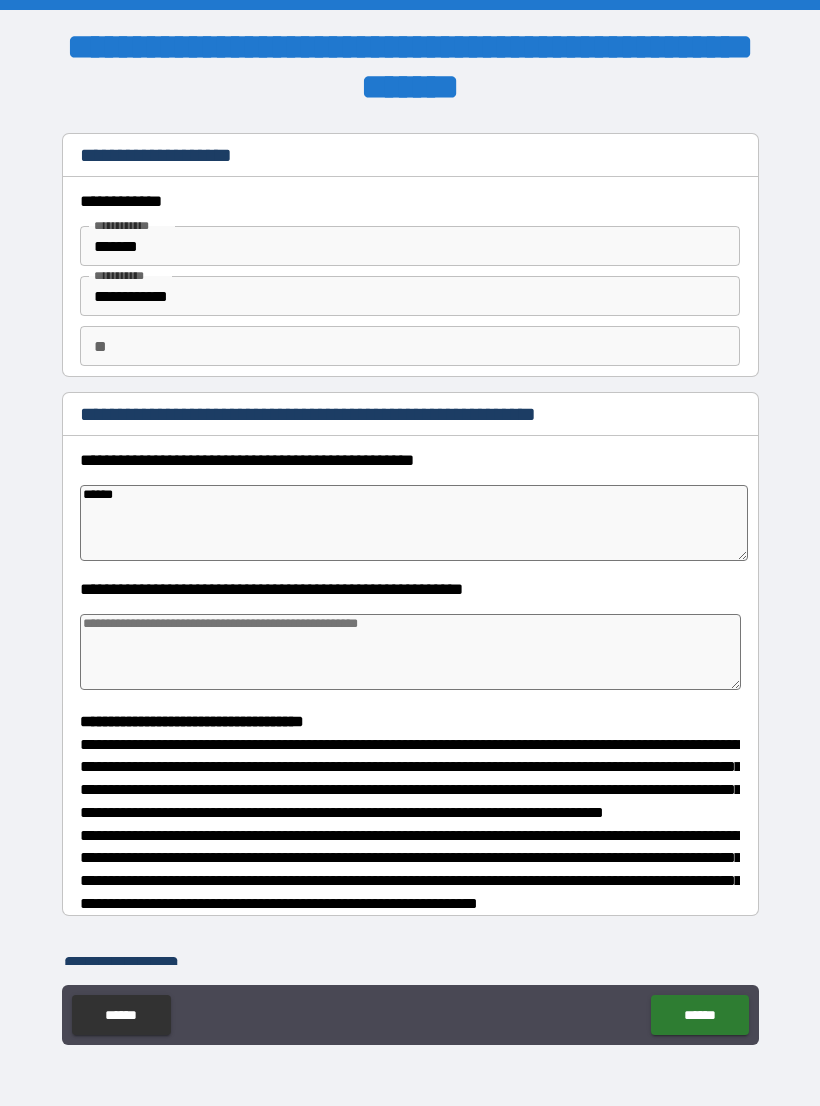 type on "*" 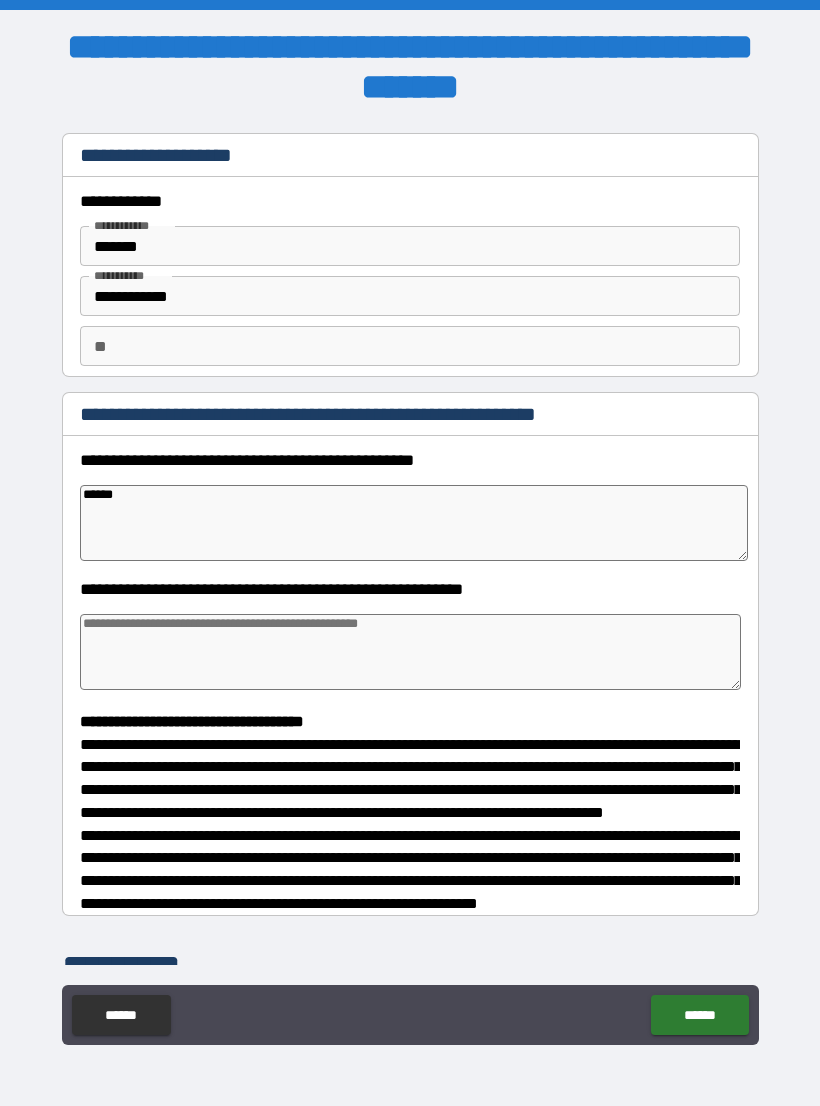 type on "*******" 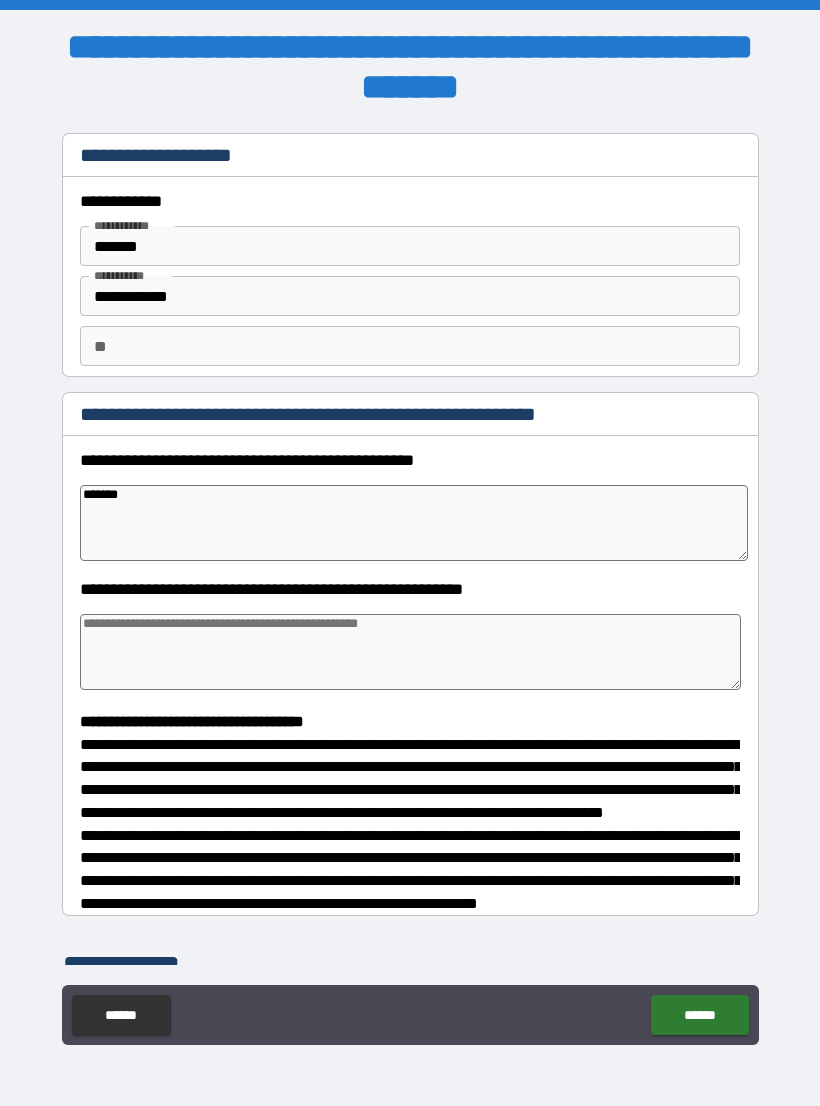 type on "*" 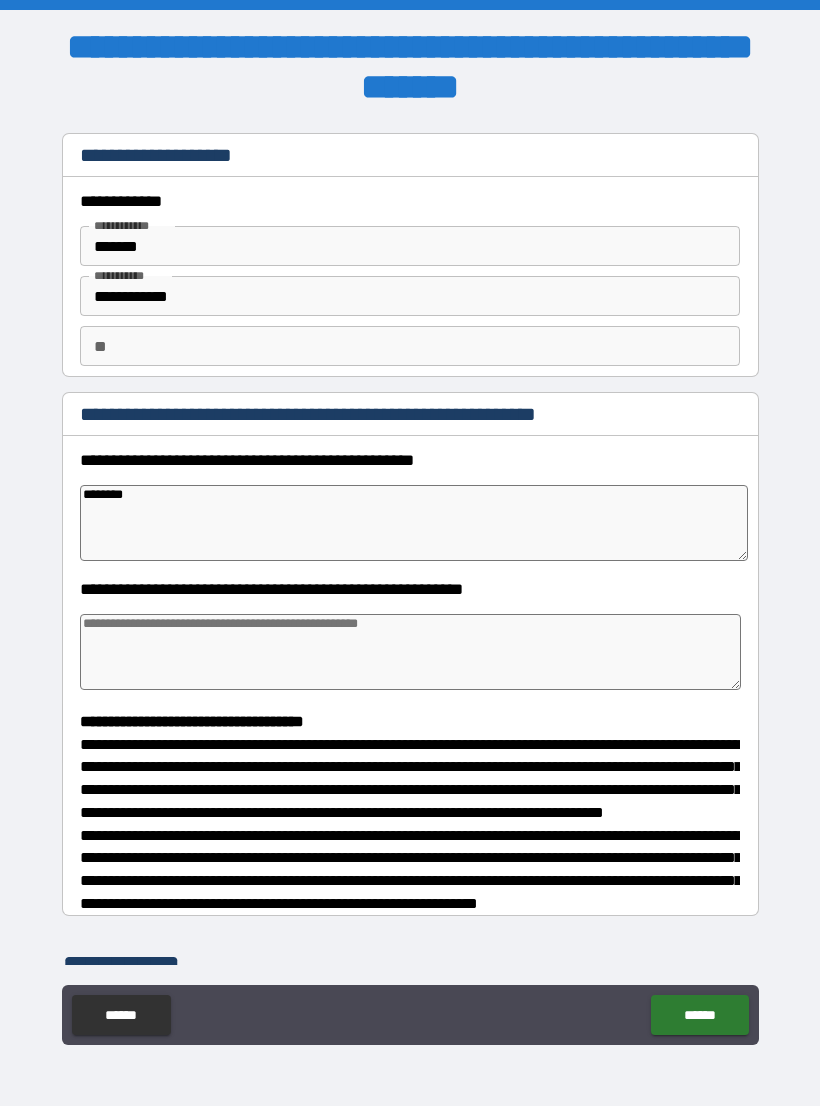 type on "*" 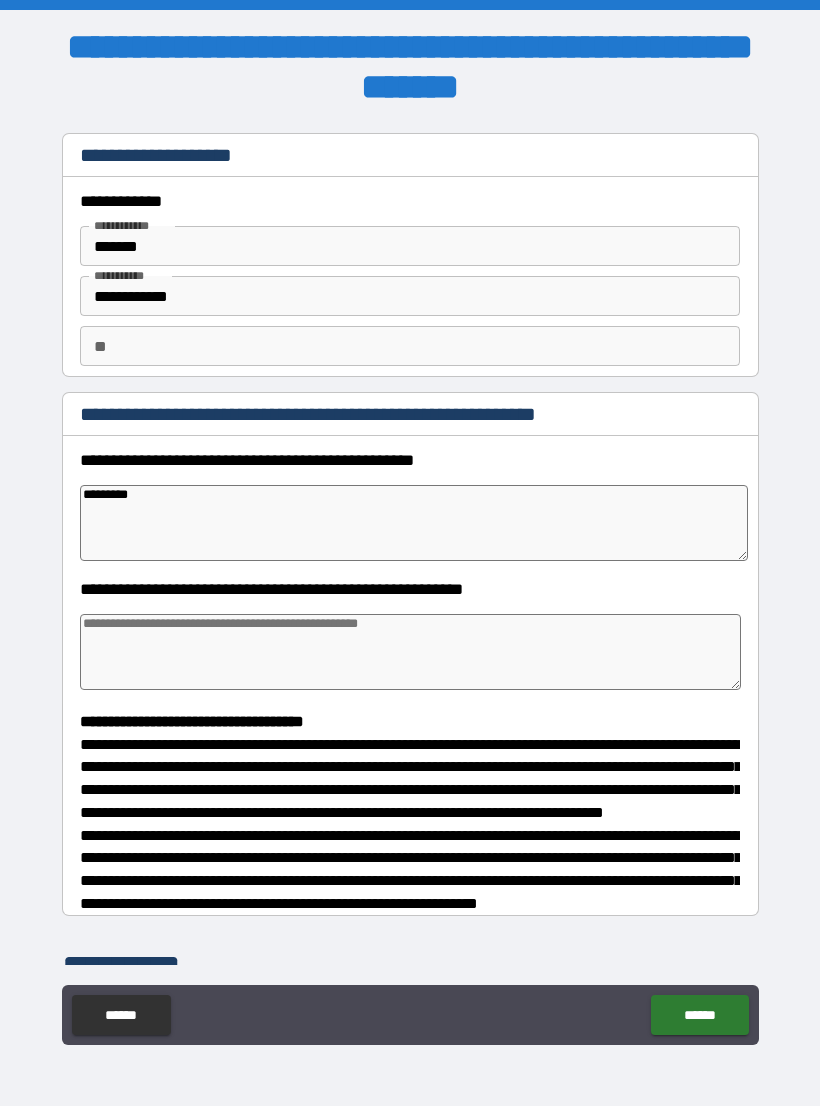 type on "*" 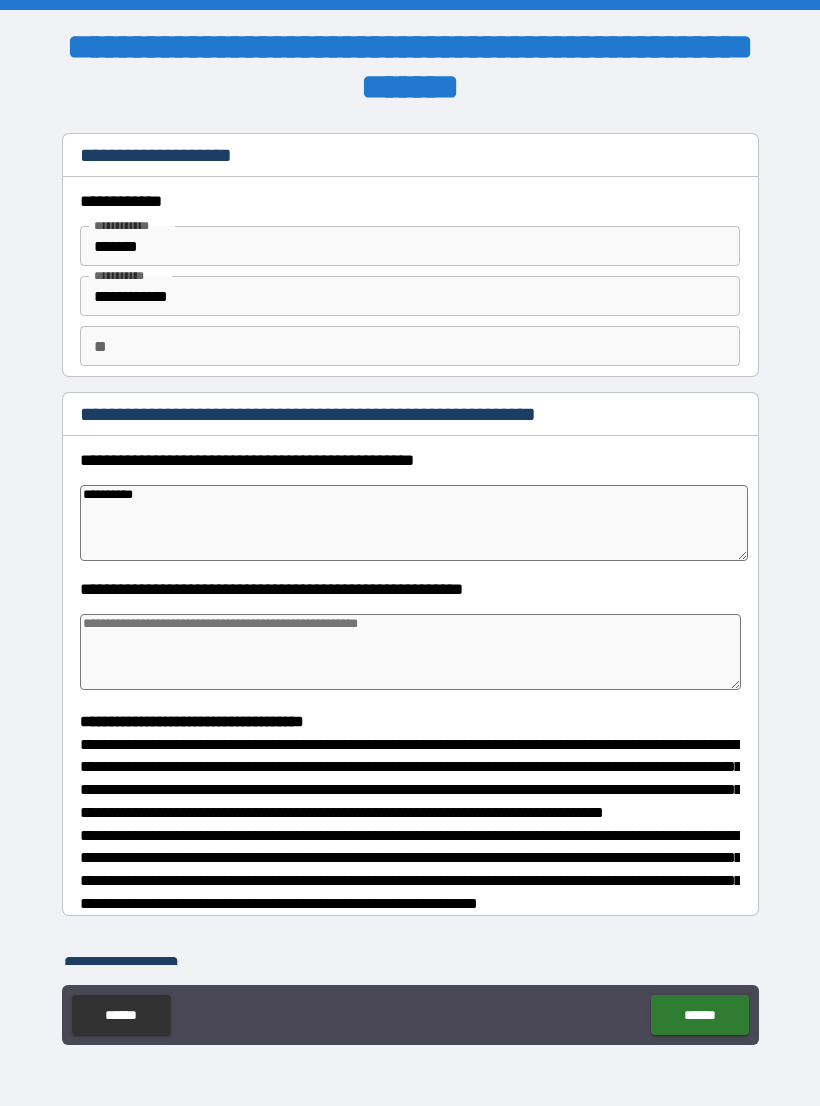 type on "*" 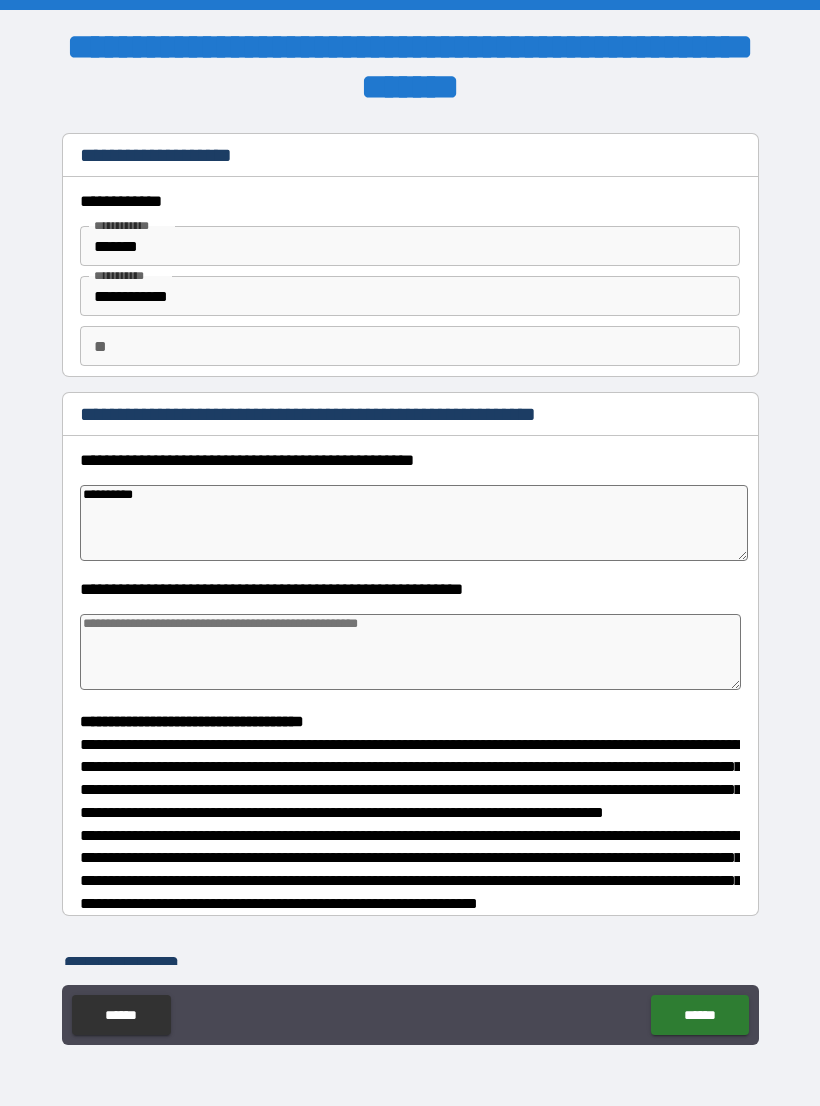 type on "**********" 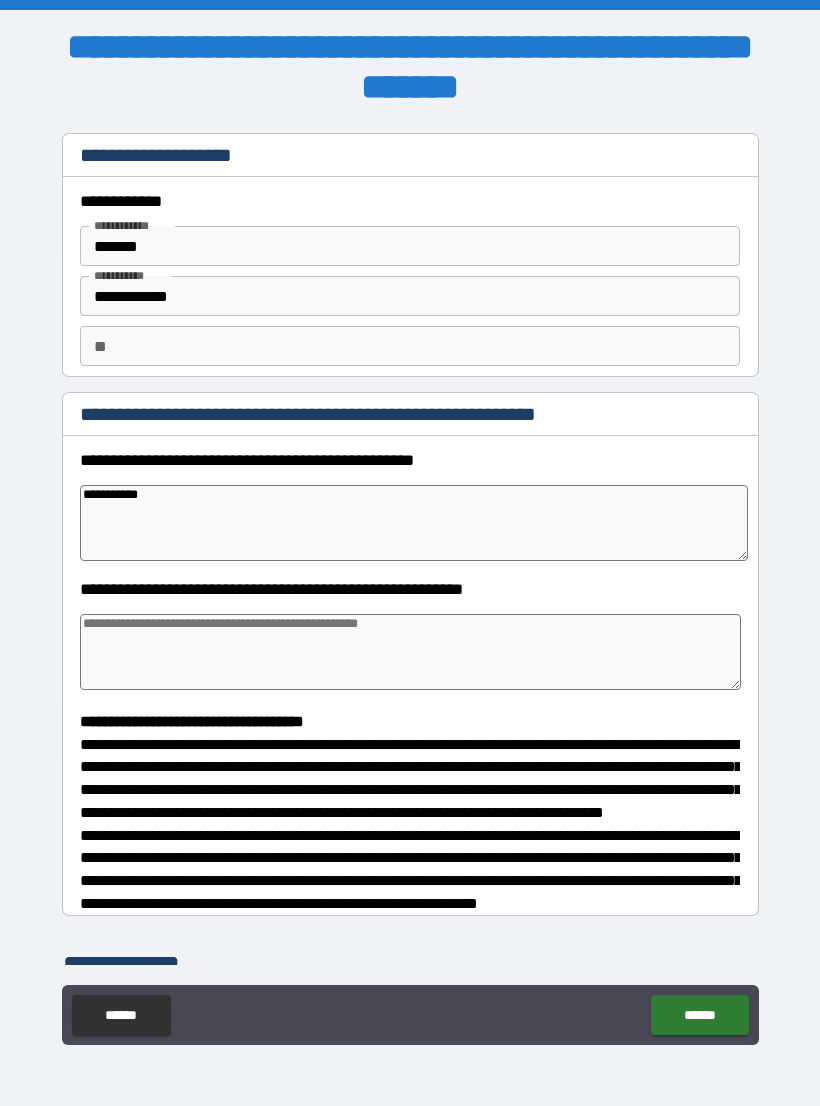 type on "*" 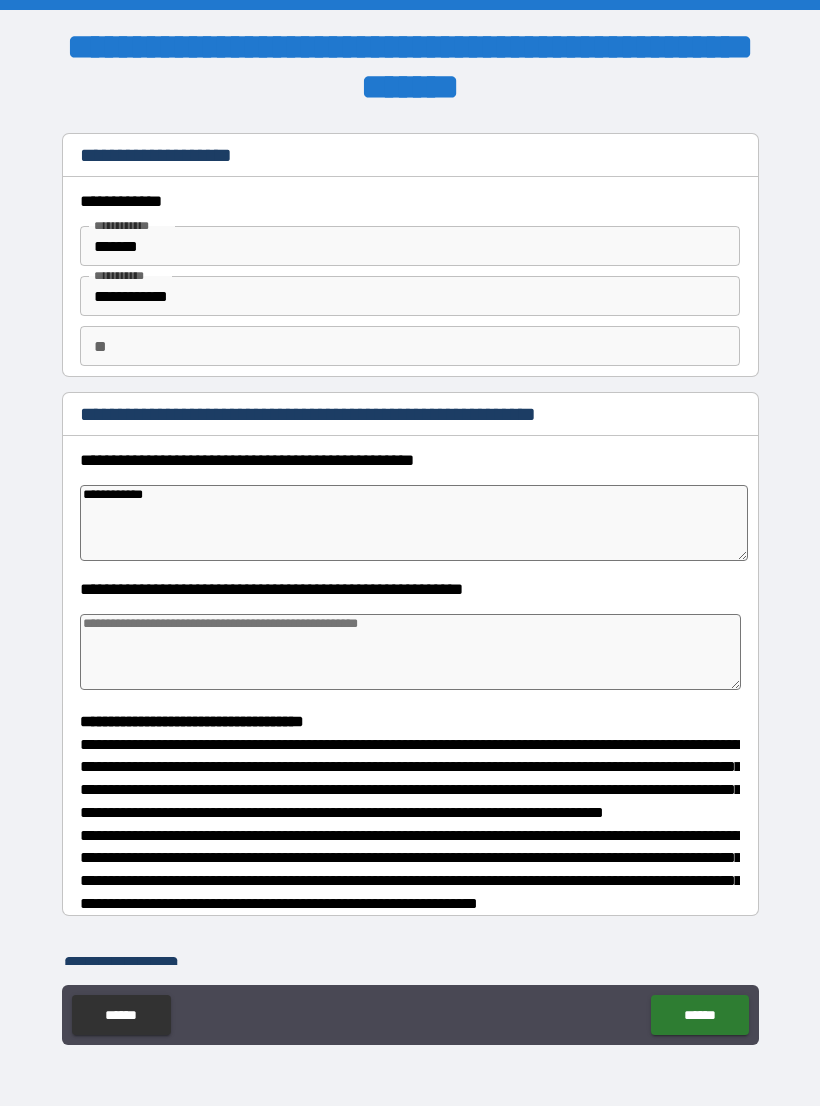 type on "*" 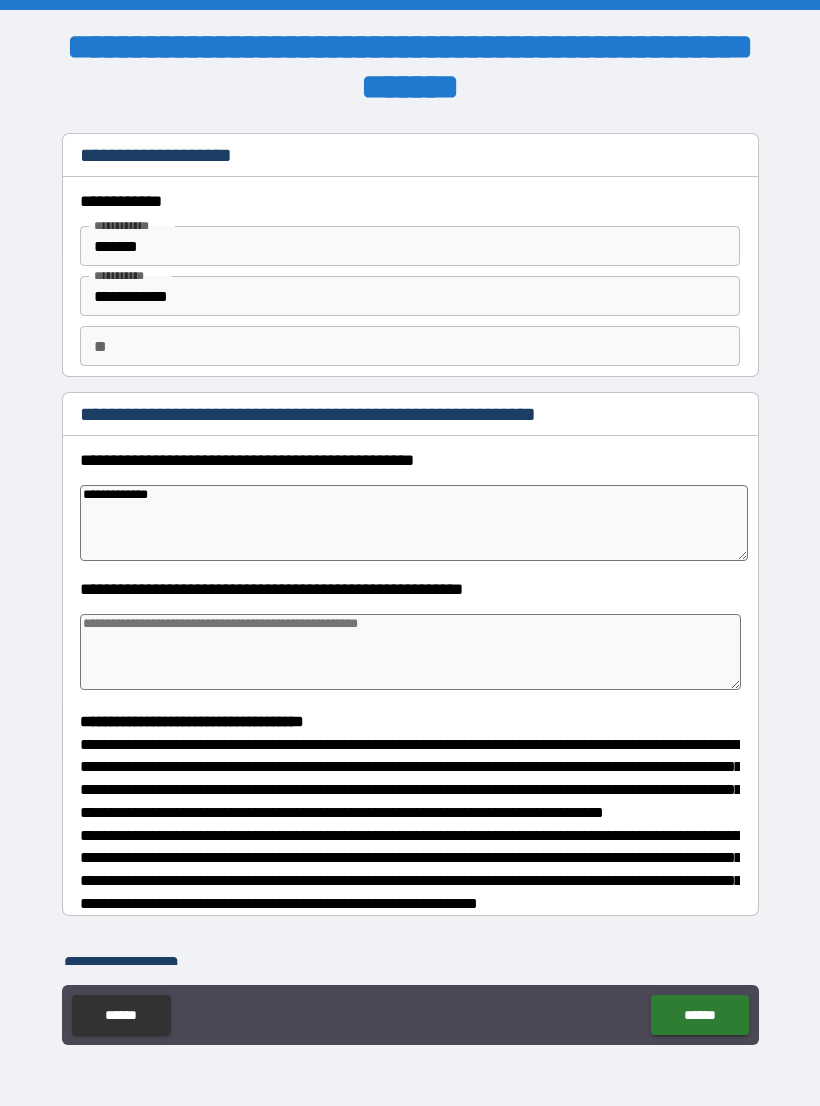 type on "*" 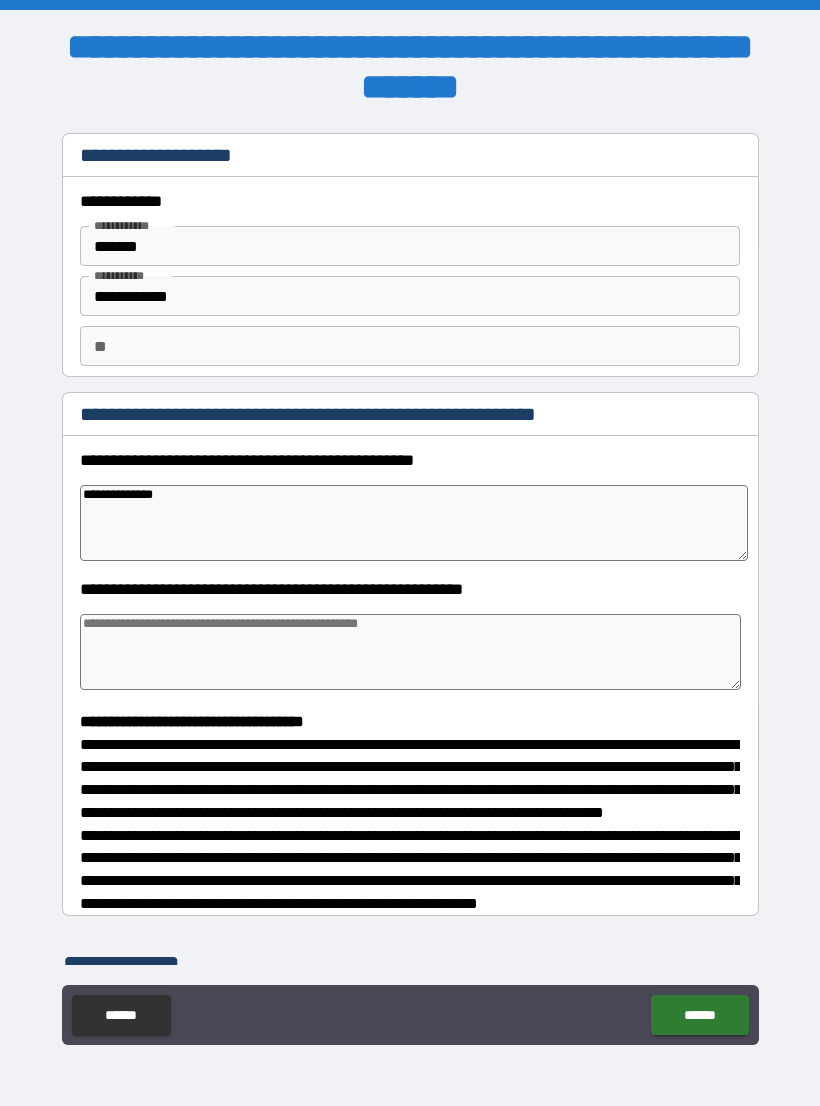 type on "*" 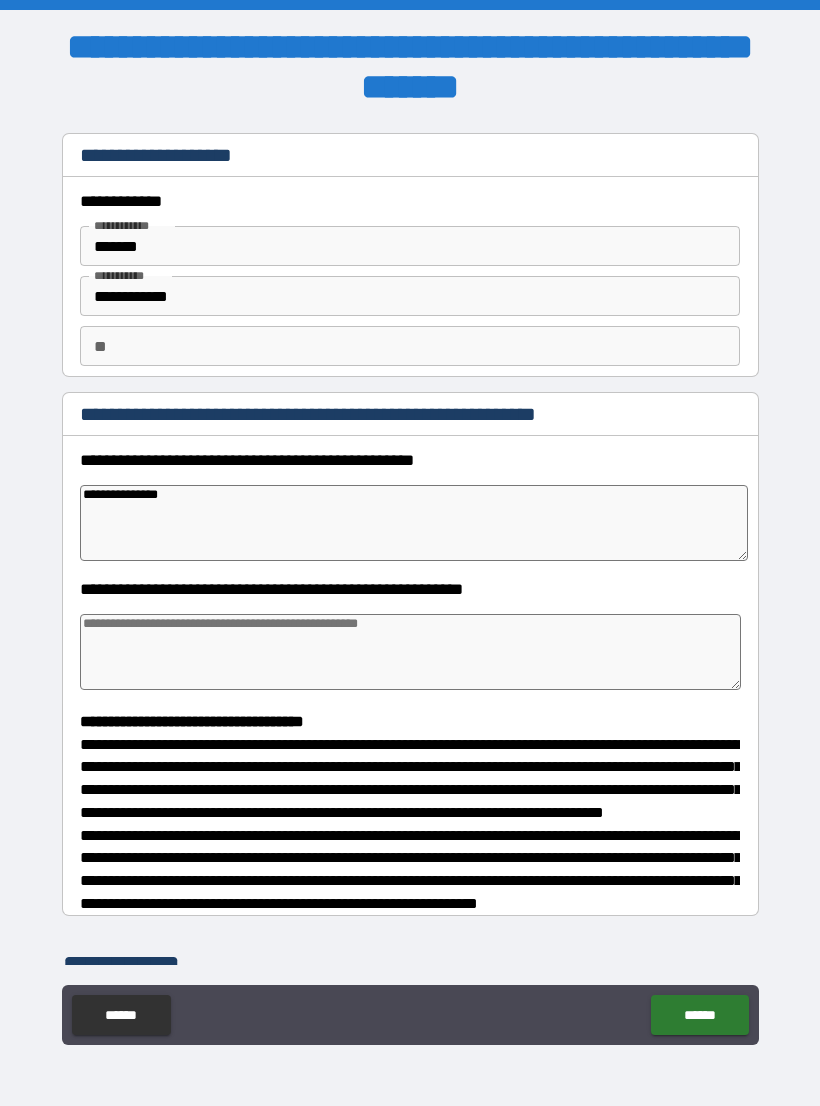 type on "*" 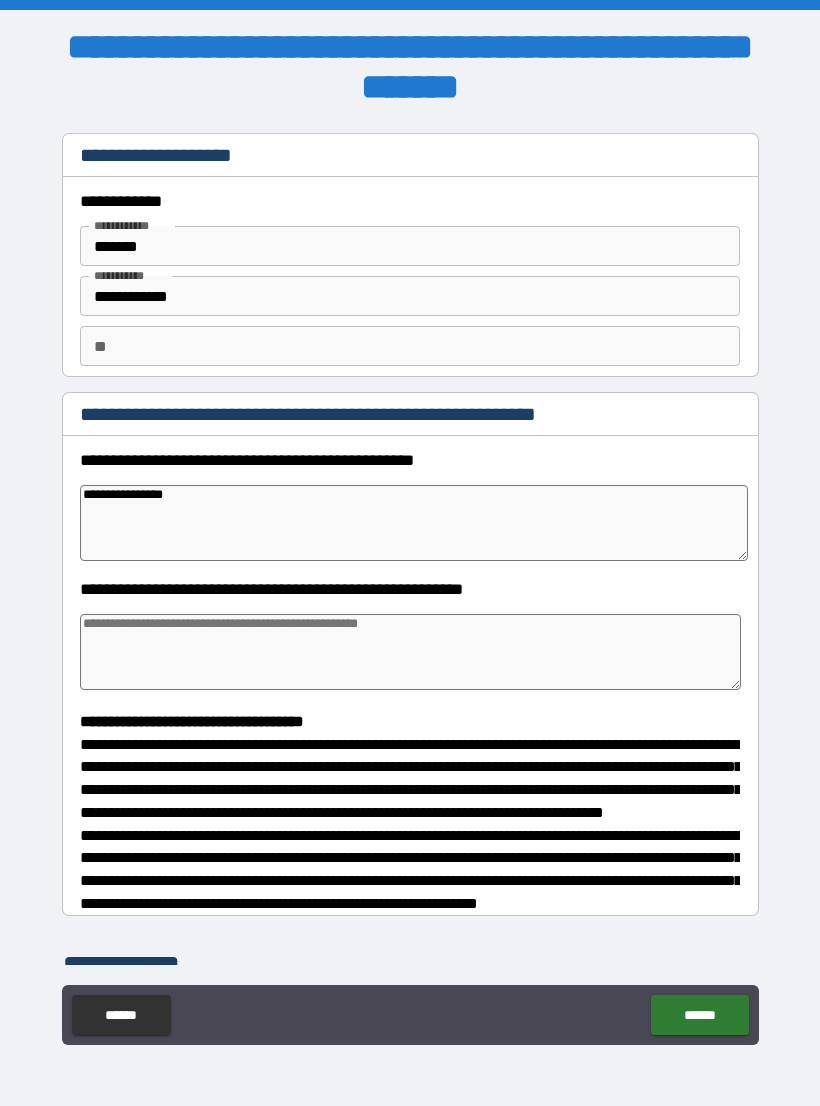 type on "*" 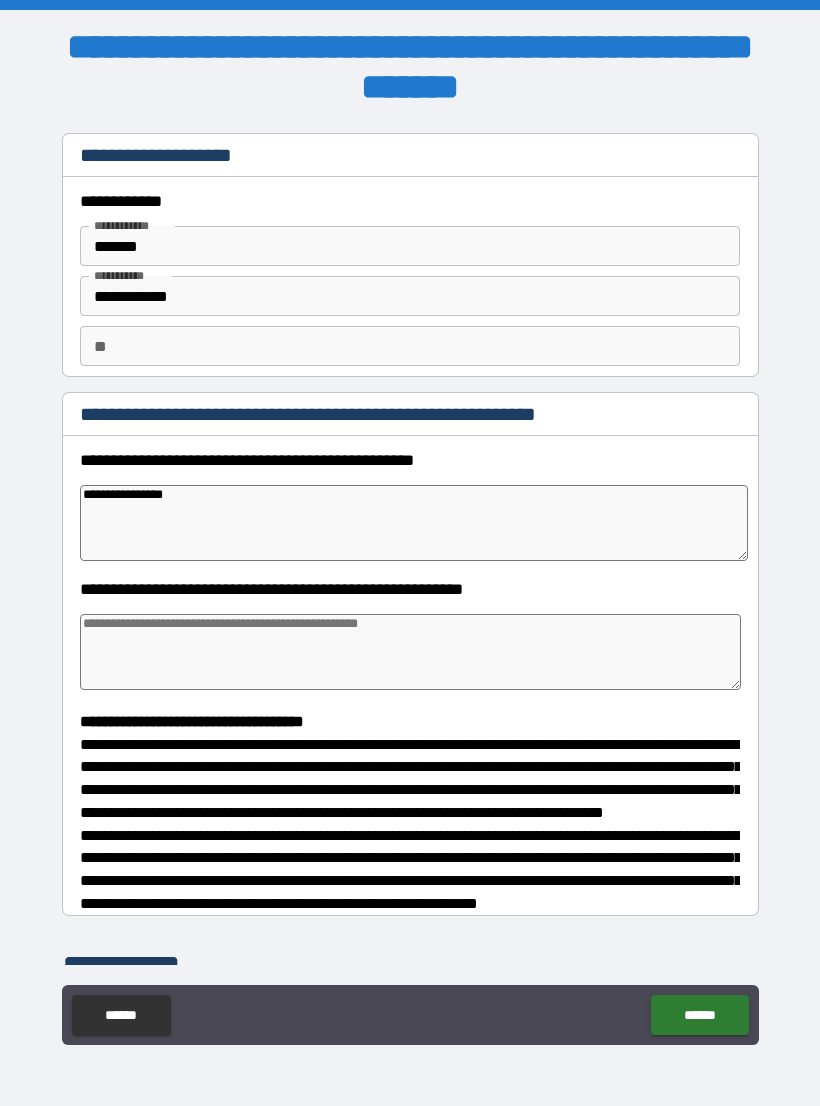 type on "**********" 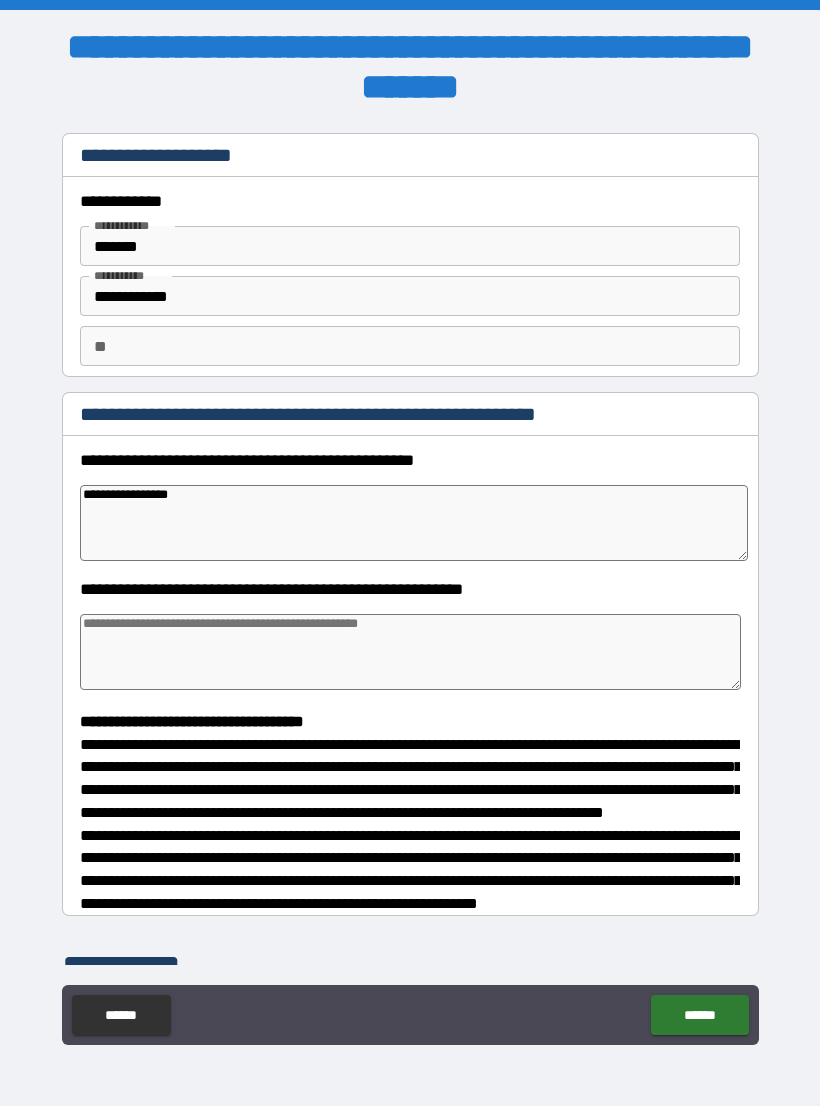 type on "*" 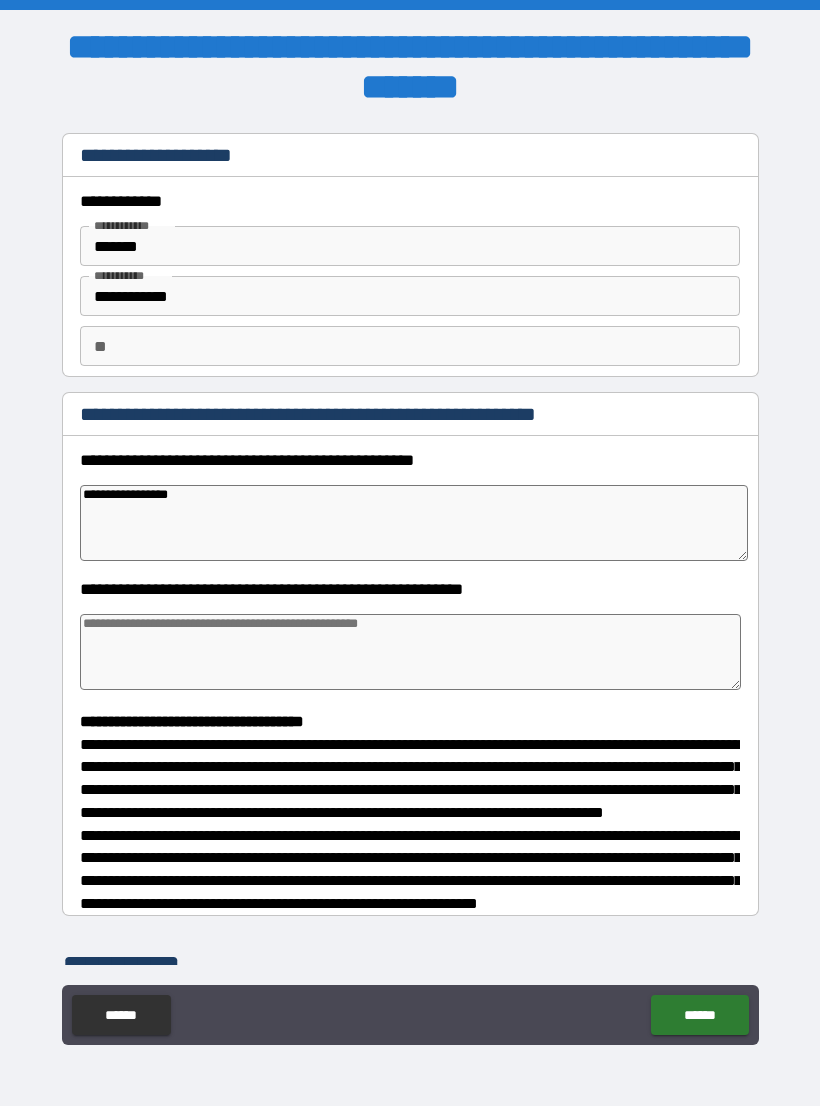 type on "**********" 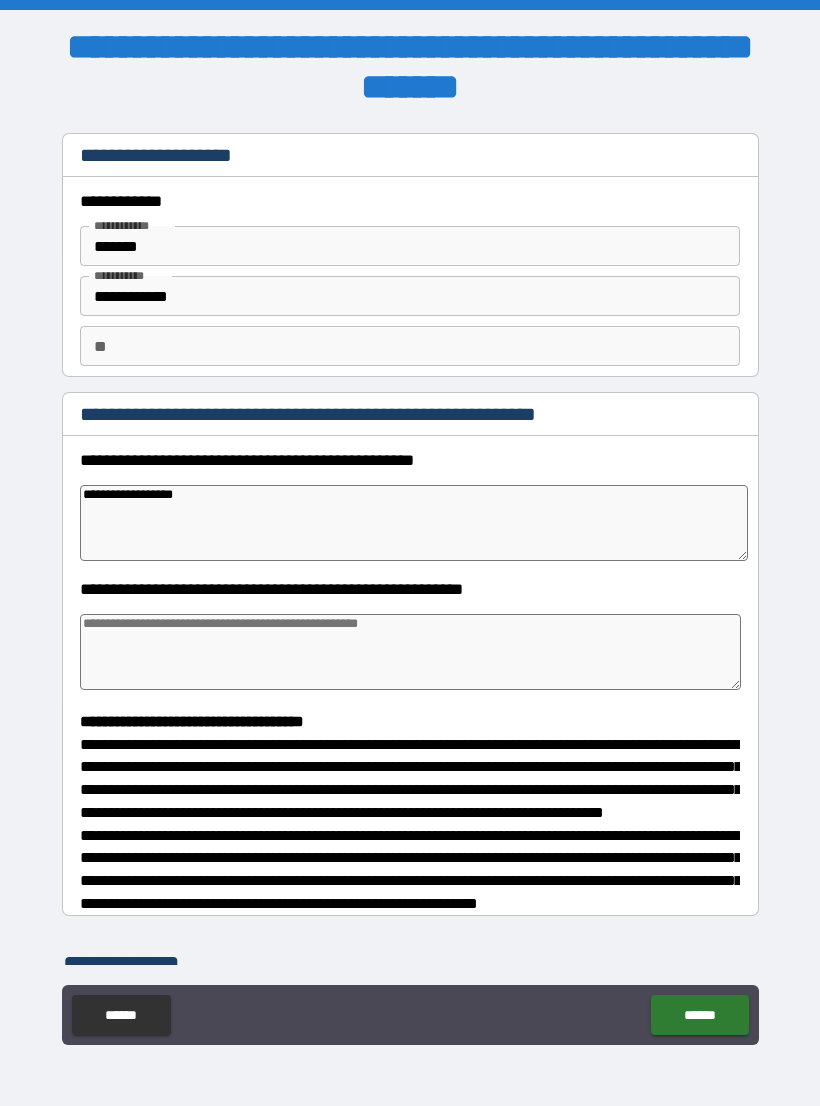 type on "*" 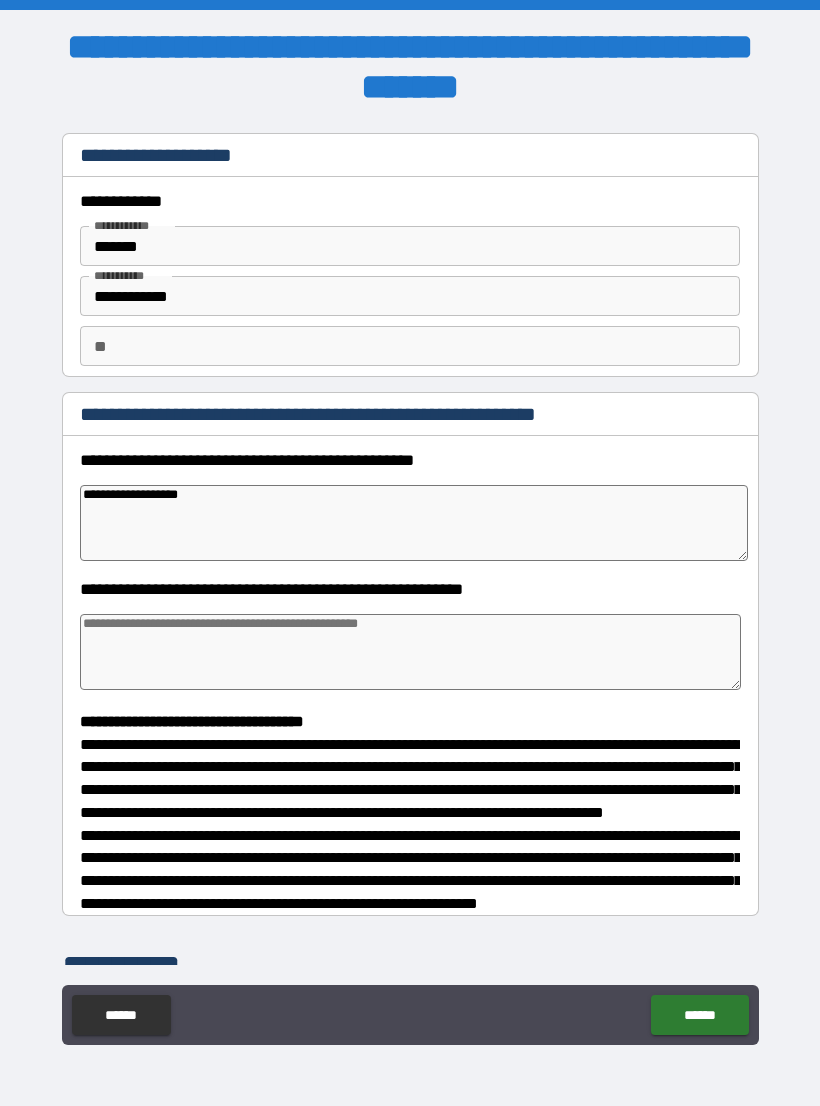 type on "*" 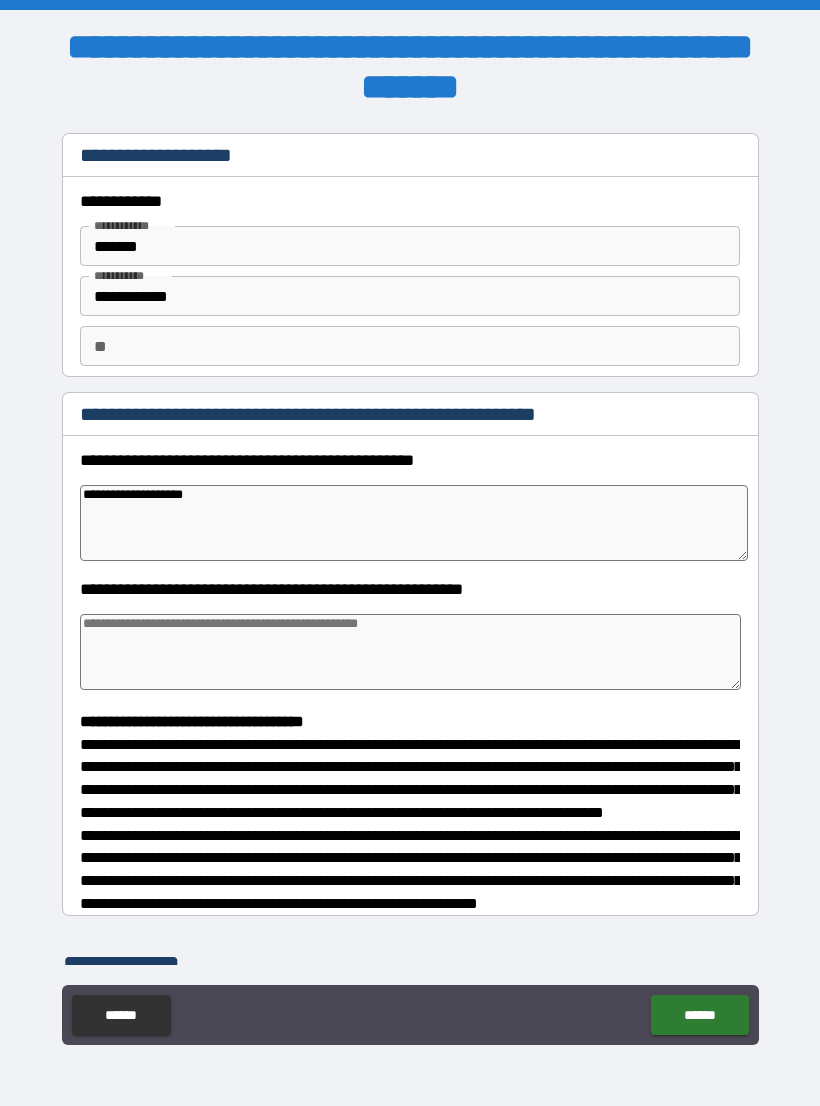 type on "*" 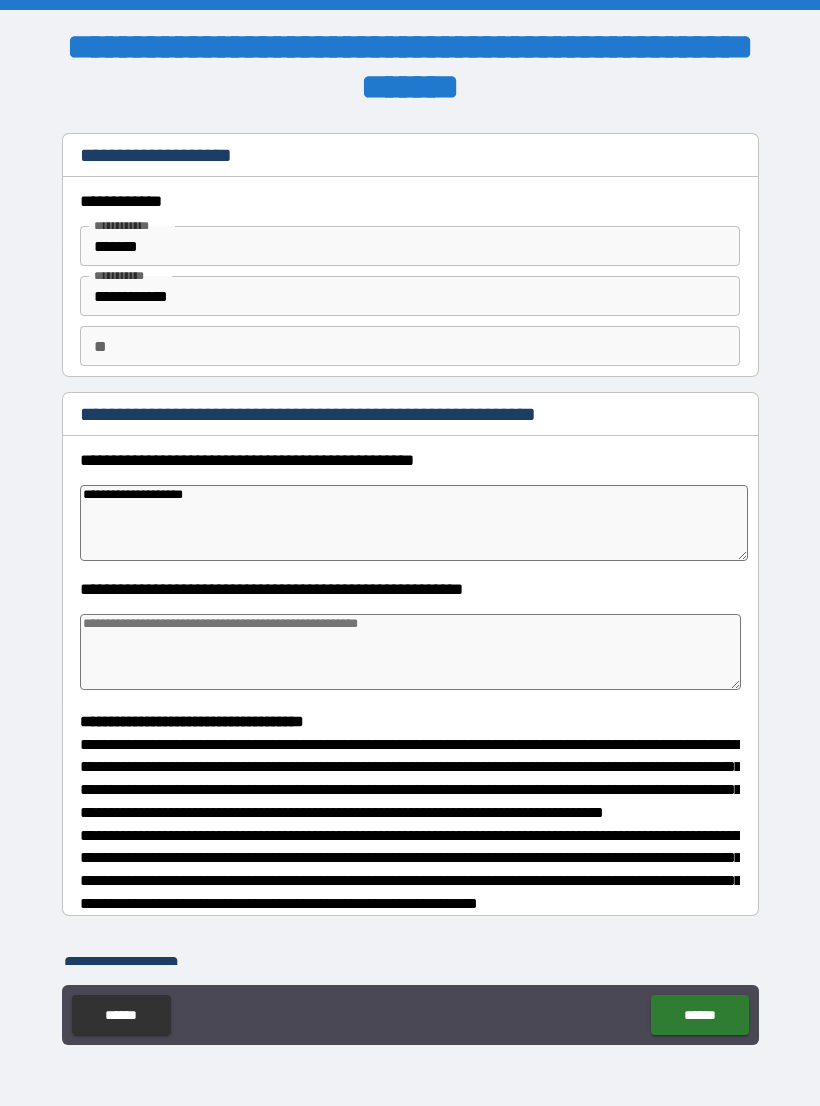 type on "**********" 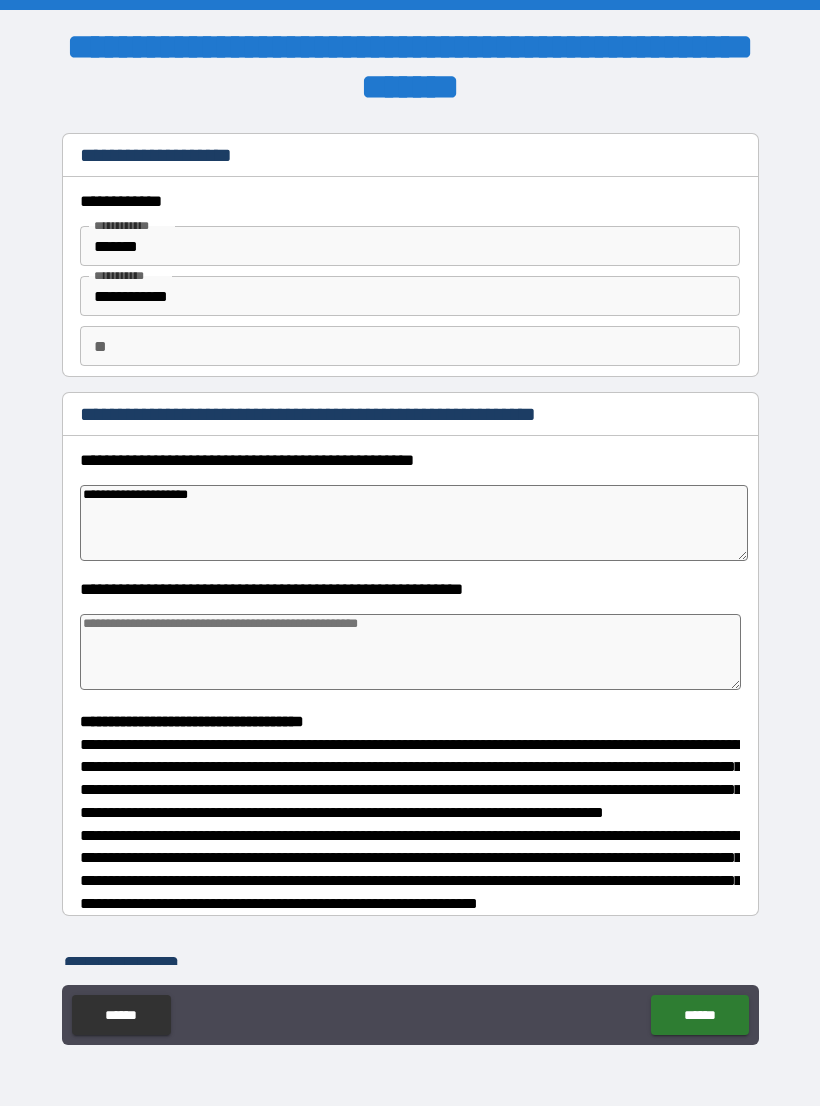 type on "*" 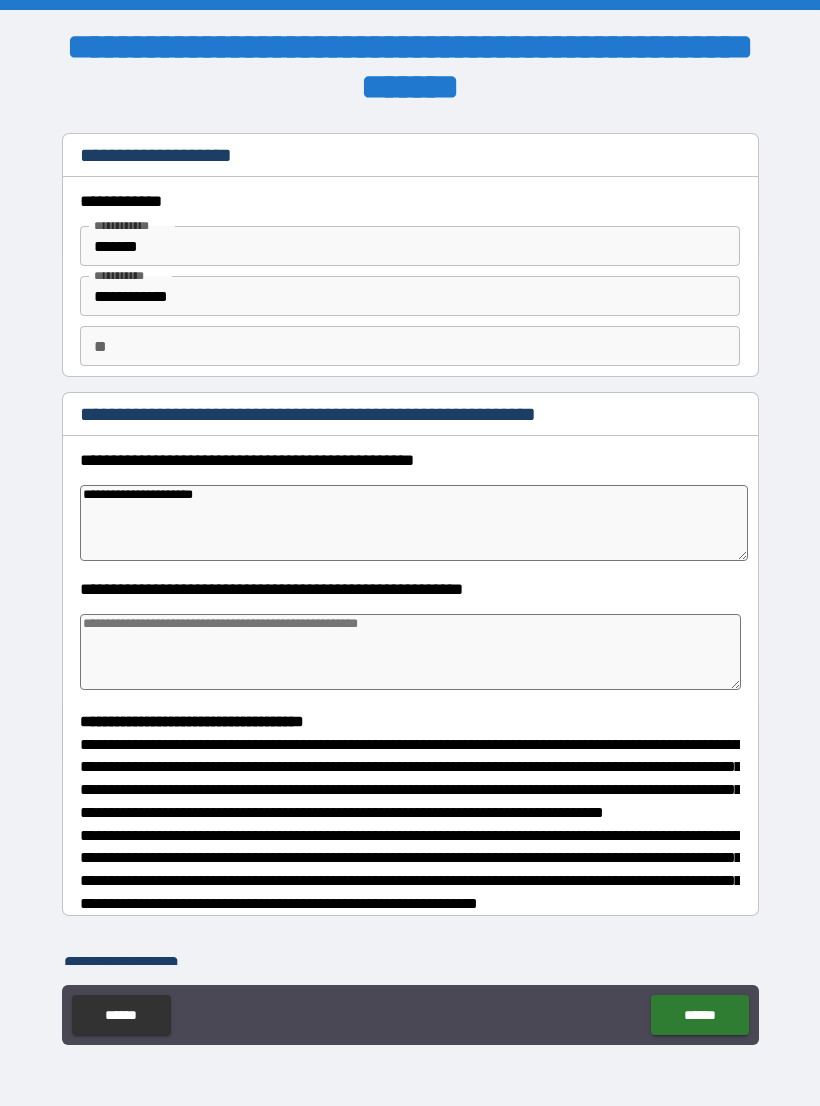 type on "*" 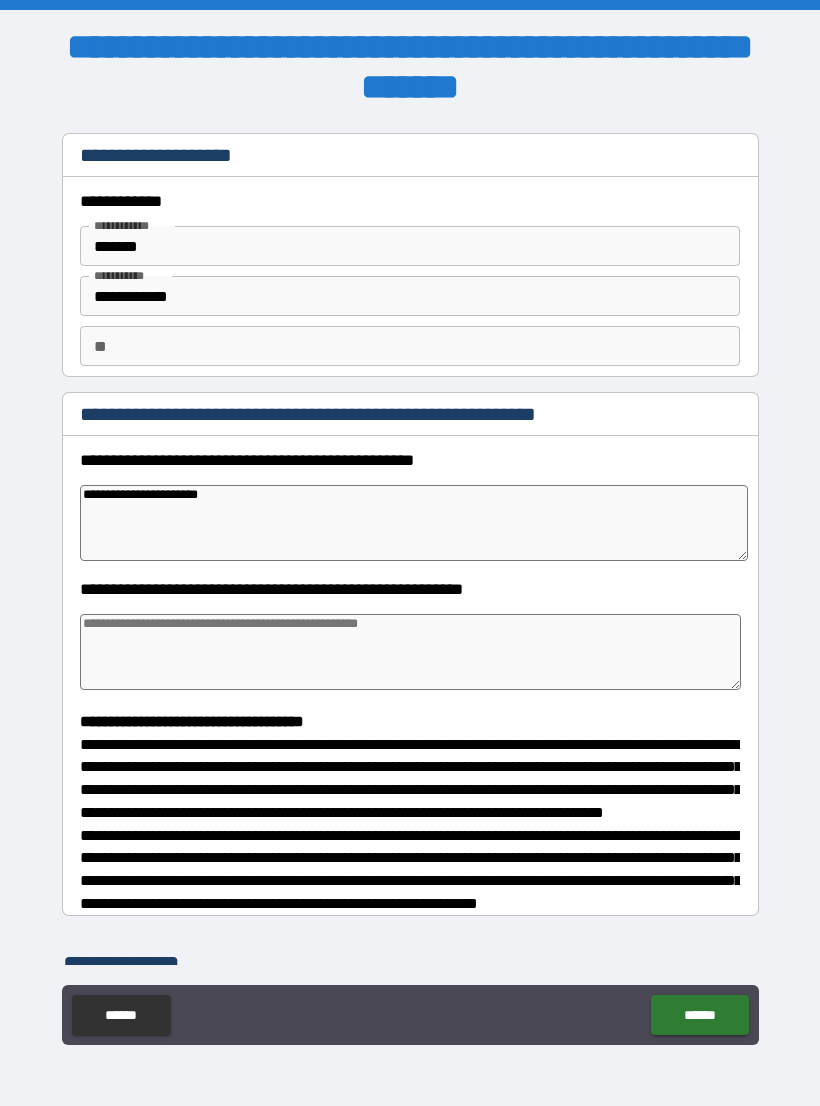 type on "*" 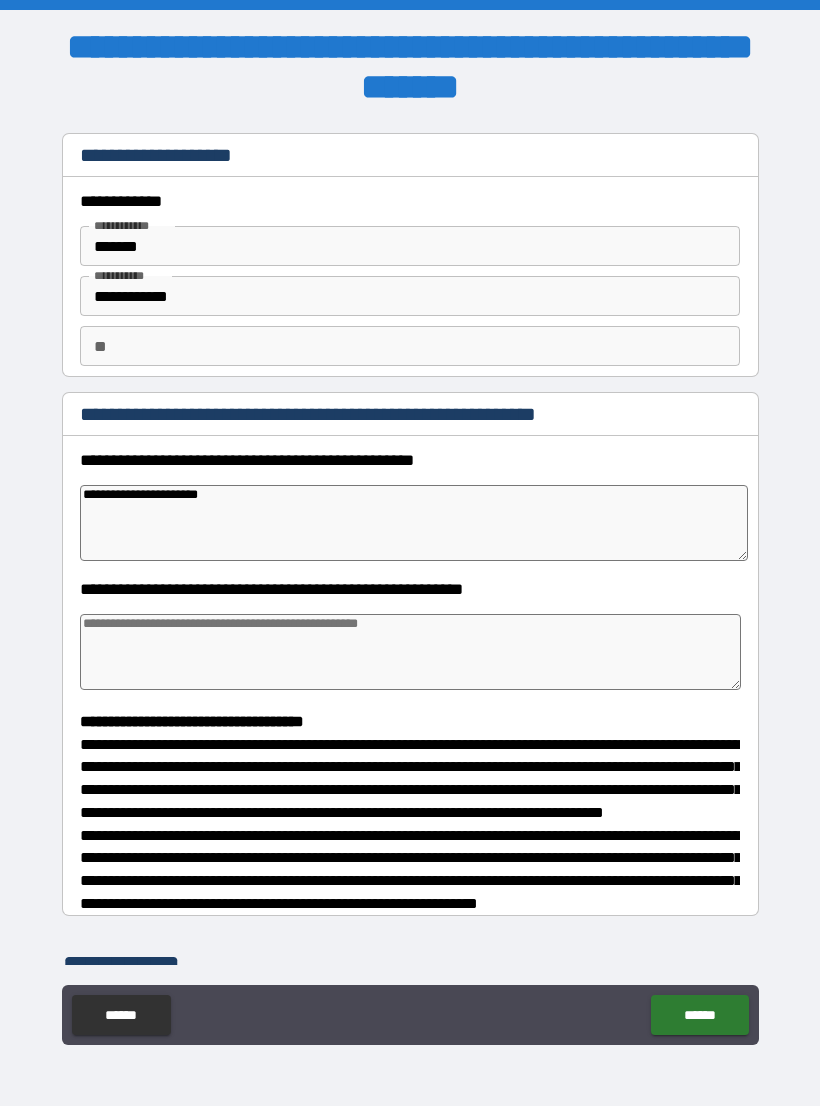 type on "**********" 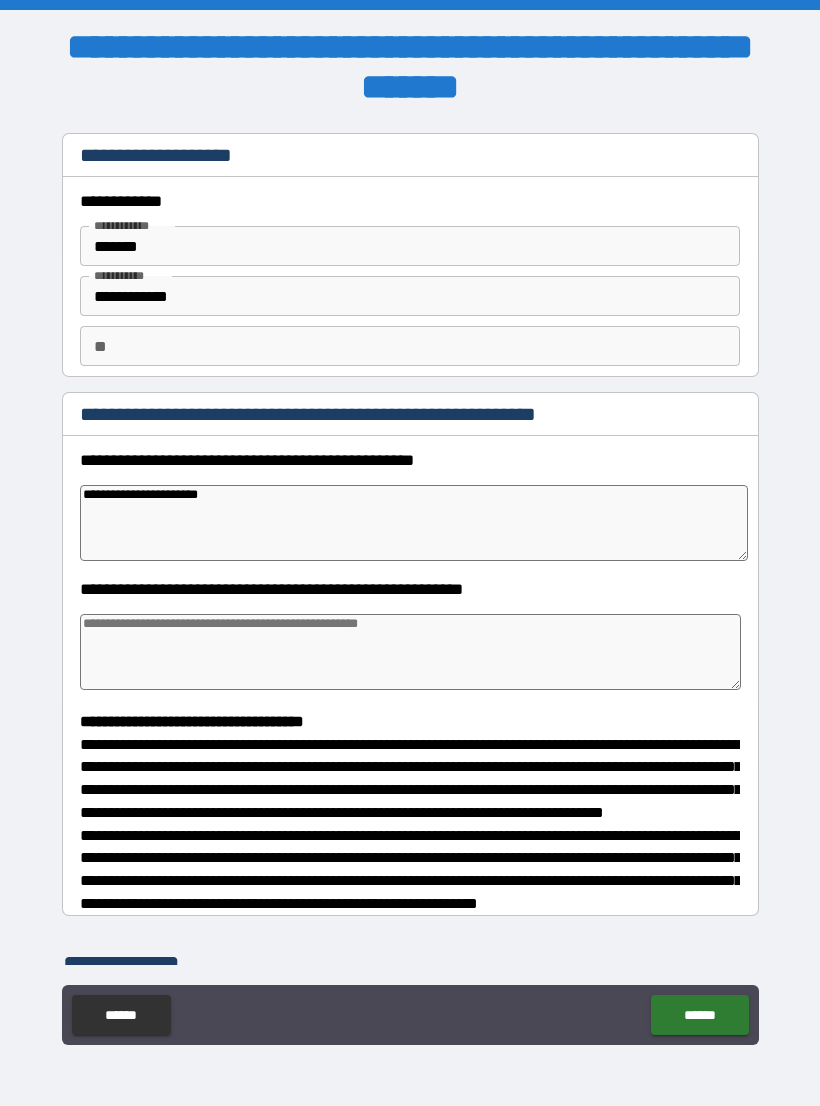 type on "*" 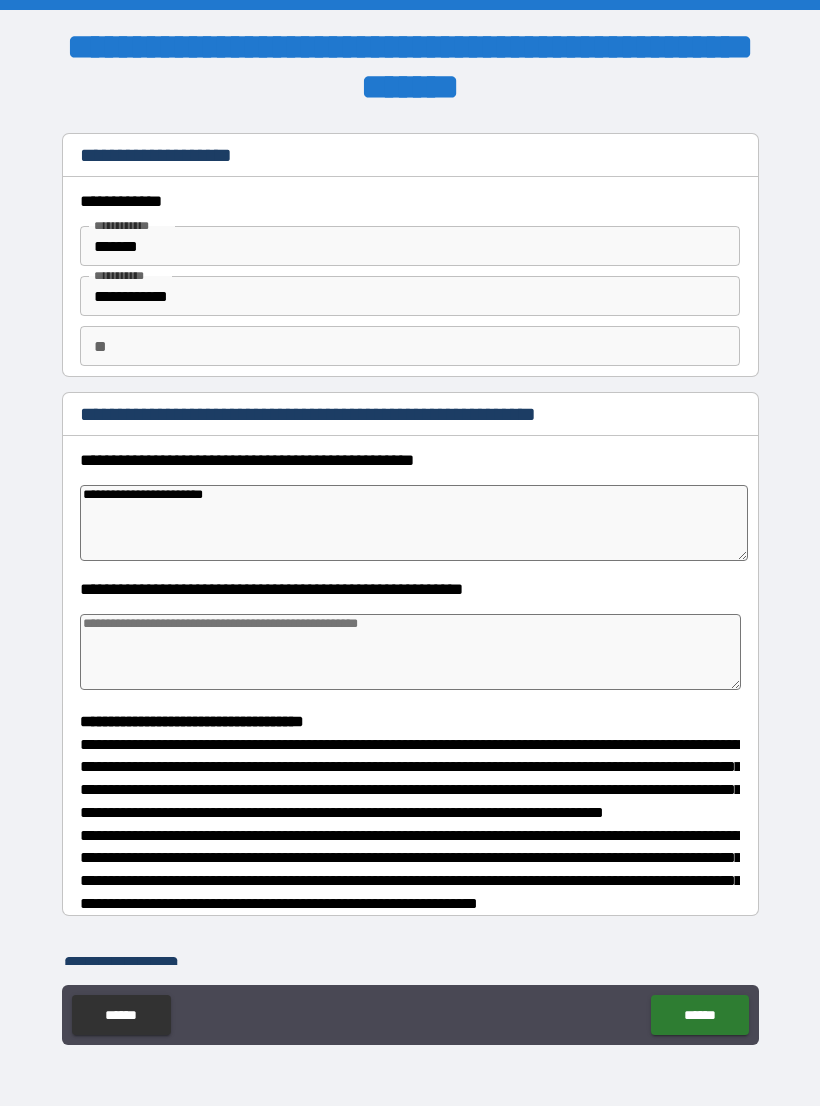 type on "*" 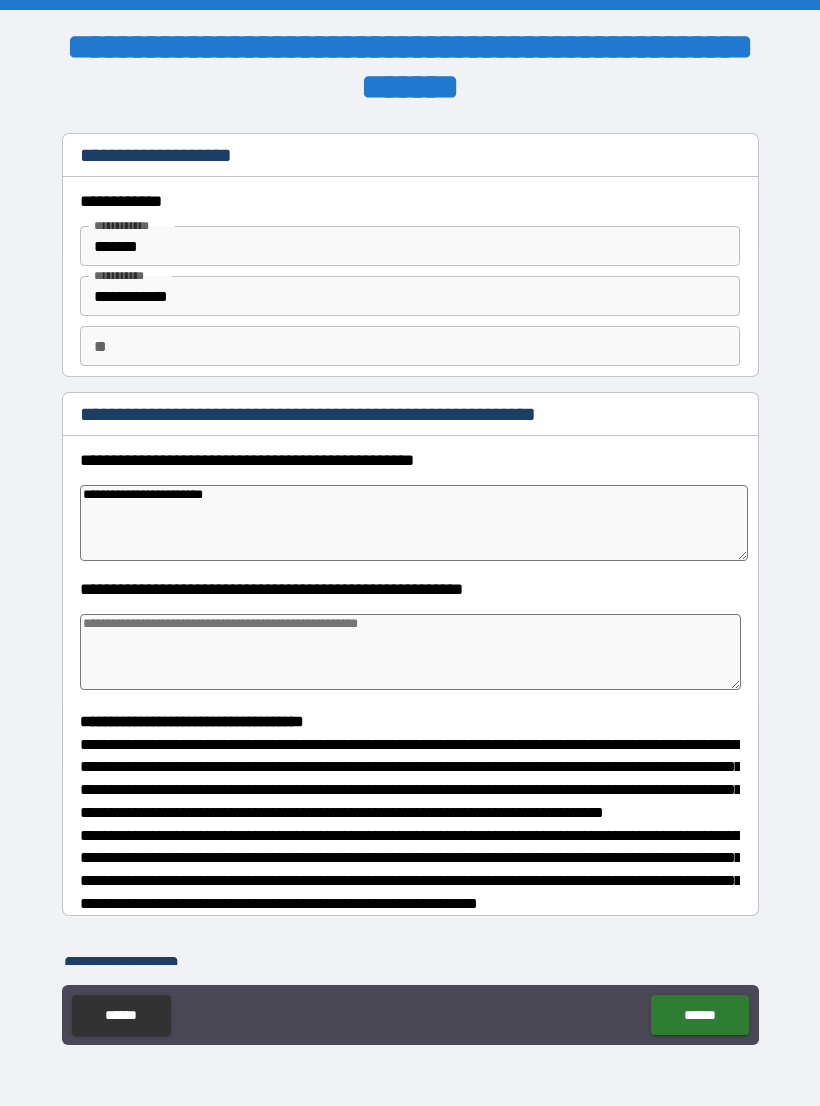 type on "*" 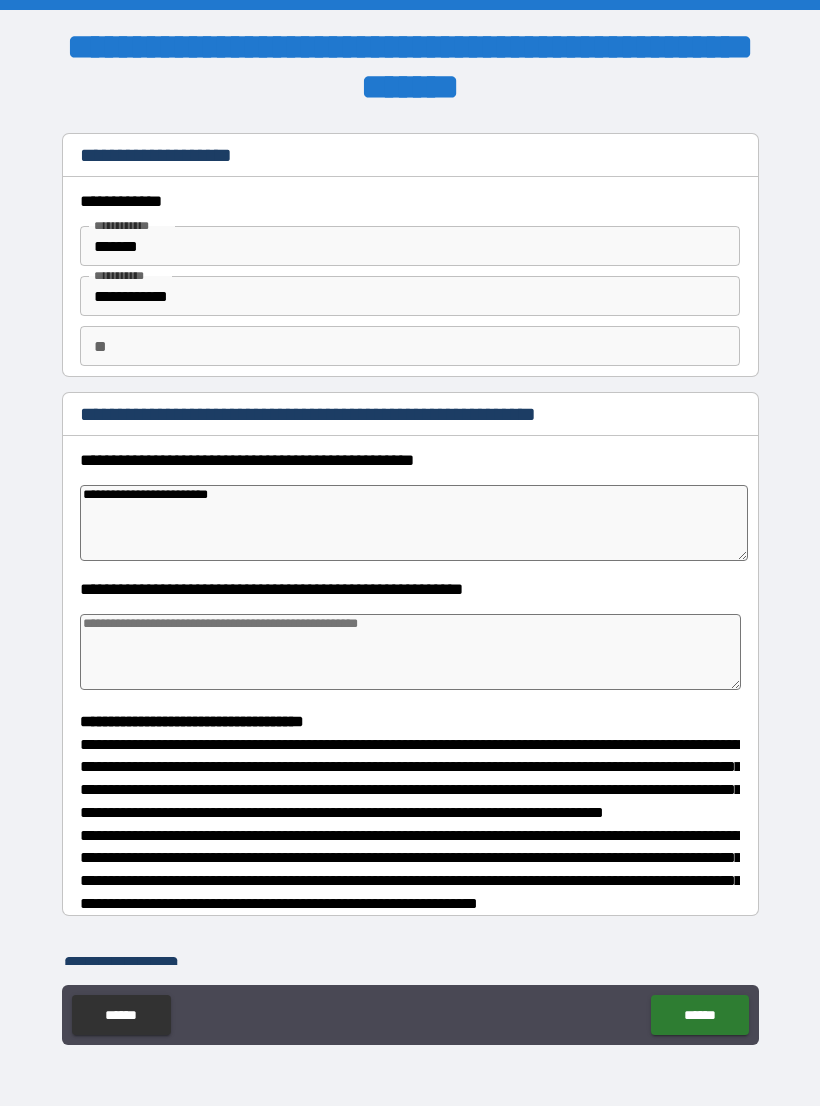 type on "*" 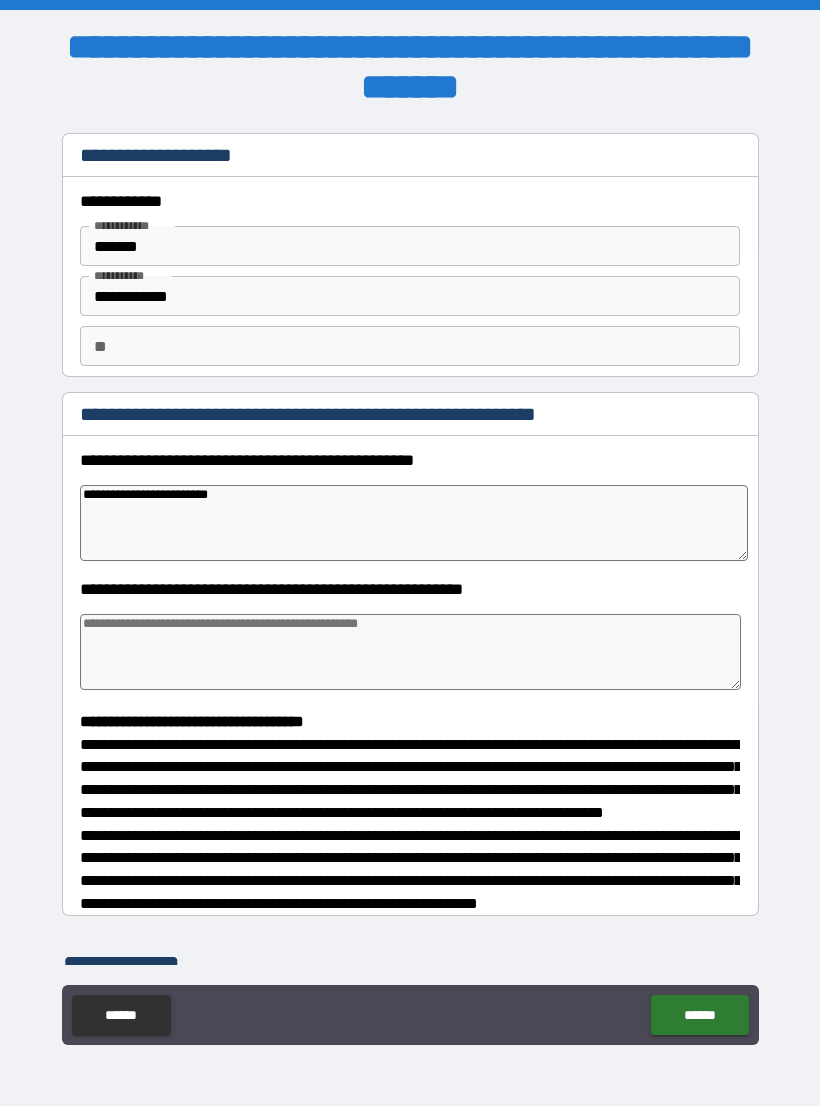 type on "*" 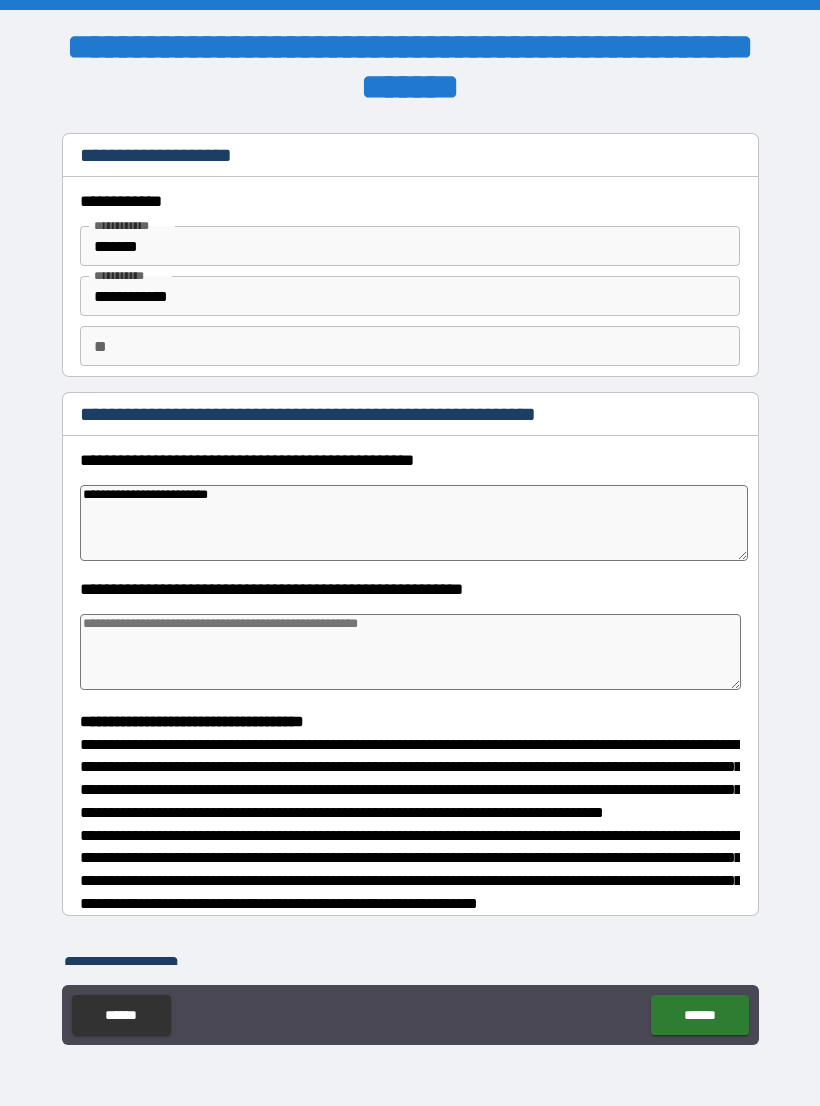 type on "**********" 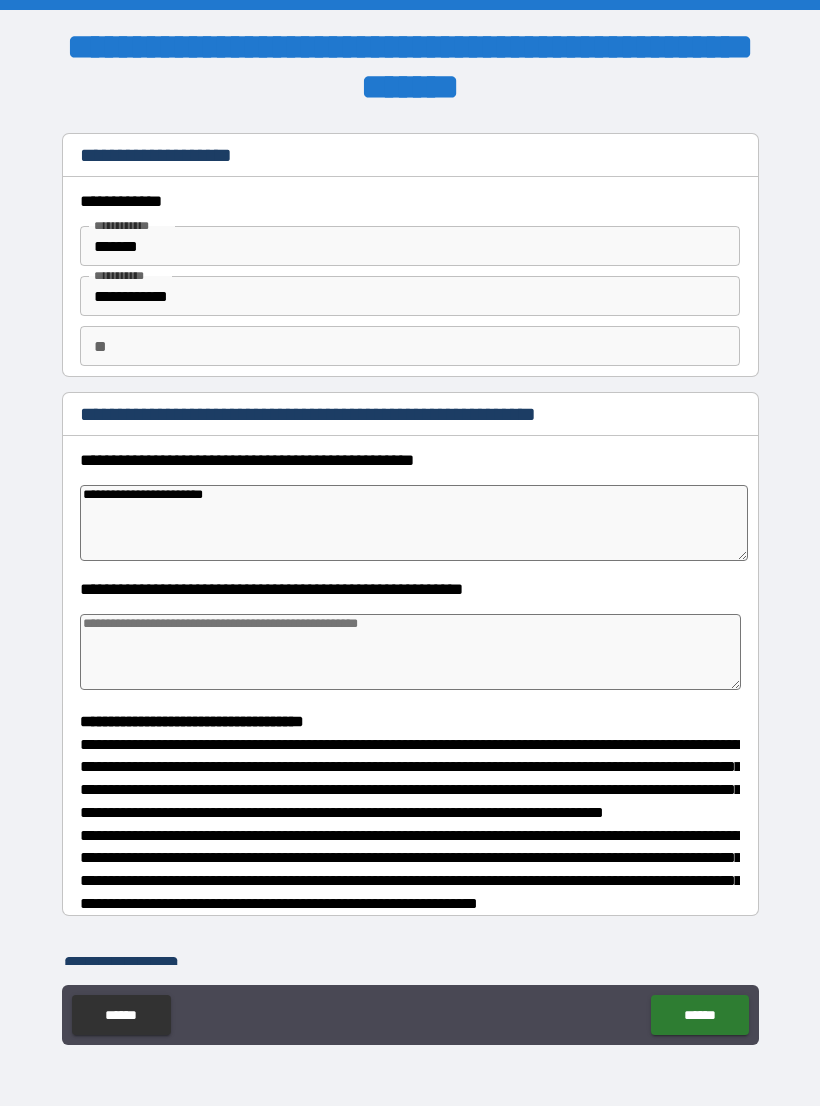 type on "*" 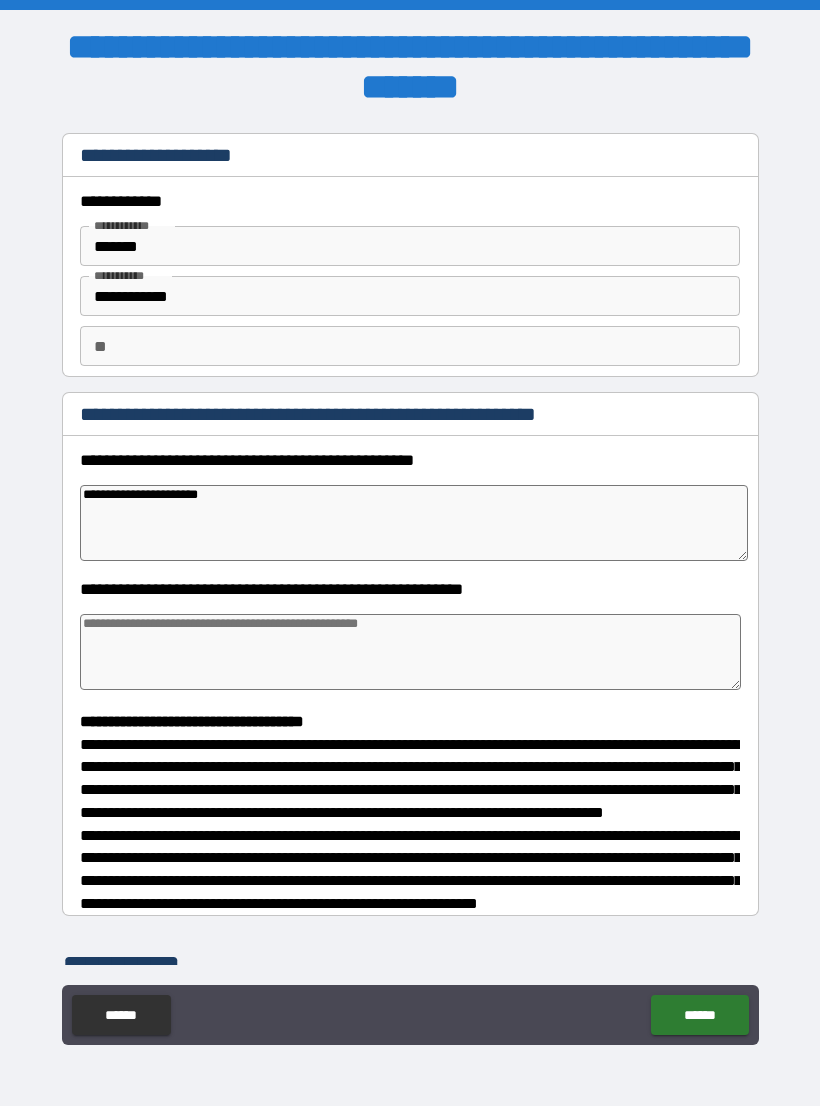 type on "**********" 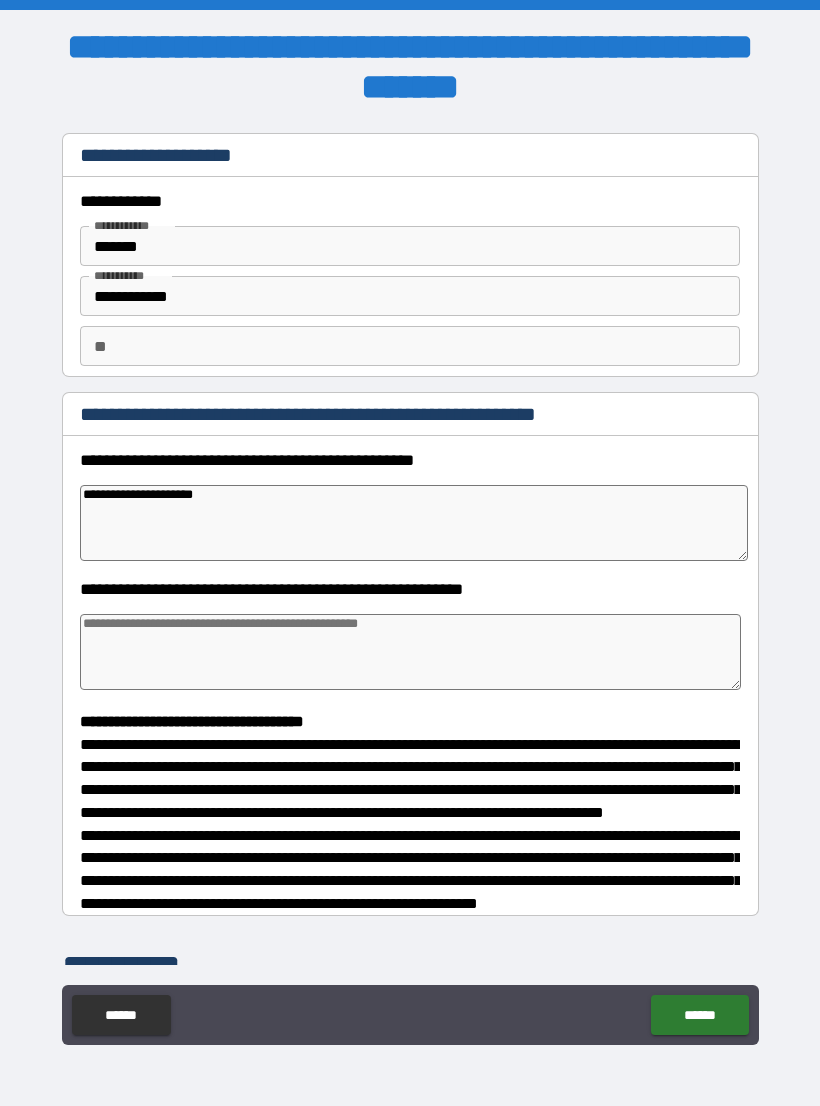 type on "*" 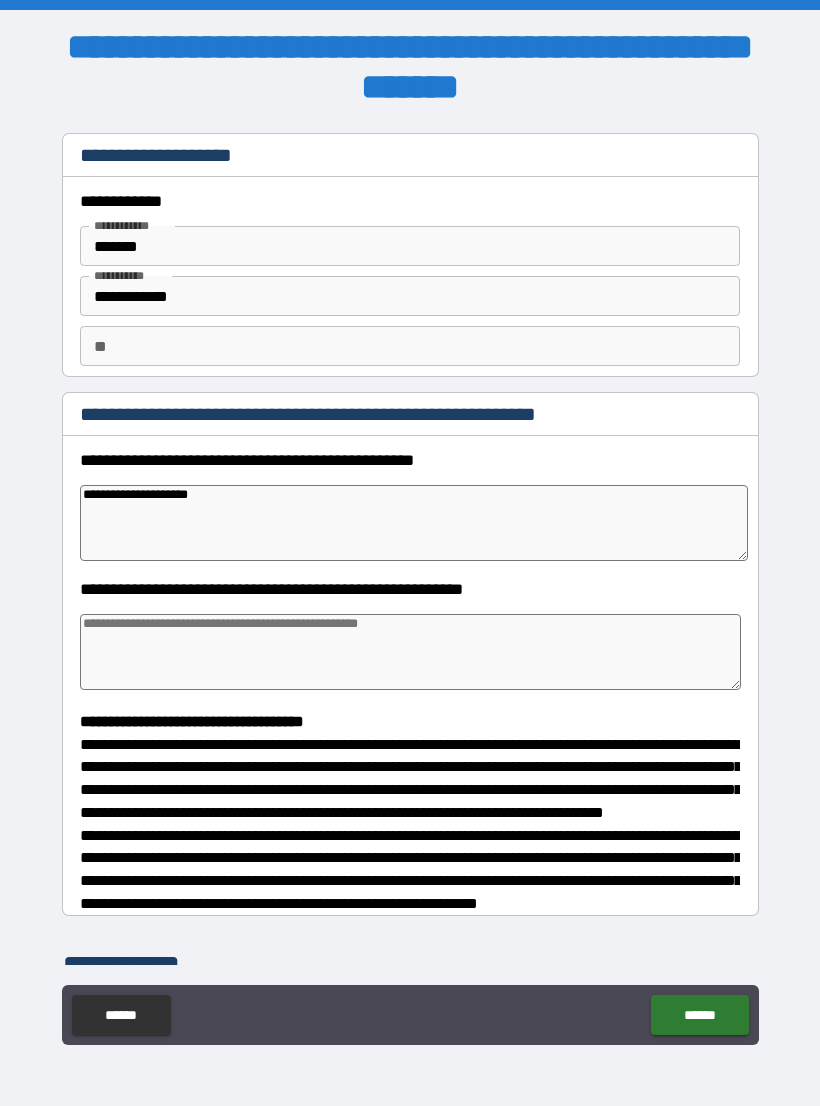 type on "*" 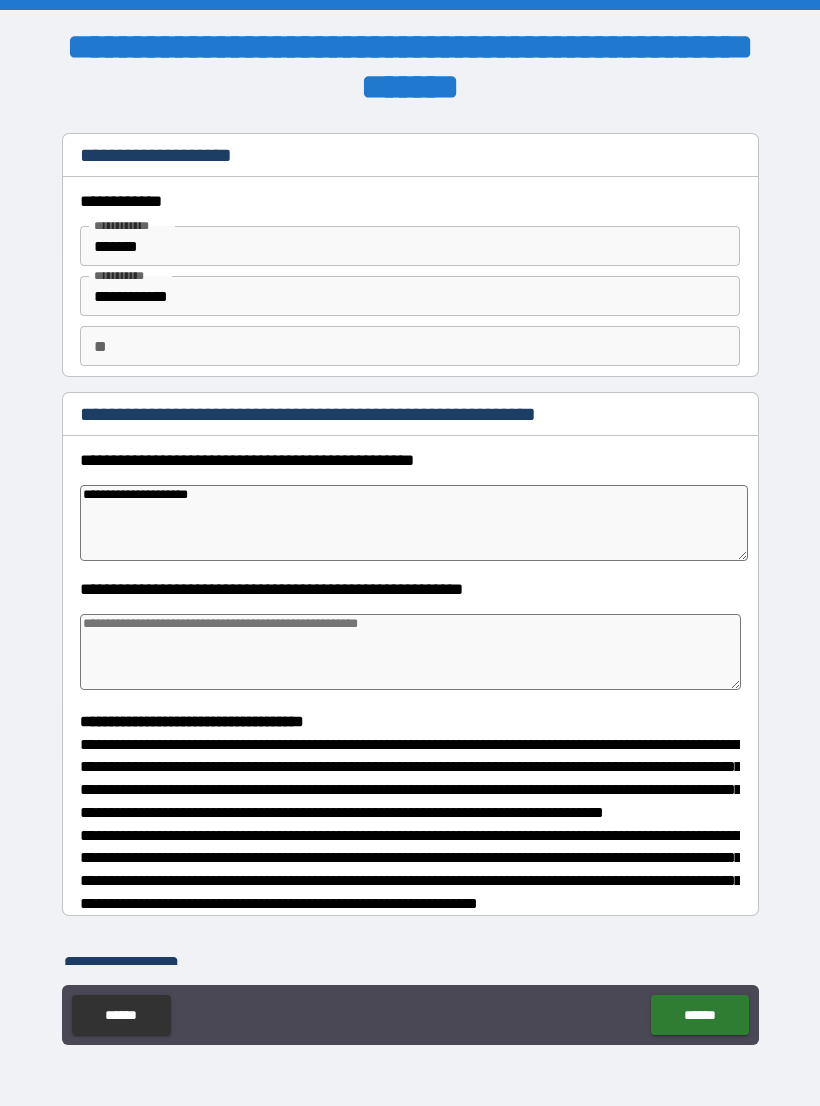 type on "**********" 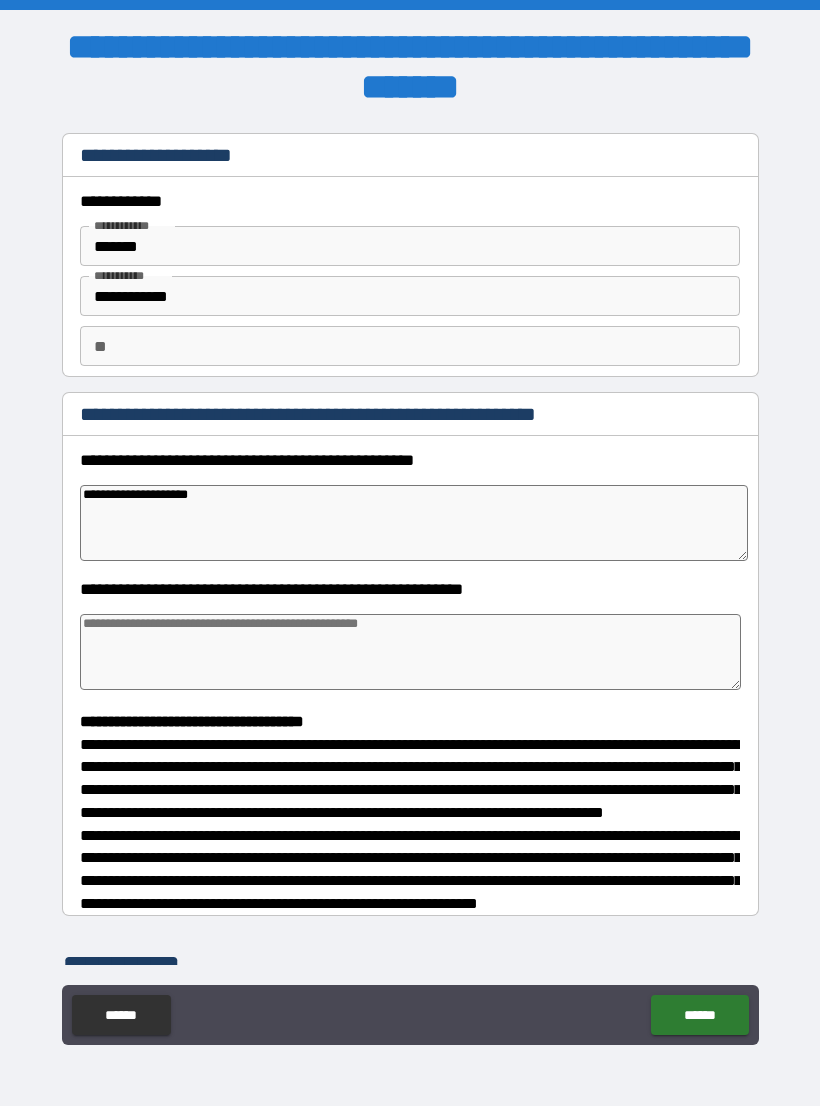 type on "*" 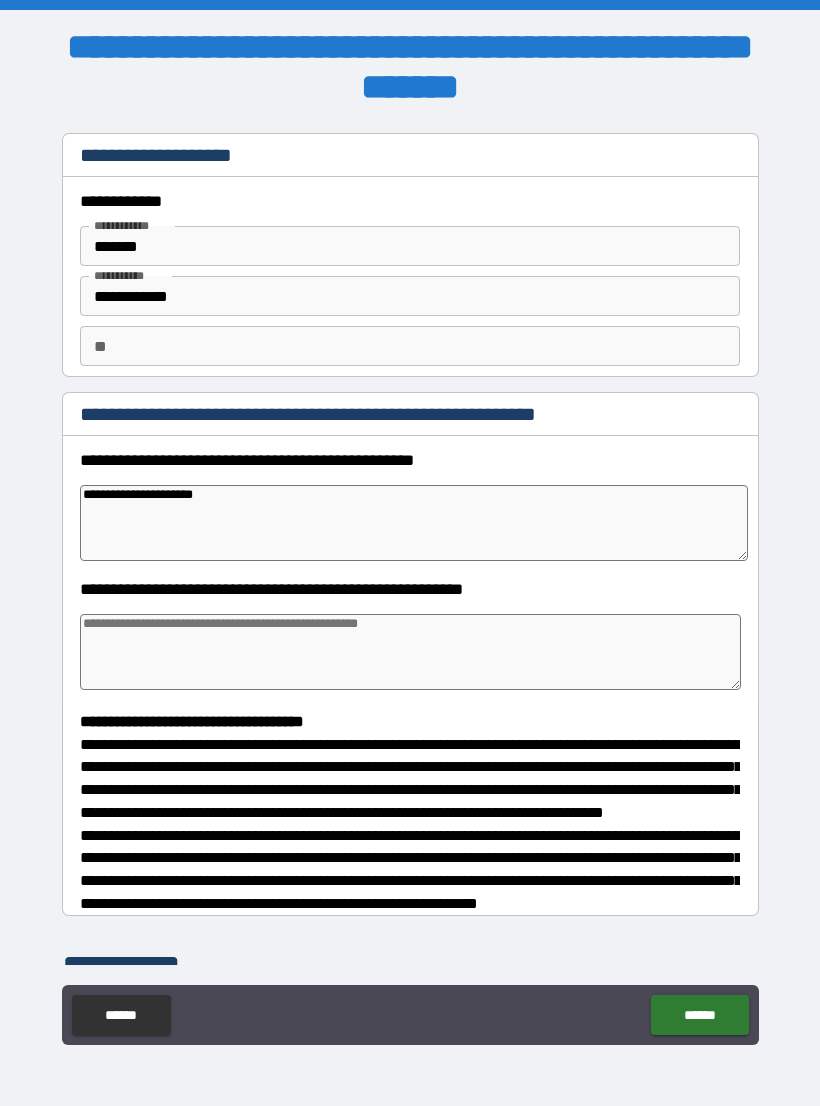 type on "*" 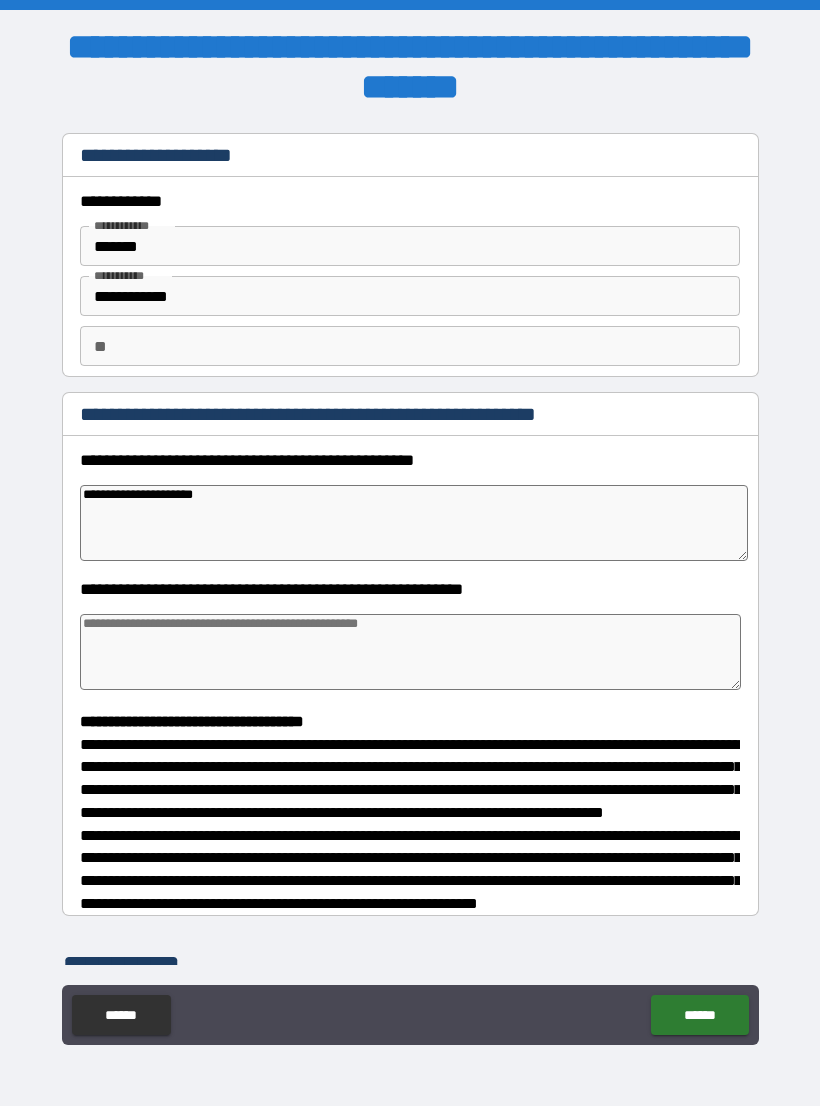 type on "**********" 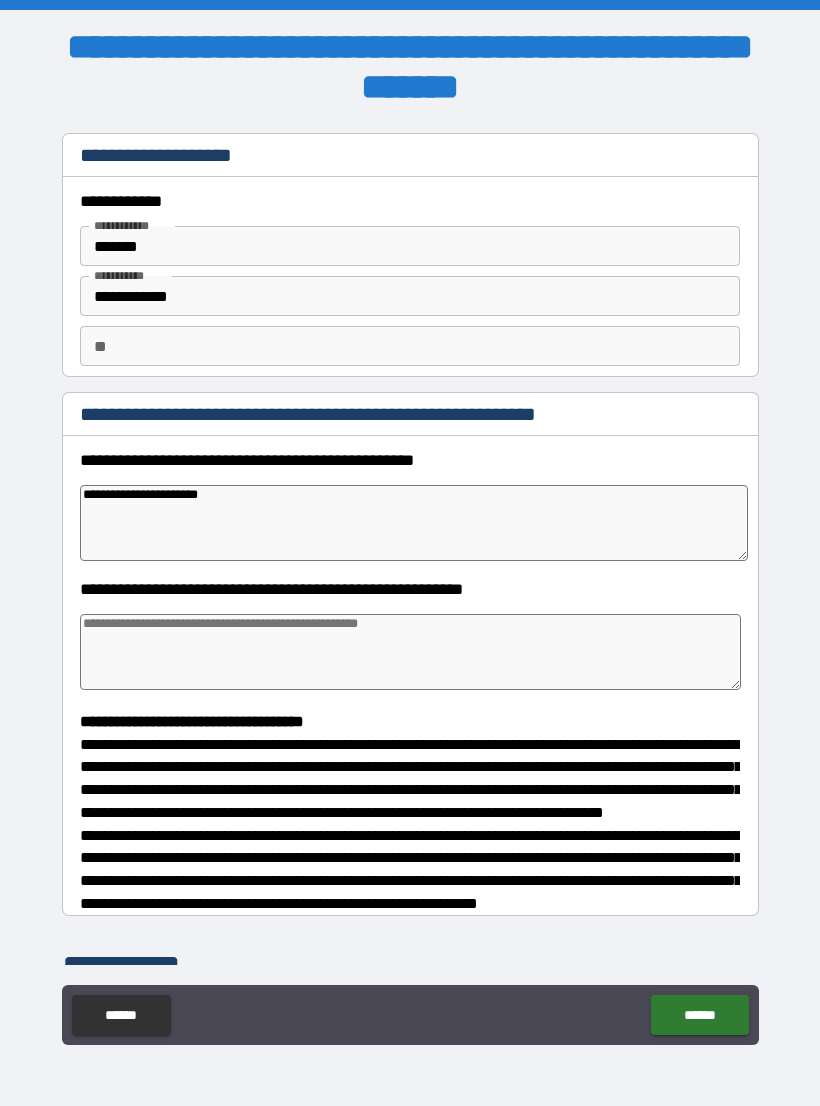 type on "*" 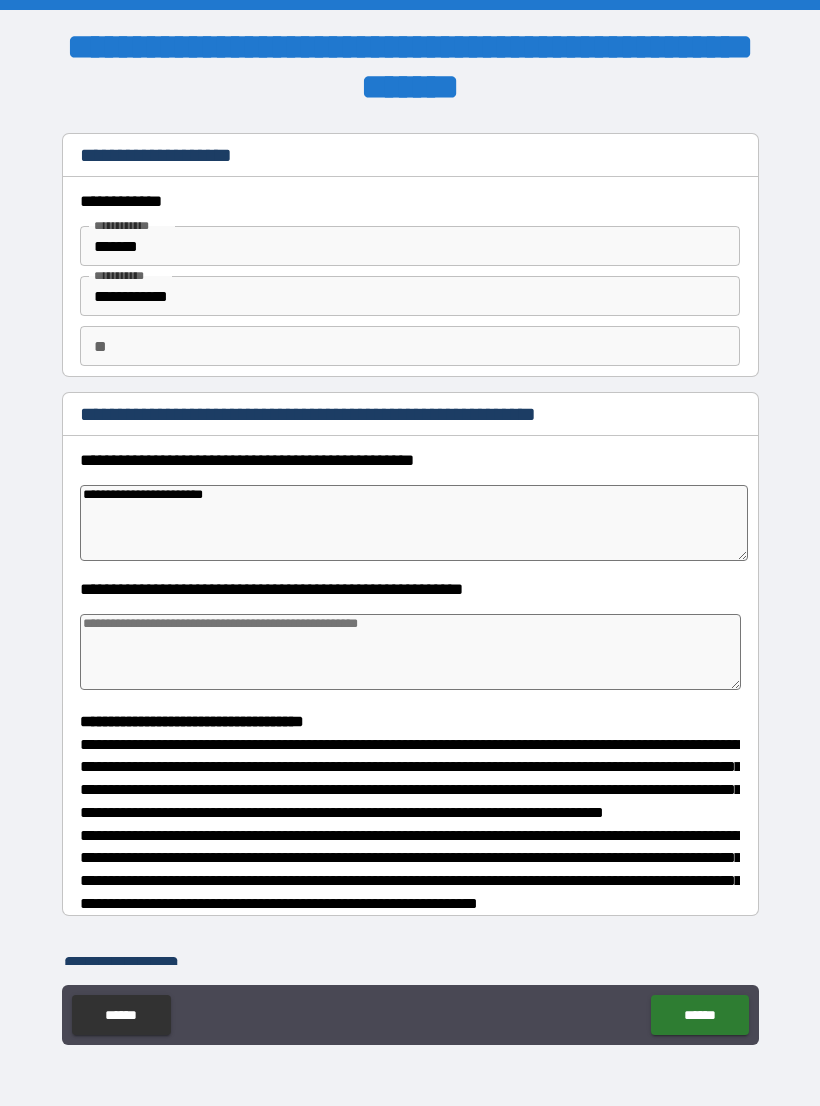 type on "*" 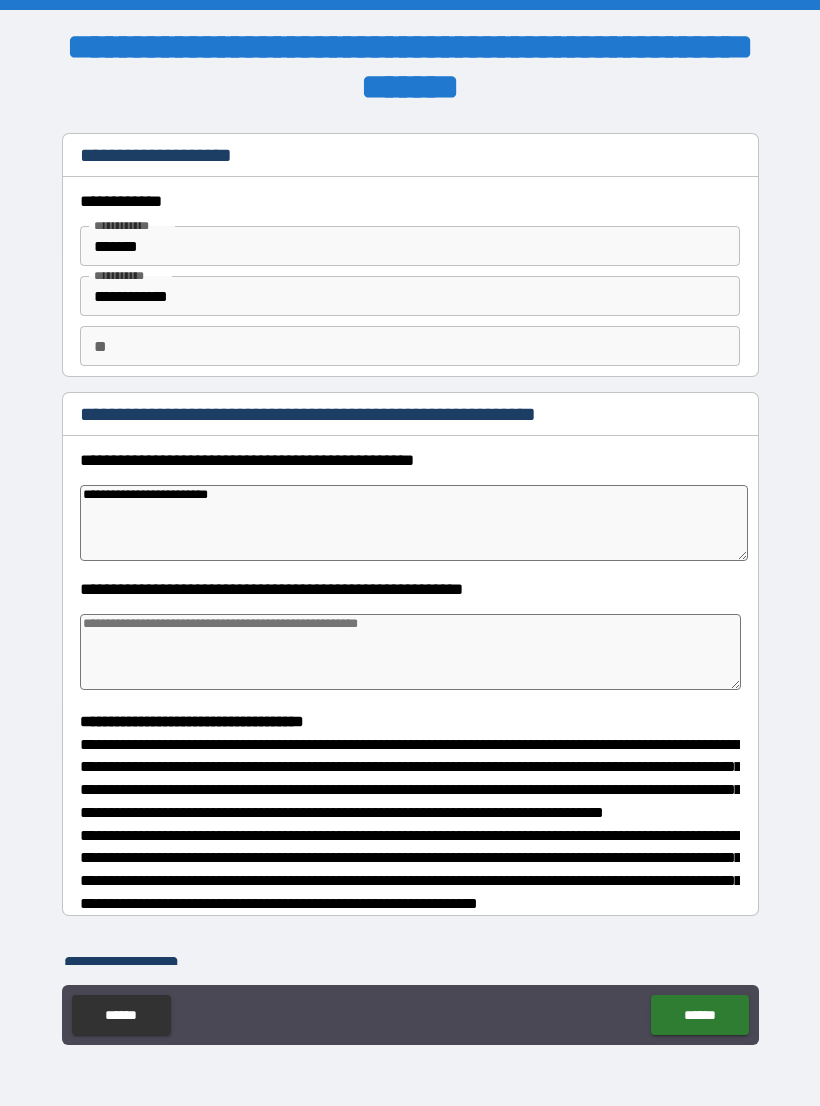 type on "*" 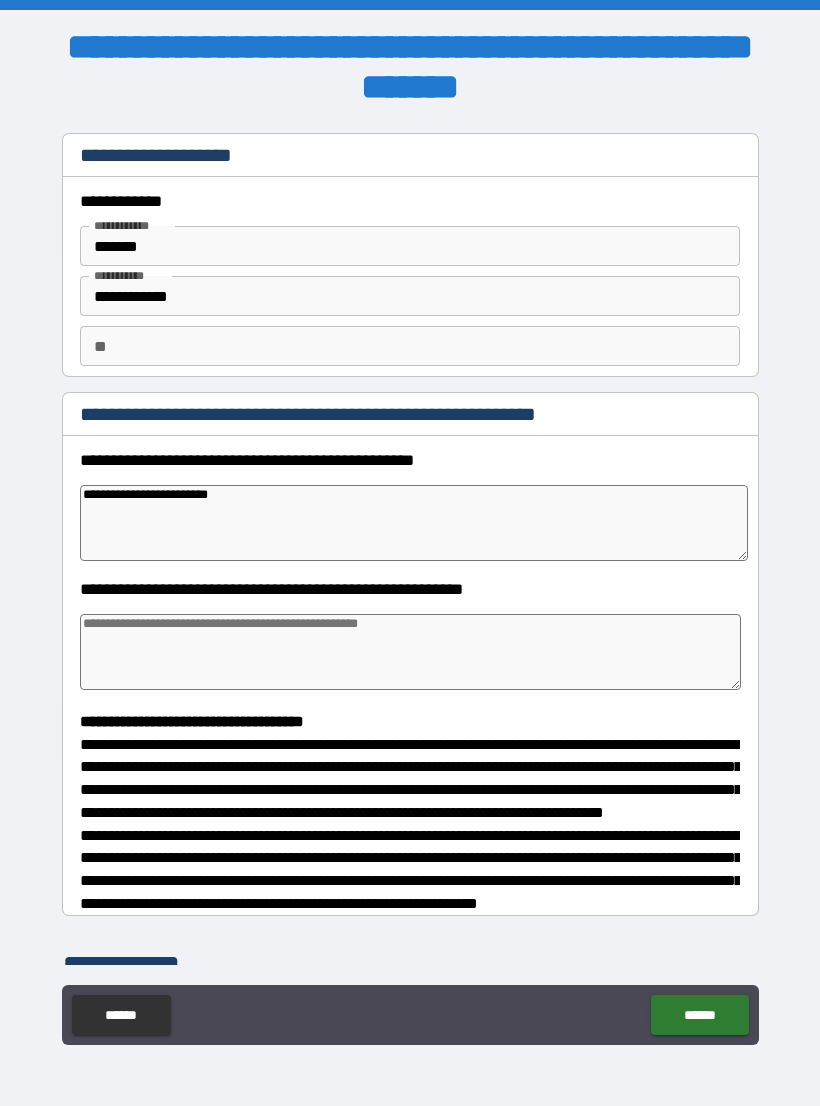 type on "**********" 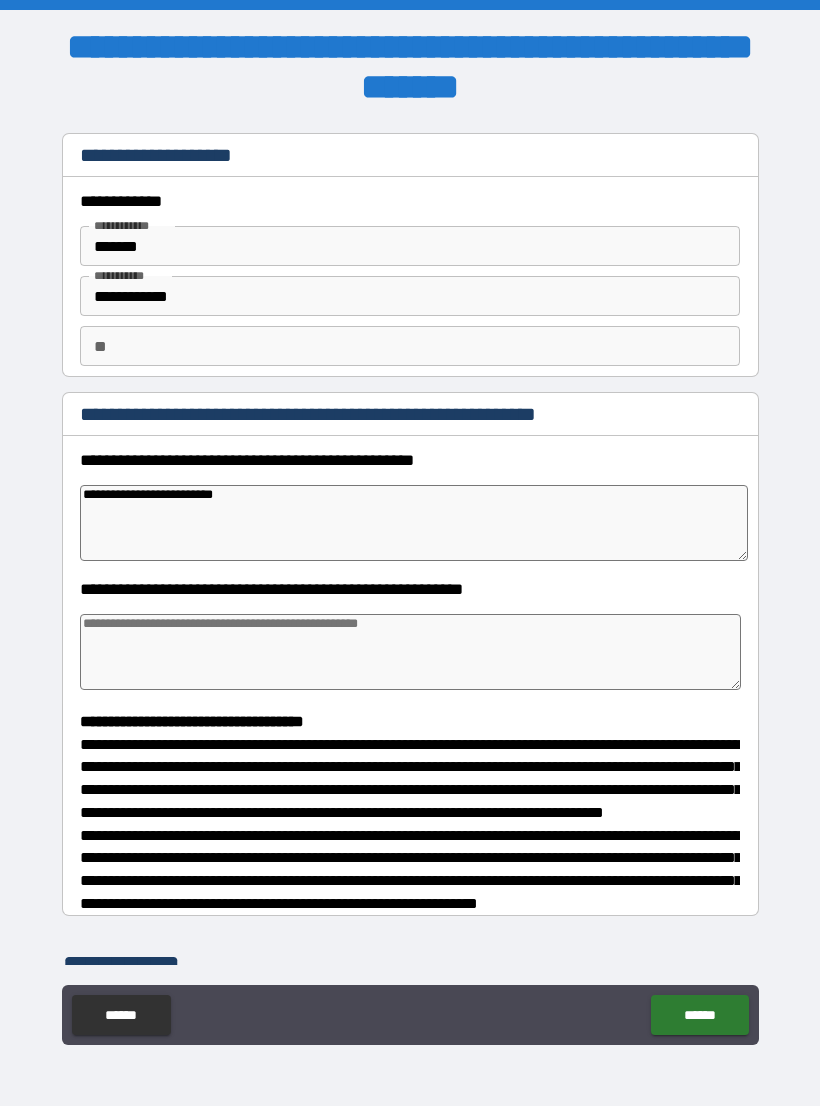 type on "*" 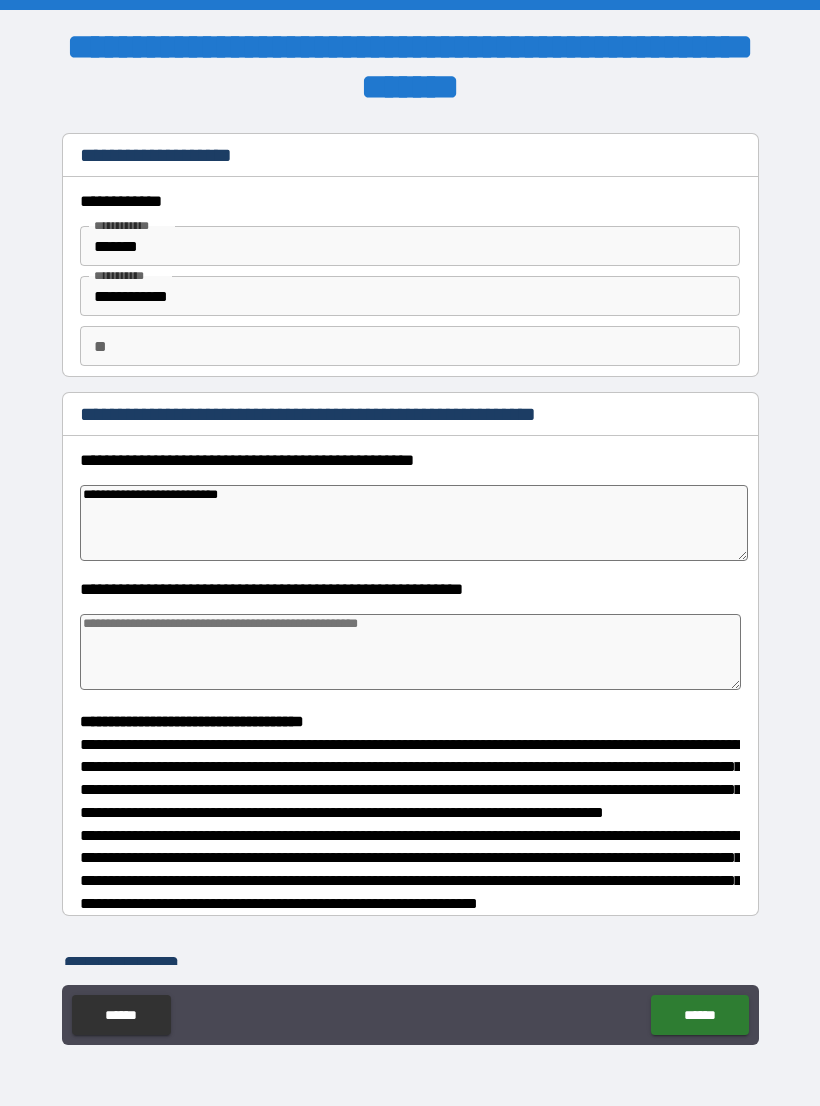 type on "*" 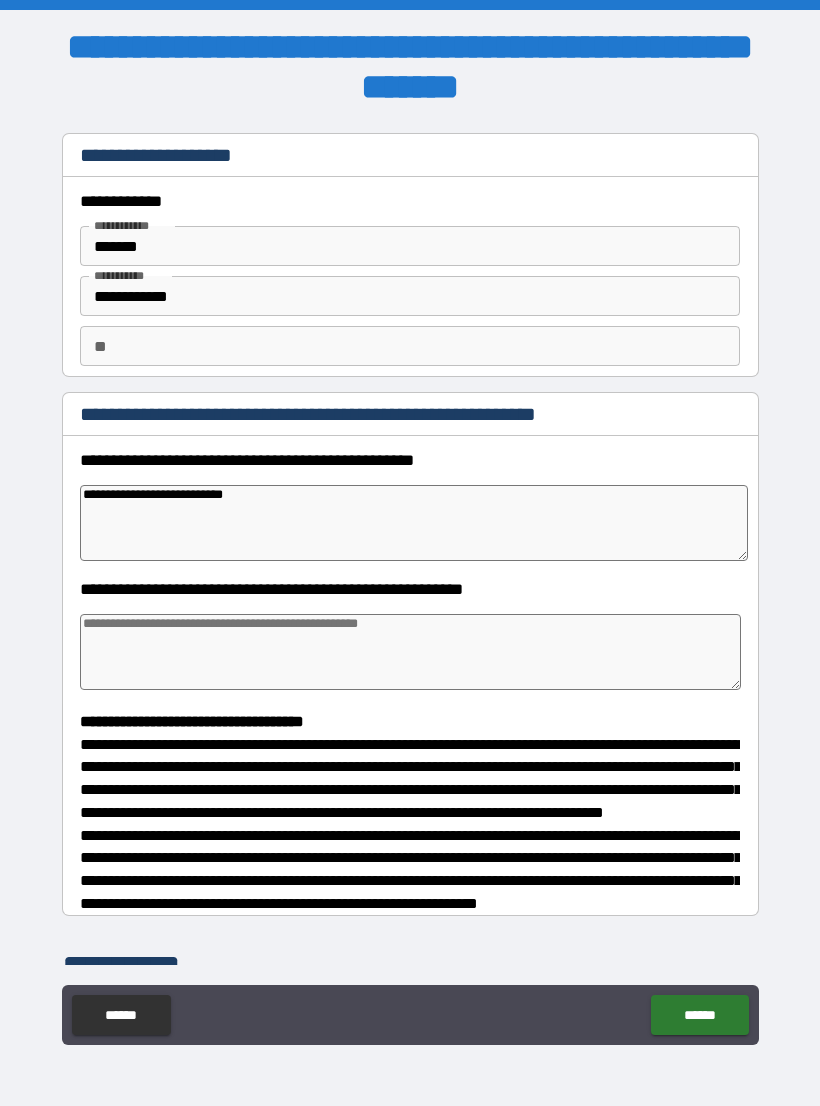 type on "*" 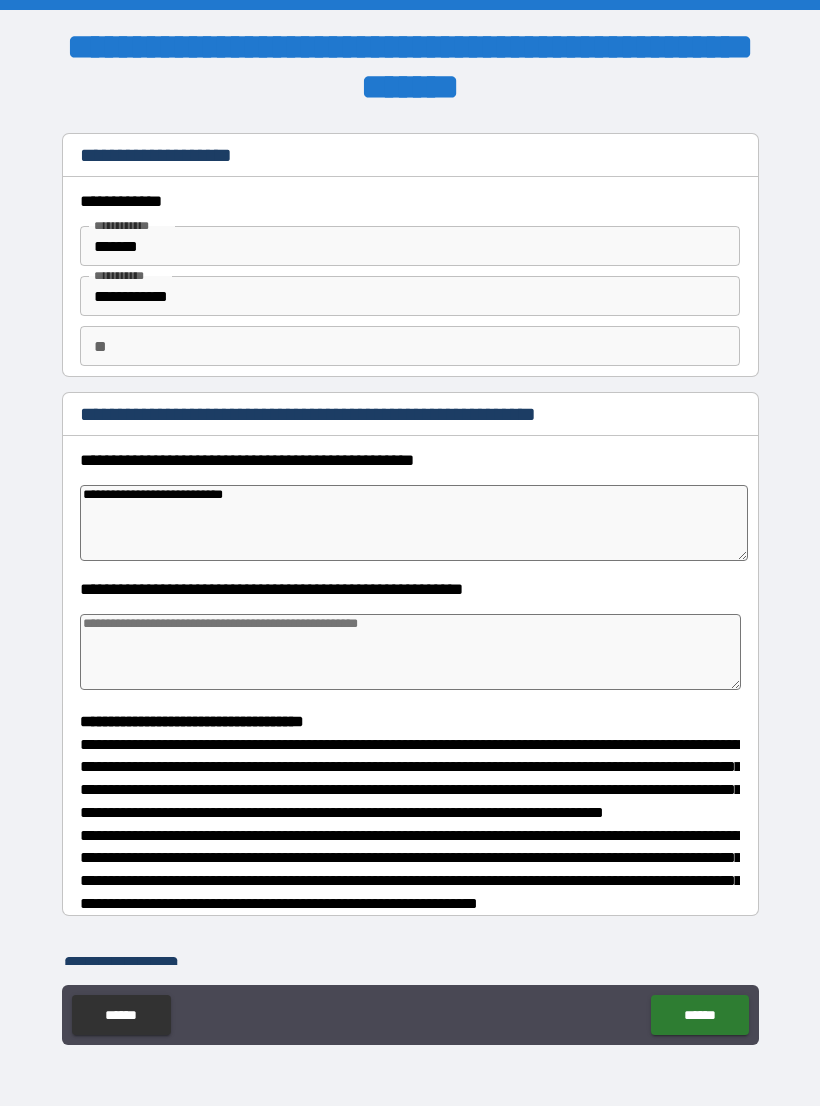 type on "**********" 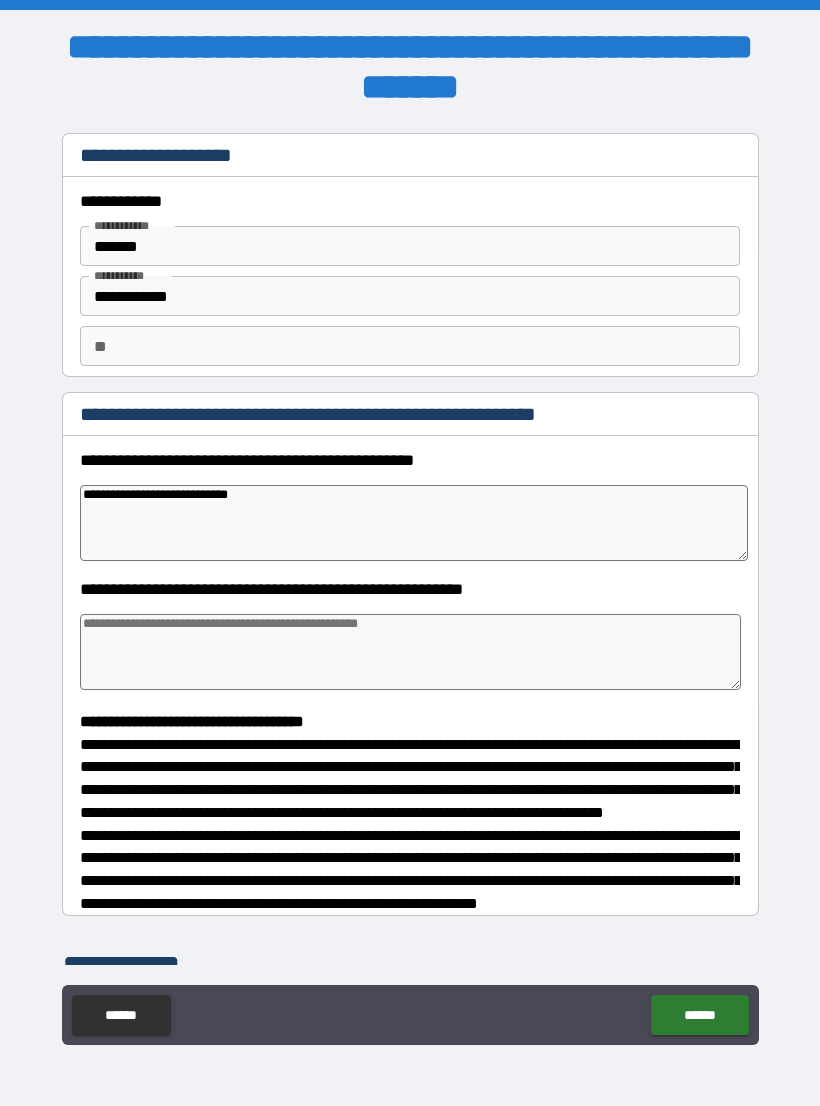 type on "*" 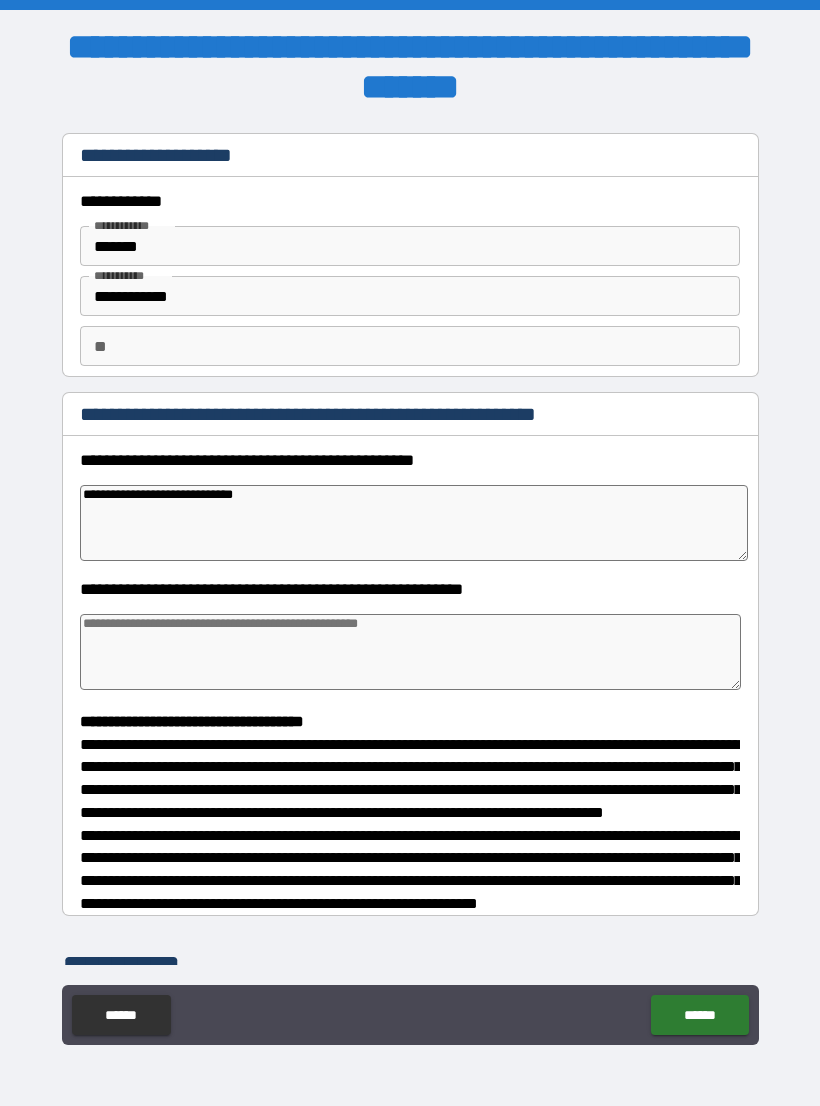 type on "*" 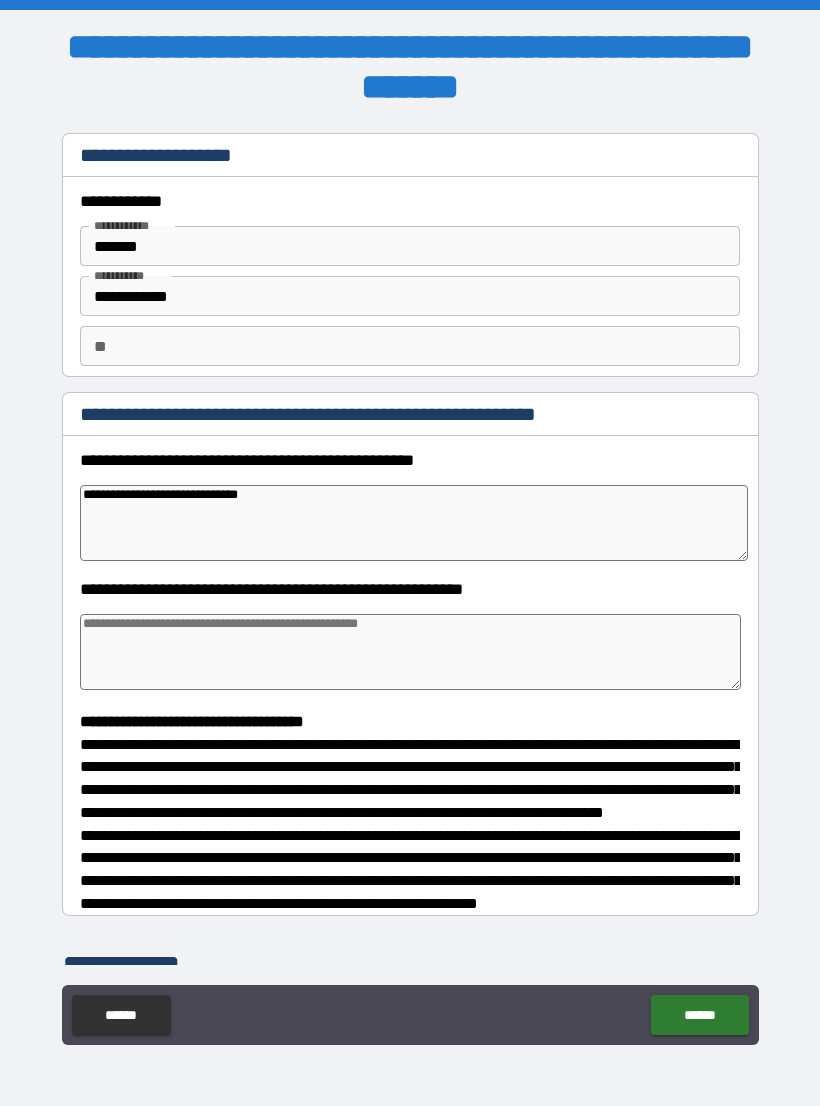 type on "*" 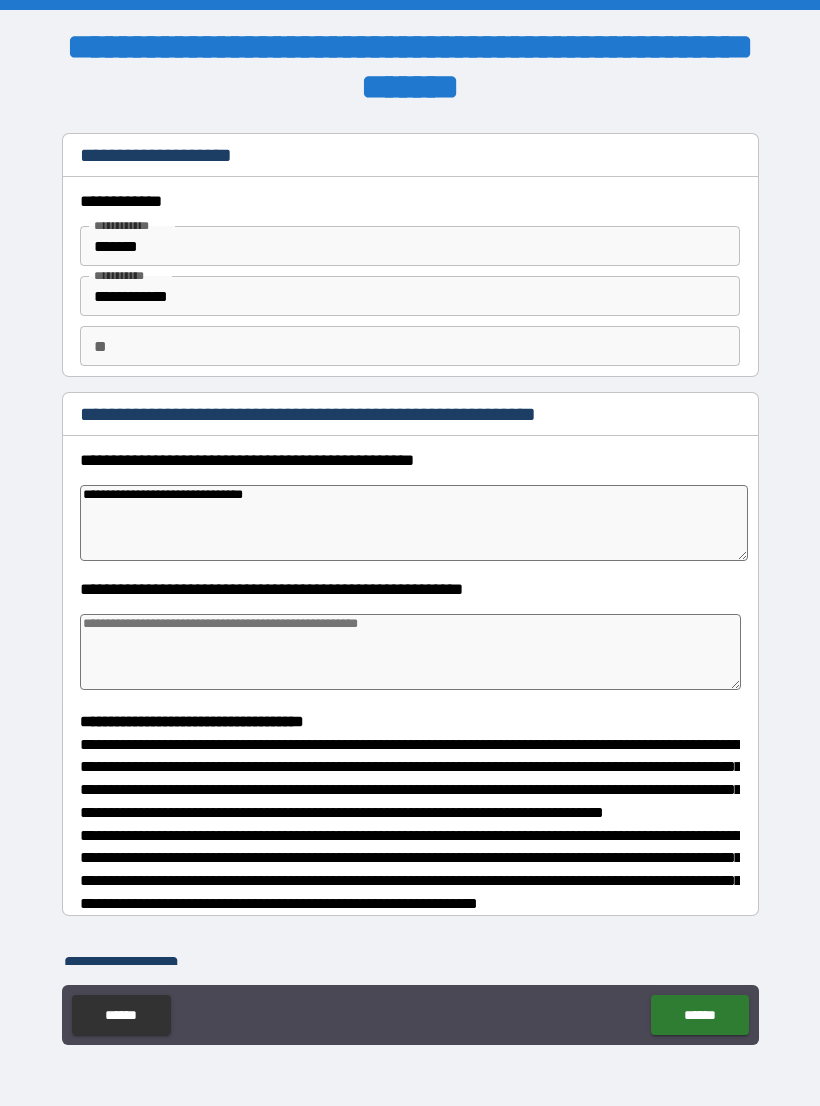 type on "*" 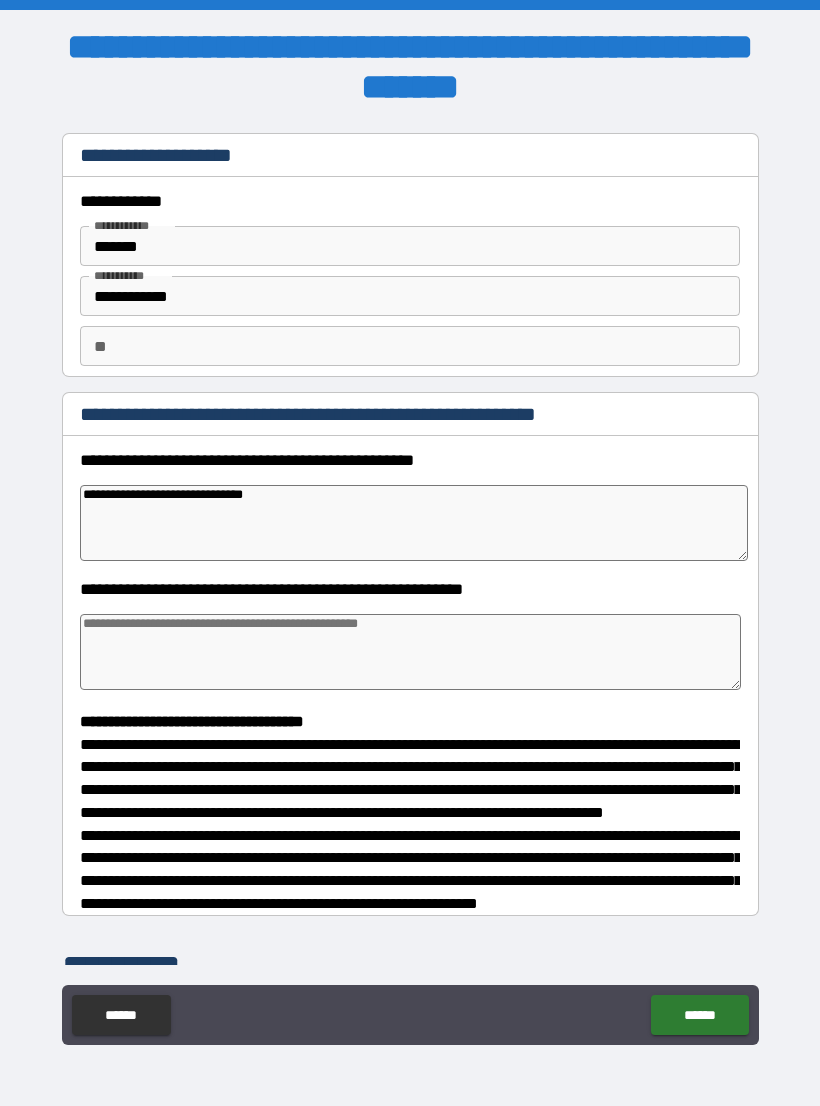 type on "*" 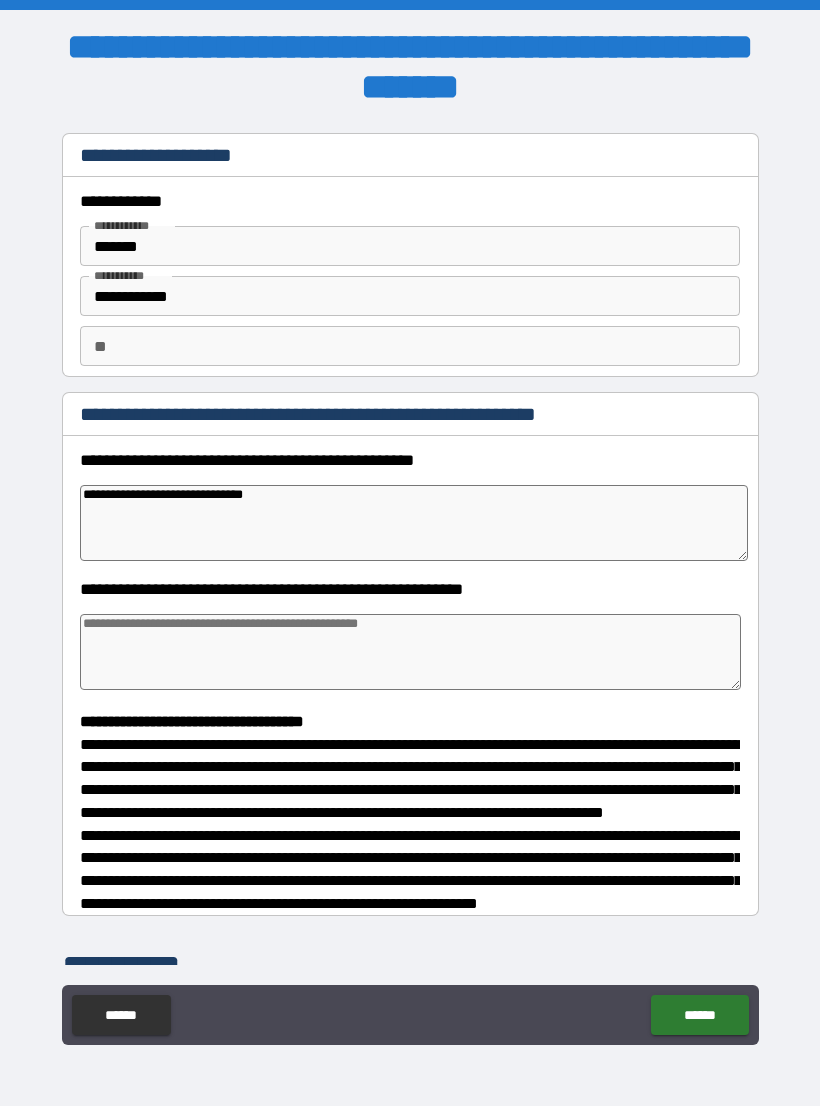 type on "*" 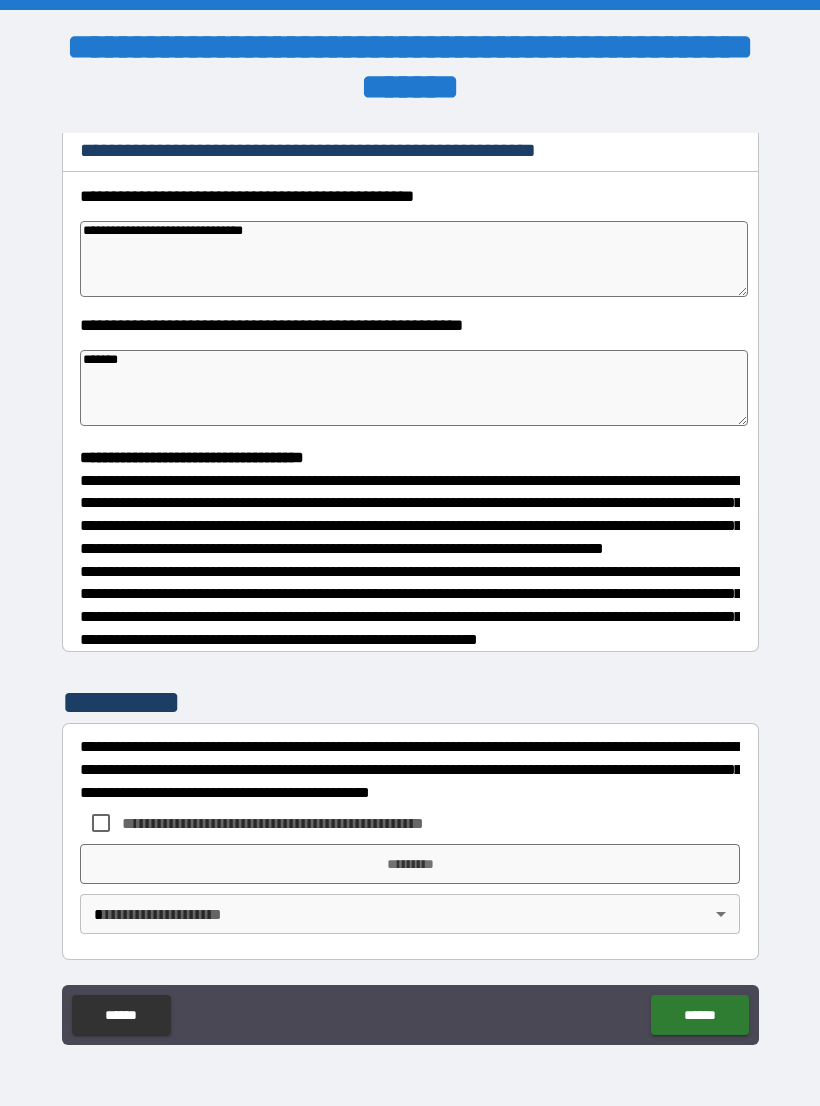 scroll, scrollTop: 302, scrollLeft: 0, axis: vertical 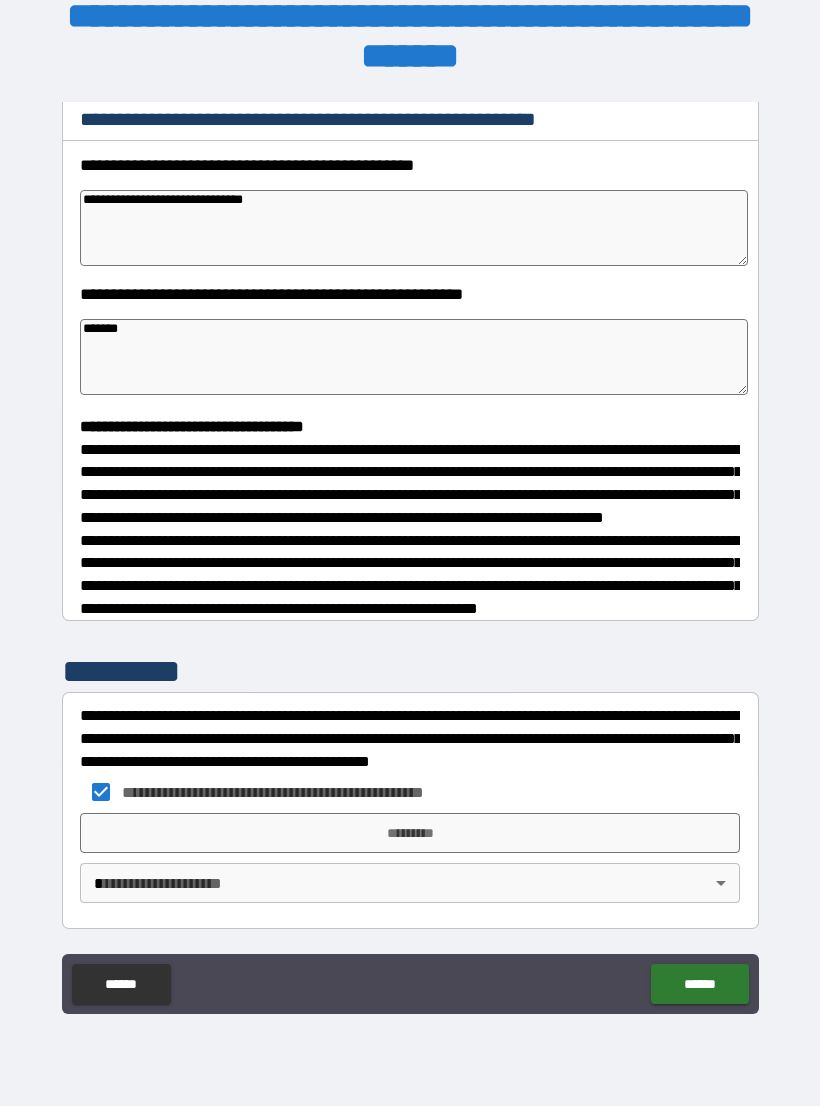 click on "*********" at bounding box center (410, 833) 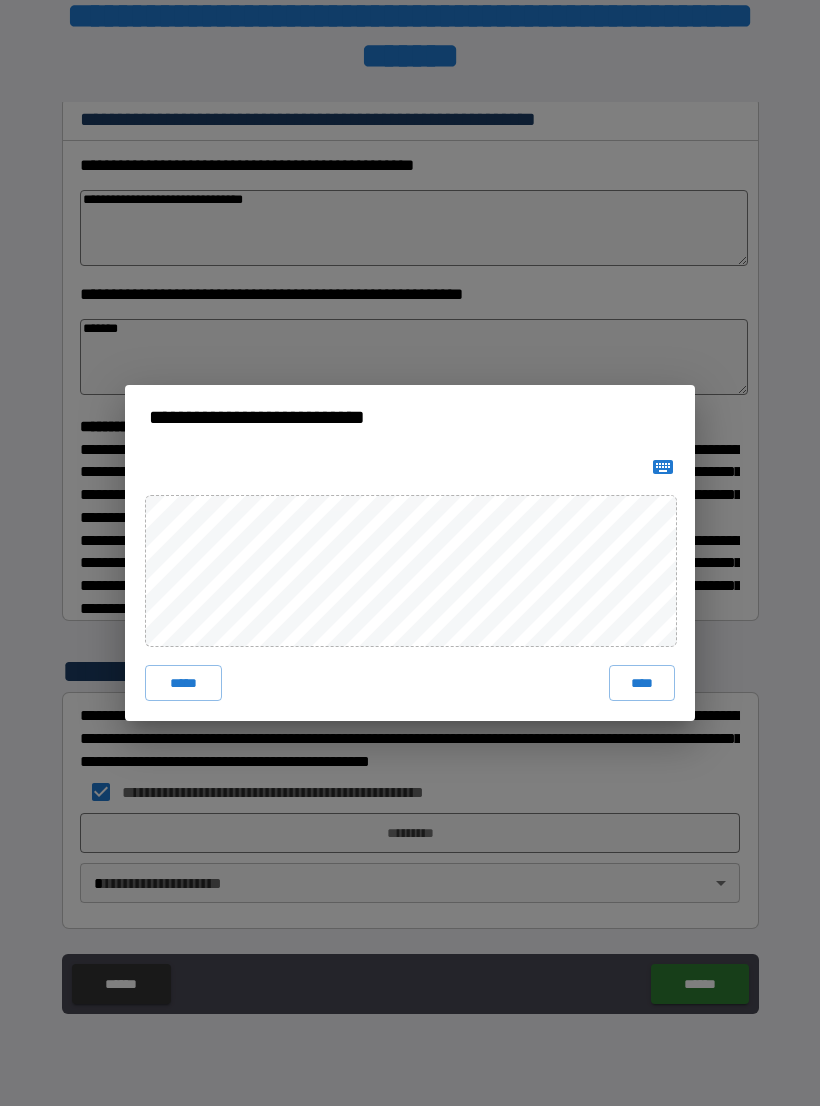 click on "****" at bounding box center [642, 683] 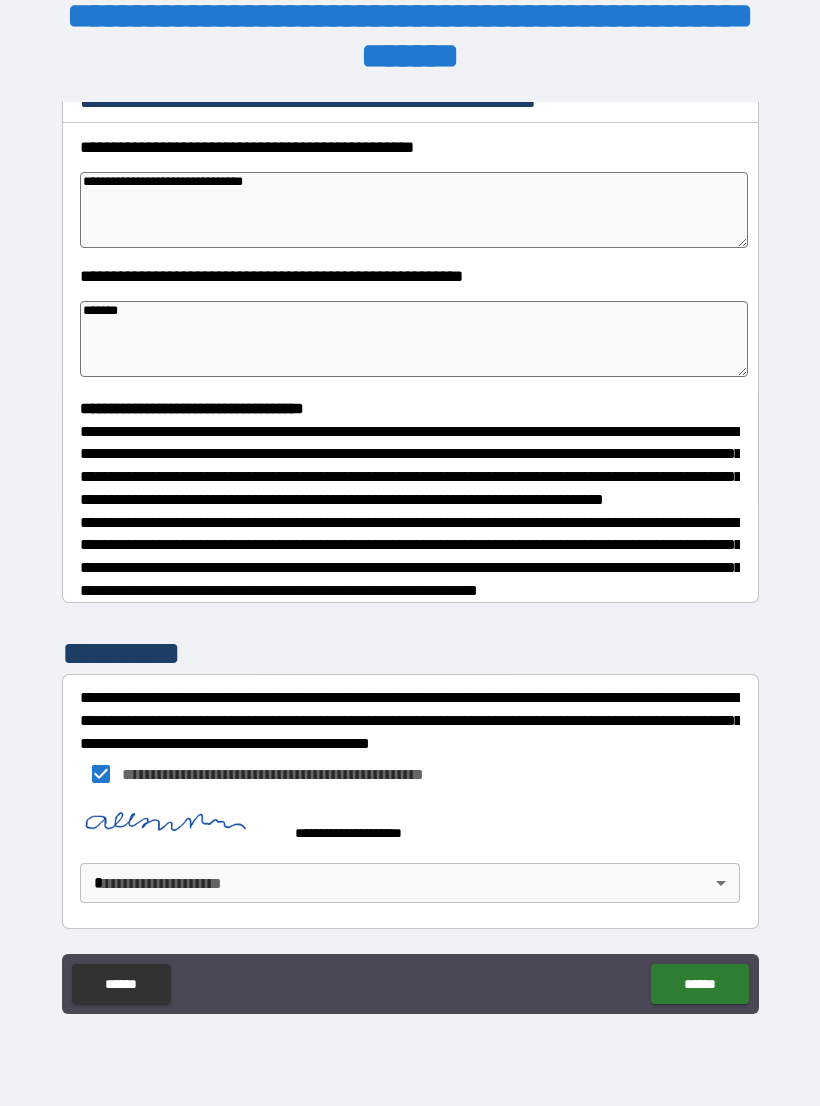 scroll, scrollTop: 292, scrollLeft: 0, axis: vertical 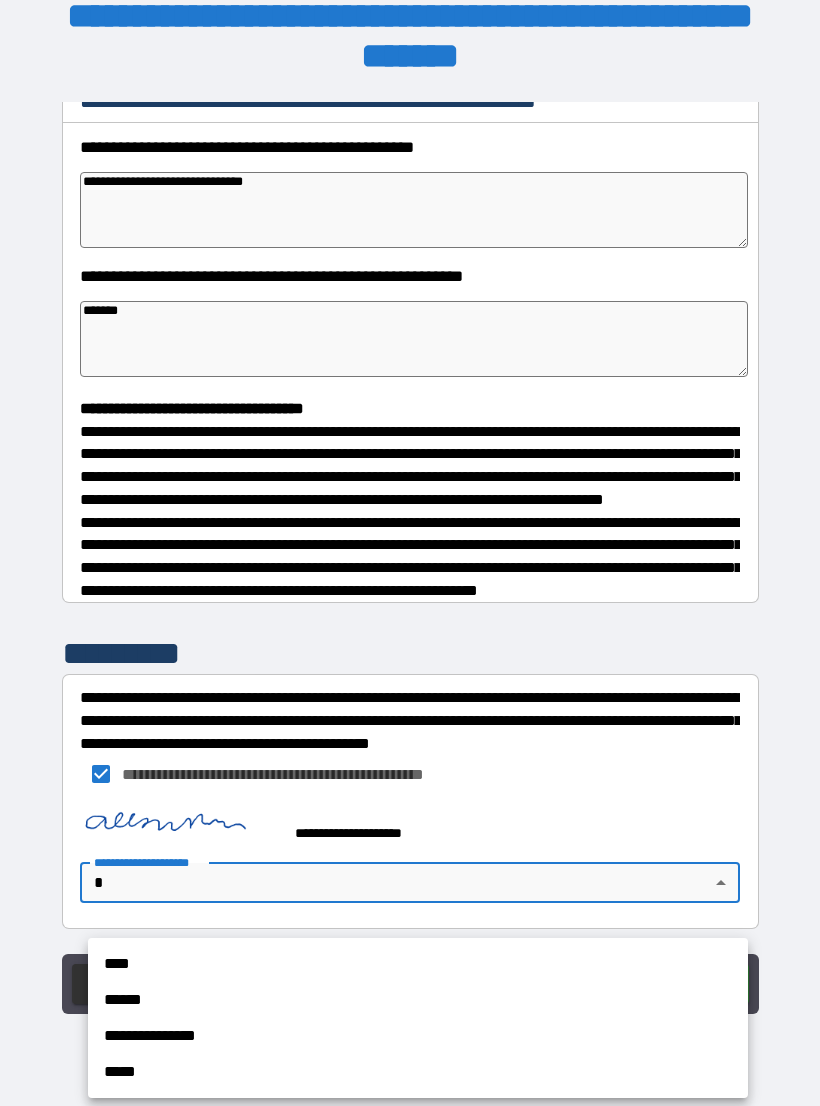 click on "****" at bounding box center [418, 964] 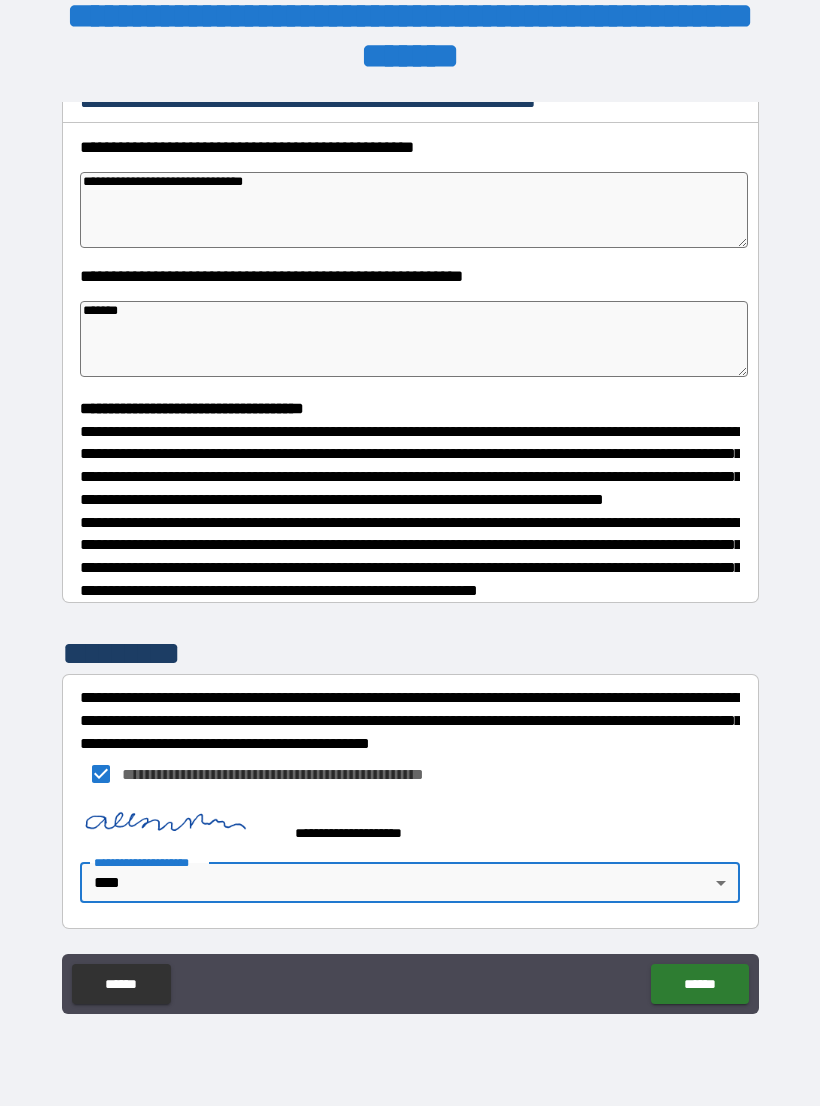 click on "******" at bounding box center (699, 984) 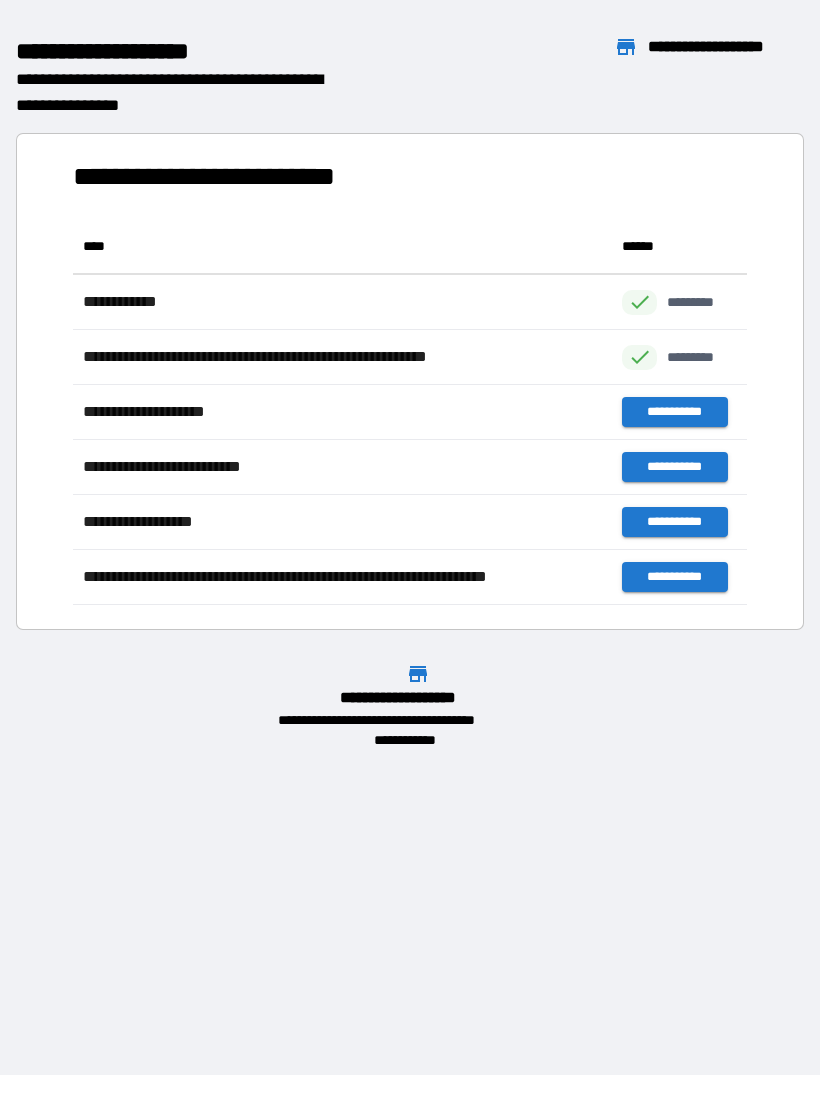 scroll, scrollTop: 1, scrollLeft: 1, axis: both 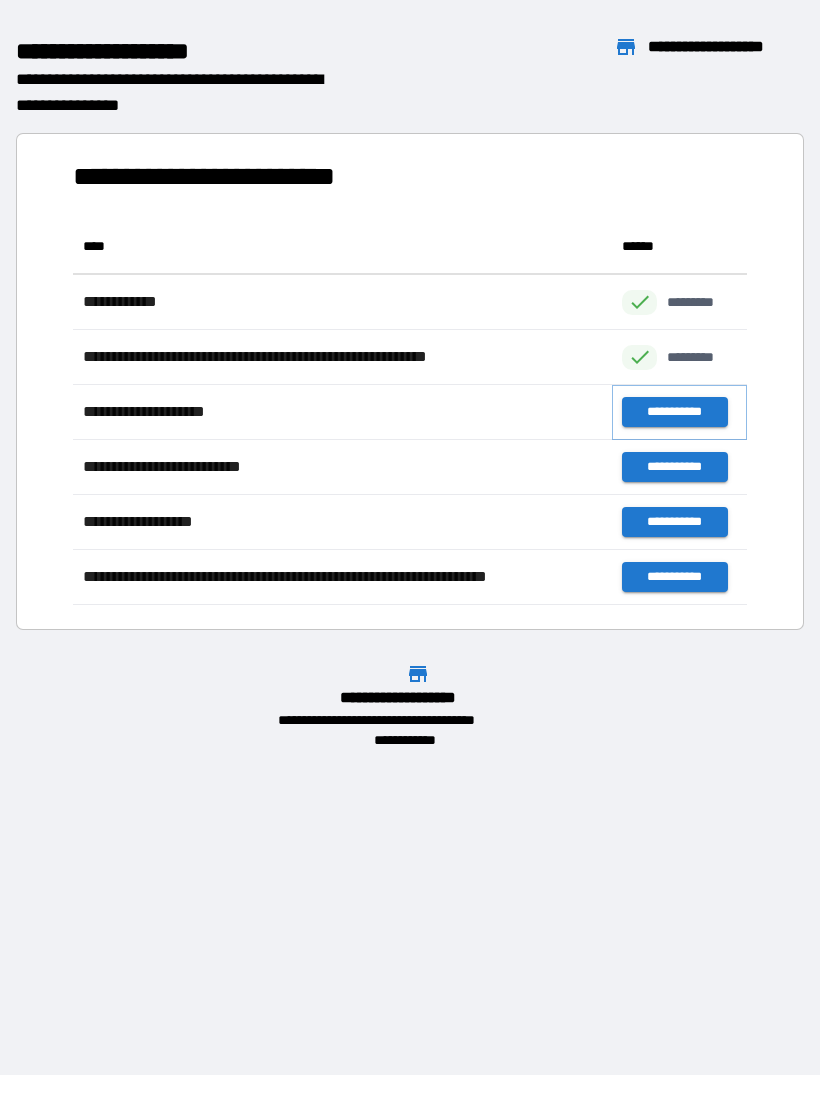 click on "**********" at bounding box center [674, 412] 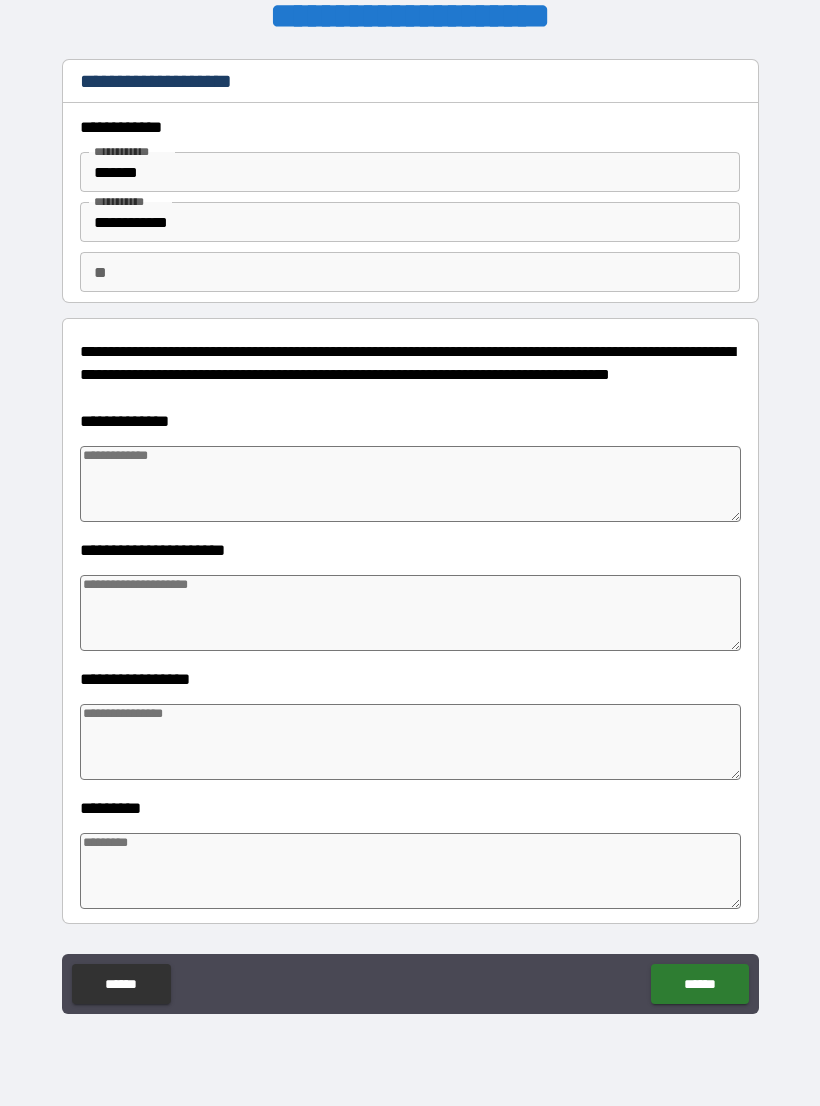 click at bounding box center (410, 484) 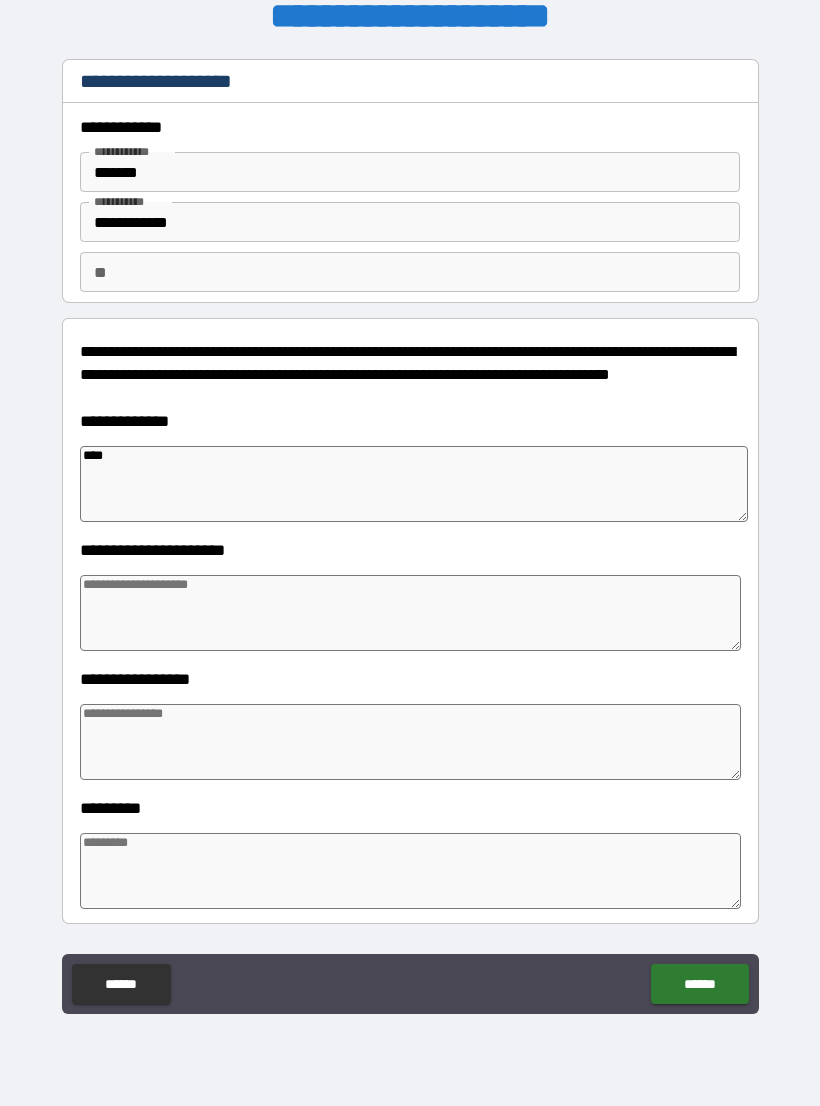 click at bounding box center [410, 613] 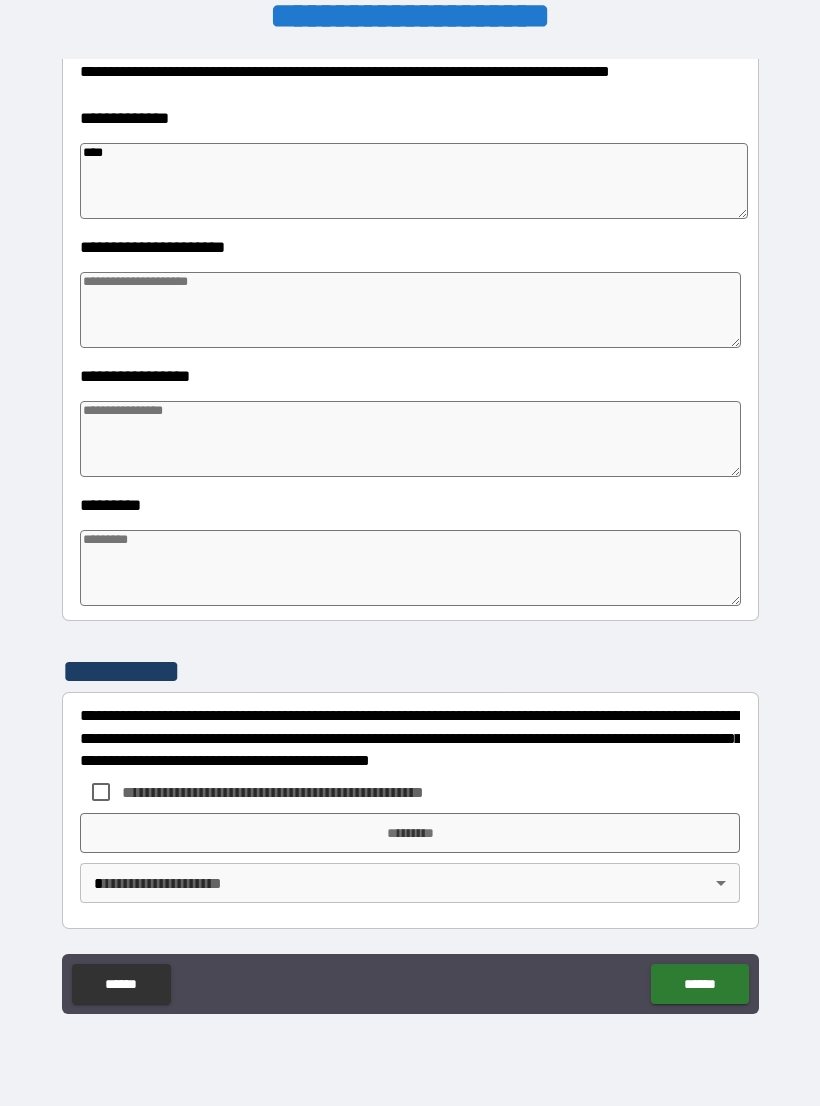 scroll, scrollTop: 303, scrollLeft: 0, axis: vertical 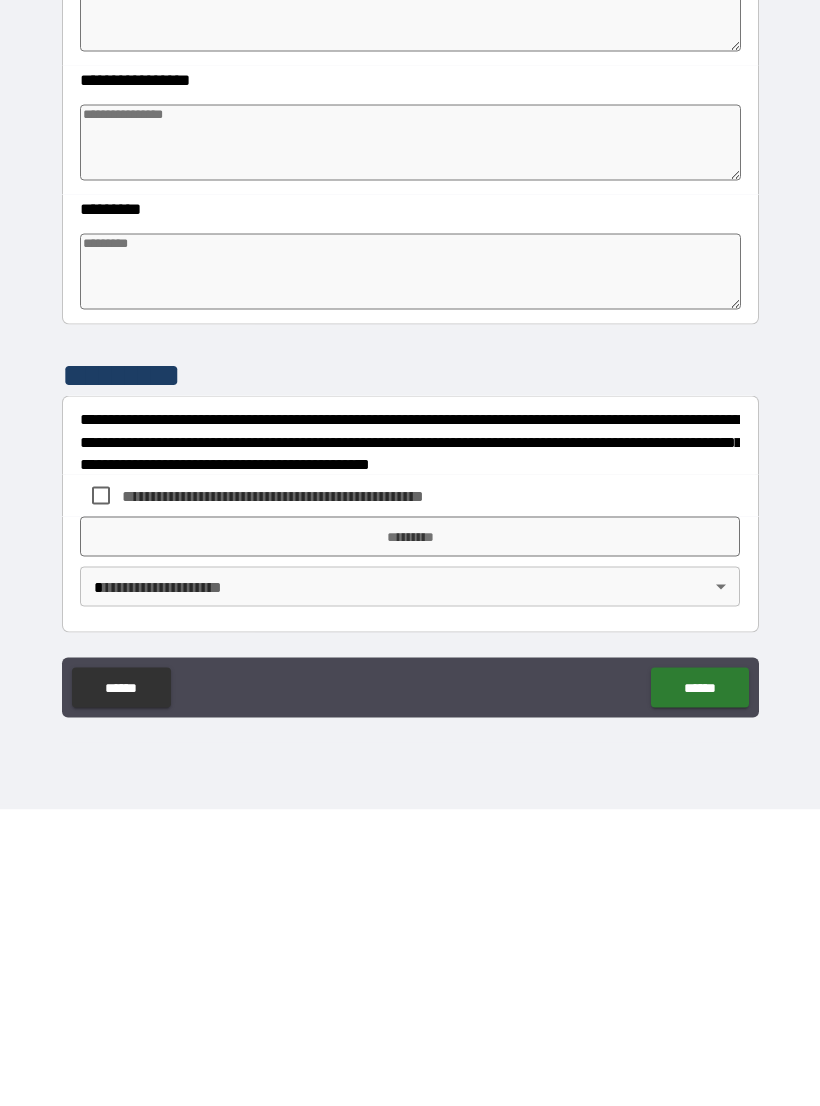 click on "*********" at bounding box center (410, 833) 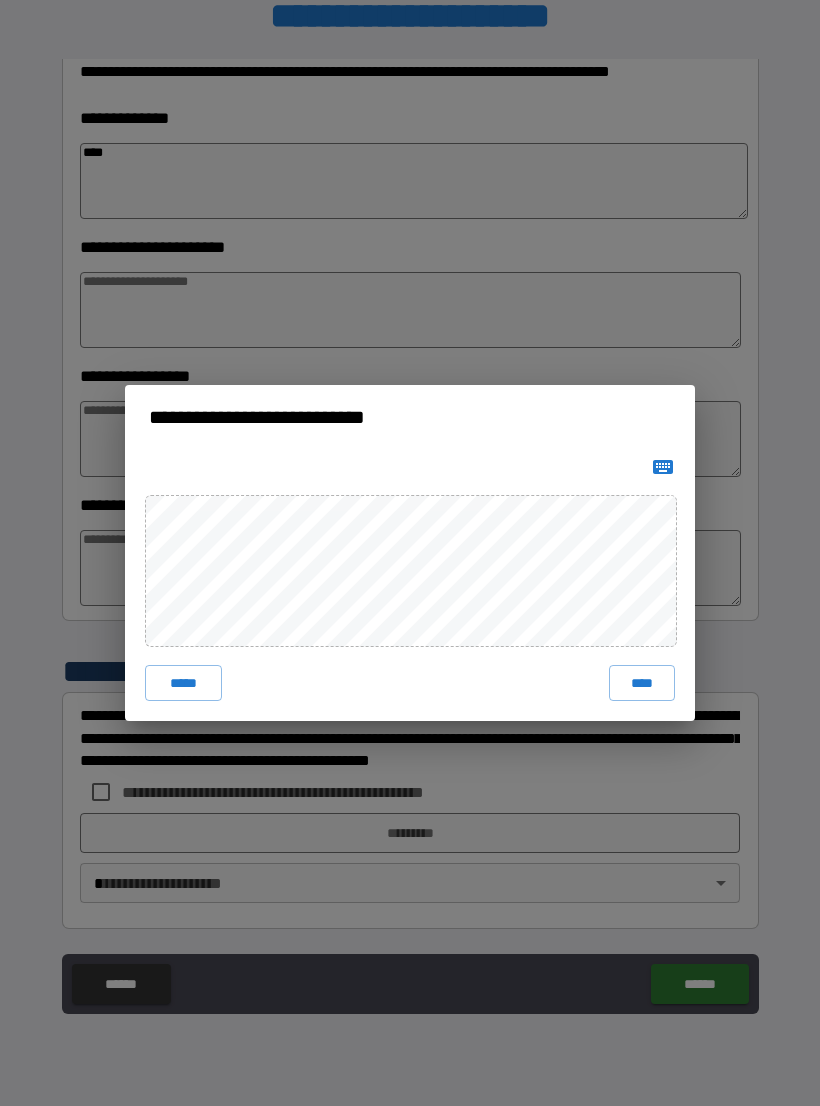 click on "****" at bounding box center (642, 683) 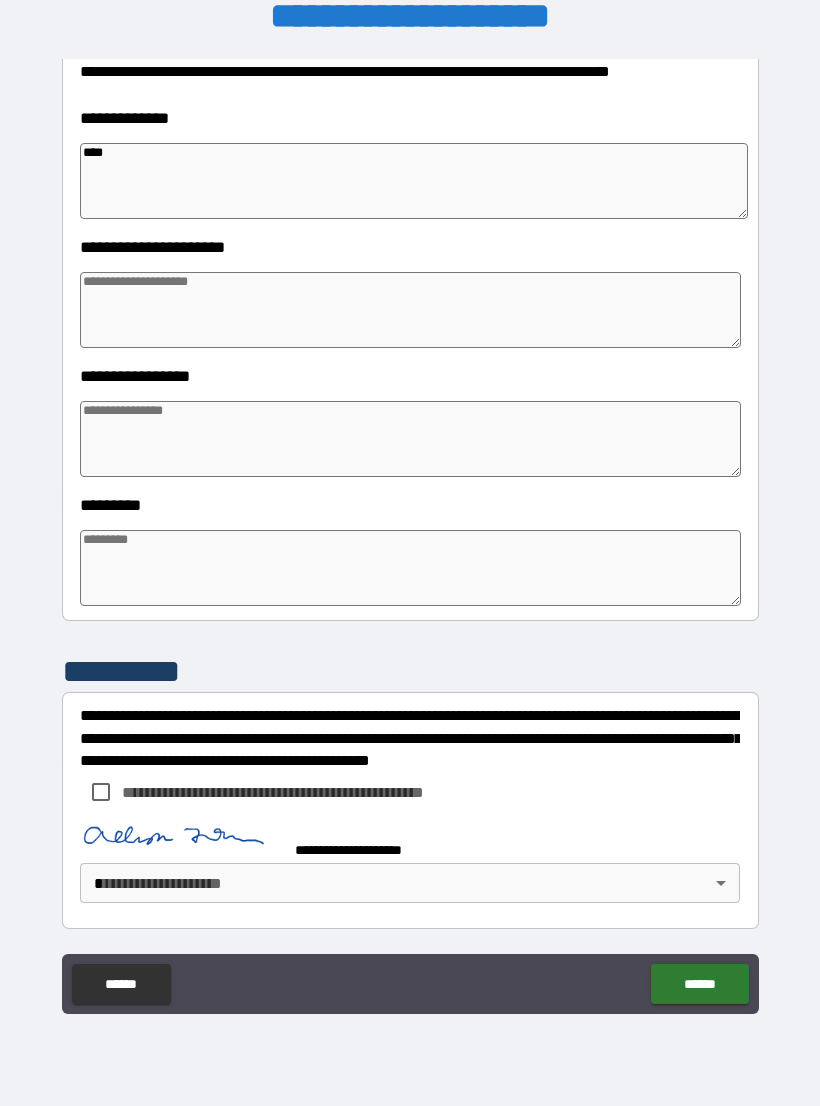 scroll, scrollTop: 293, scrollLeft: 0, axis: vertical 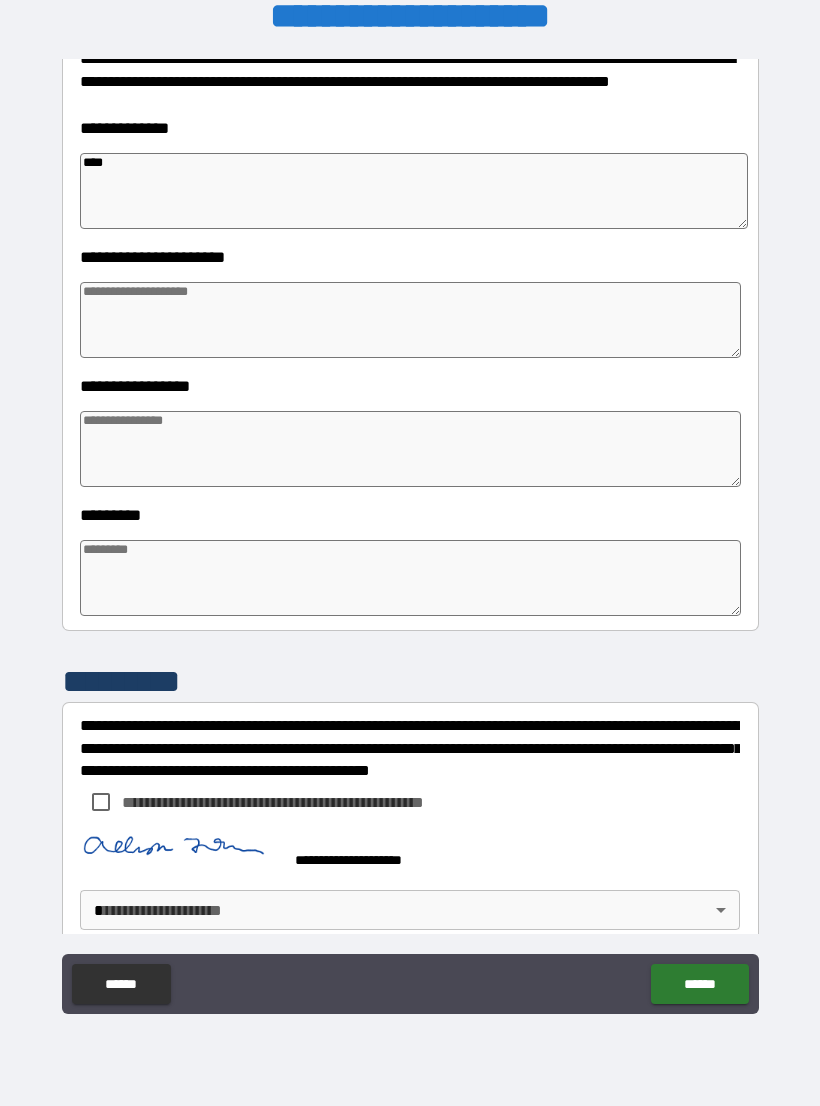 click on "**********" at bounding box center (410, 537) 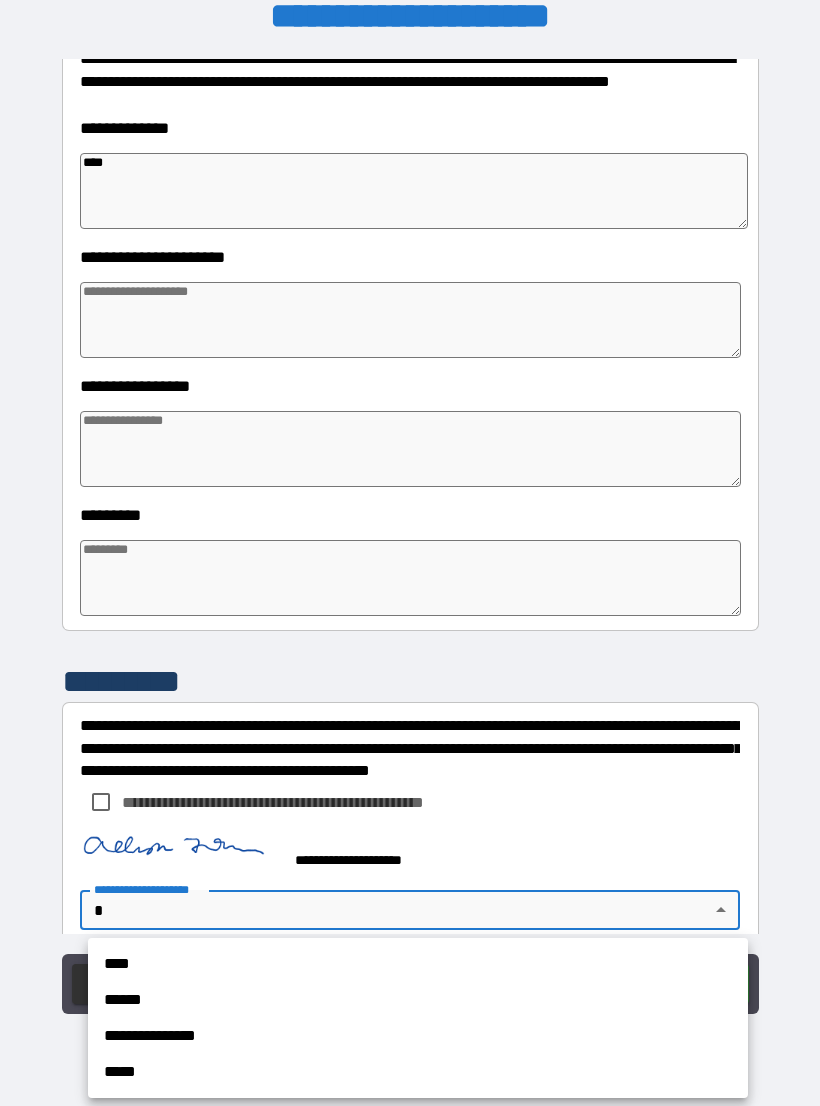 click on "****" at bounding box center [418, 964] 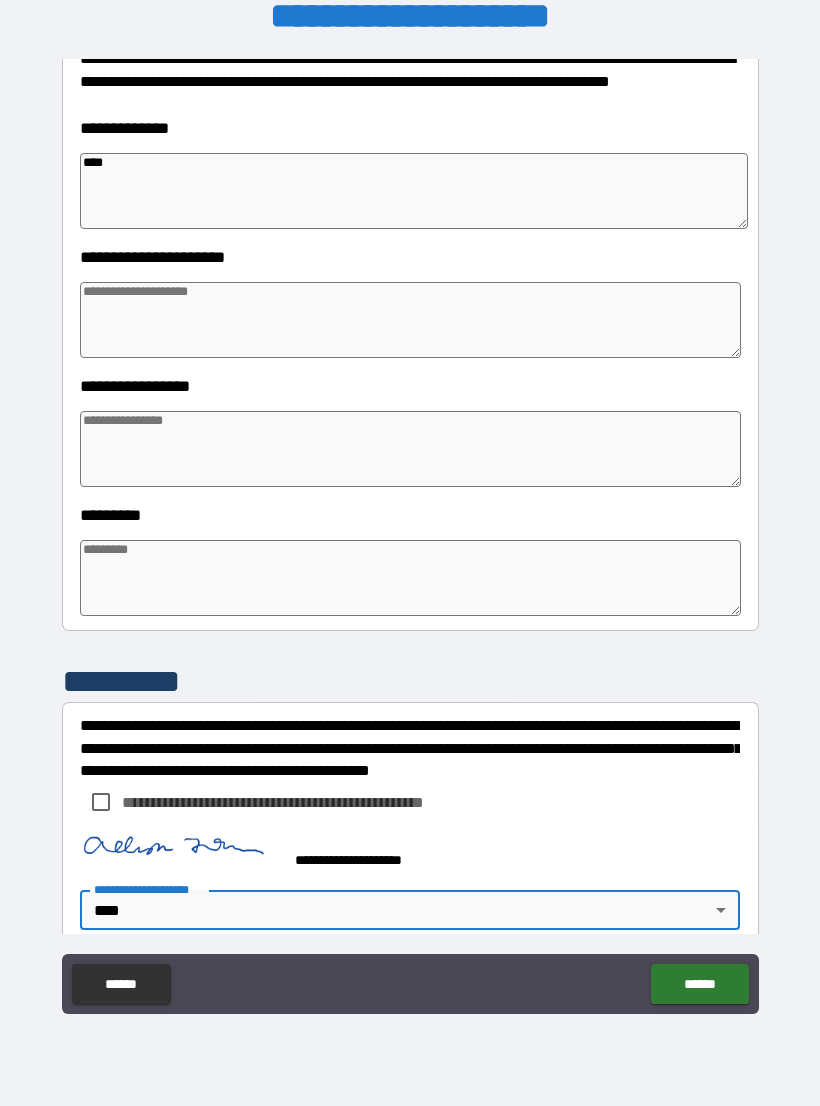 click on "******" at bounding box center (699, 984) 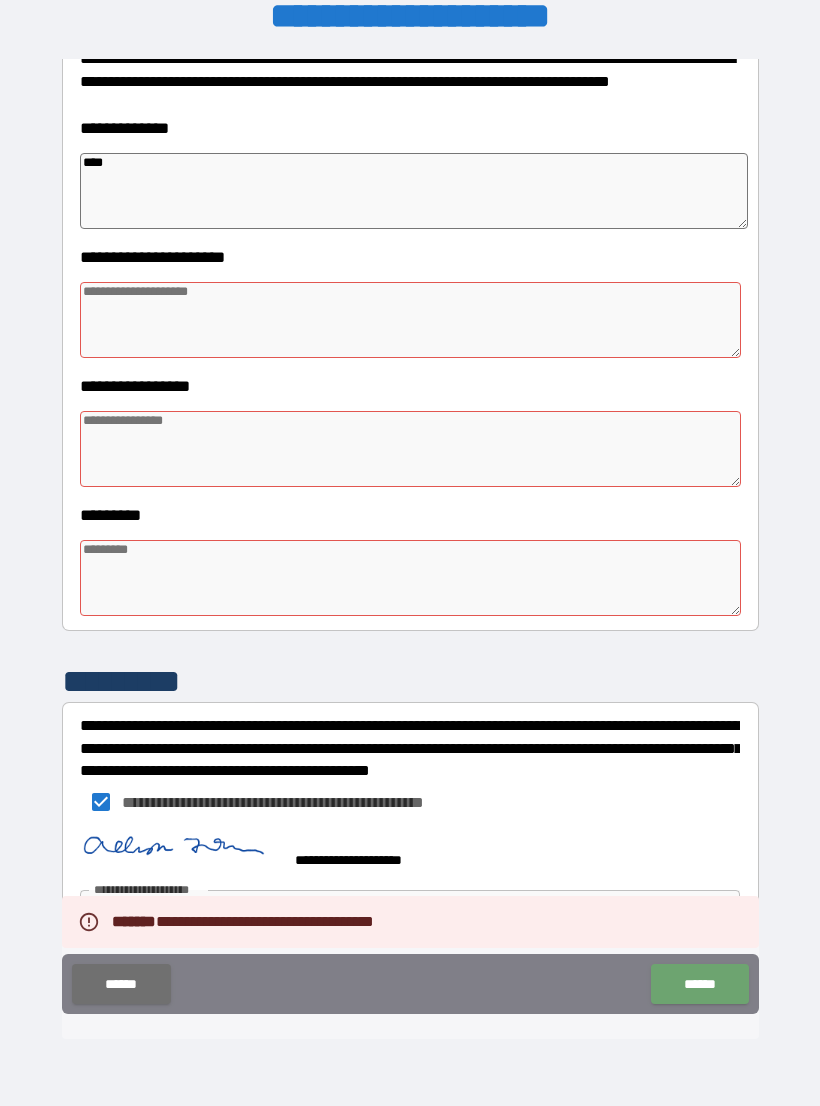 click on "******" at bounding box center [699, 984] 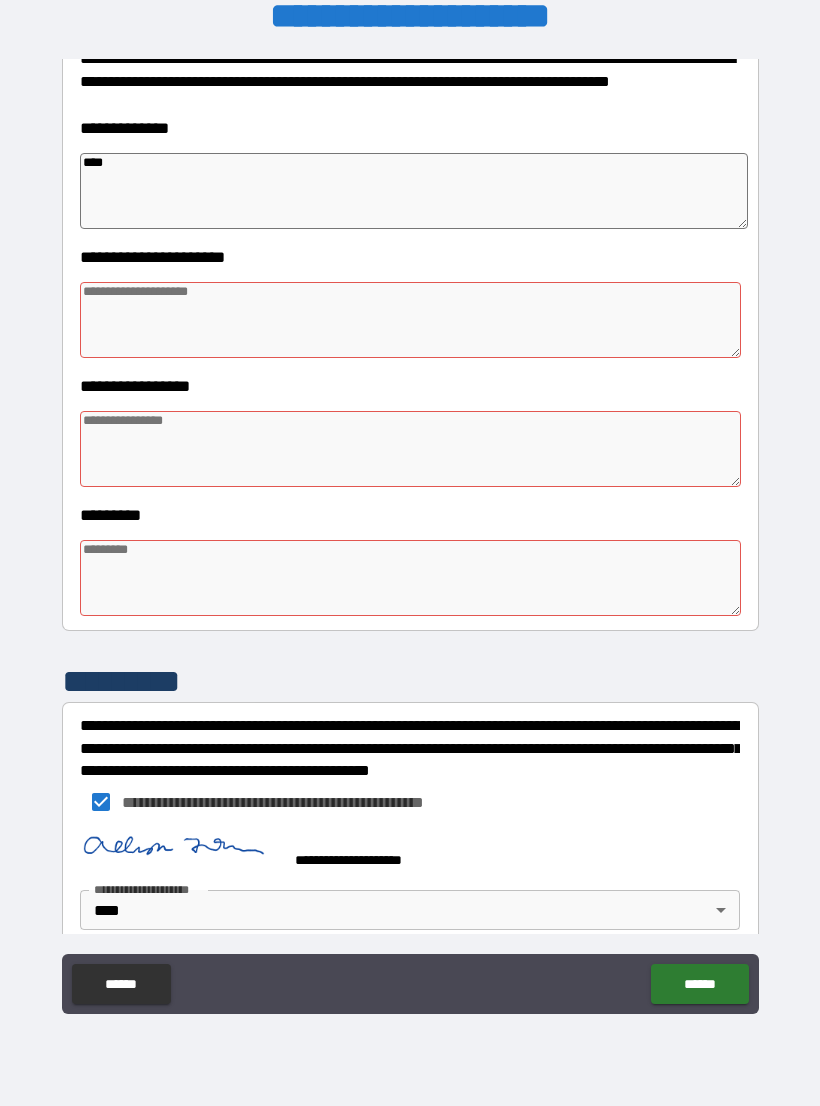 click at bounding box center (410, 320) 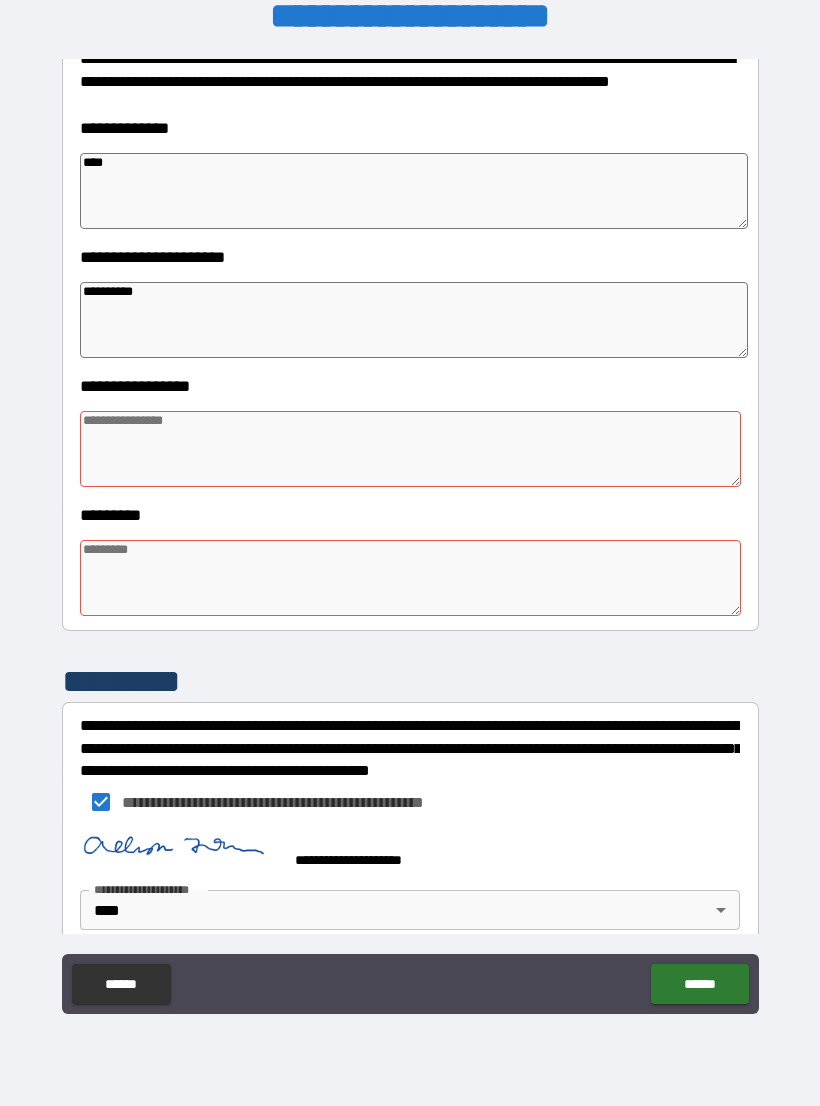 click at bounding box center [410, 449] 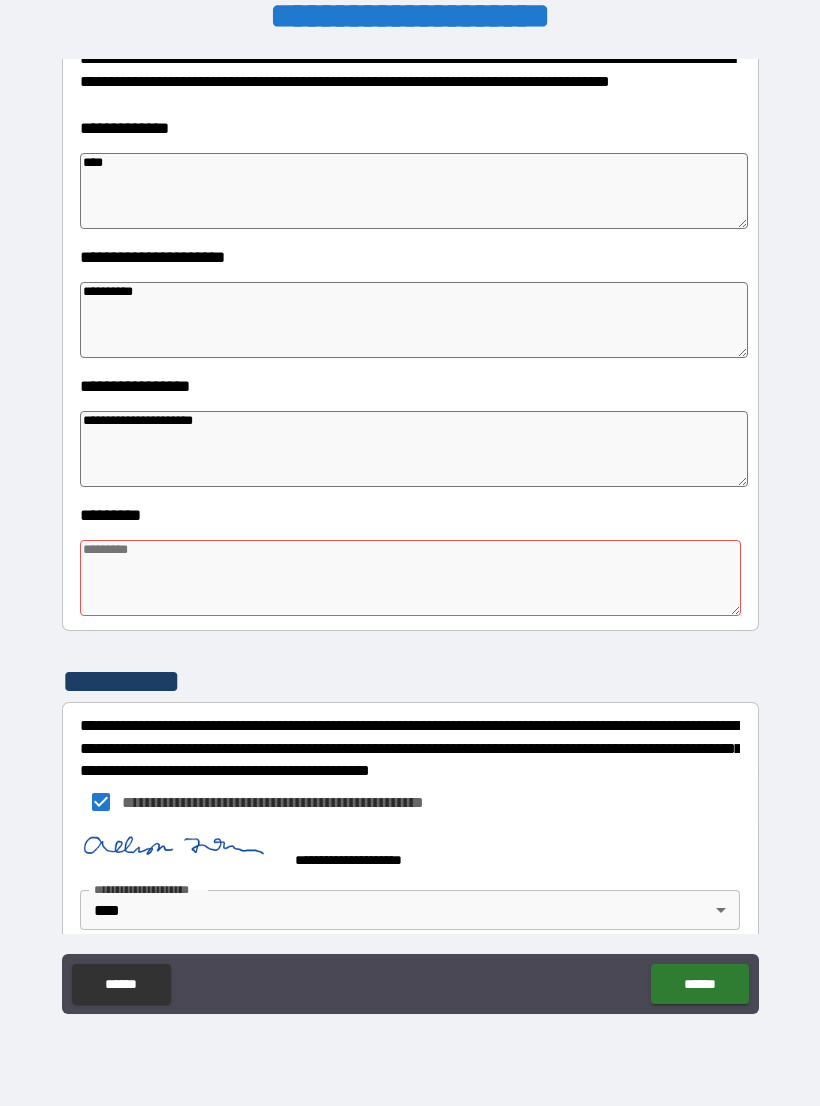click at bounding box center [410, 578] 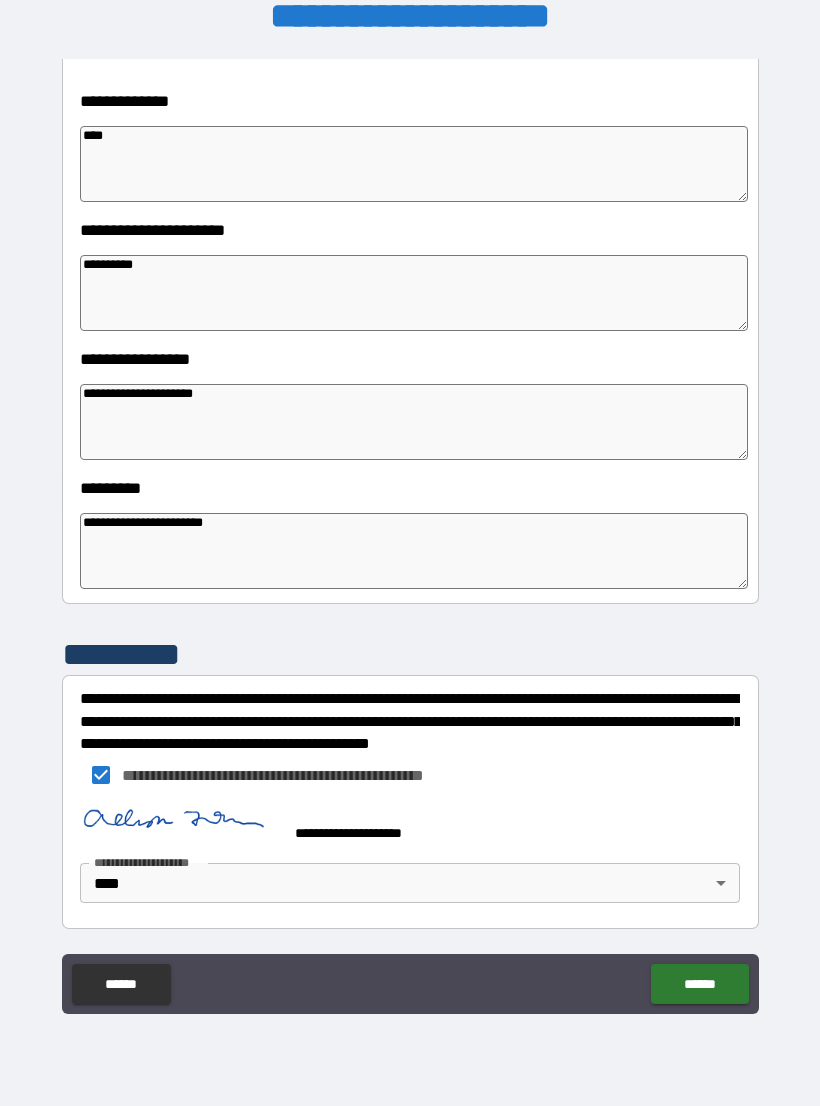 scroll, scrollTop: 320, scrollLeft: 0, axis: vertical 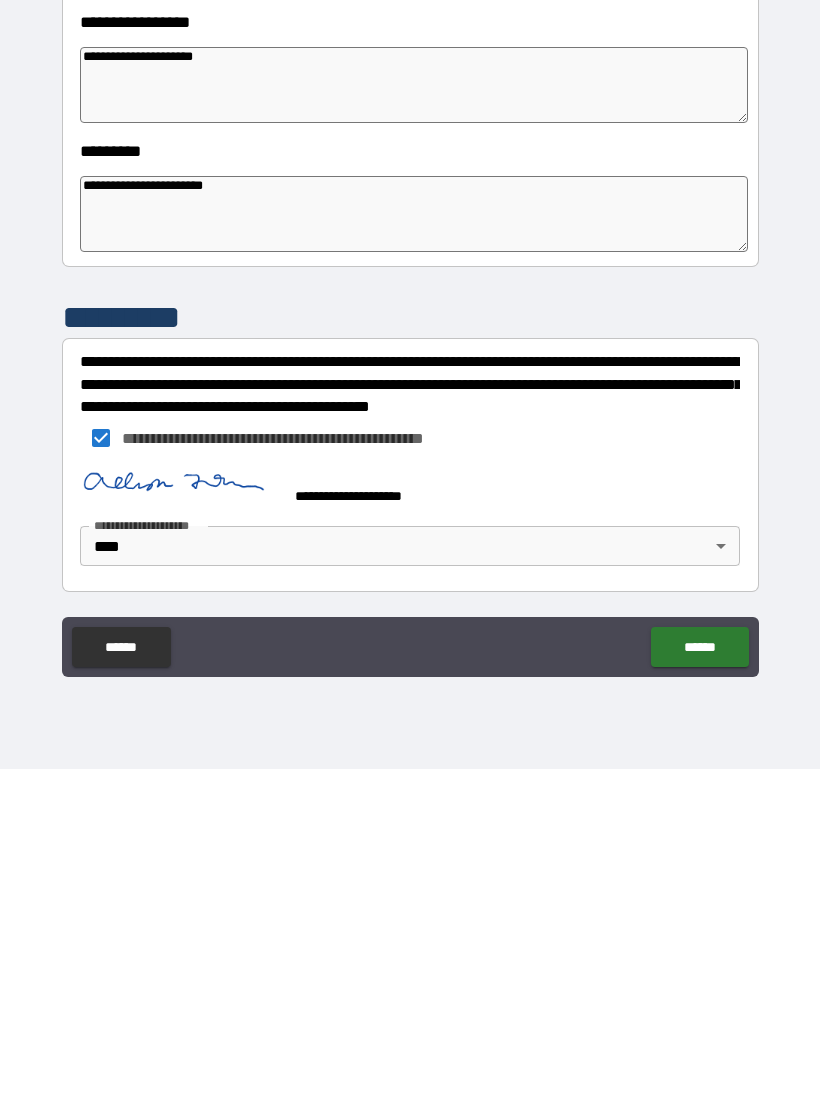 click on "******" at bounding box center (699, 984) 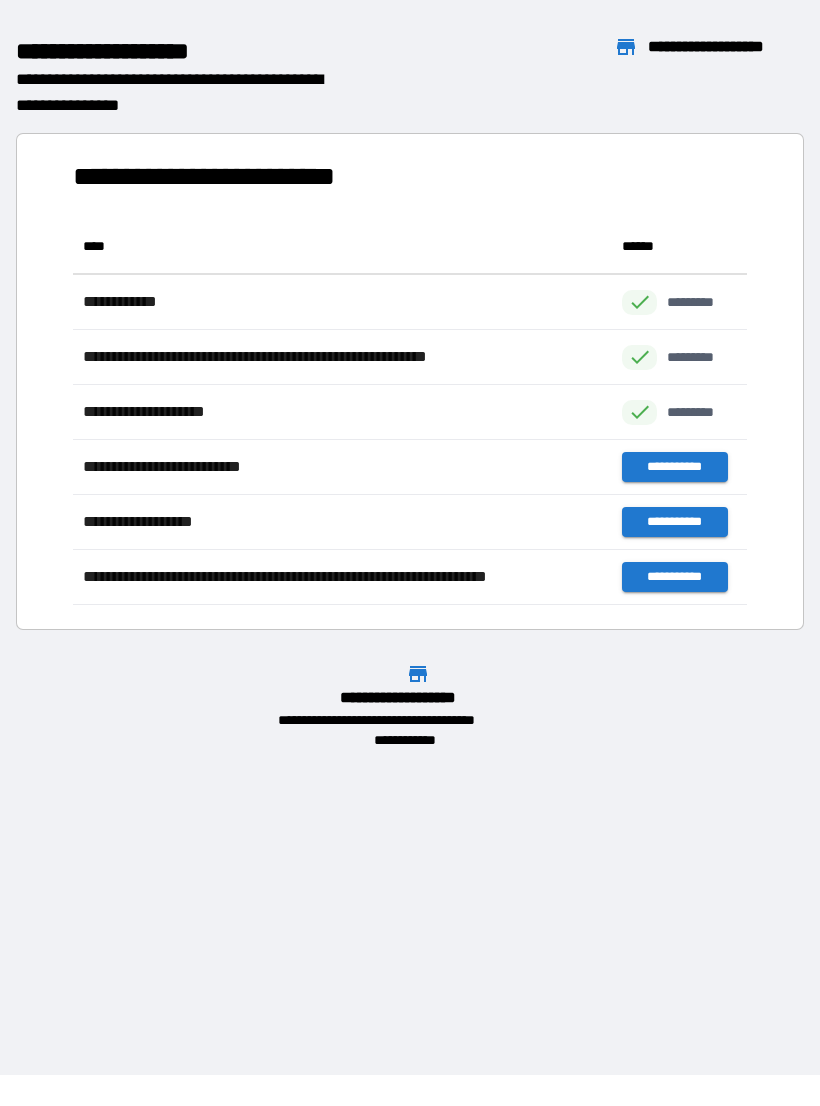 scroll, scrollTop: 1, scrollLeft: 1, axis: both 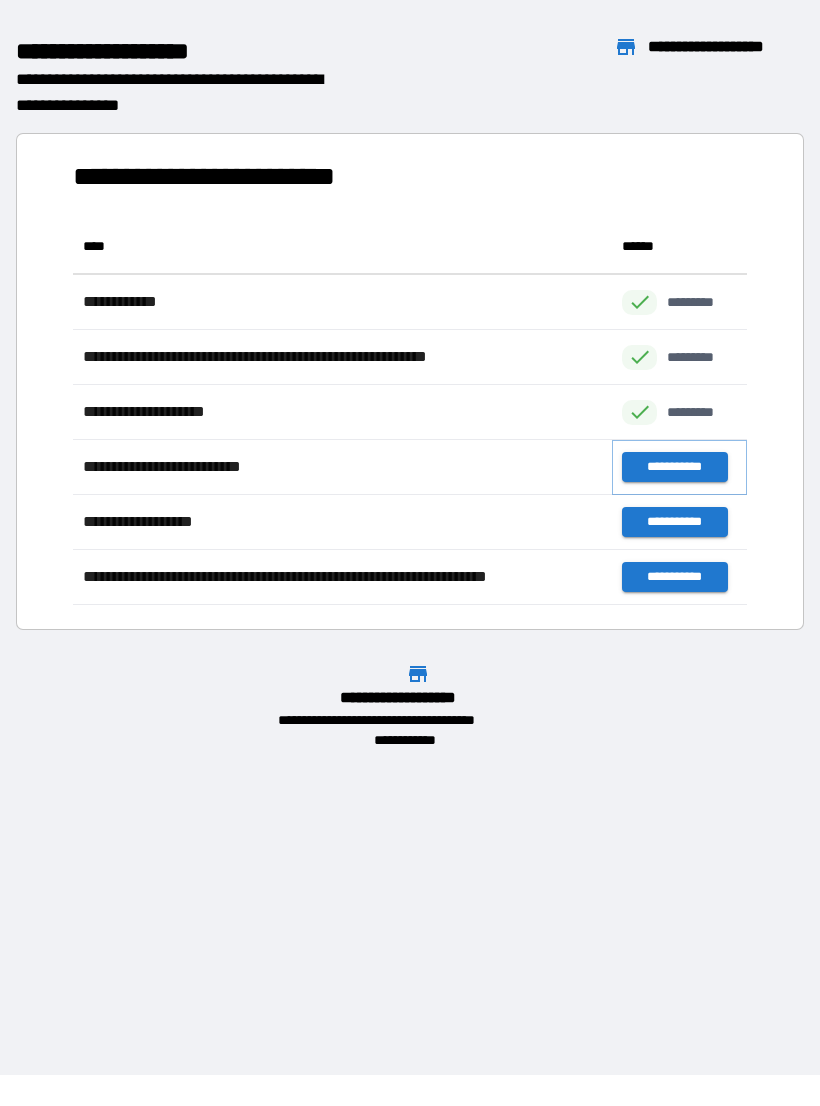click on "**********" at bounding box center [674, 467] 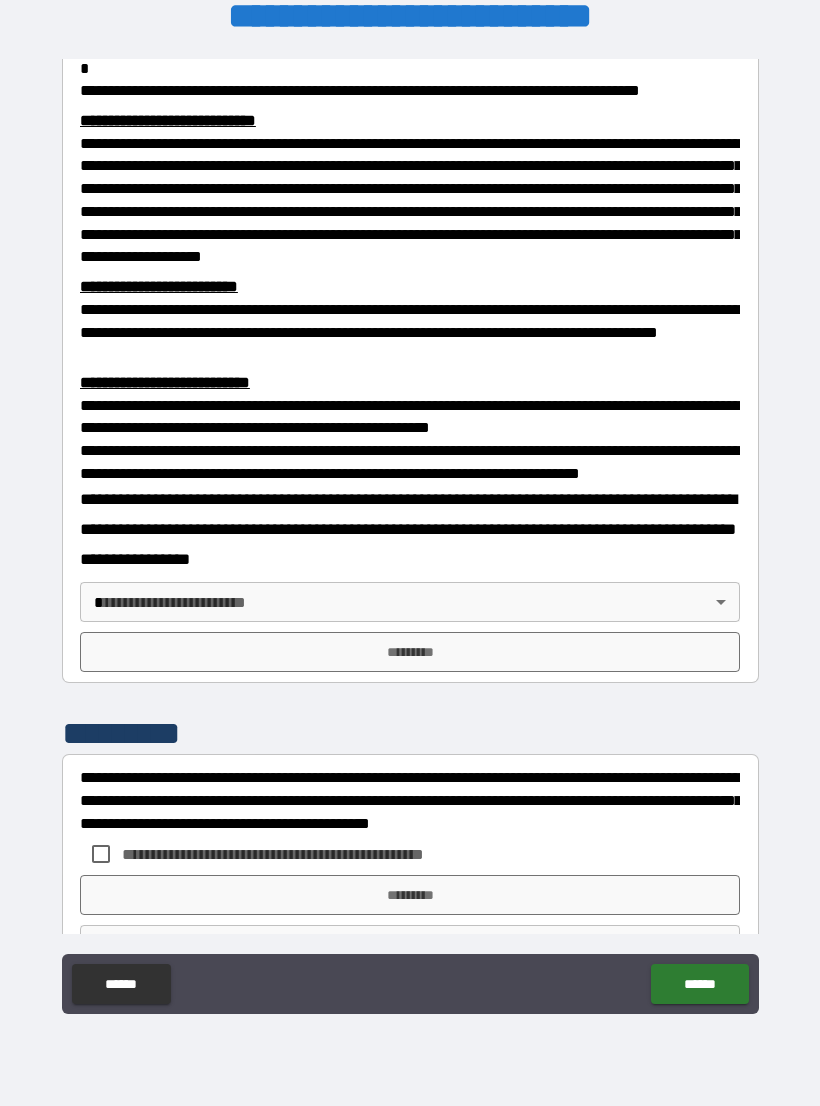 scroll, scrollTop: 451, scrollLeft: 0, axis: vertical 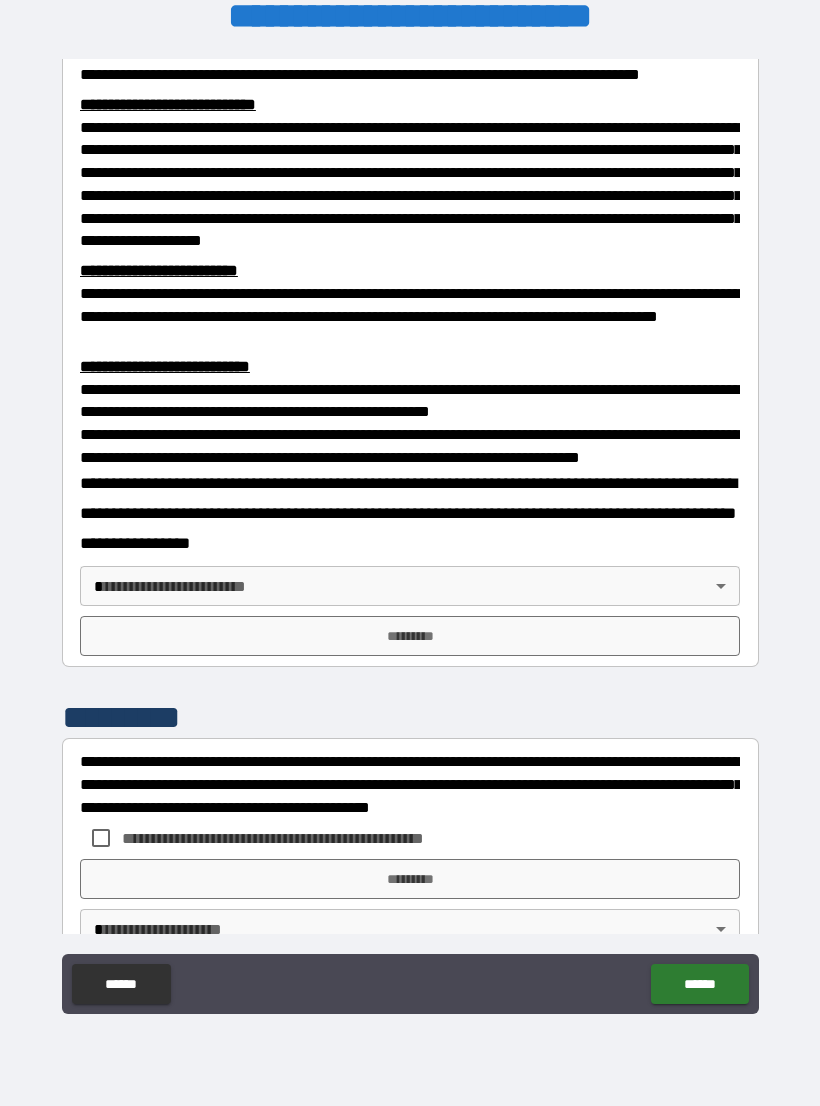 click on "**********" at bounding box center (410, 537) 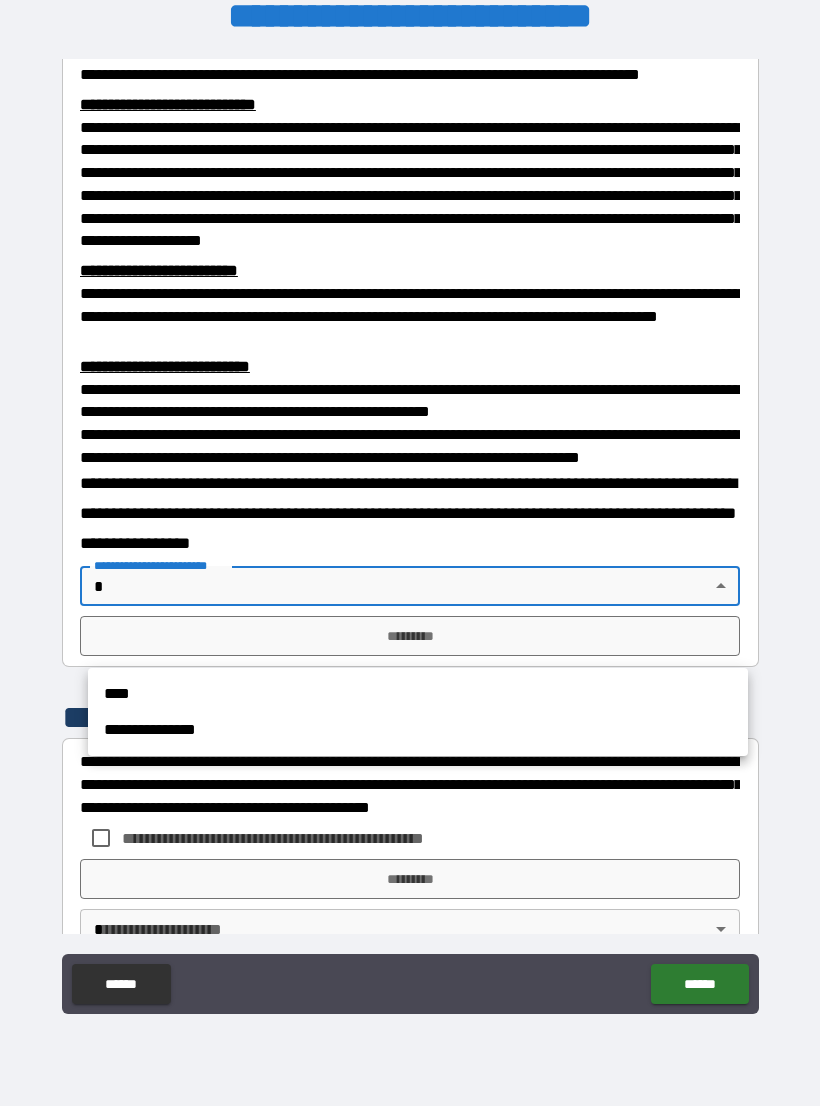 click on "****" at bounding box center [418, 694] 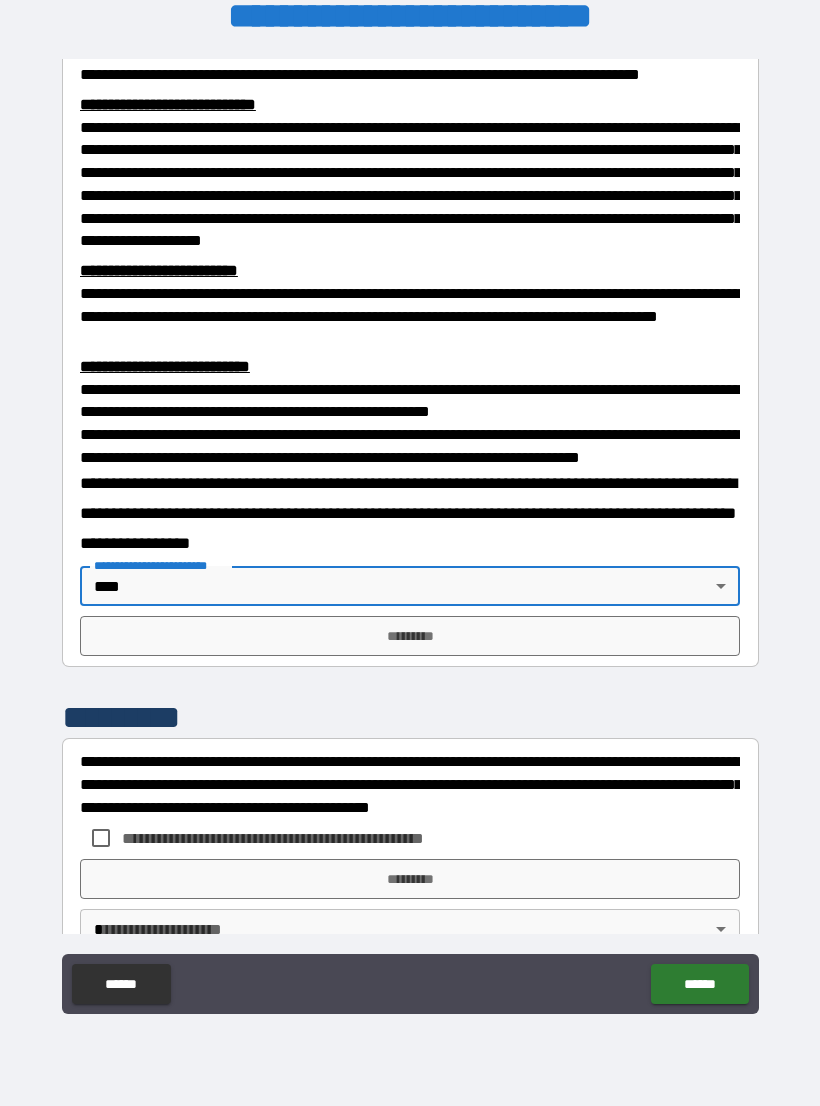 click on "*********" at bounding box center [410, 636] 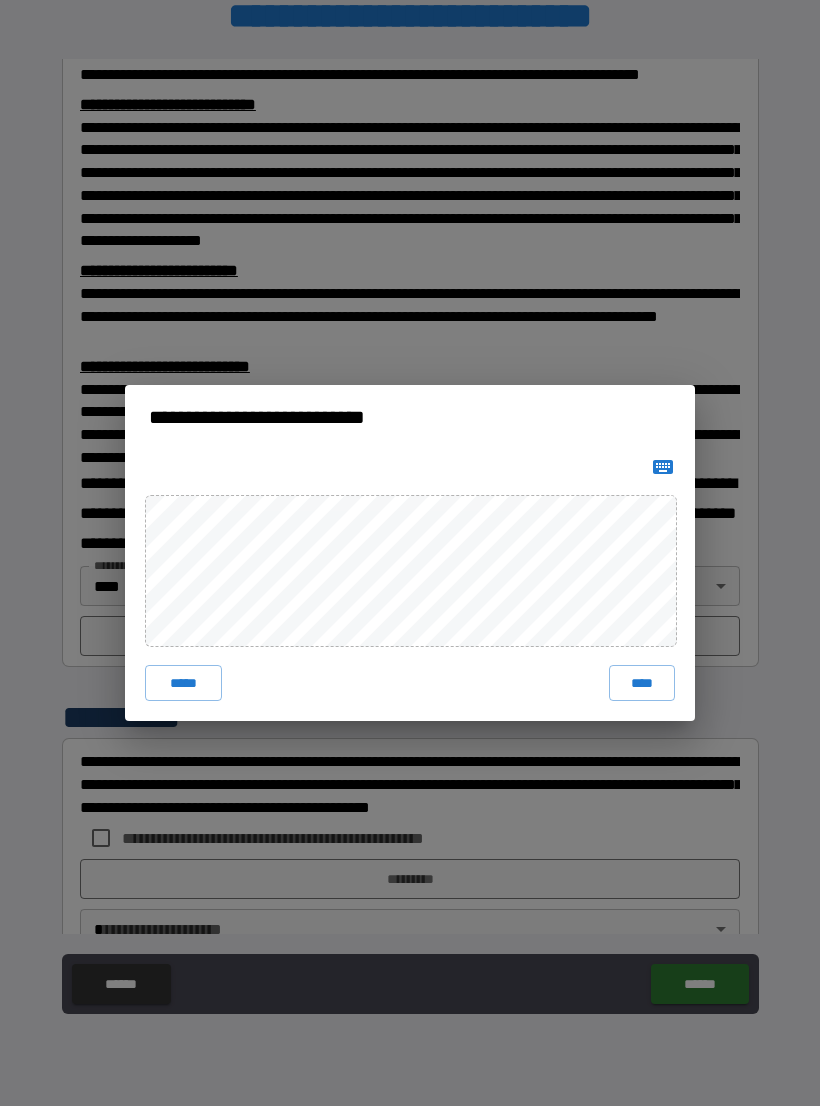 click on "****" at bounding box center [642, 683] 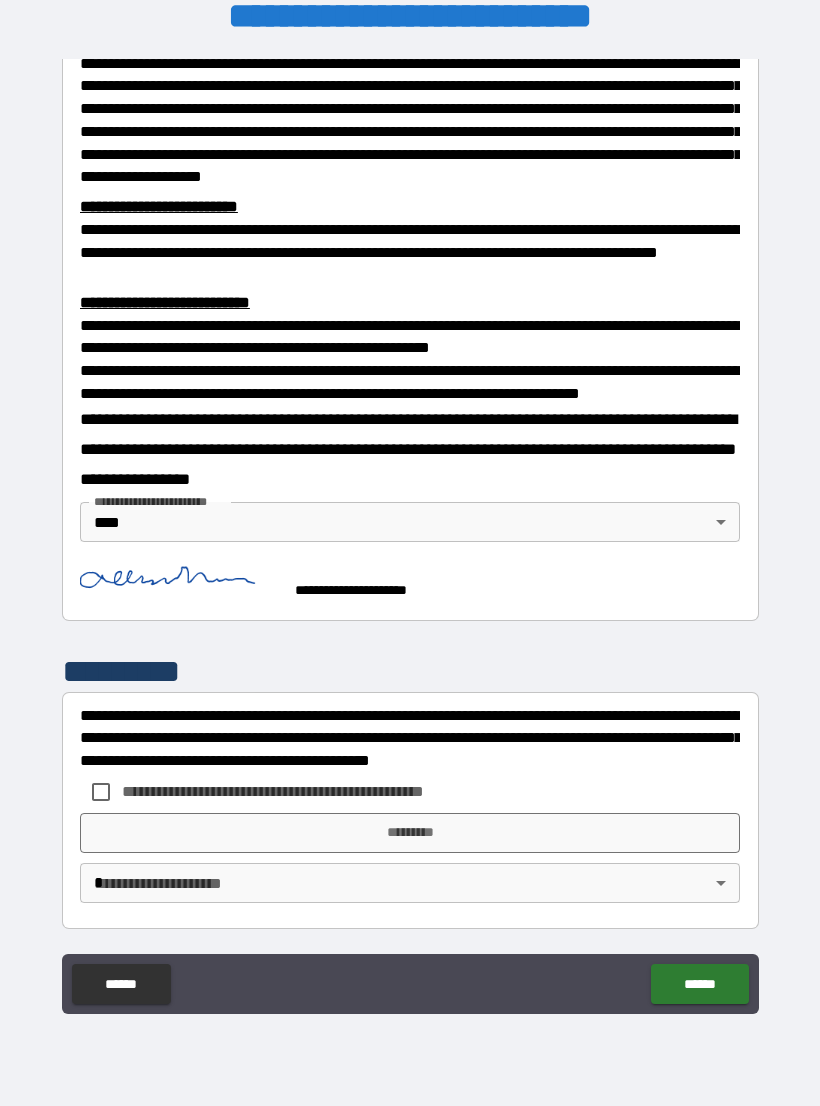 scroll, scrollTop: 566, scrollLeft: 0, axis: vertical 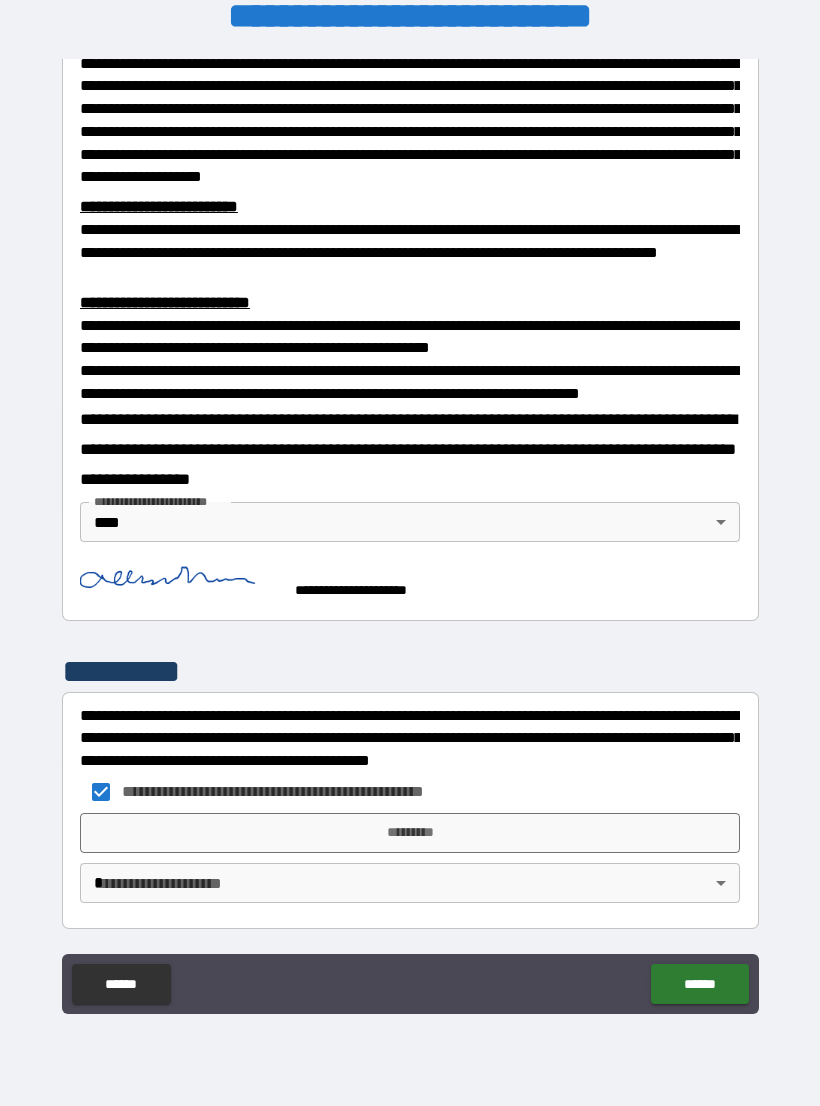 click on "*********" at bounding box center [410, 833] 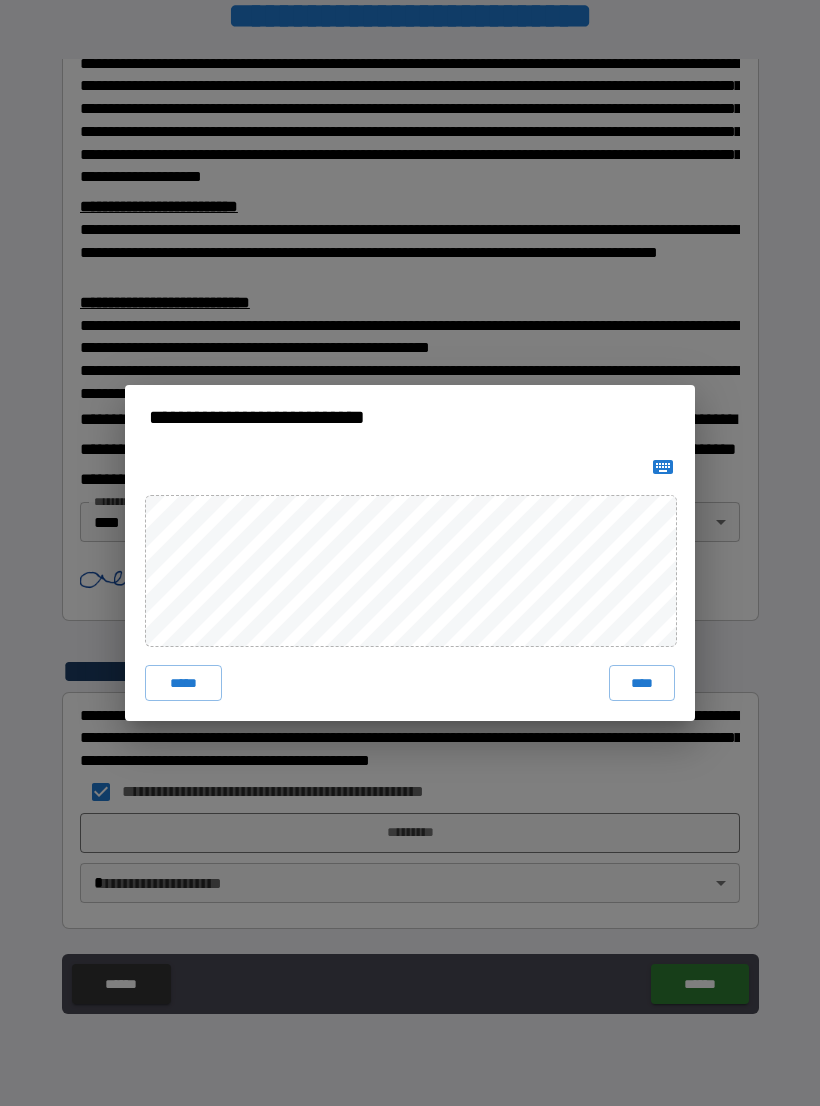 click on "****" at bounding box center [642, 683] 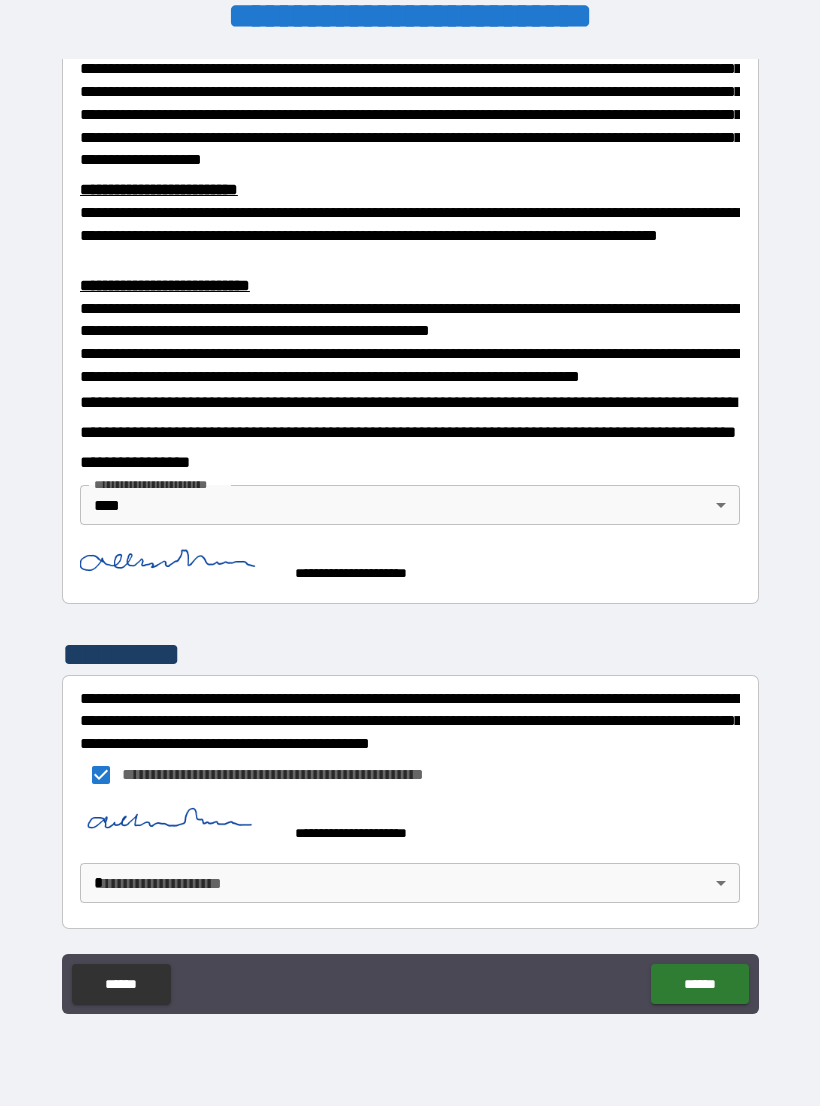 scroll, scrollTop: 556, scrollLeft: 0, axis: vertical 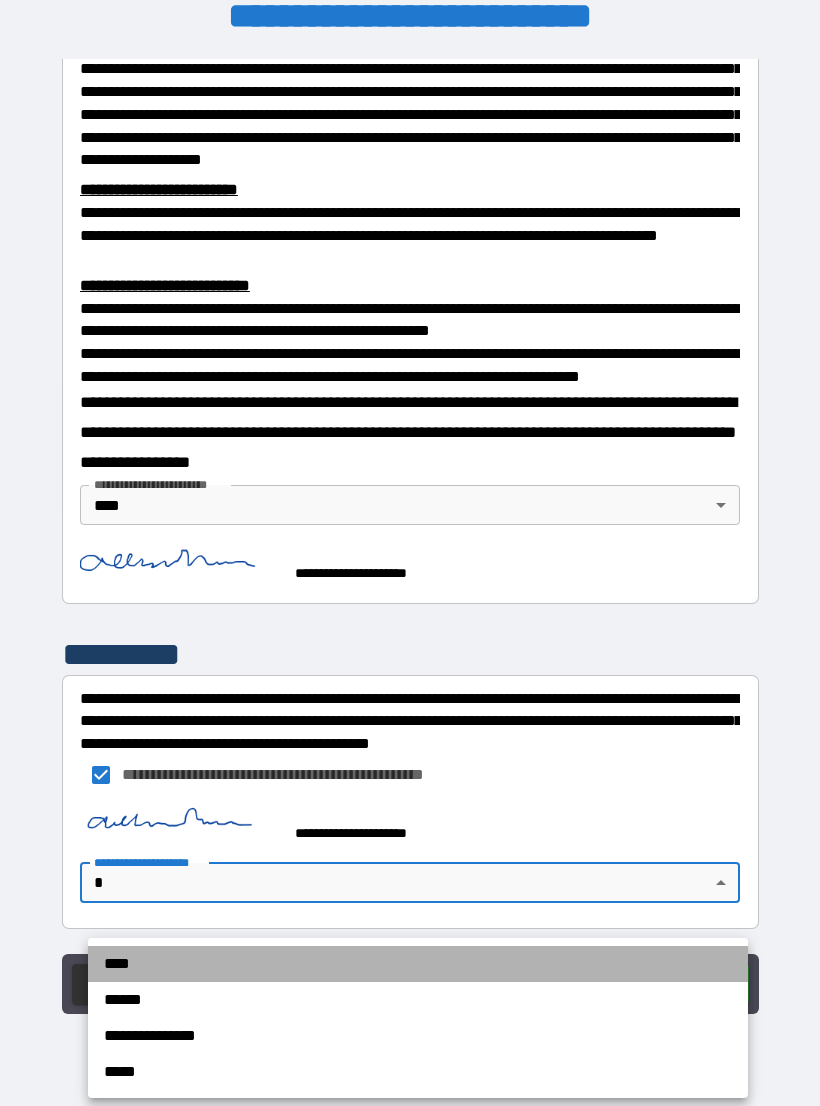 click on "****" at bounding box center (418, 964) 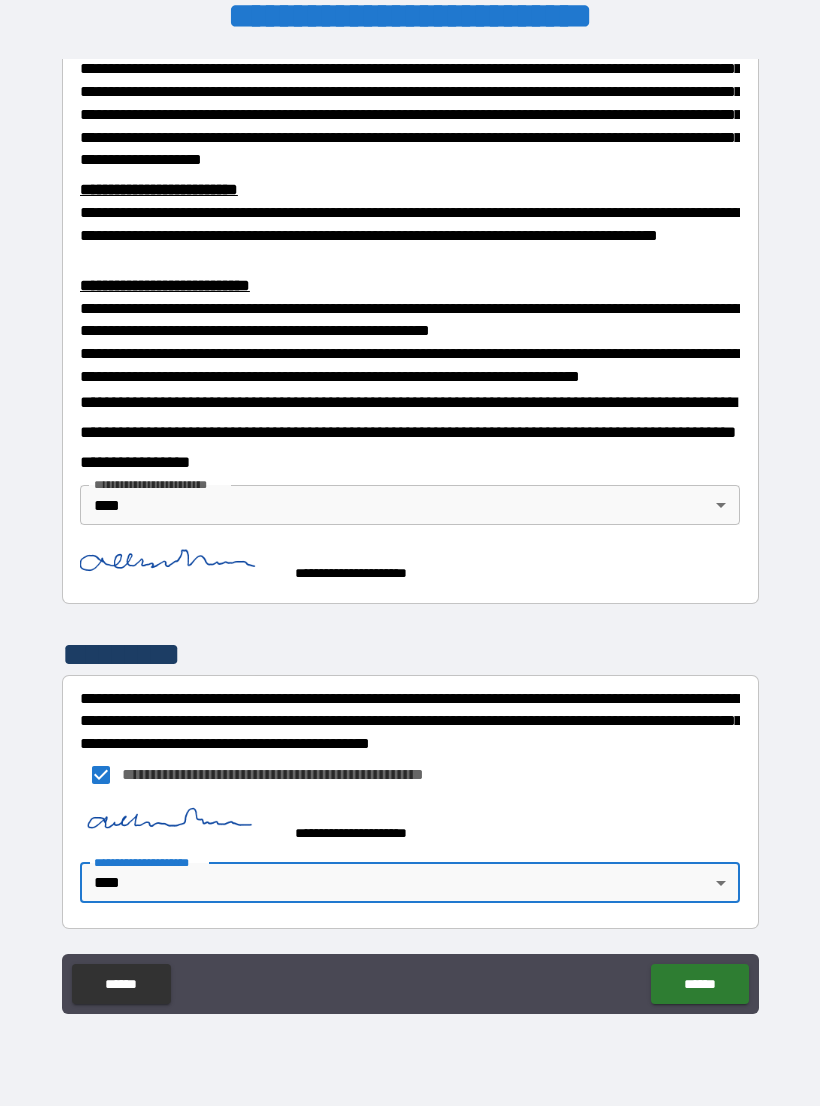 click on "******" at bounding box center (699, 984) 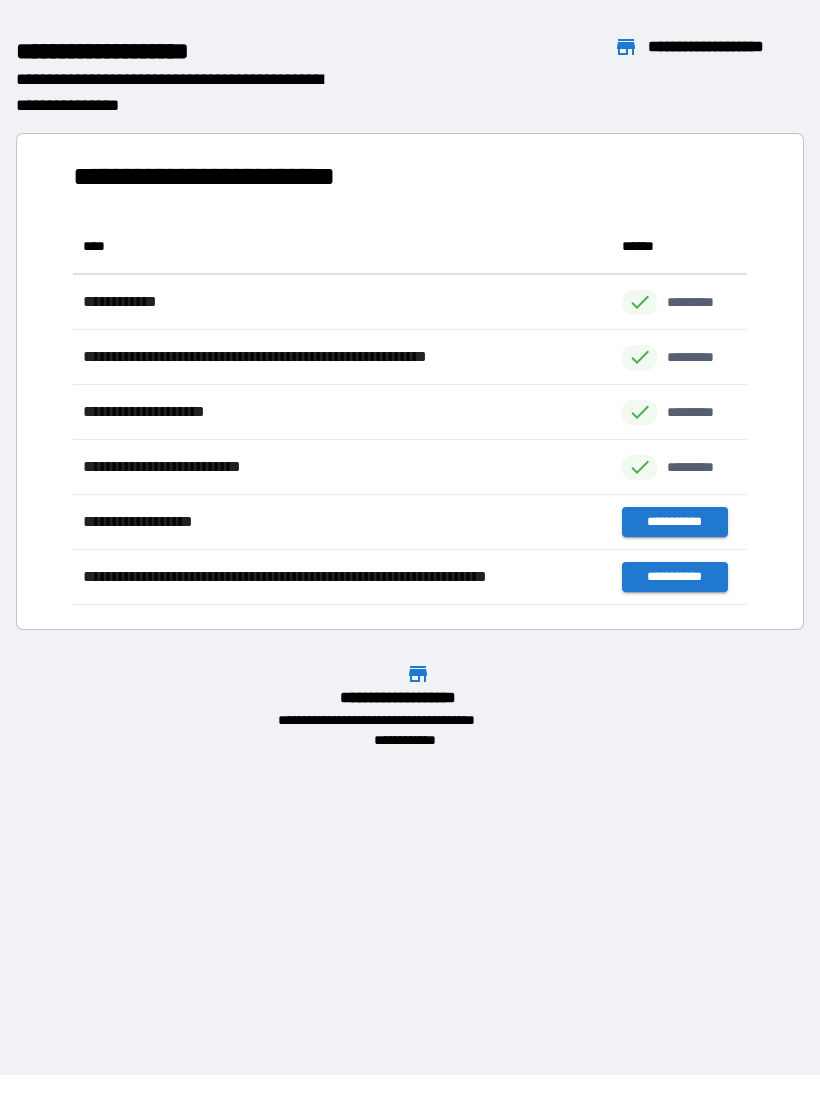 scroll, scrollTop: 1, scrollLeft: 1, axis: both 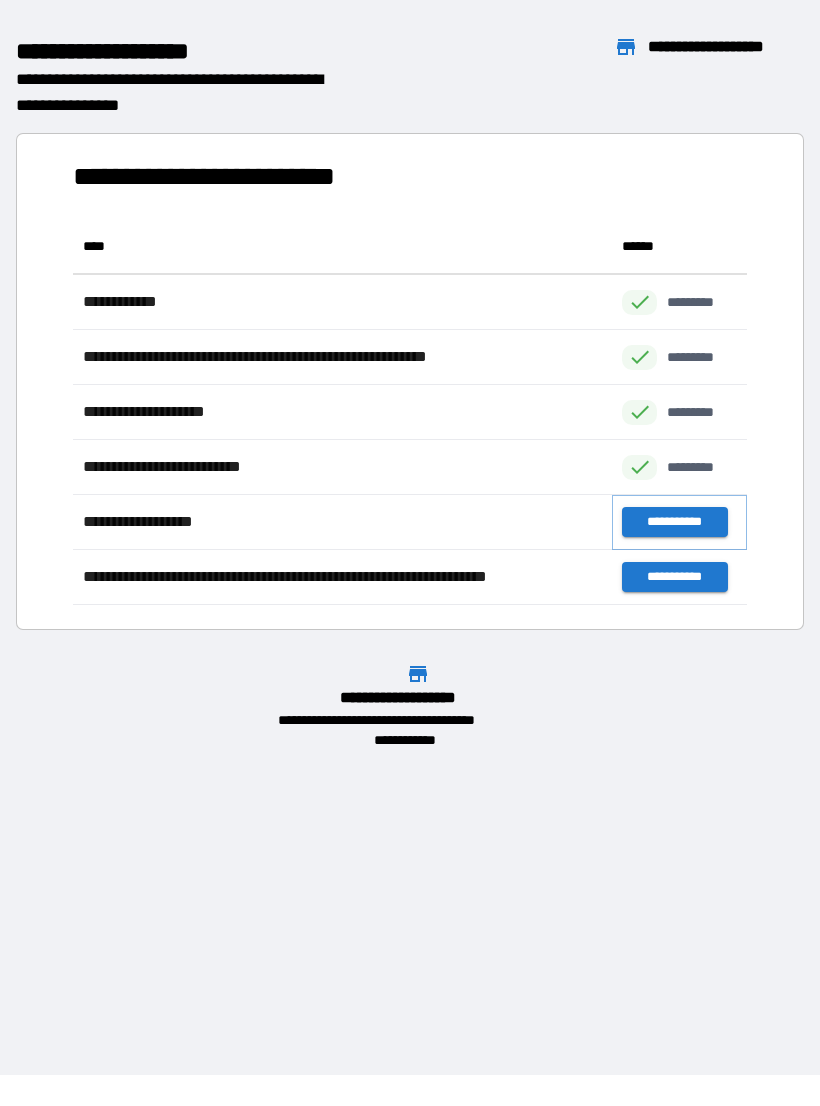 click on "**********" at bounding box center [674, 522] 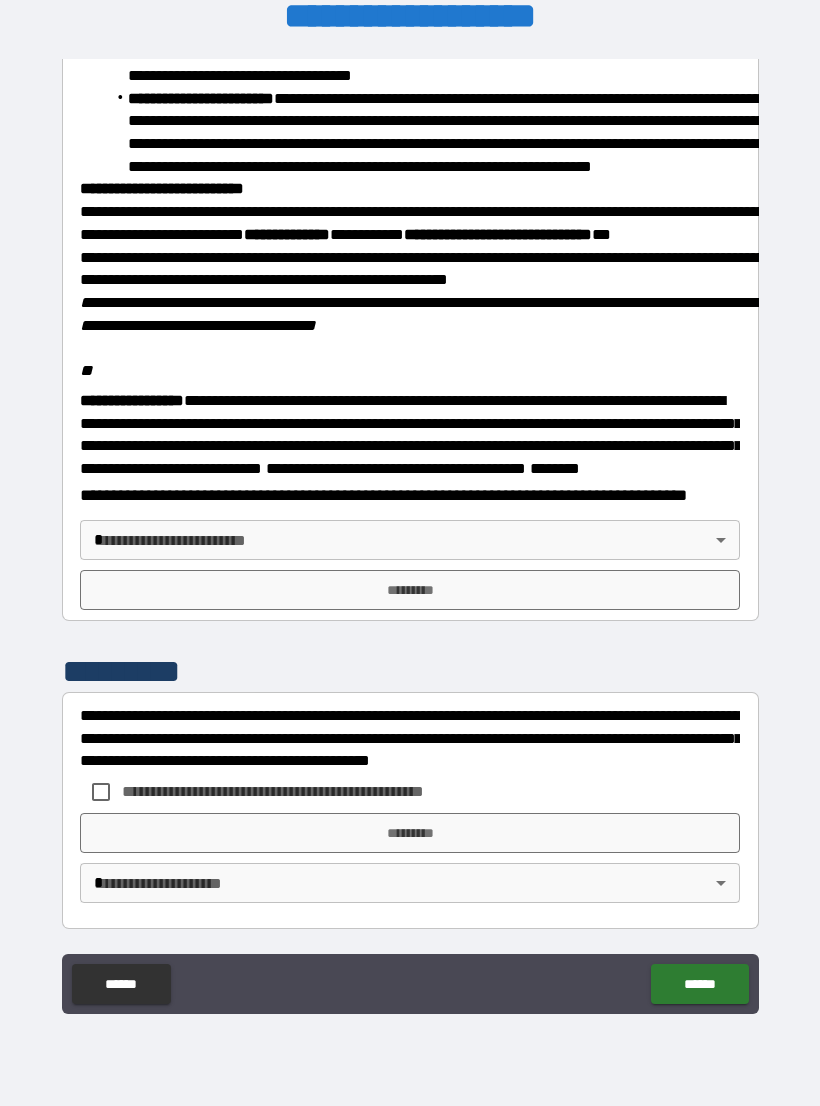 scroll, scrollTop: 2234, scrollLeft: 0, axis: vertical 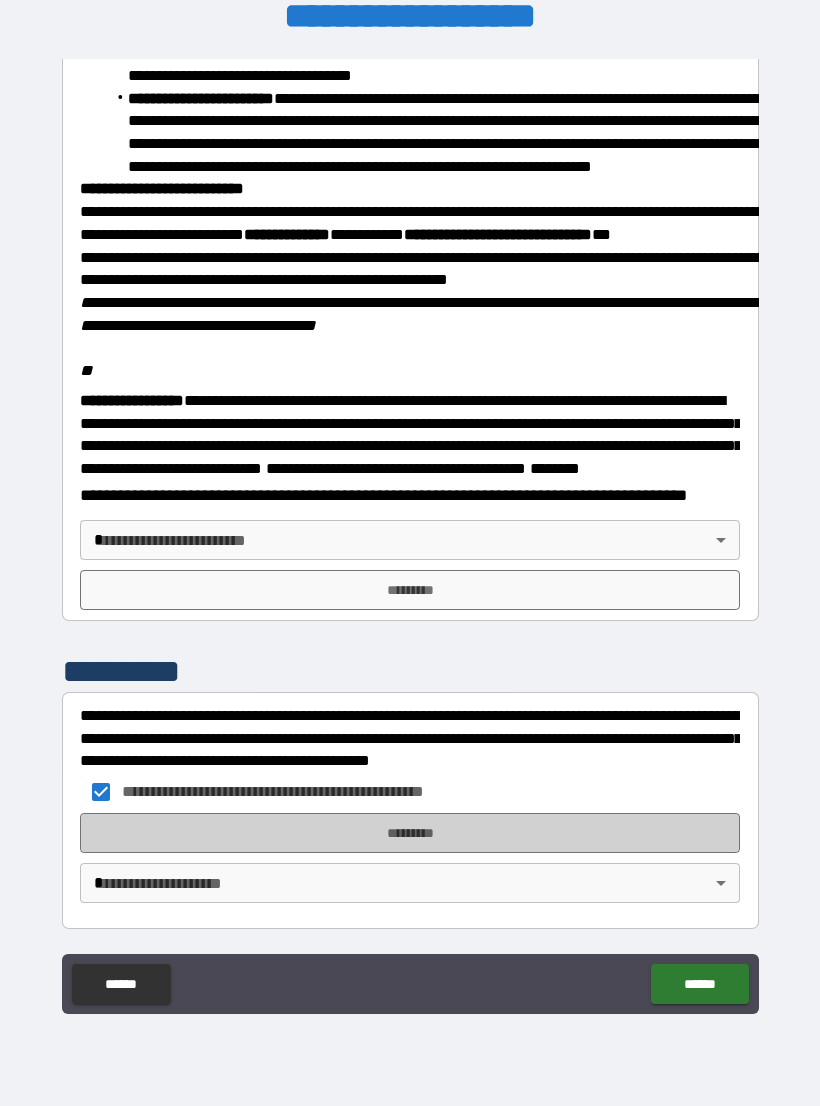 click on "*********" at bounding box center [410, 833] 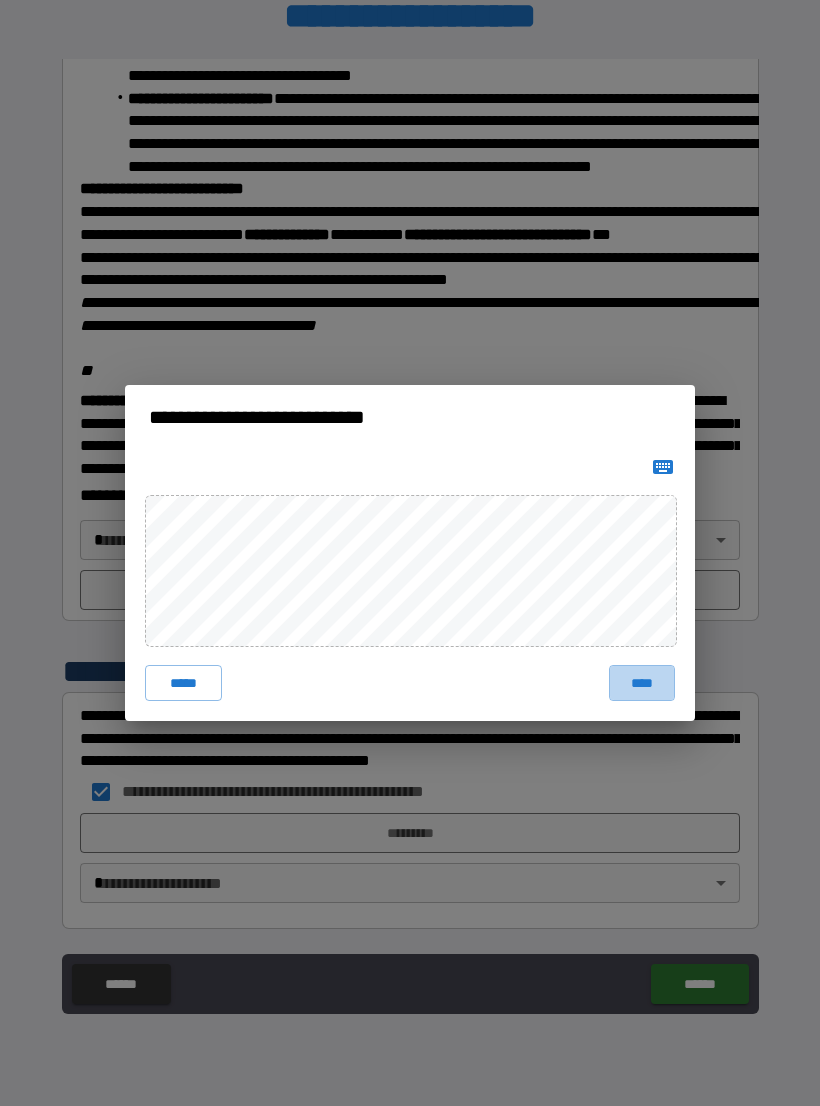 click on "****" at bounding box center (642, 683) 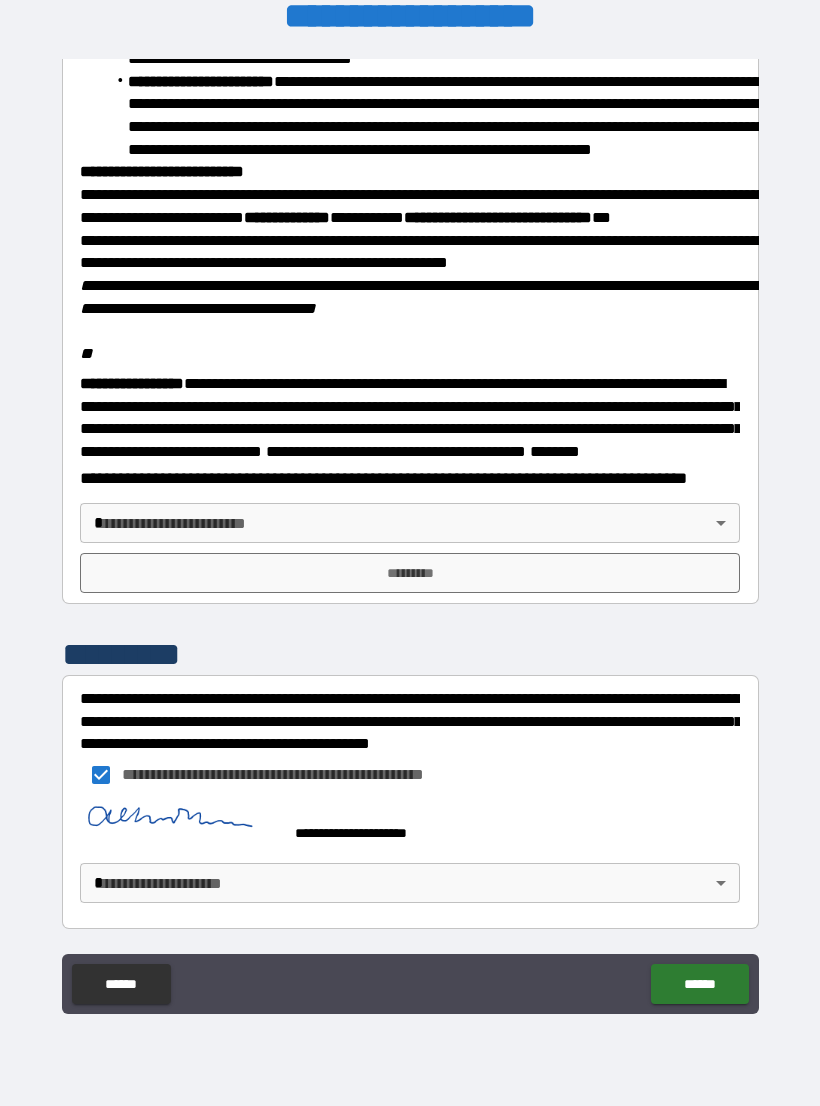 click on "**********" at bounding box center [410, 537] 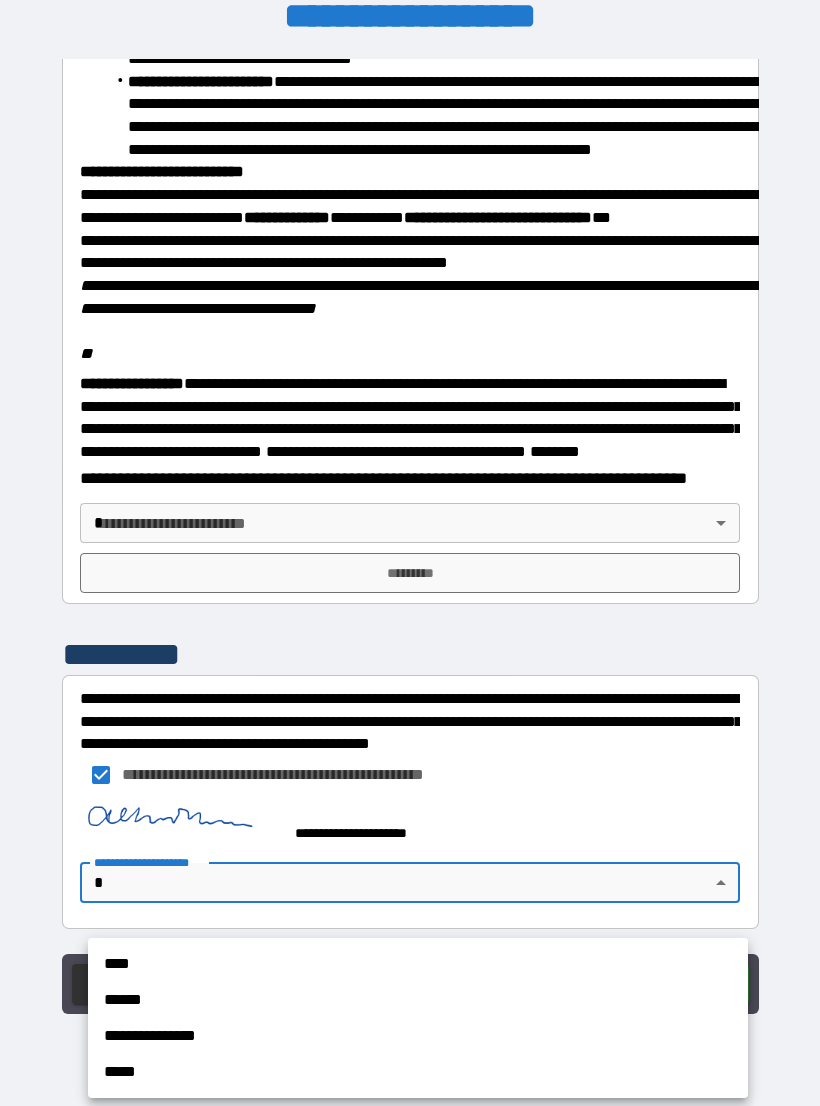 click on "****" at bounding box center [418, 964] 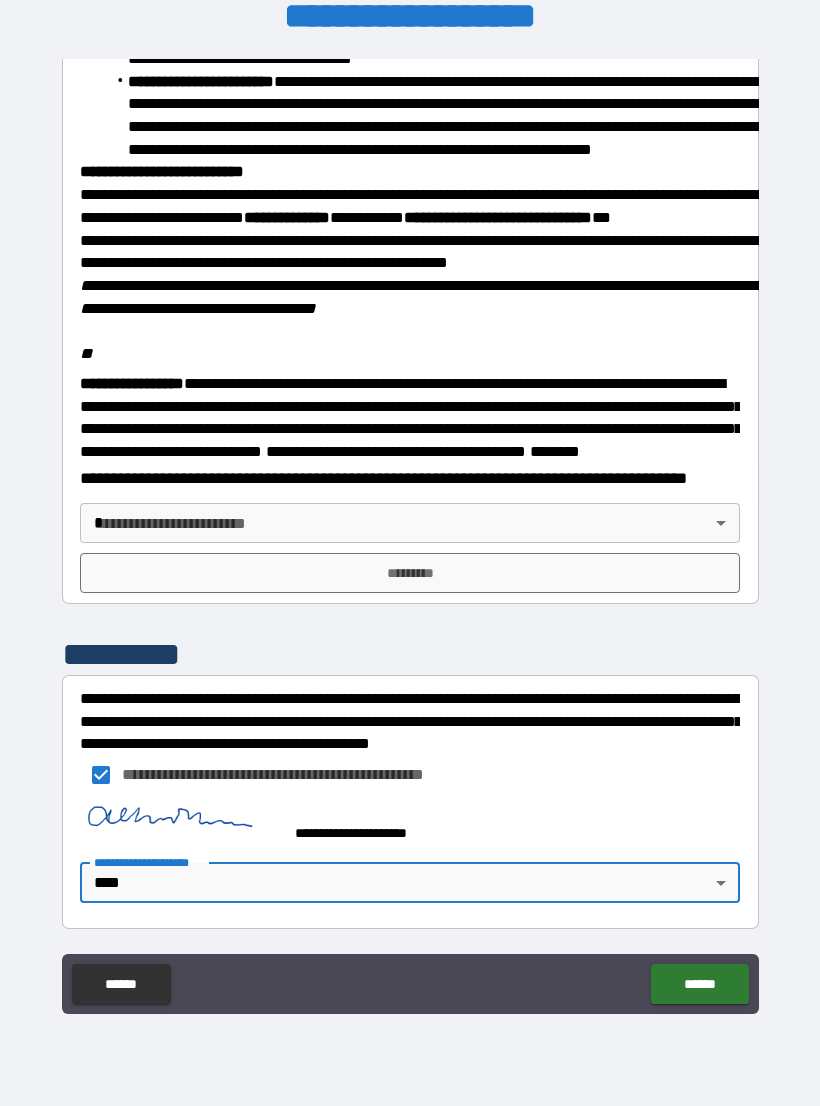 click on "******" at bounding box center [699, 984] 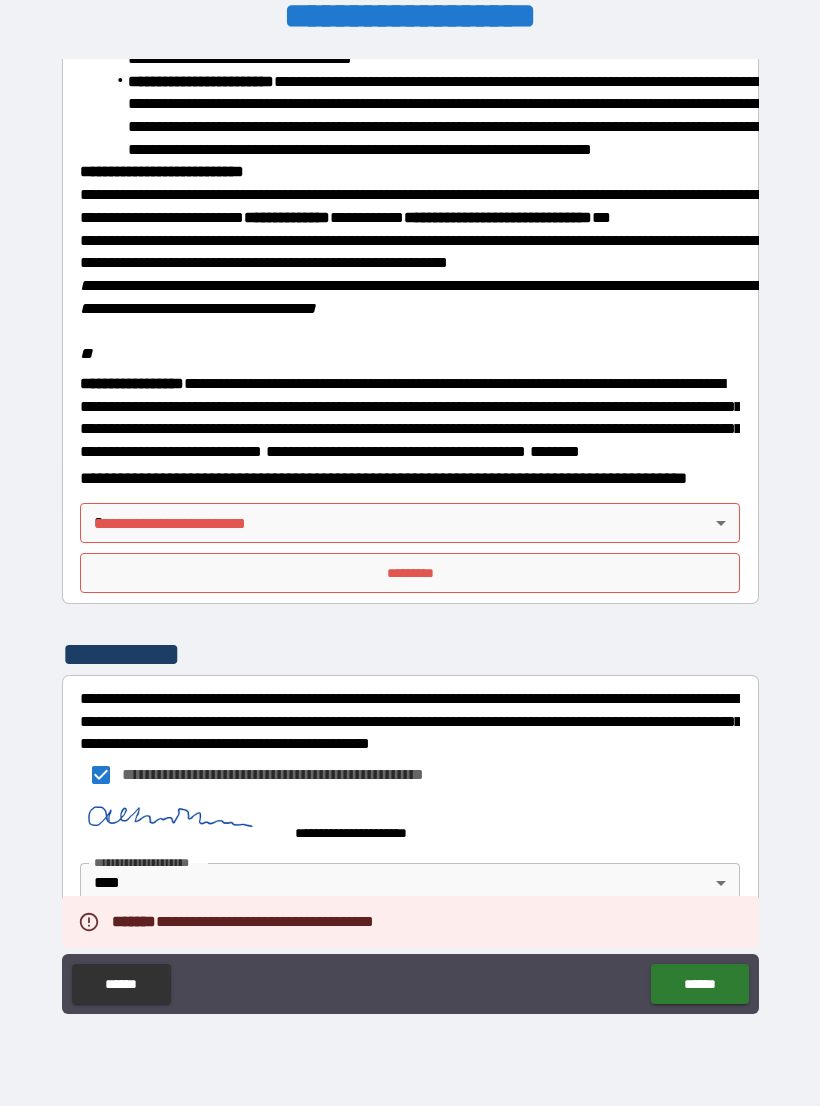 click on "**********" at bounding box center [410, 537] 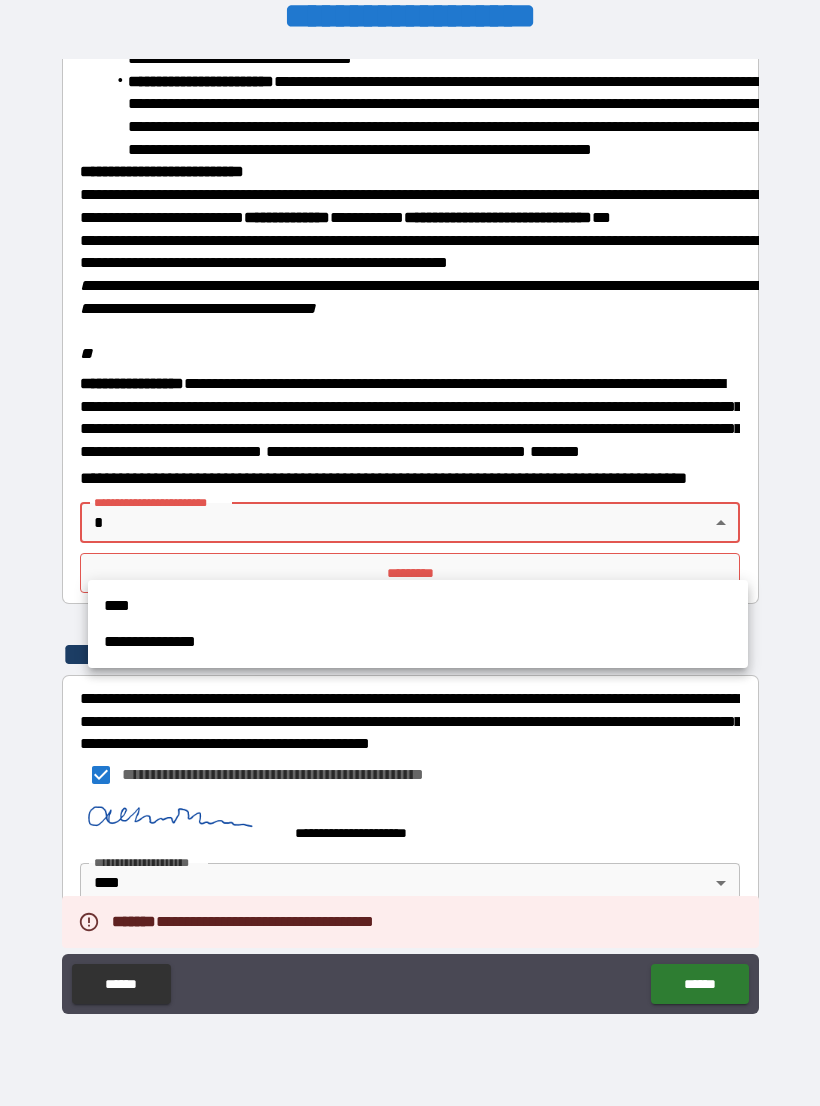 click on "****" at bounding box center (418, 606) 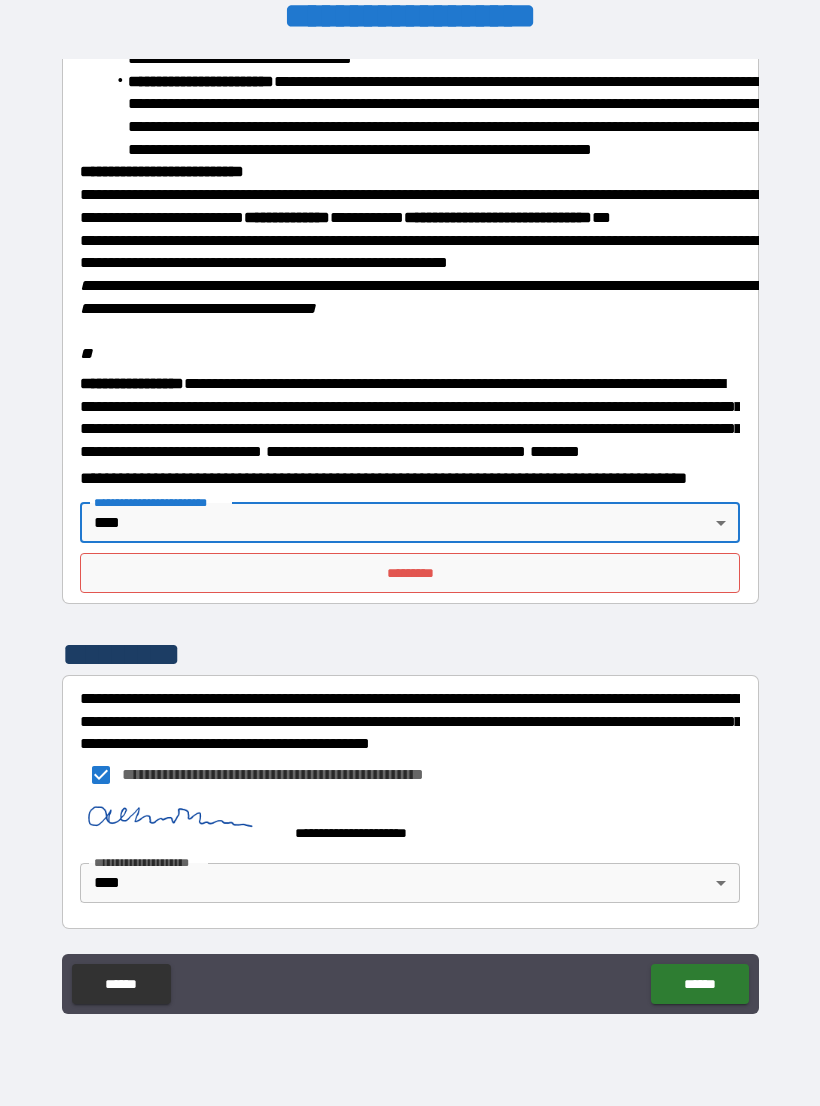 click on "*********" at bounding box center [410, 573] 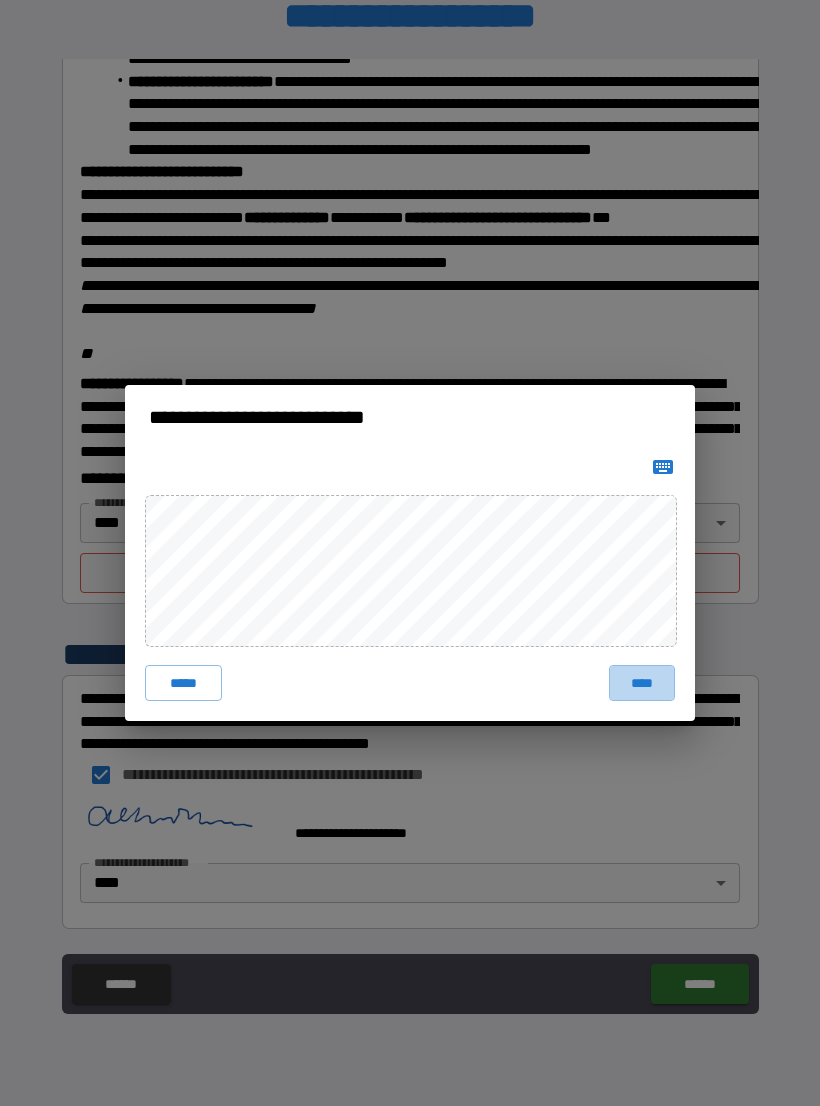 click on "****" at bounding box center (642, 683) 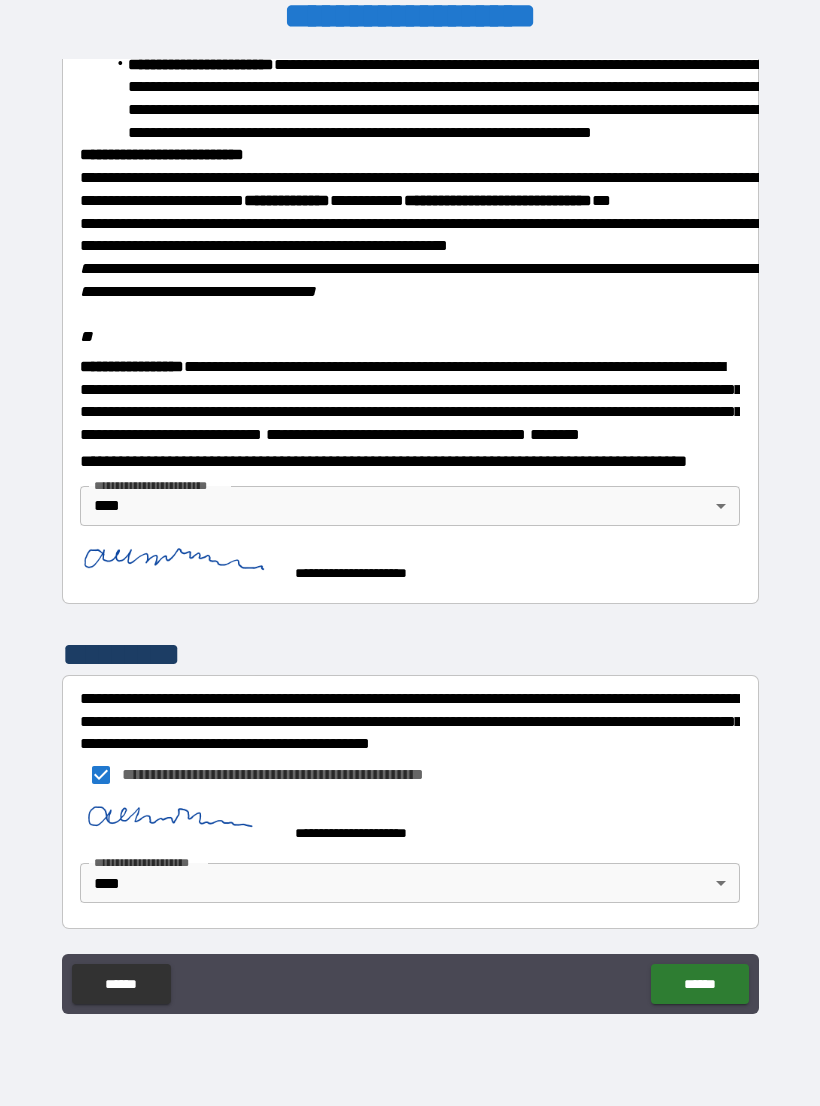 click on "******" at bounding box center [699, 984] 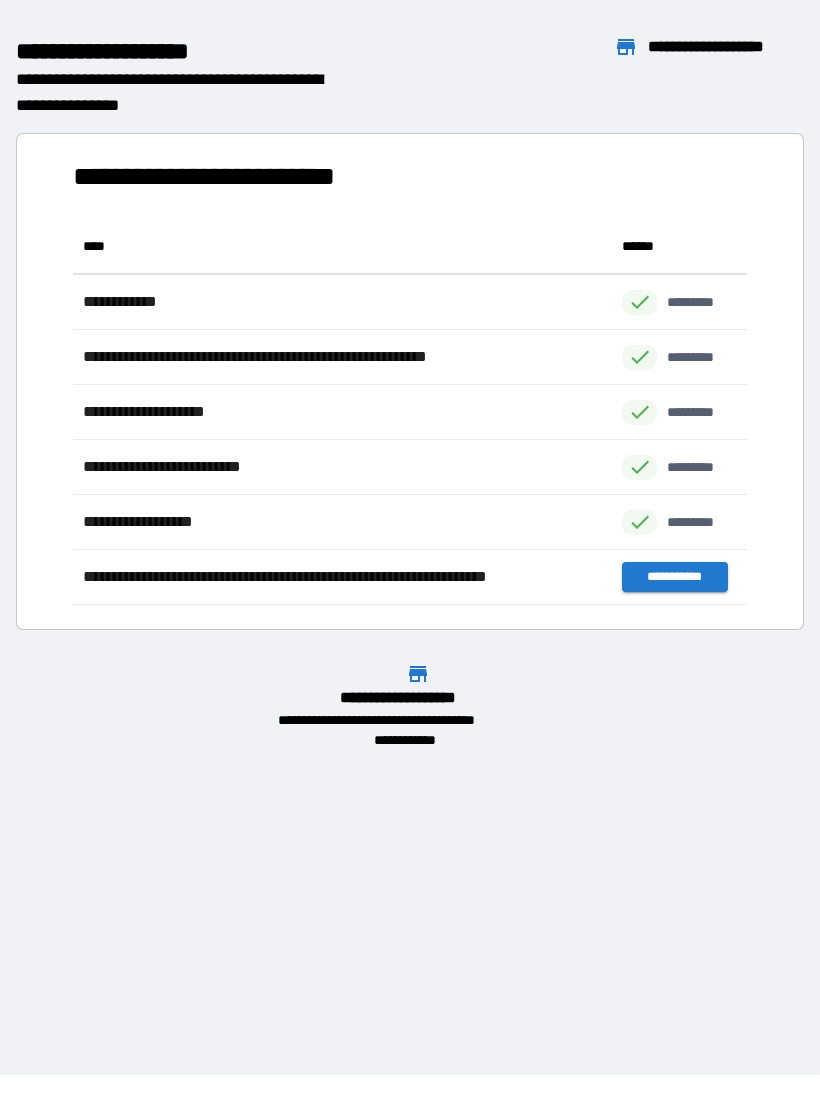 scroll, scrollTop: 1, scrollLeft: 1, axis: both 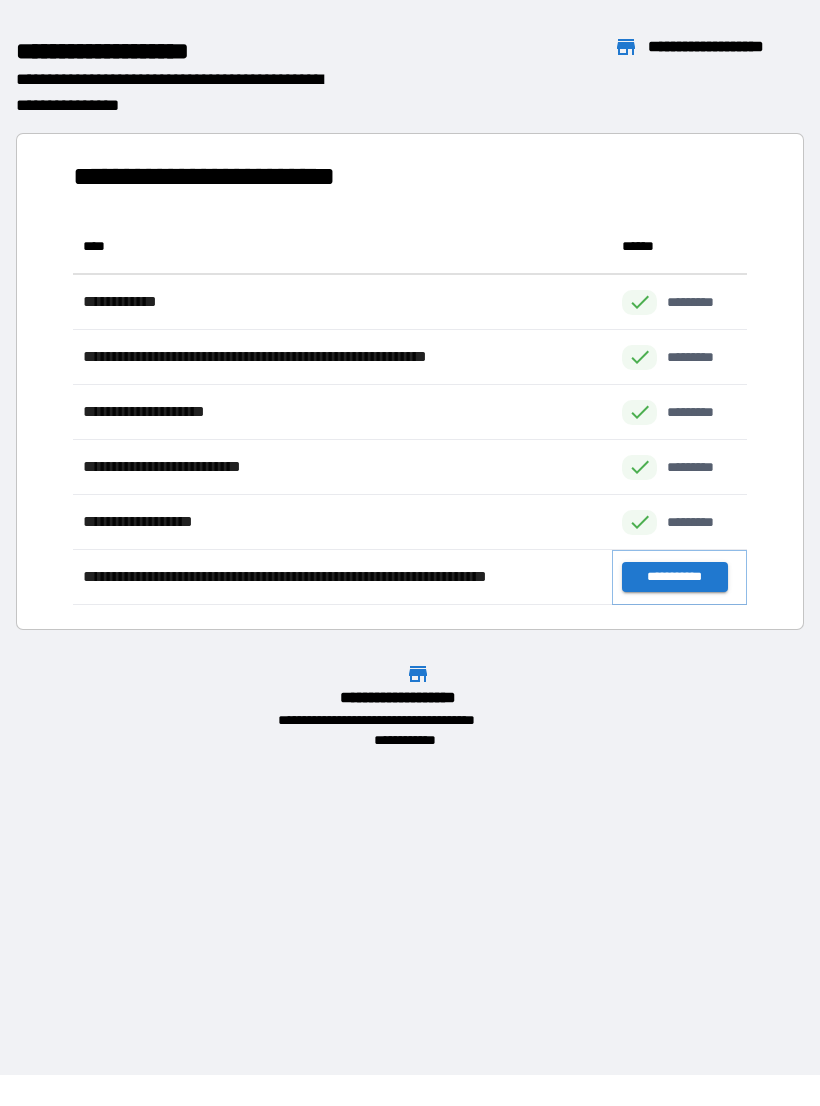 click on "**********" at bounding box center [674, 577] 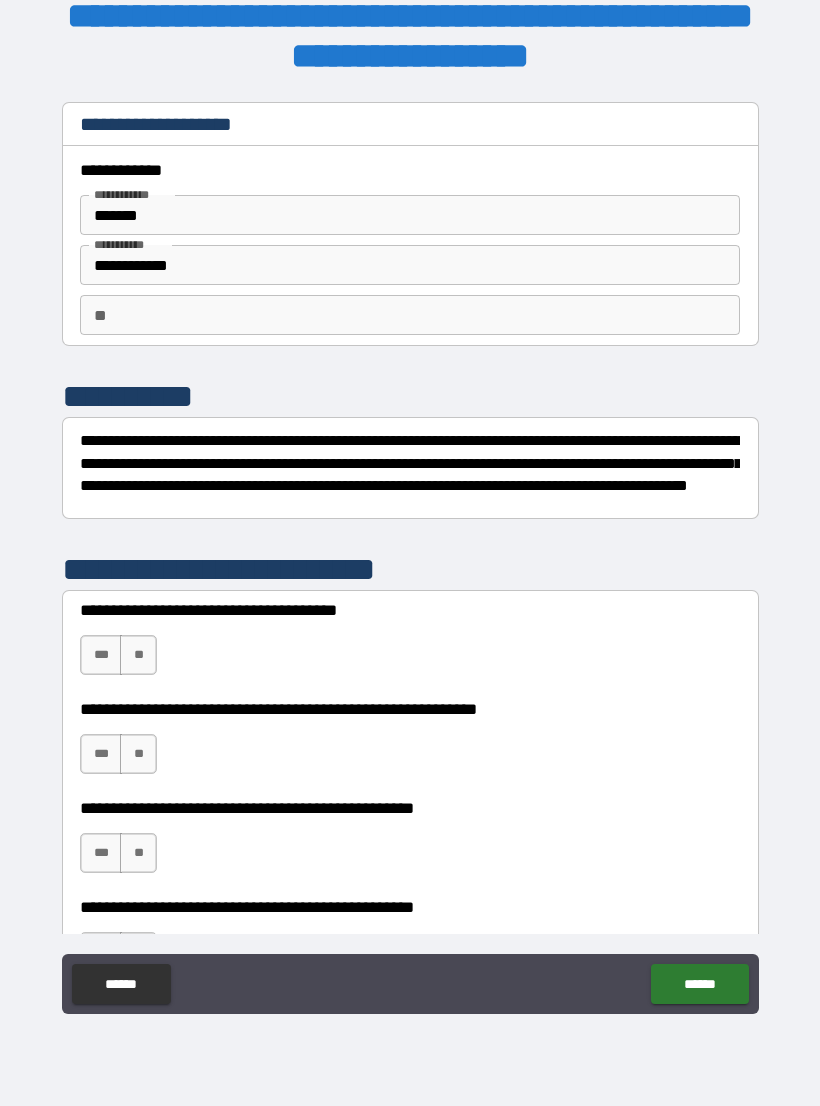 click on "***" at bounding box center (101, 655) 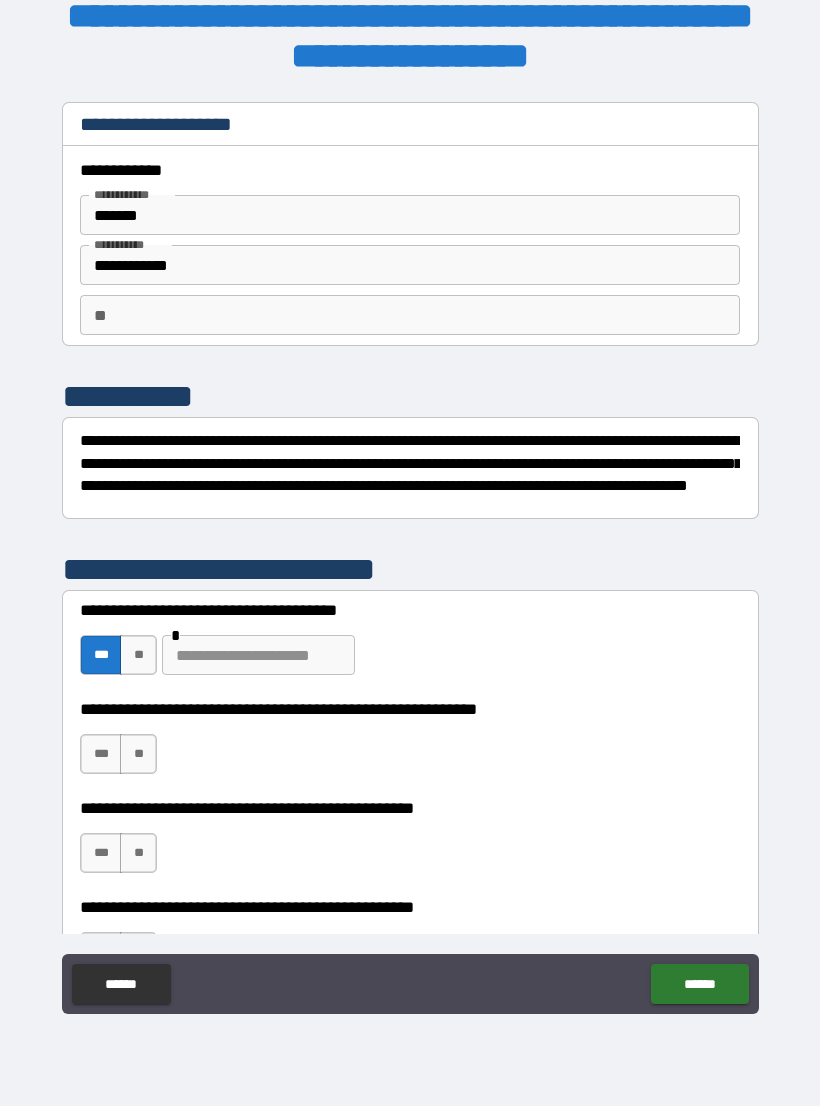 click on "***" at bounding box center (101, 754) 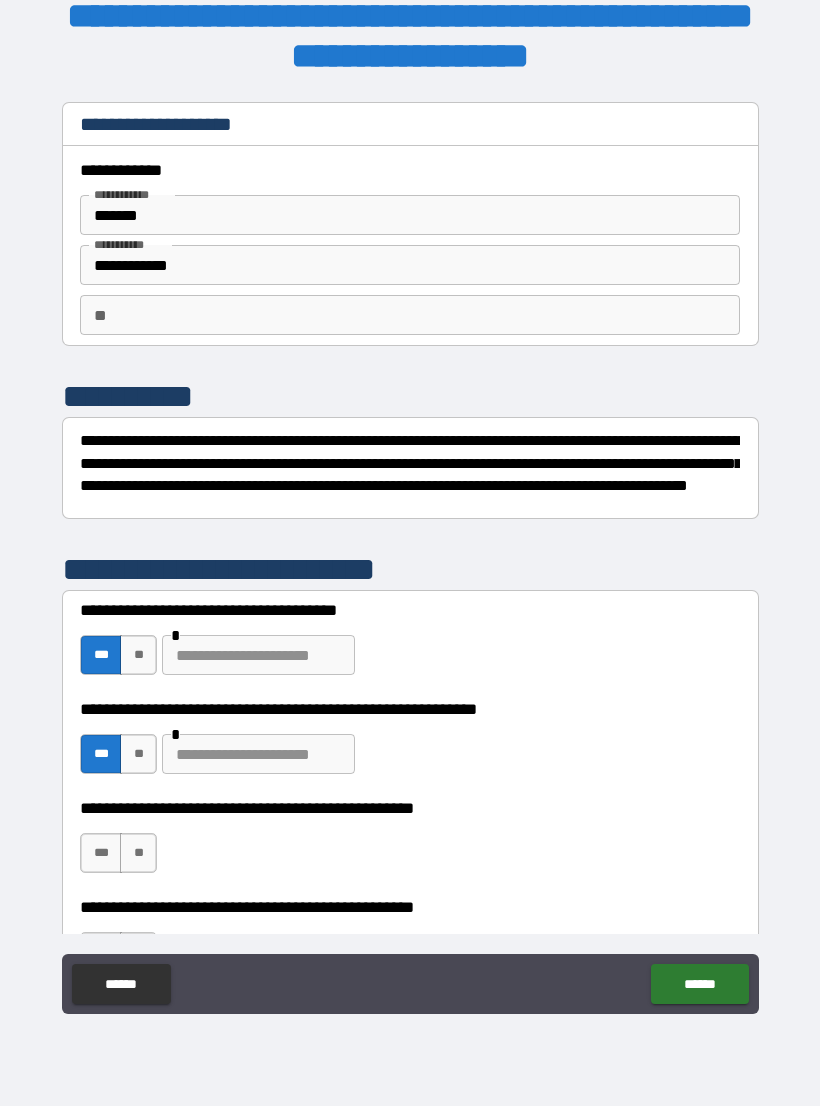 click at bounding box center [258, 754] 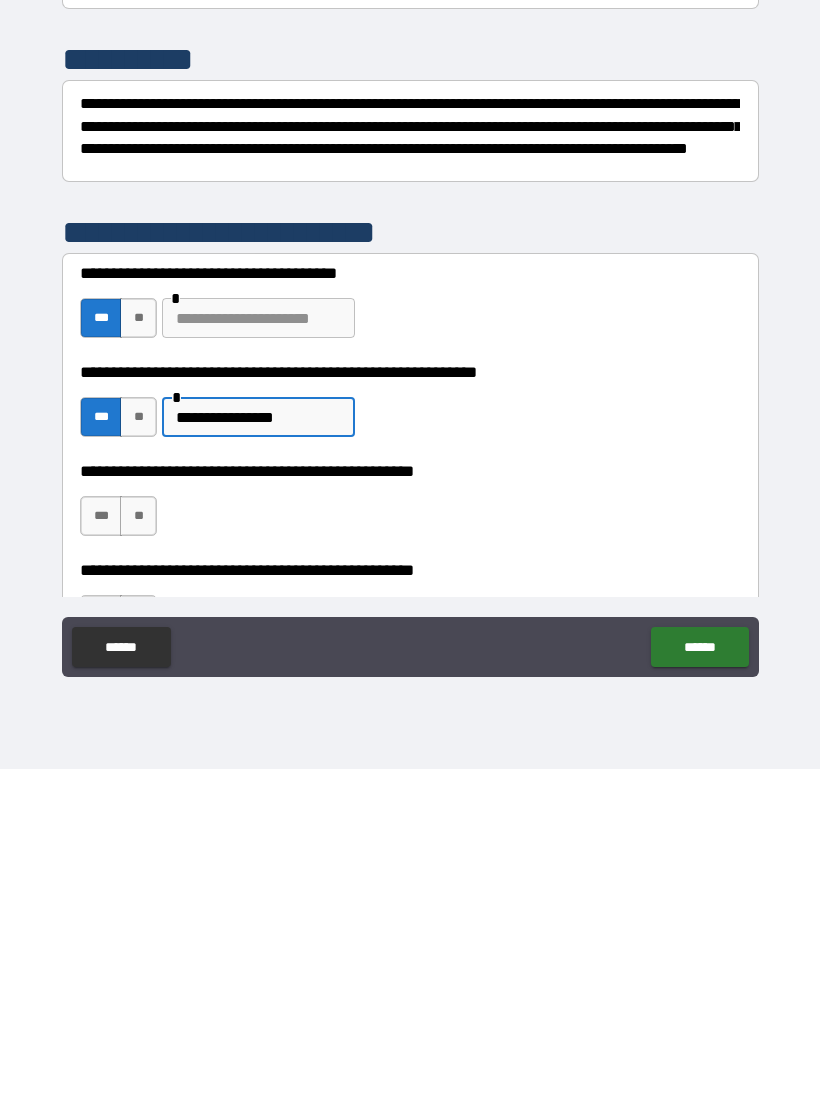 click on "**" at bounding box center (138, 853) 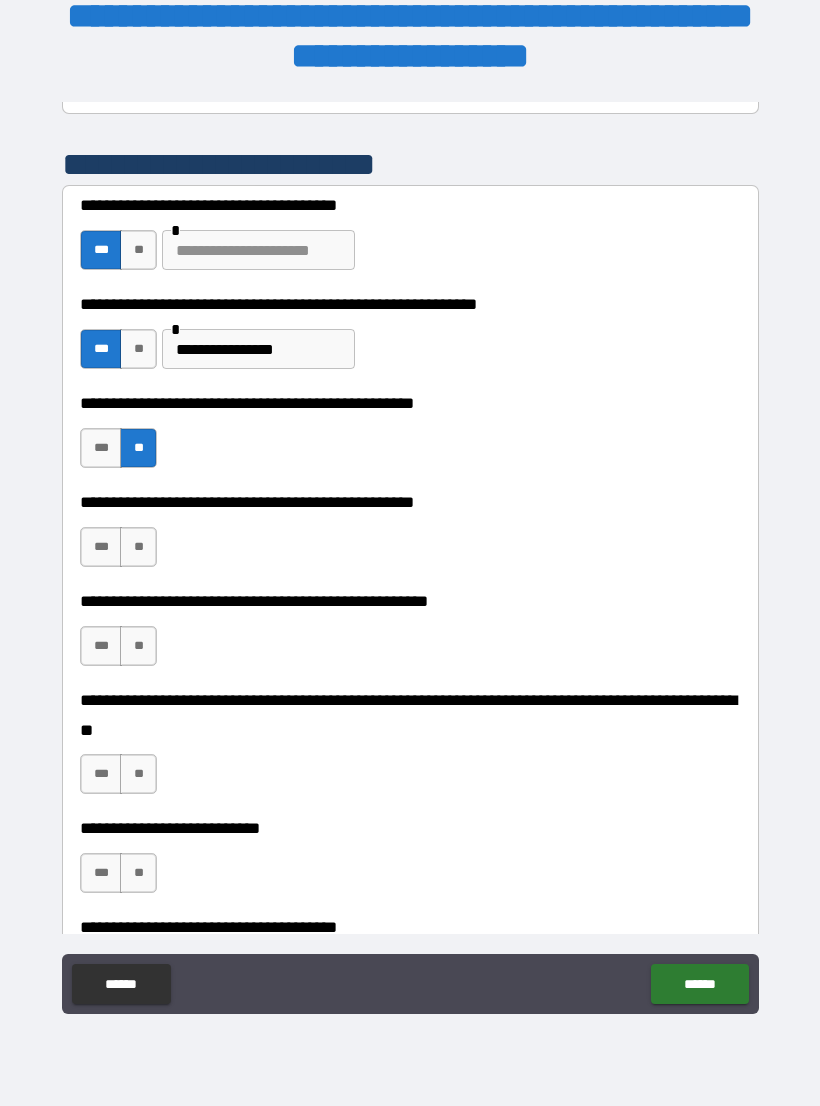 scroll, scrollTop: 409, scrollLeft: 0, axis: vertical 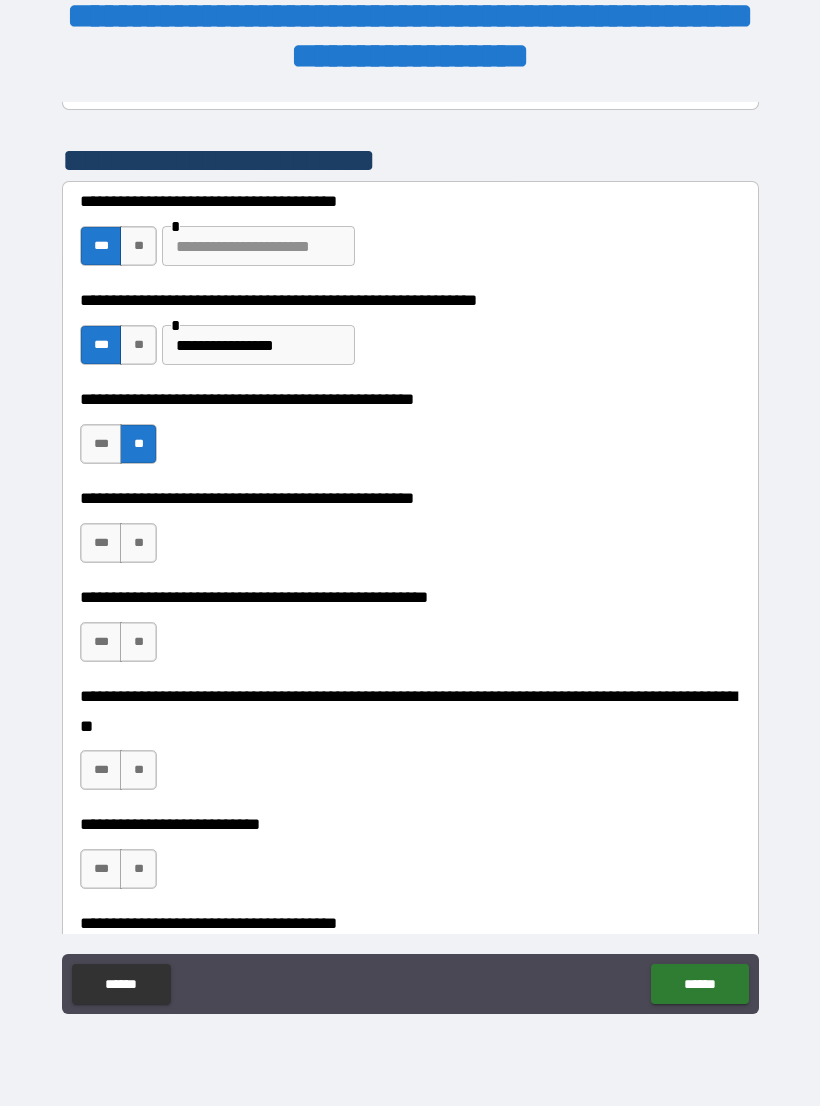 click on "***" at bounding box center (101, 543) 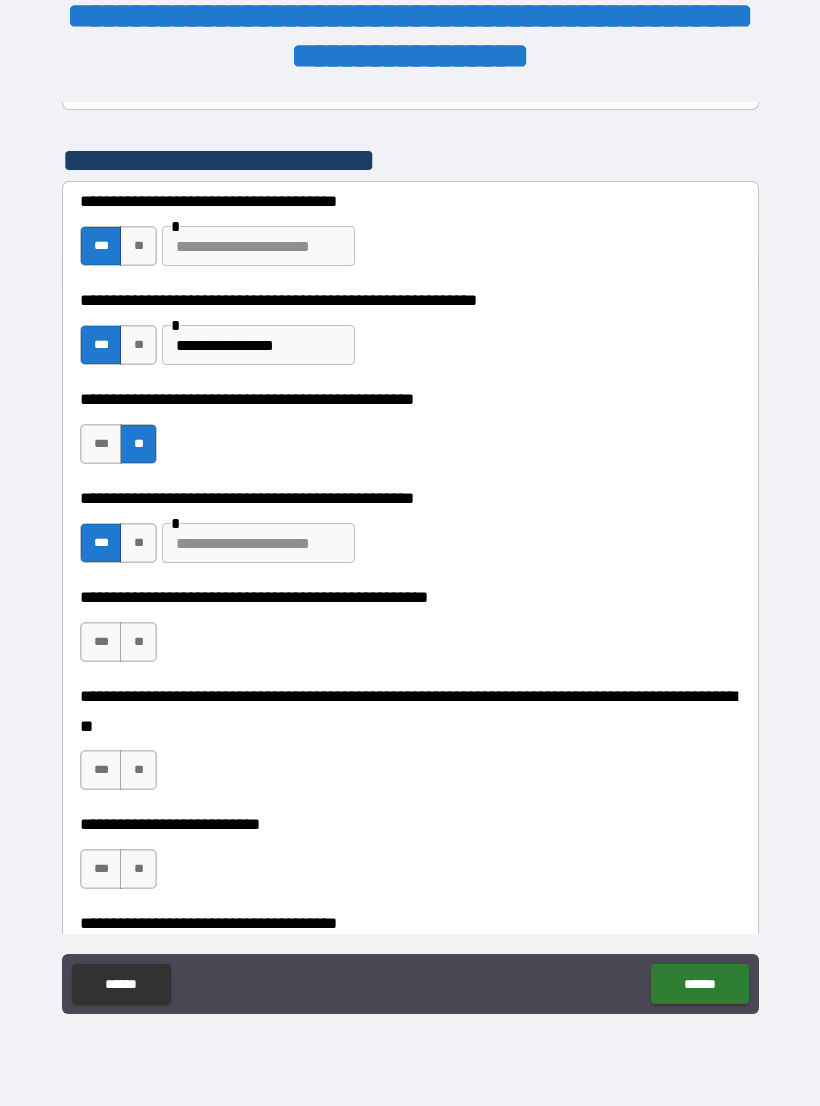 click at bounding box center (258, 543) 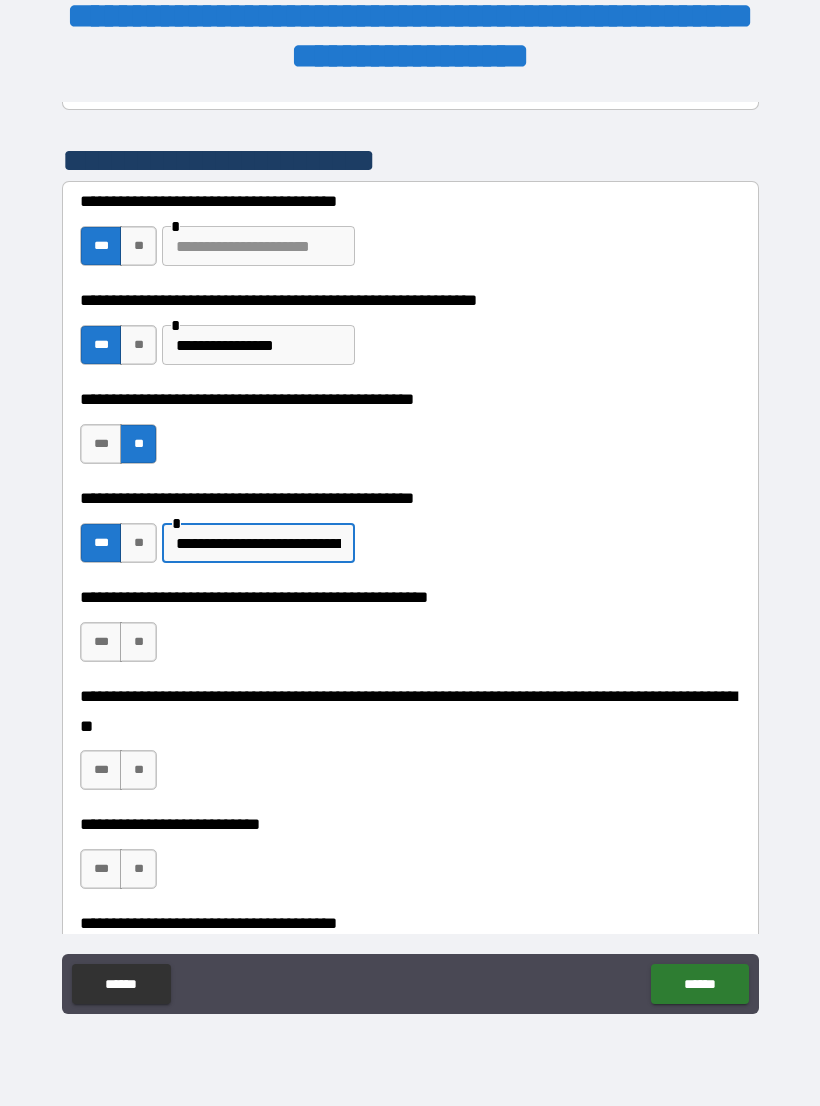 click on "**" at bounding box center [138, 642] 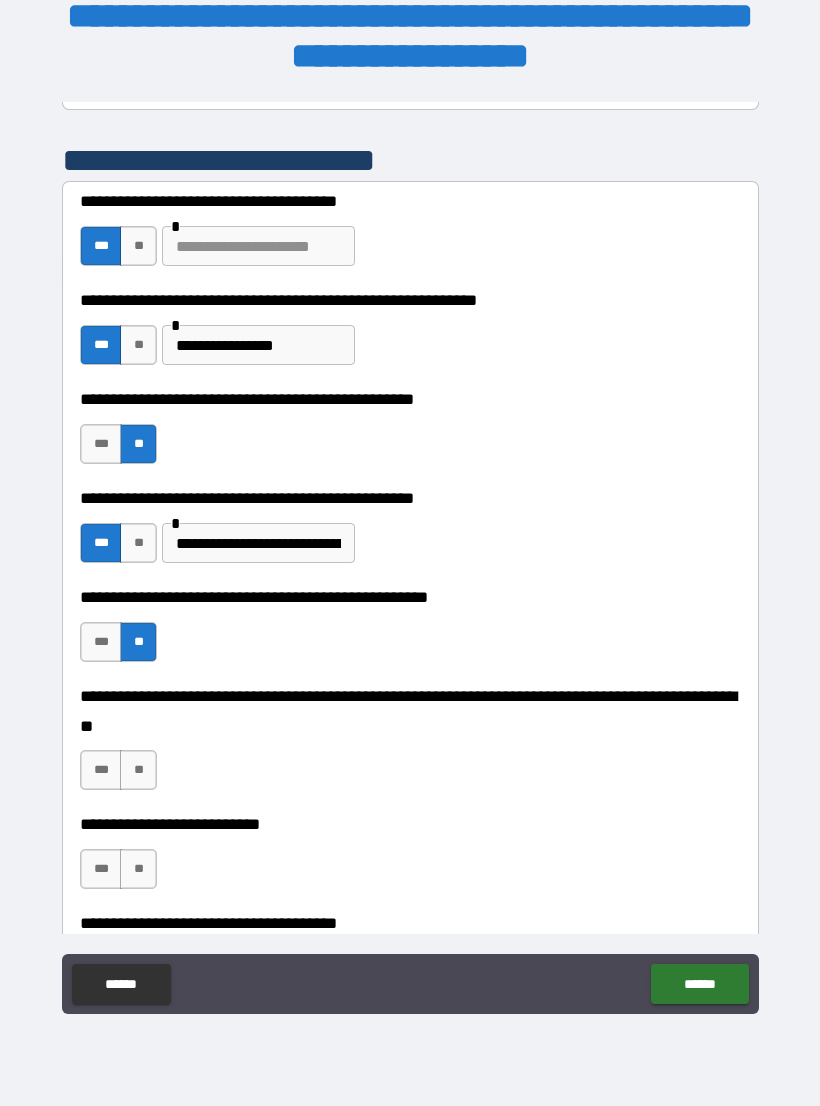 click on "**" at bounding box center [138, 770] 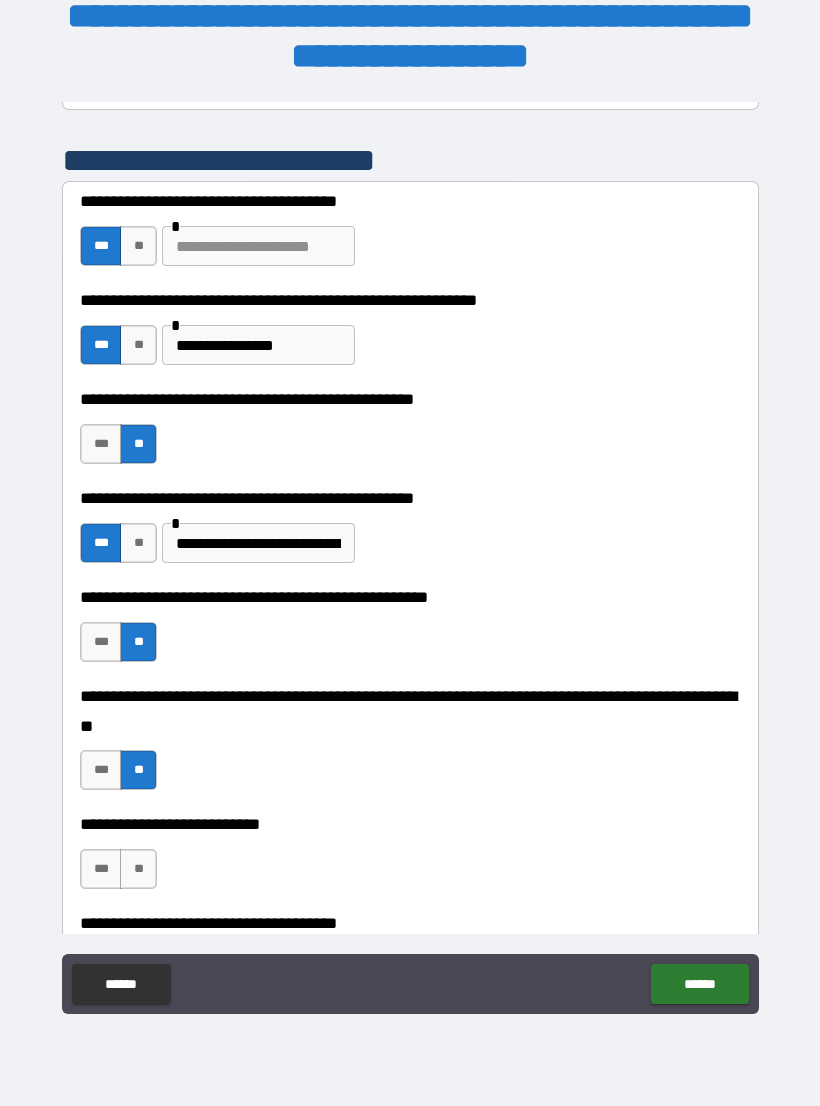 click on "**" at bounding box center [138, 869] 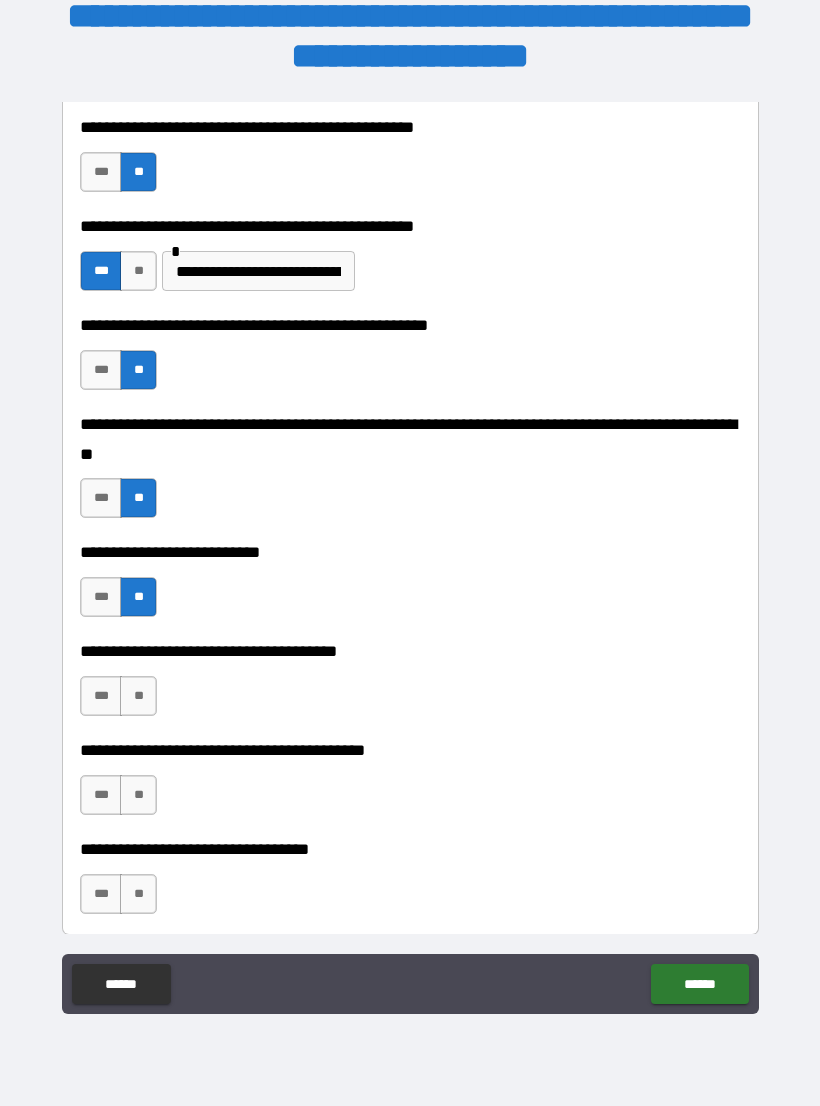 scroll, scrollTop: 739, scrollLeft: 0, axis: vertical 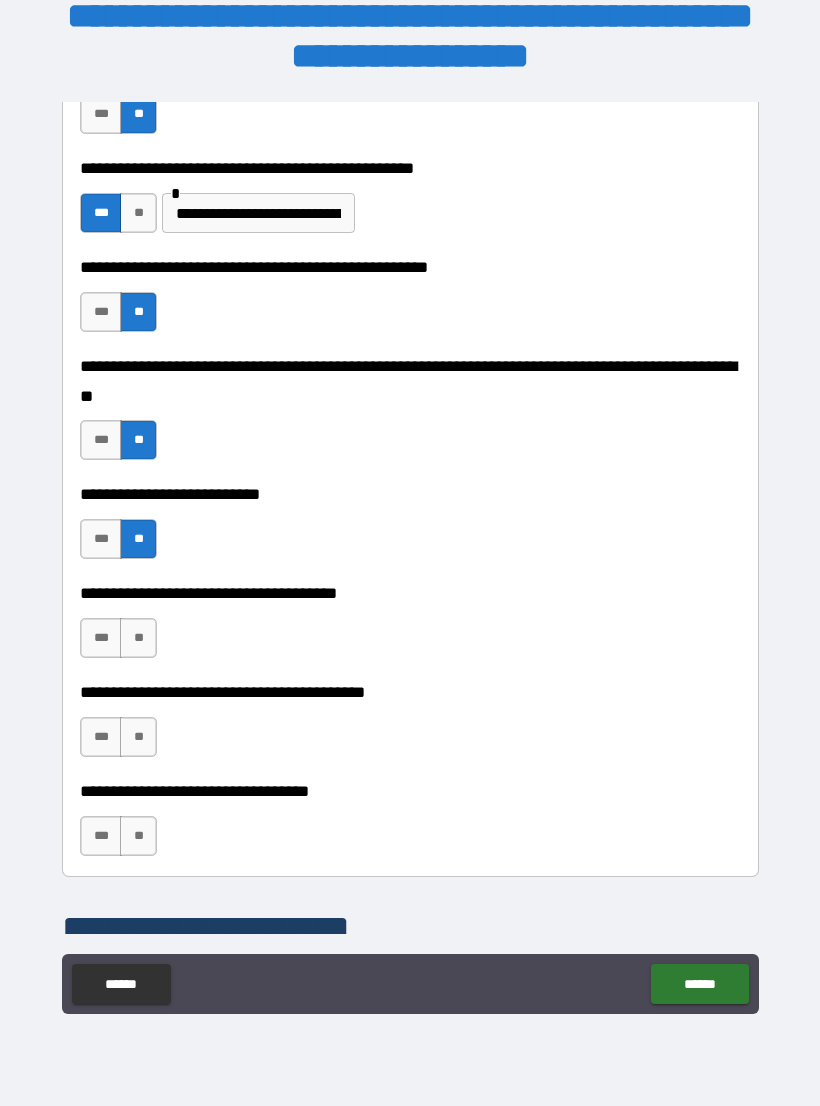 click on "**" at bounding box center (138, 638) 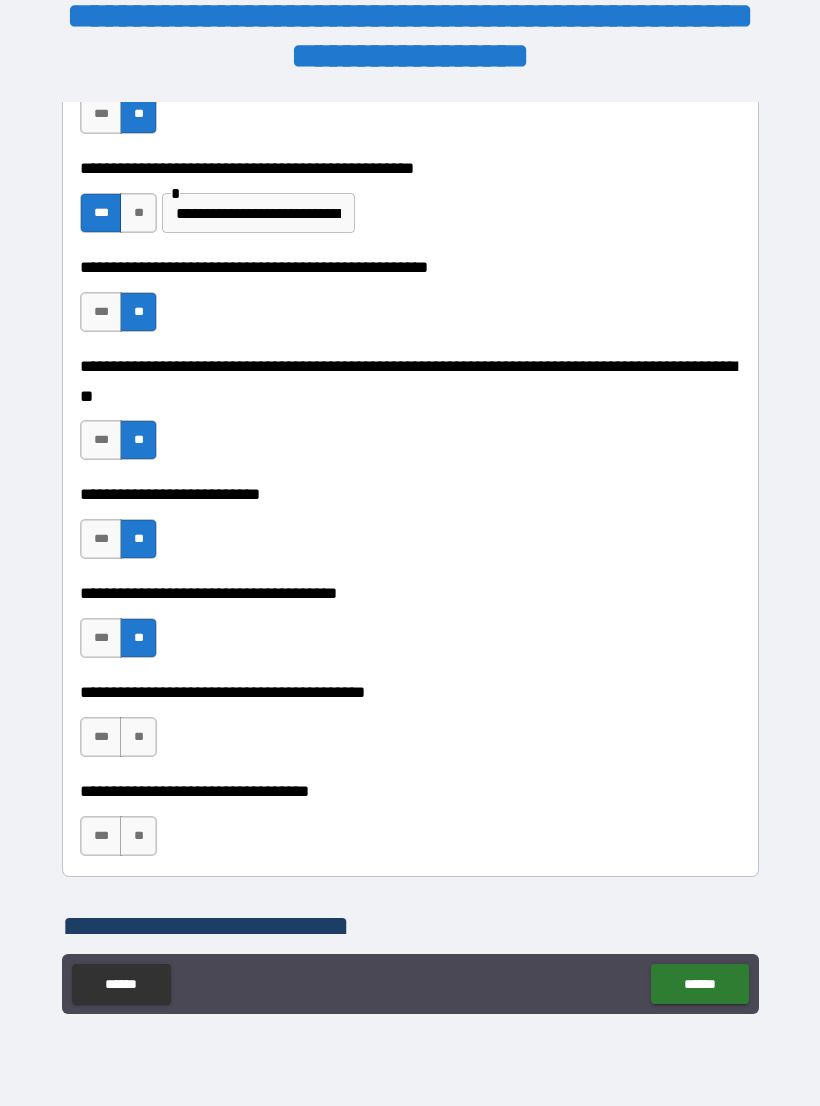 click on "**" at bounding box center [138, 737] 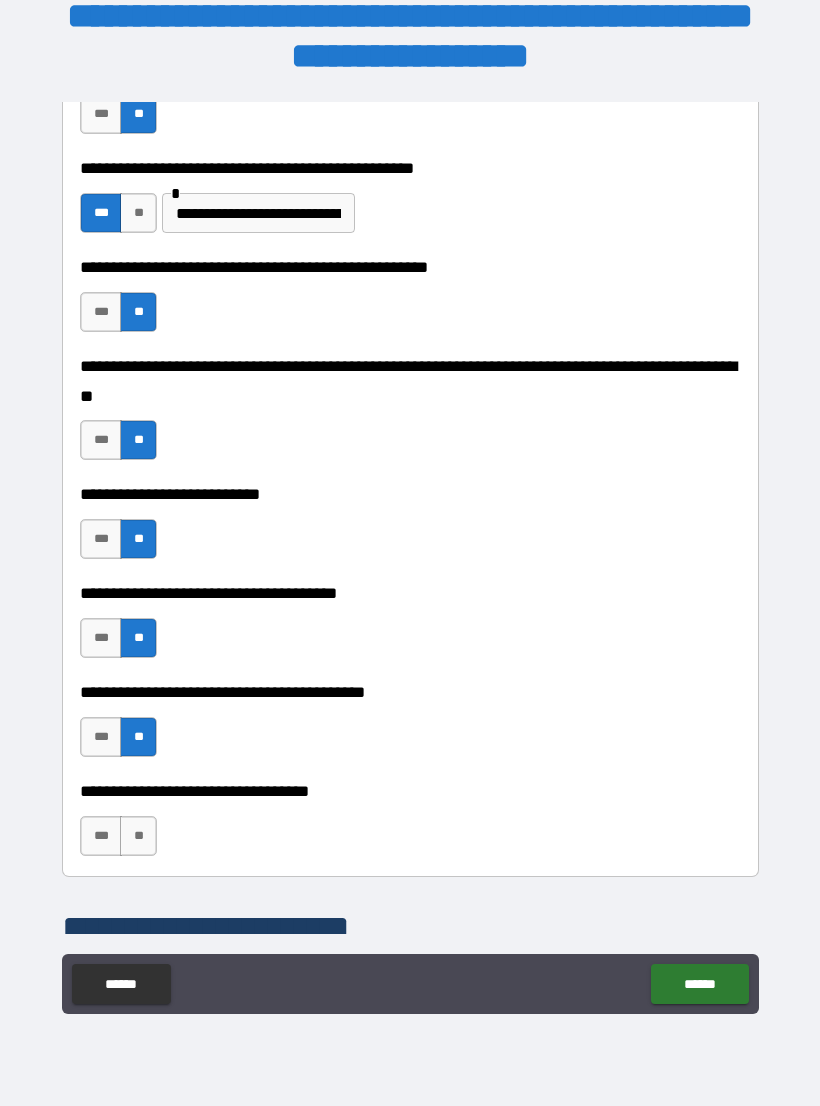 click on "**" at bounding box center (138, 836) 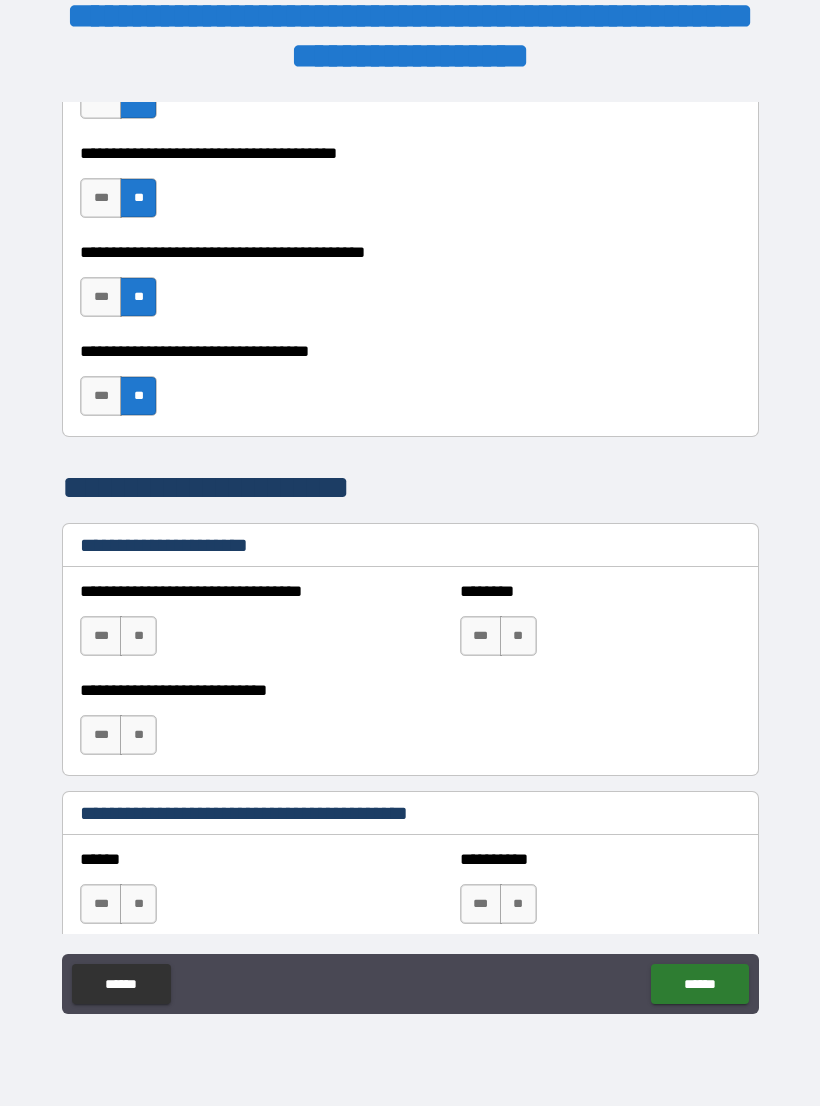 scroll, scrollTop: 1180, scrollLeft: 0, axis: vertical 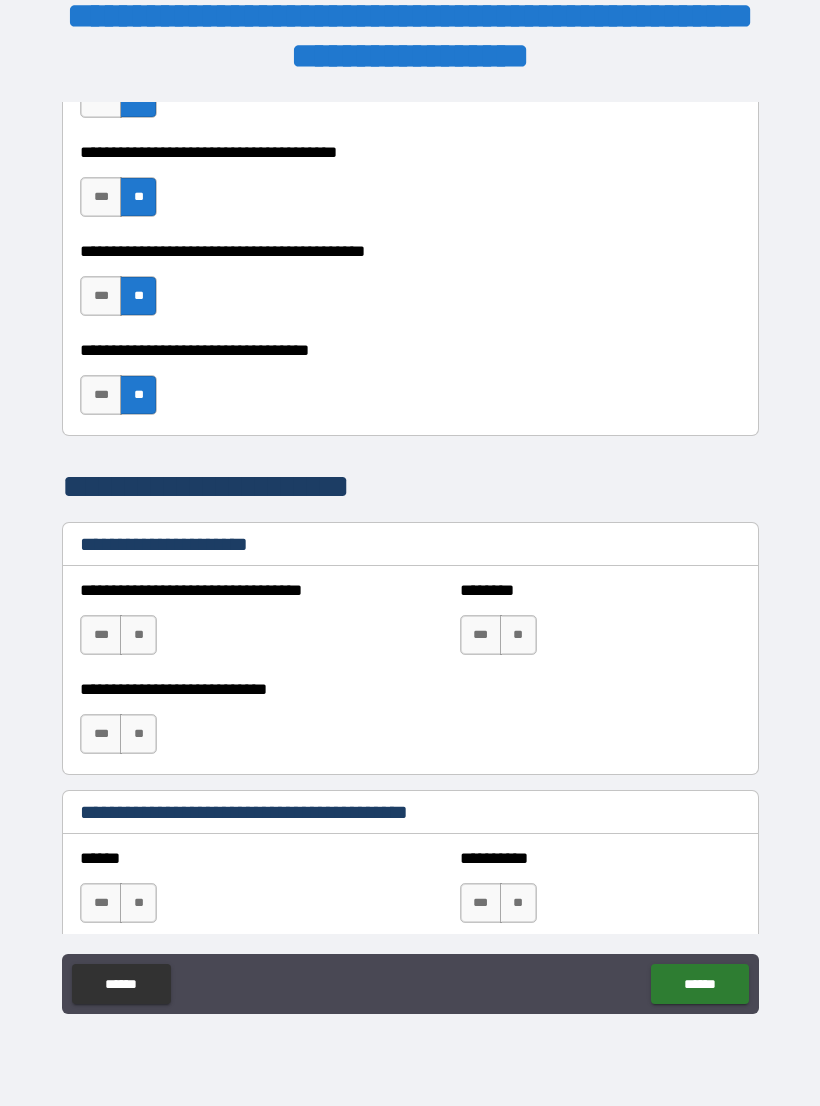 click on "**" at bounding box center (138, 635) 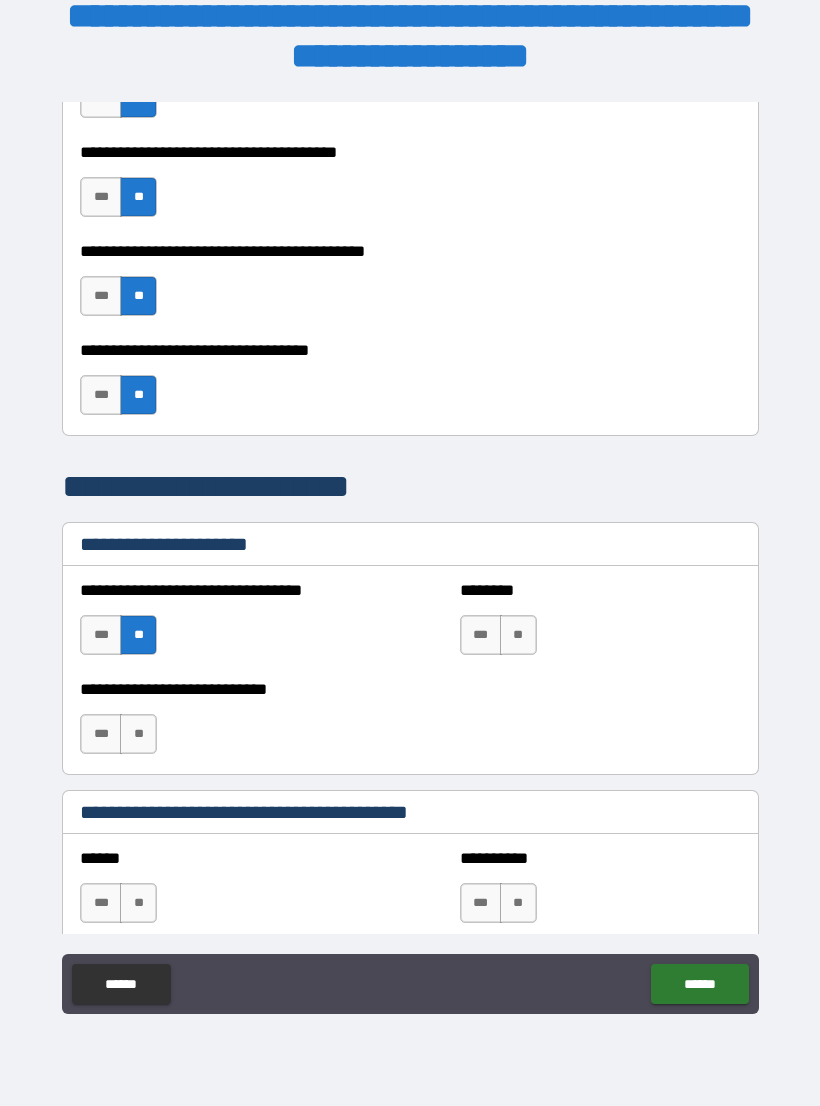 click on "***" at bounding box center (101, 734) 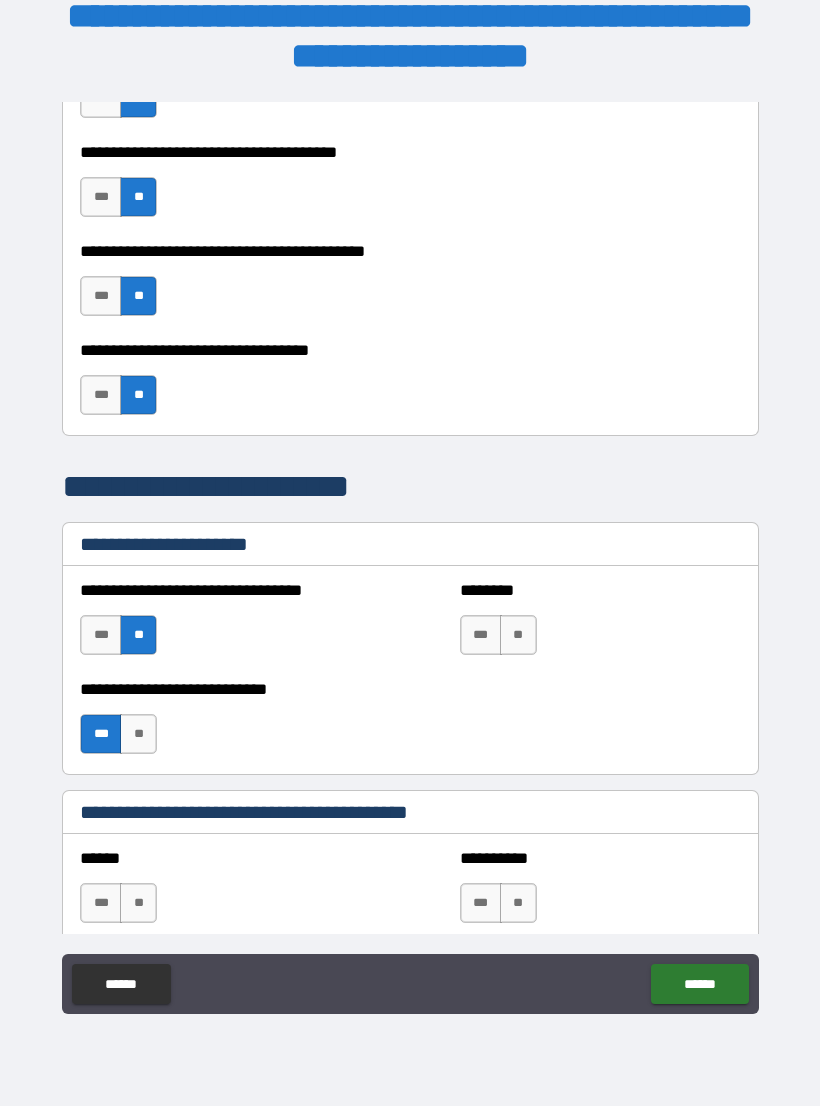 click on "**" at bounding box center [518, 635] 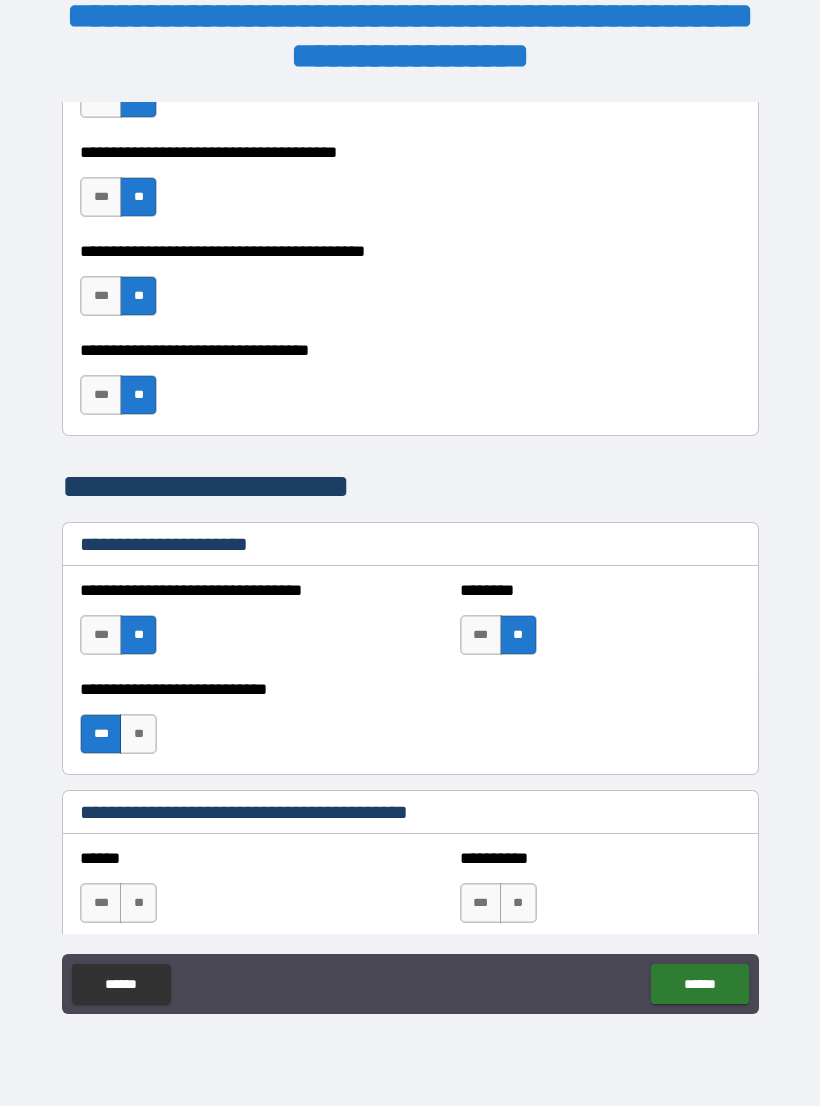 click on "**" at bounding box center [138, 734] 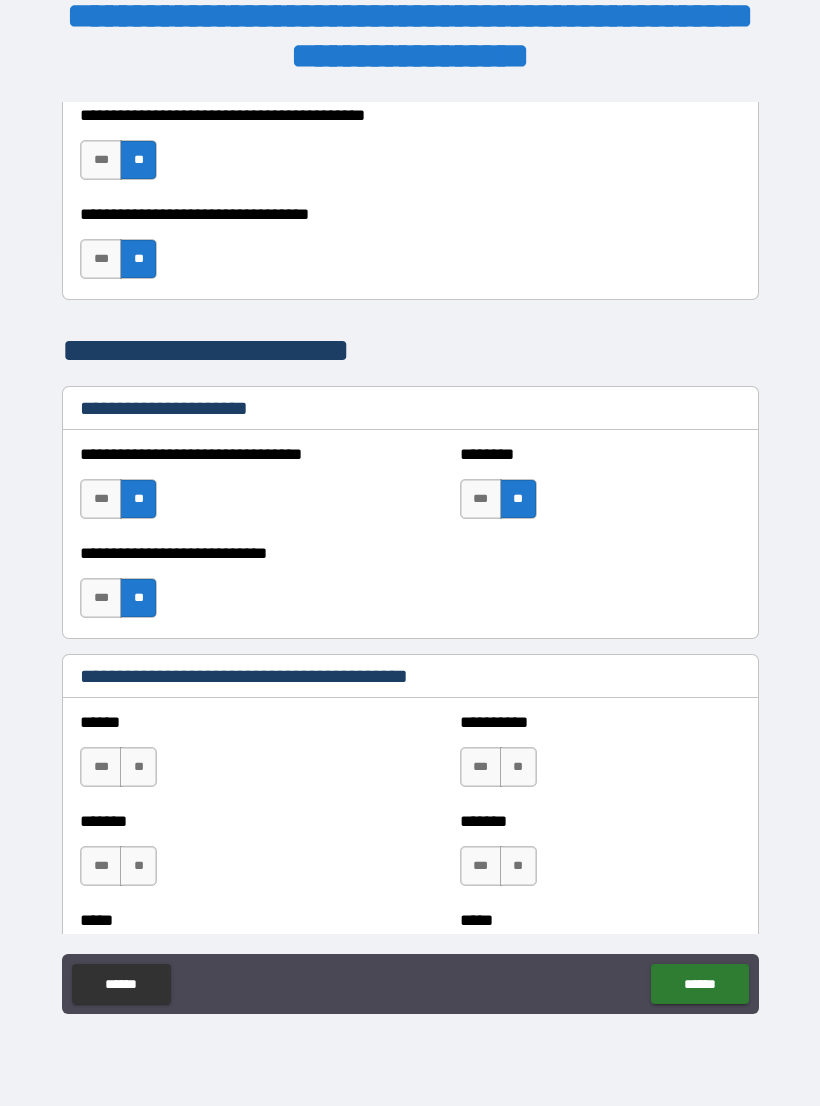 scroll, scrollTop: 1332, scrollLeft: 0, axis: vertical 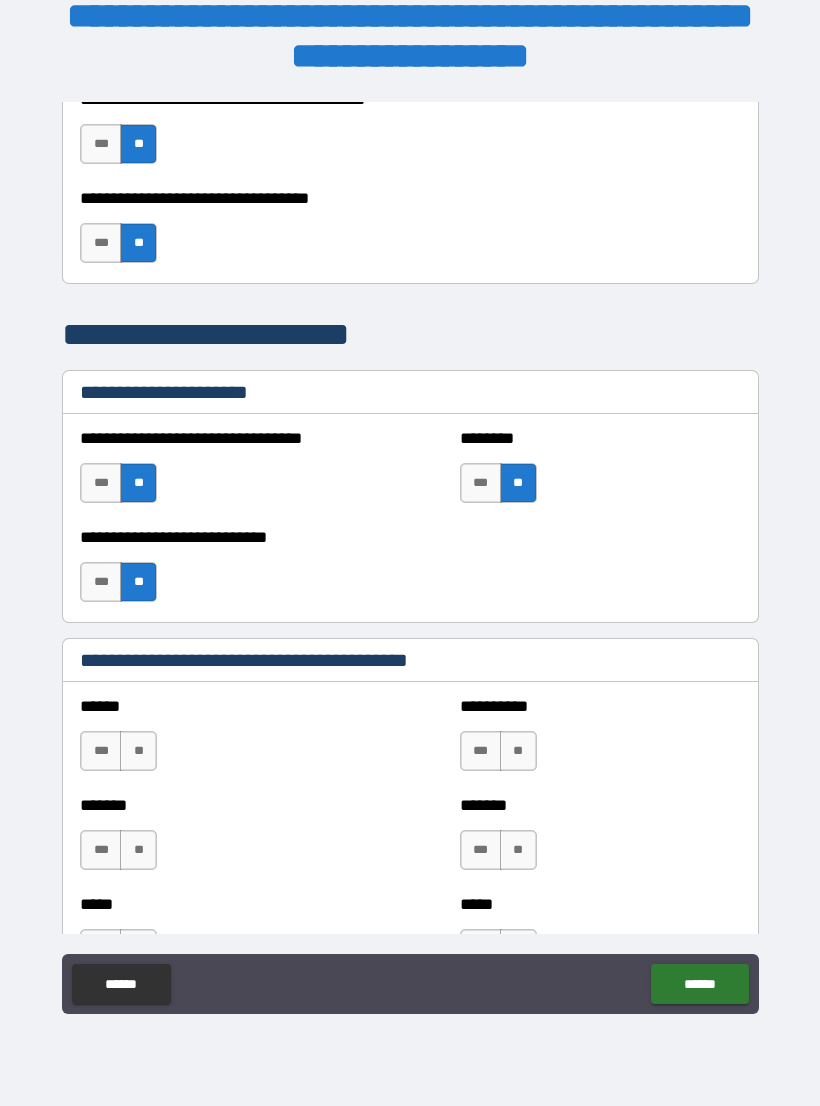 click on "**" at bounding box center (138, 751) 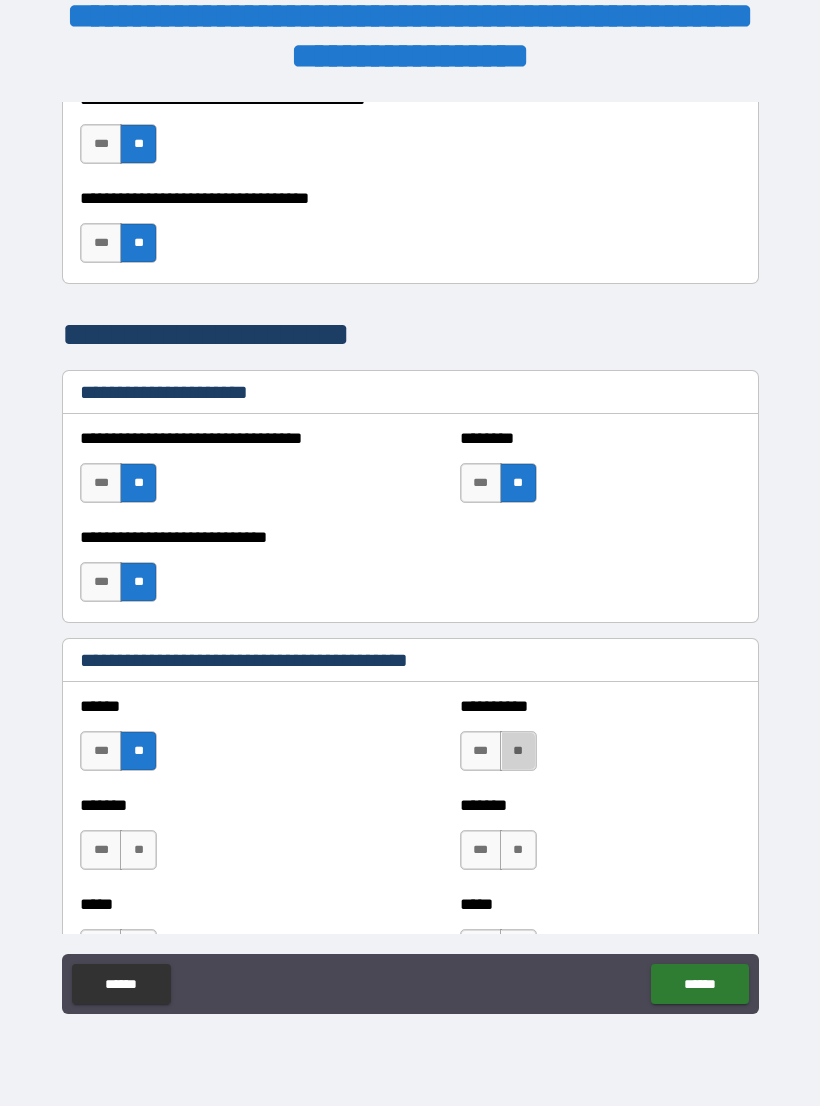 click on "**" at bounding box center (518, 751) 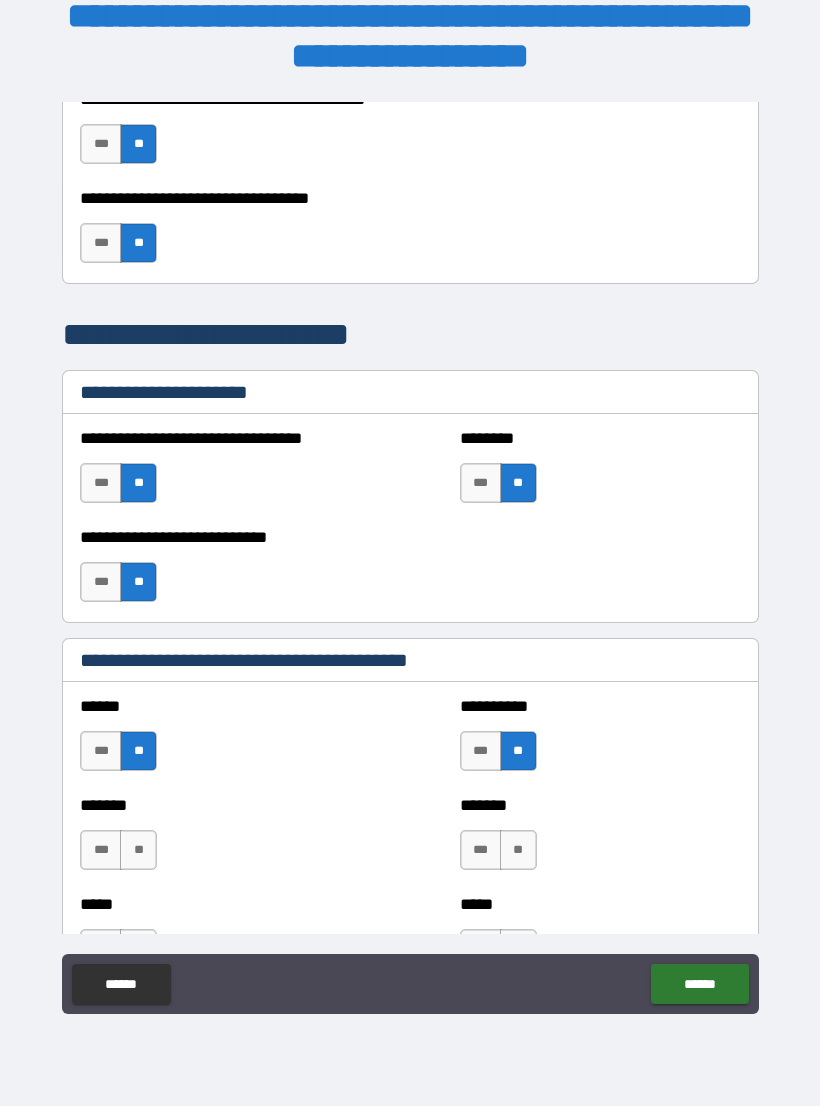 click on "**" at bounding box center [518, 850] 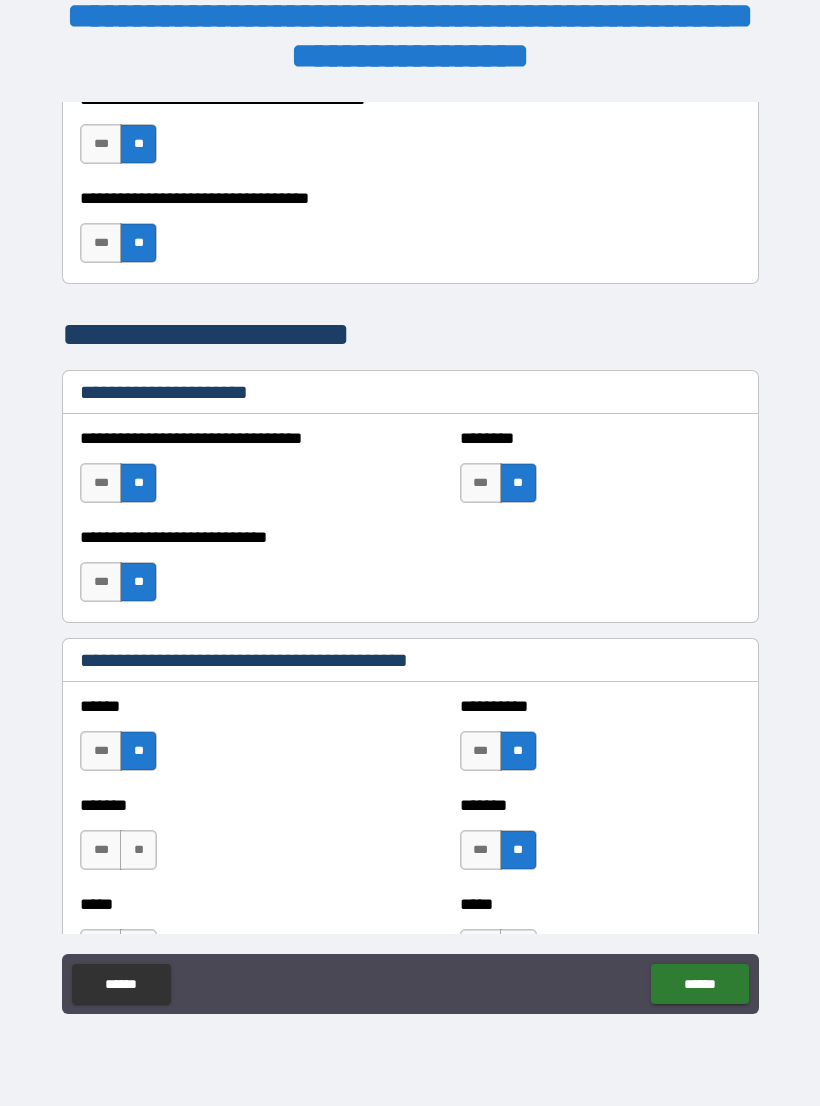 click on "**" at bounding box center (138, 850) 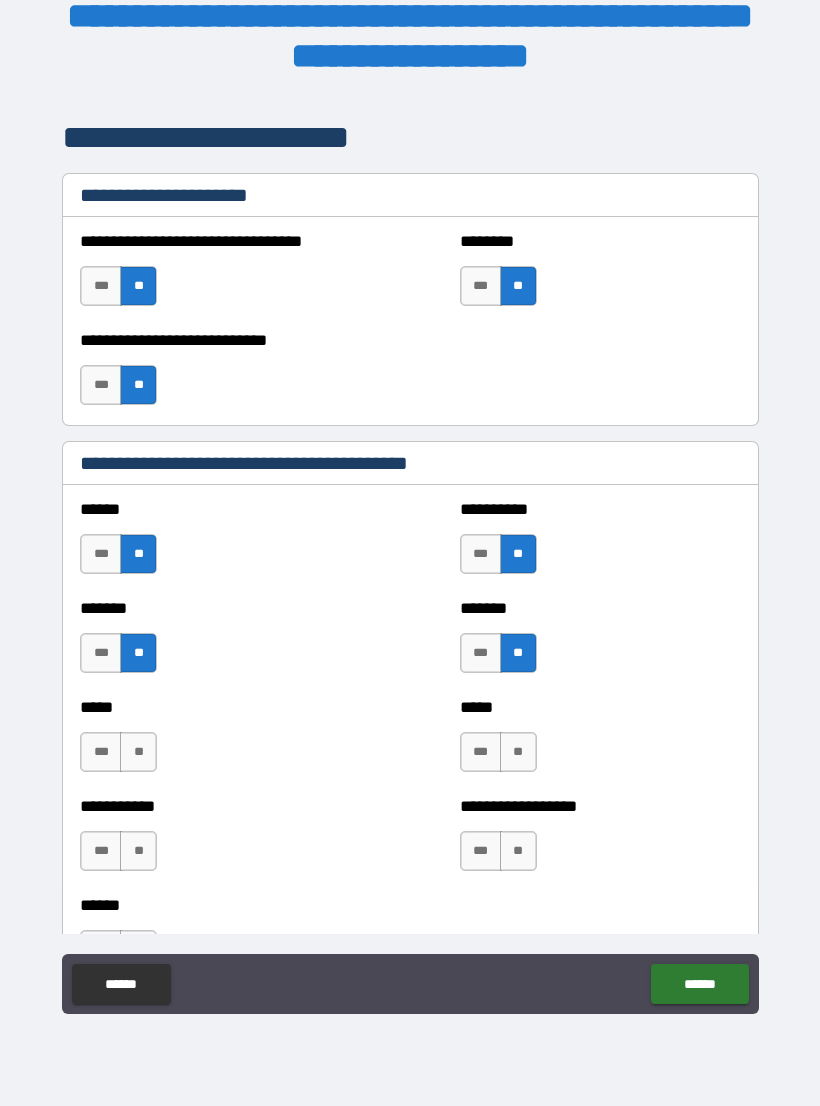 scroll, scrollTop: 1532, scrollLeft: 0, axis: vertical 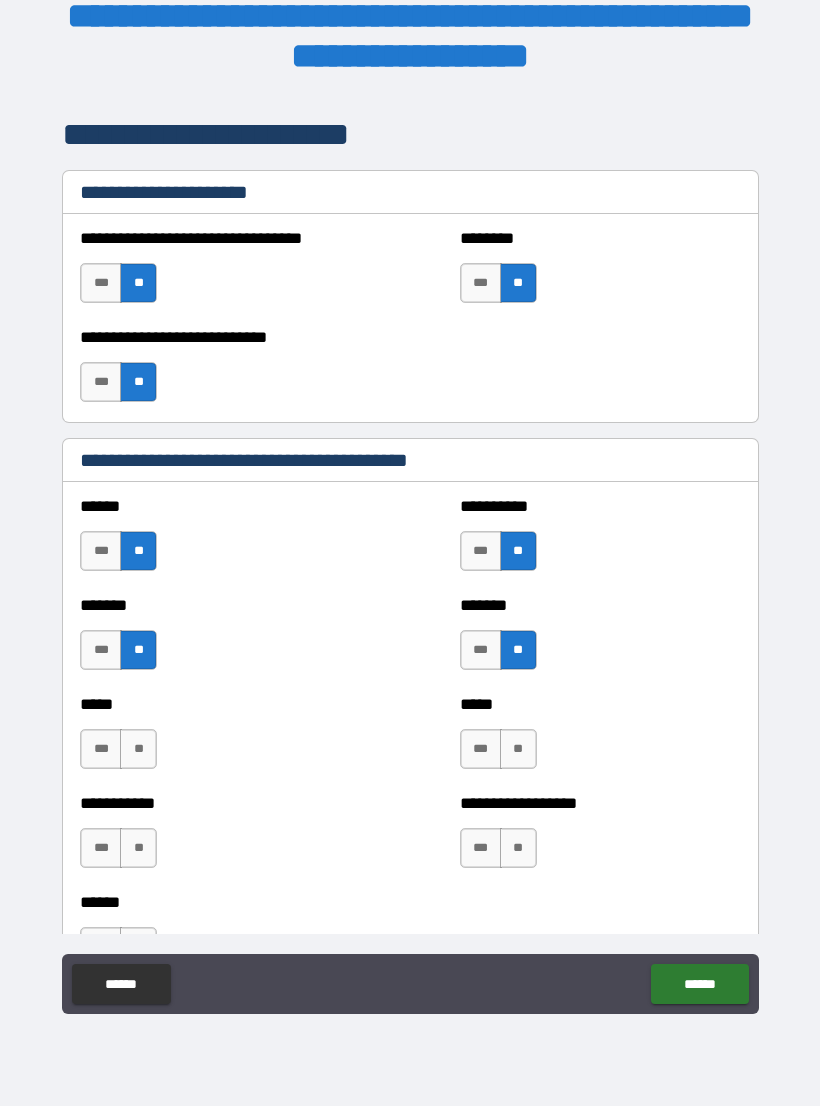 click on "**" at bounding box center [138, 749] 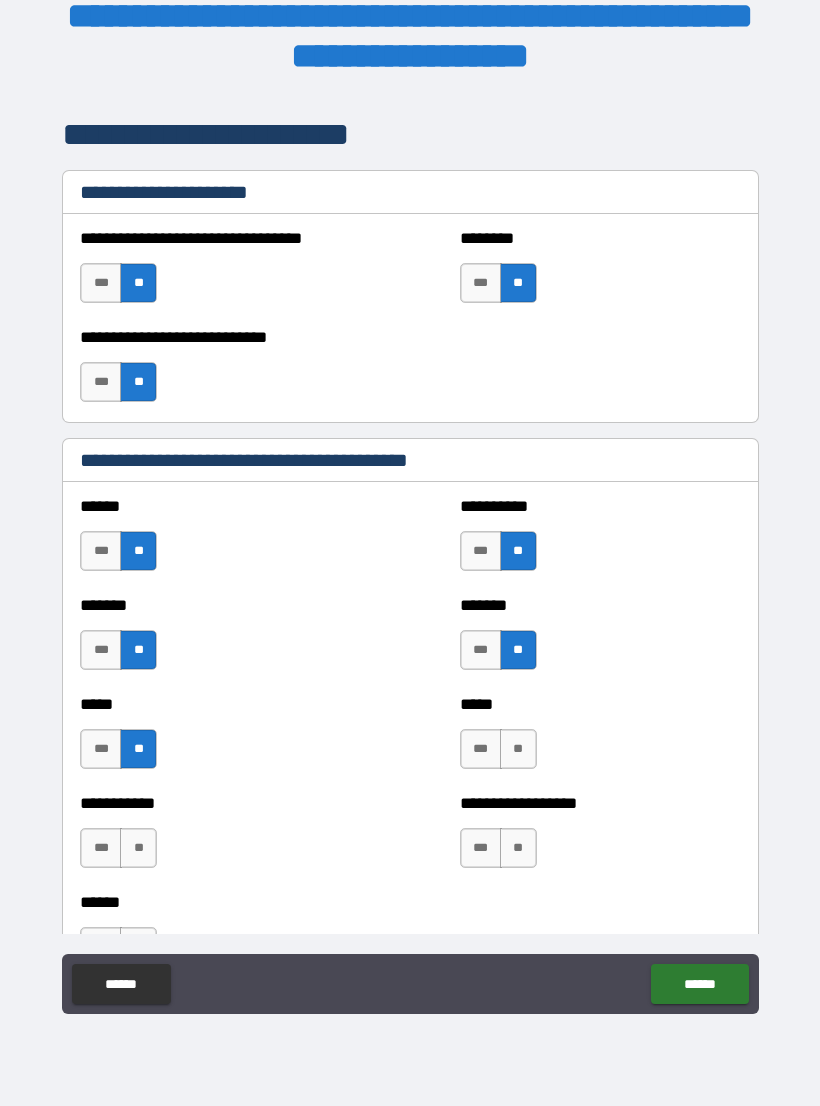 click on "**" at bounding box center [518, 749] 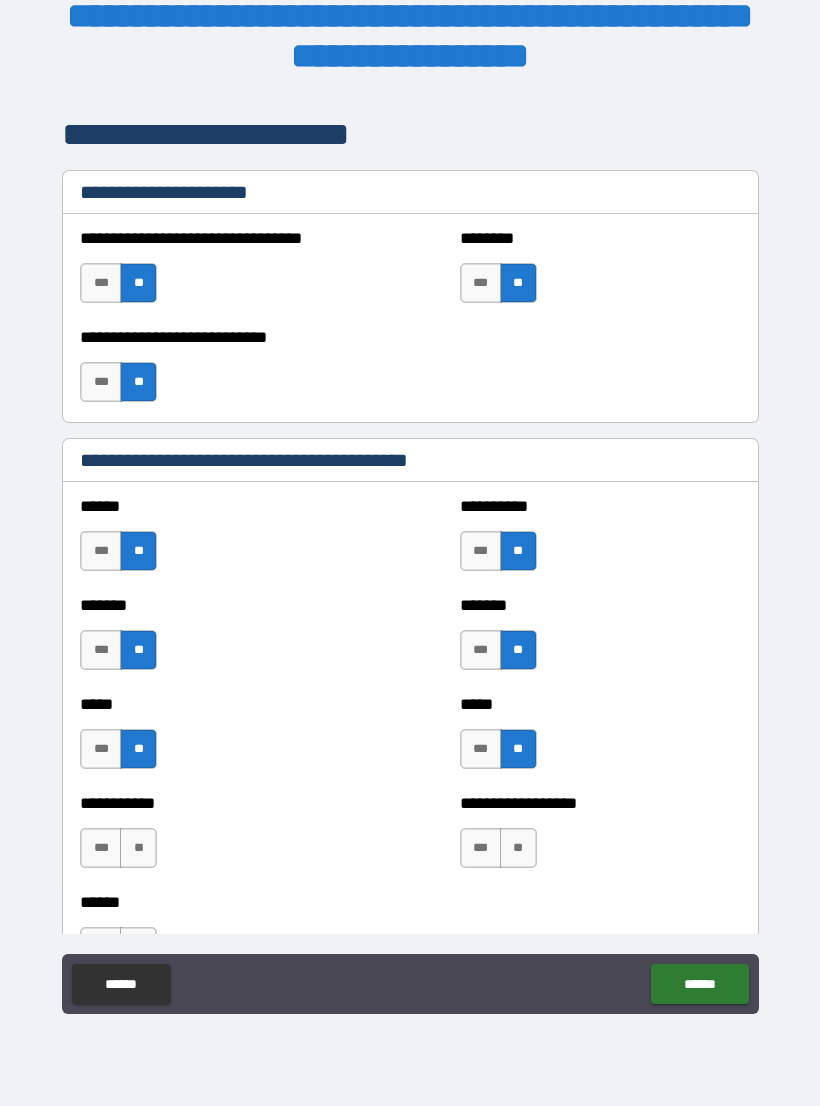 click on "**" at bounding box center [518, 848] 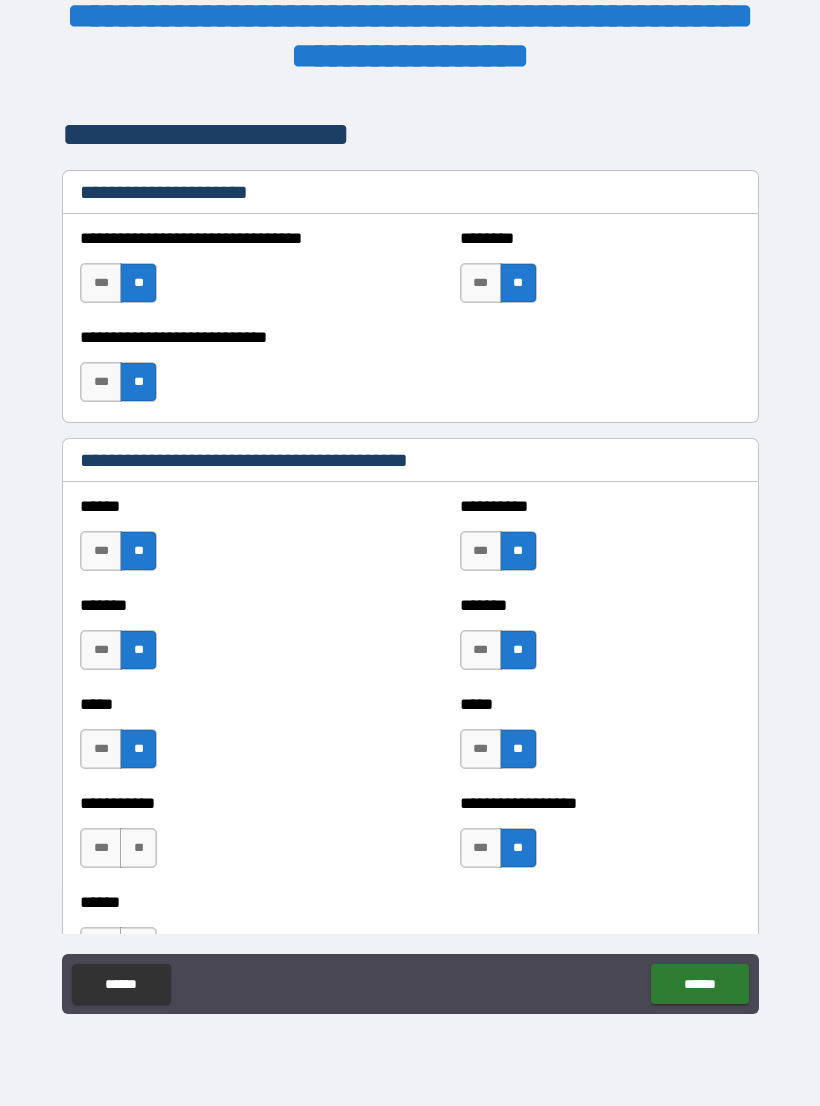 click on "**" at bounding box center (138, 848) 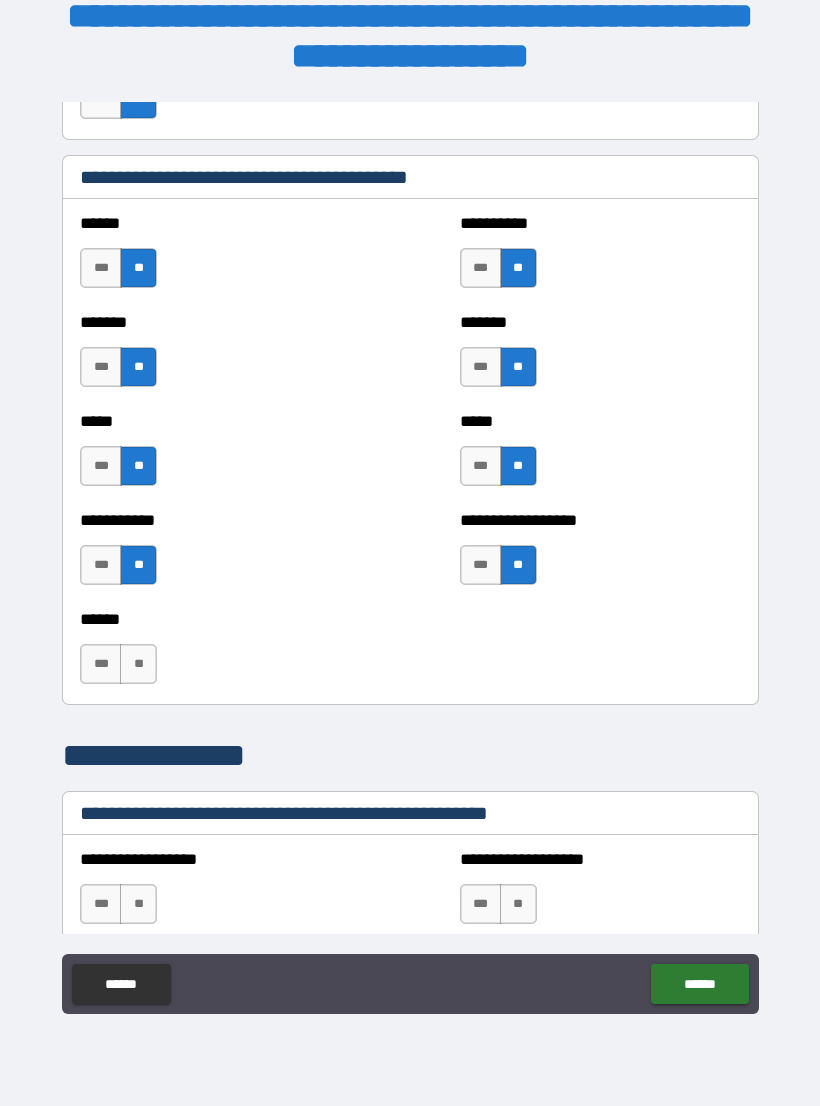 scroll, scrollTop: 1816, scrollLeft: 0, axis: vertical 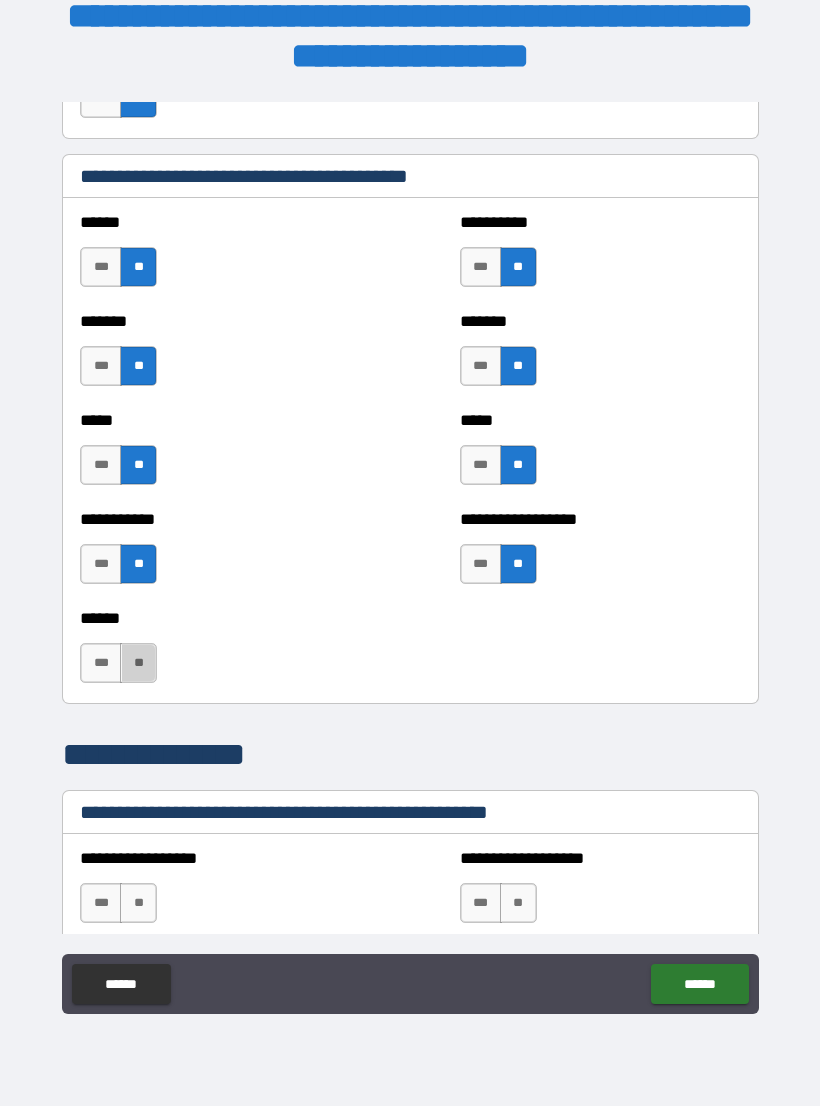 click on "**" at bounding box center (138, 663) 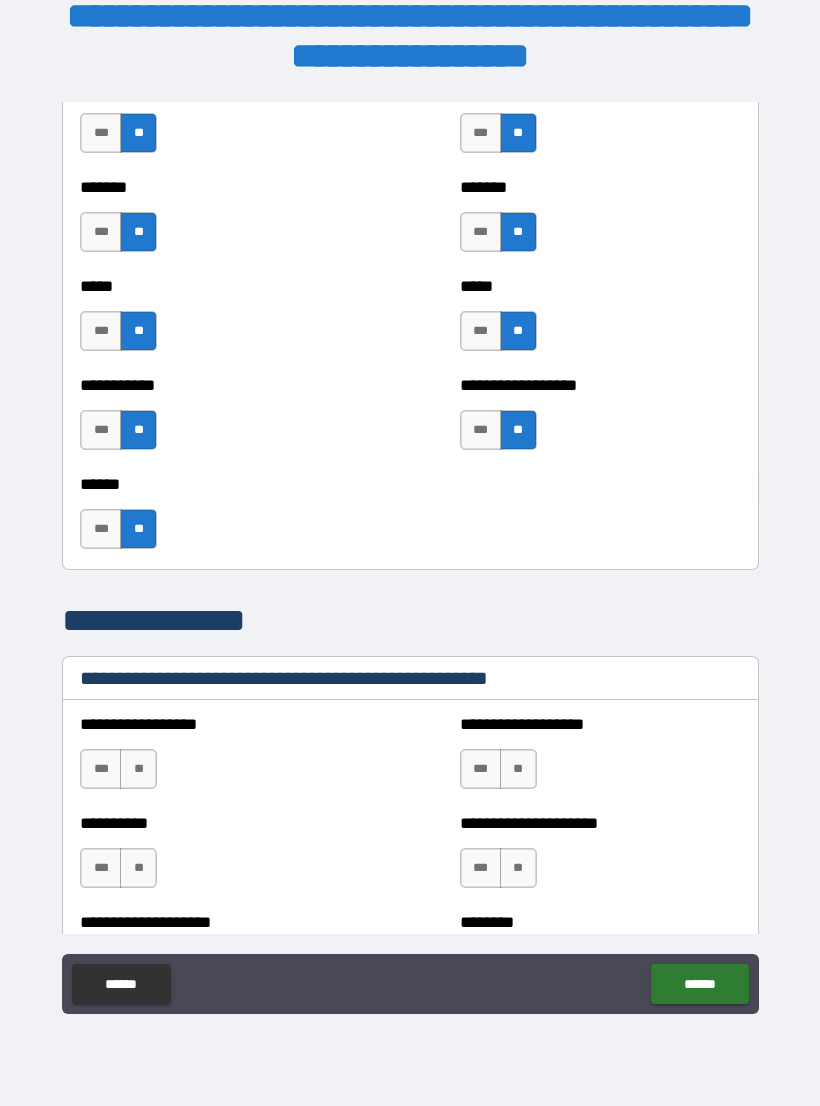 scroll, scrollTop: 1954, scrollLeft: 0, axis: vertical 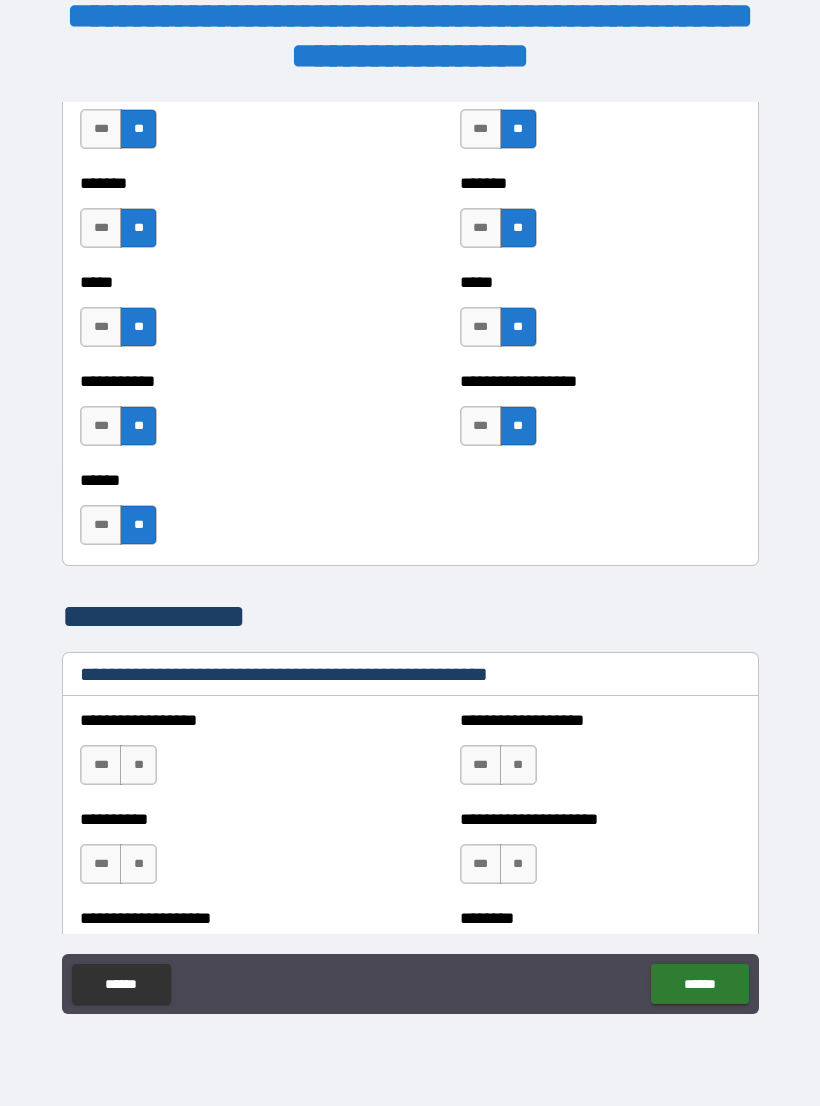 click on "**" at bounding box center [138, 765] 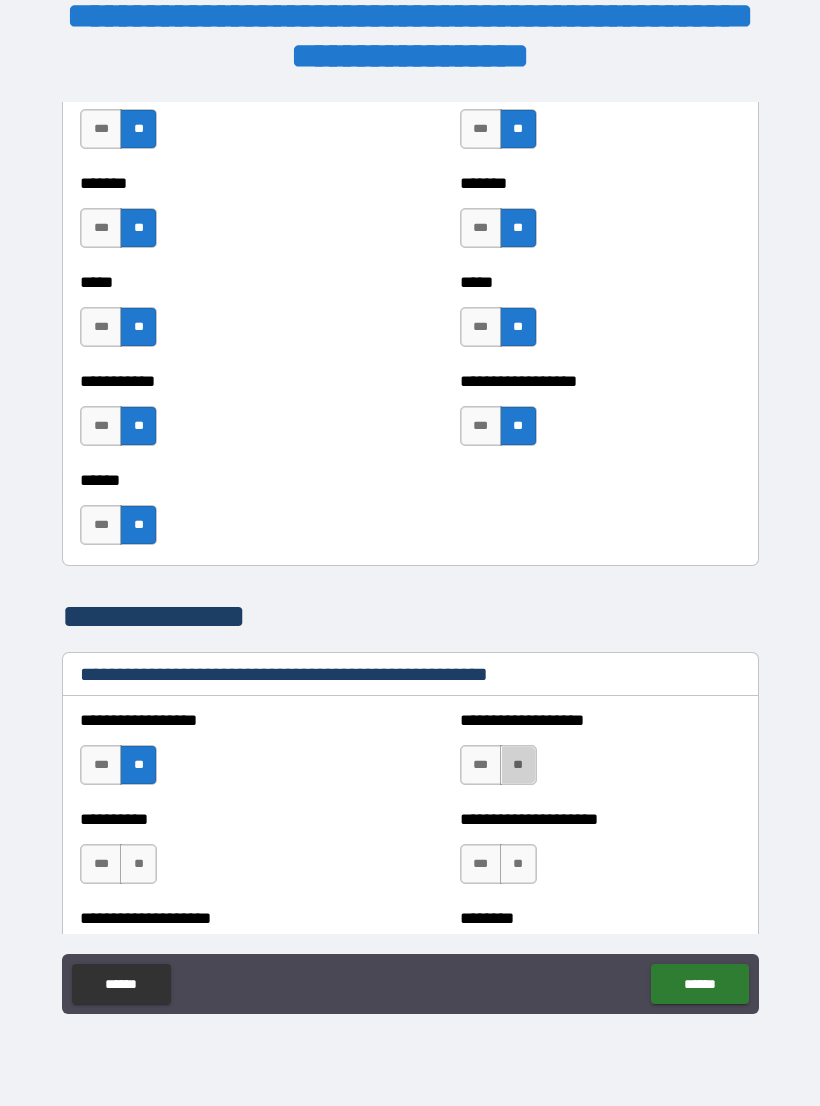 click on "**" at bounding box center (518, 765) 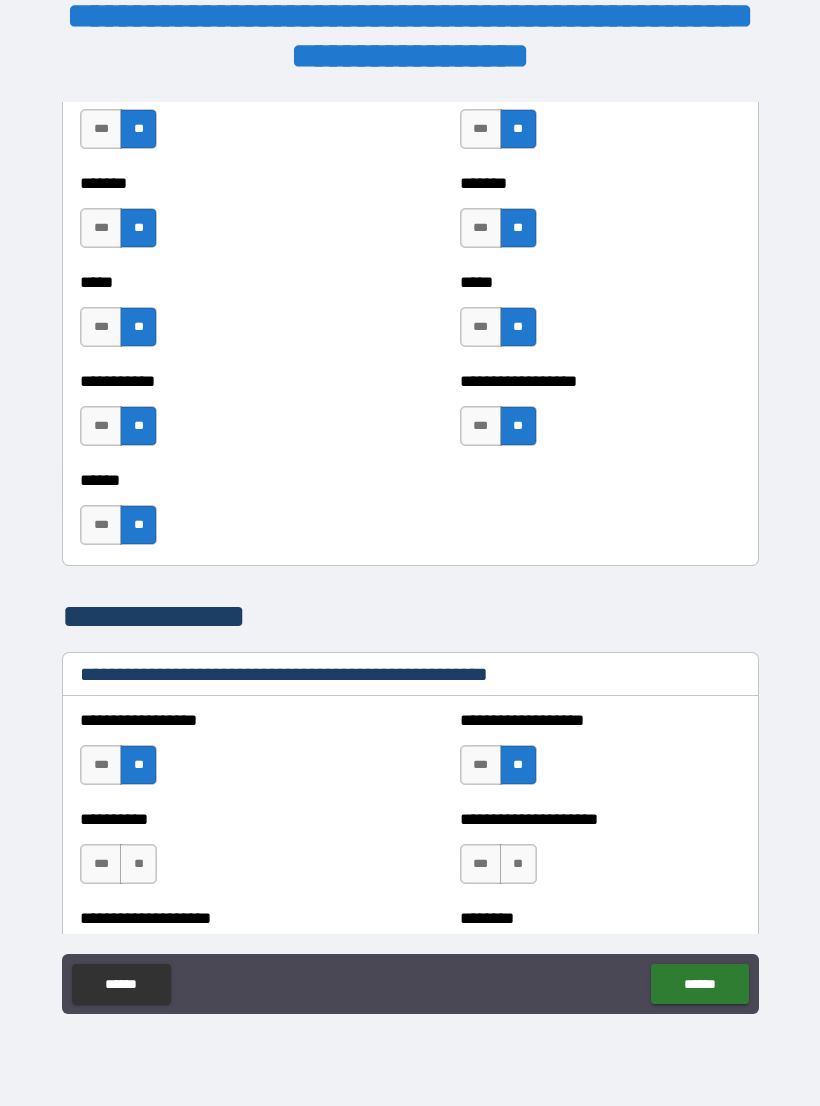 click on "**" at bounding box center (518, 864) 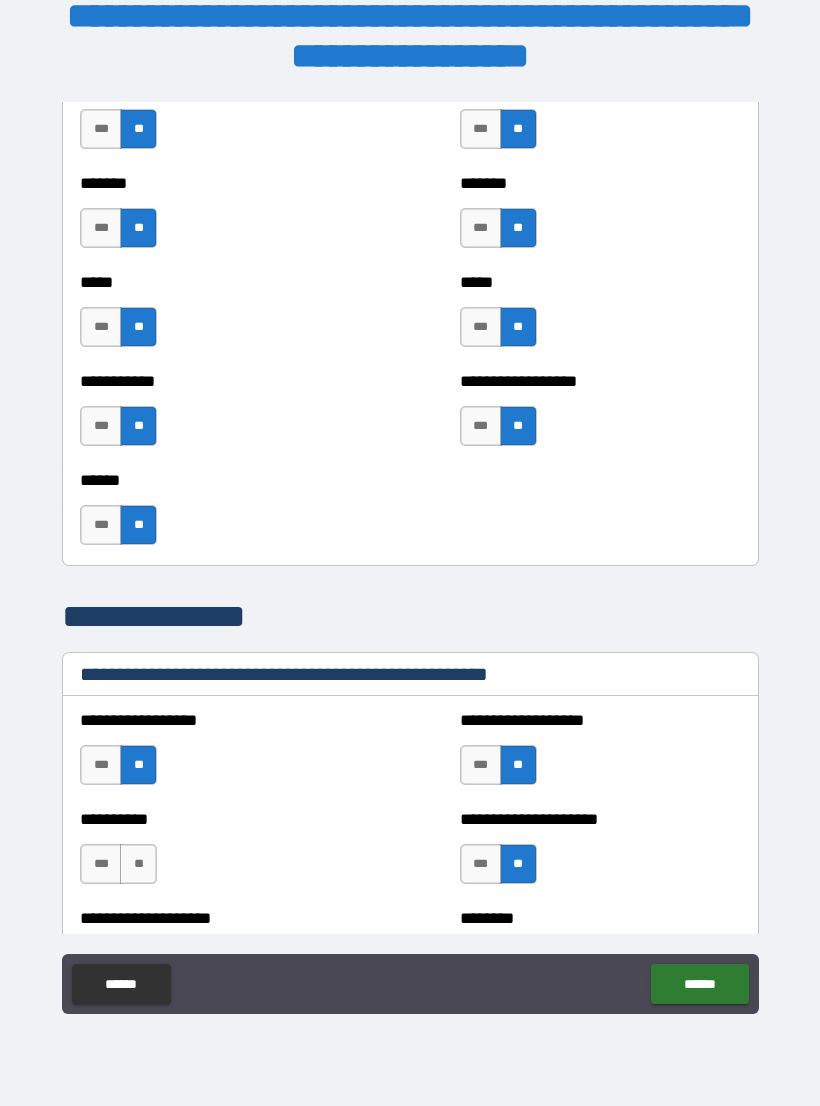 click on "**" at bounding box center (138, 864) 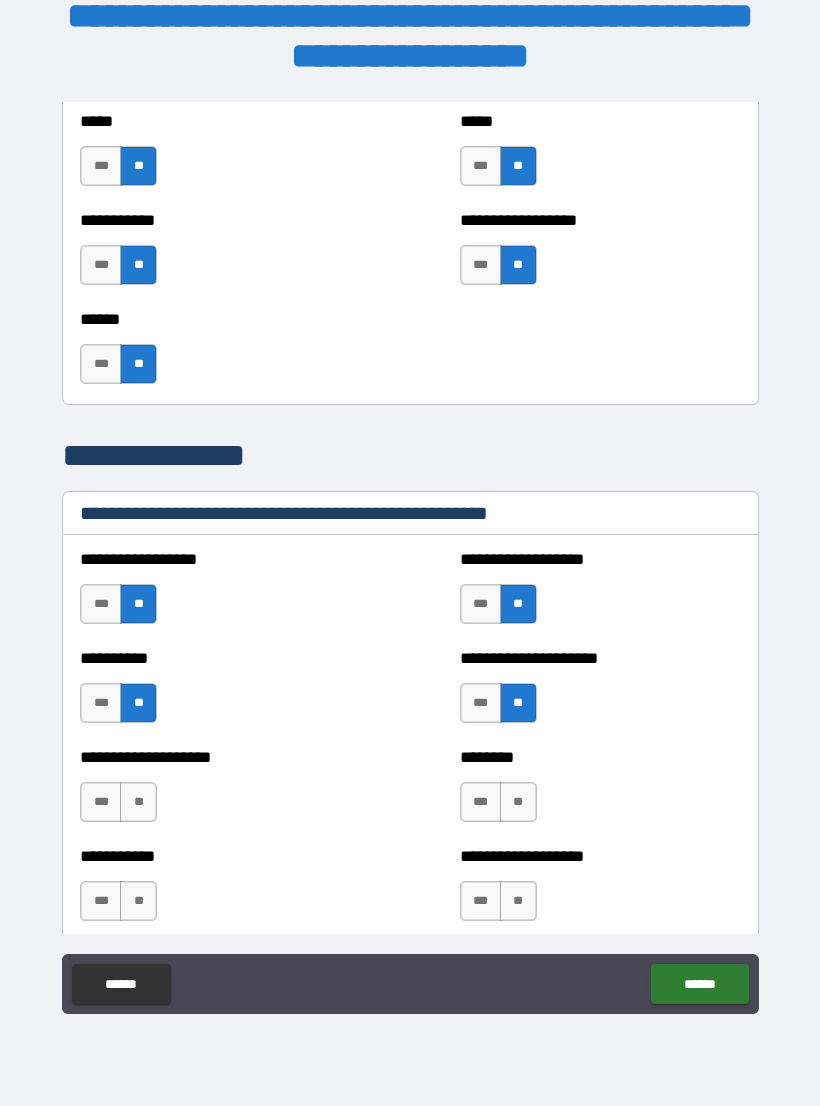 scroll, scrollTop: 2165, scrollLeft: 0, axis: vertical 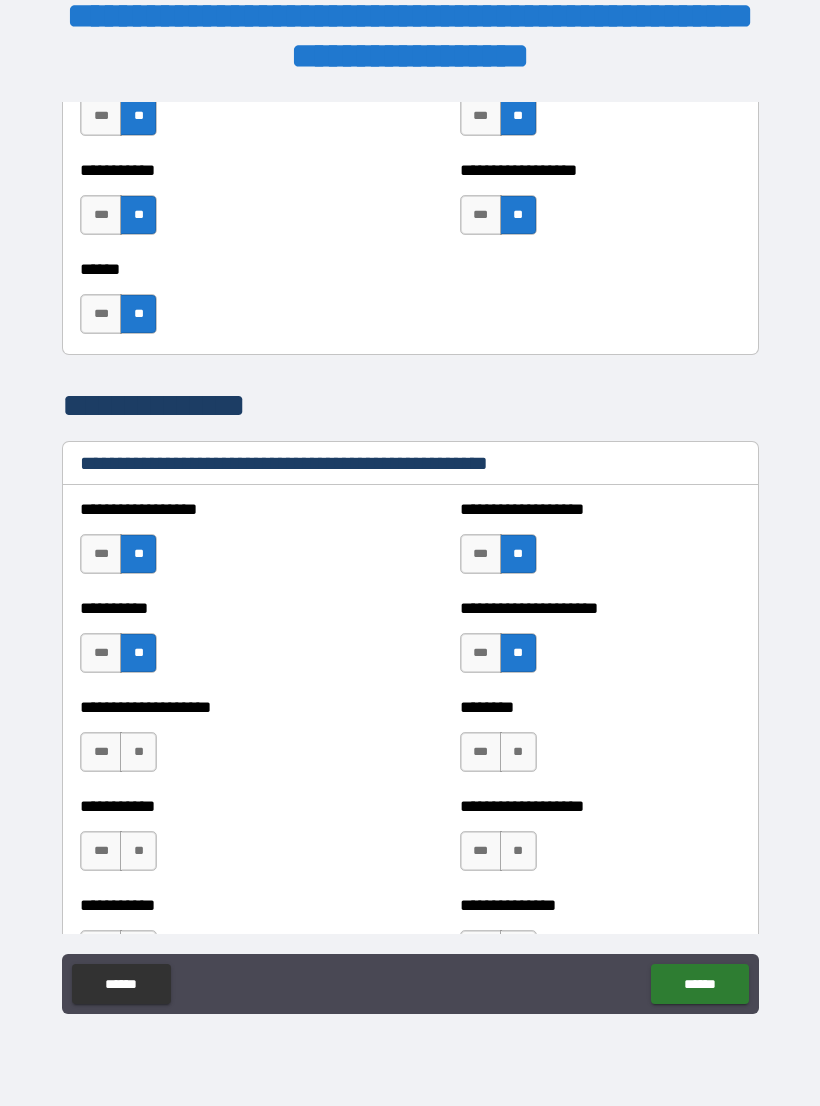 click on "**" at bounding box center [138, 752] 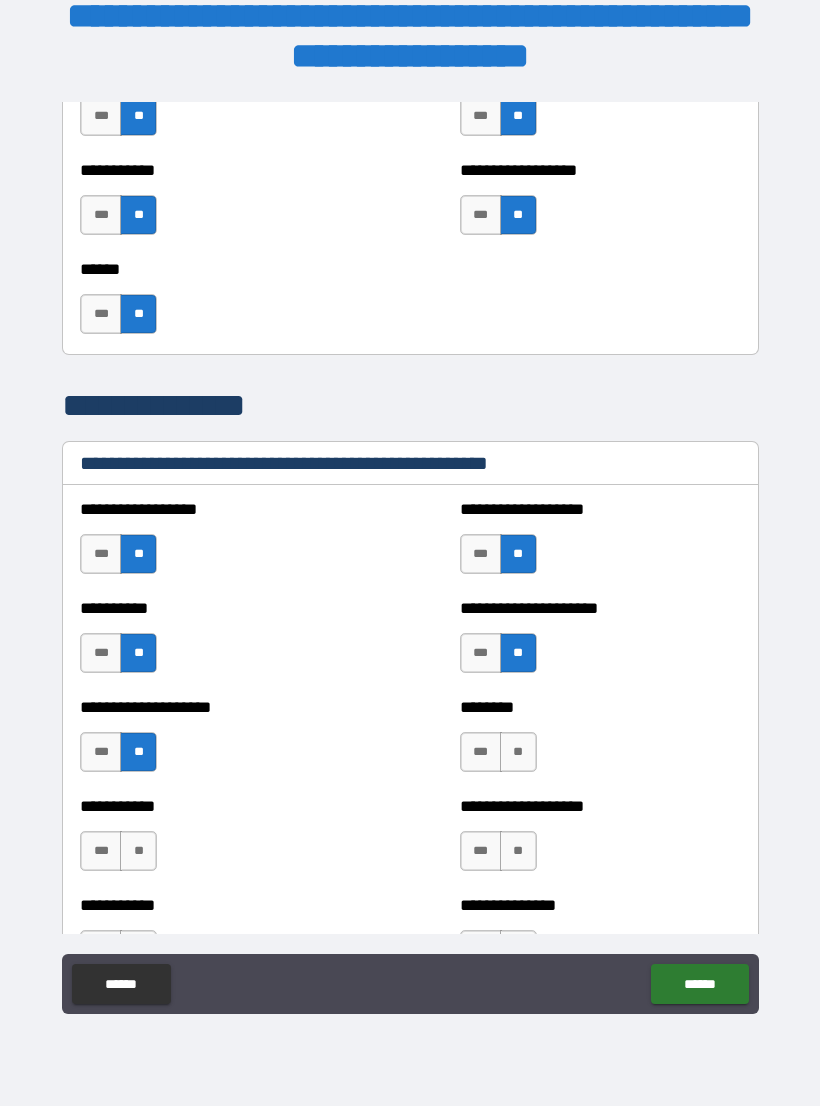 click on "**" at bounding box center (518, 752) 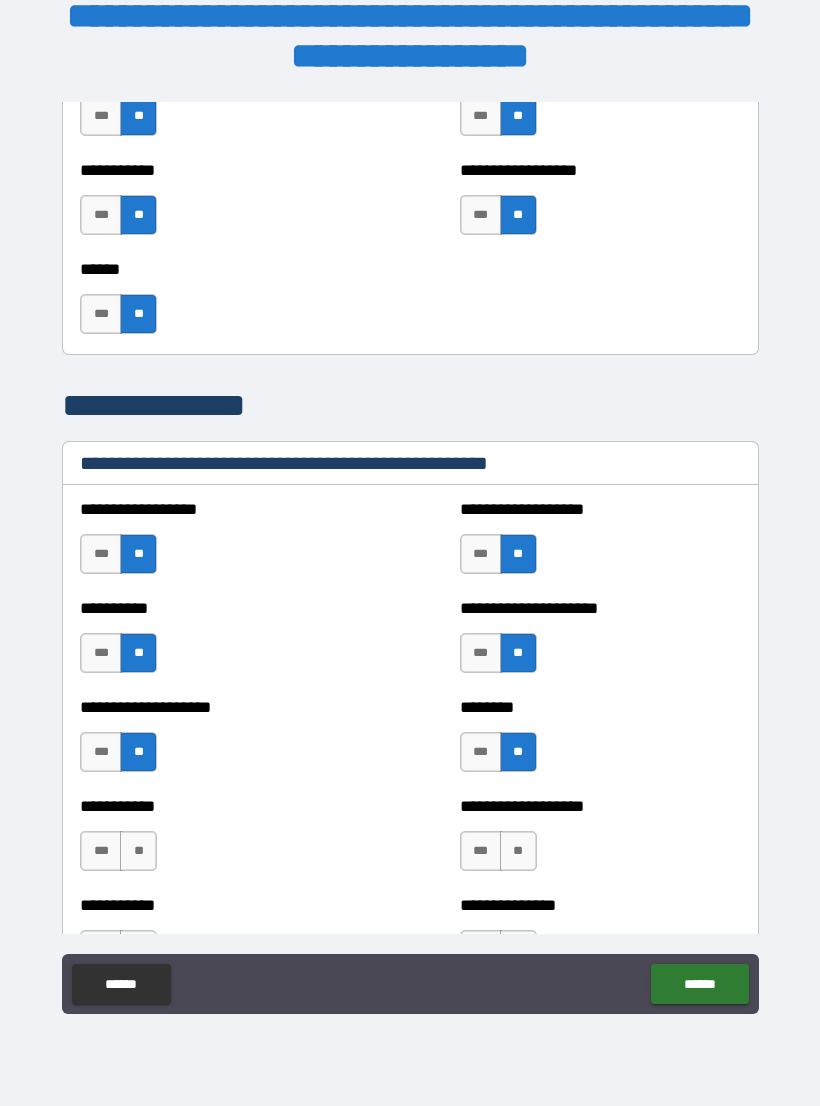 click on "**" at bounding box center [518, 851] 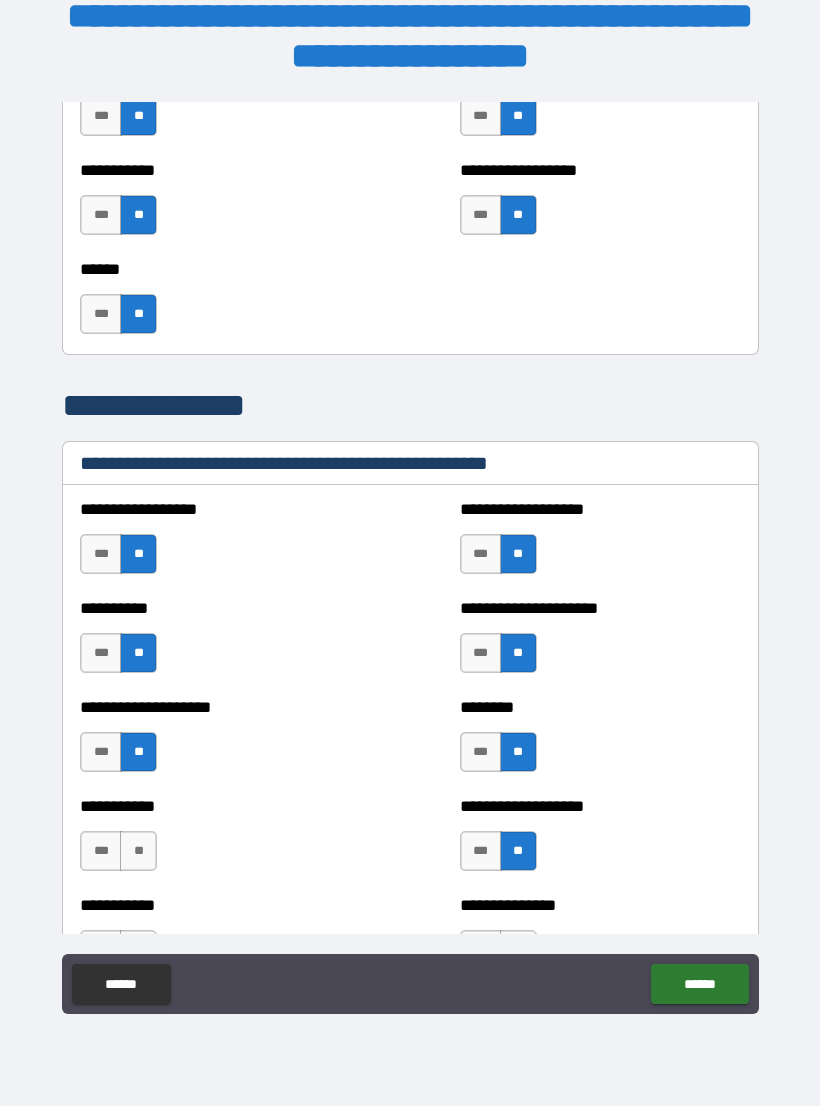 click on "**" at bounding box center (138, 851) 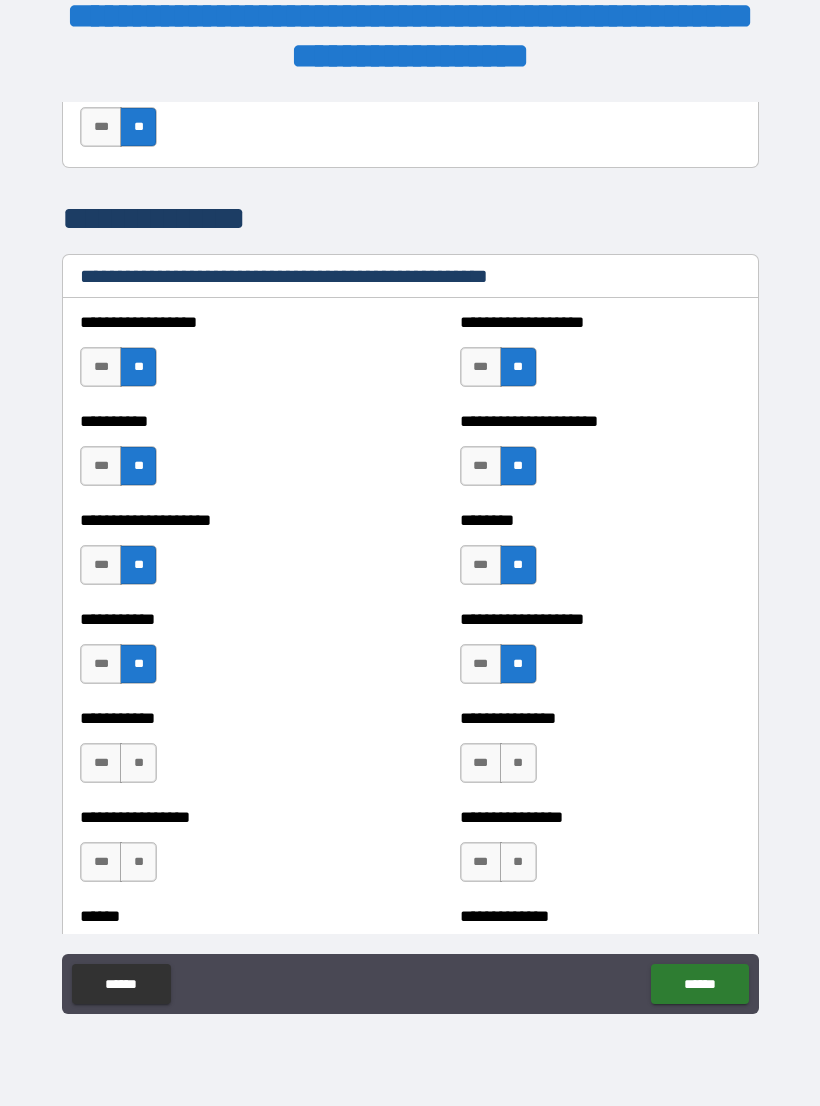 scroll, scrollTop: 2354, scrollLeft: 0, axis: vertical 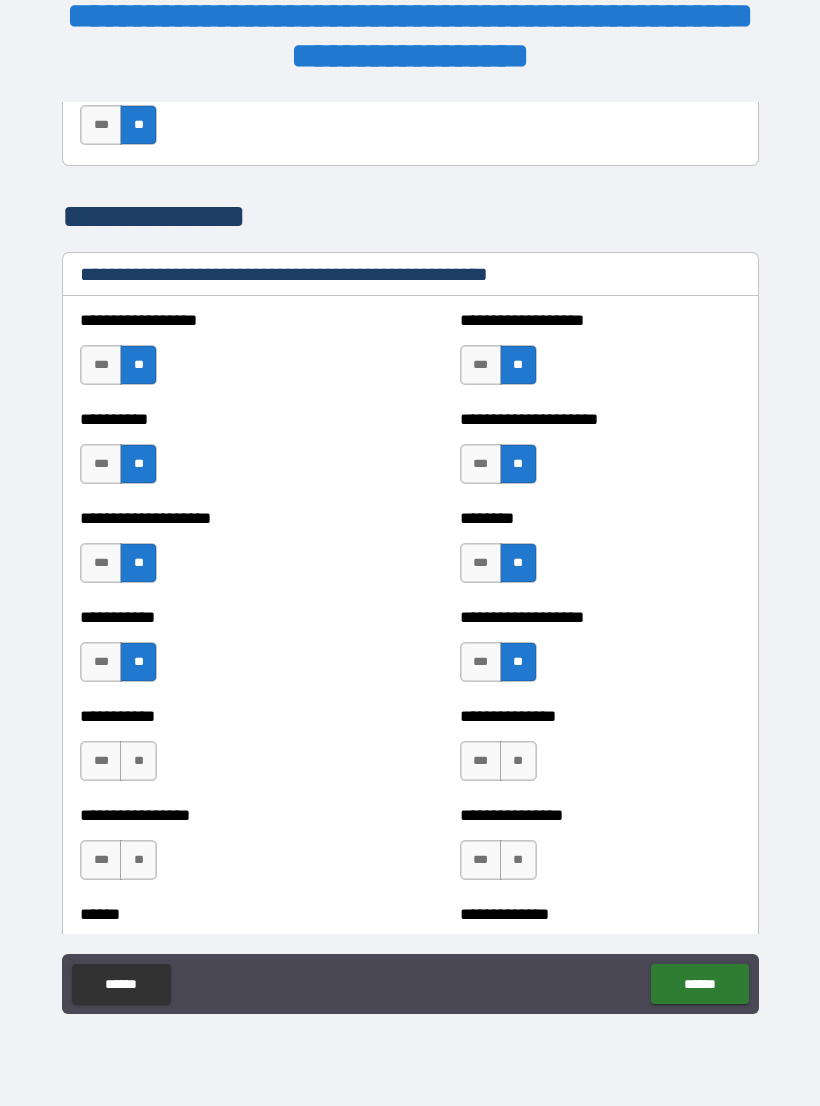 click on "**" at bounding box center [138, 761] 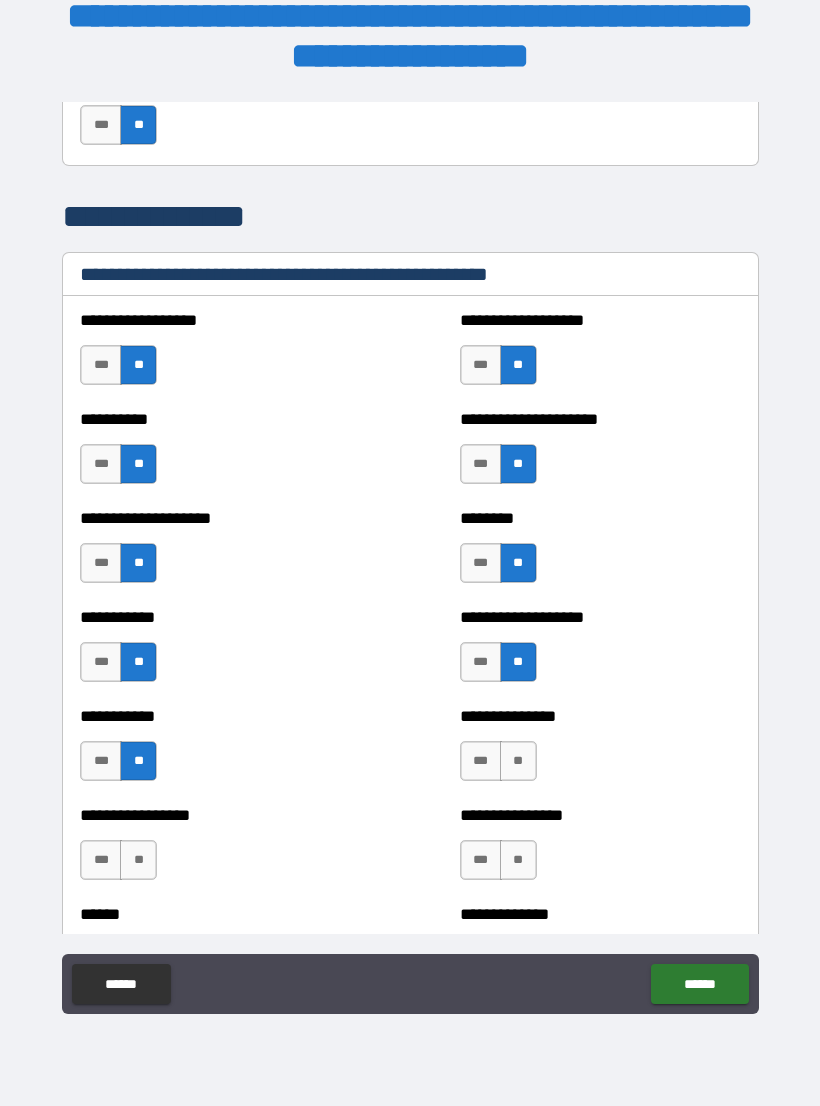 click on "**" at bounding box center (518, 761) 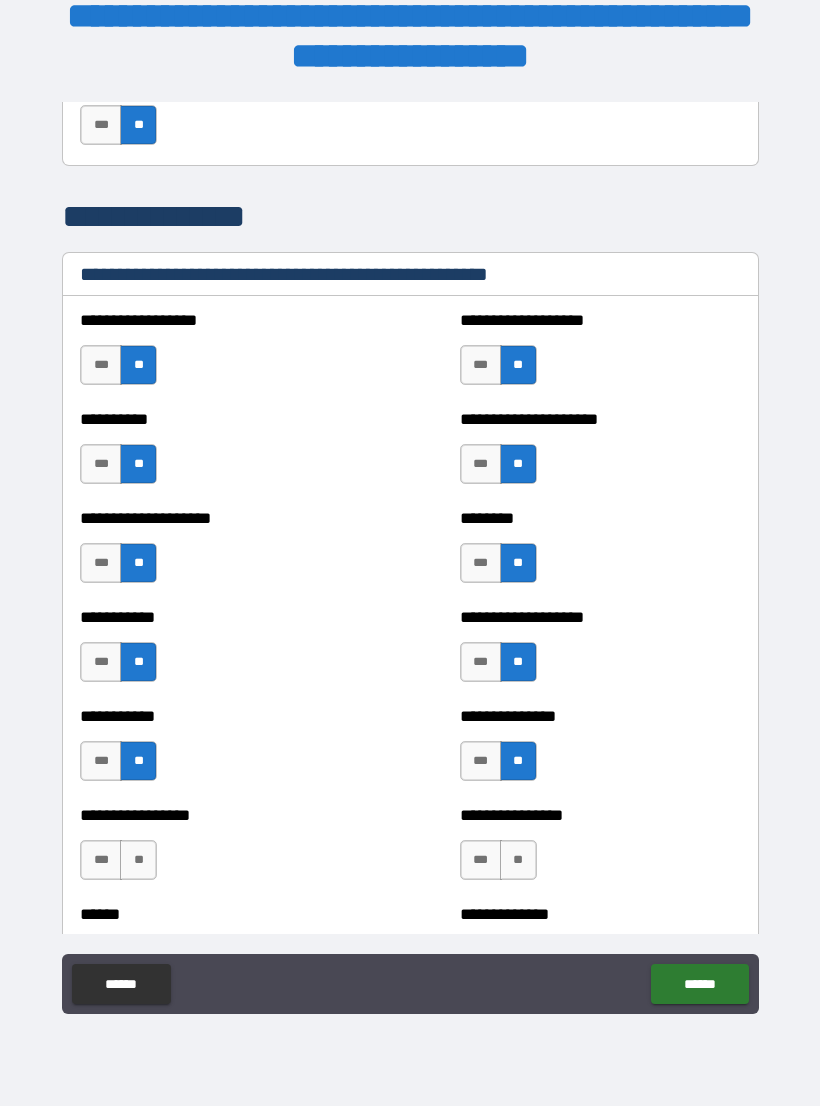 click on "**" at bounding box center [518, 860] 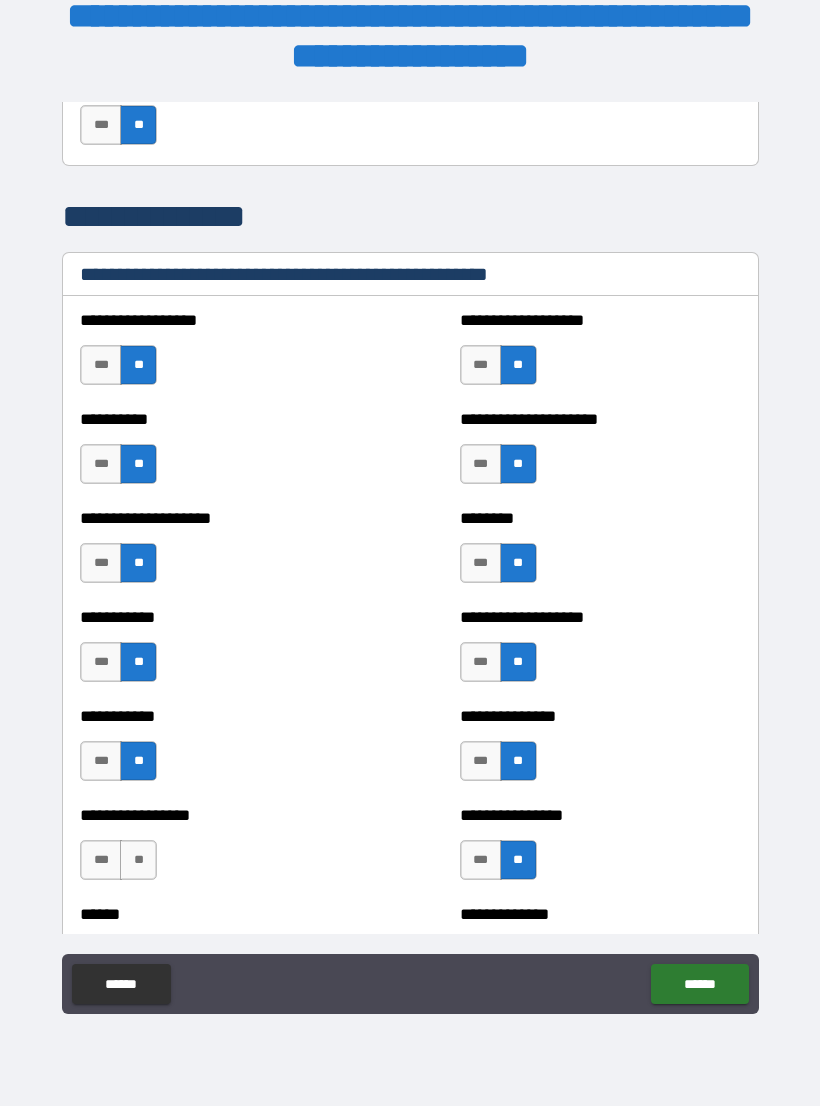 click on "**" at bounding box center (138, 860) 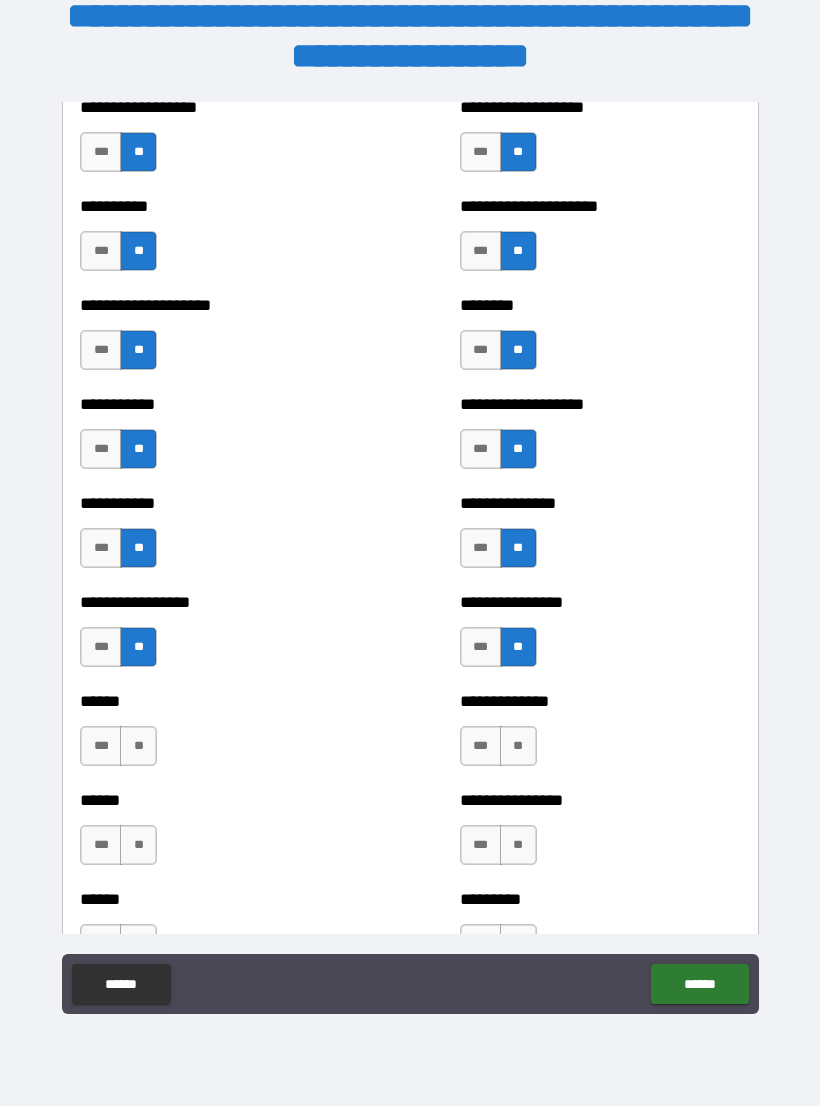 scroll, scrollTop: 2568, scrollLeft: 0, axis: vertical 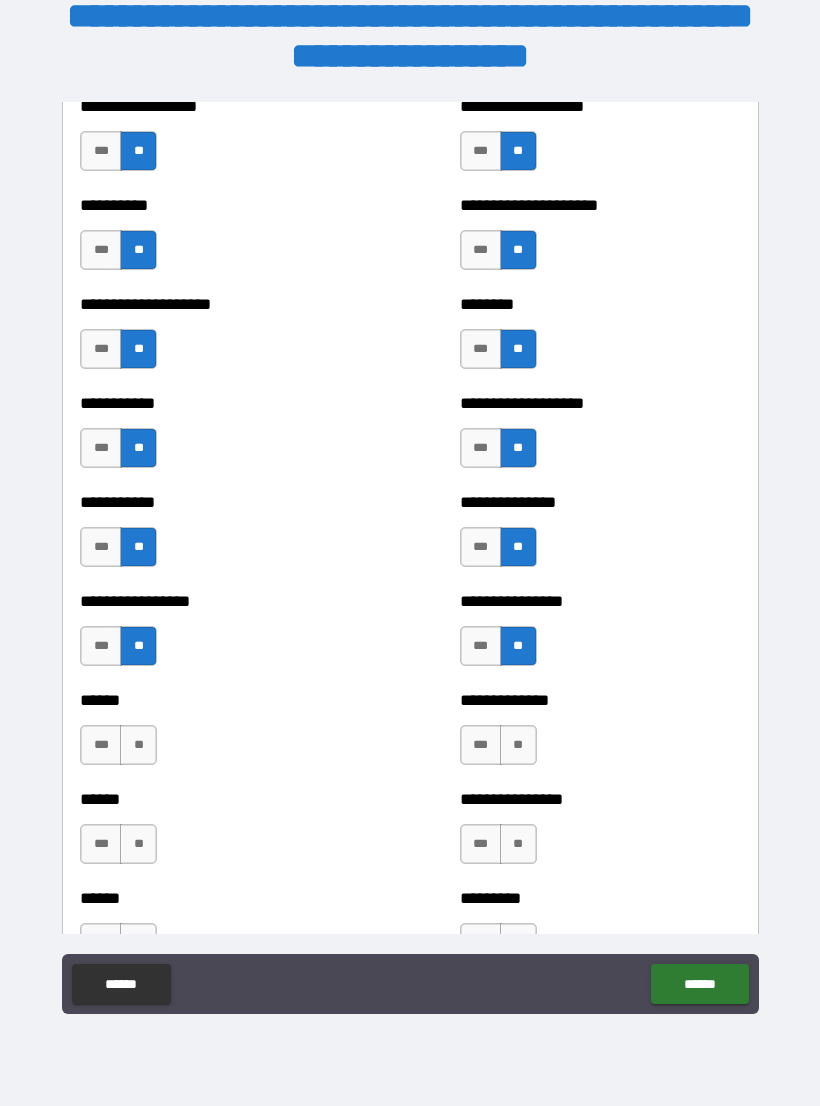 click on "***" at bounding box center [481, 547] 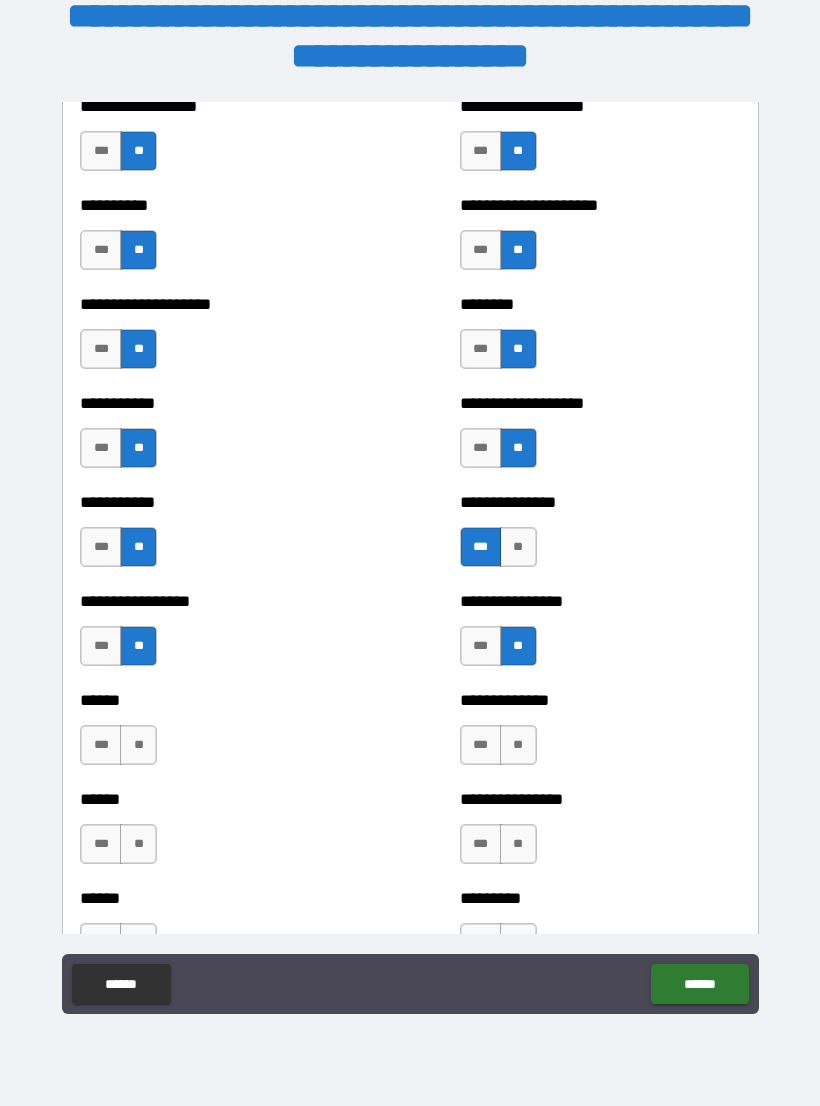 click on "**" at bounding box center (138, 745) 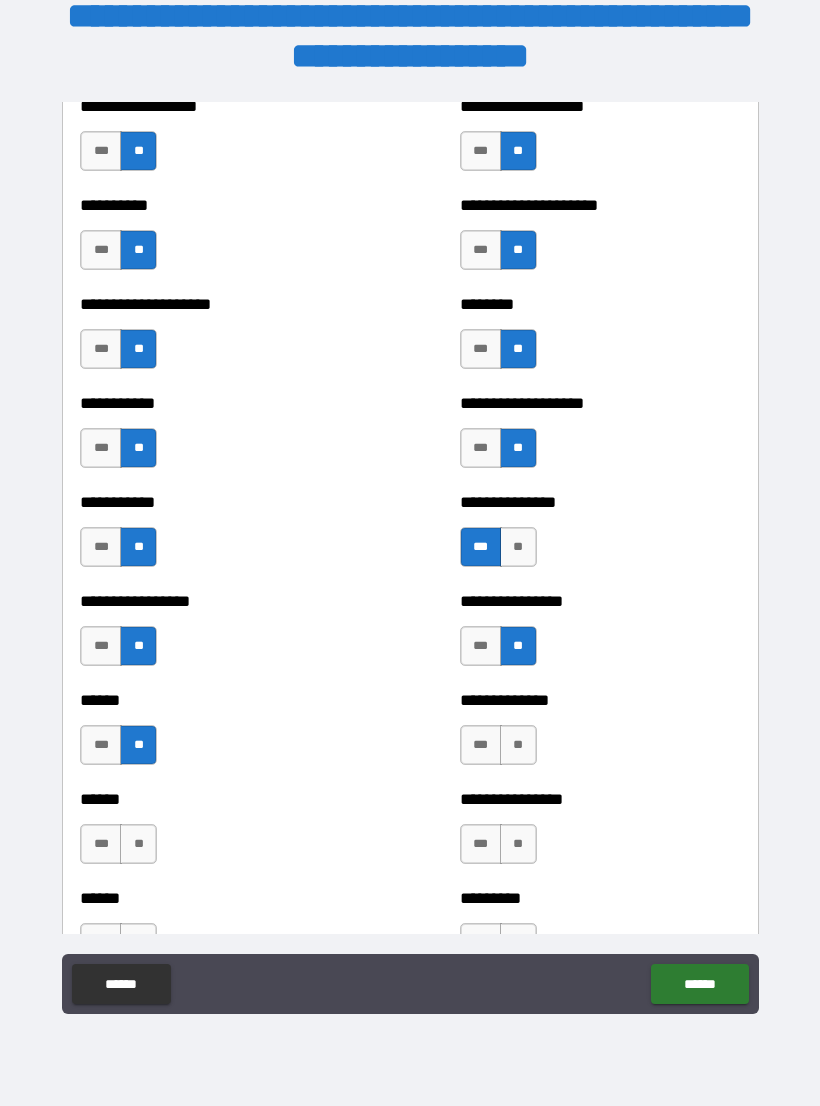 click on "**" at bounding box center [518, 745] 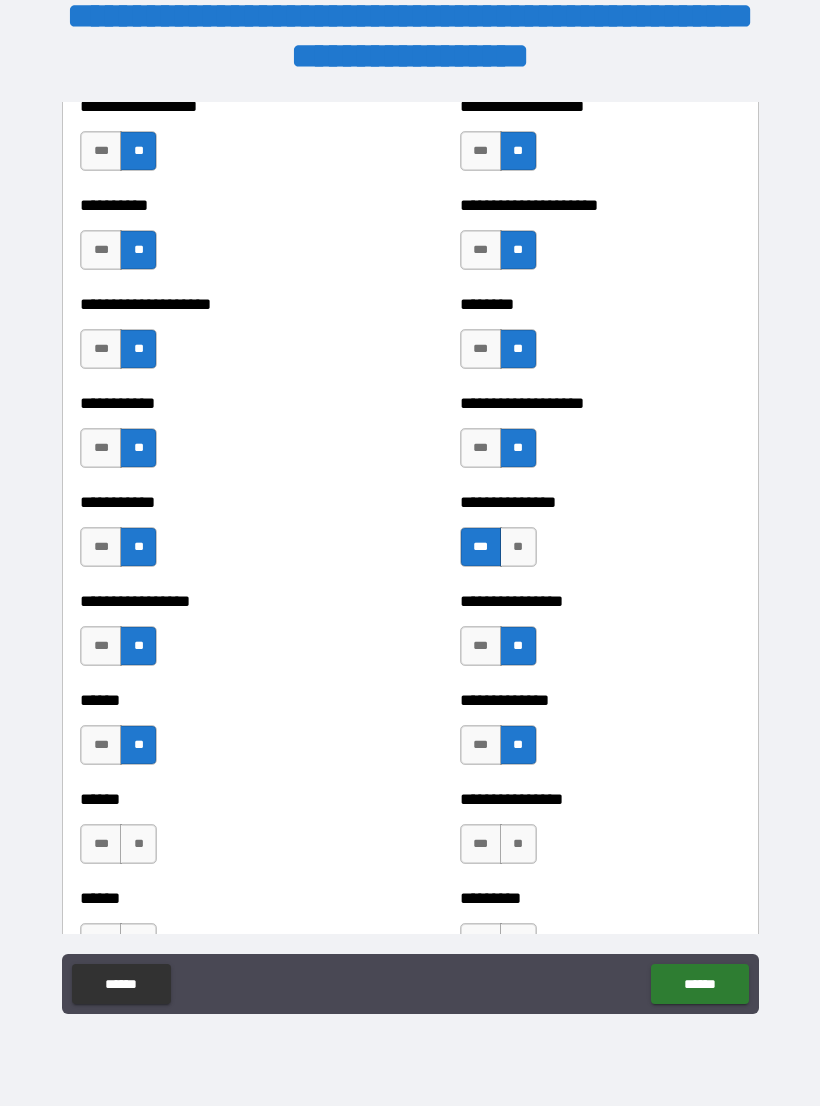 click on "***" at bounding box center (101, 844) 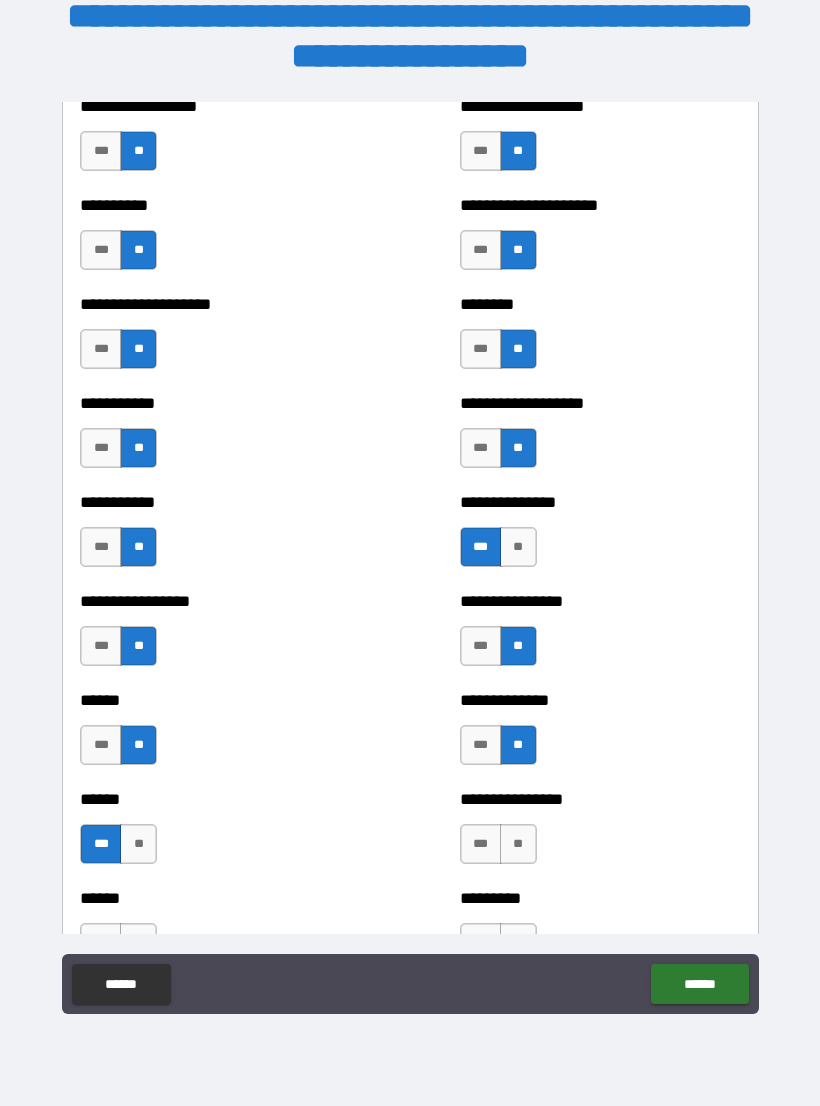 click on "**" at bounding box center (518, 844) 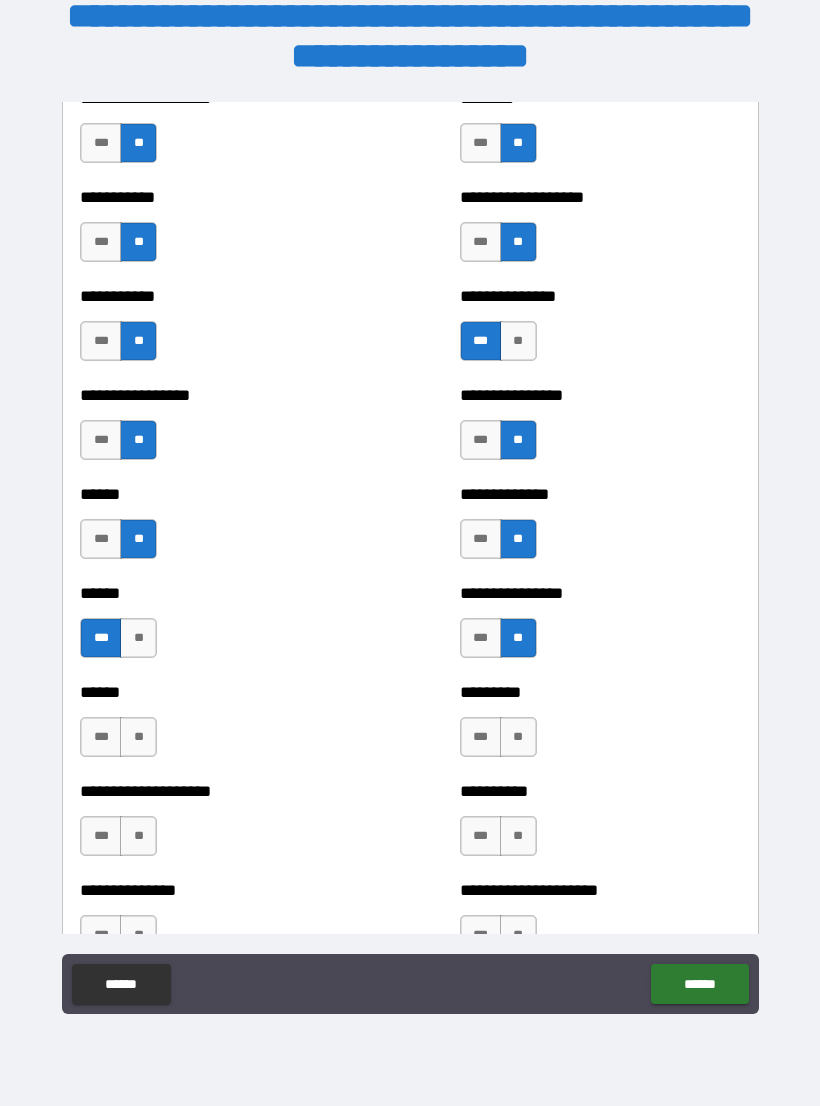 scroll, scrollTop: 2778, scrollLeft: 0, axis: vertical 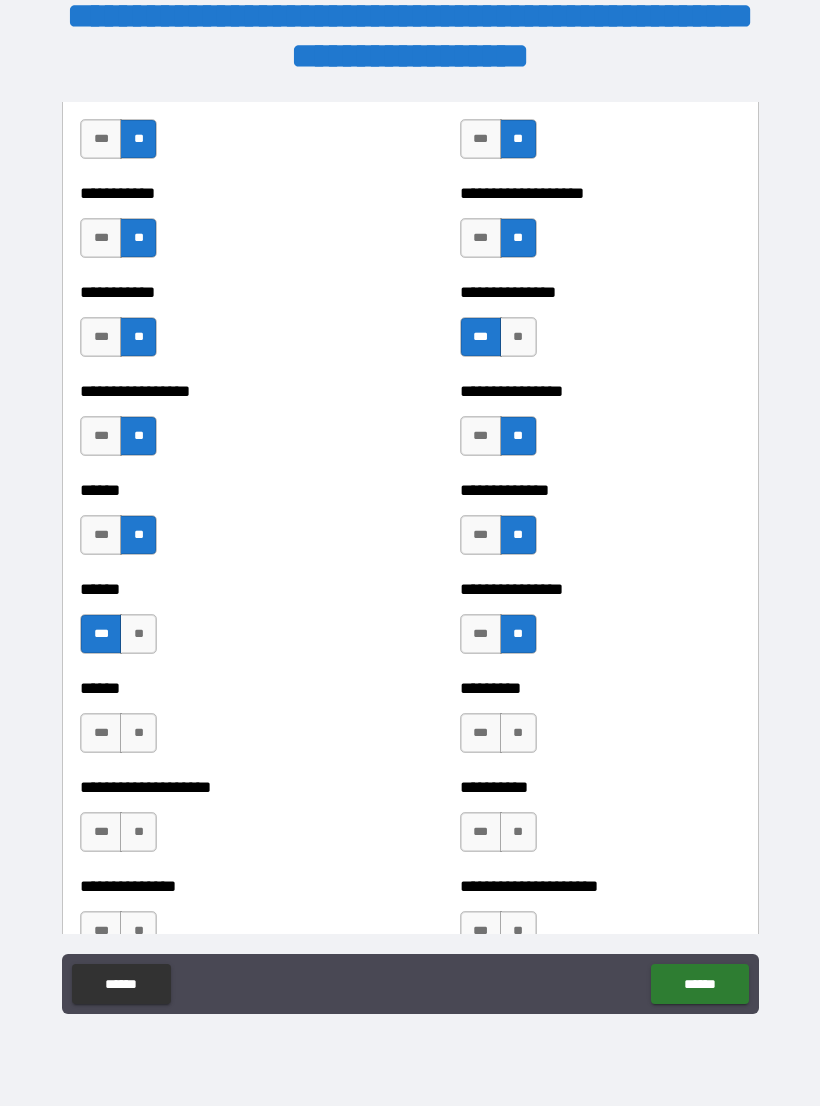click on "**" at bounding box center (138, 733) 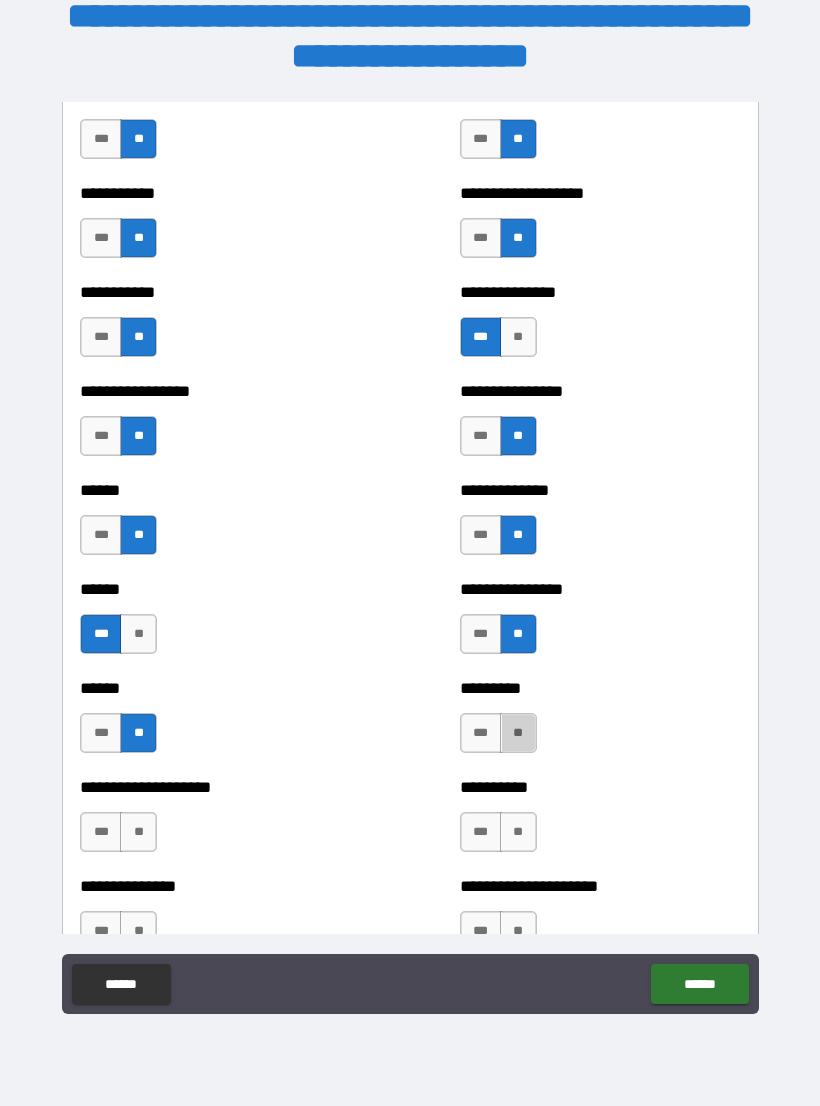 click on "**" at bounding box center [518, 733] 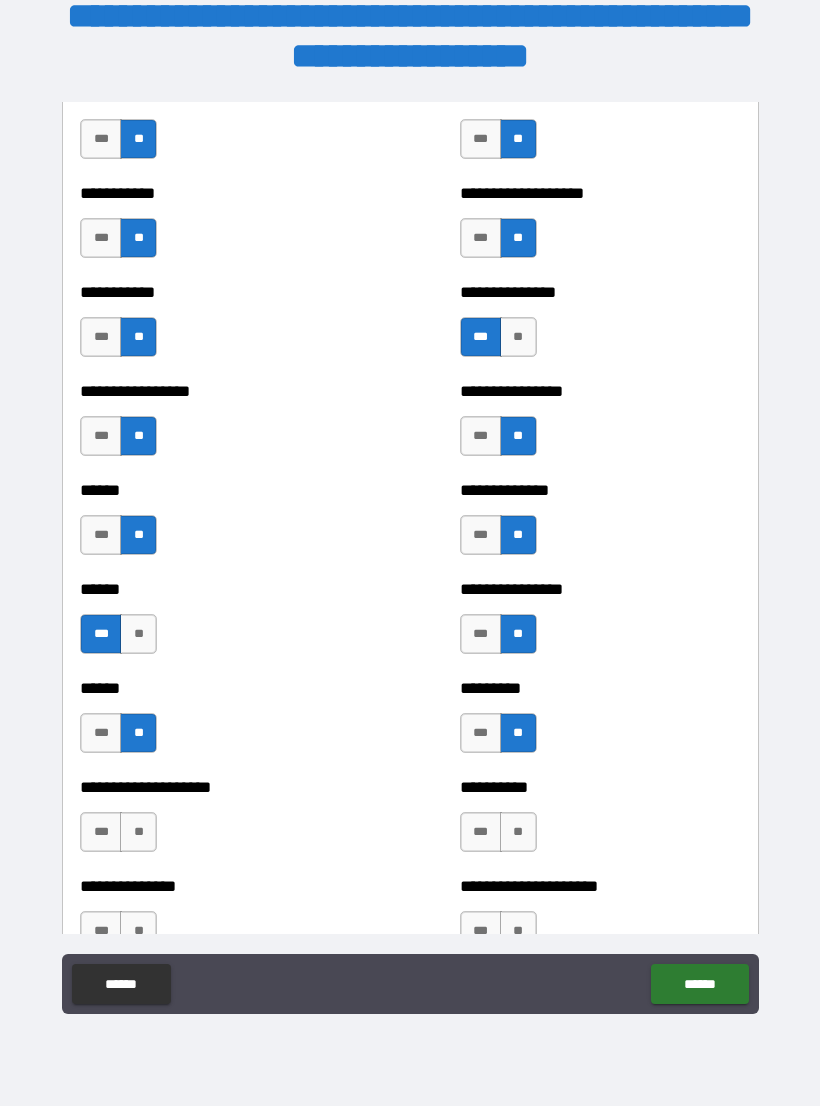 click on "**" at bounding box center [138, 832] 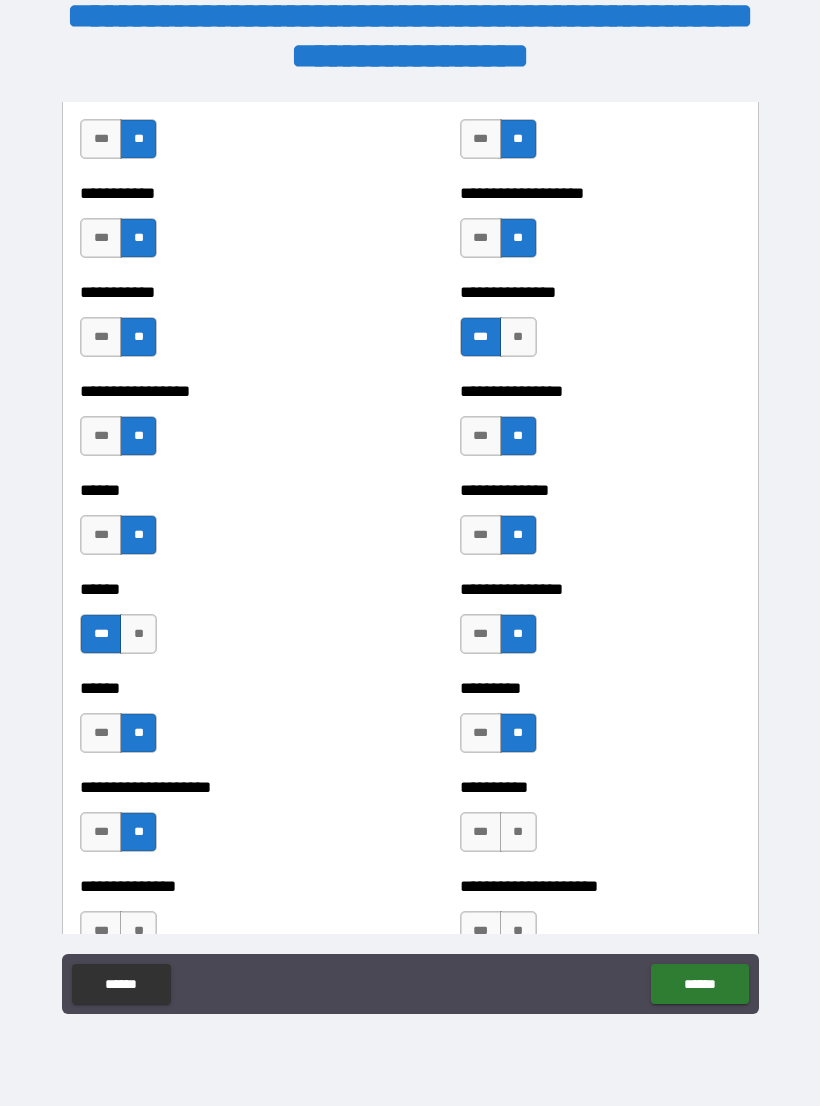 click on "**" at bounding box center (518, 832) 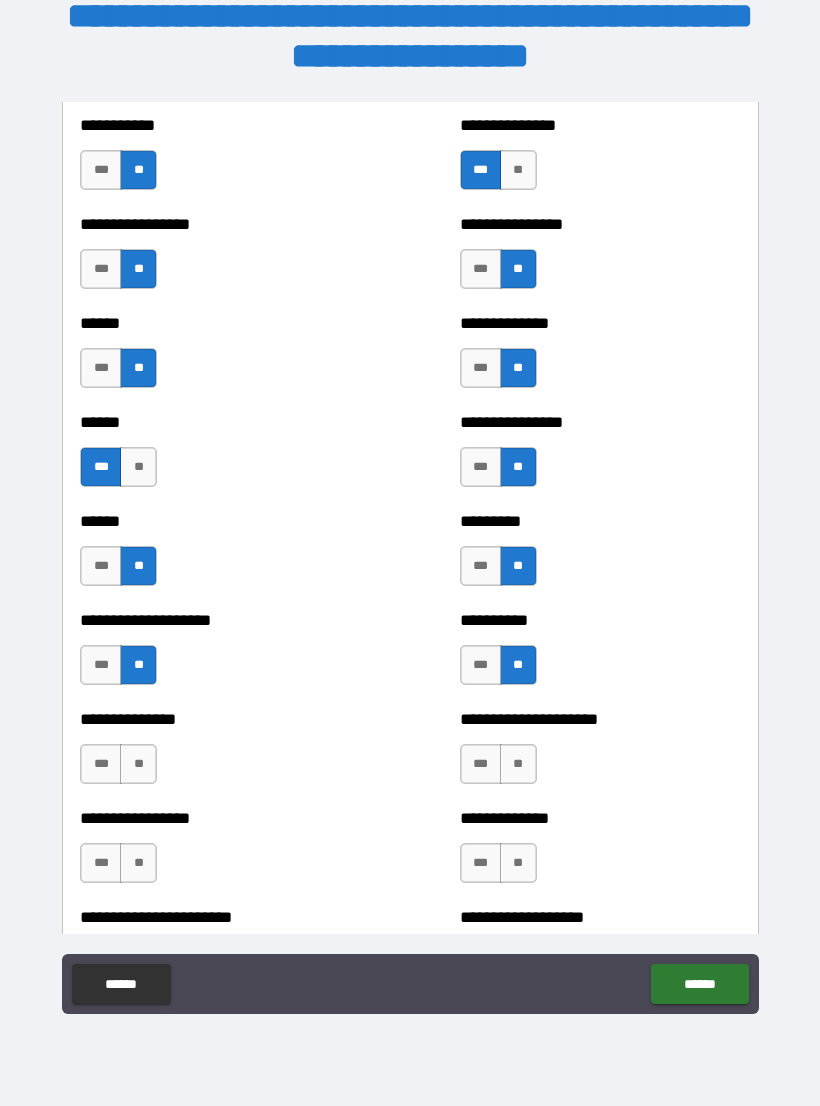 scroll, scrollTop: 2993, scrollLeft: 0, axis: vertical 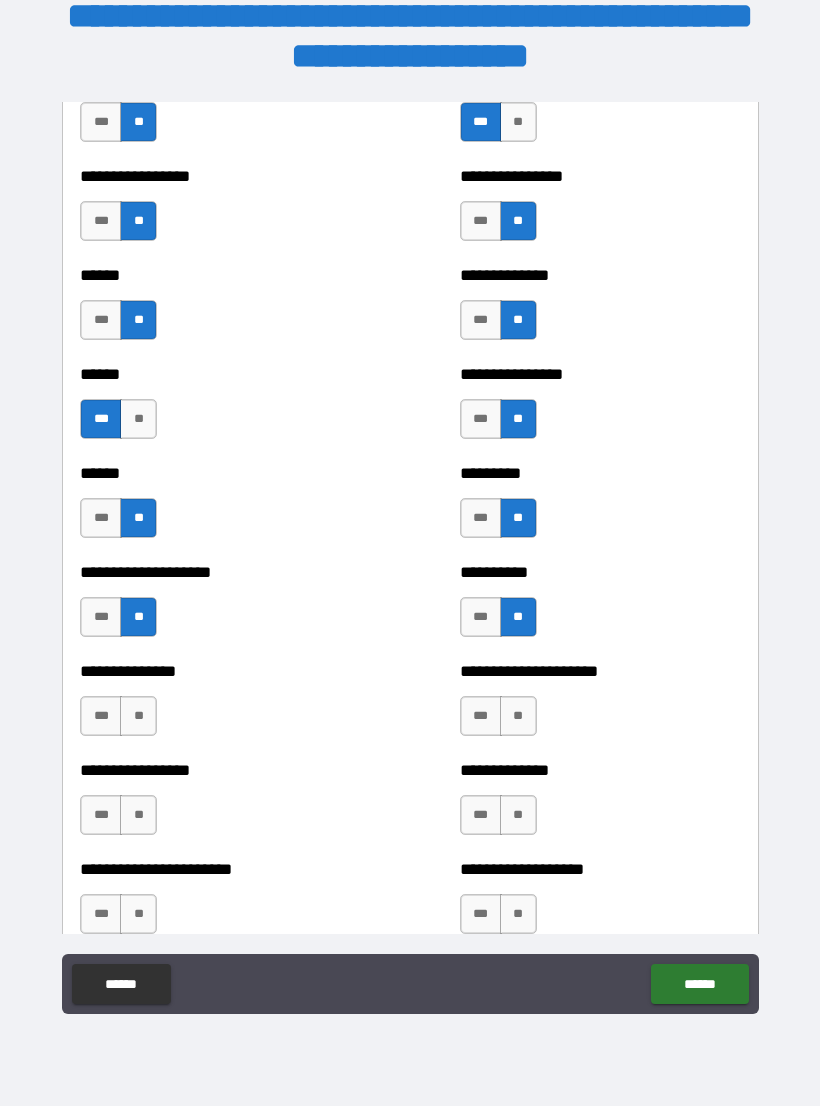 click on "**" at bounding box center [138, 716] 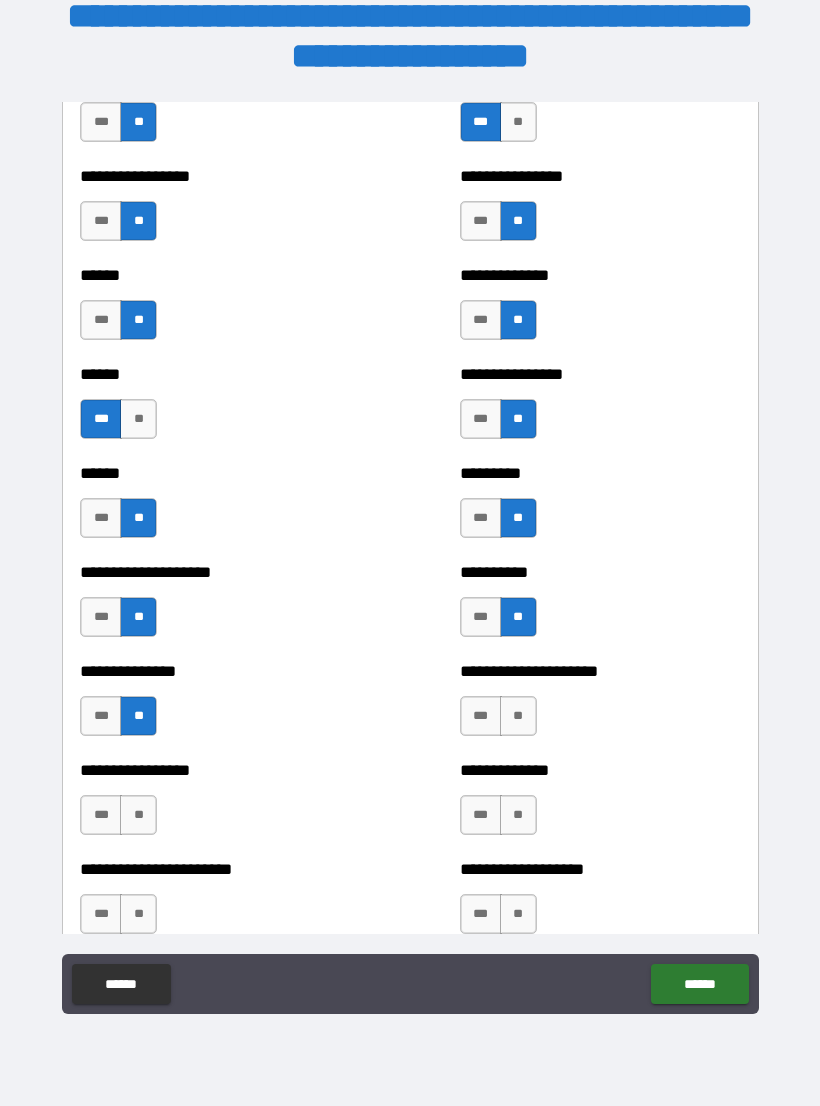 click on "**" at bounding box center [518, 716] 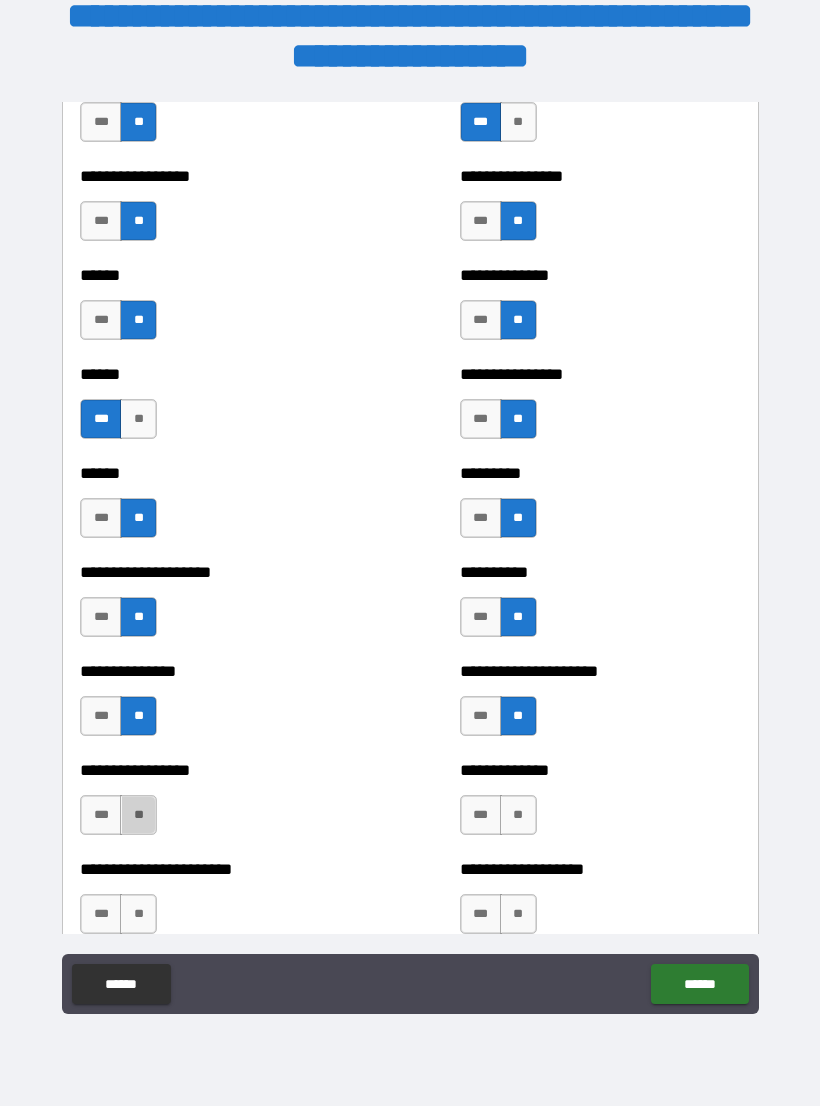 click on "**" at bounding box center [138, 815] 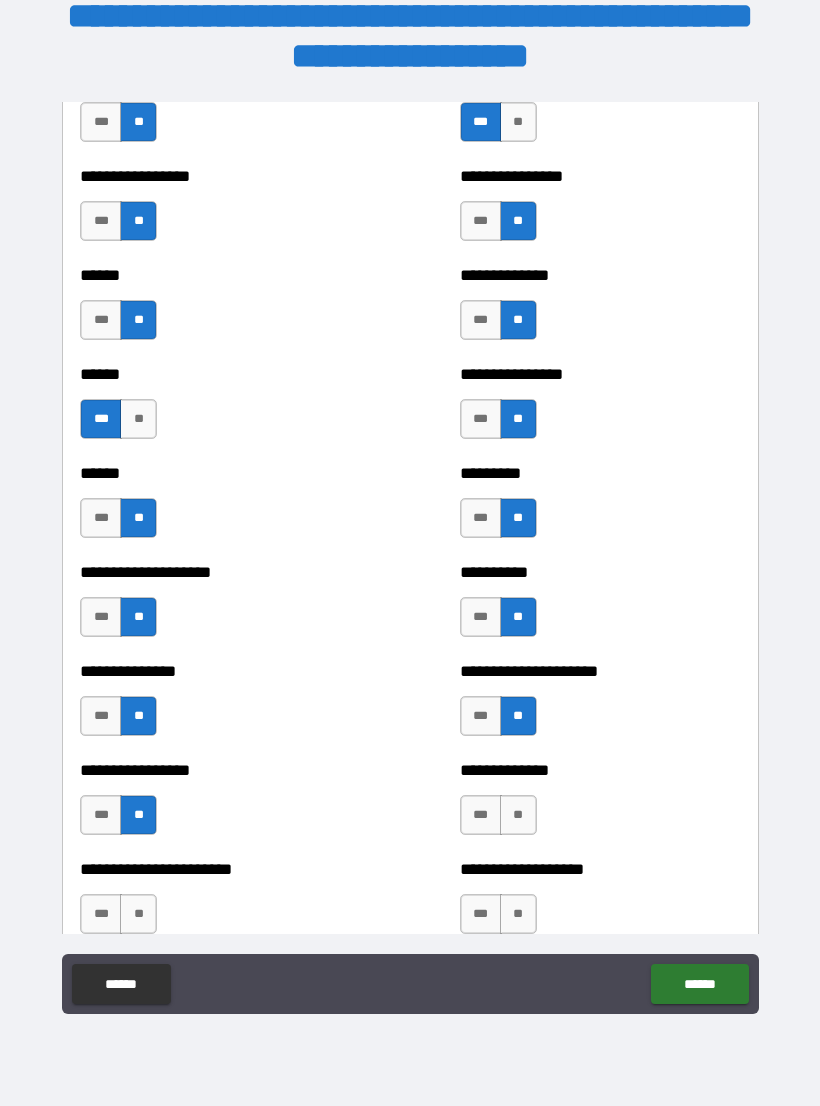 click on "**" at bounding box center [518, 815] 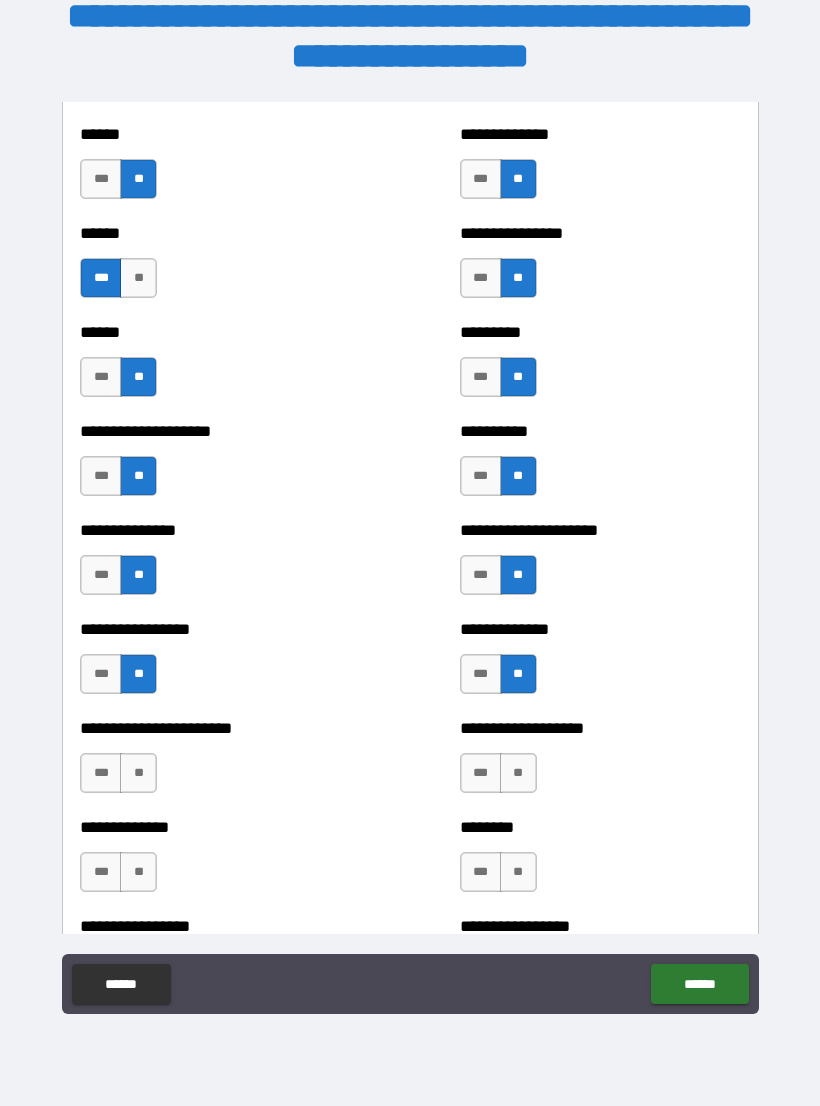 scroll, scrollTop: 3136, scrollLeft: 0, axis: vertical 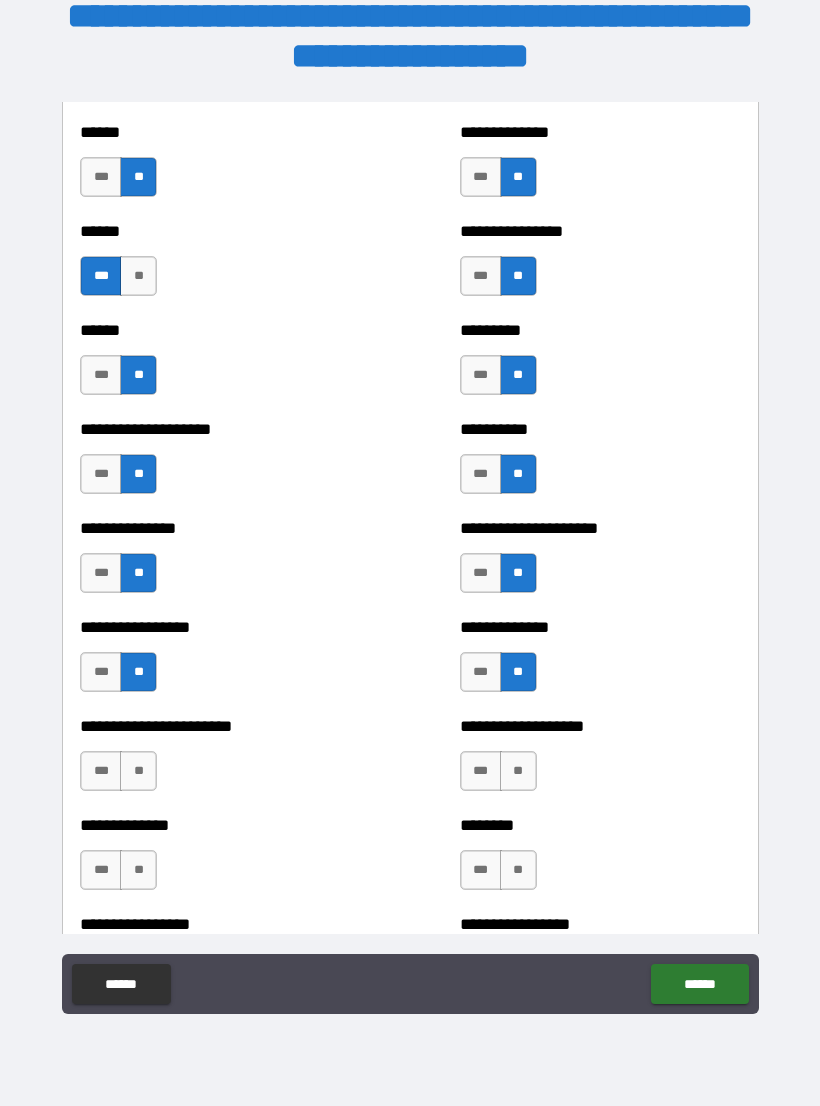 click on "**" at bounding box center [138, 771] 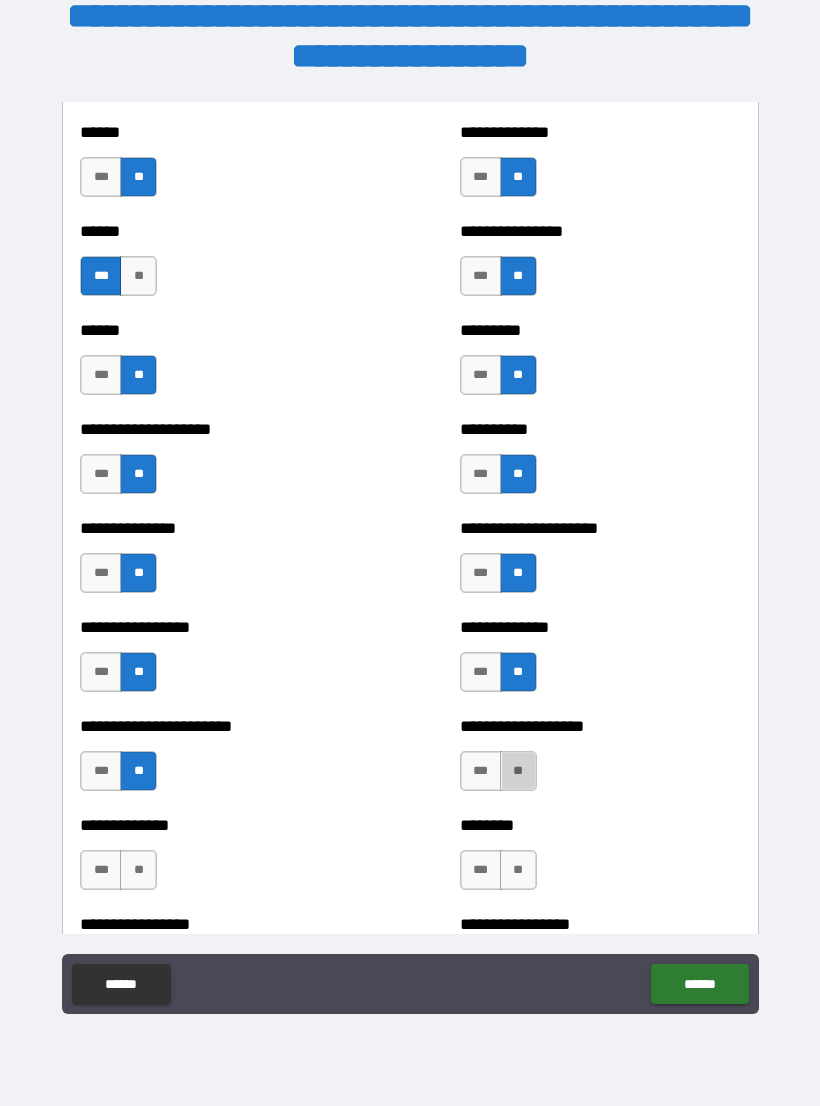 click on "**" at bounding box center (518, 771) 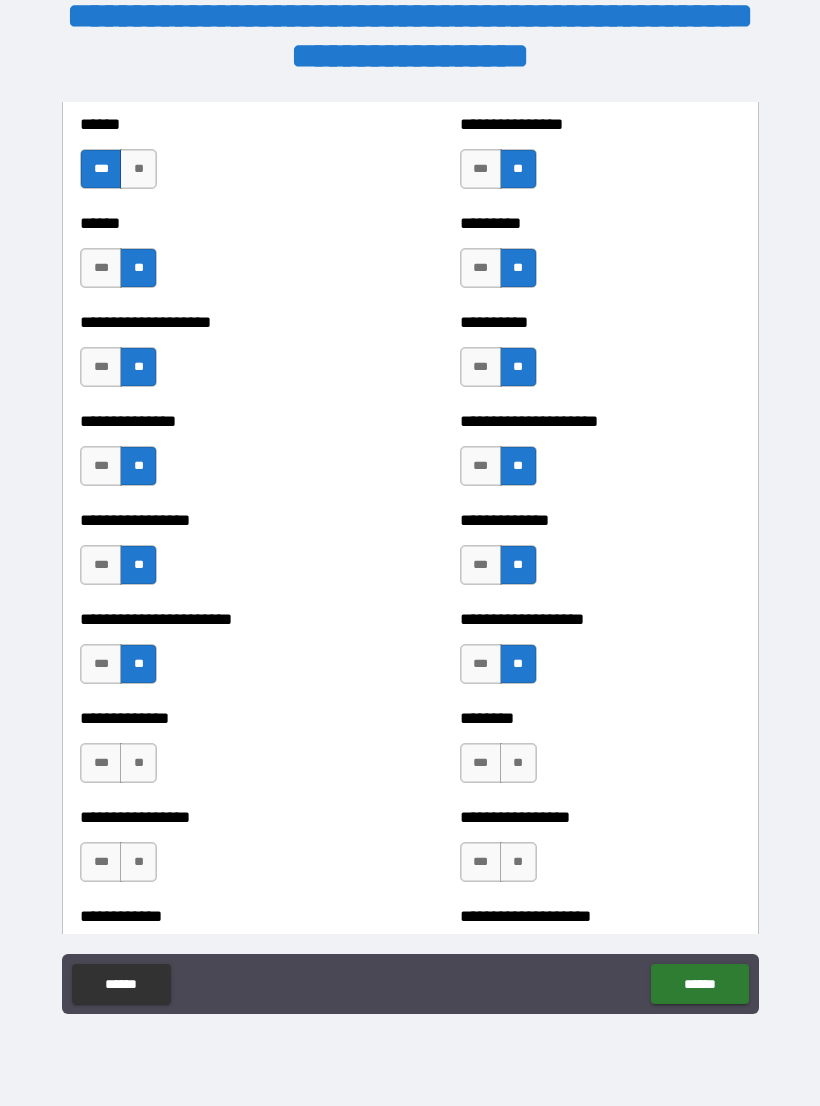 scroll, scrollTop: 3264, scrollLeft: 0, axis: vertical 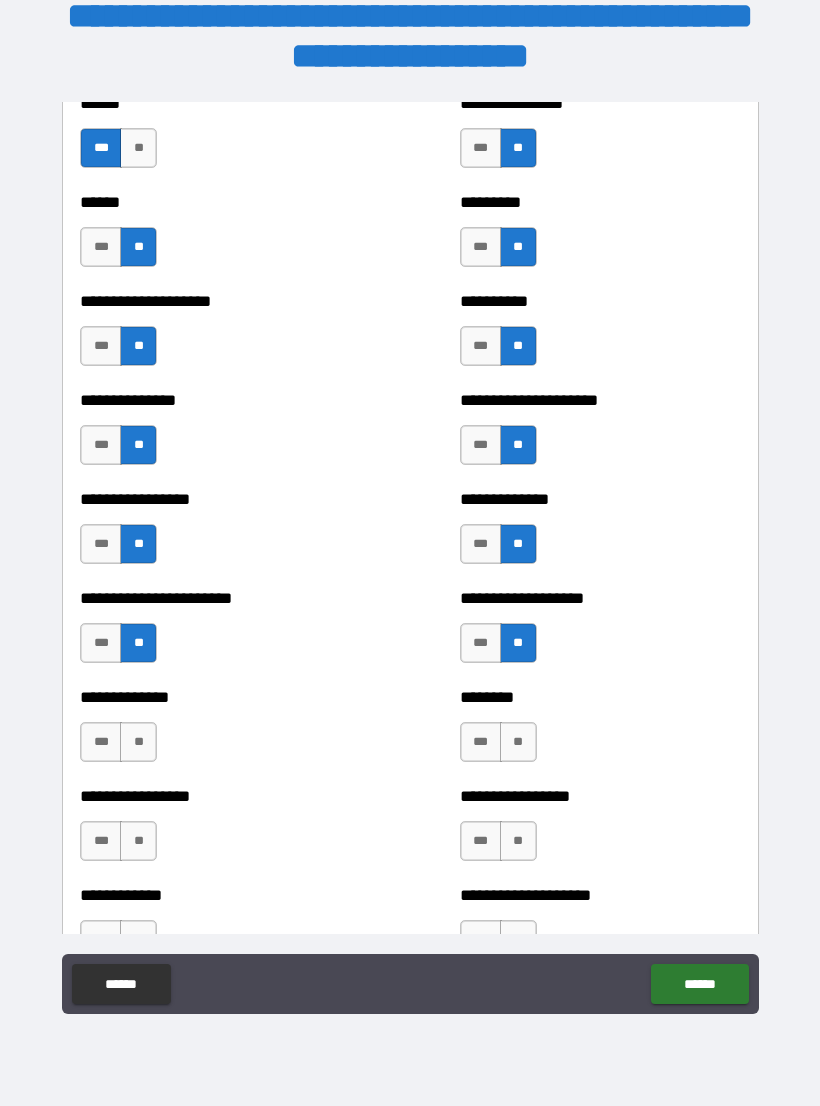 click on "**" at bounding box center (138, 742) 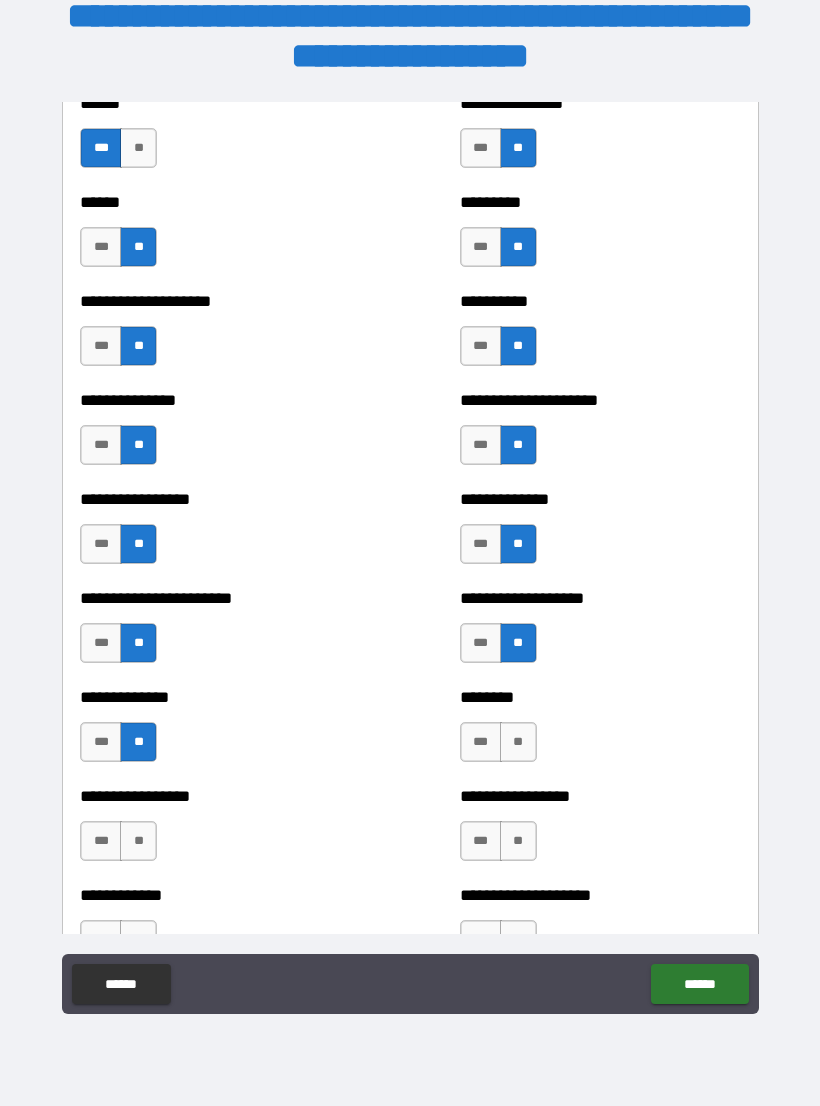 click on "**" at bounding box center [518, 742] 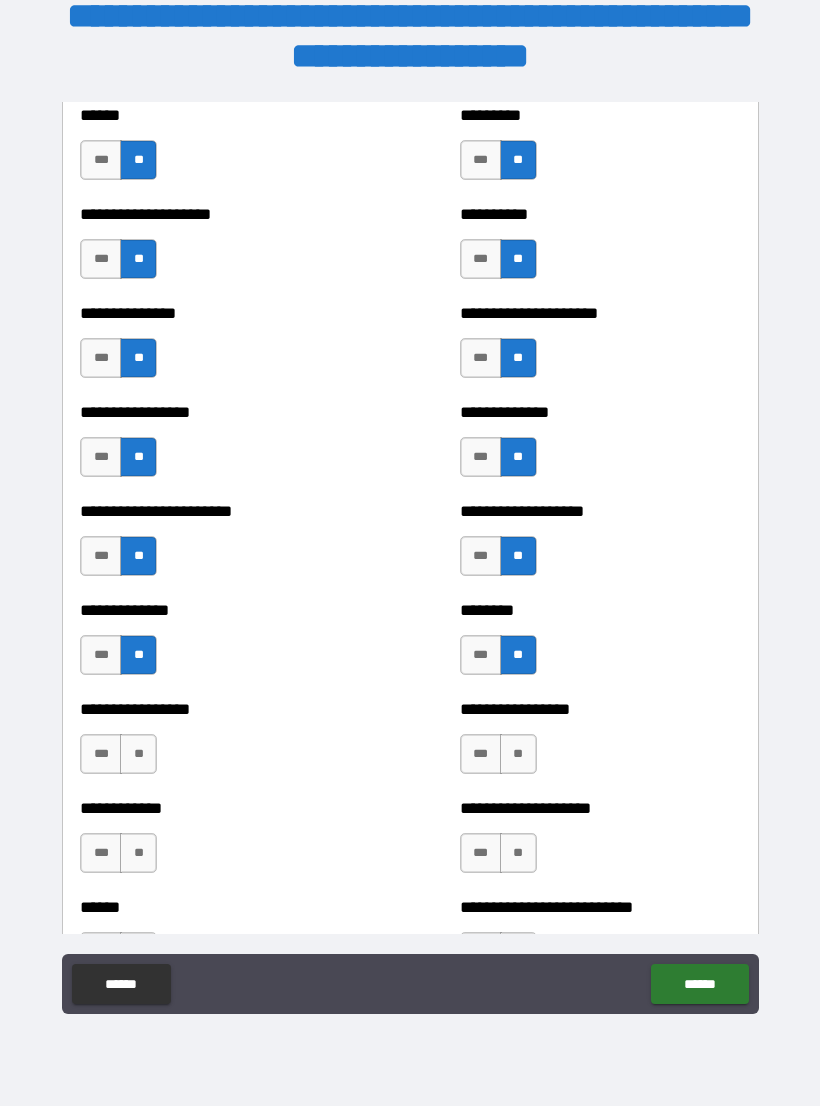 scroll, scrollTop: 3368, scrollLeft: 0, axis: vertical 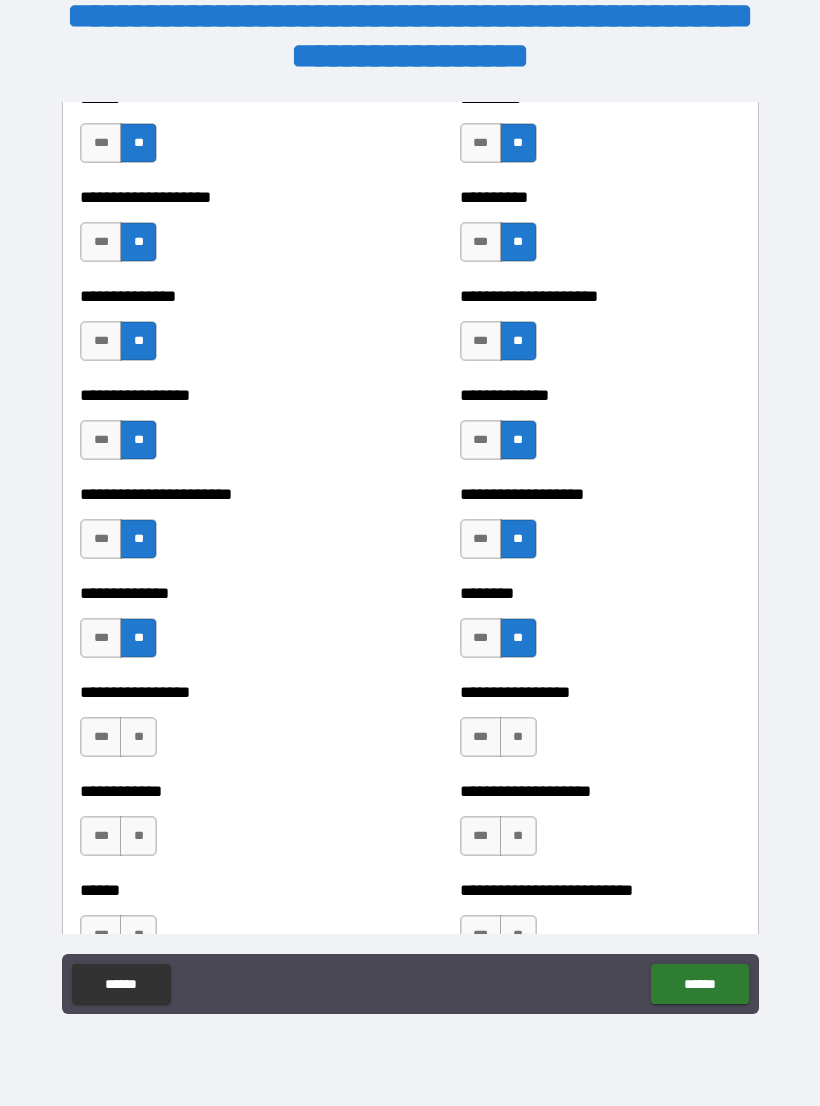 click on "**" at bounding box center (138, 737) 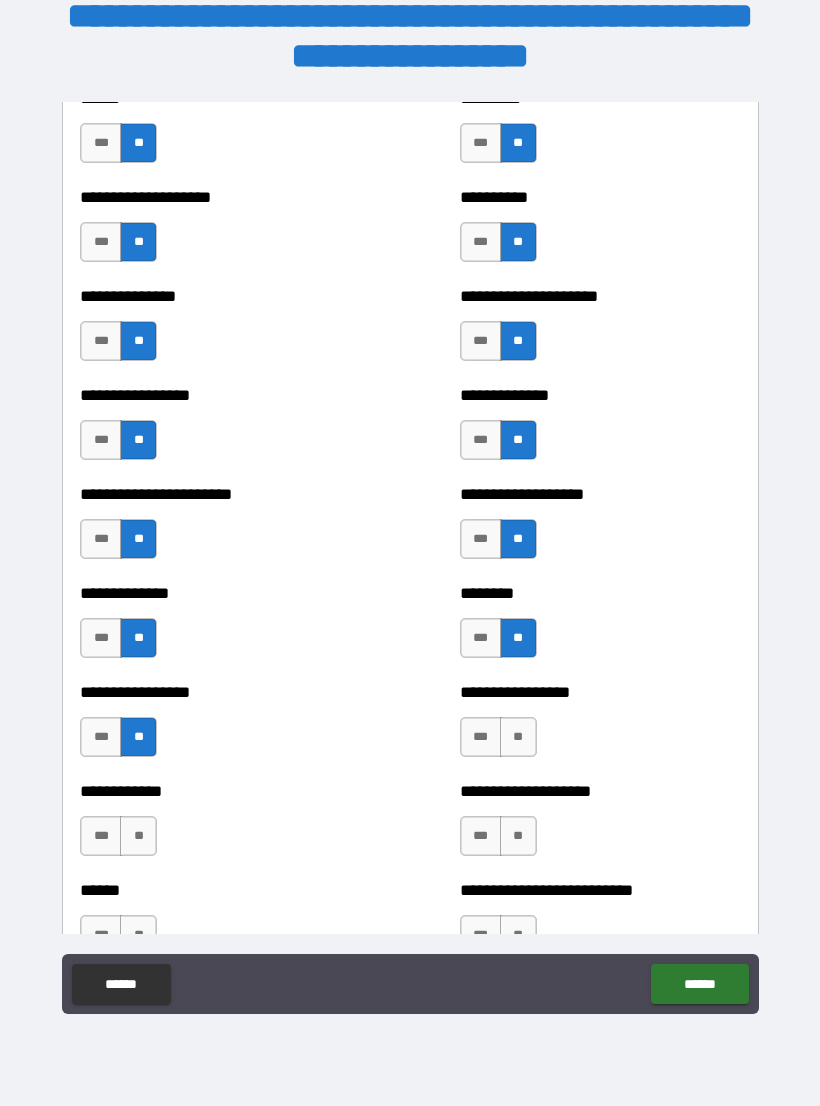 click on "**" at bounding box center [518, 737] 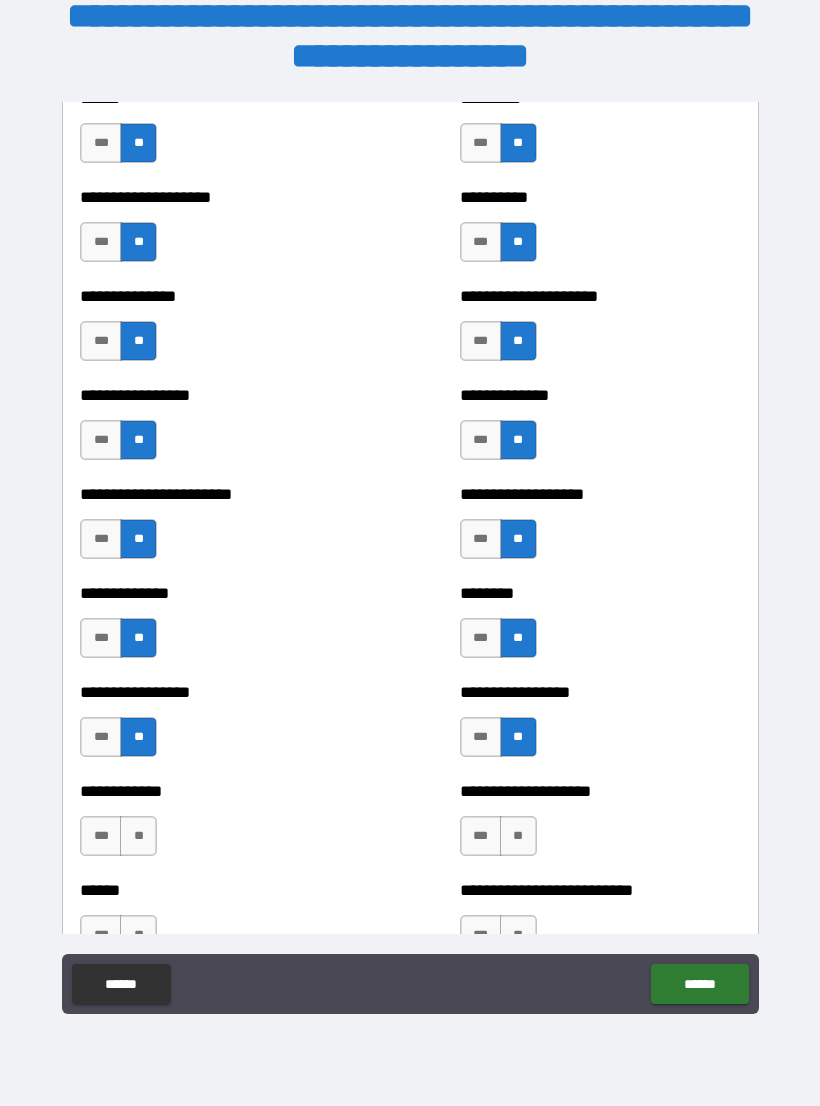 click on "**" at bounding box center [138, 836] 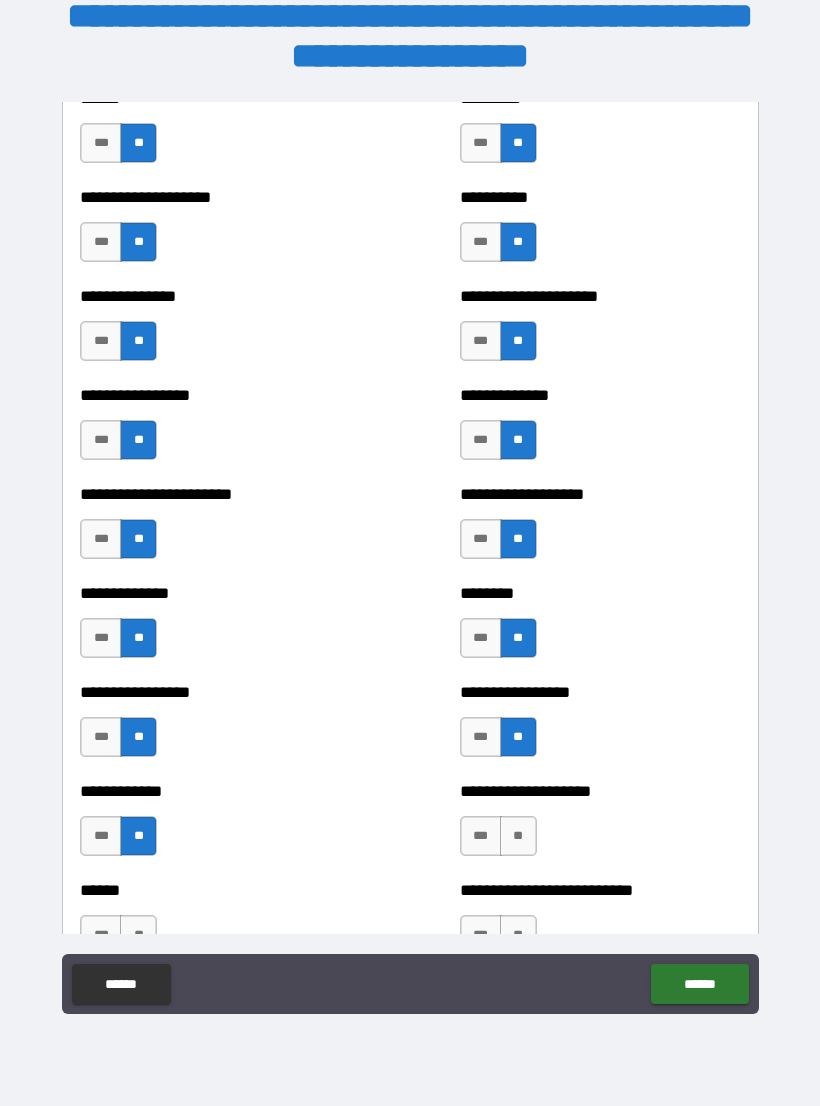 click on "**" at bounding box center (518, 836) 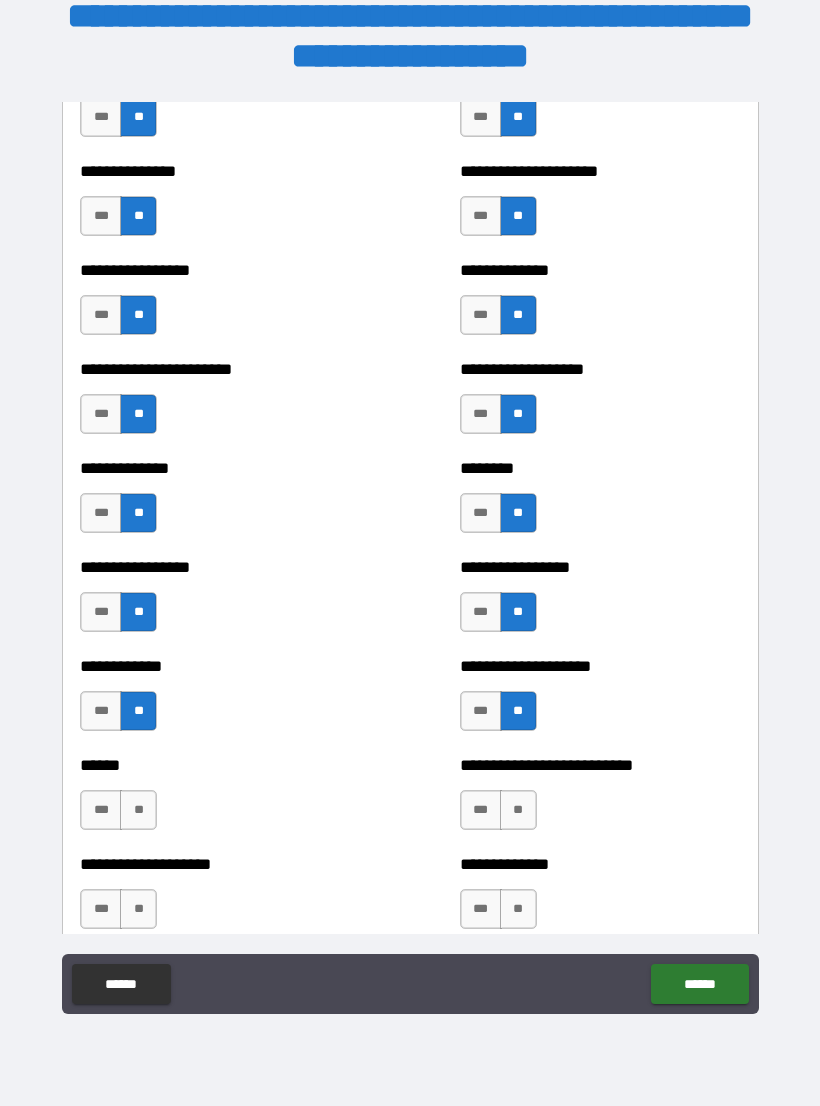 scroll, scrollTop: 3535, scrollLeft: 0, axis: vertical 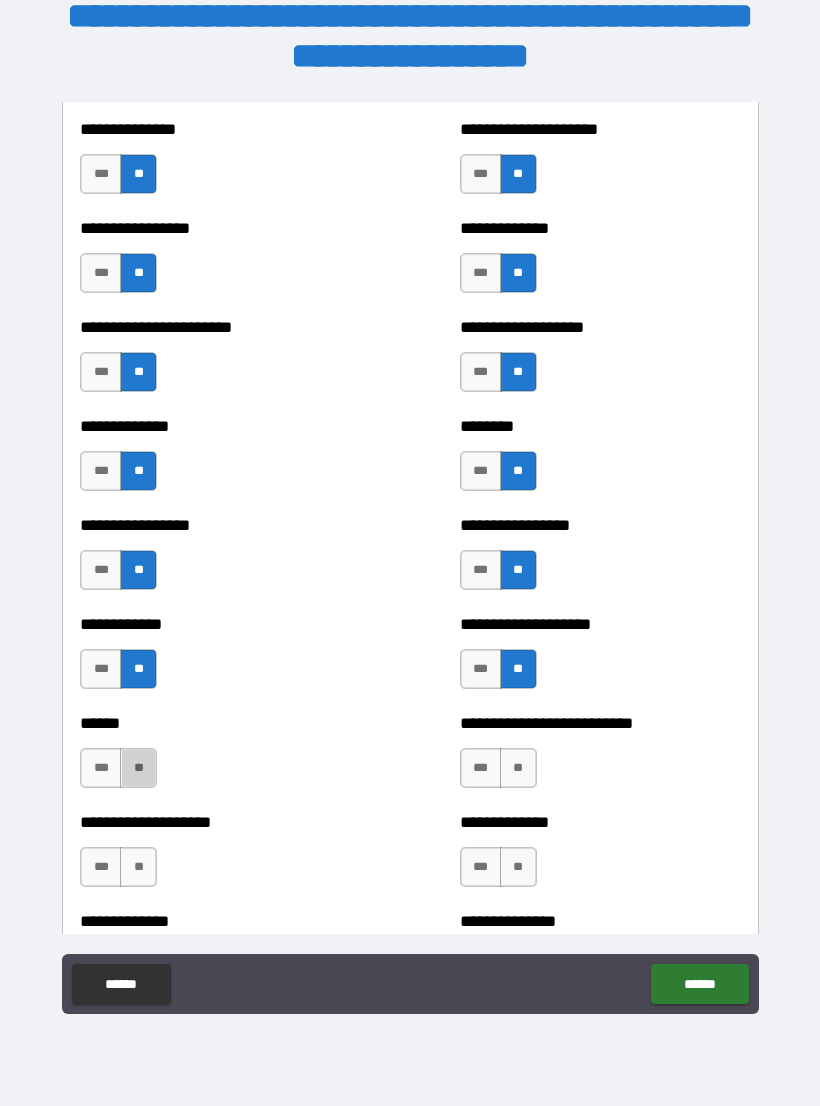 click on "**" at bounding box center (138, 768) 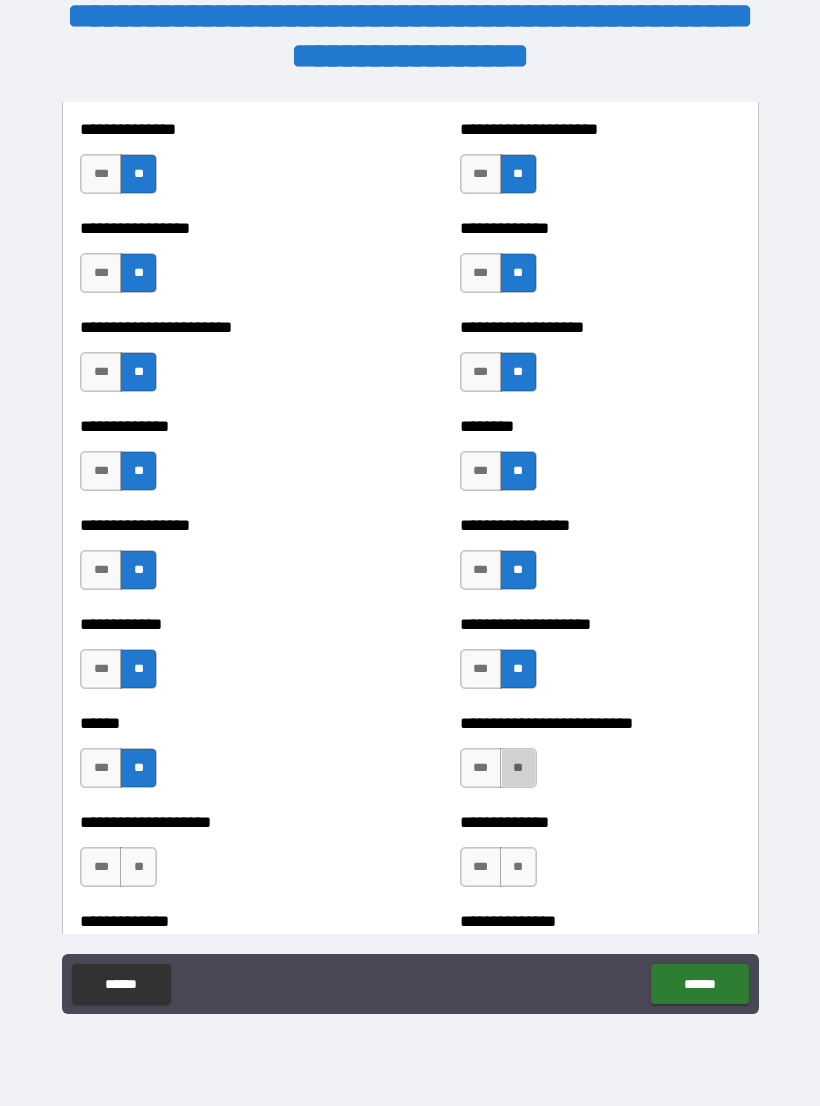click on "**" at bounding box center (518, 768) 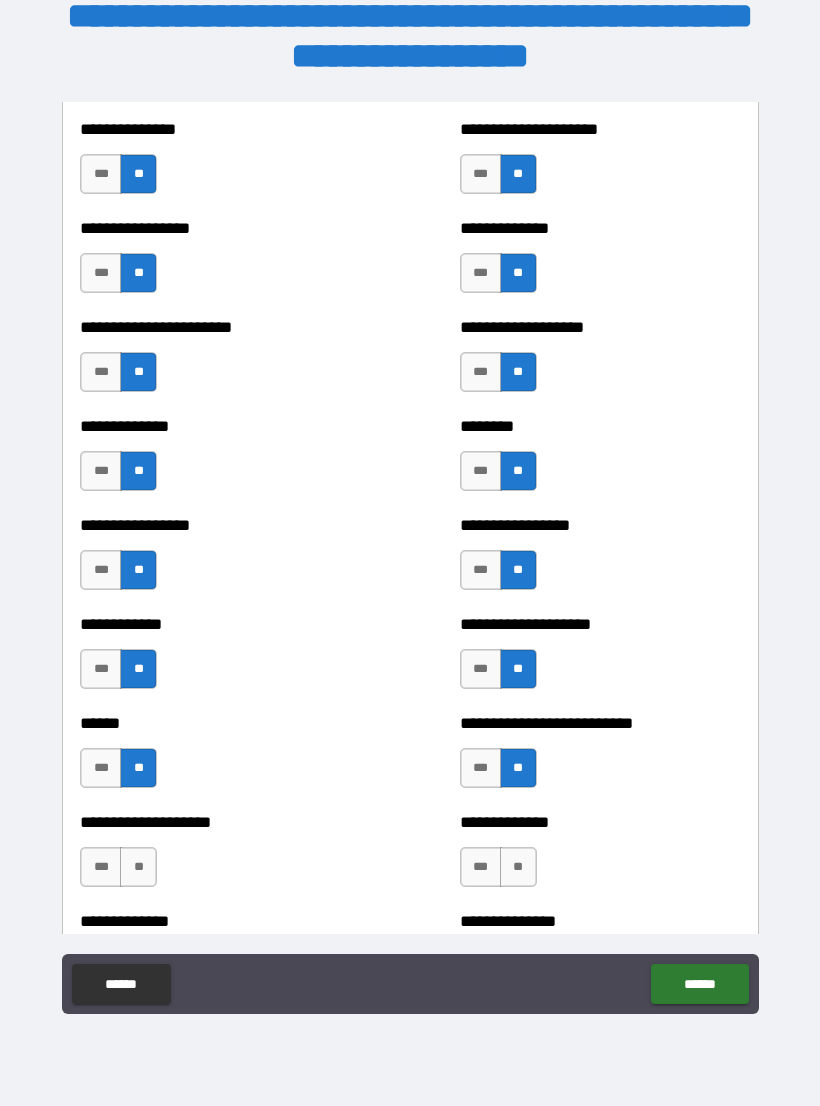 click on "**" at bounding box center [138, 867] 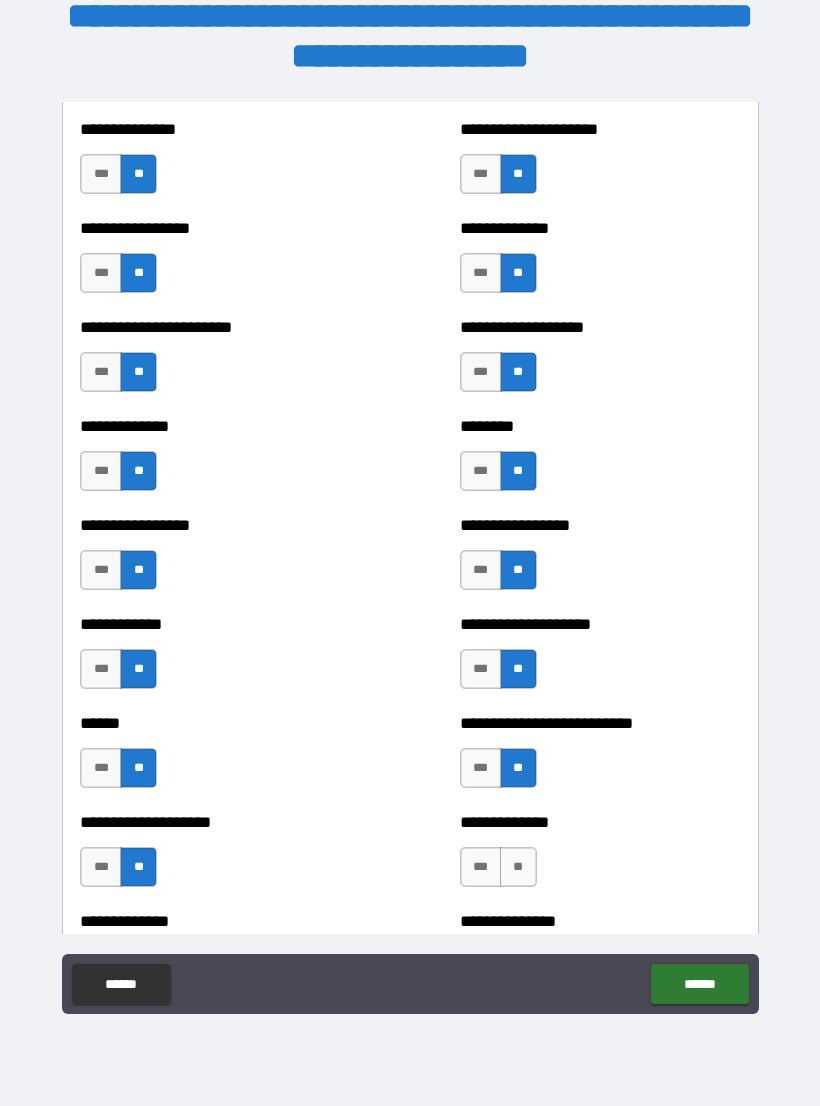 click on "**" at bounding box center [518, 867] 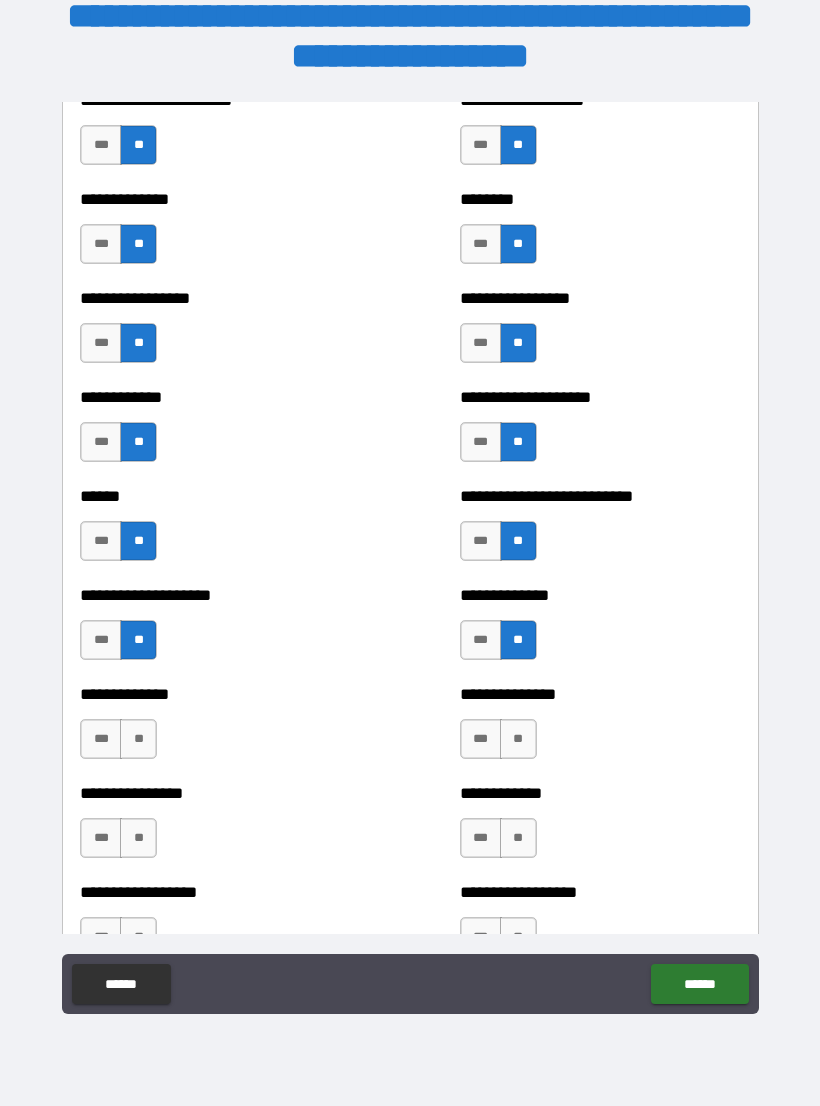 scroll, scrollTop: 3773, scrollLeft: 0, axis: vertical 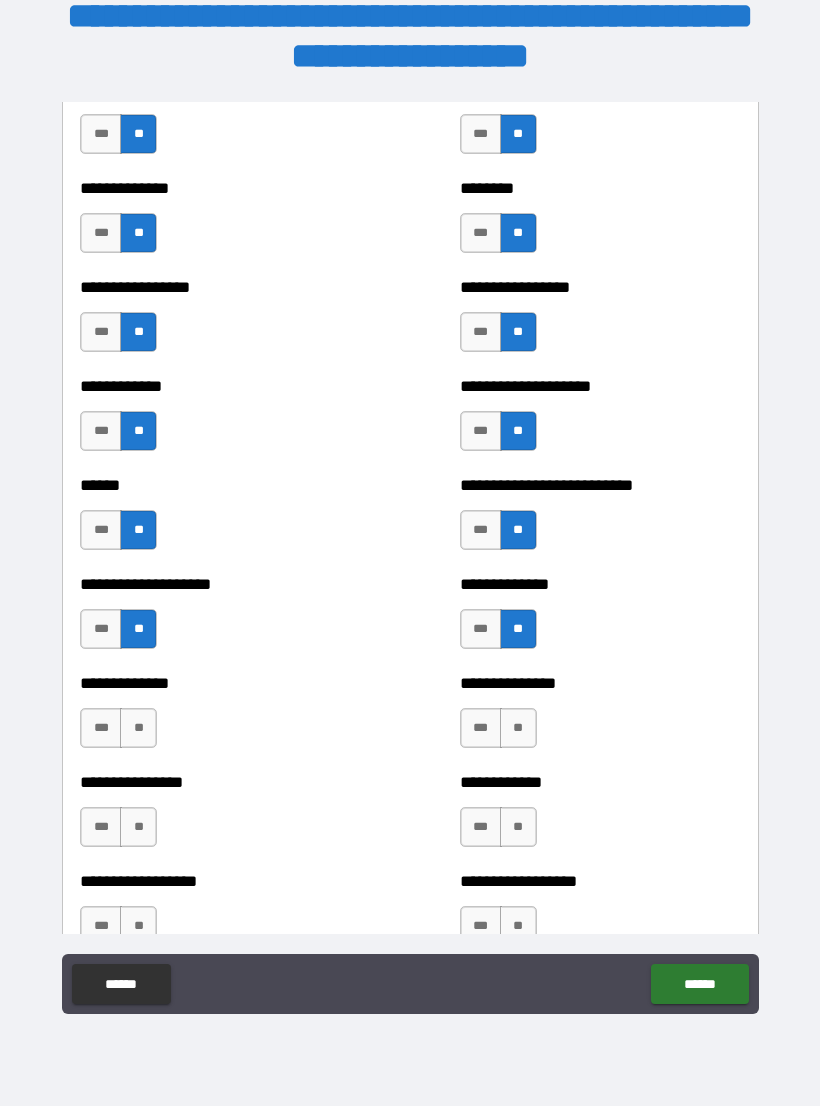 click on "**" at bounding box center (138, 728) 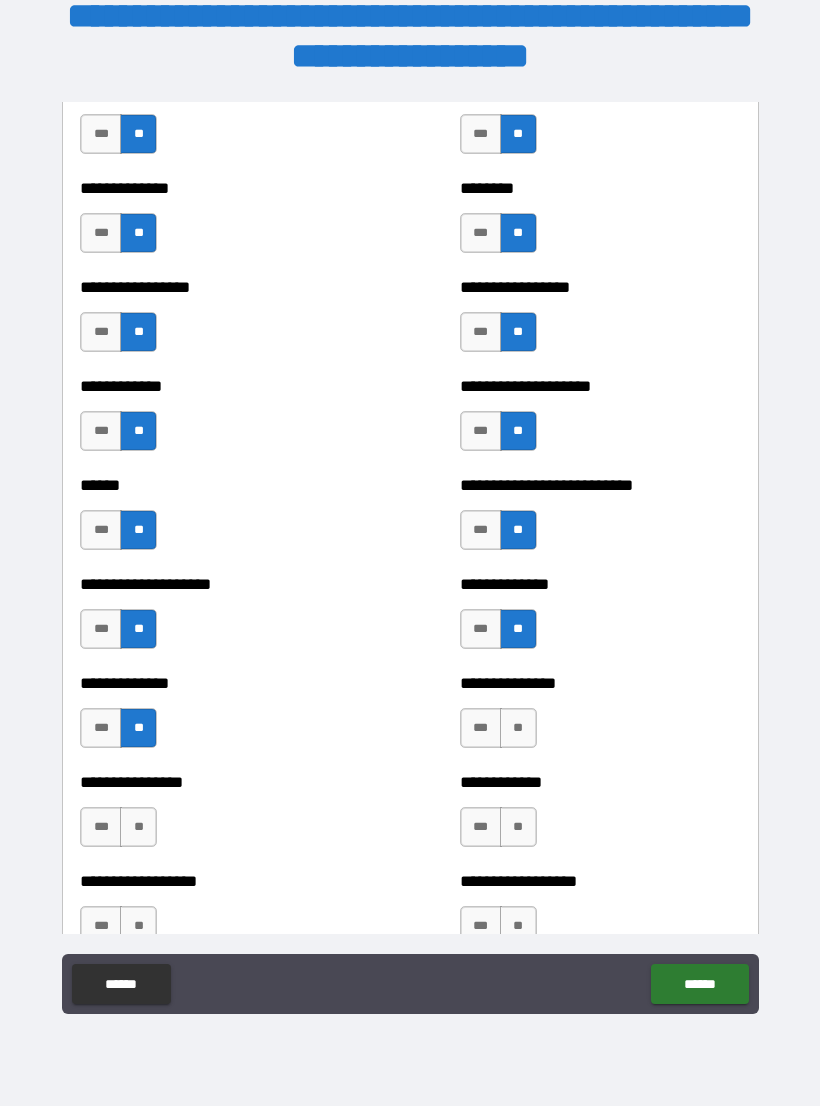 click on "**" at bounding box center [518, 728] 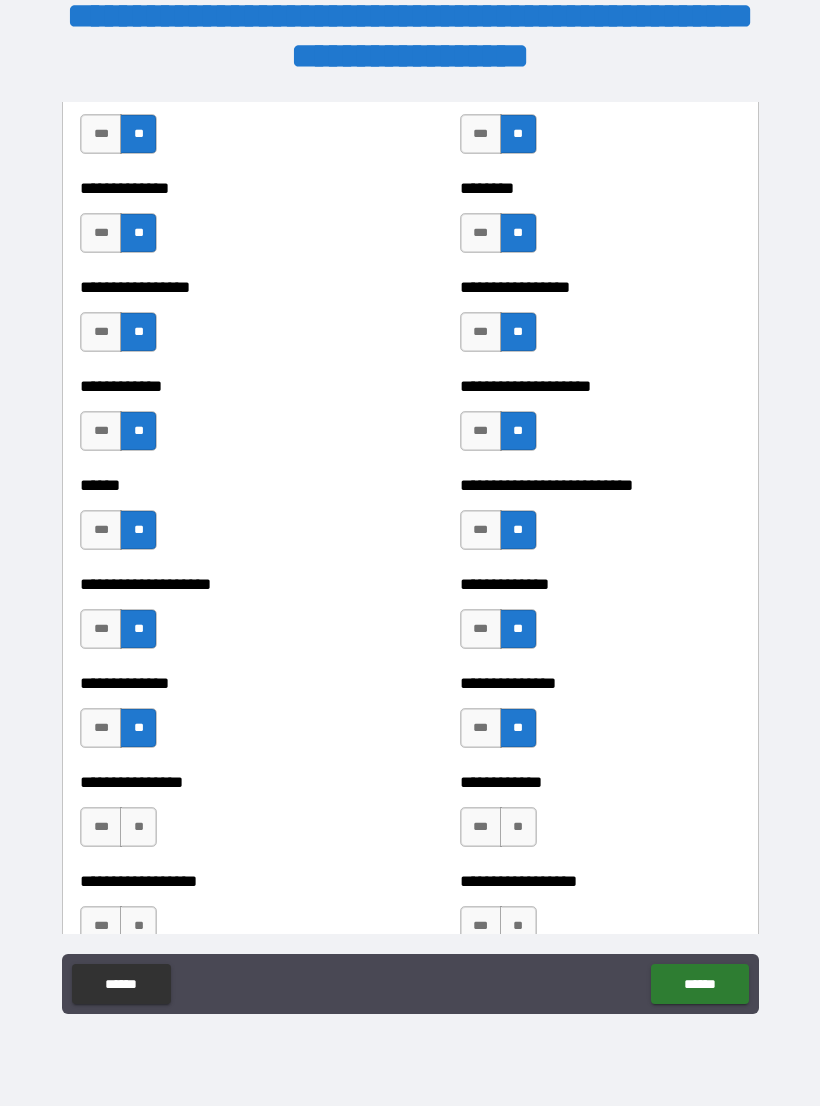 click on "**" at bounding box center (138, 827) 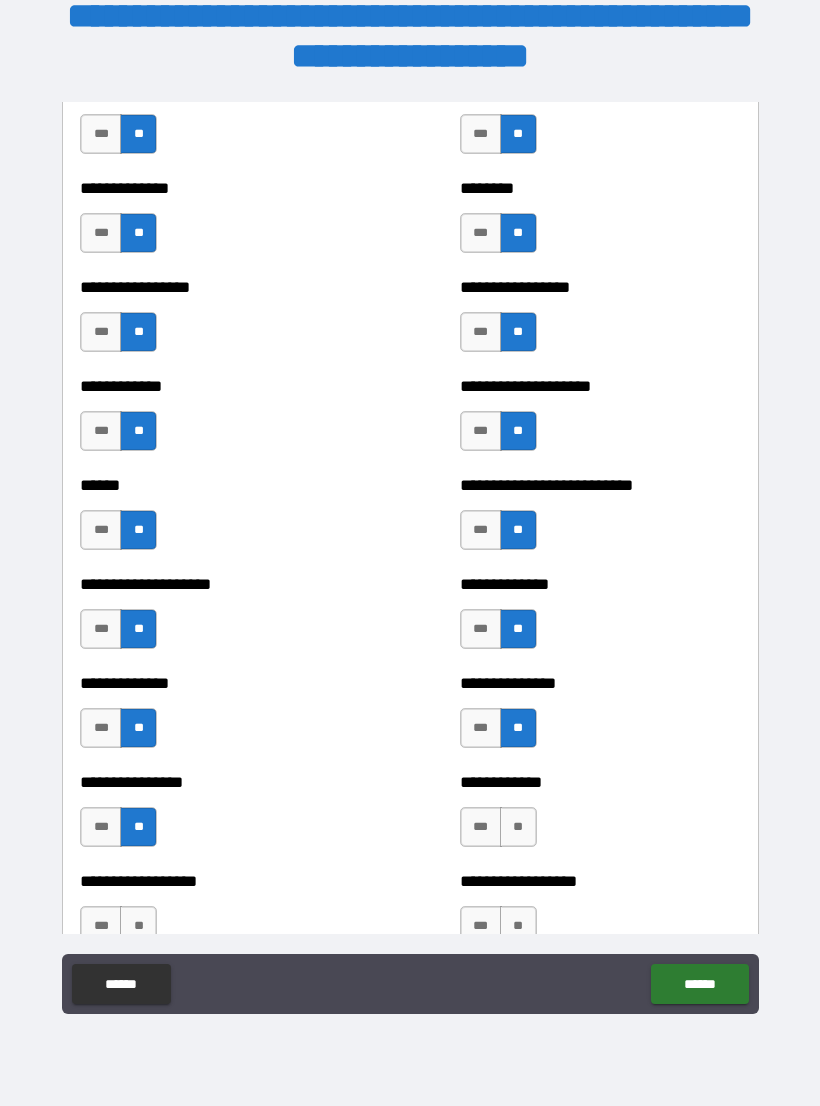 click on "**" at bounding box center [518, 827] 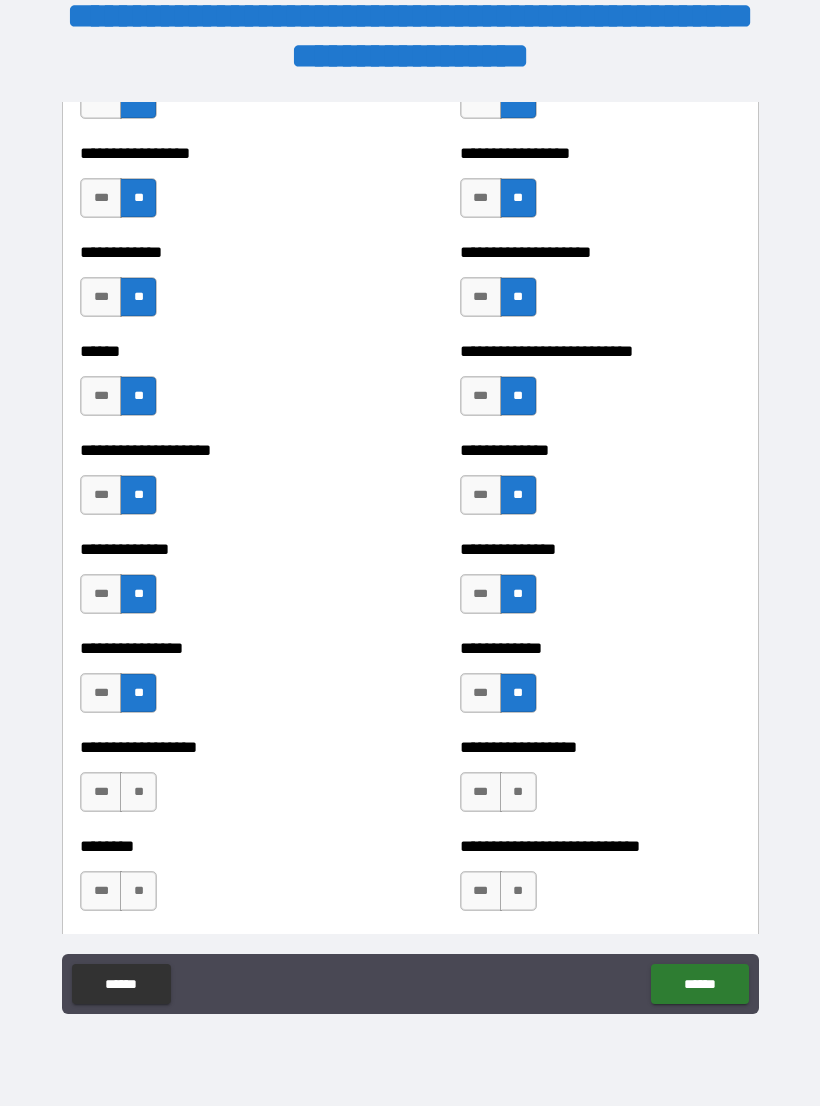 scroll, scrollTop: 3908, scrollLeft: 0, axis: vertical 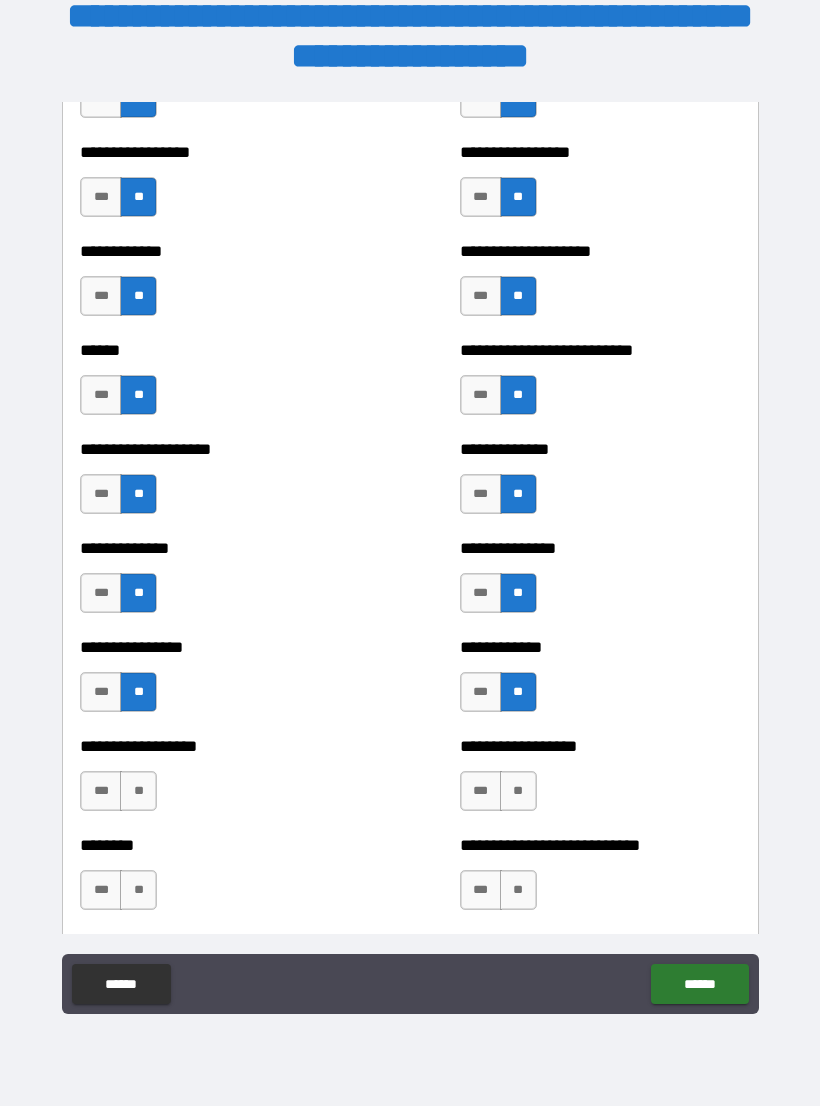 click on "**" at bounding box center [138, 791] 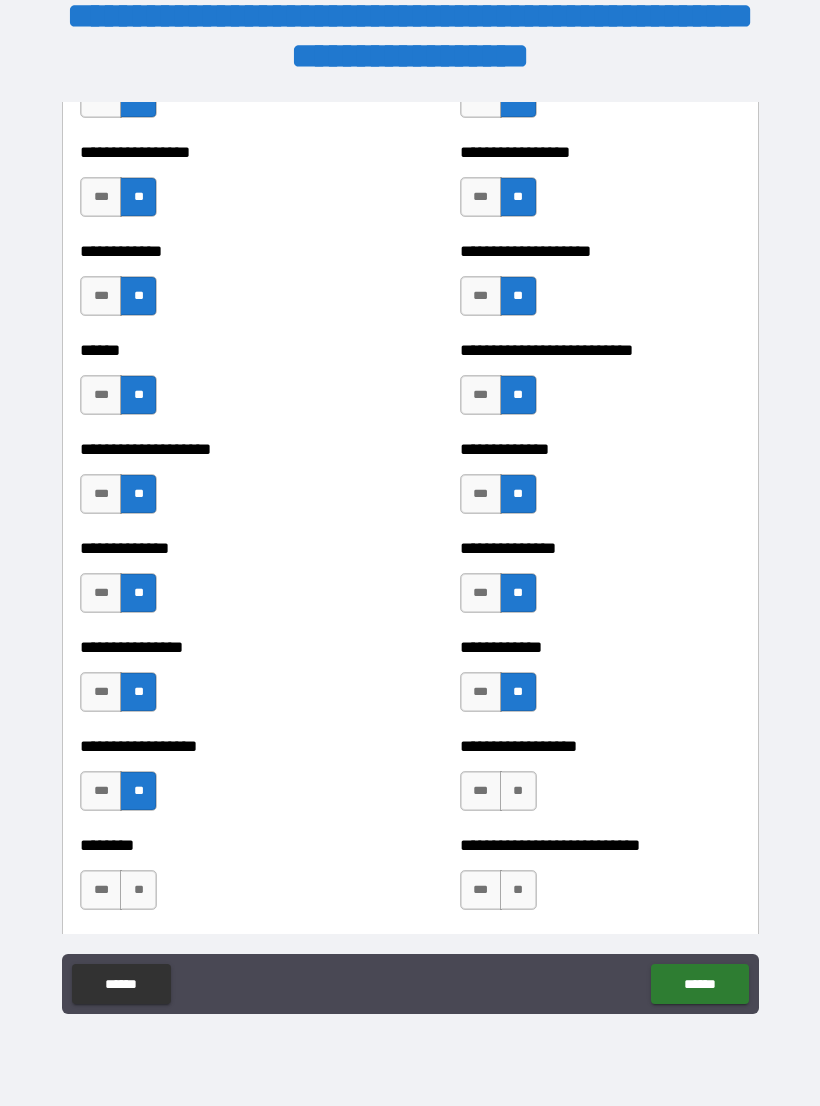 click on "**" at bounding box center [518, 791] 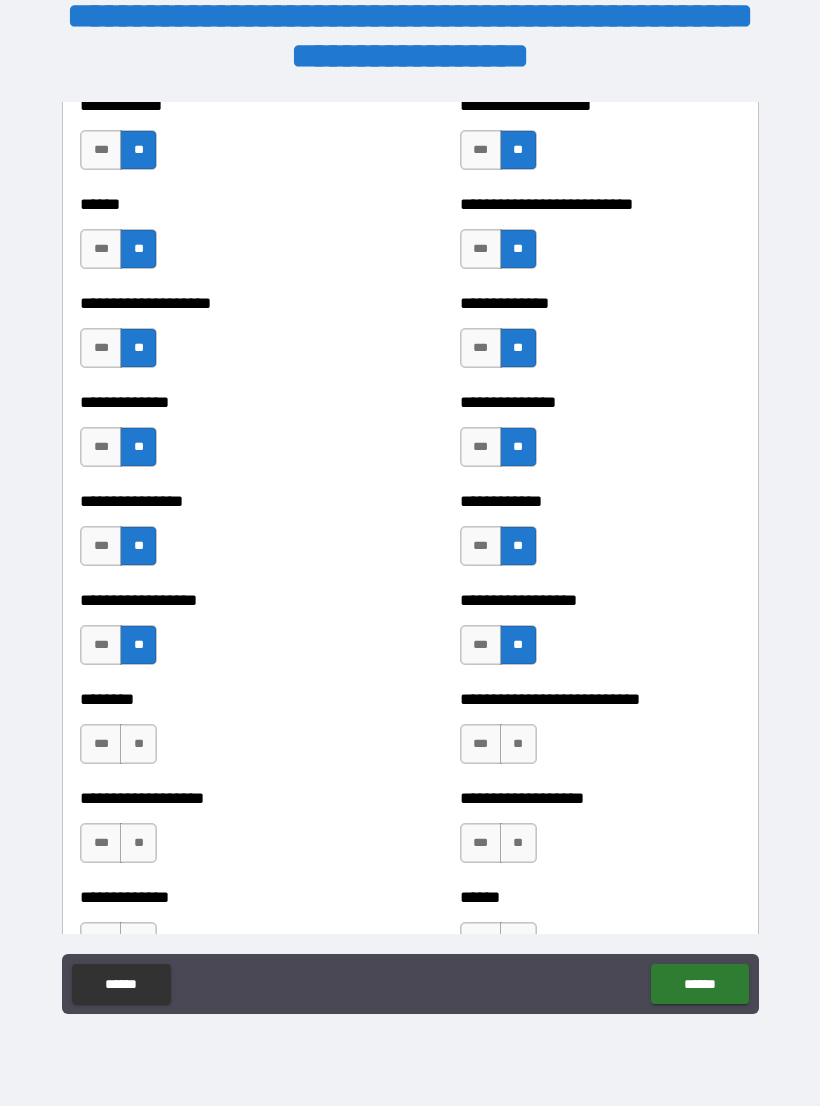 scroll, scrollTop: 4061, scrollLeft: 0, axis: vertical 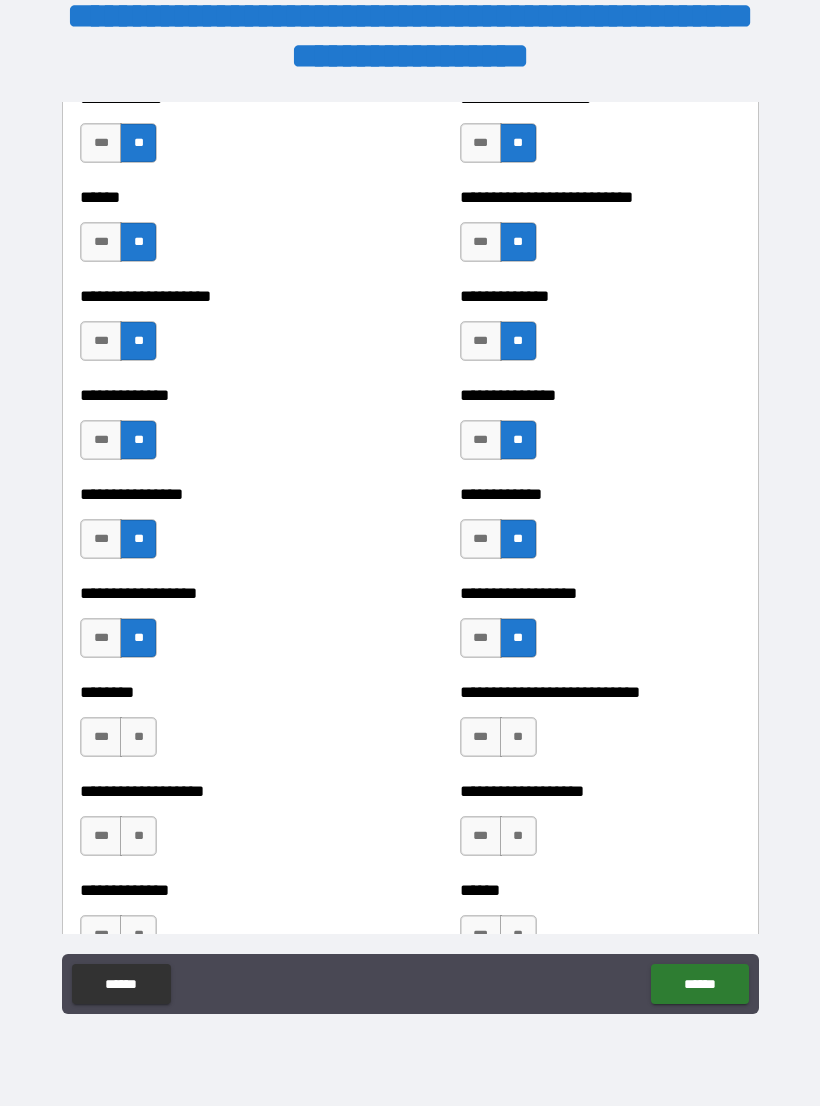 click on "**" at bounding box center (138, 737) 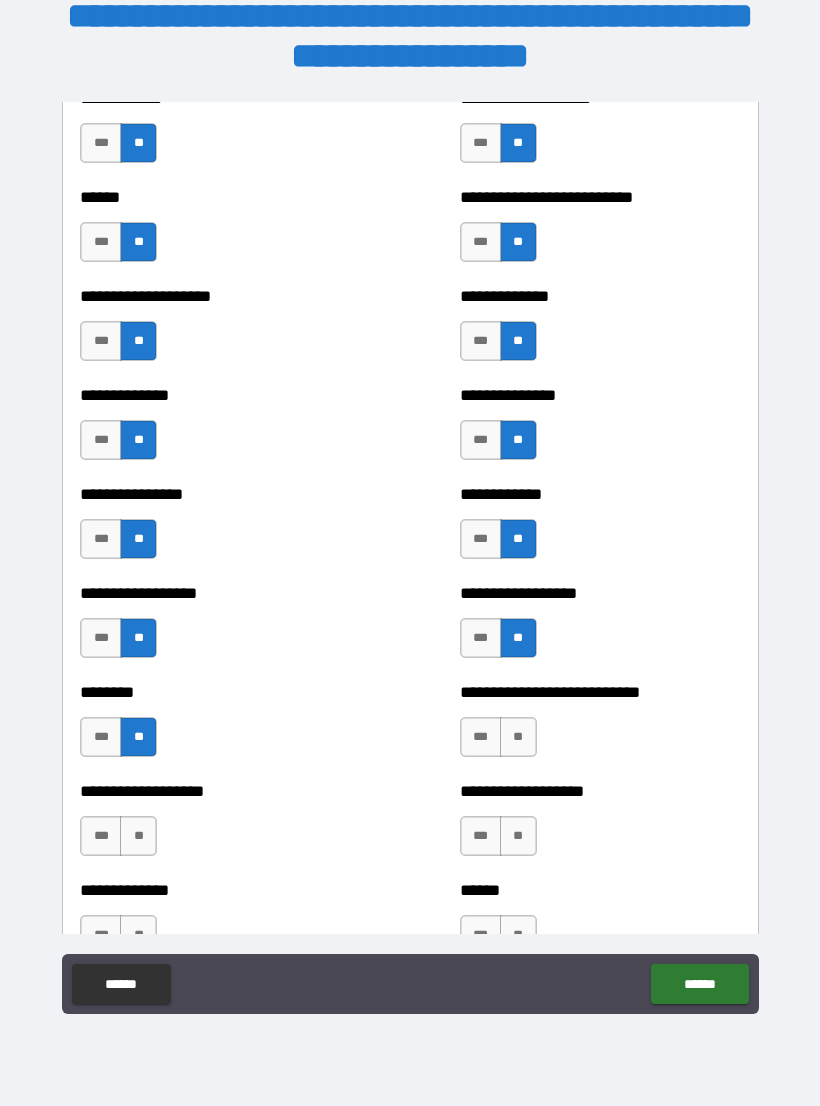click on "**" at bounding box center (518, 737) 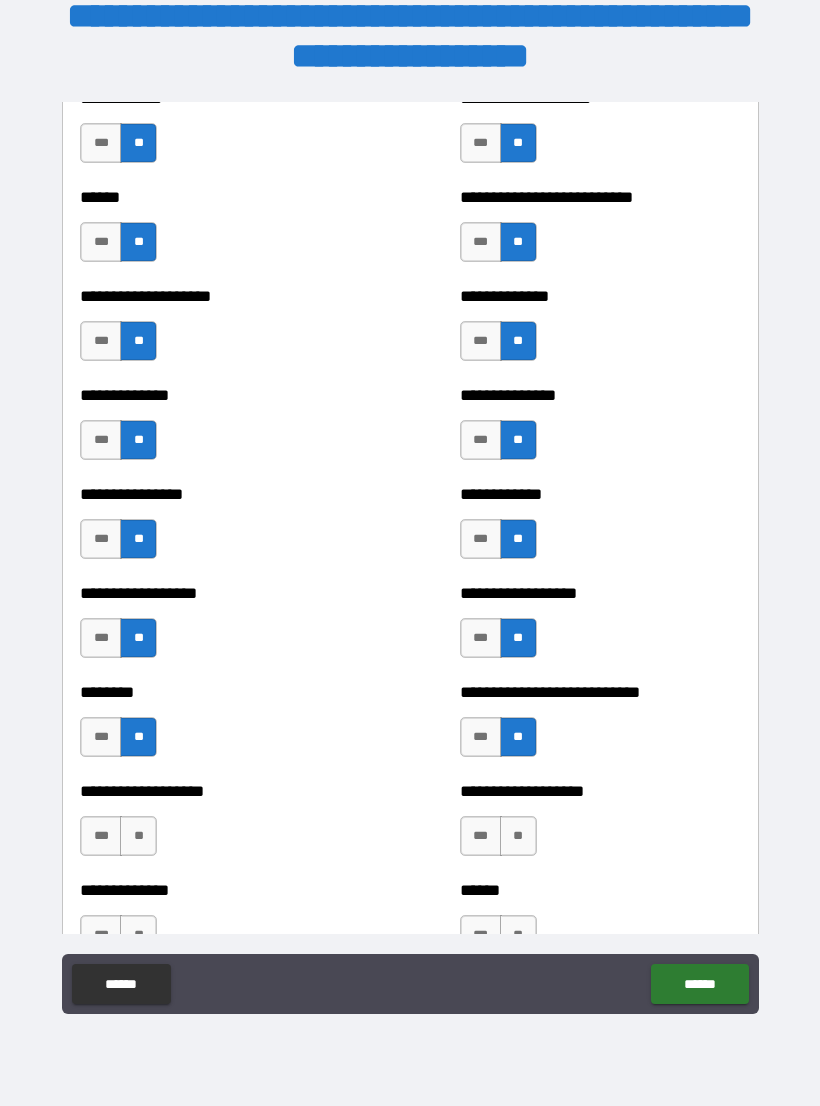 click on "**" at bounding box center (138, 836) 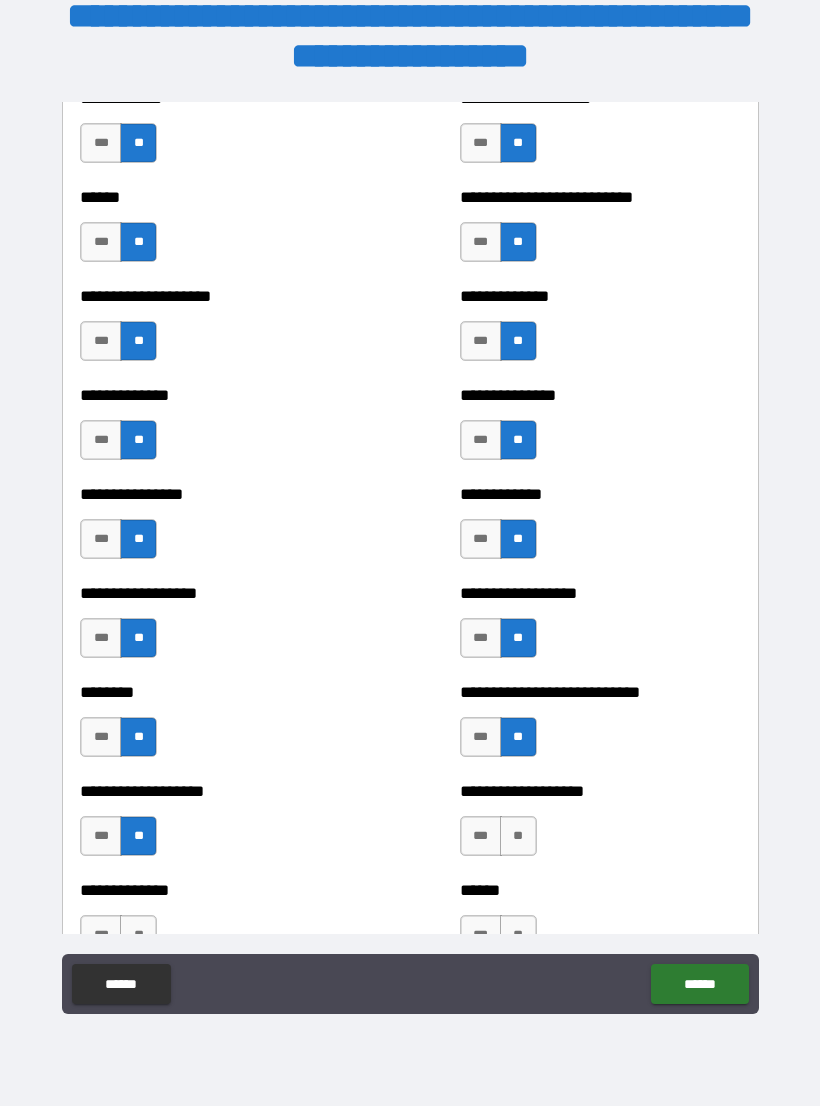 click on "**" at bounding box center [518, 836] 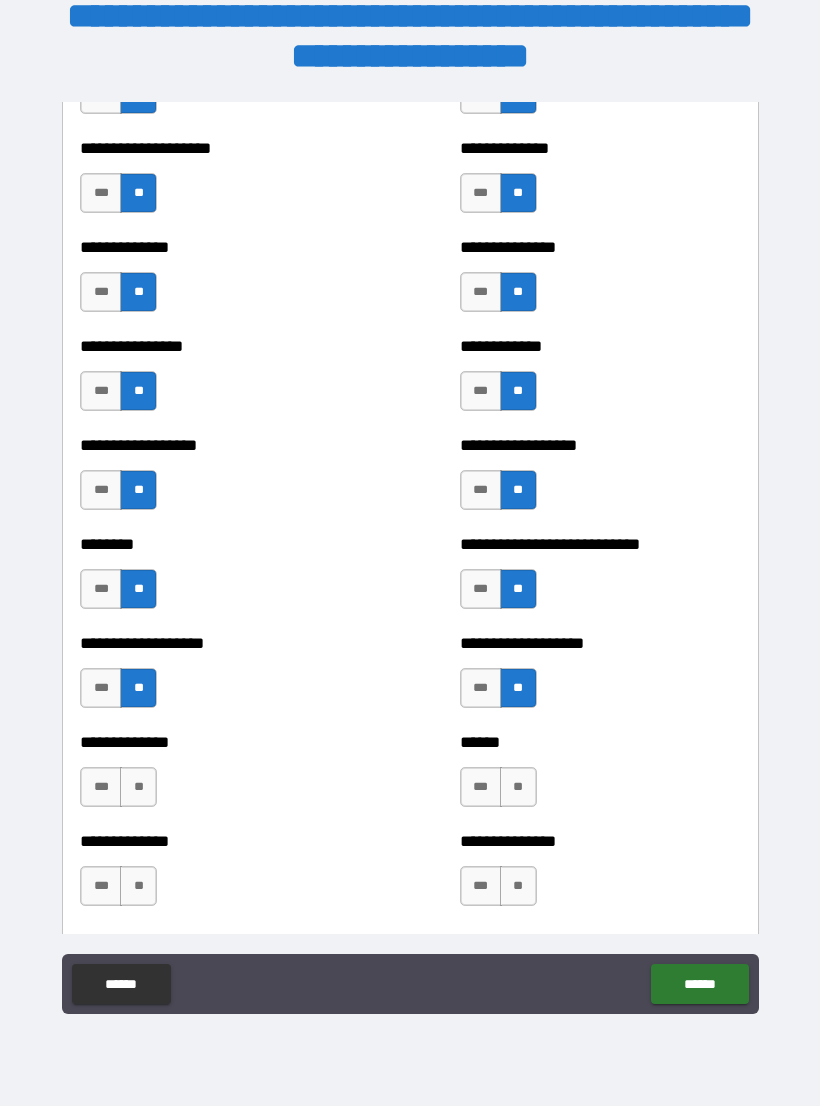 scroll, scrollTop: 4215, scrollLeft: 0, axis: vertical 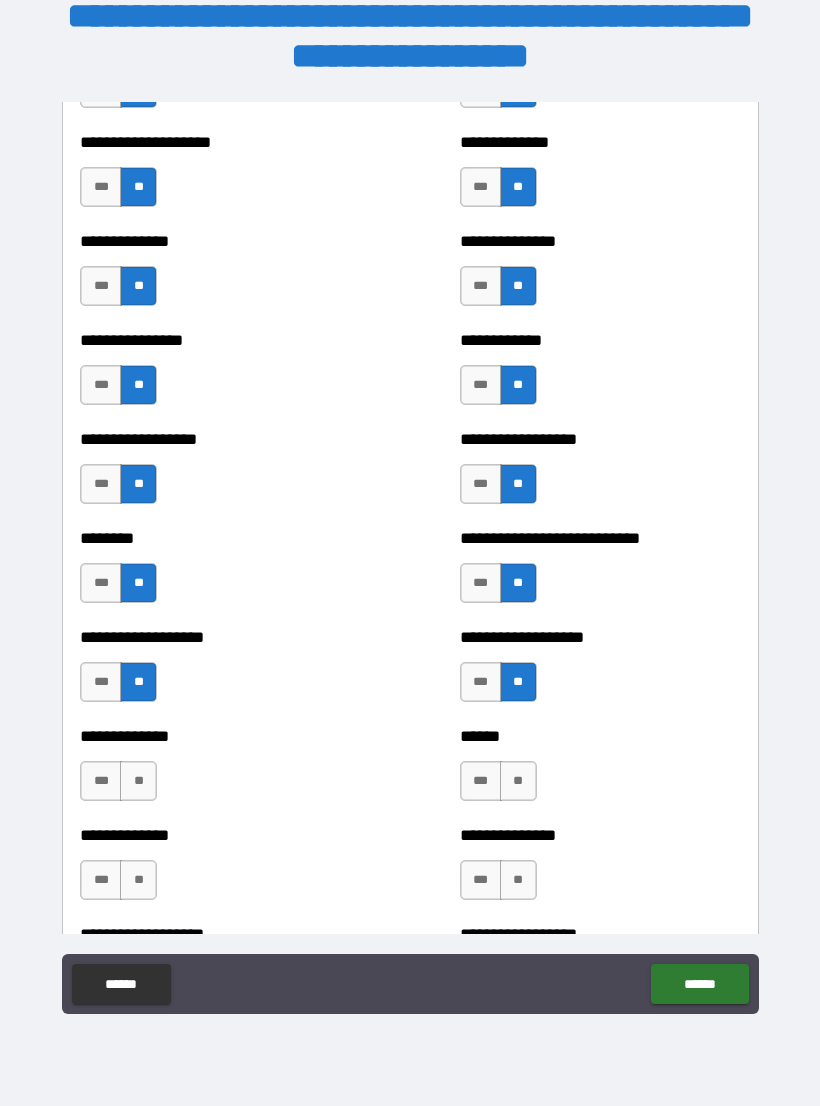 click on "**" at bounding box center [138, 781] 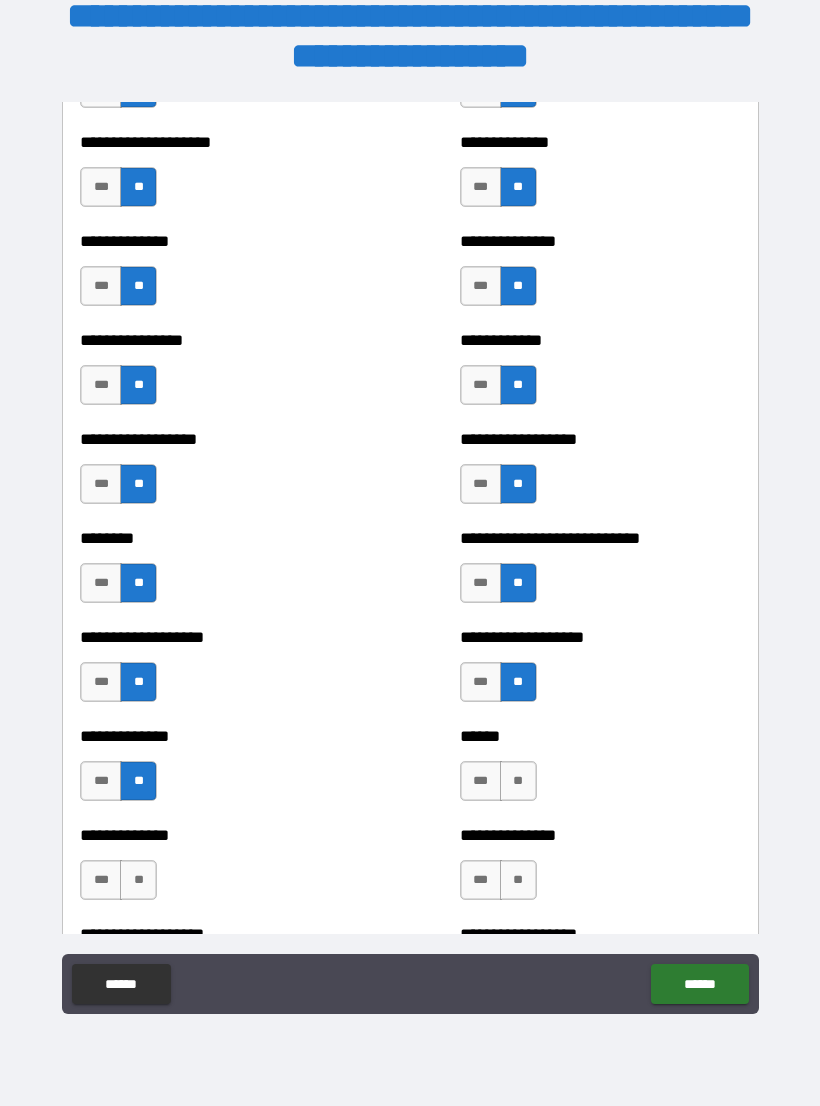 click on "**" at bounding box center [518, 781] 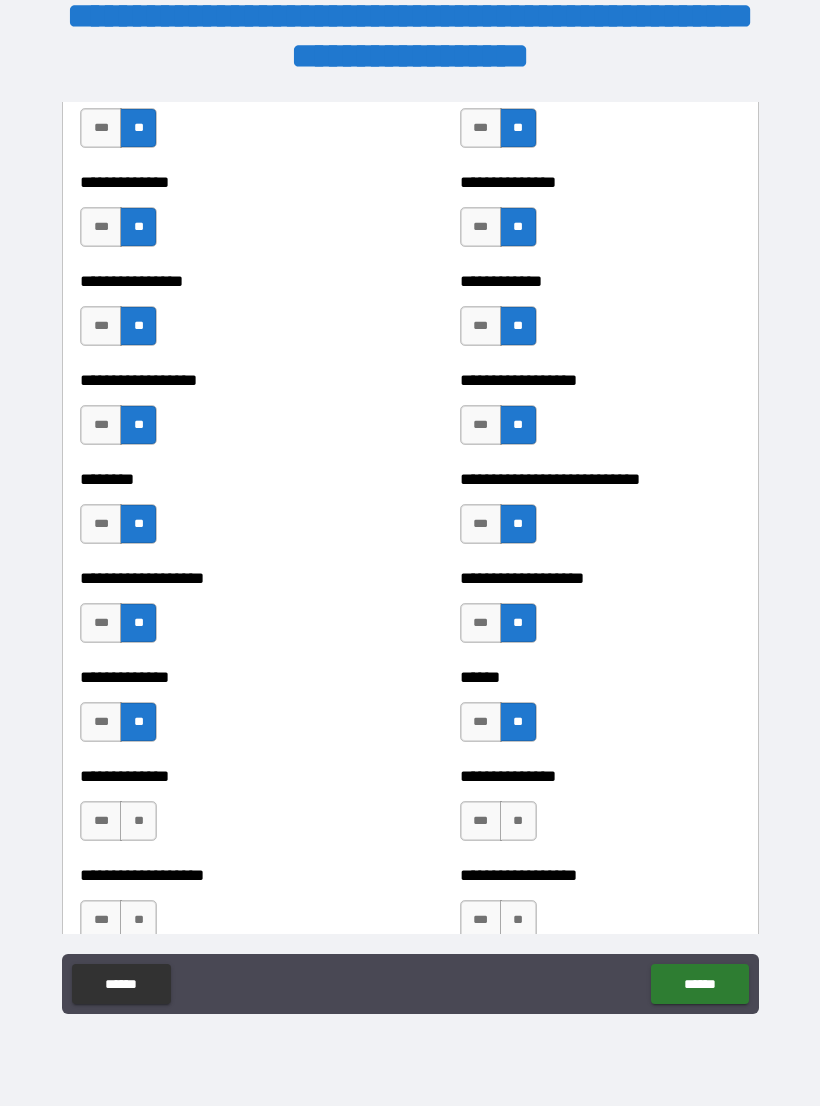 scroll, scrollTop: 4276, scrollLeft: 0, axis: vertical 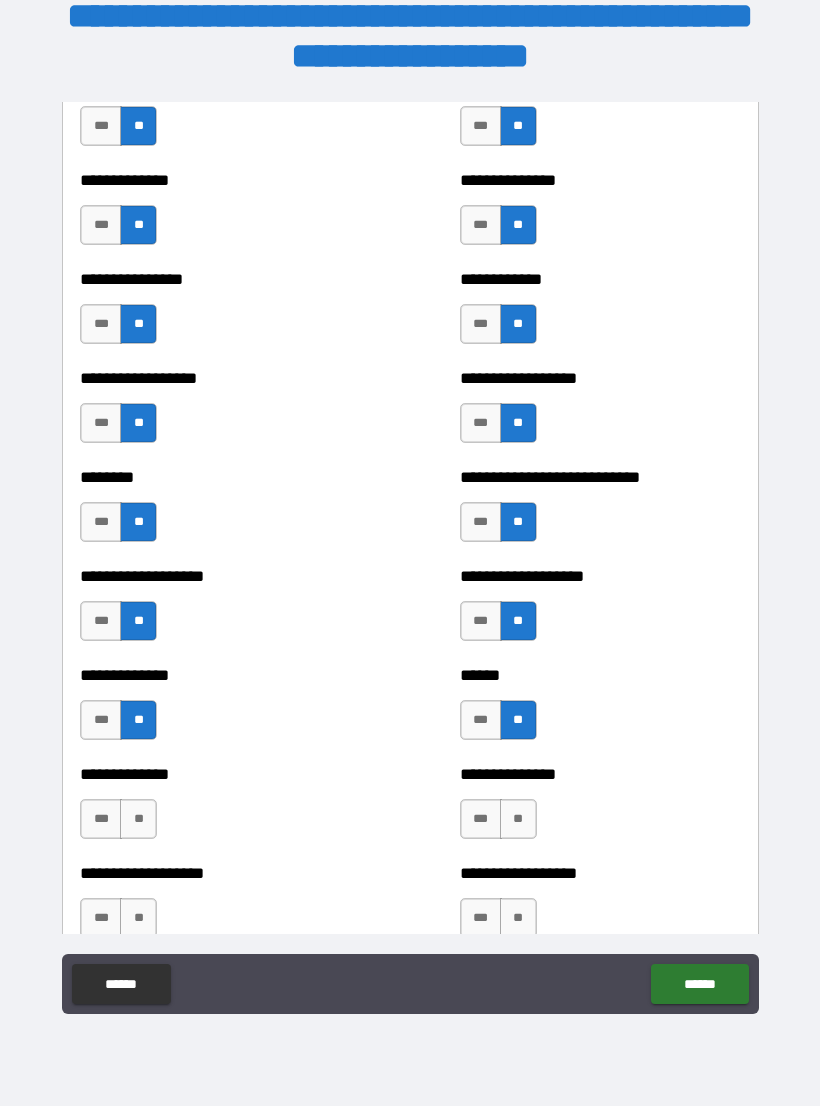 click on "**" at bounding box center [138, 819] 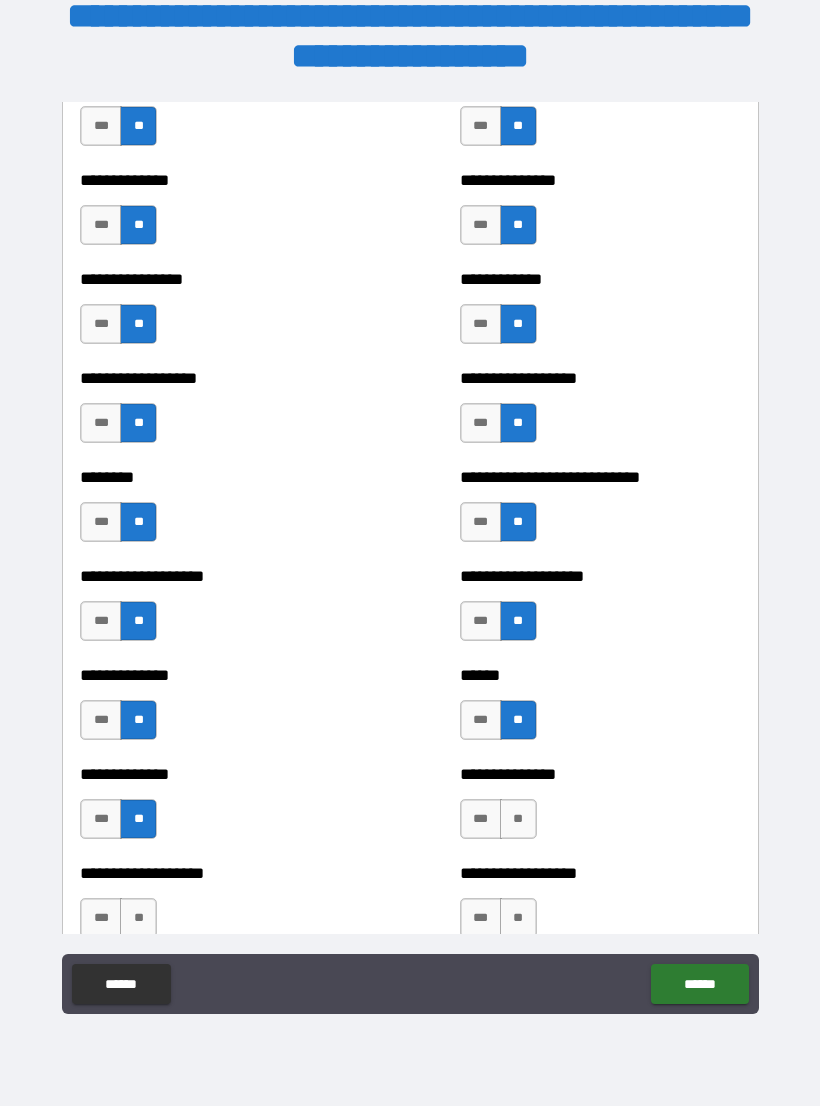 click on "***" at bounding box center (481, 819) 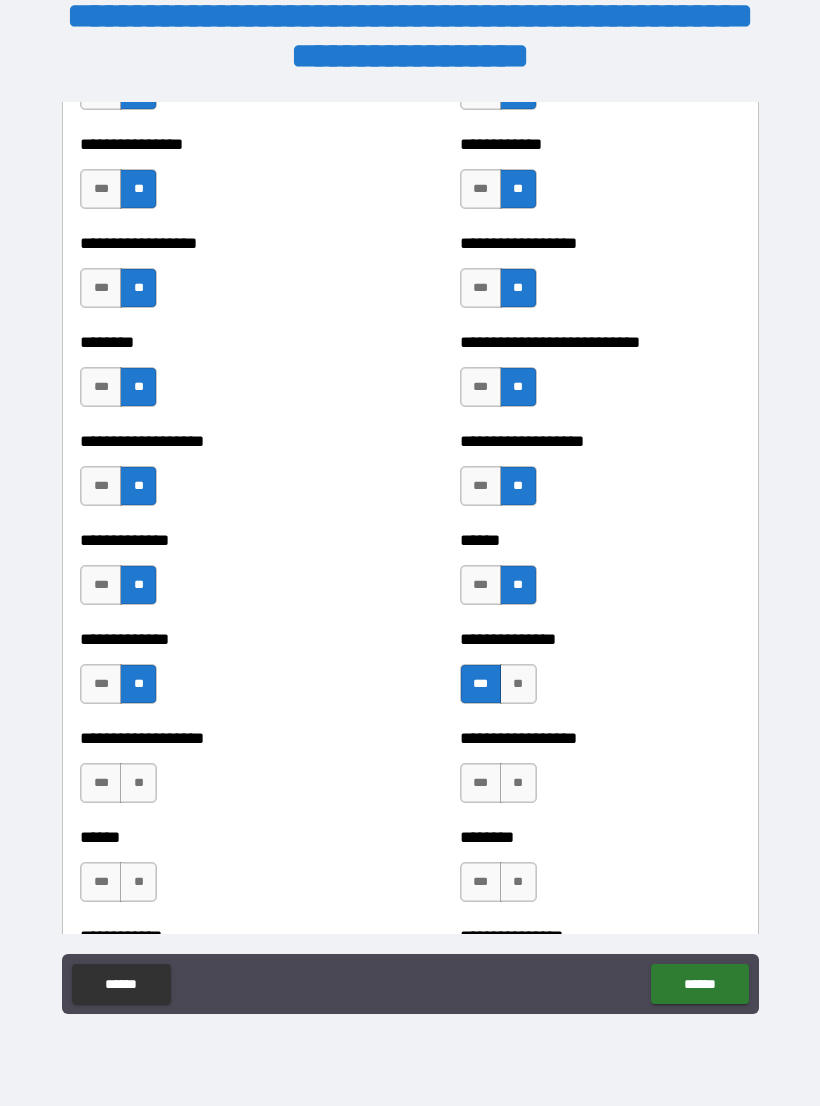 scroll, scrollTop: 4414, scrollLeft: 0, axis: vertical 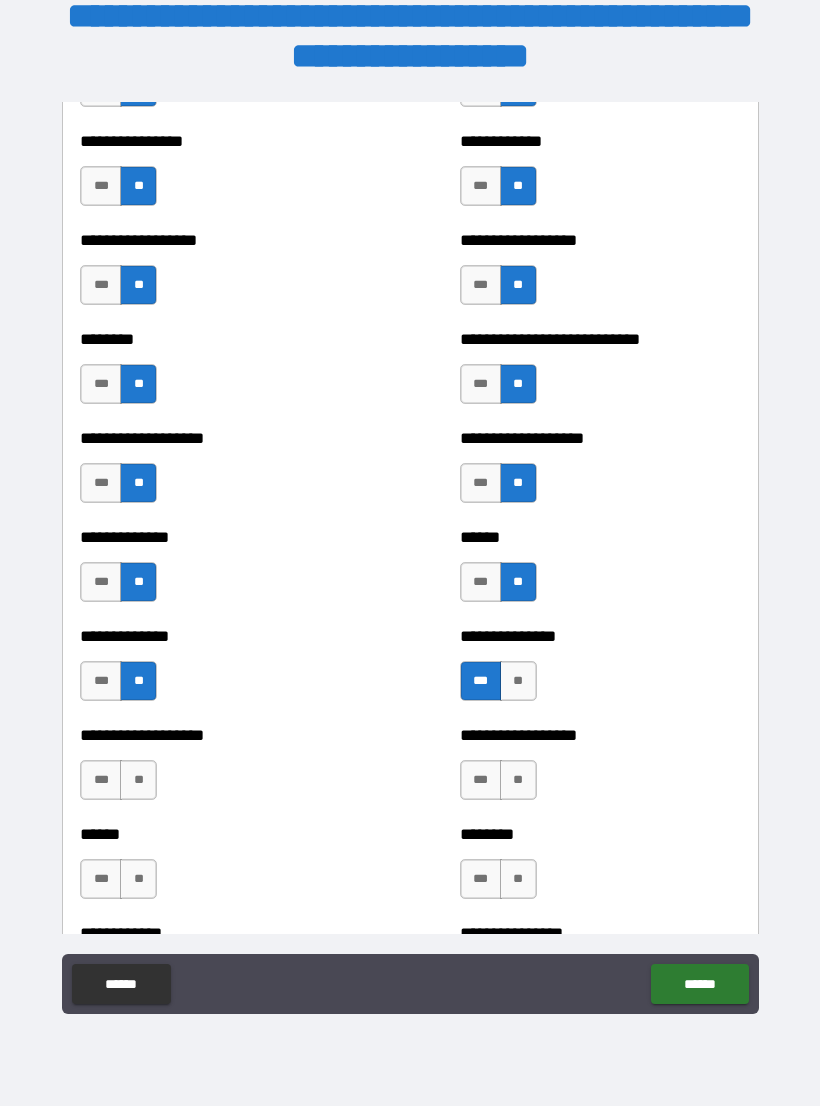 click on "**" at bounding box center (138, 780) 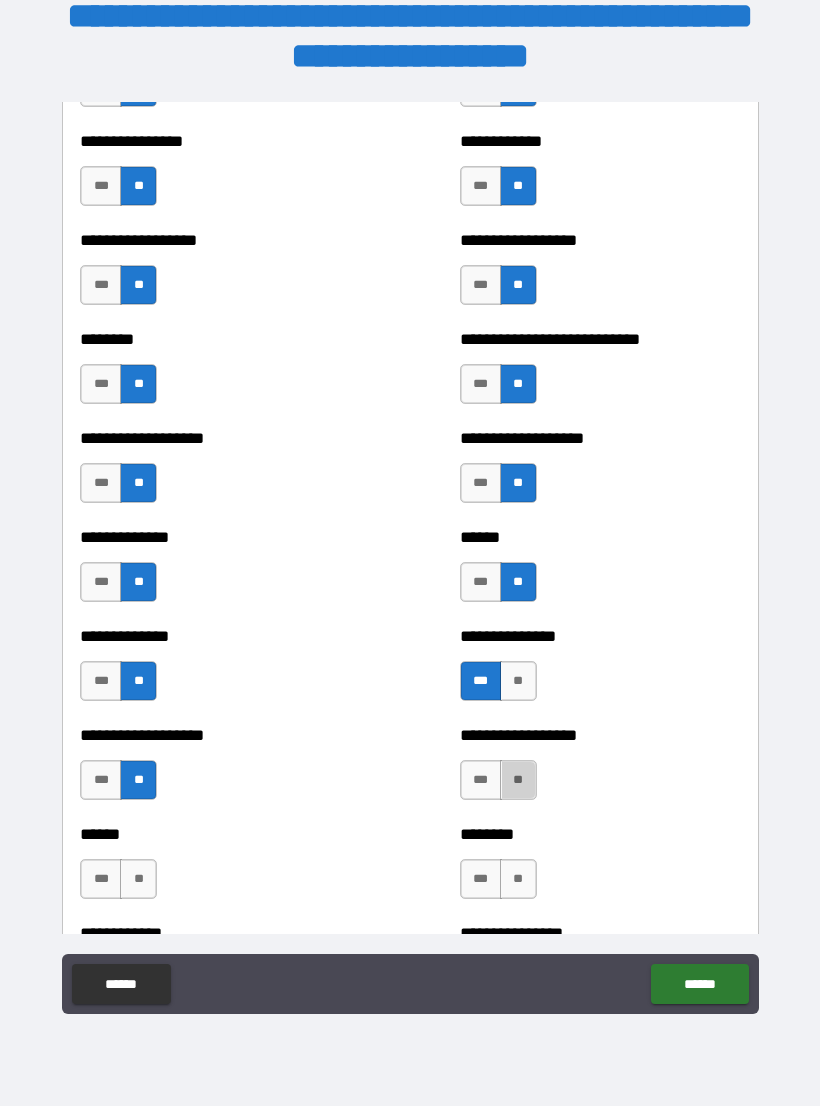 click on "**" at bounding box center [518, 780] 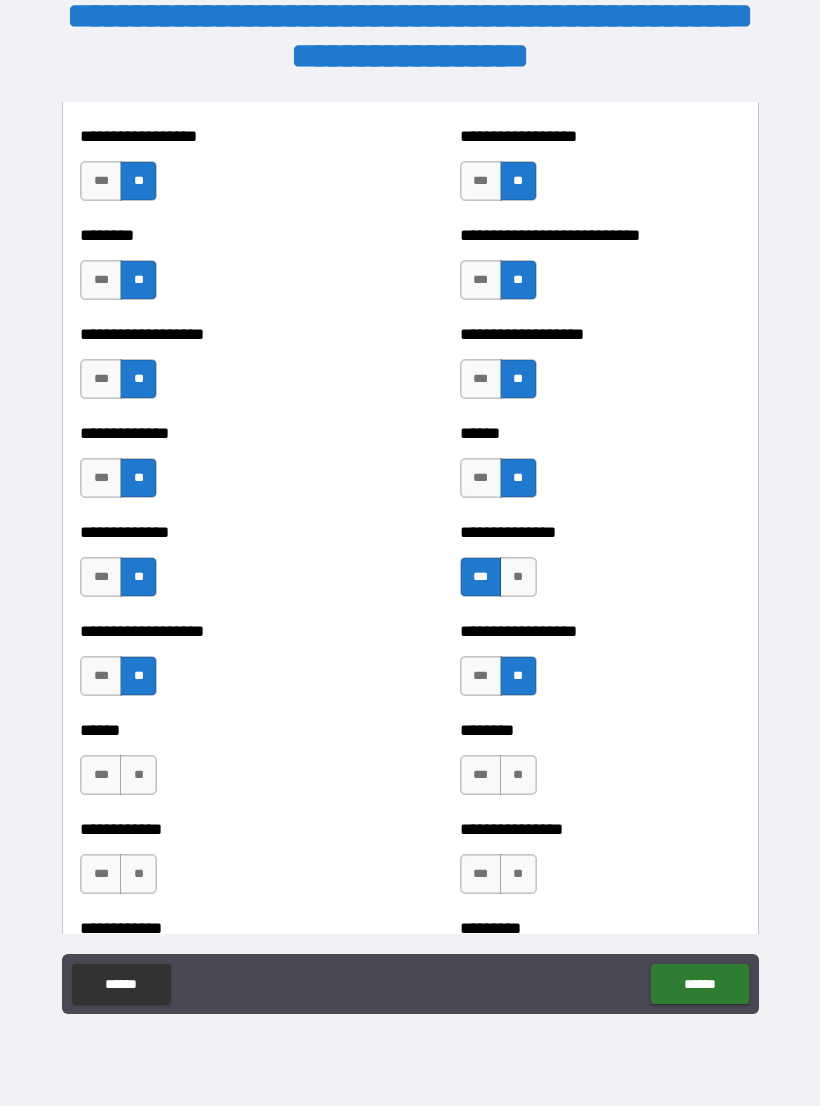 scroll, scrollTop: 4537, scrollLeft: 0, axis: vertical 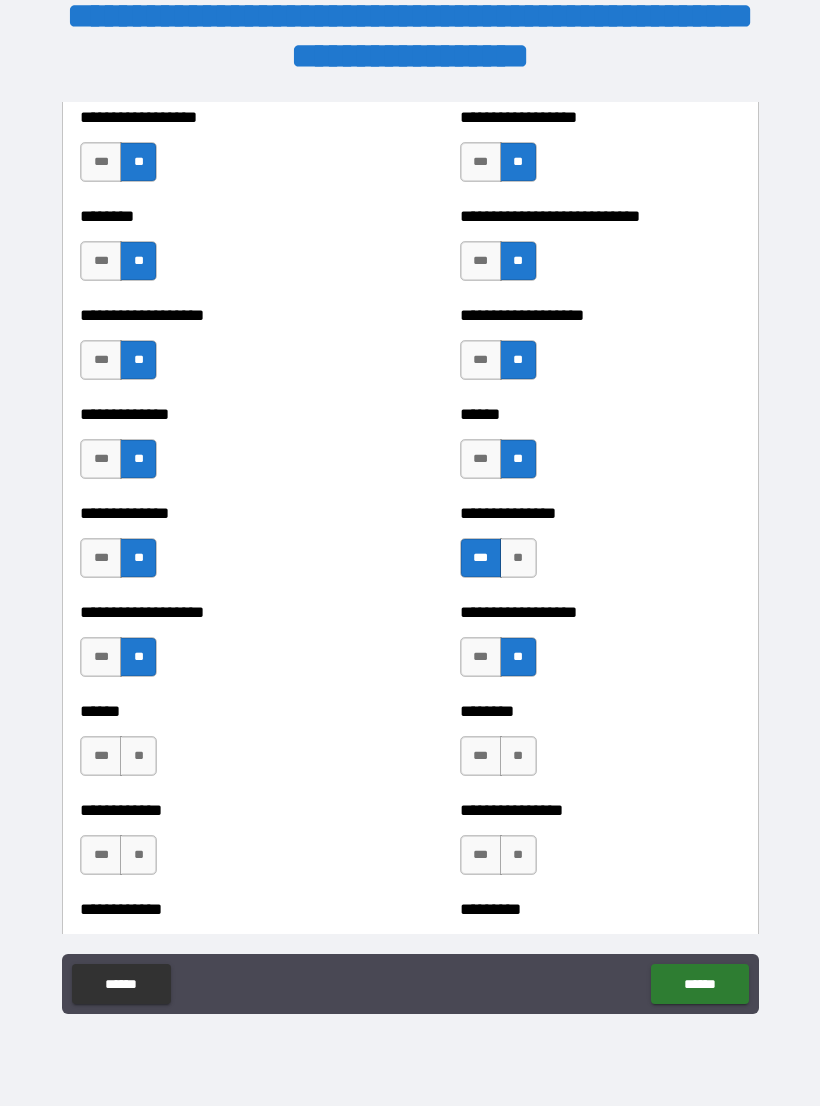click on "**" at bounding box center [138, 756] 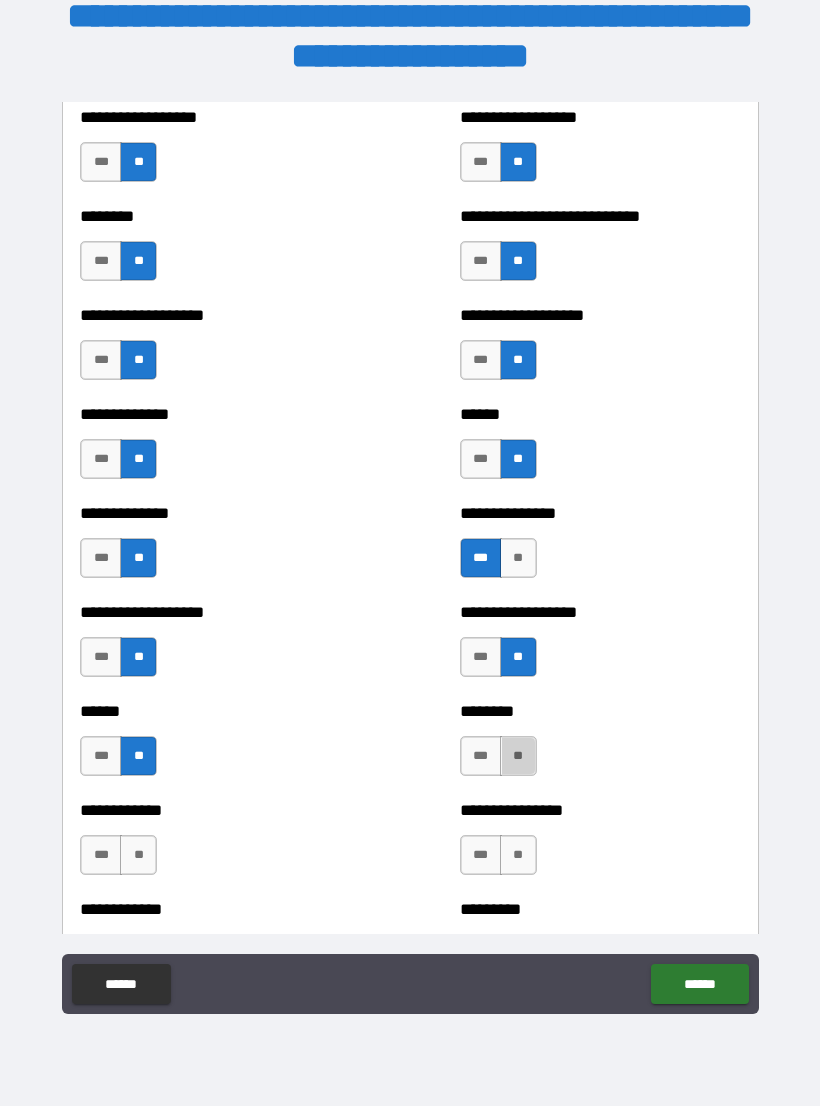 click on "**" at bounding box center [518, 756] 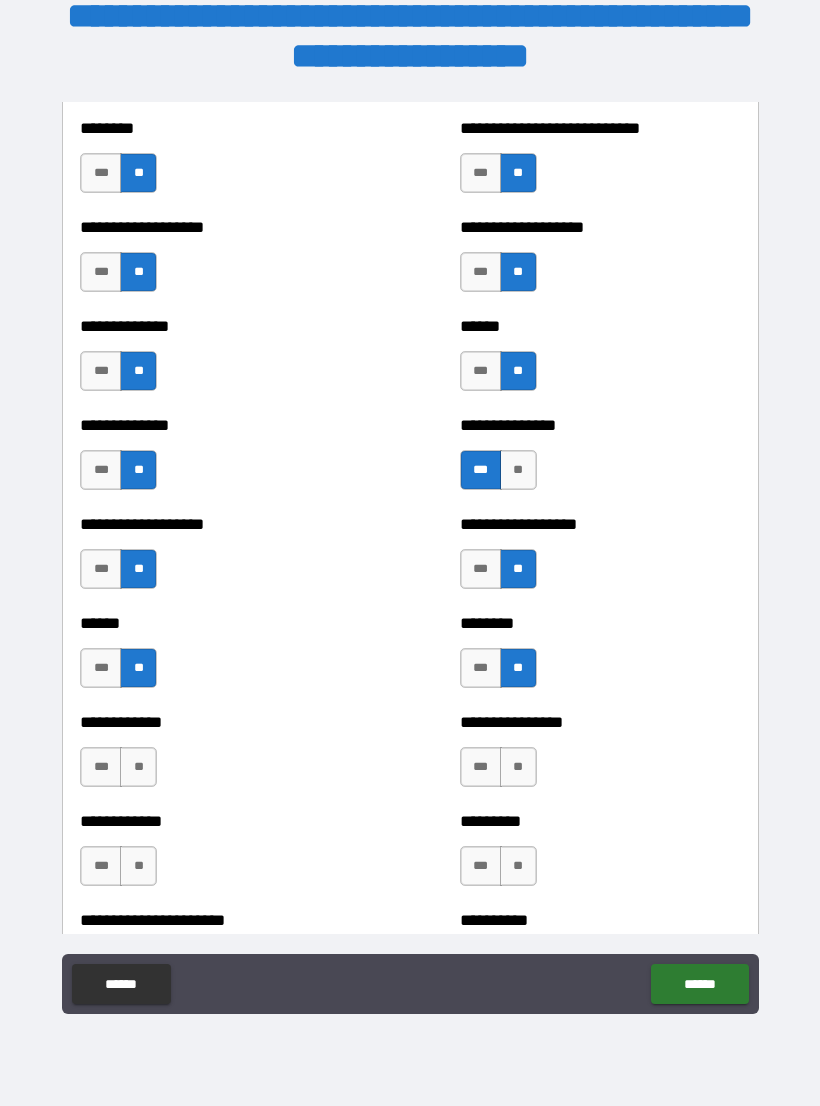 scroll, scrollTop: 4647, scrollLeft: 0, axis: vertical 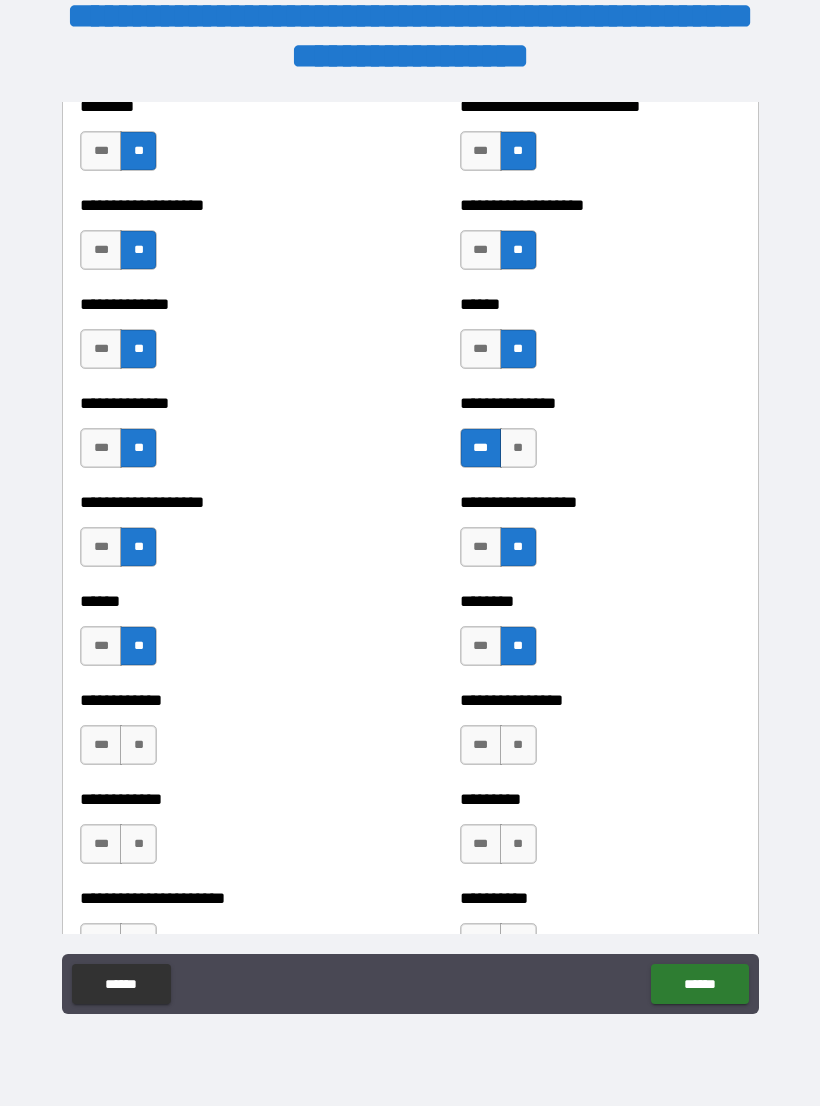 click on "**" at bounding box center (138, 745) 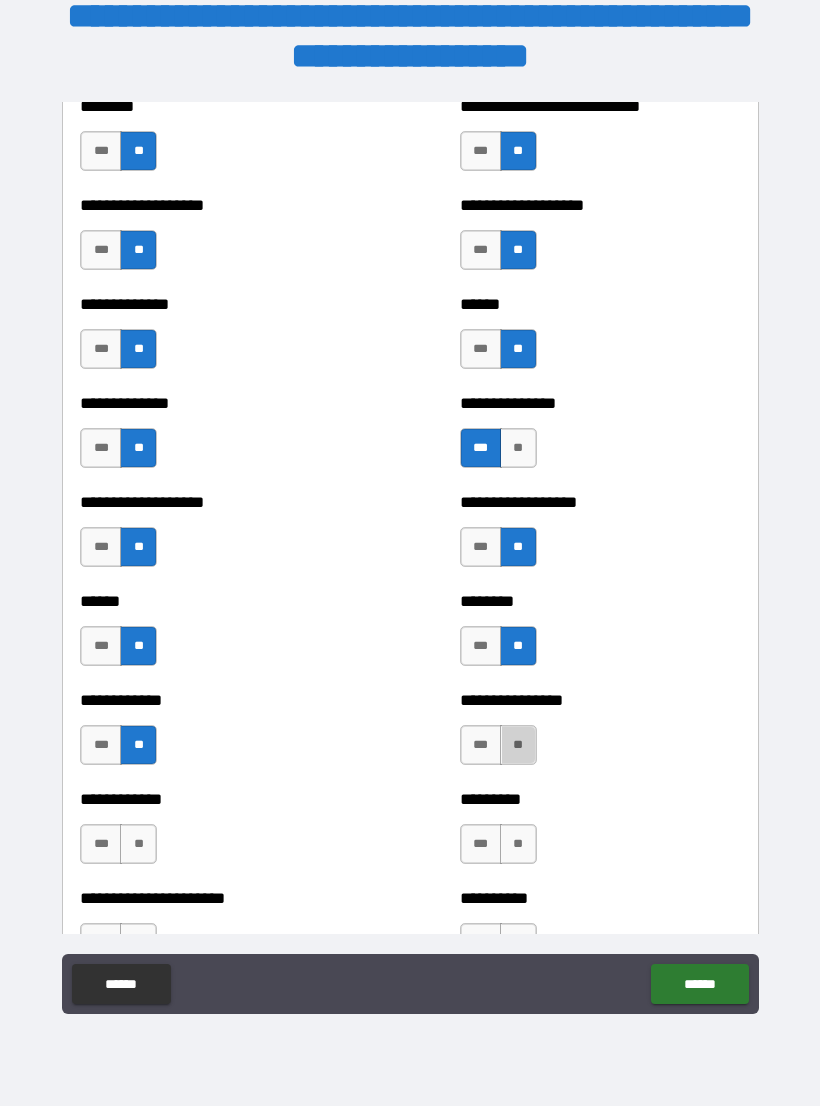 click on "**" at bounding box center [518, 745] 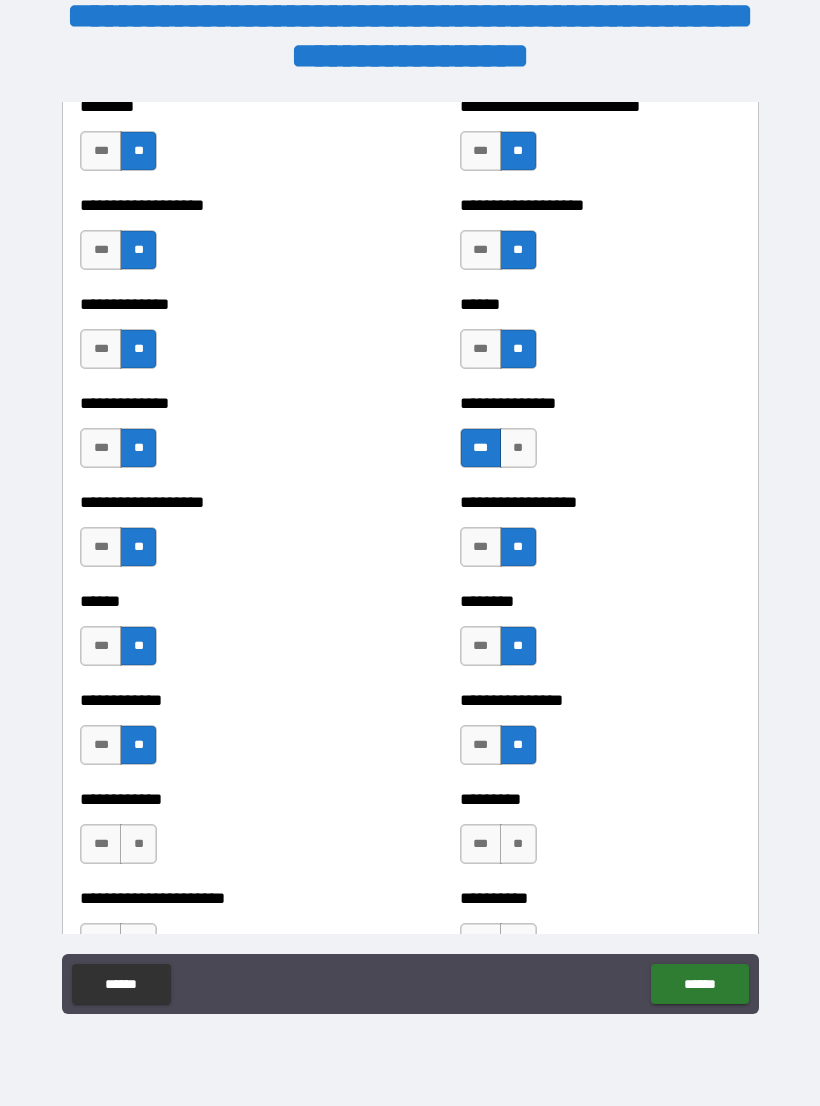 click on "**" at bounding box center (138, 844) 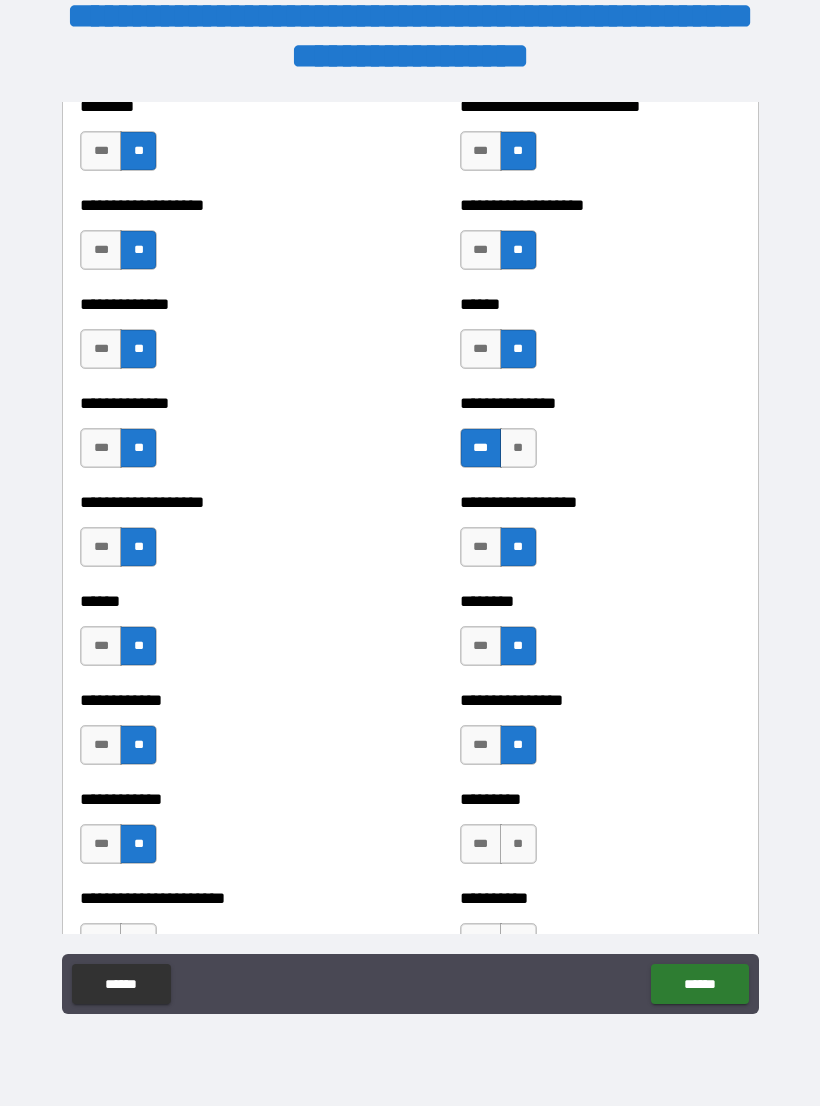 click on "**" at bounding box center [518, 844] 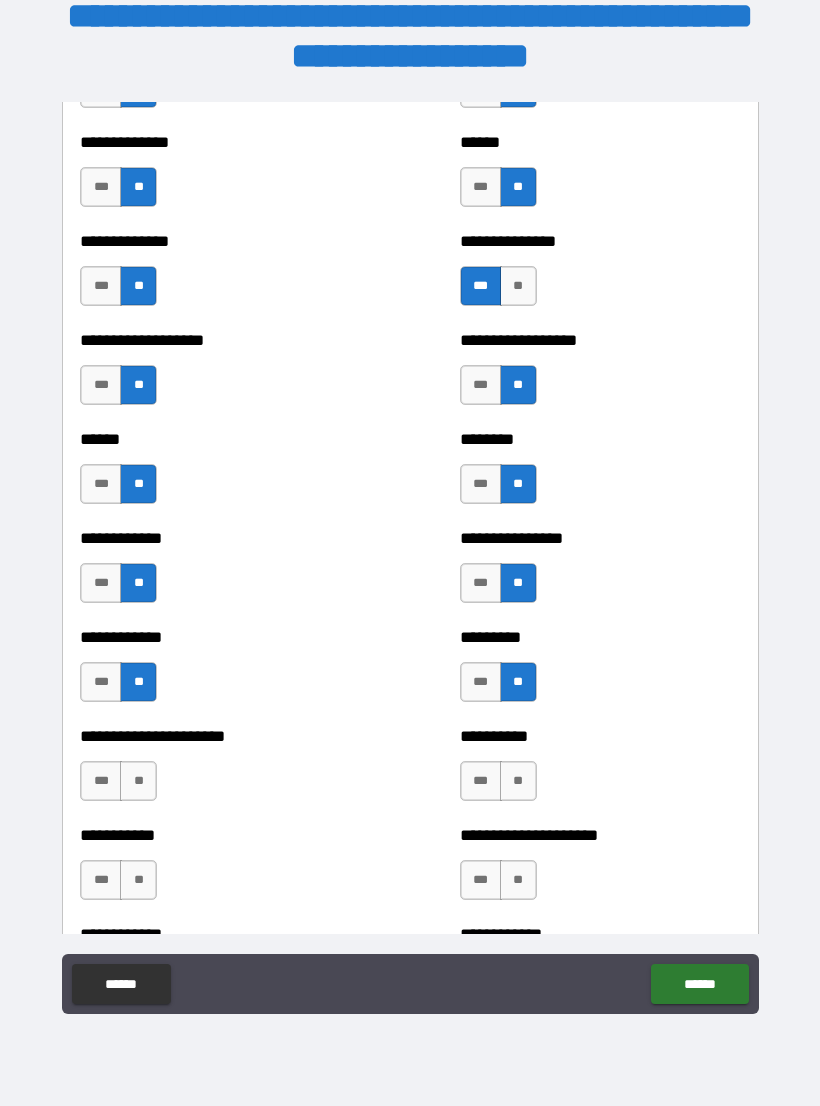 scroll, scrollTop: 4810, scrollLeft: 0, axis: vertical 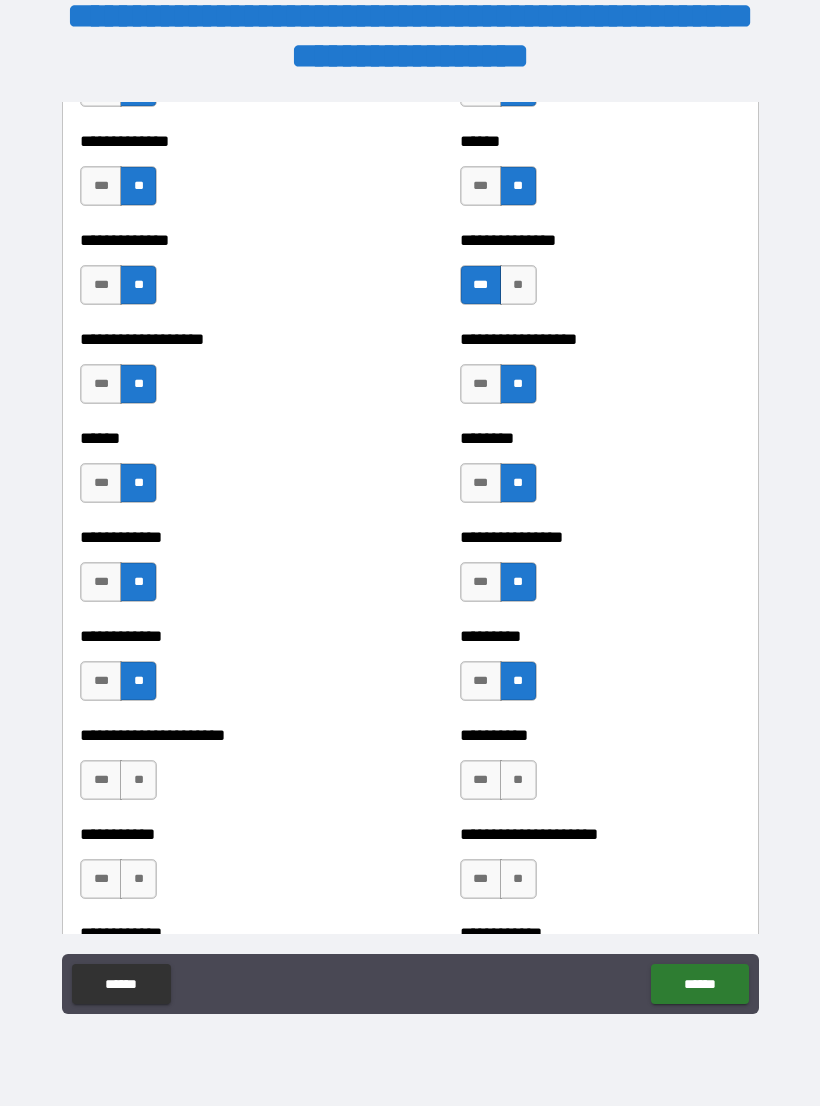 click on "**" at bounding box center (138, 780) 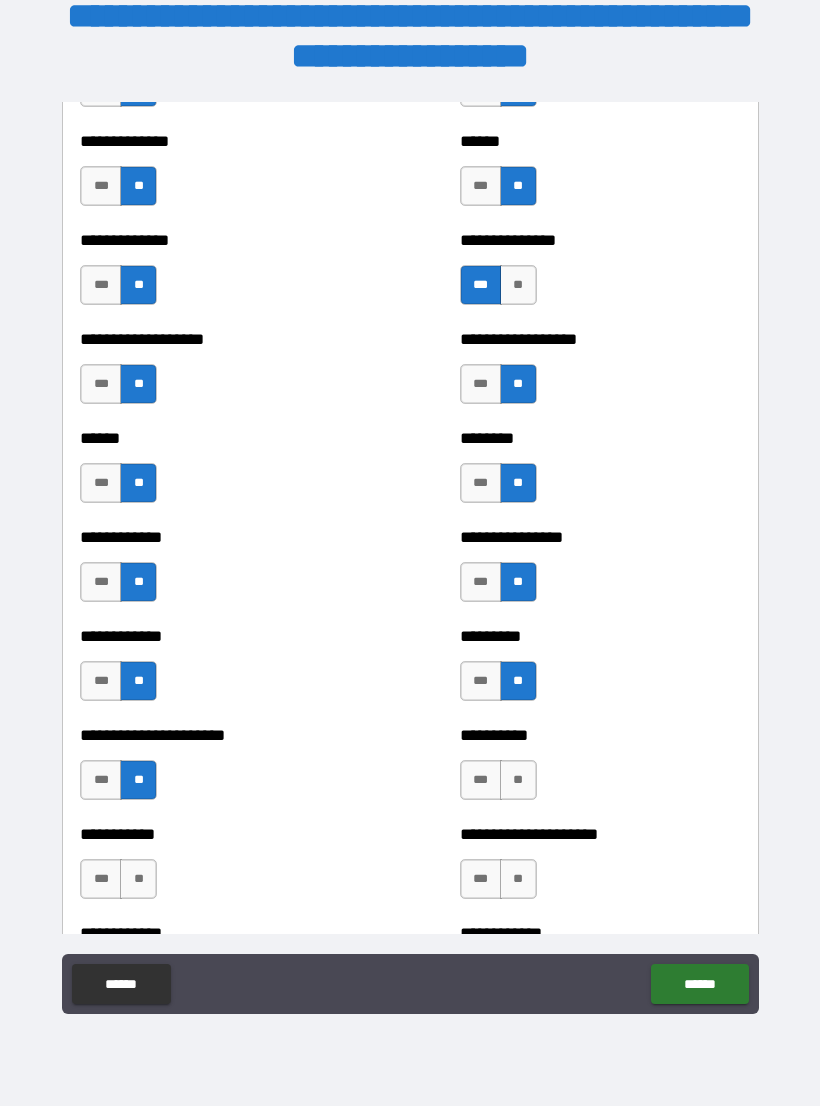 click on "**" at bounding box center (518, 780) 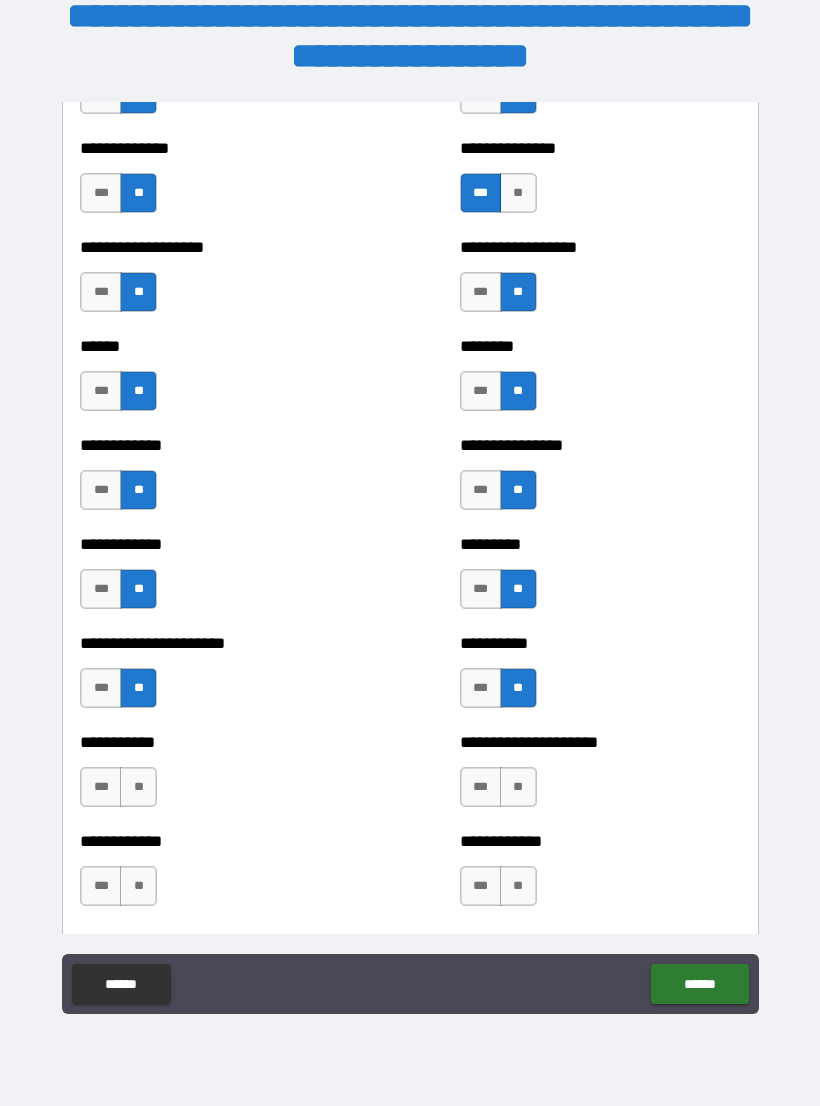 scroll, scrollTop: 4947, scrollLeft: 0, axis: vertical 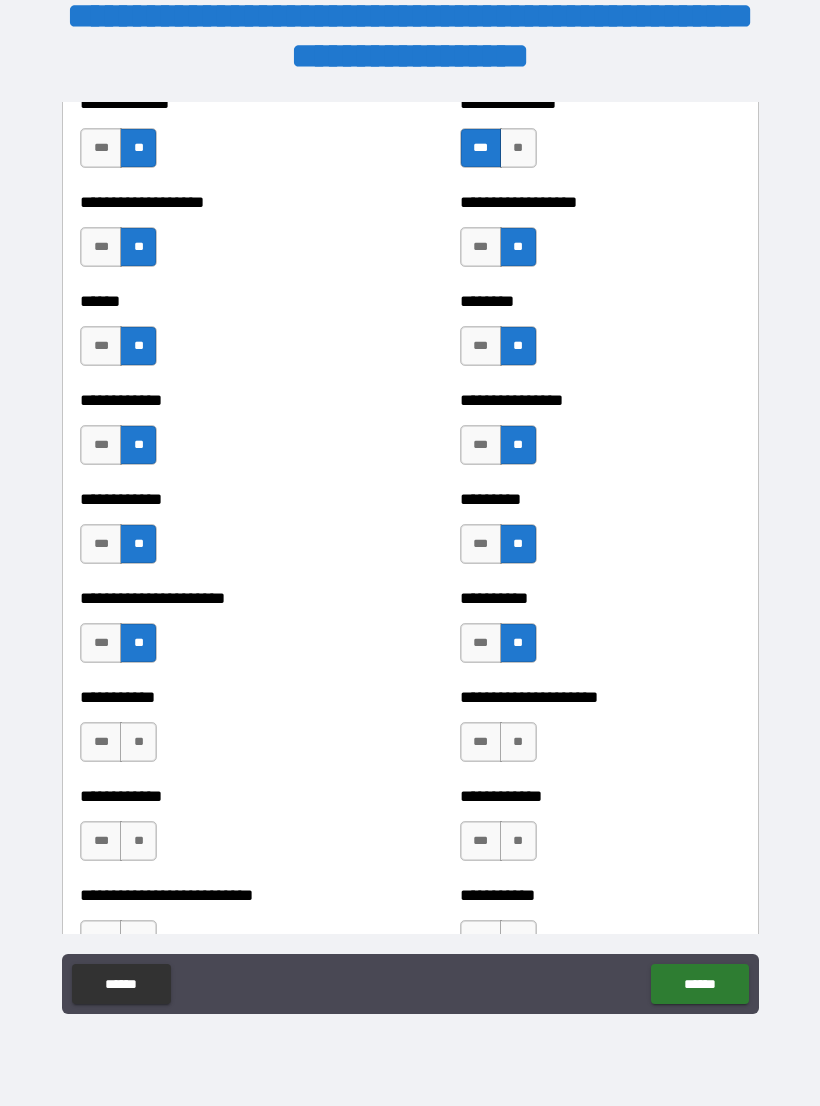 click on "**" at bounding box center [138, 742] 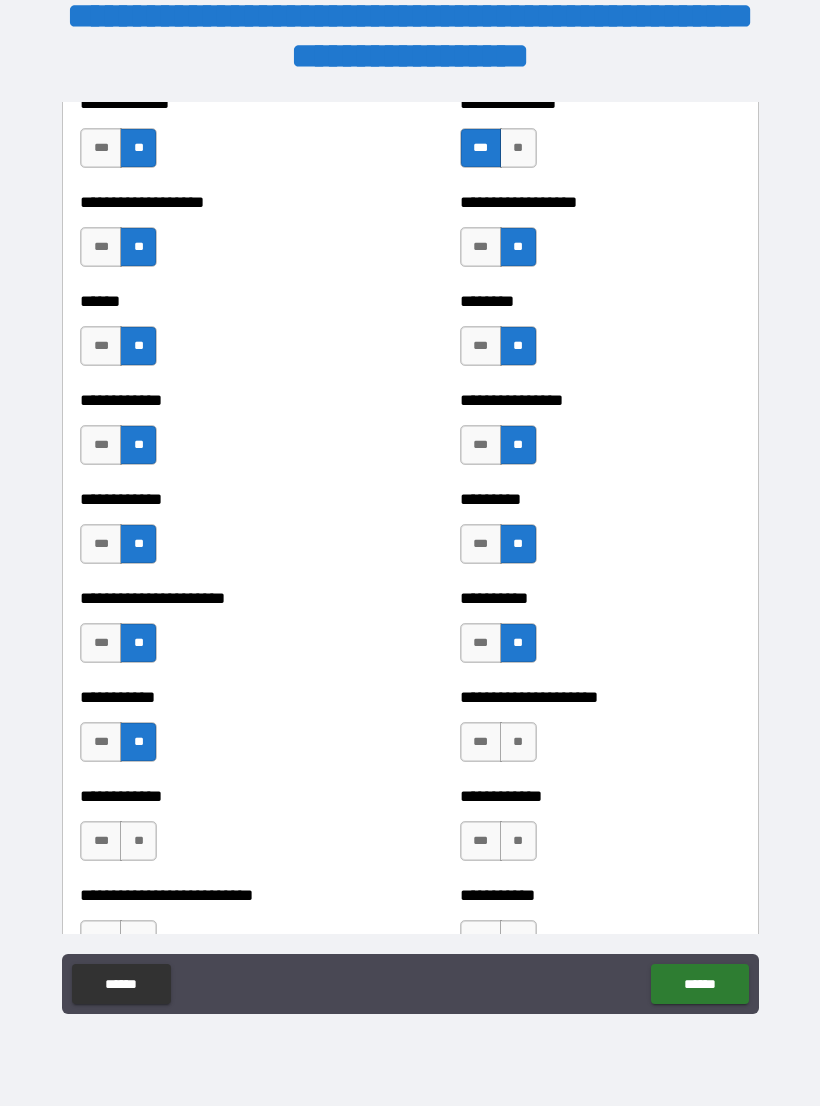 click on "**" at bounding box center [518, 742] 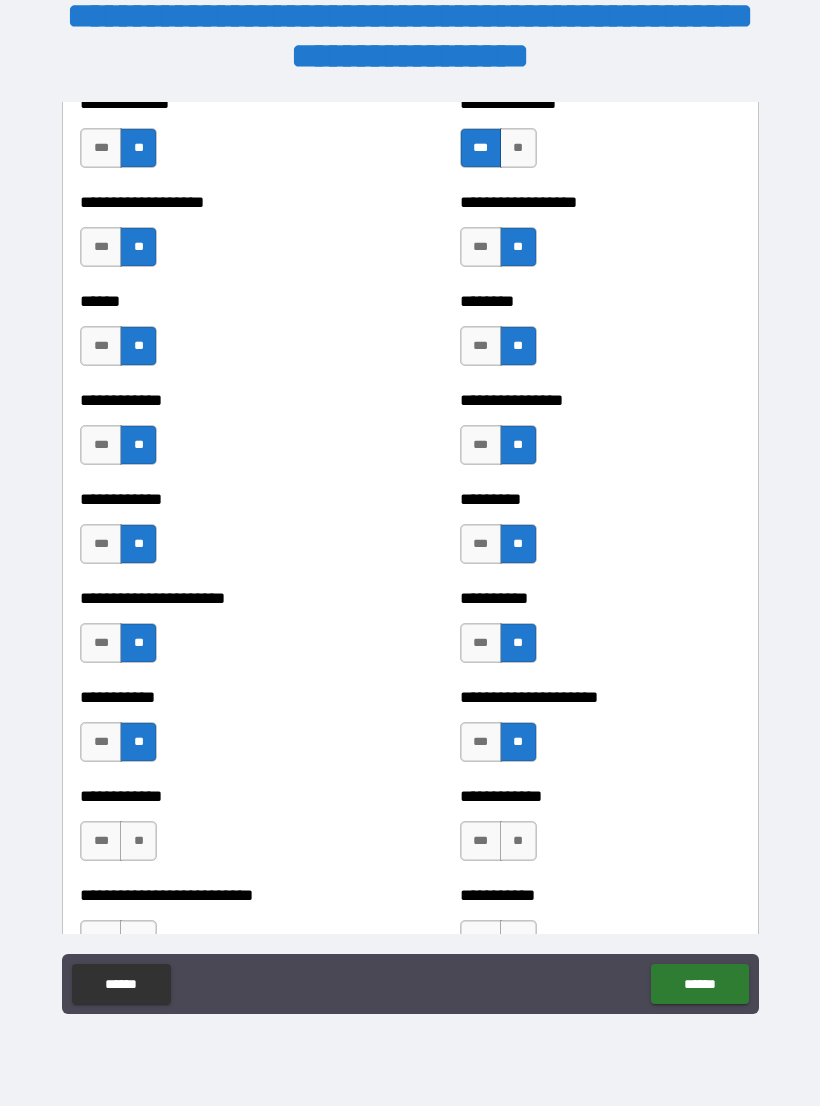 click on "**" at bounding box center [138, 841] 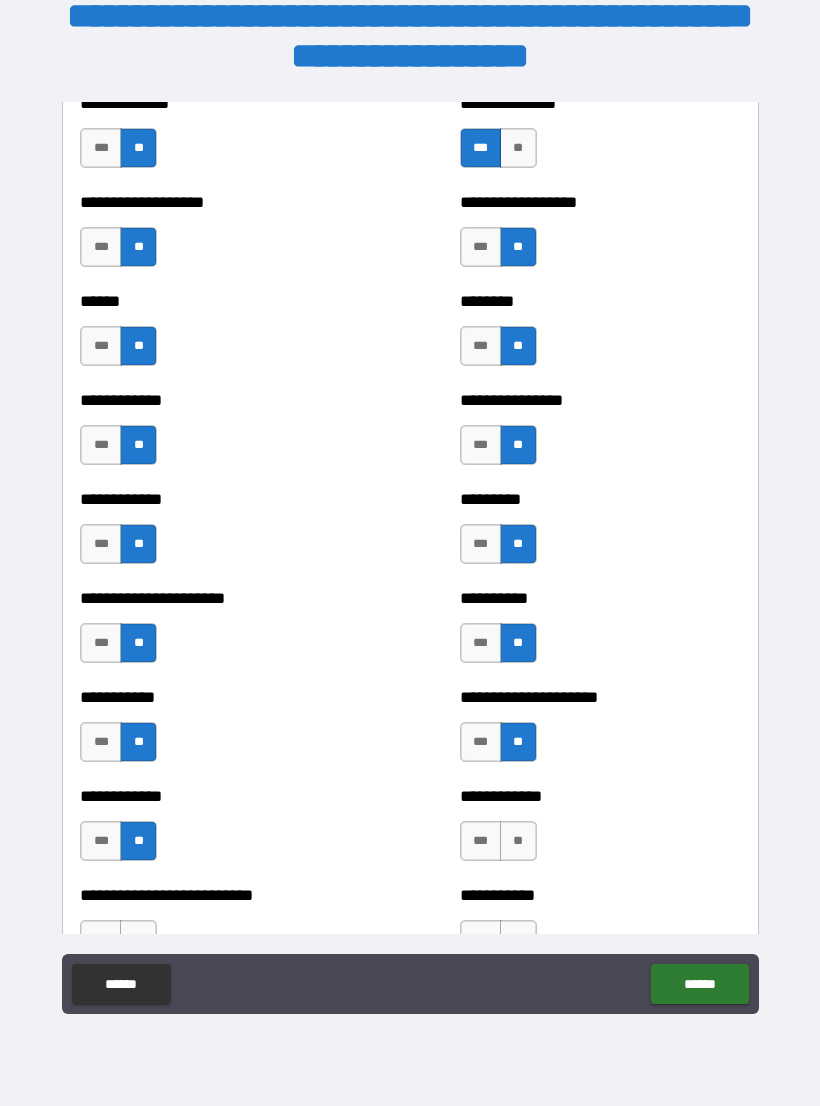 click on "**" at bounding box center [518, 841] 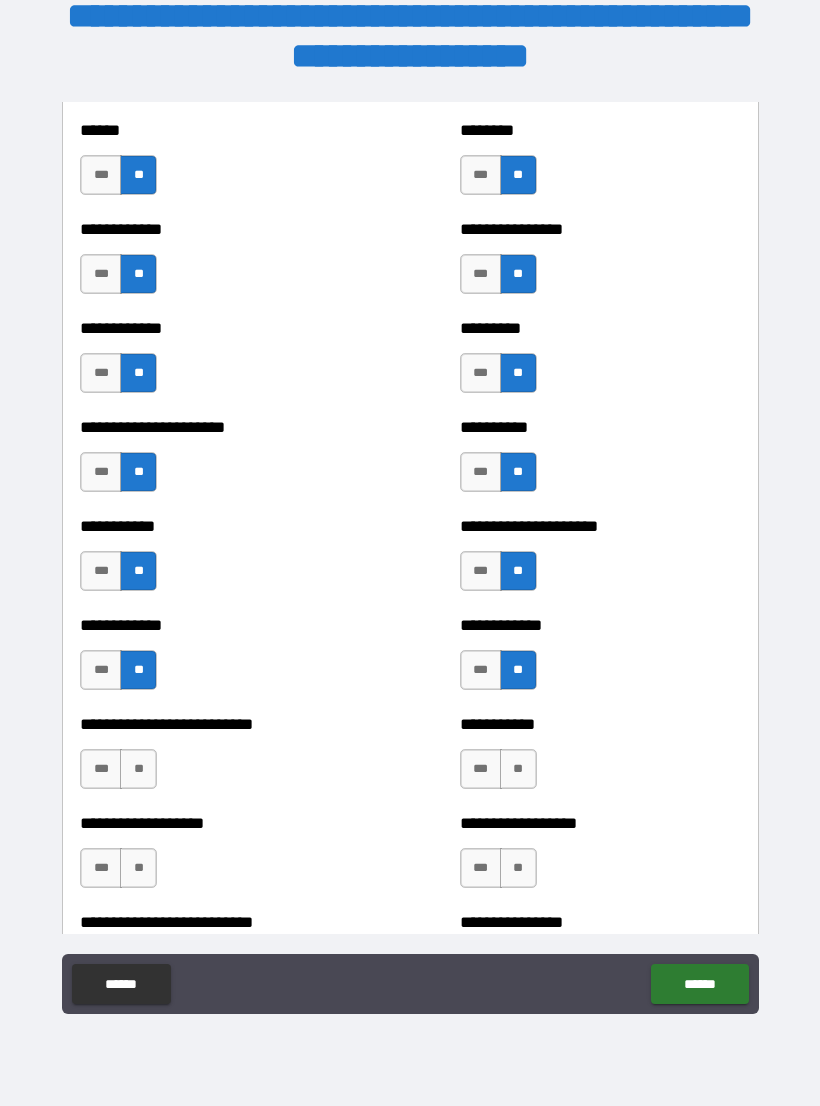 scroll, scrollTop: 5126, scrollLeft: 0, axis: vertical 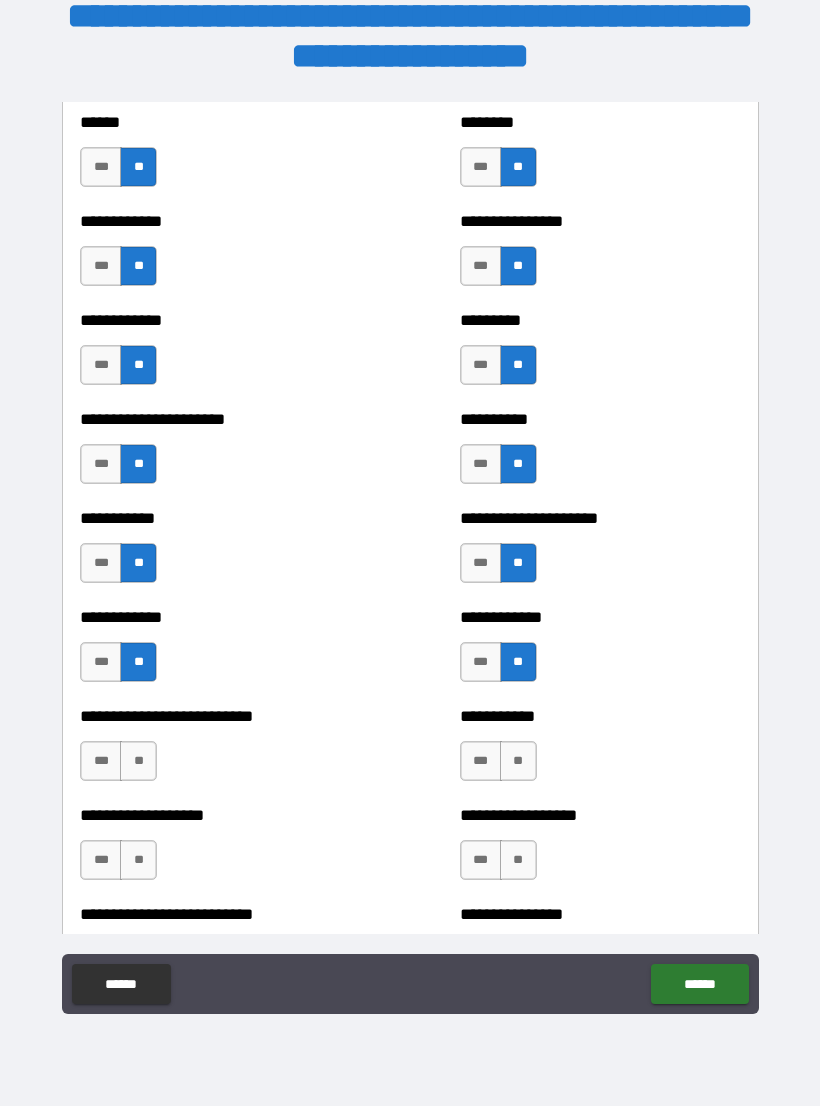 click on "**" at bounding box center [138, 761] 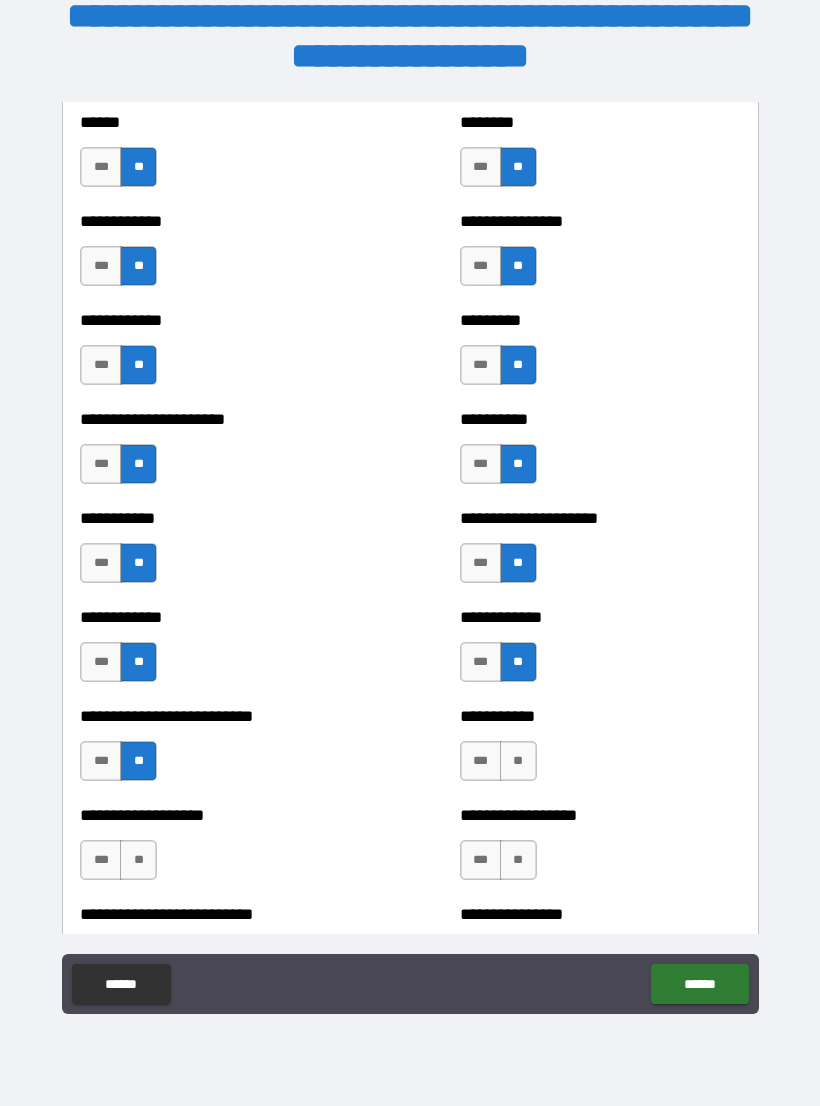 click on "**" at bounding box center (518, 761) 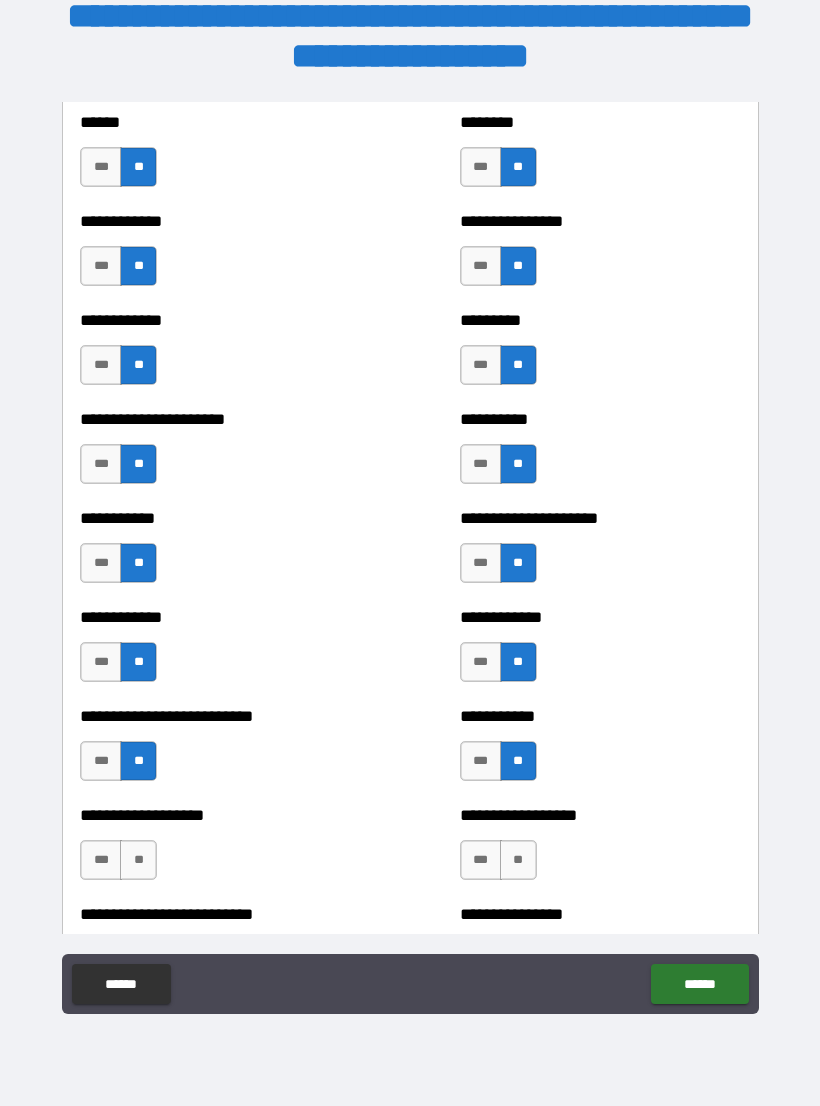 click on "**" at bounding box center (138, 860) 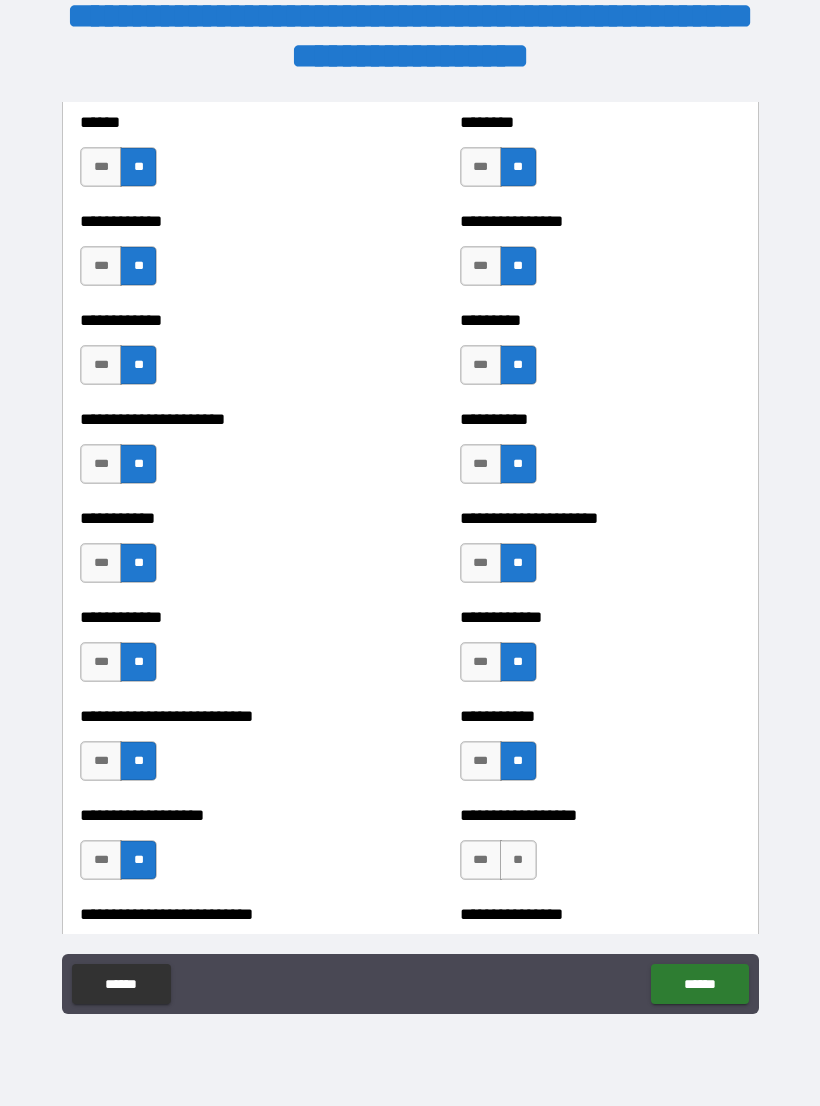 click on "**" at bounding box center [518, 860] 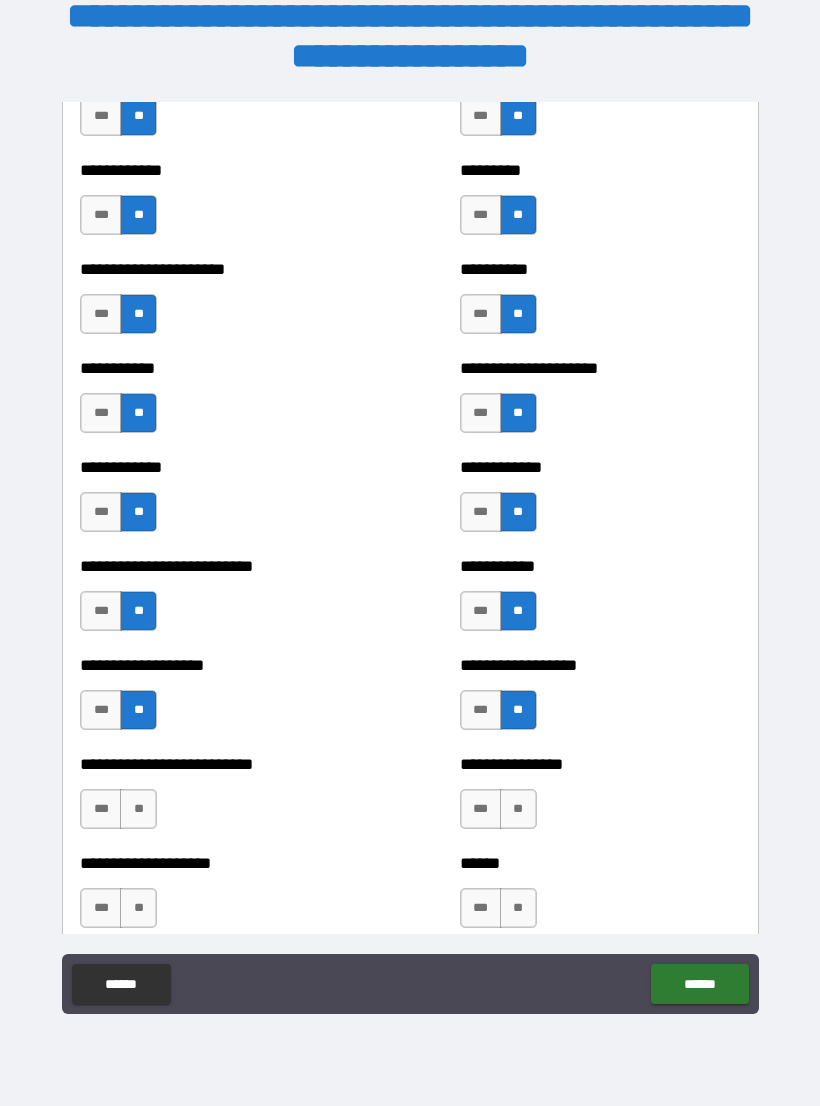 scroll, scrollTop: 5285, scrollLeft: 0, axis: vertical 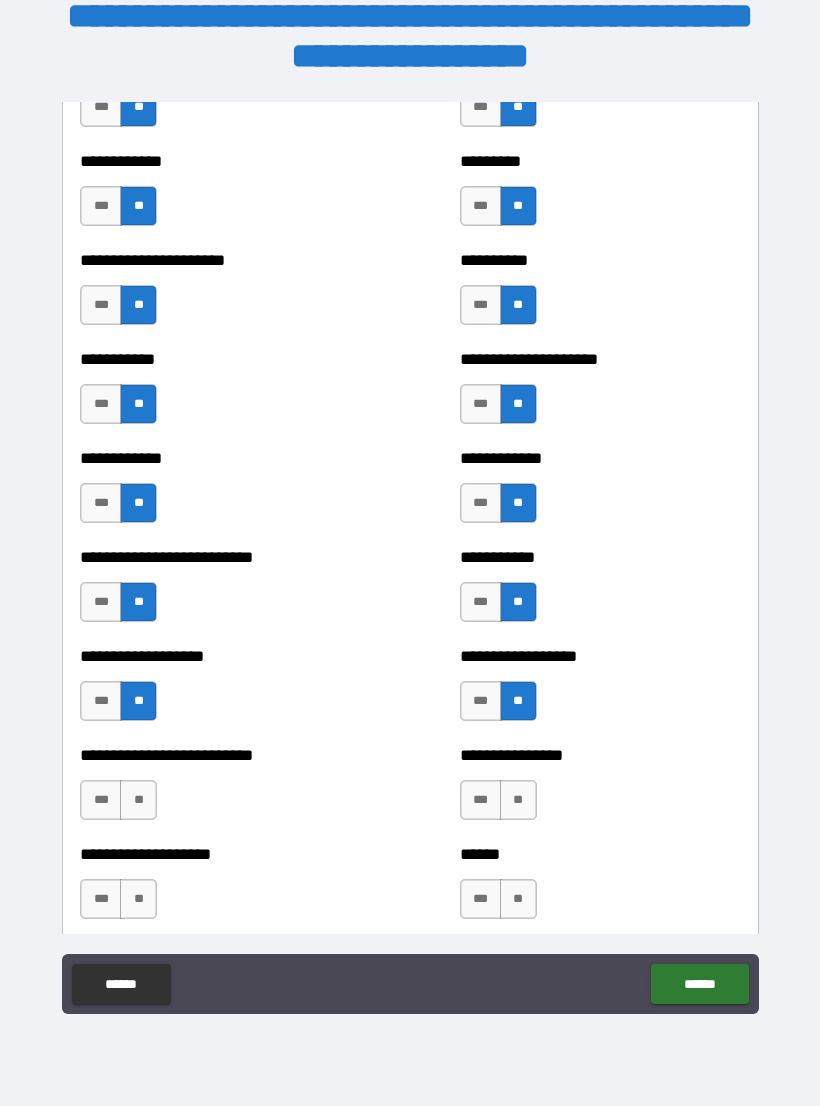 click on "**" at bounding box center (138, 800) 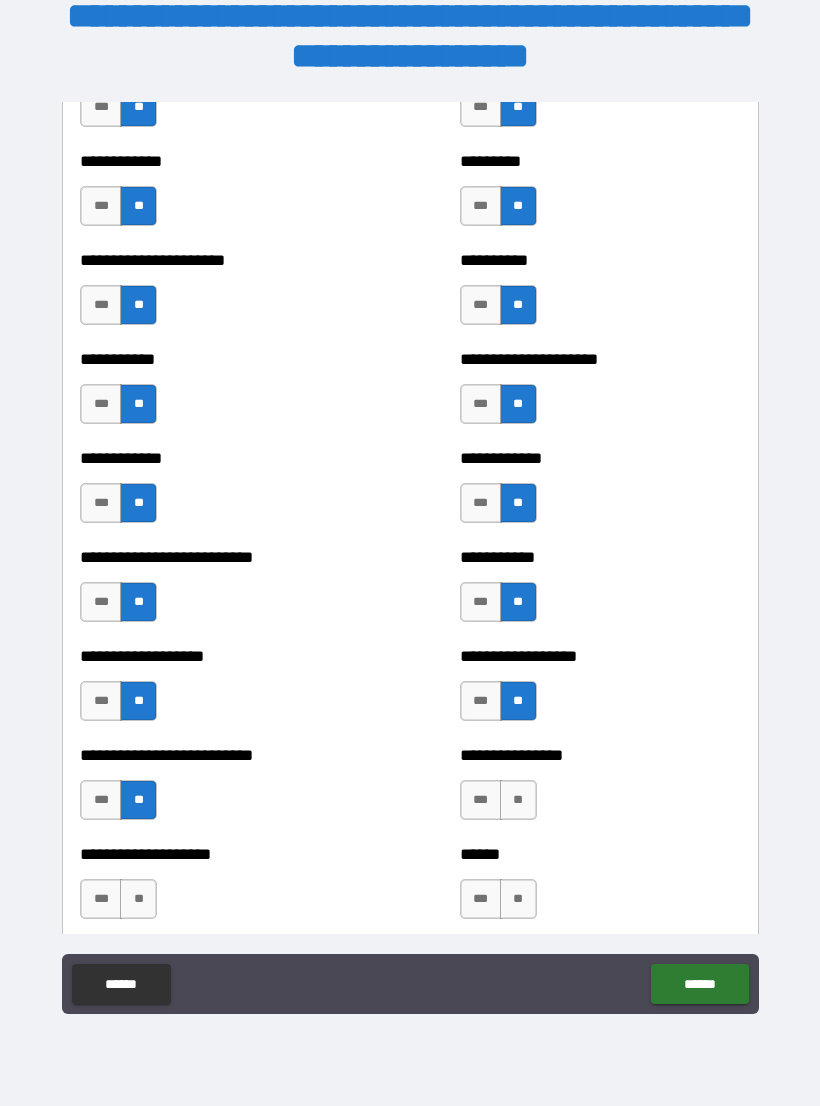 click on "**" at bounding box center [518, 800] 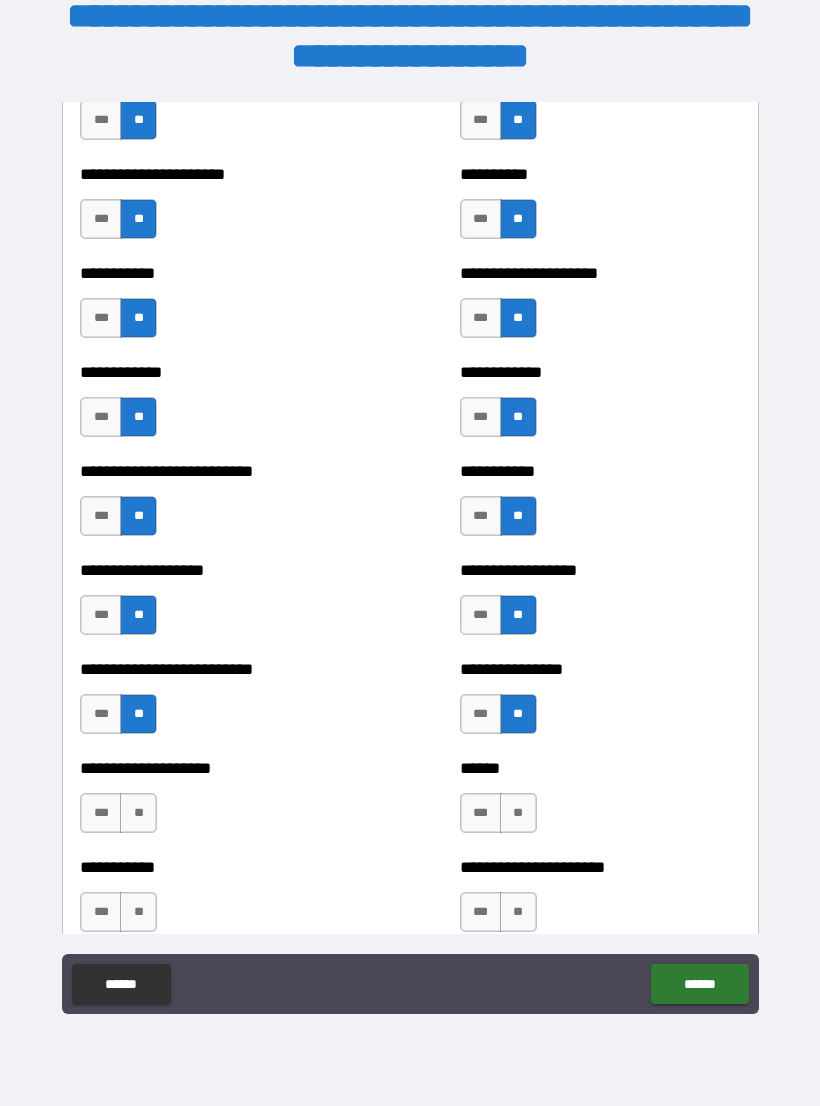 scroll, scrollTop: 5380, scrollLeft: 0, axis: vertical 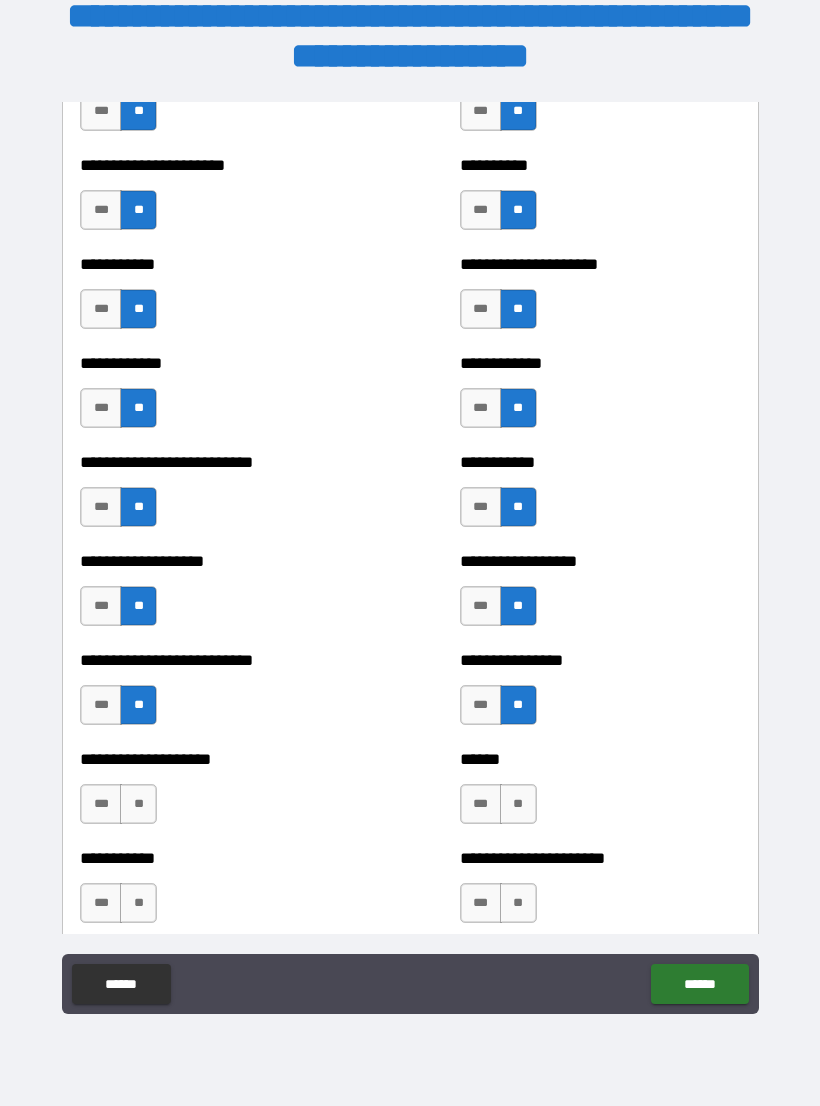 click on "**" at bounding box center (138, 804) 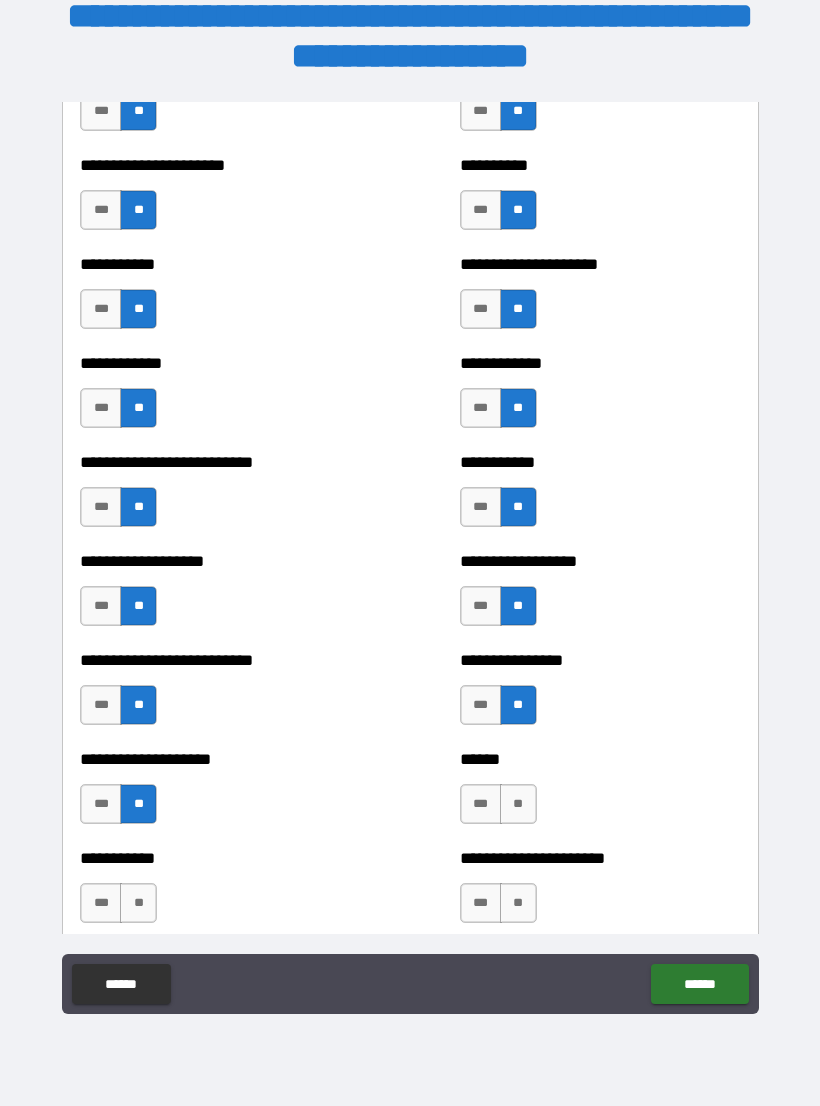 click on "**" at bounding box center [518, 804] 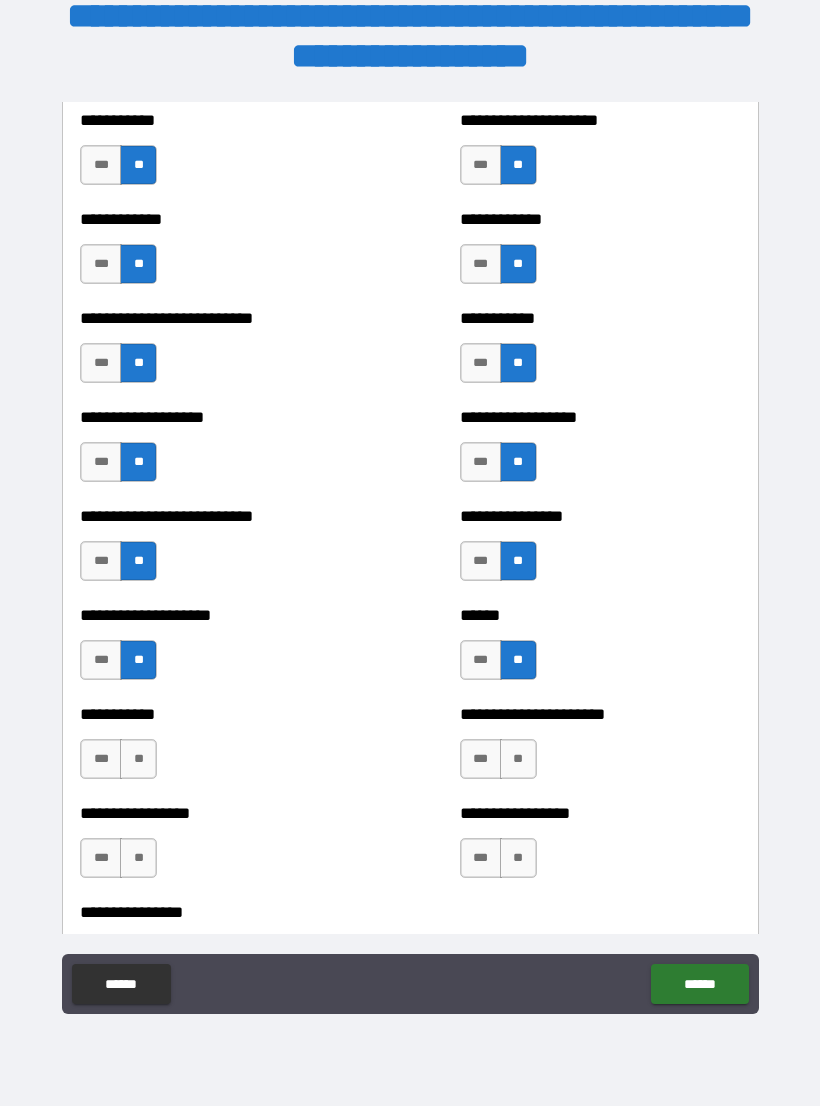 scroll, scrollTop: 5534, scrollLeft: 0, axis: vertical 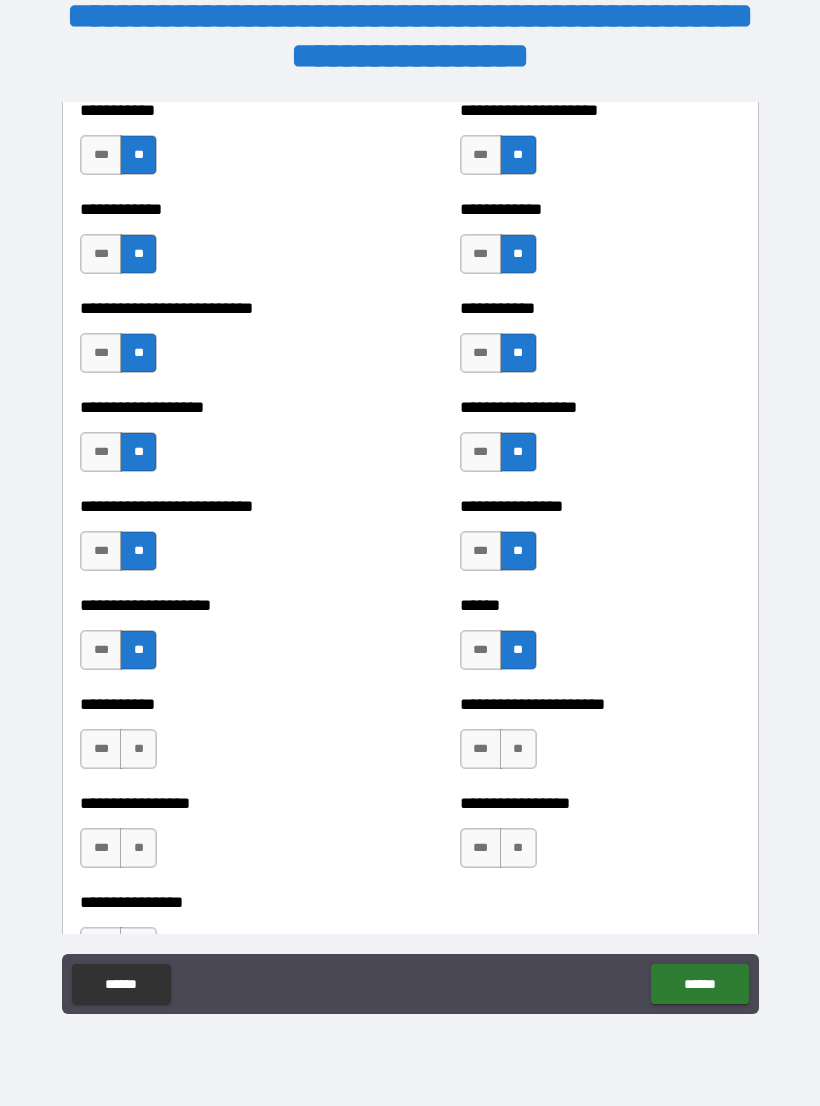 click on "**" at bounding box center (138, 749) 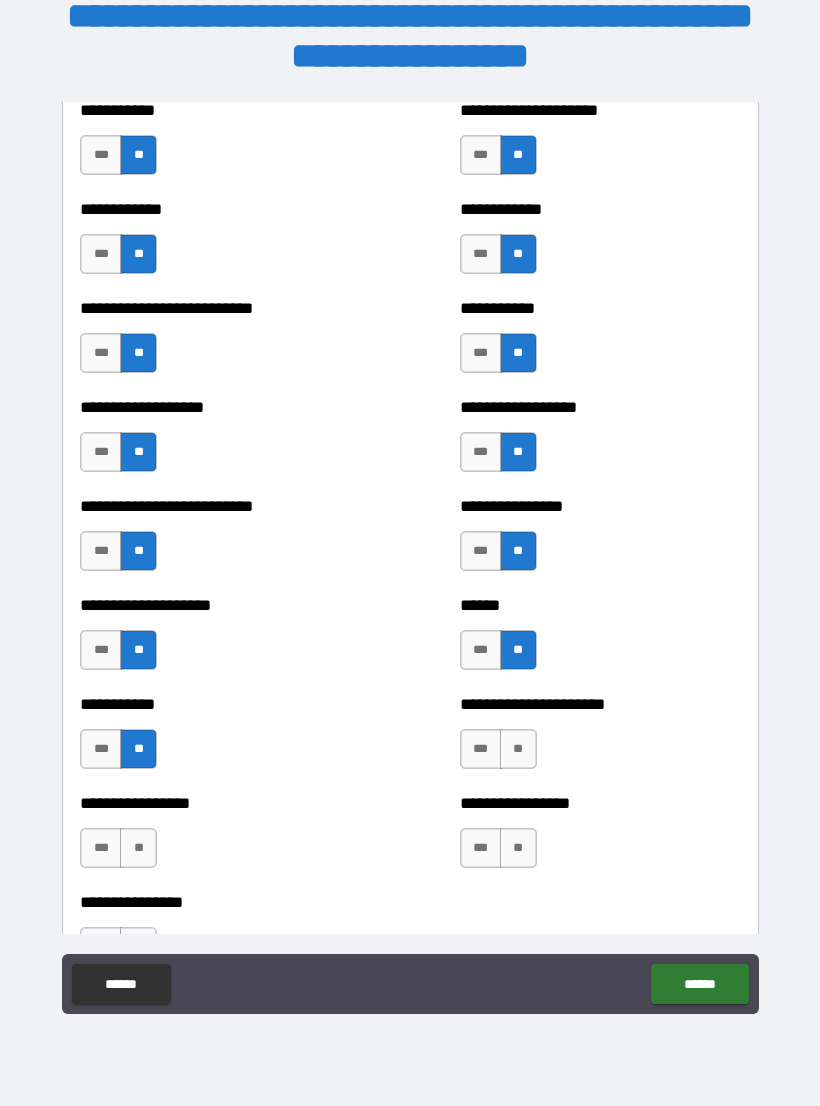 click on "**" at bounding box center (518, 749) 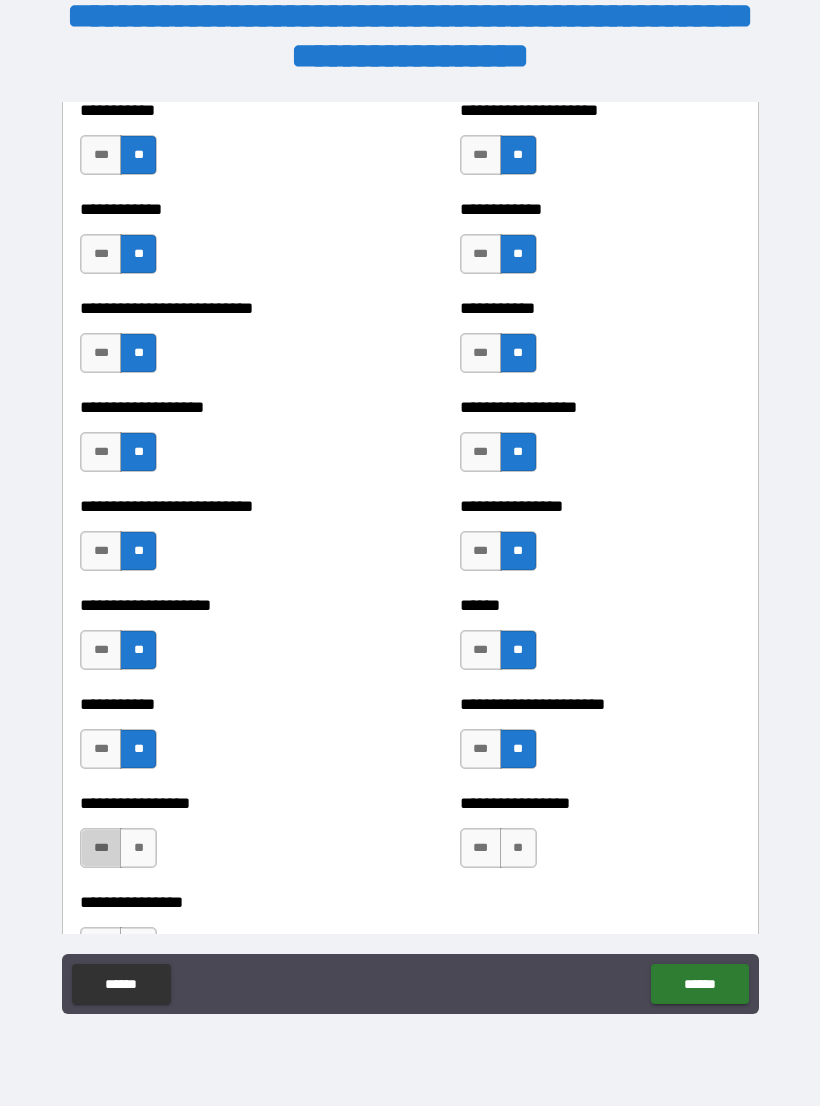 click on "***" at bounding box center [101, 848] 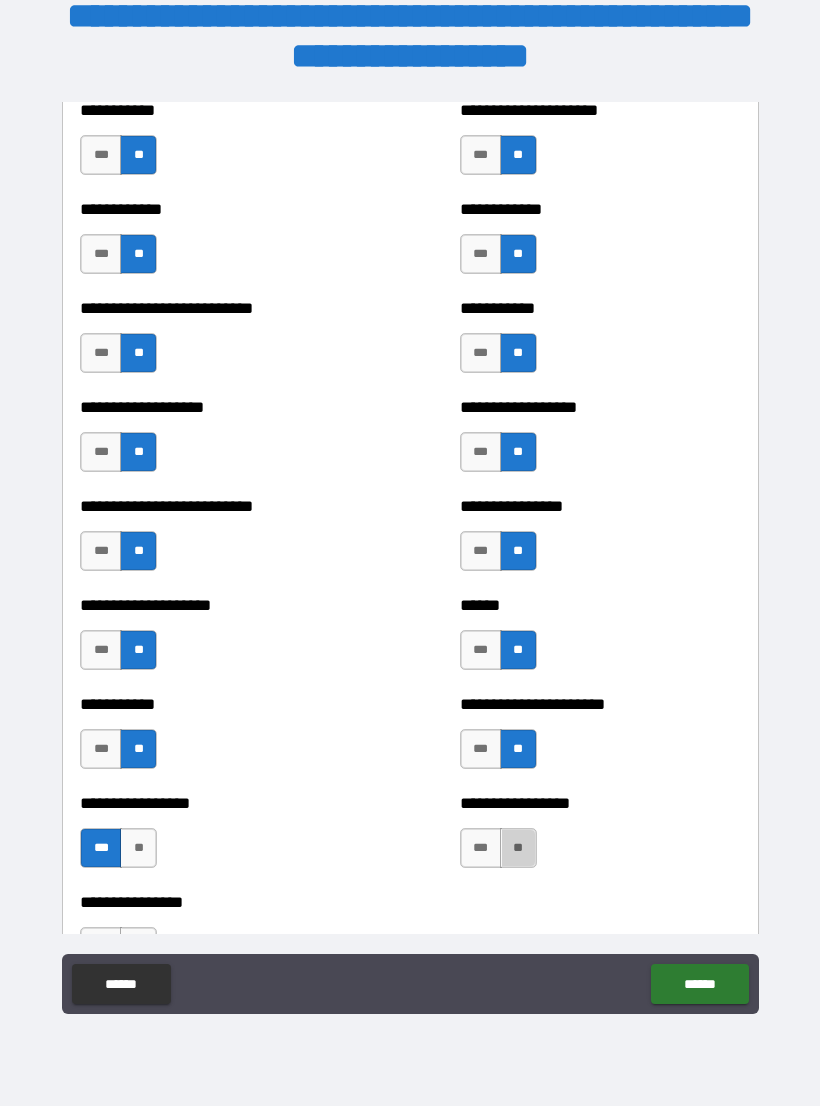 click on "**" at bounding box center (518, 848) 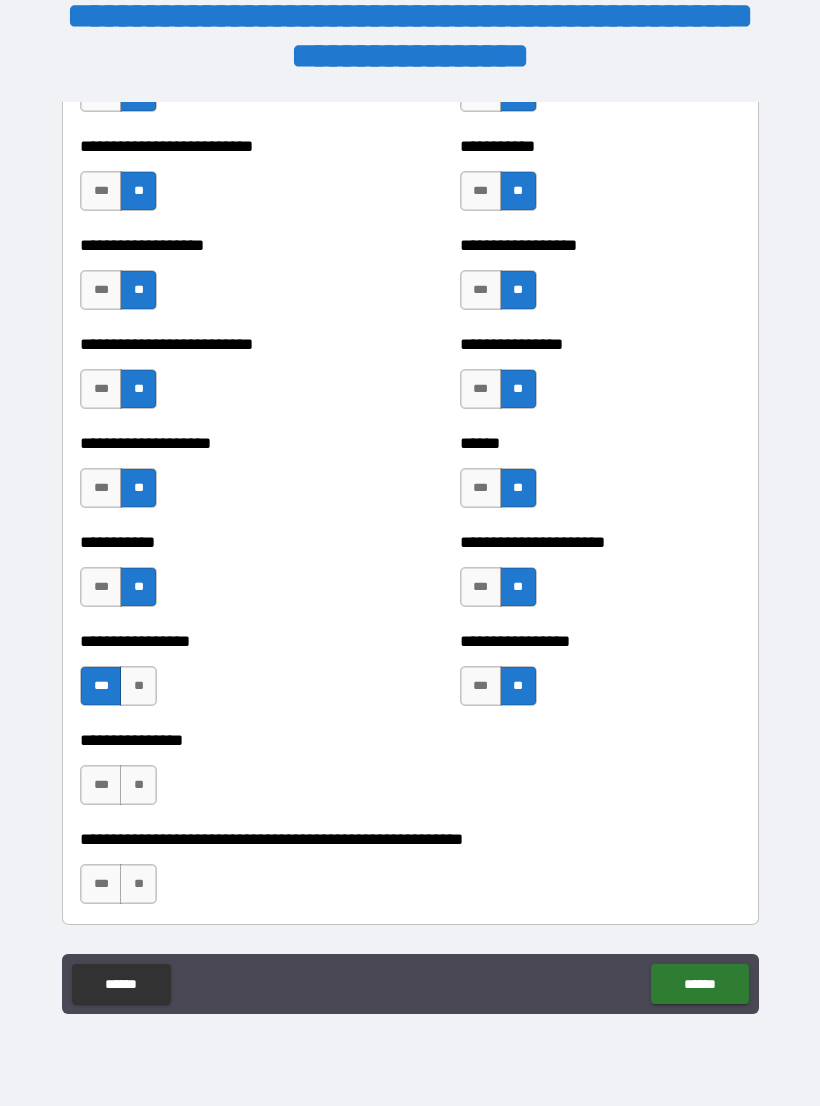 scroll, scrollTop: 5700, scrollLeft: 0, axis: vertical 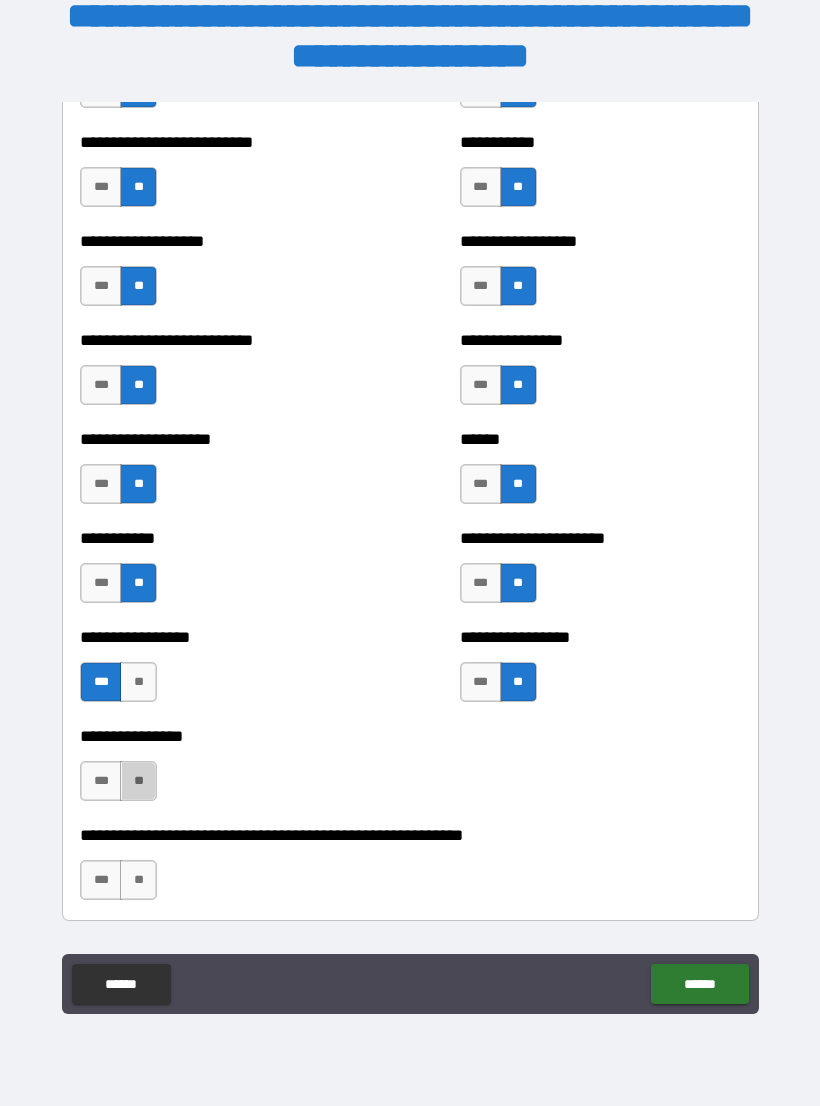 click on "**" at bounding box center (138, 781) 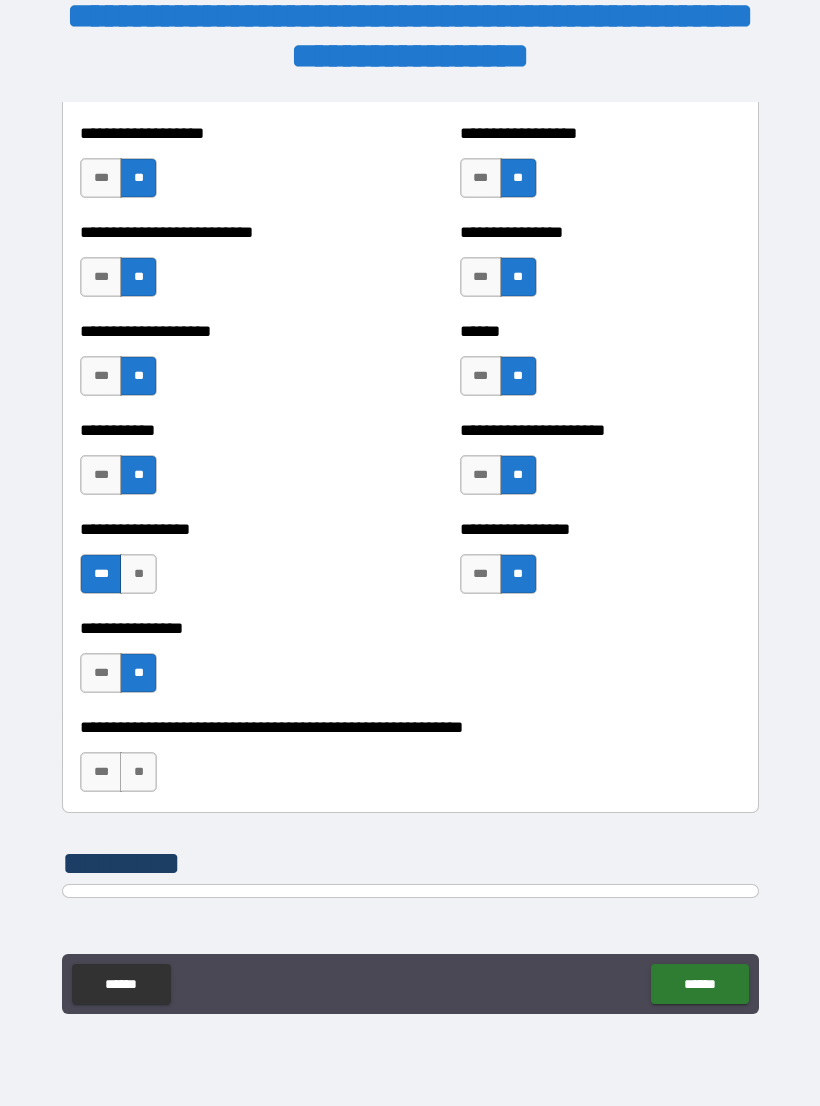 scroll, scrollTop: 5813, scrollLeft: 0, axis: vertical 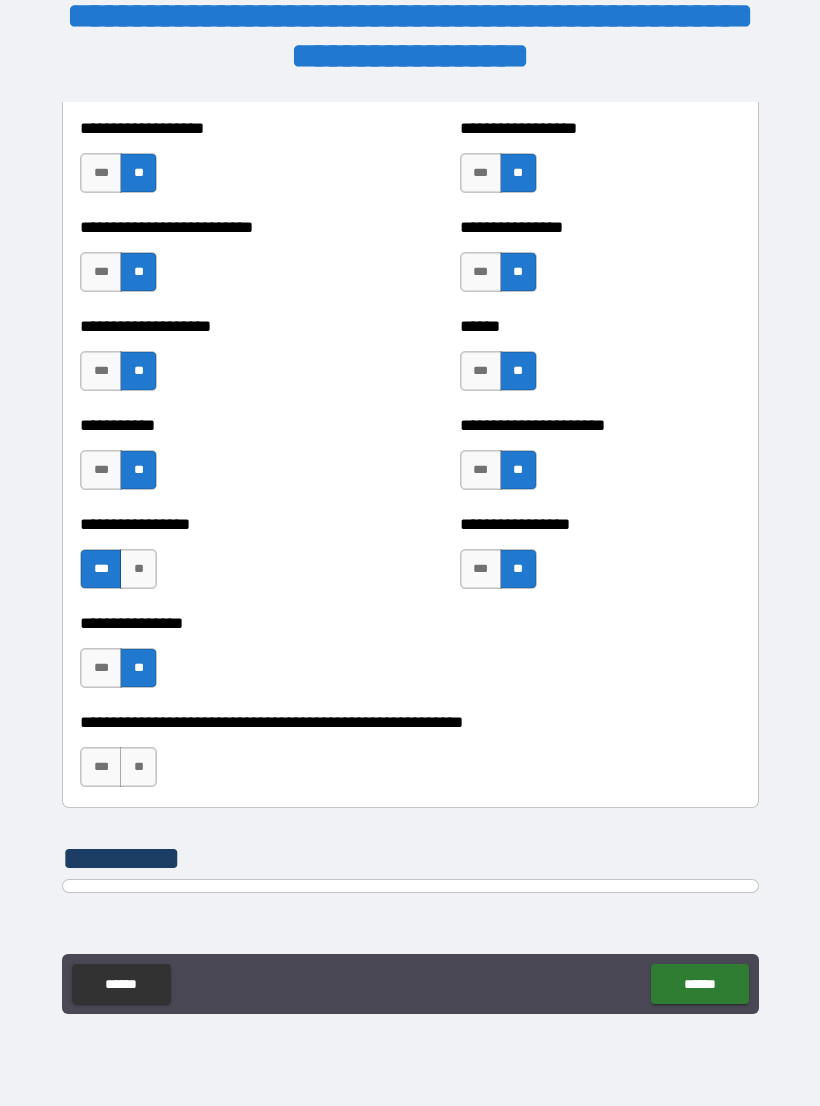 click on "**" at bounding box center [138, 767] 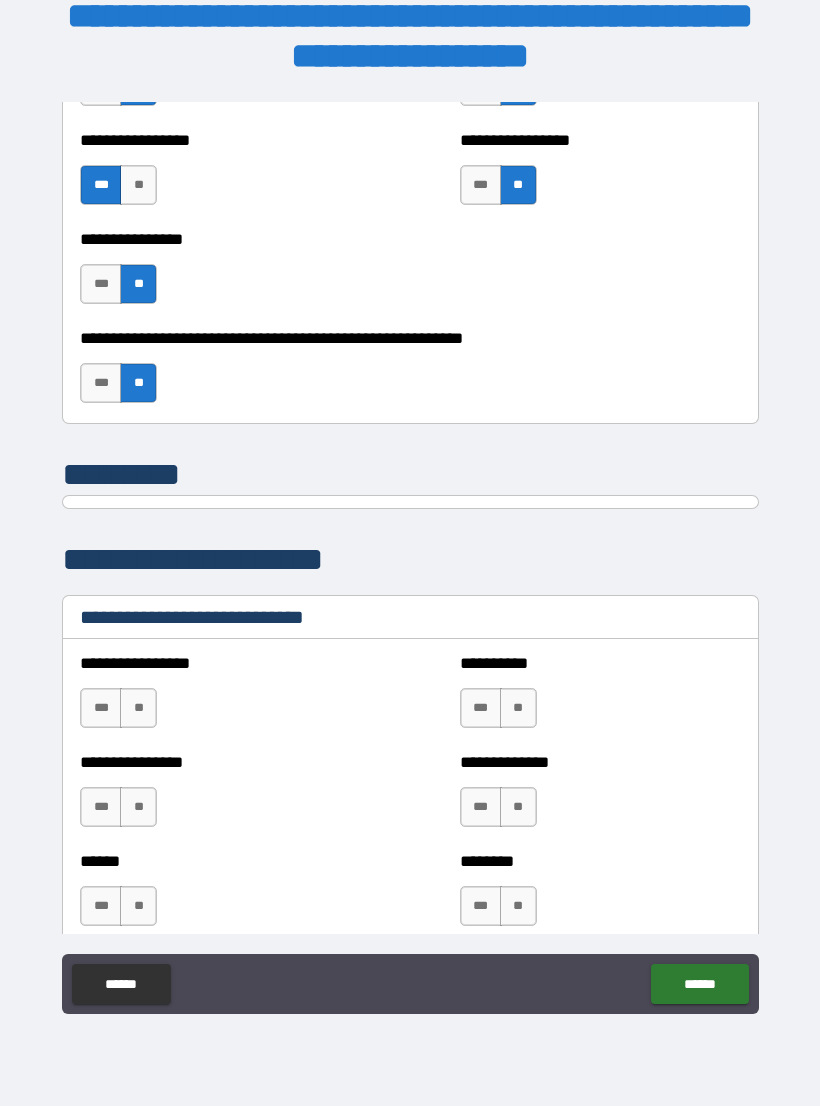 scroll, scrollTop: 6201, scrollLeft: 0, axis: vertical 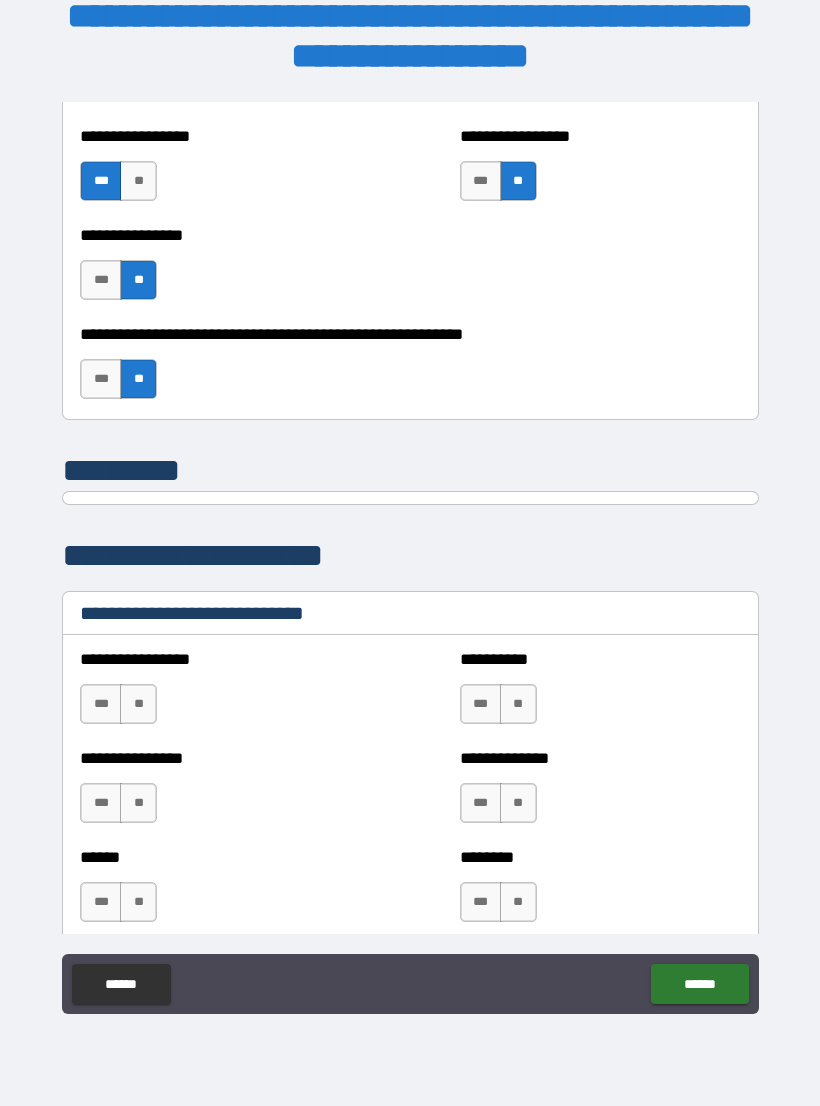 click on "**" at bounding box center (138, 704) 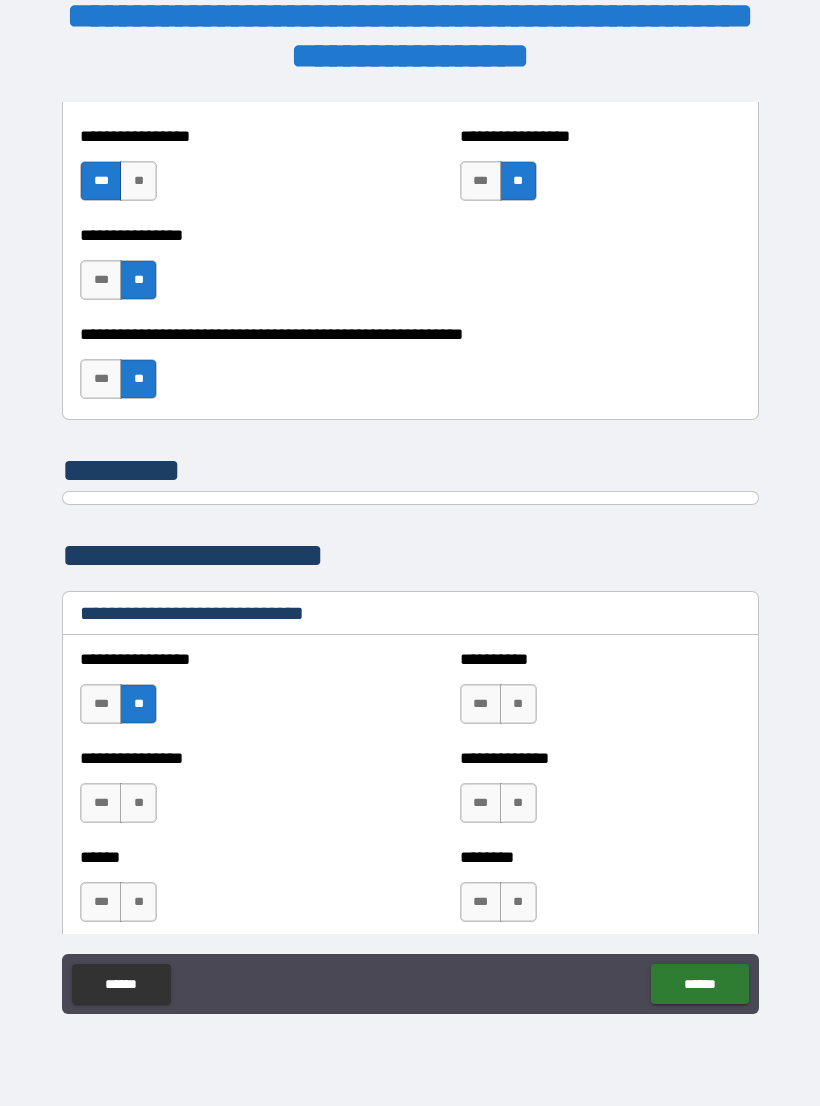 click on "**" at bounding box center (518, 704) 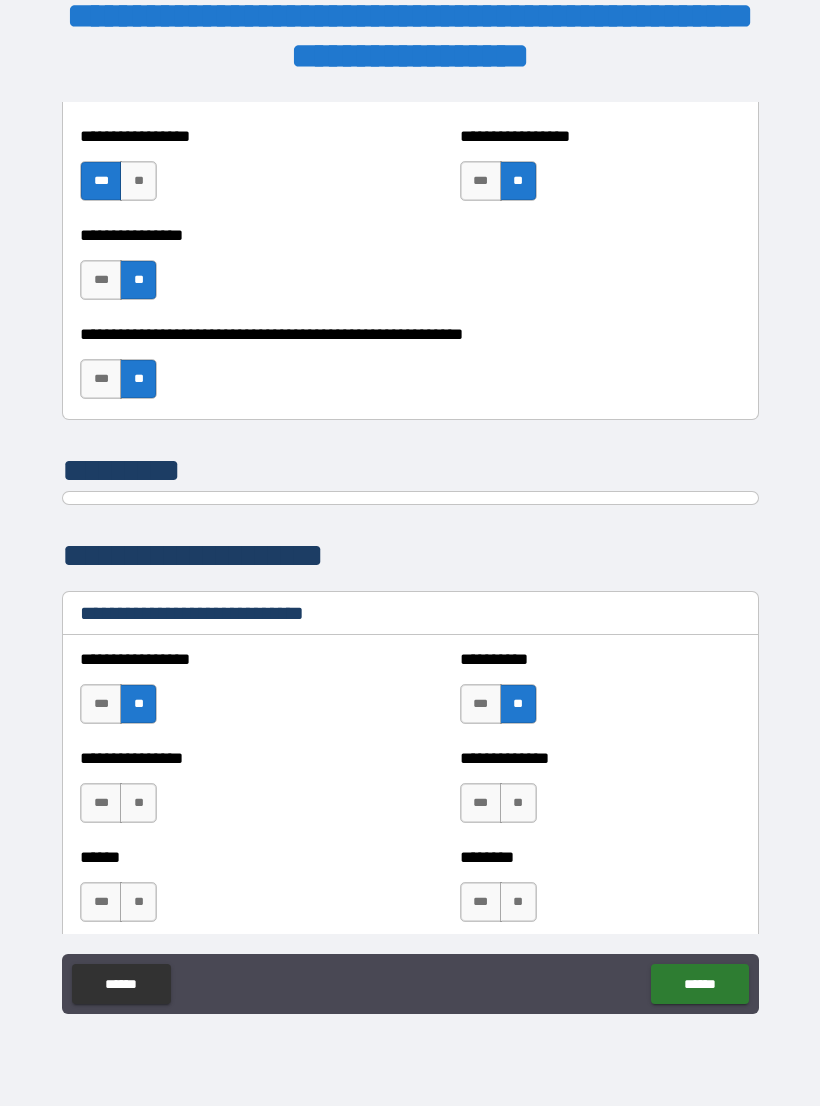 click on "**" at bounding box center [138, 803] 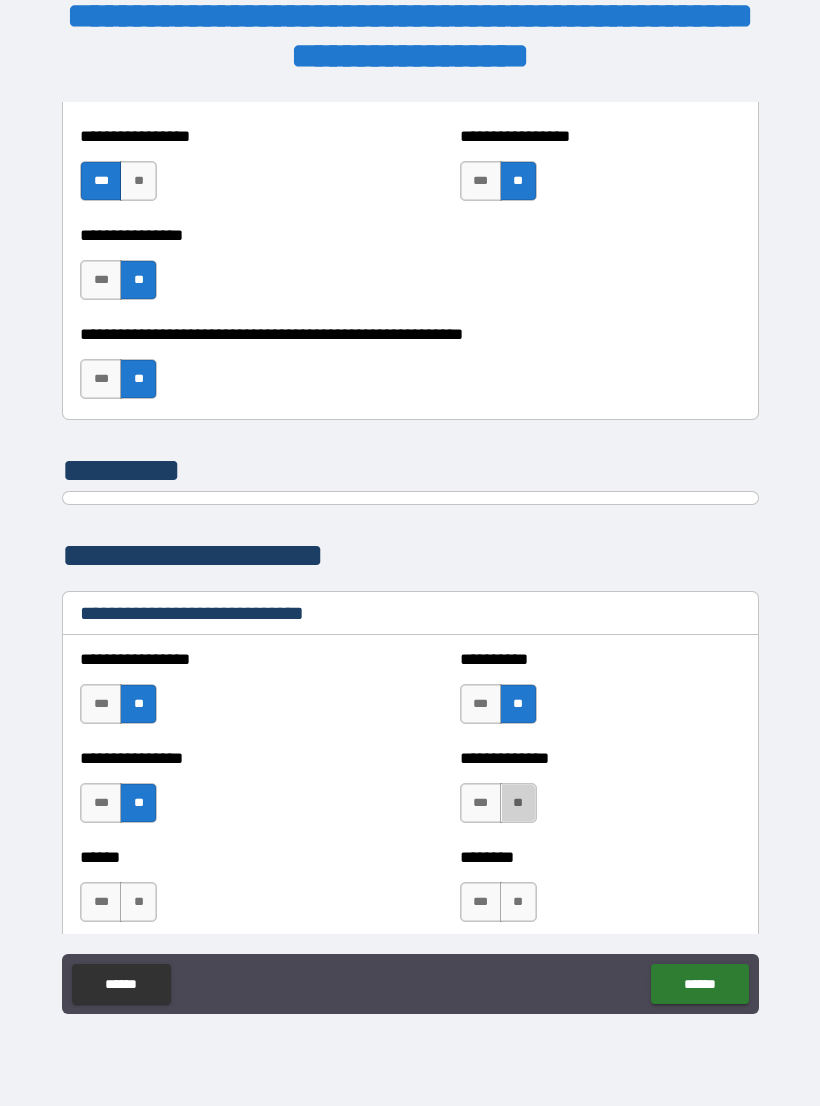 click on "**" at bounding box center (518, 803) 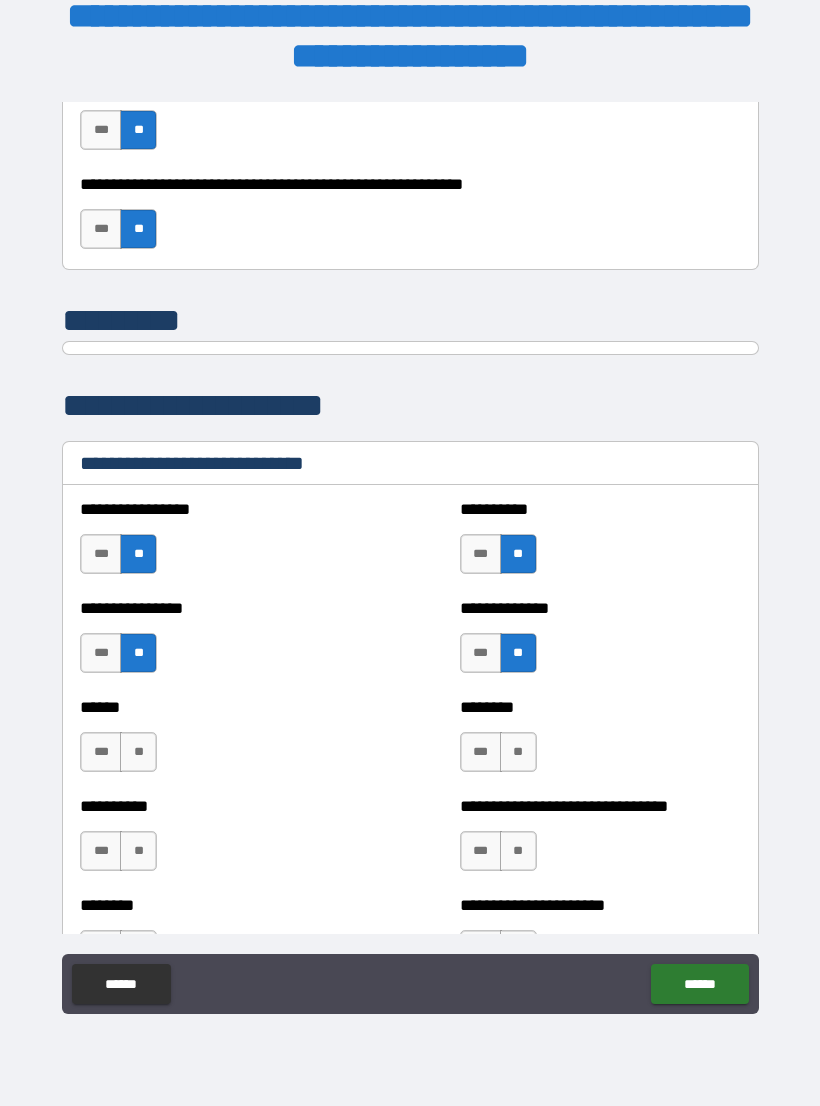 scroll, scrollTop: 6355, scrollLeft: 0, axis: vertical 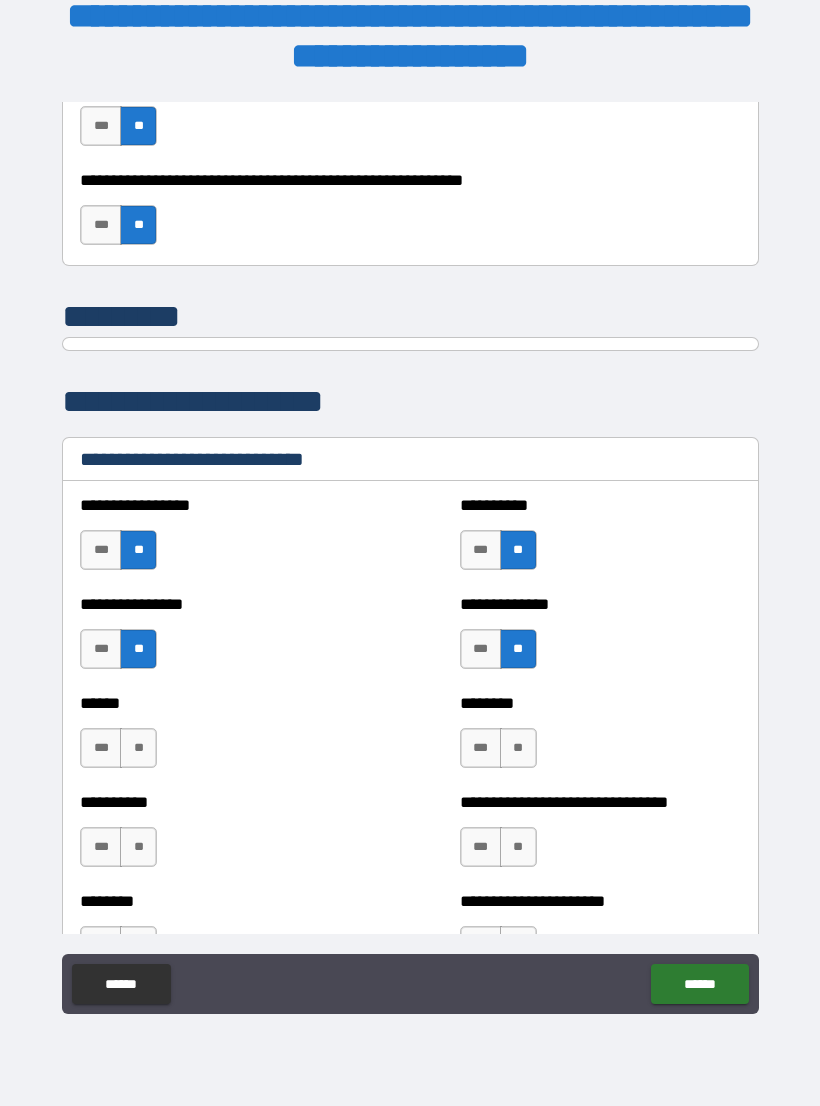 click on "**" at bounding box center [138, 748] 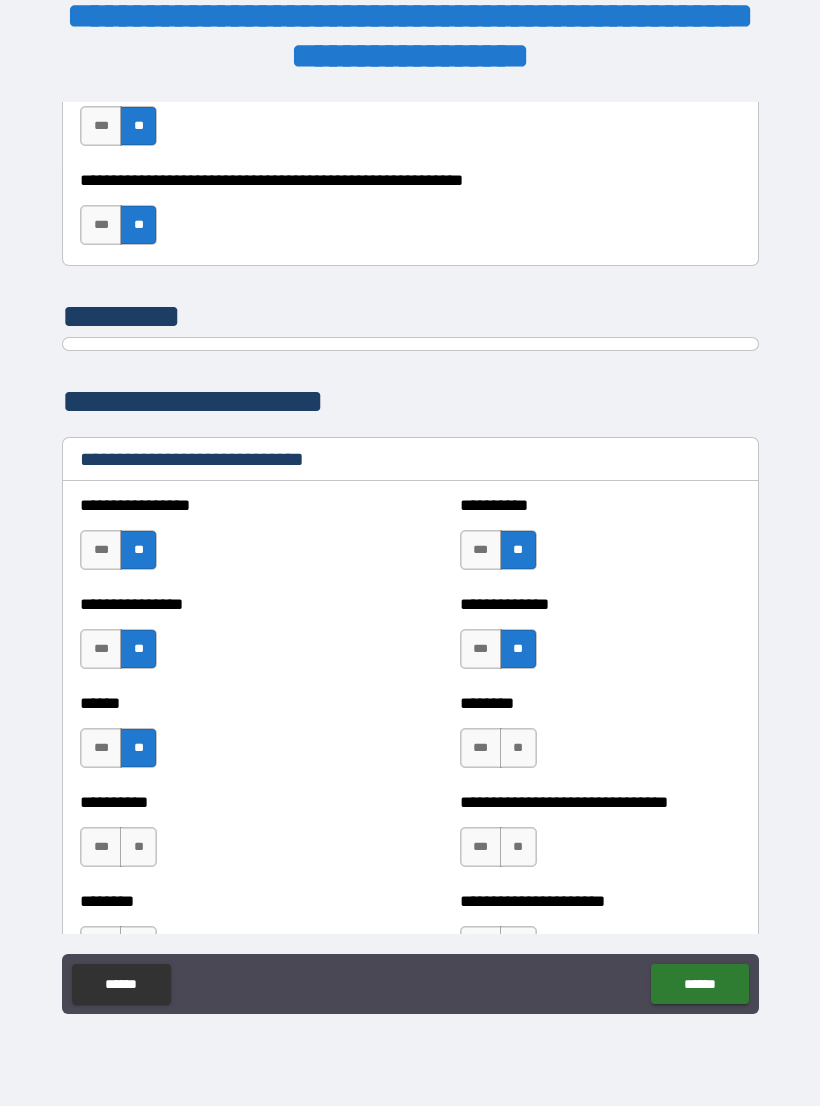 click on "**" at bounding box center [518, 748] 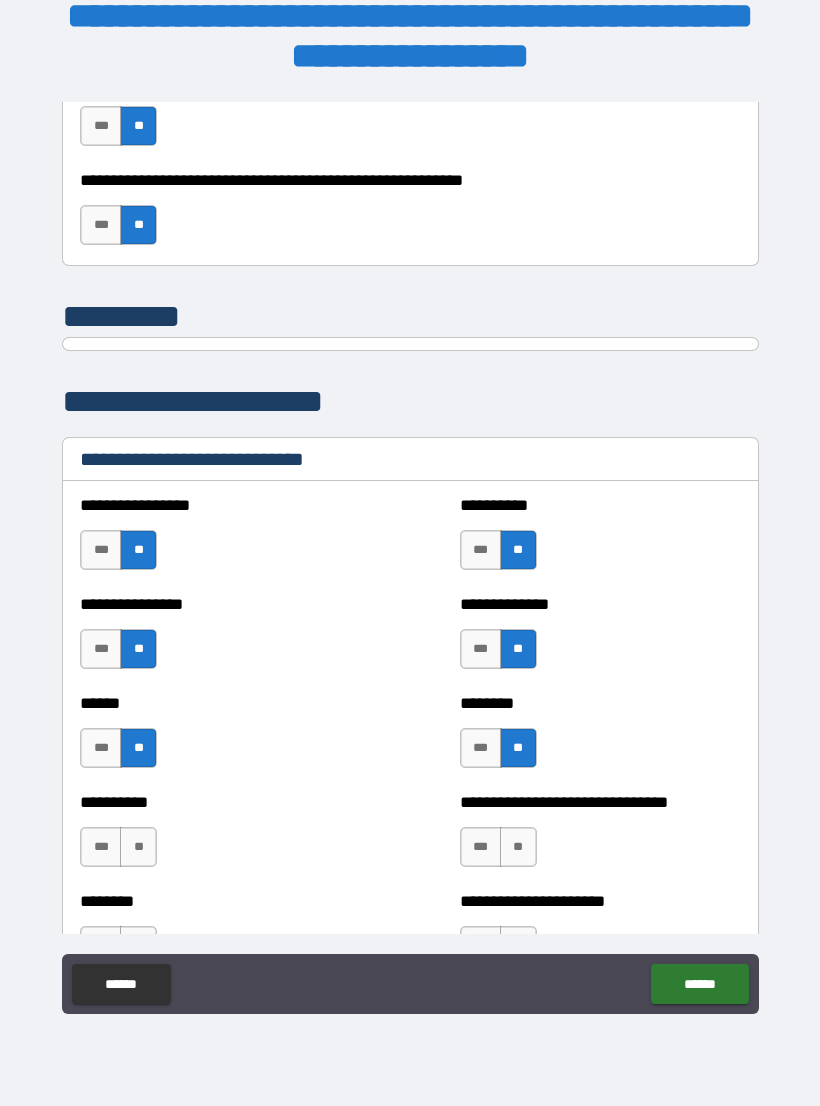 click on "**" at bounding box center [138, 847] 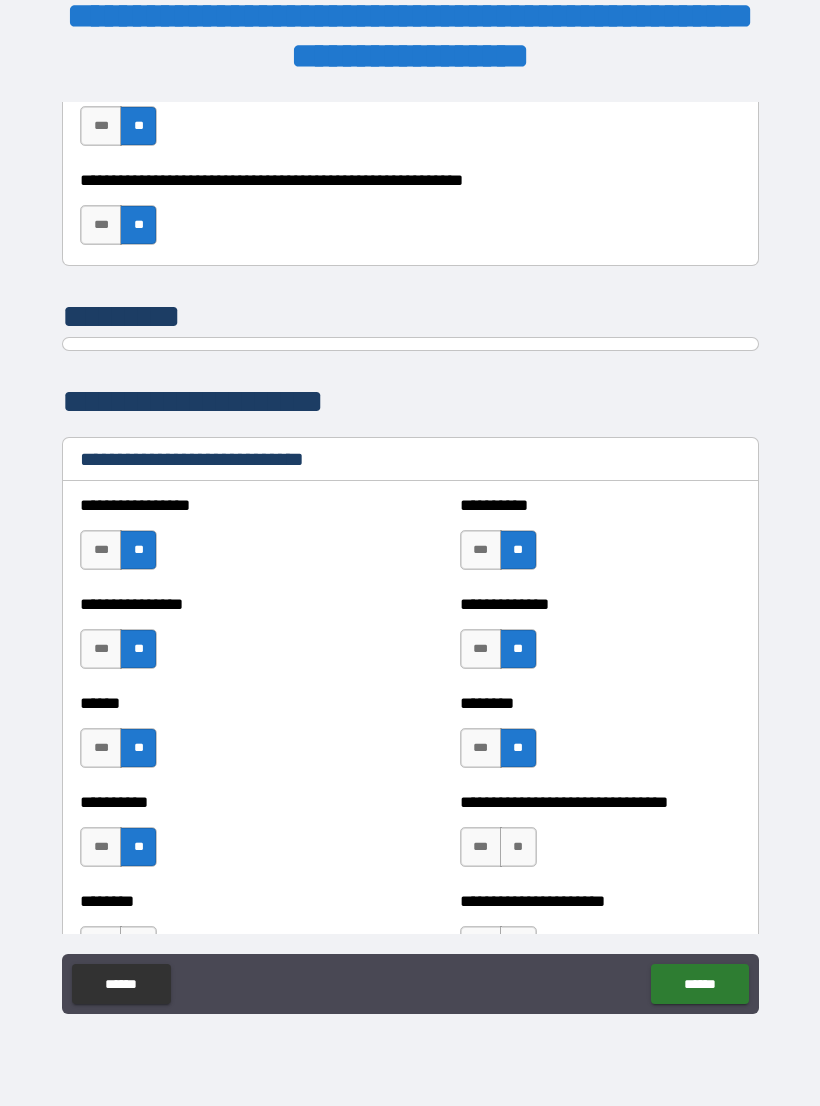click on "**" at bounding box center [518, 847] 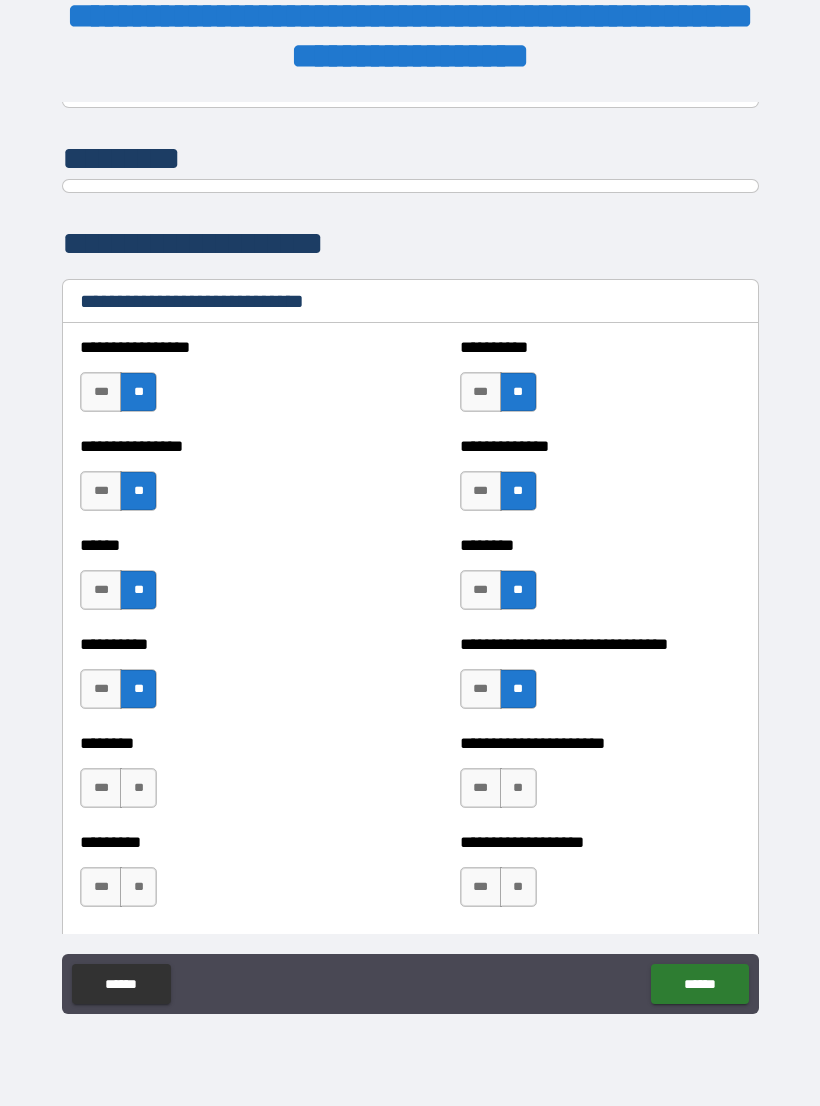 scroll, scrollTop: 6516, scrollLeft: 0, axis: vertical 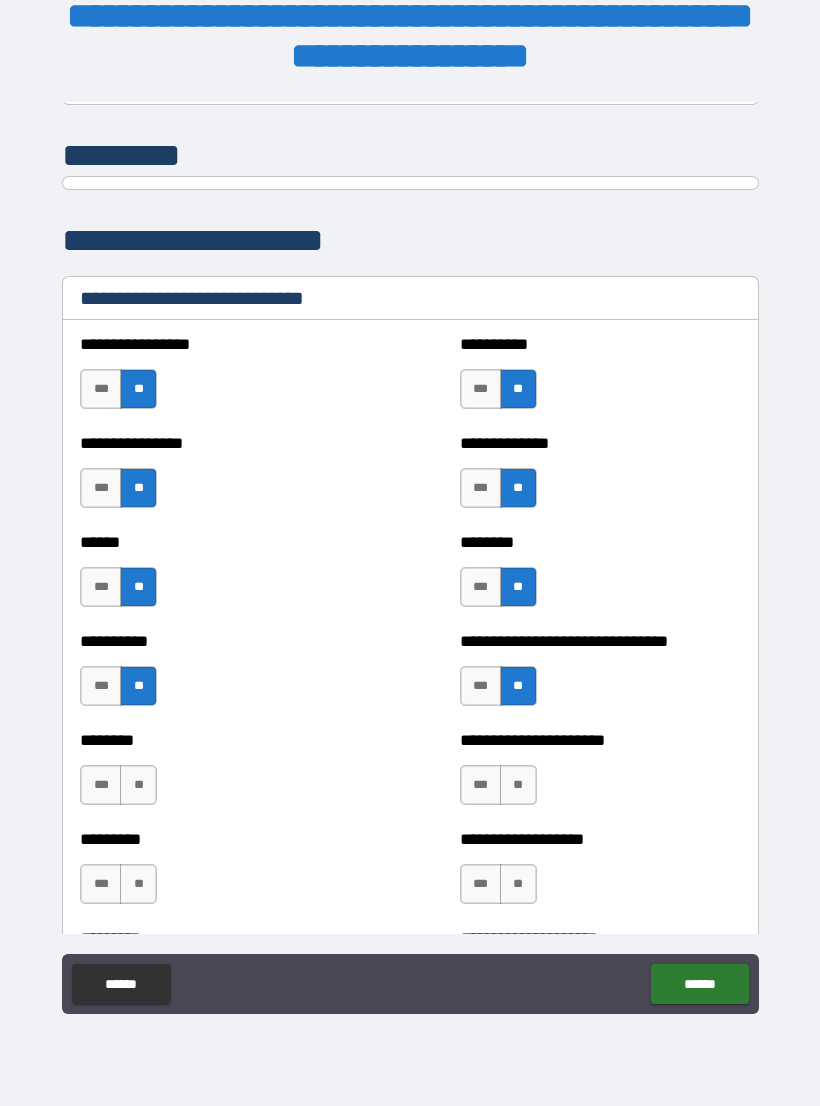 click on "***" at bounding box center (481, 686) 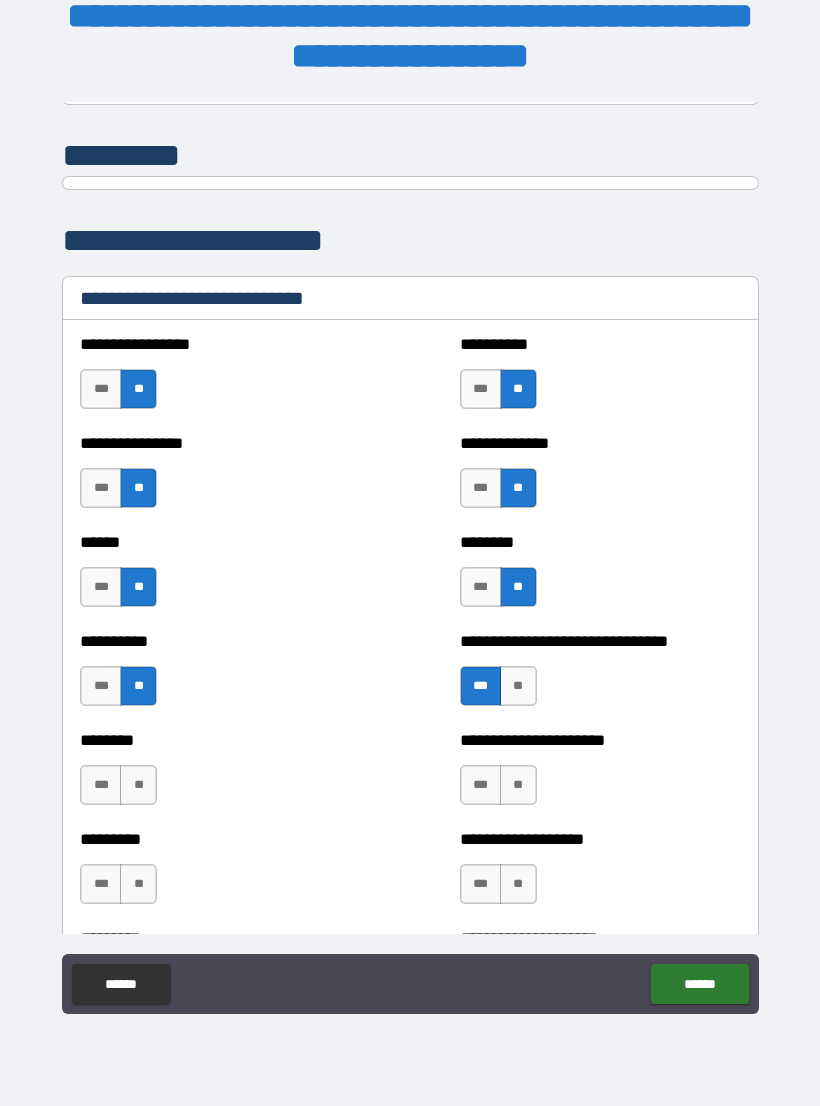 click on "**" at bounding box center (138, 785) 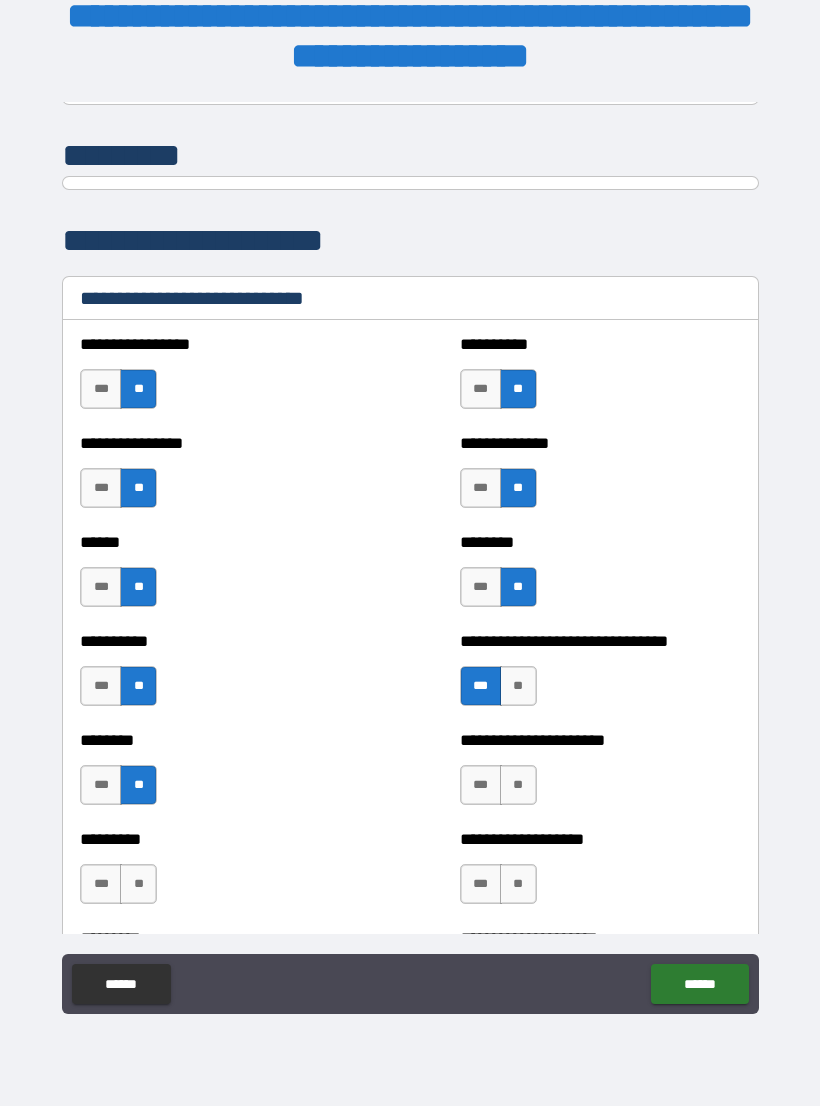 click on "**" at bounding box center (518, 785) 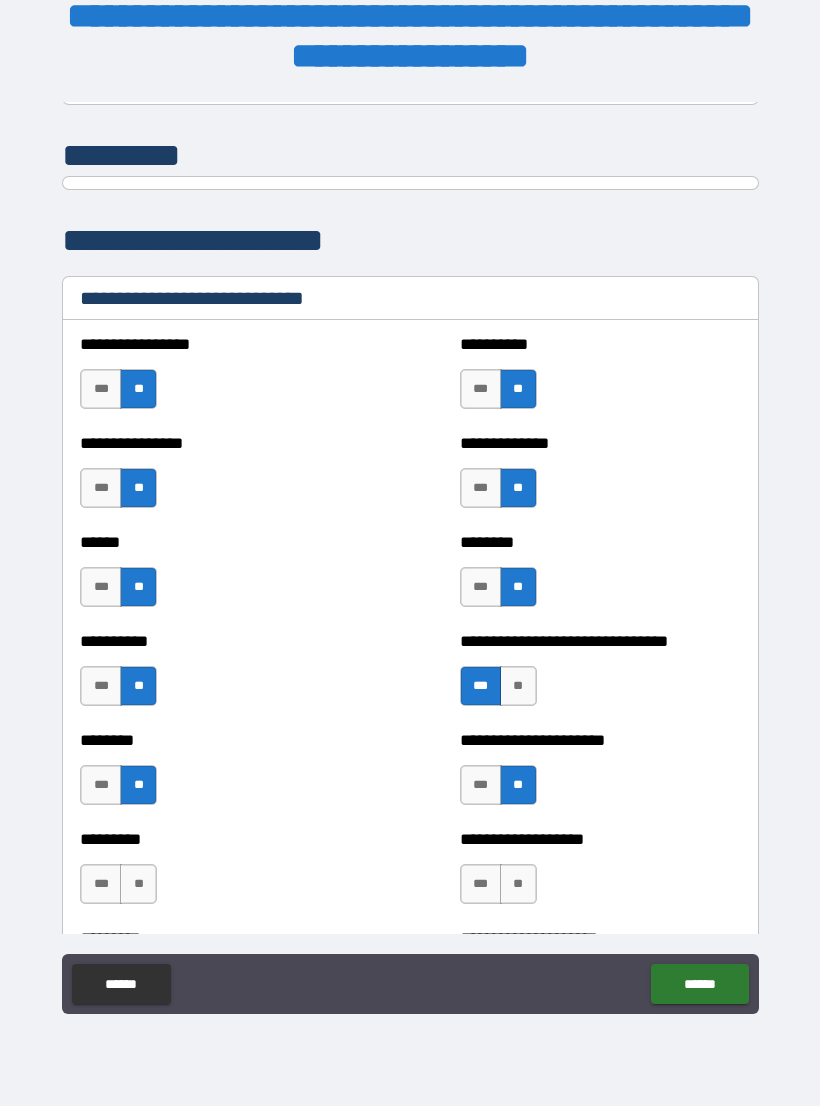 click on "***" at bounding box center [481, 785] 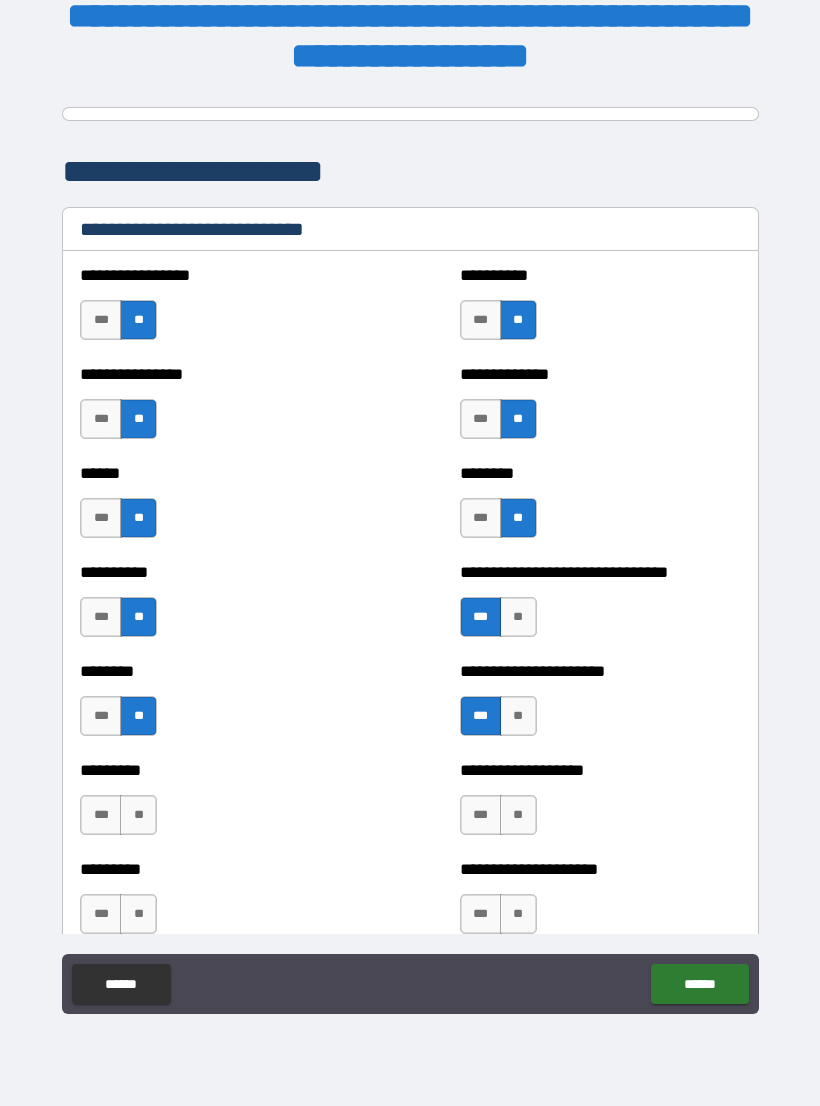 scroll, scrollTop: 6586, scrollLeft: 0, axis: vertical 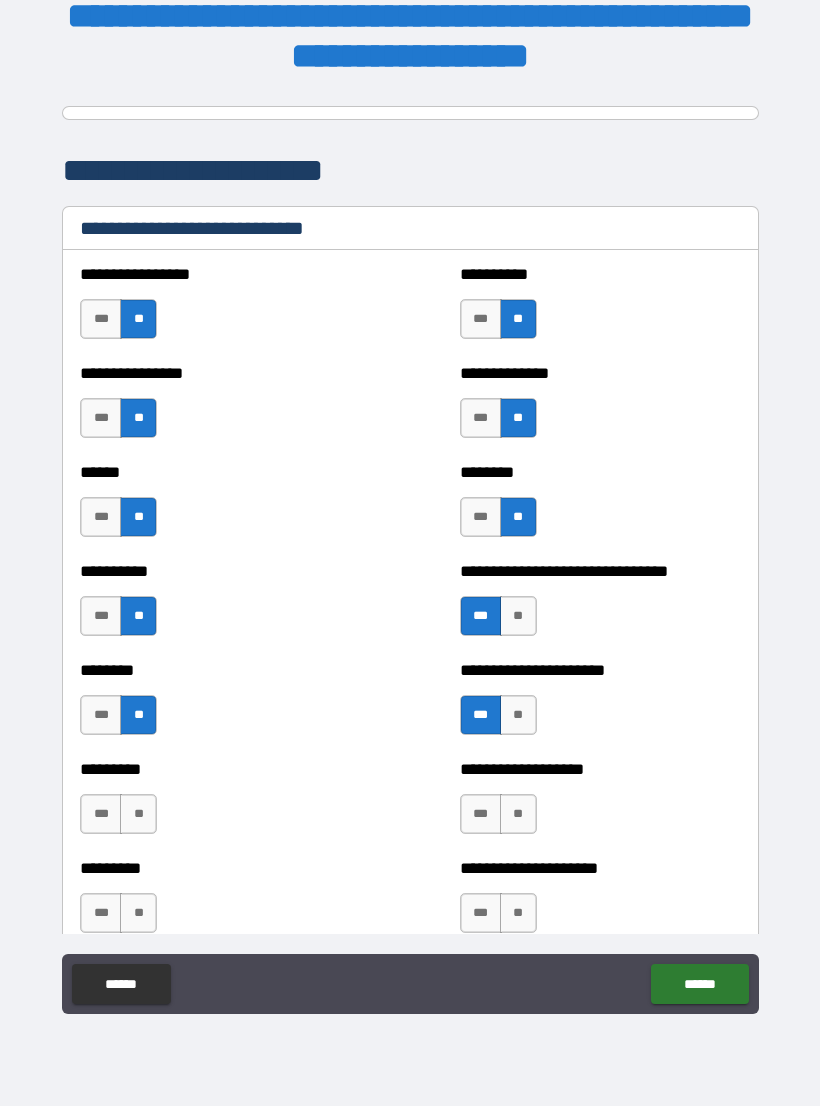 click on "***" at bounding box center (481, 814) 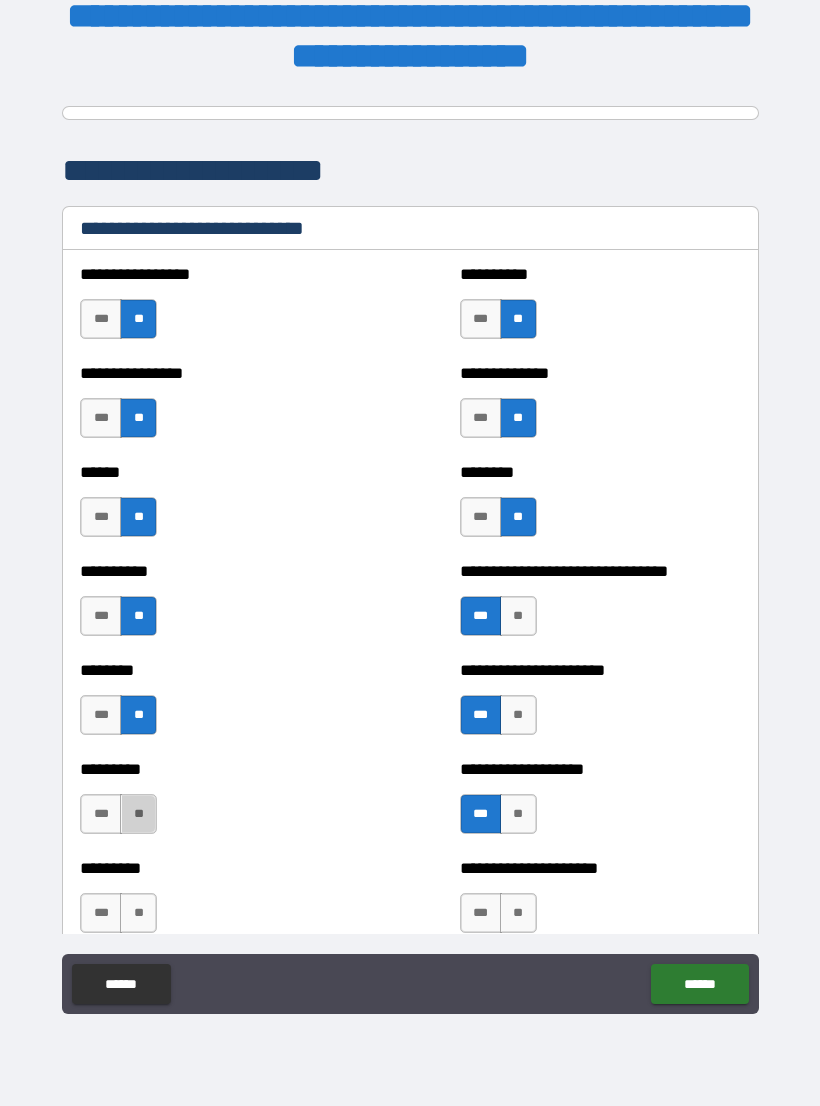 click on "**" at bounding box center (138, 814) 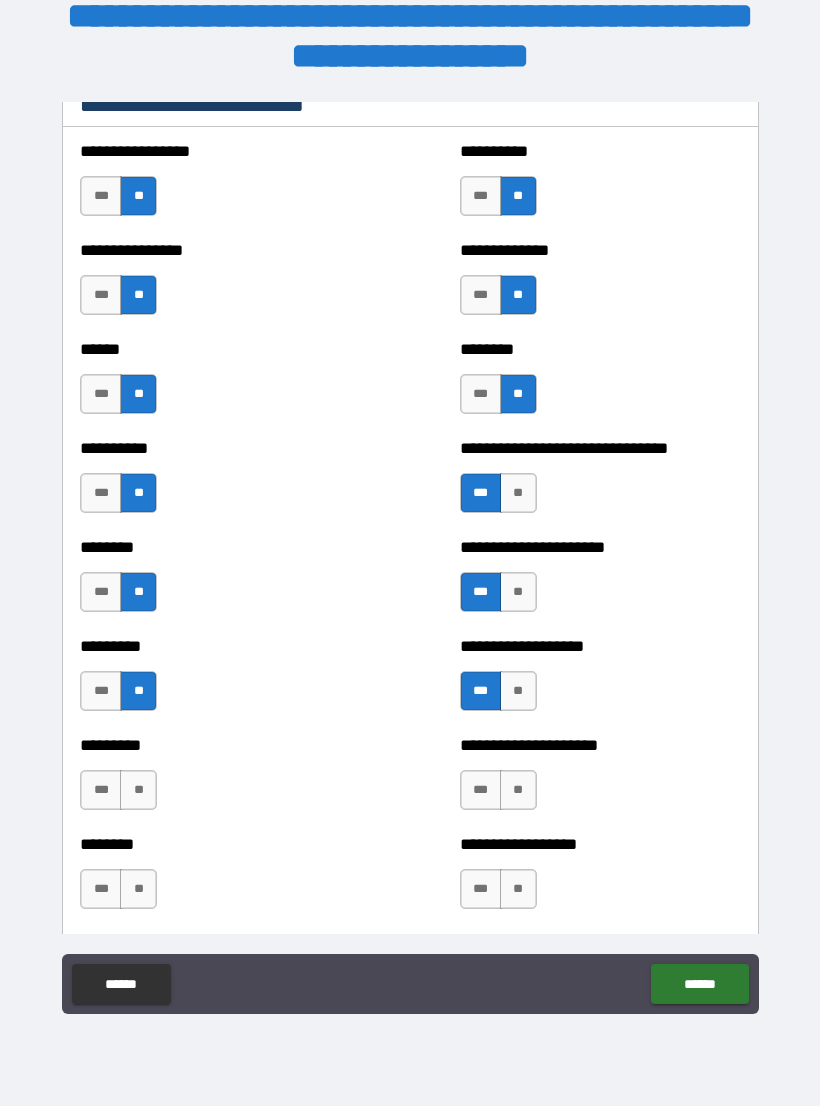 scroll, scrollTop: 6710, scrollLeft: 0, axis: vertical 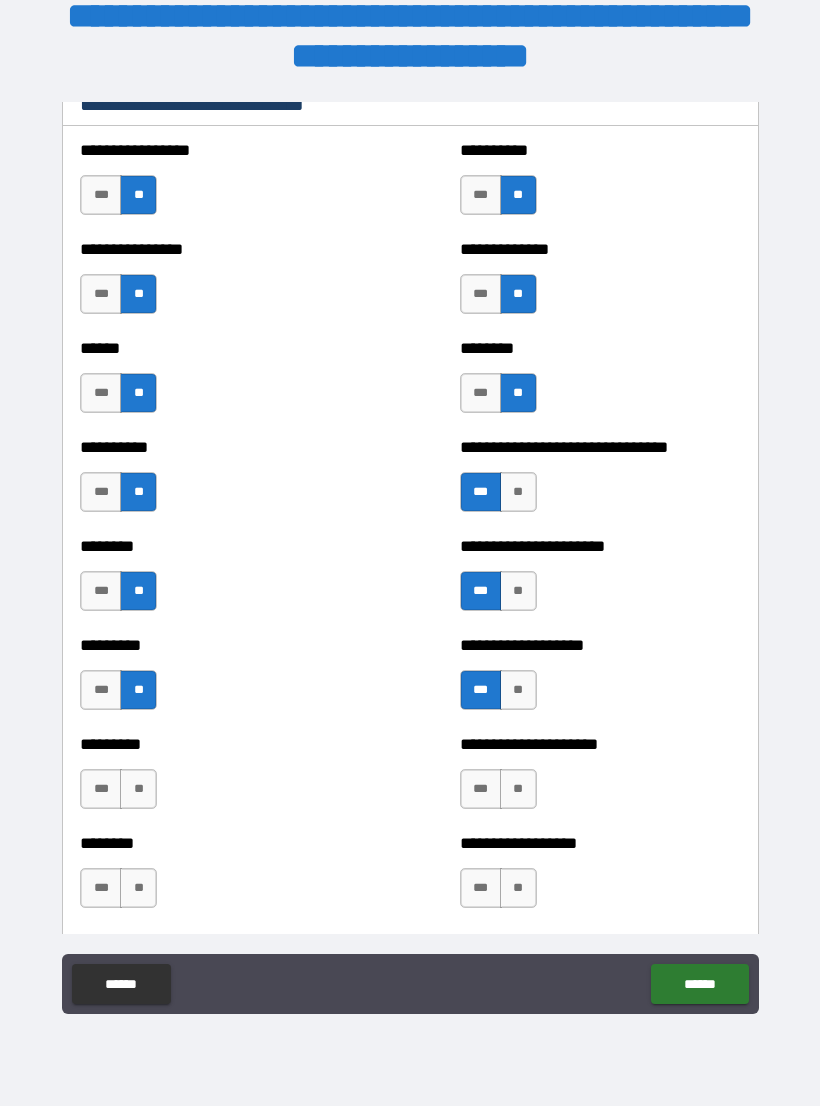 click on "**" at bounding box center (138, 789) 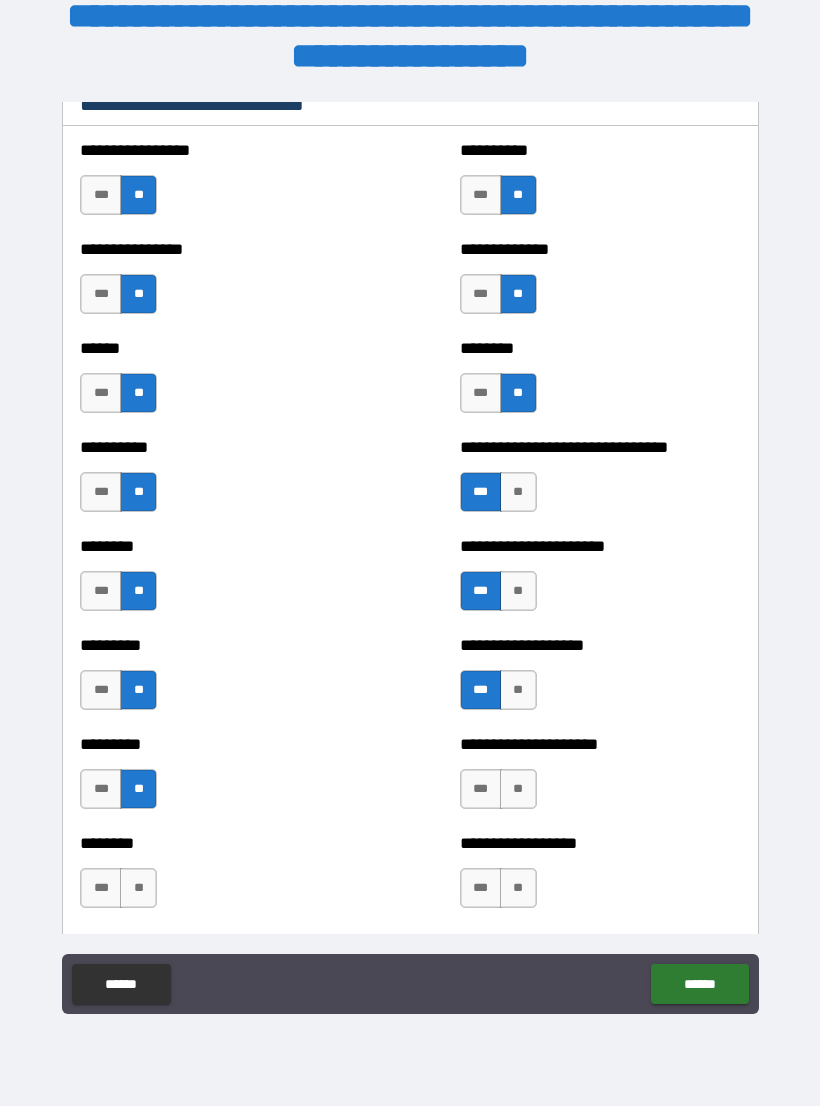 click on "***" at bounding box center [481, 789] 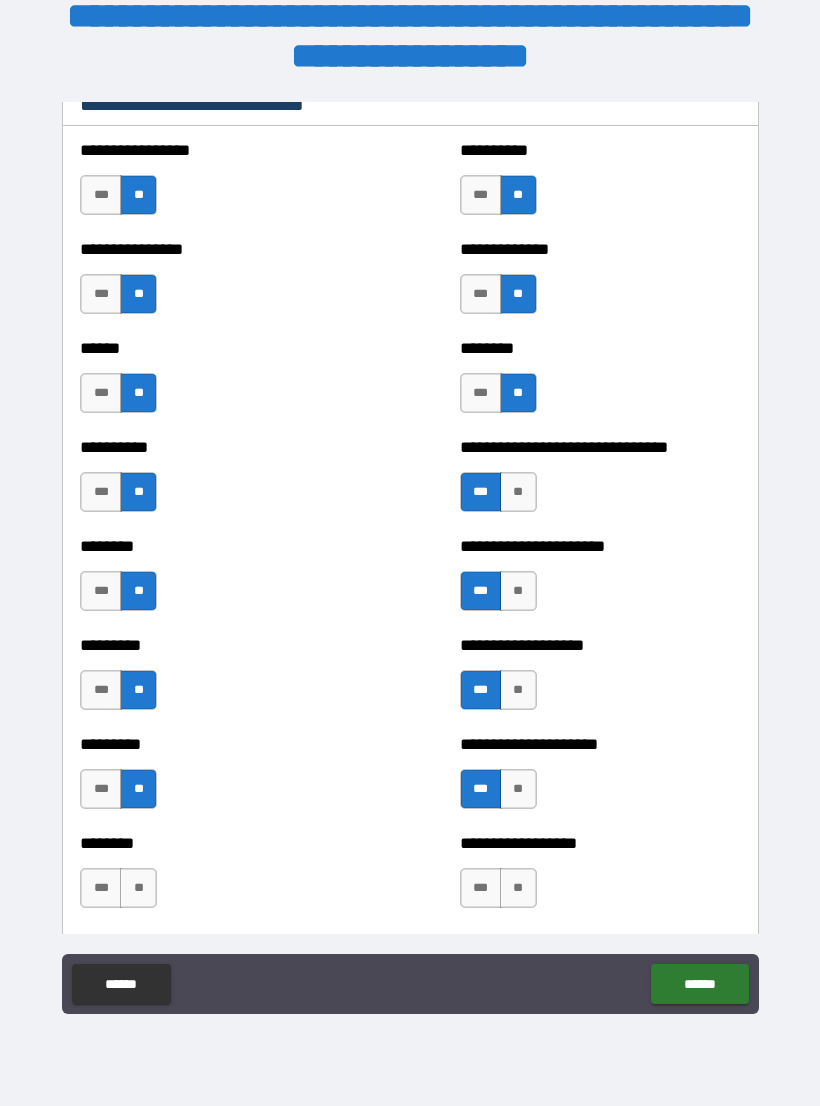 click on "**" at bounding box center [518, 789] 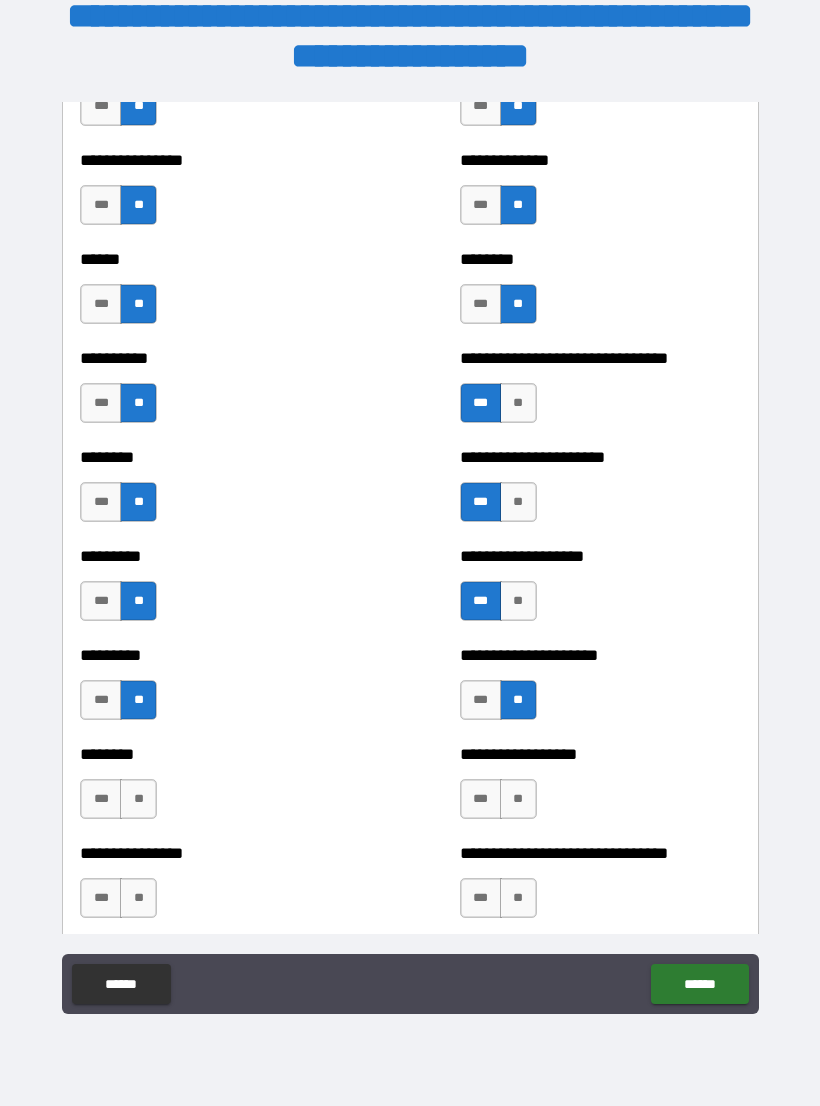scroll, scrollTop: 6804, scrollLeft: 0, axis: vertical 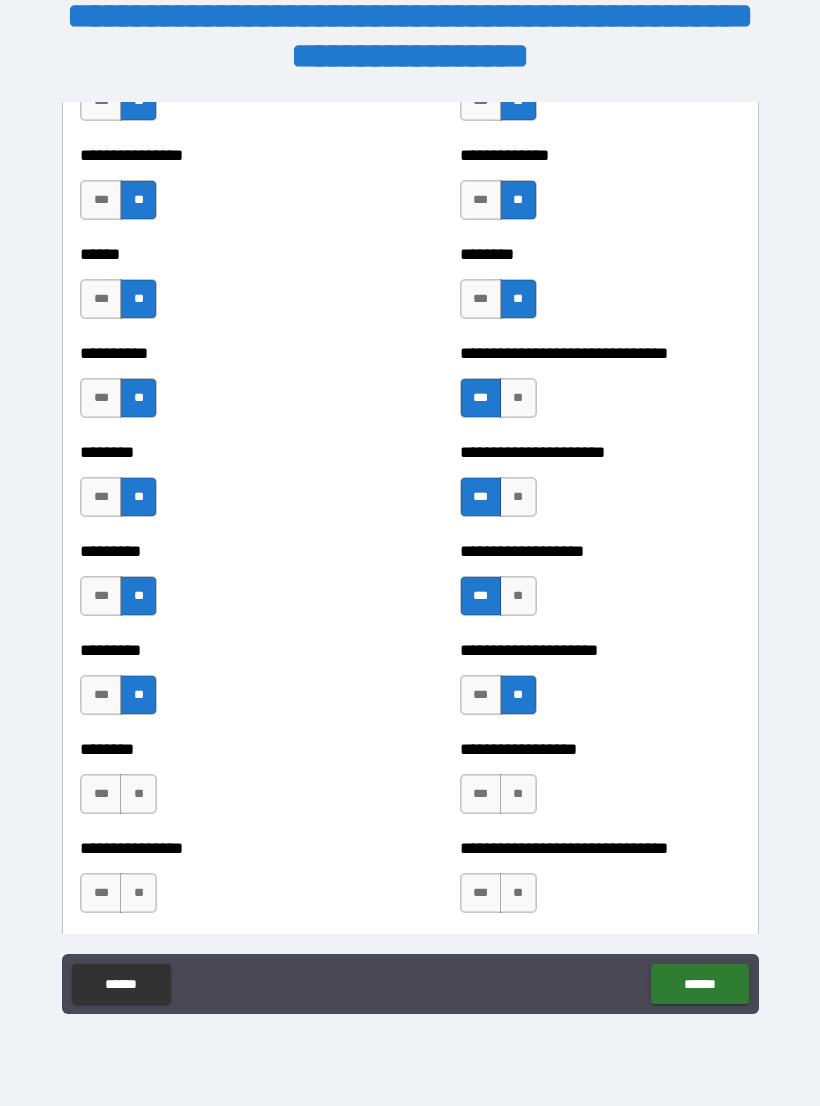 click on "**" at bounding box center [138, 794] 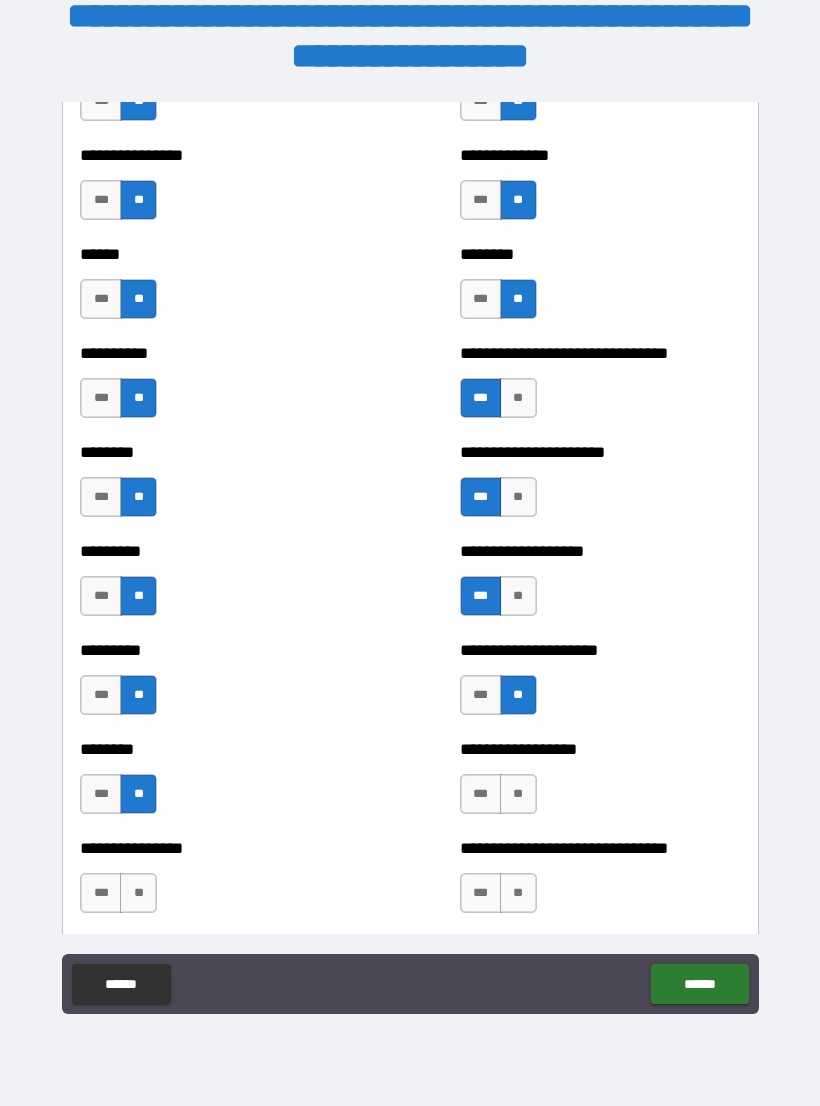 click on "**" at bounding box center (518, 794) 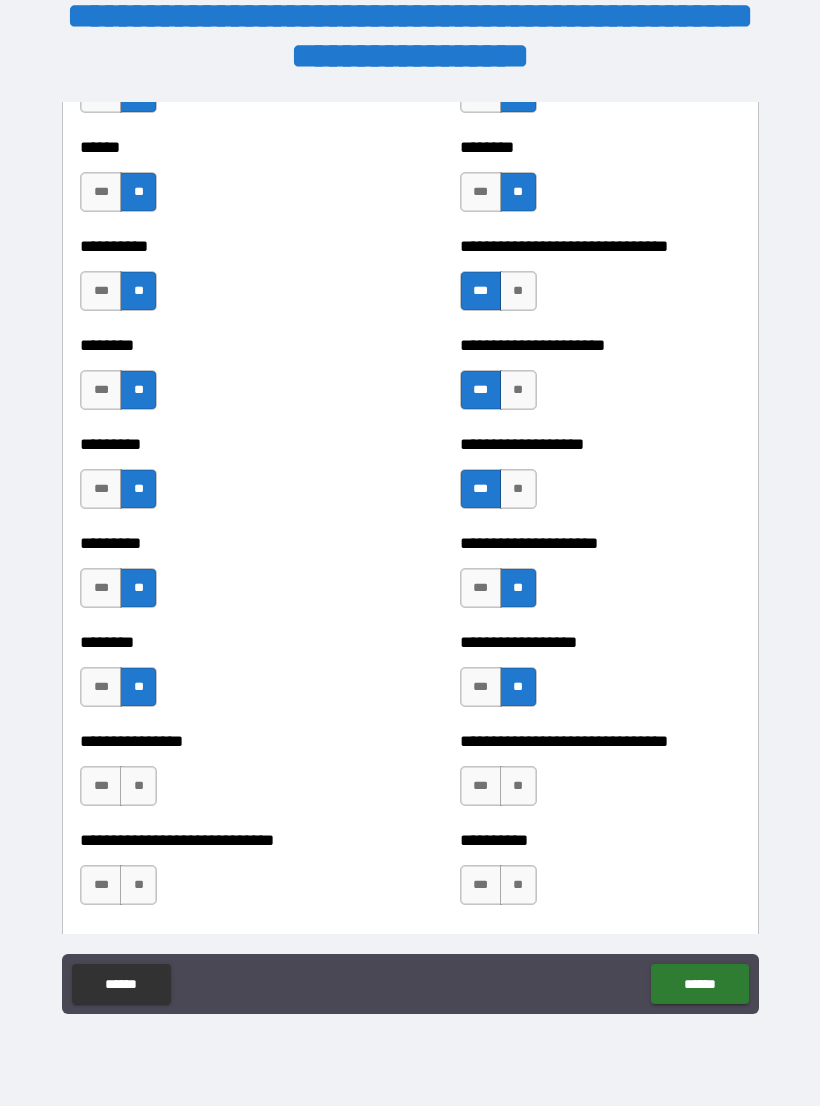 scroll, scrollTop: 6928, scrollLeft: 0, axis: vertical 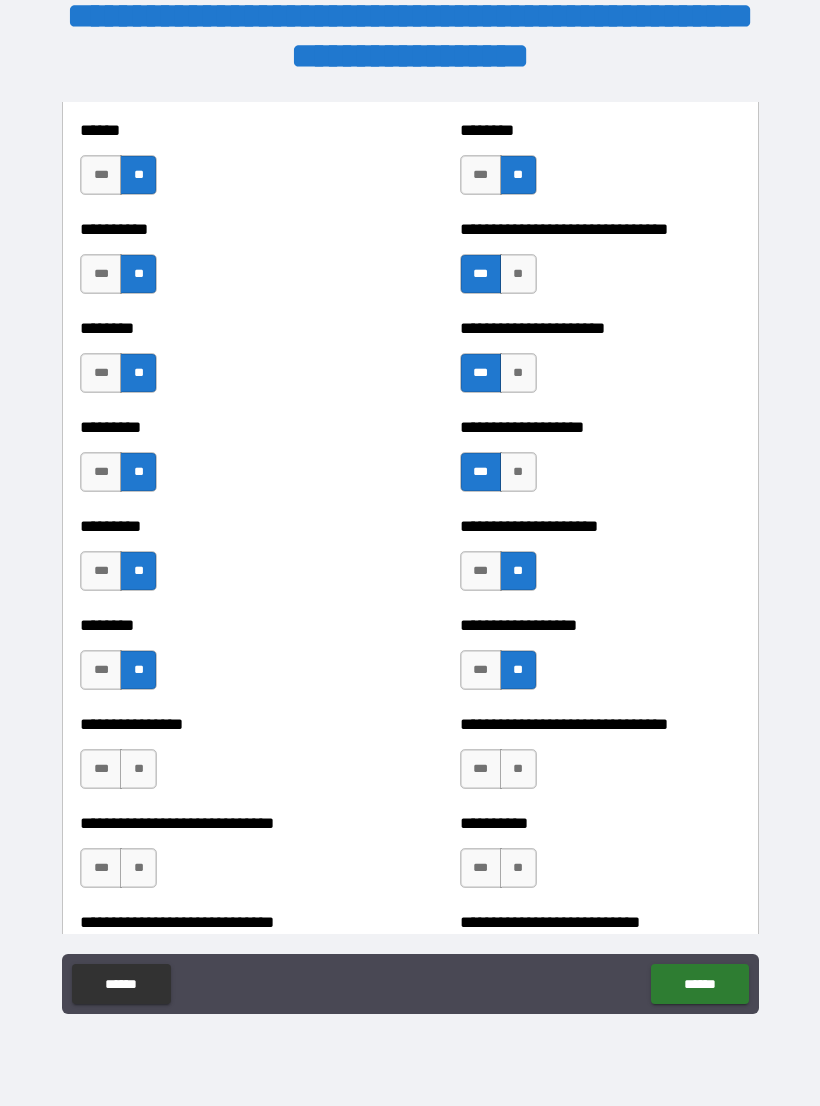 click on "**" at bounding box center [138, 769] 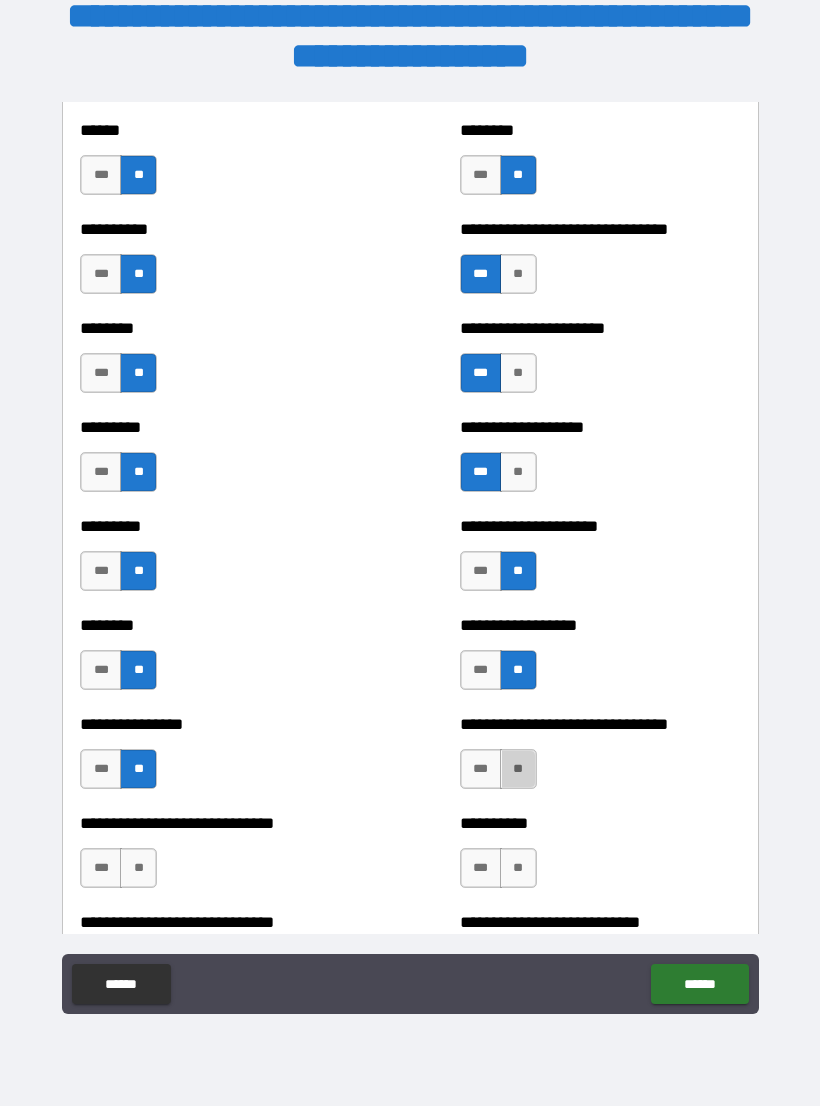 click on "**" at bounding box center (518, 769) 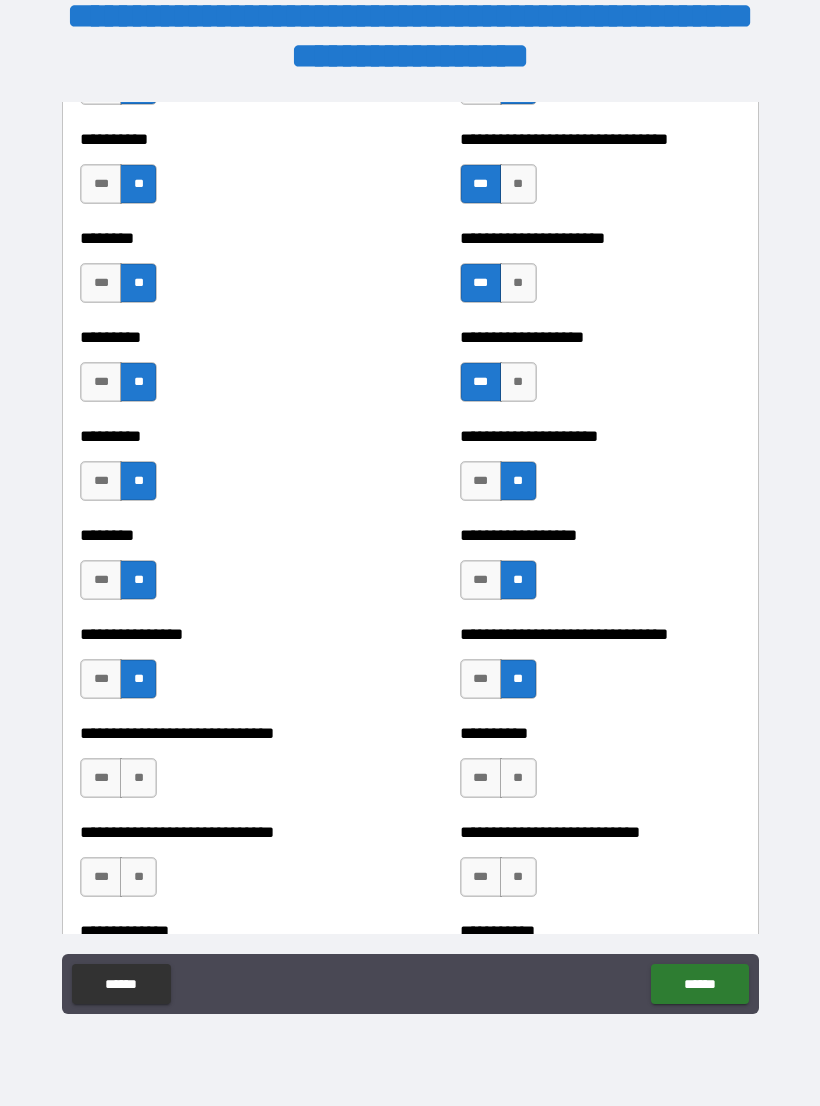 scroll, scrollTop: 7020, scrollLeft: 0, axis: vertical 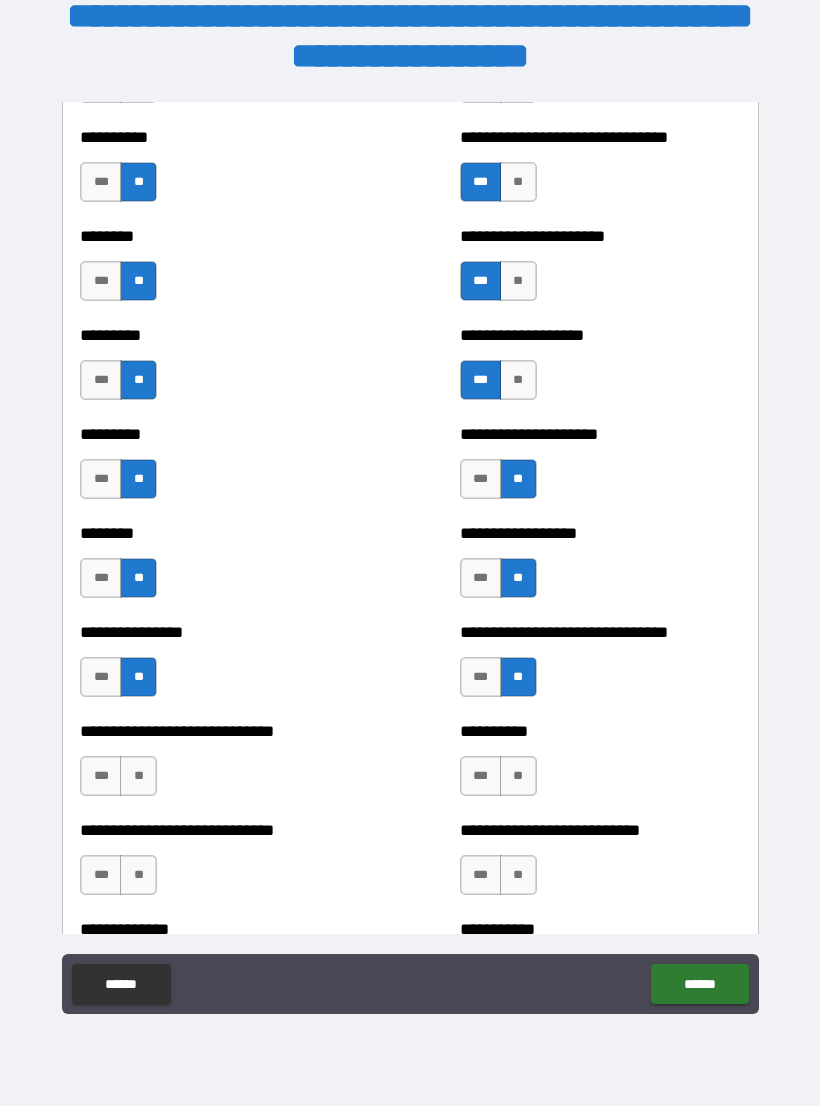 click on "**" at bounding box center [138, 776] 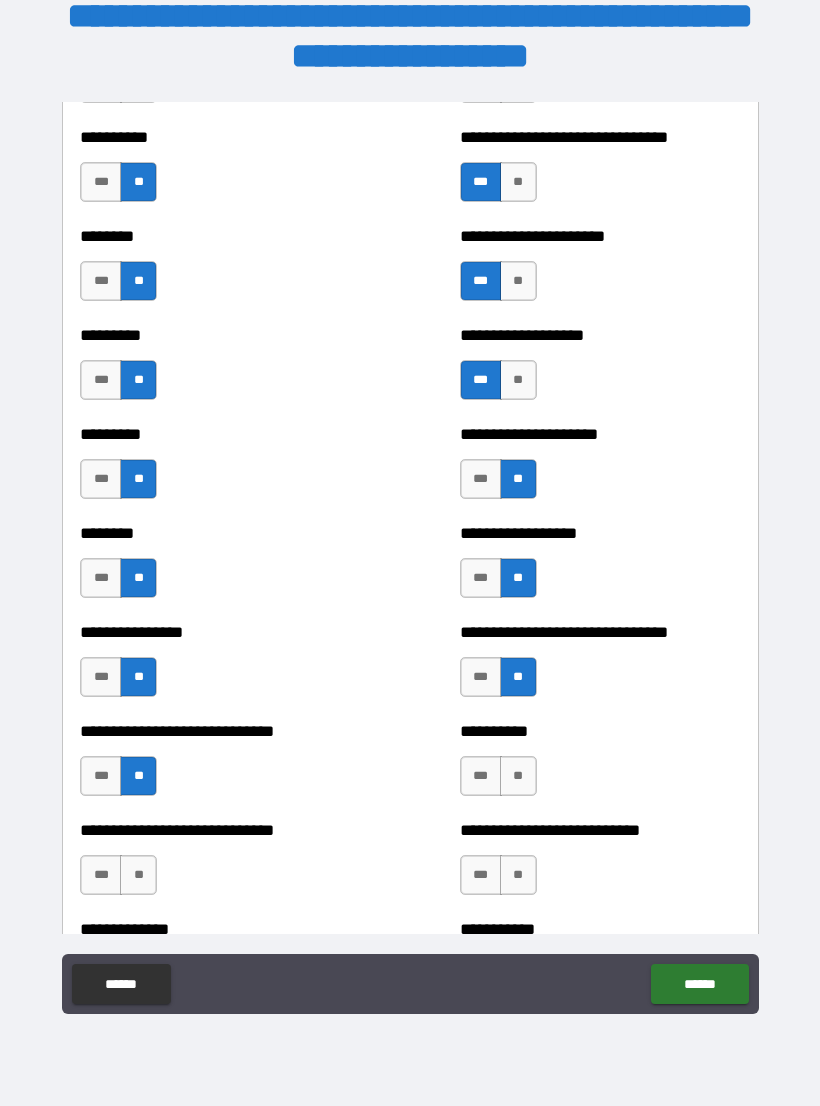 click on "**" at bounding box center [518, 776] 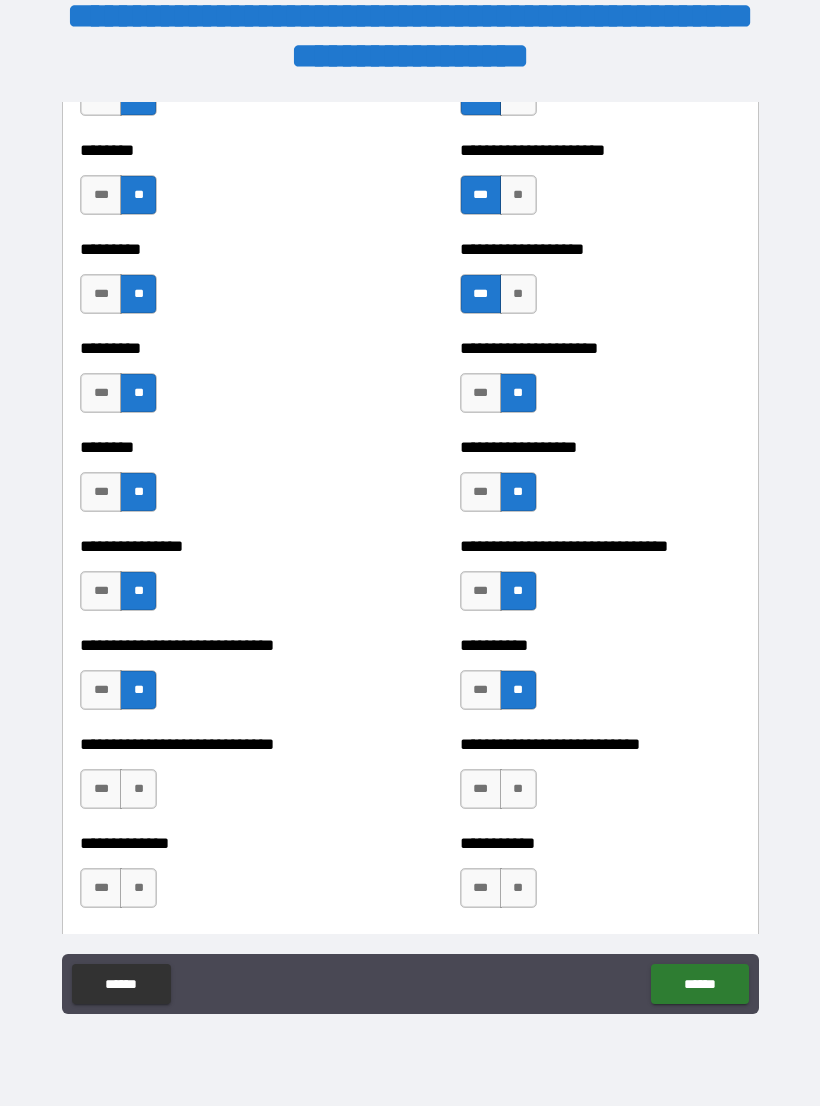 scroll, scrollTop: 7111, scrollLeft: 0, axis: vertical 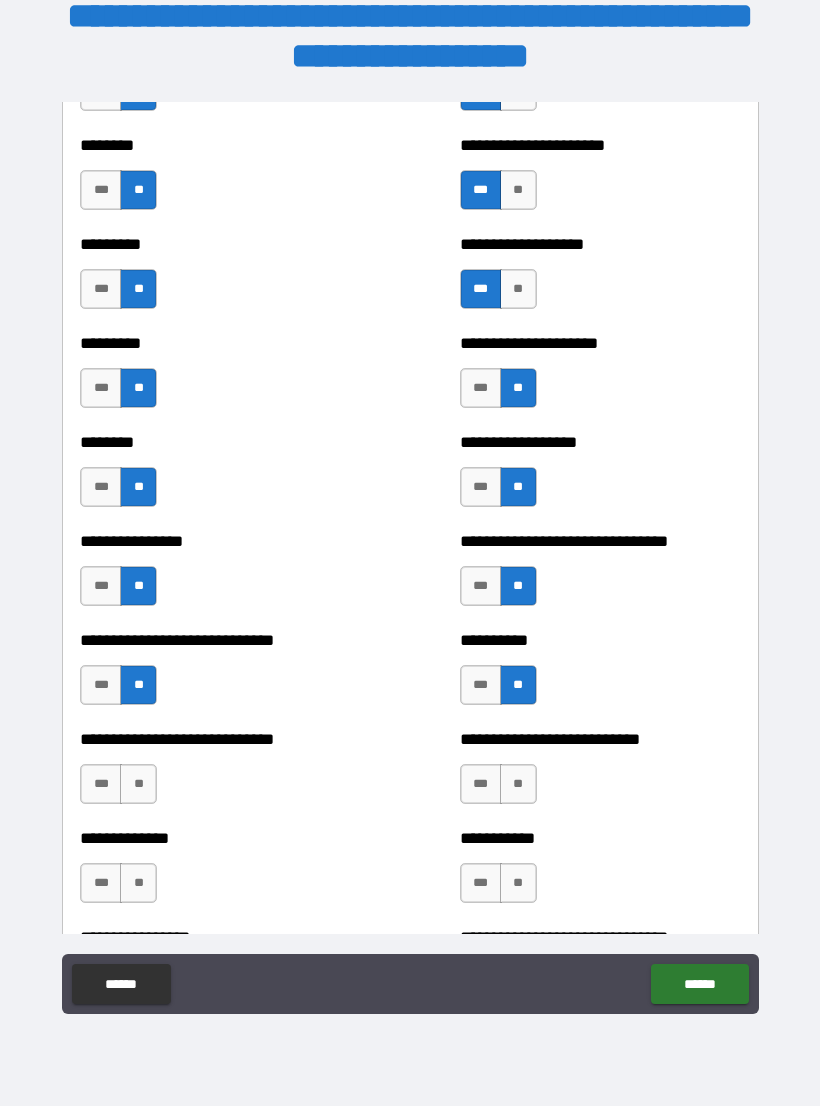 click on "**" at bounding box center [138, 784] 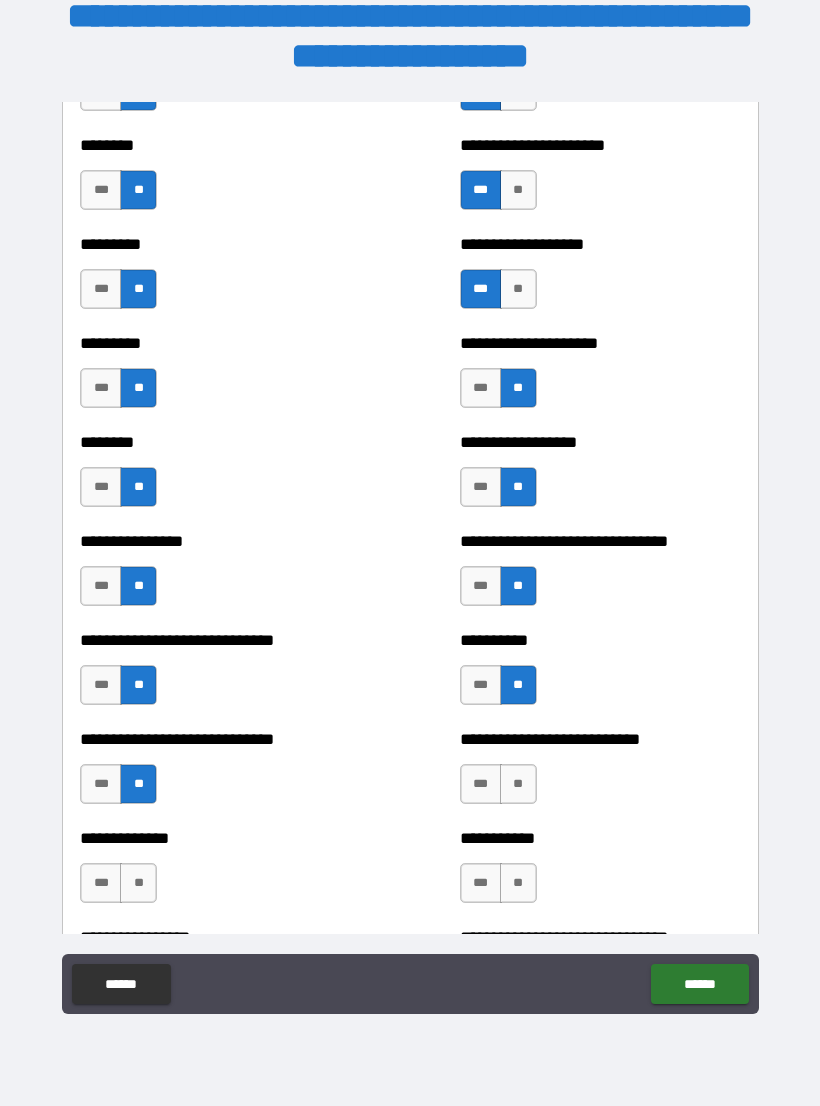 click on "**" at bounding box center (518, 784) 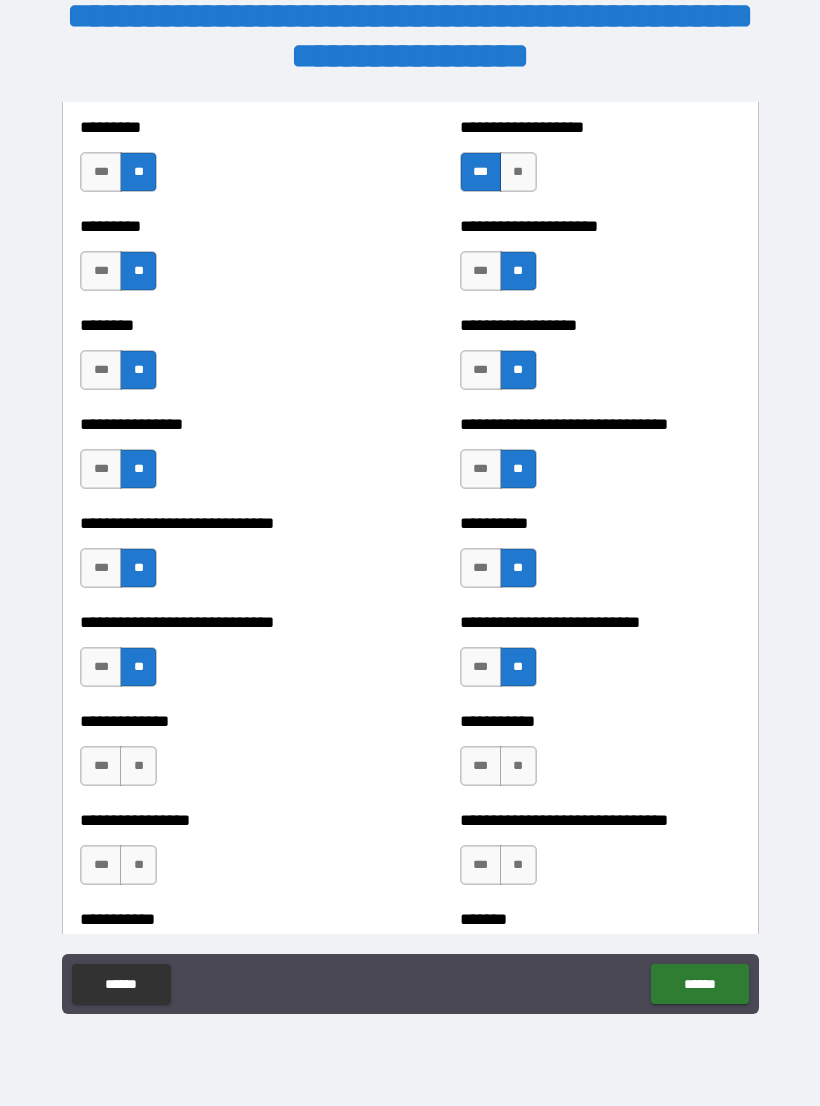 scroll, scrollTop: 7230, scrollLeft: 0, axis: vertical 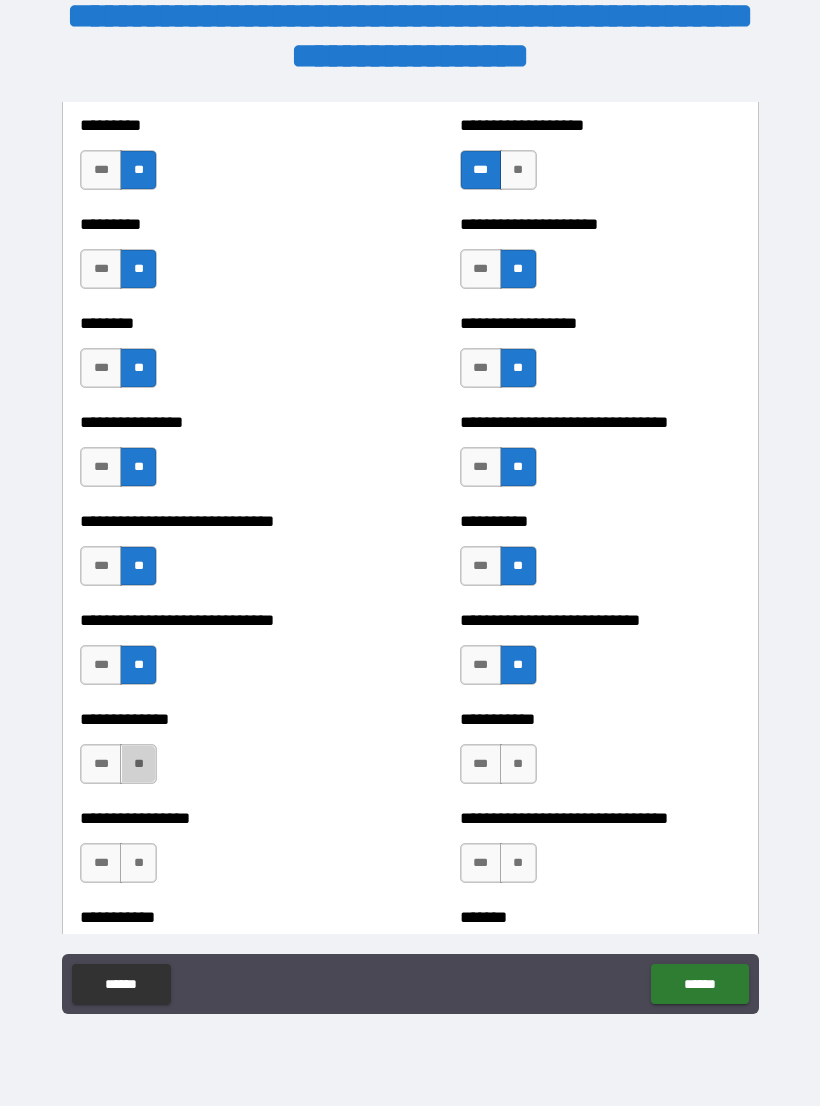 click on "**" at bounding box center [138, 764] 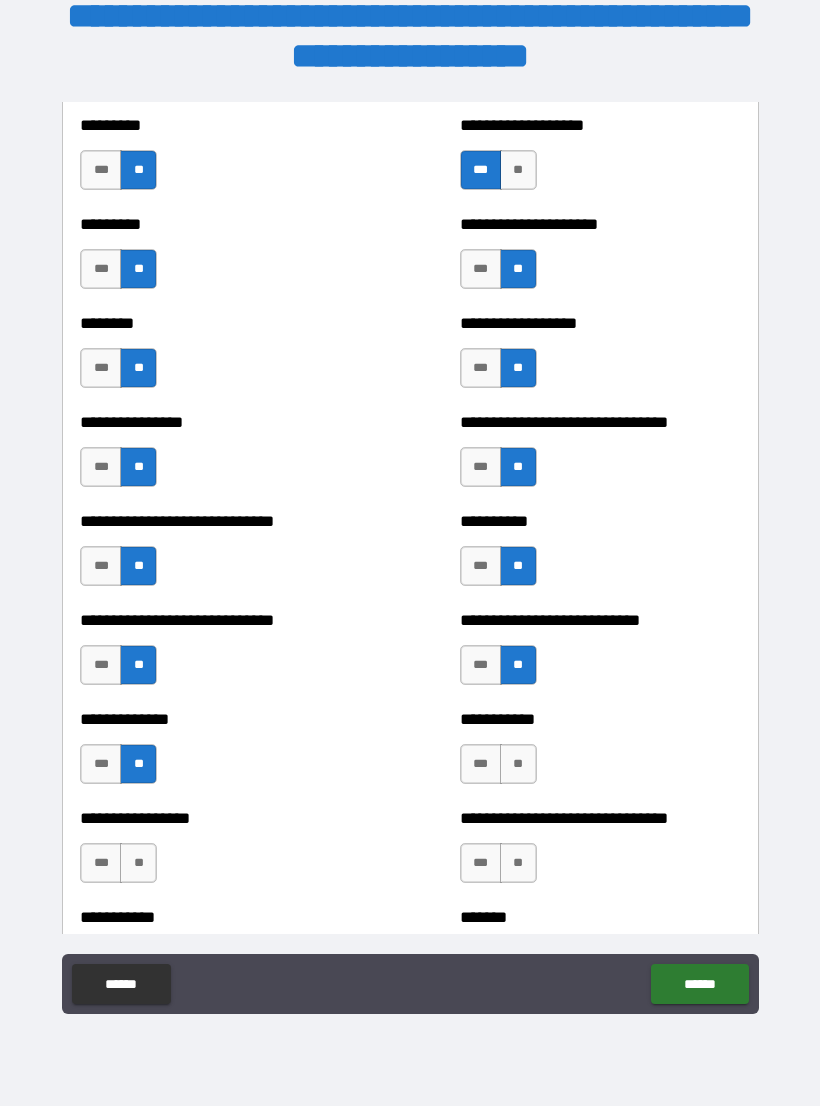 click on "**" at bounding box center [518, 764] 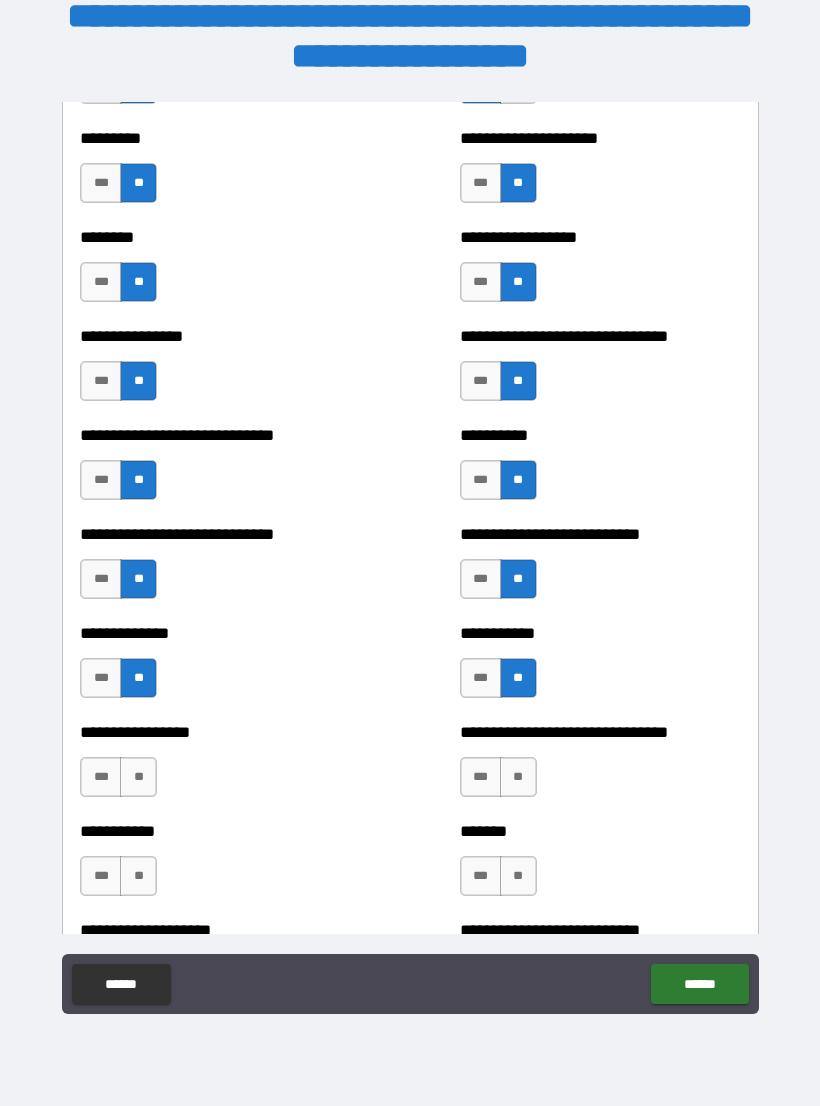 scroll, scrollTop: 7336, scrollLeft: 0, axis: vertical 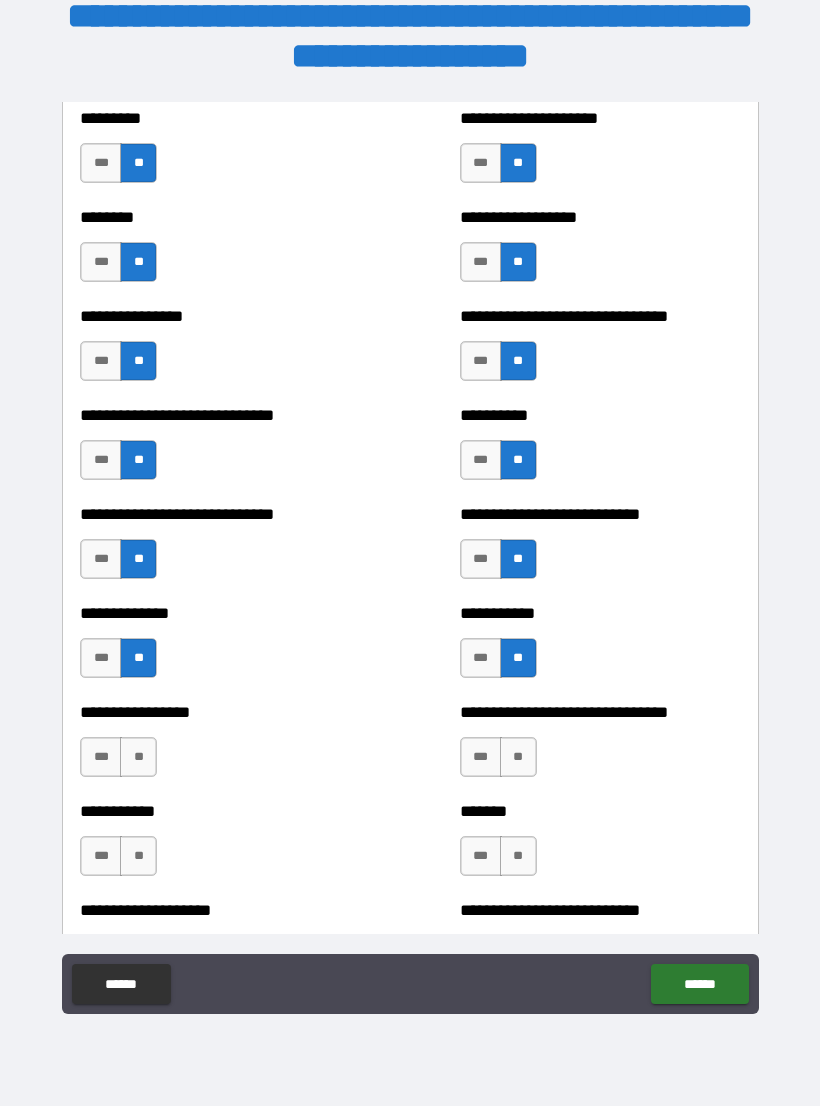 click on "**" at bounding box center [138, 757] 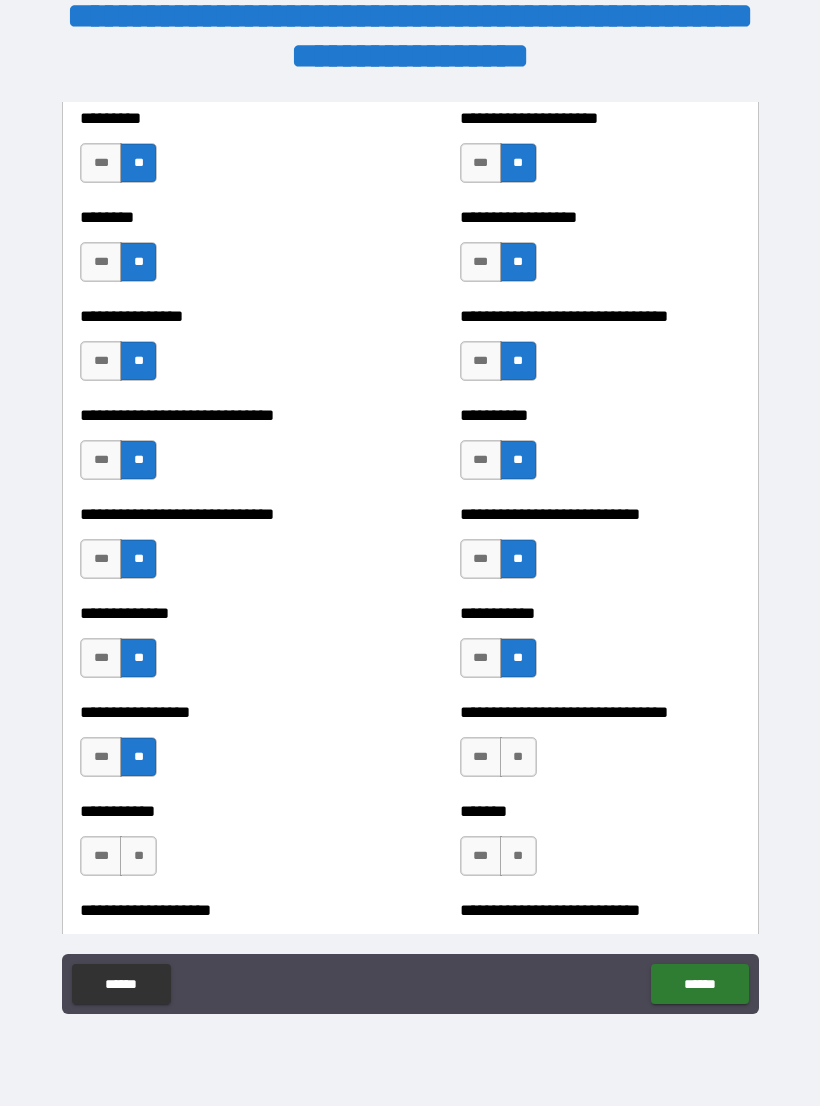 click on "**" at bounding box center [518, 757] 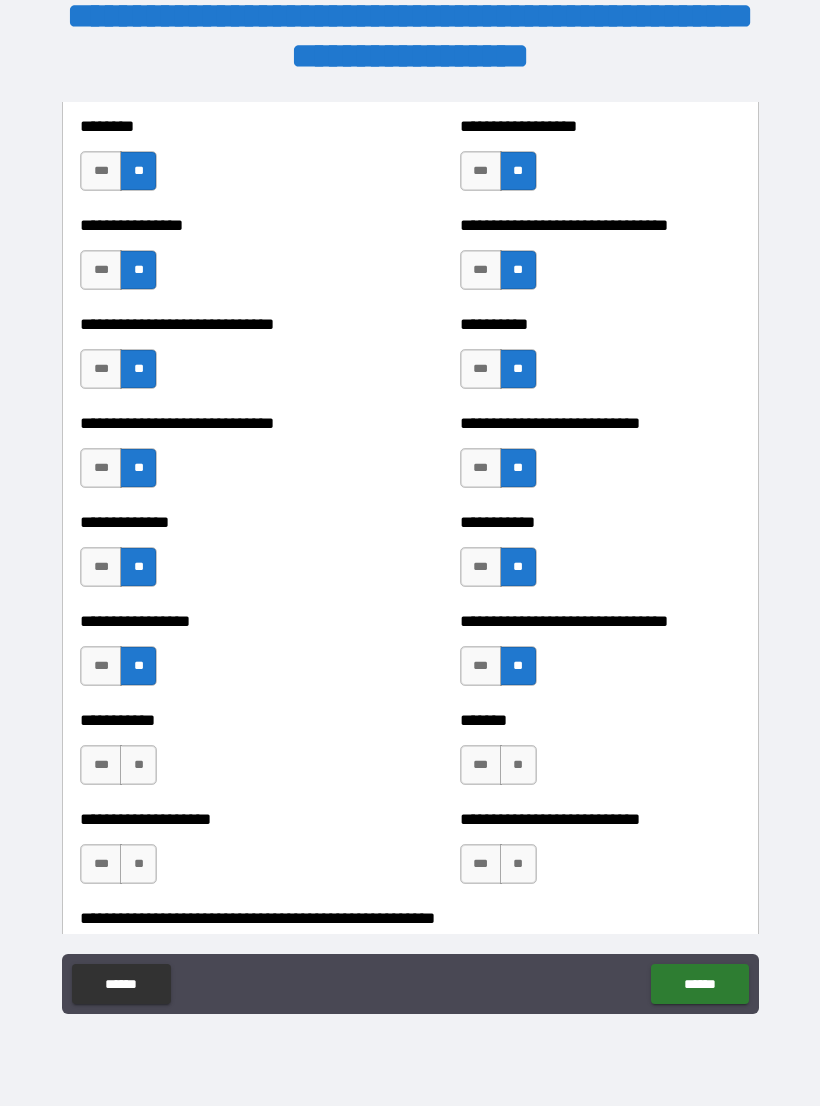scroll, scrollTop: 7429, scrollLeft: 0, axis: vertical 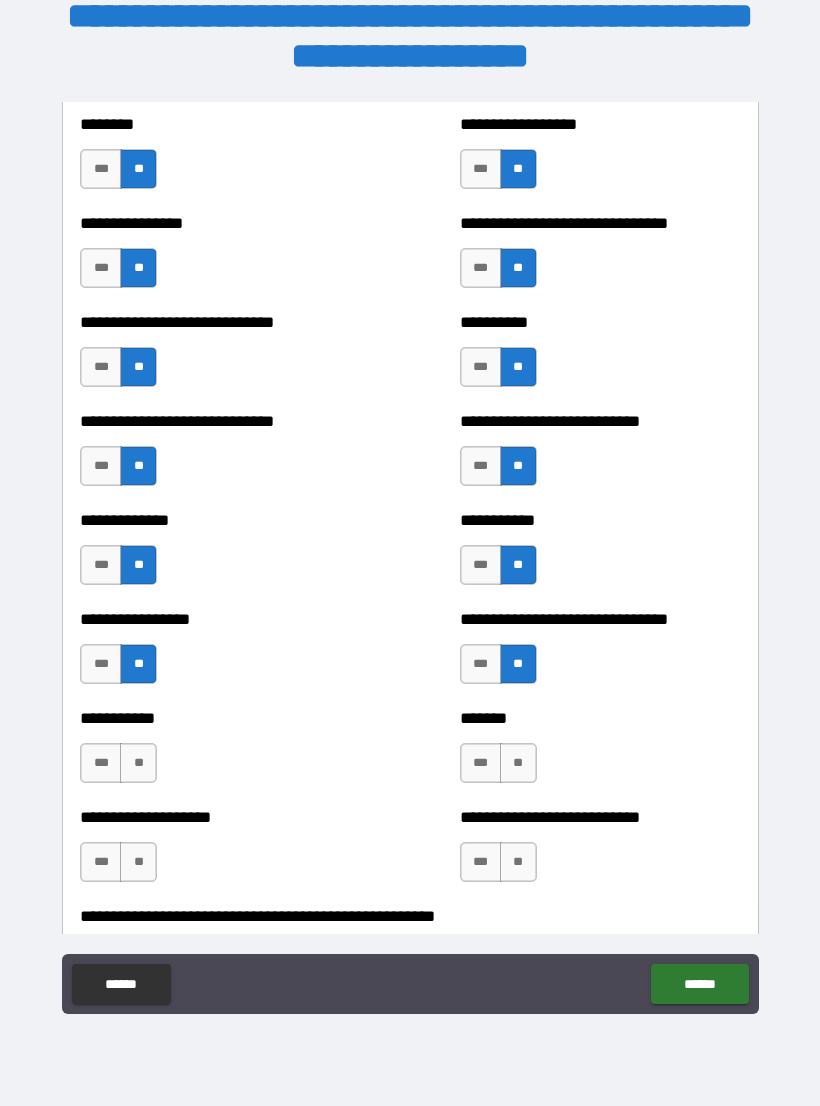 click on "**" at bounding box center (138, 763) 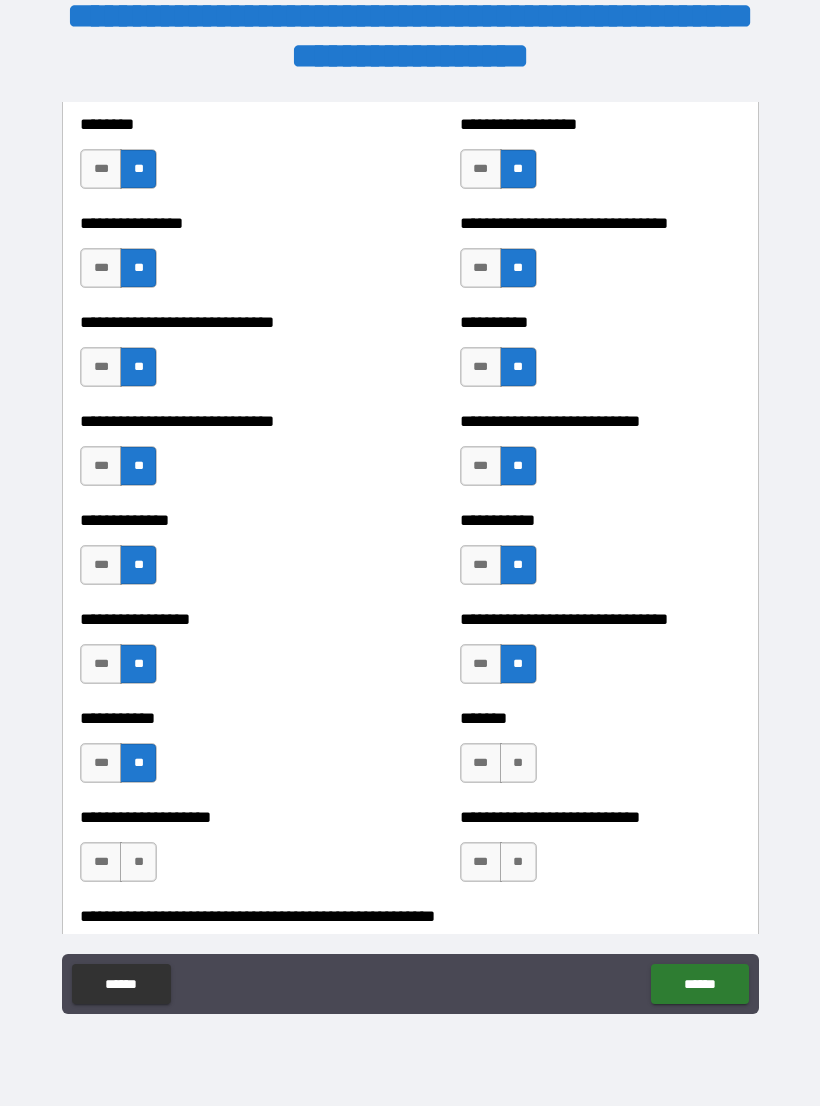 click on "***" at bounding box center [101, 763] 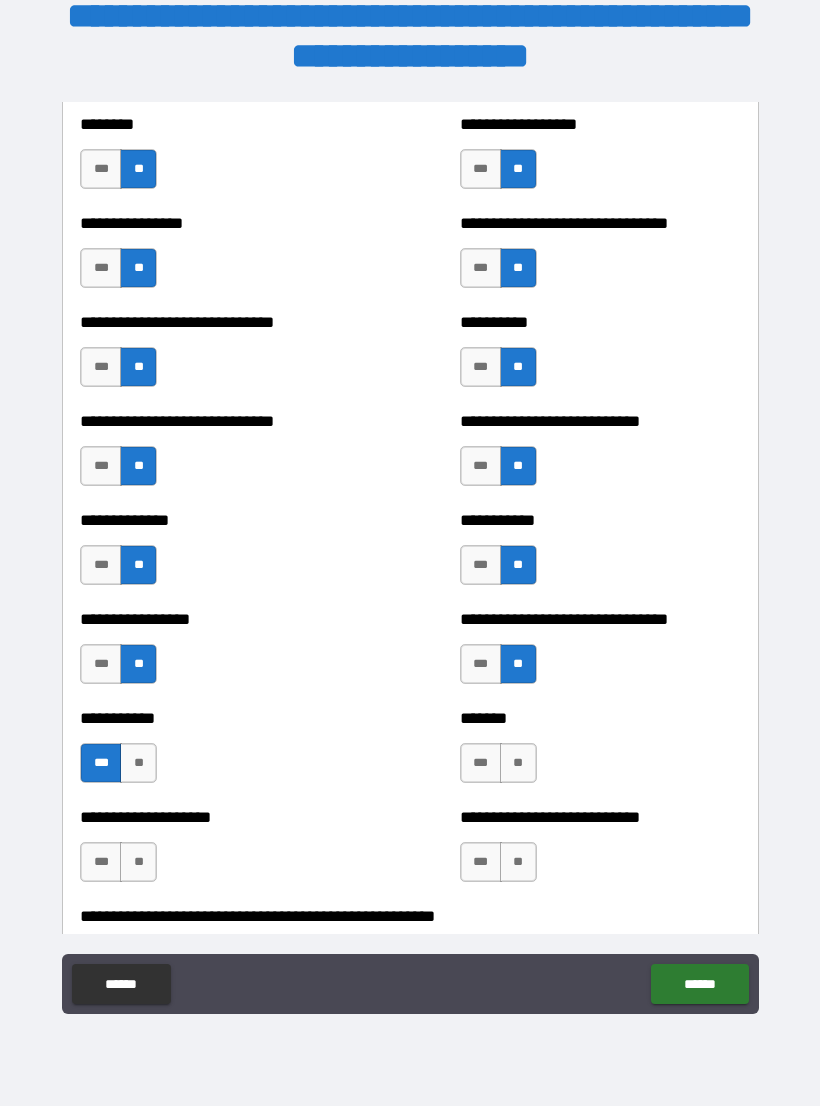 click on "***" at bounding box center (481, 763) 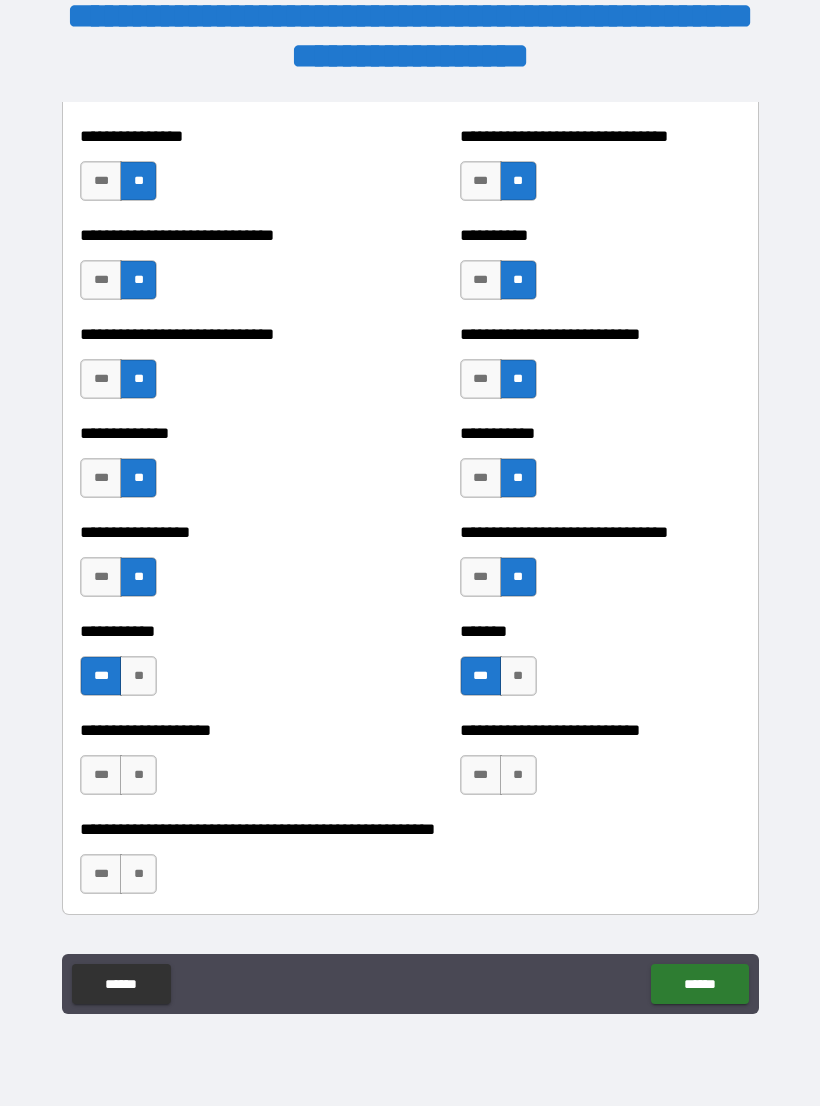 scroll, scrollTop: 7519, scrollLeft: 0, axis: vertical 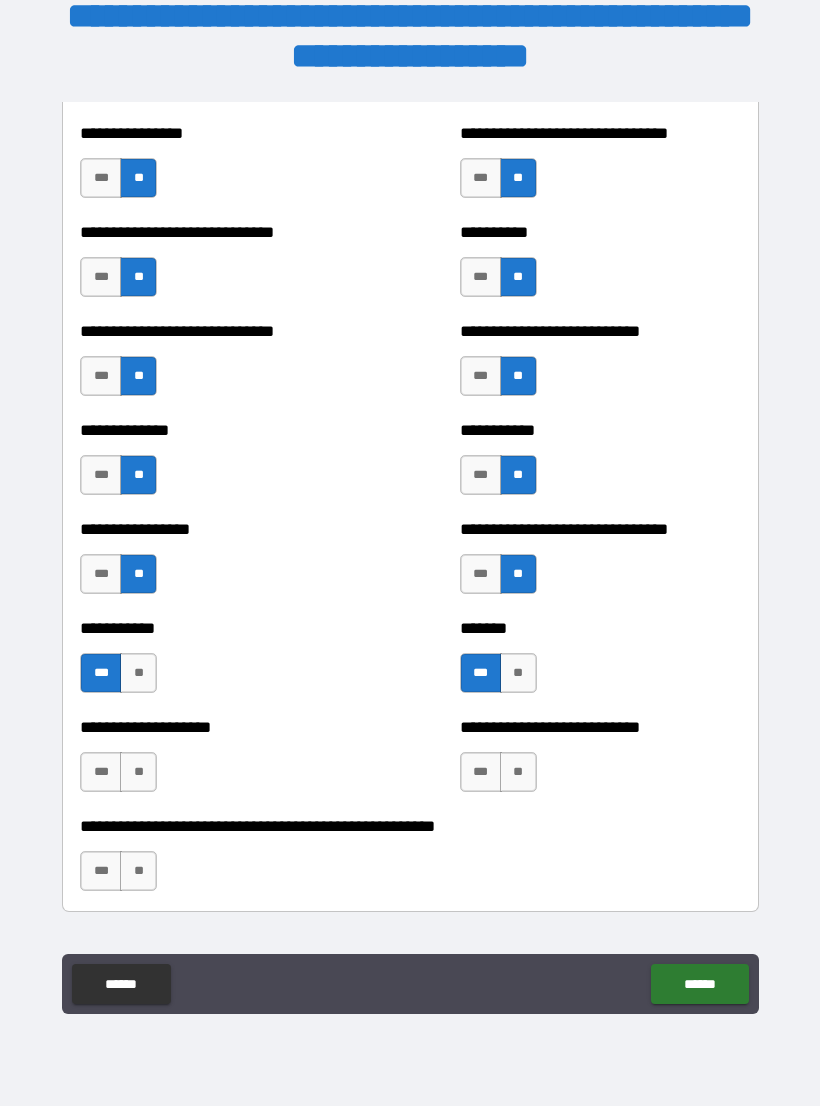 click on "***" at bounding box center (101, 772) 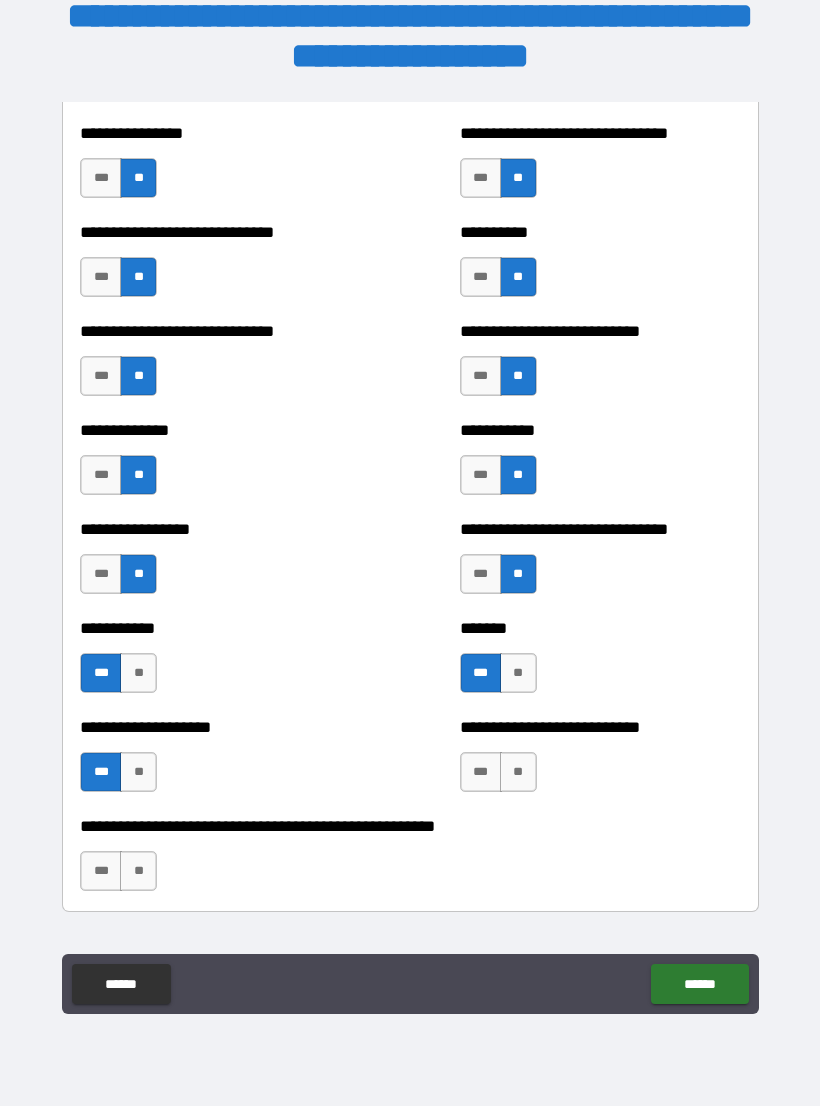 click on "**" at bounding box center [518, 772] 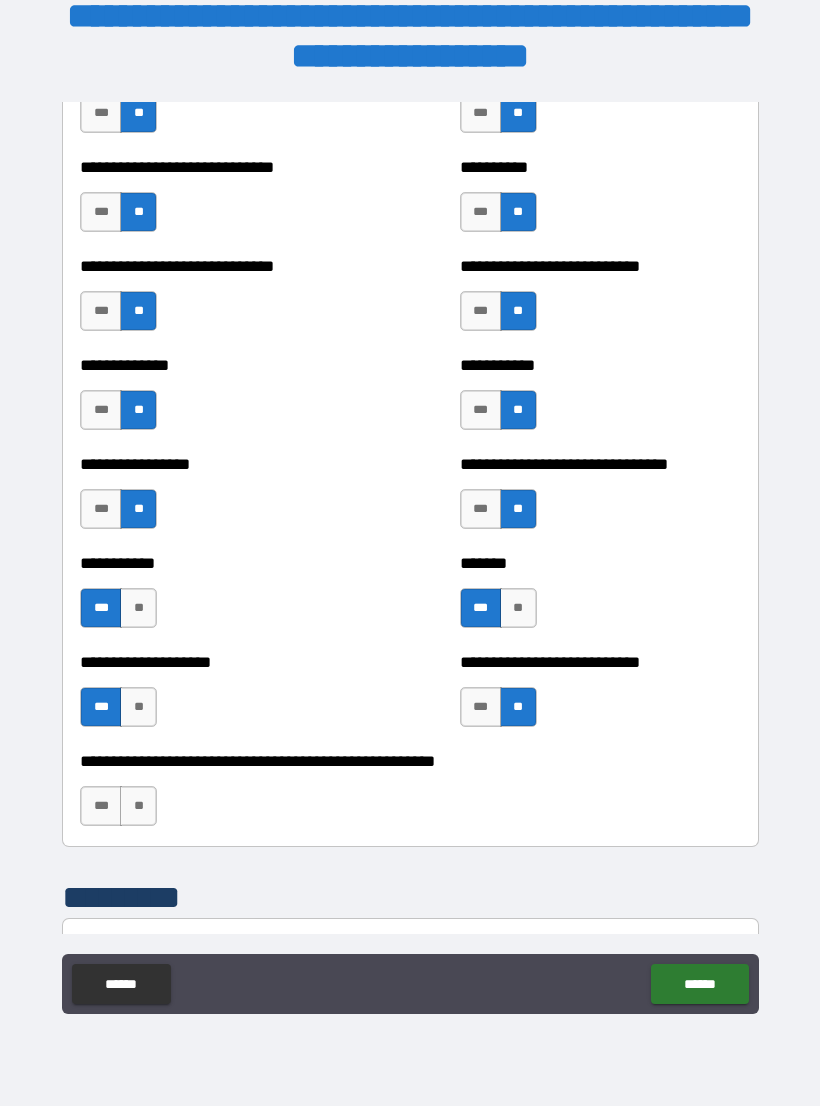 scroll, scrollTop: 7585, scrollLeft: 0, axis: vertical 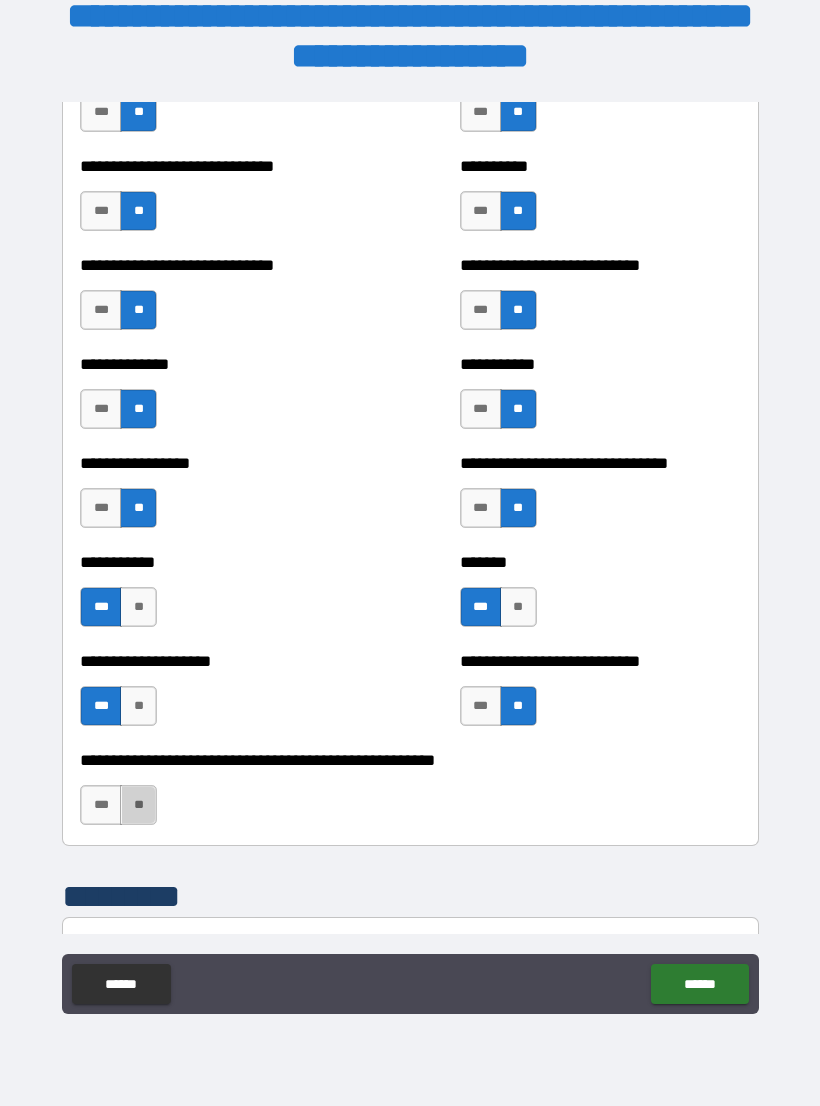 click on "**" at bounding box center [138, 805] 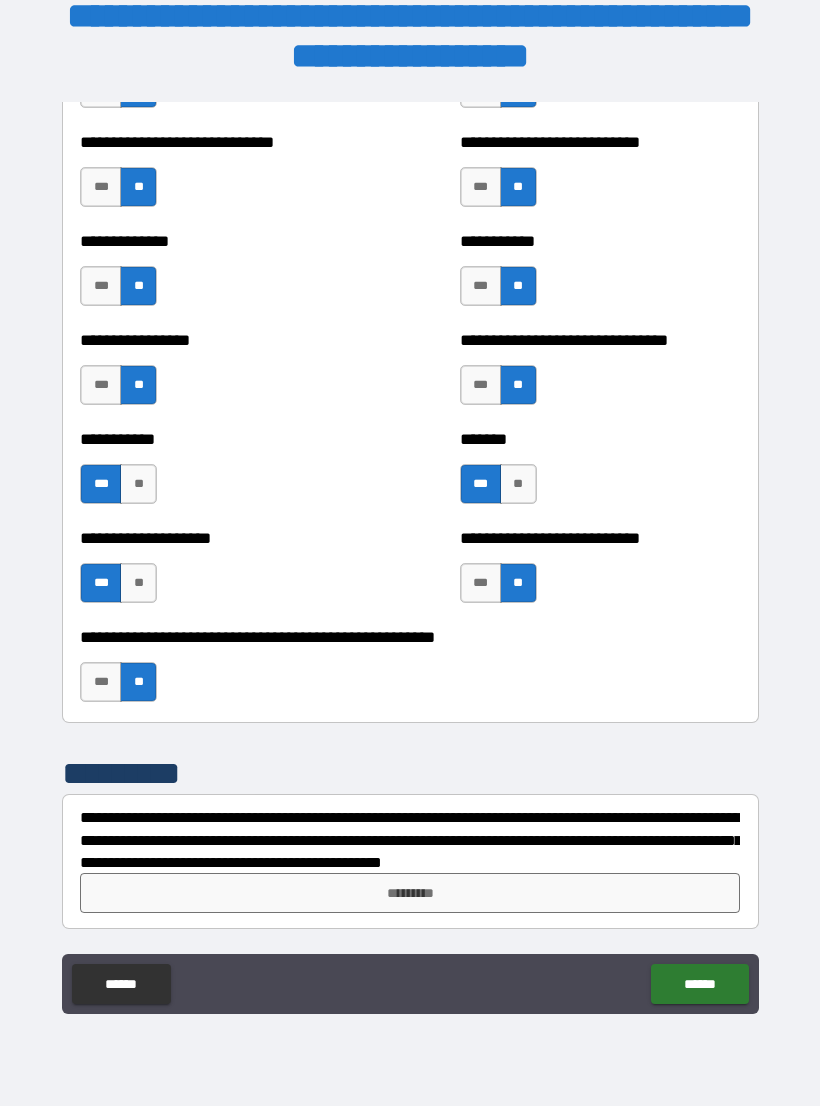 scroll, scrollTop: 7708, scrollLeft: 0, axis: vertical 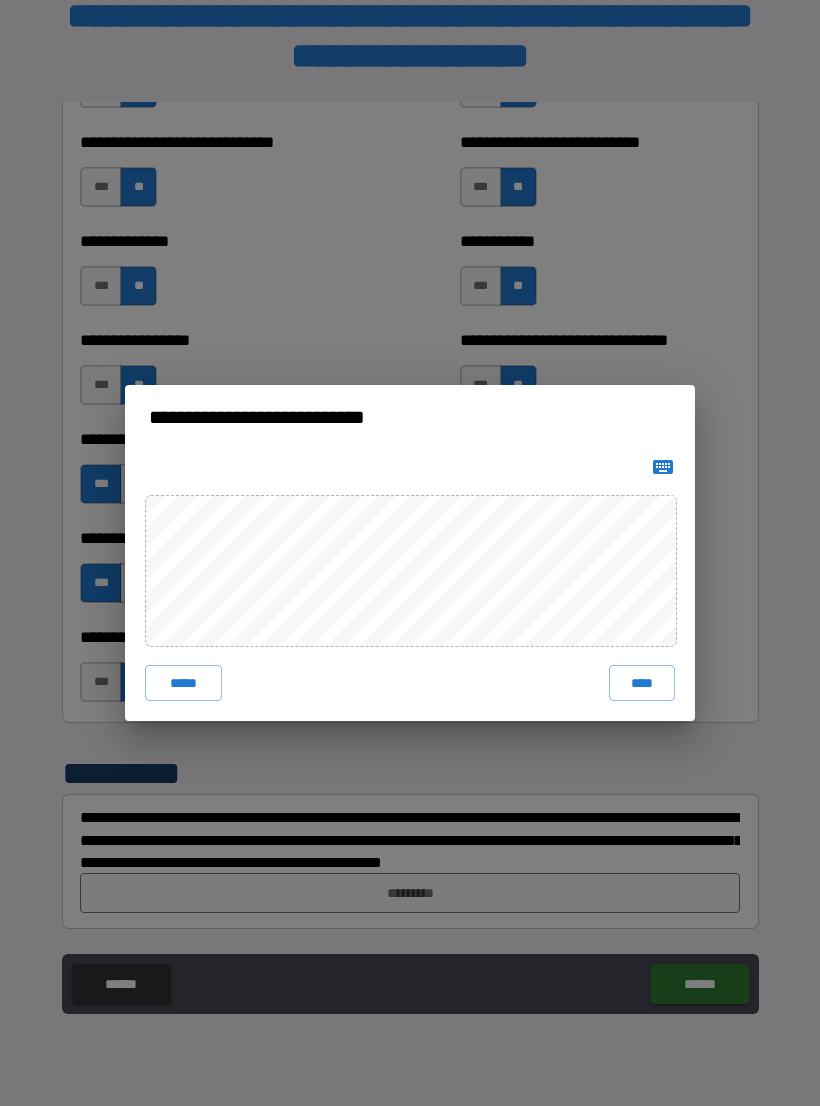 click on "****" at bounding box center (642, 683) 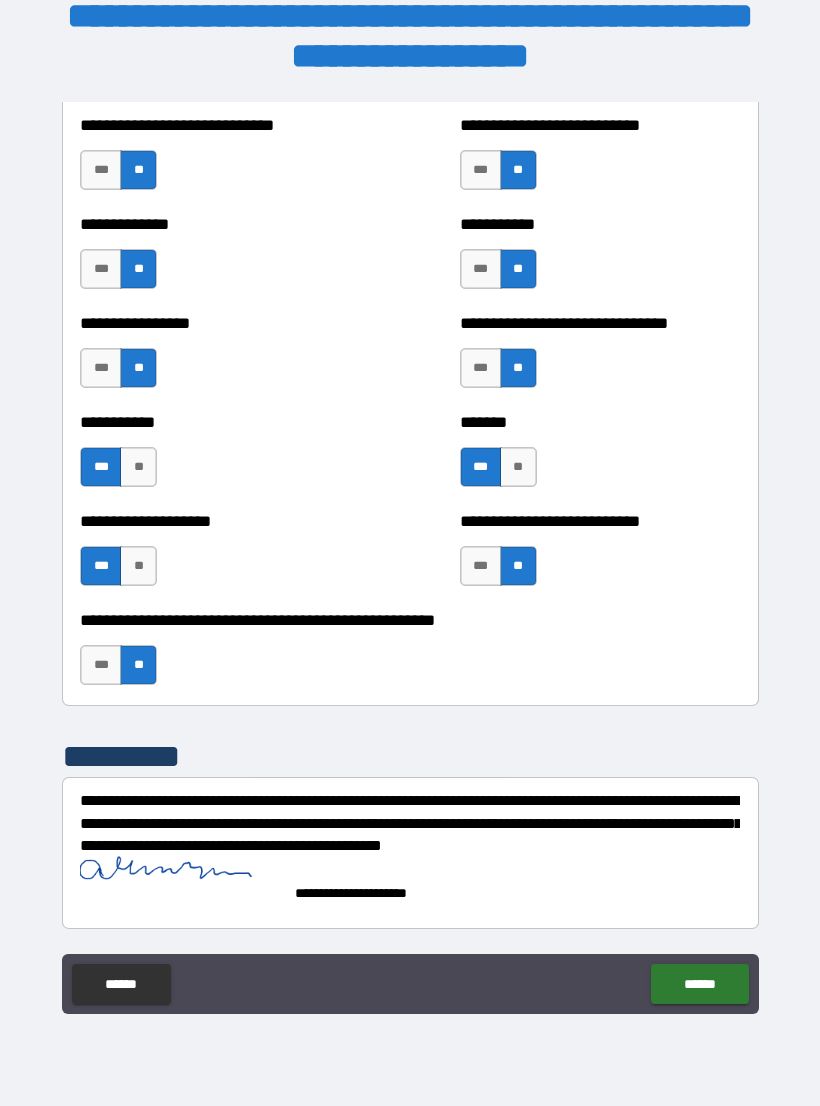 scroll, scrollTop: 7725, scrollLeft: 0, axis: vertical 